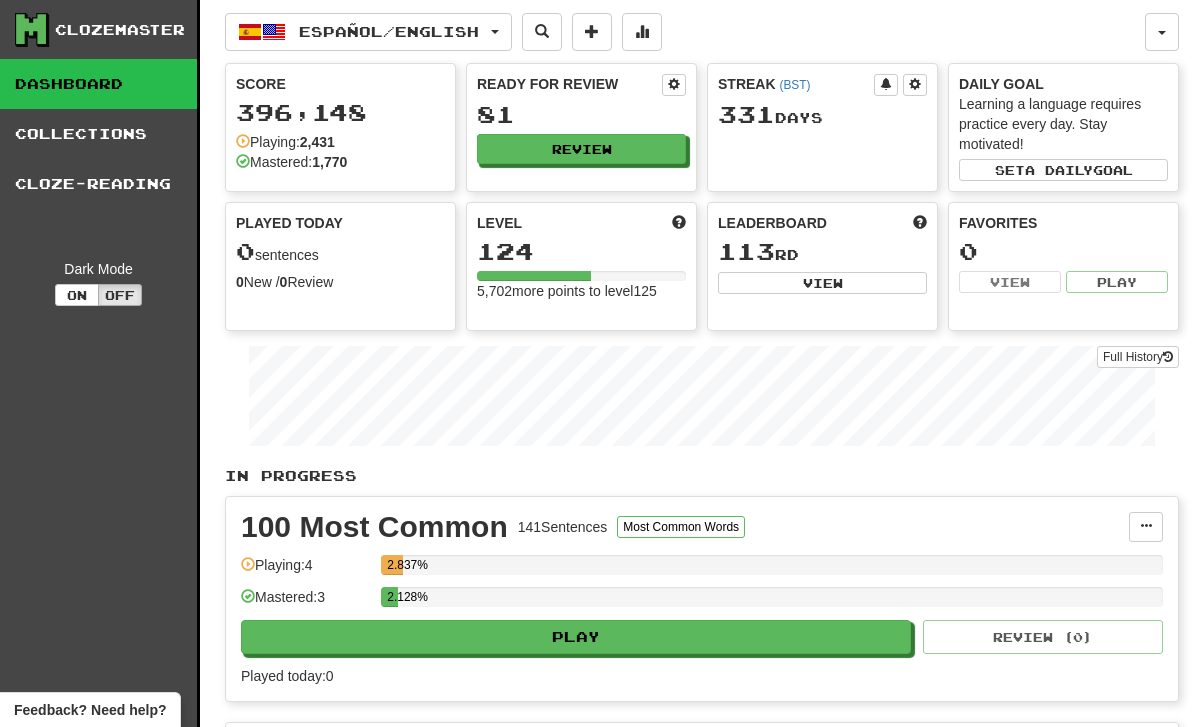 scroll, scrollTop: 0, scrollLeft: 0, axis: both 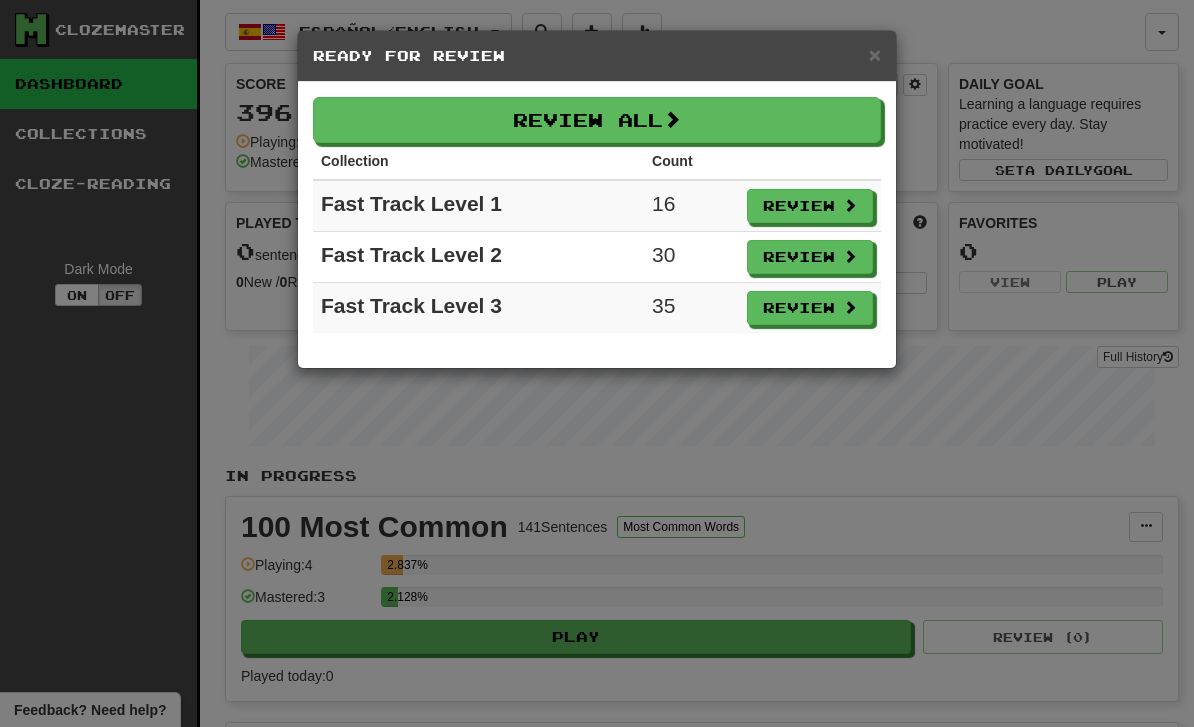 click on "× Ready for Review Review All  Collection Count Fast Track Level 1 16 Review Fast Track Level 2 30 Review Fast Track Level 3 35 Review" at bounding box center (597, 363) 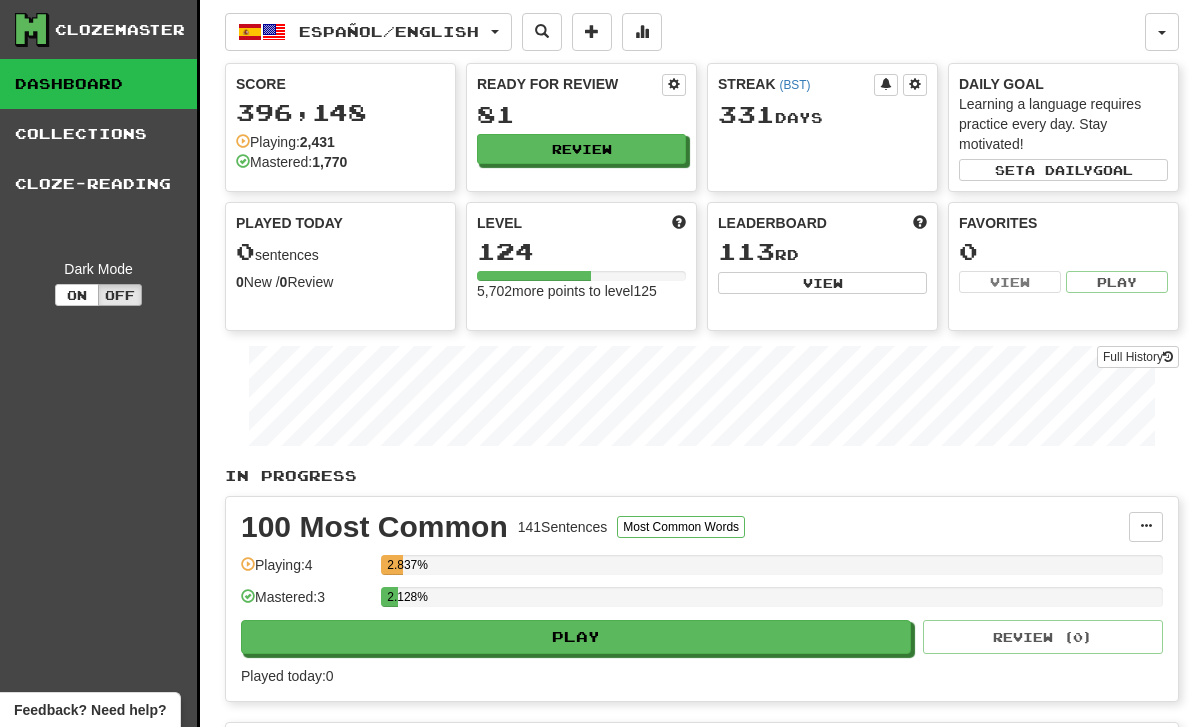 click on "Ready for Review 81   Review" at bounding box center (581, 127) 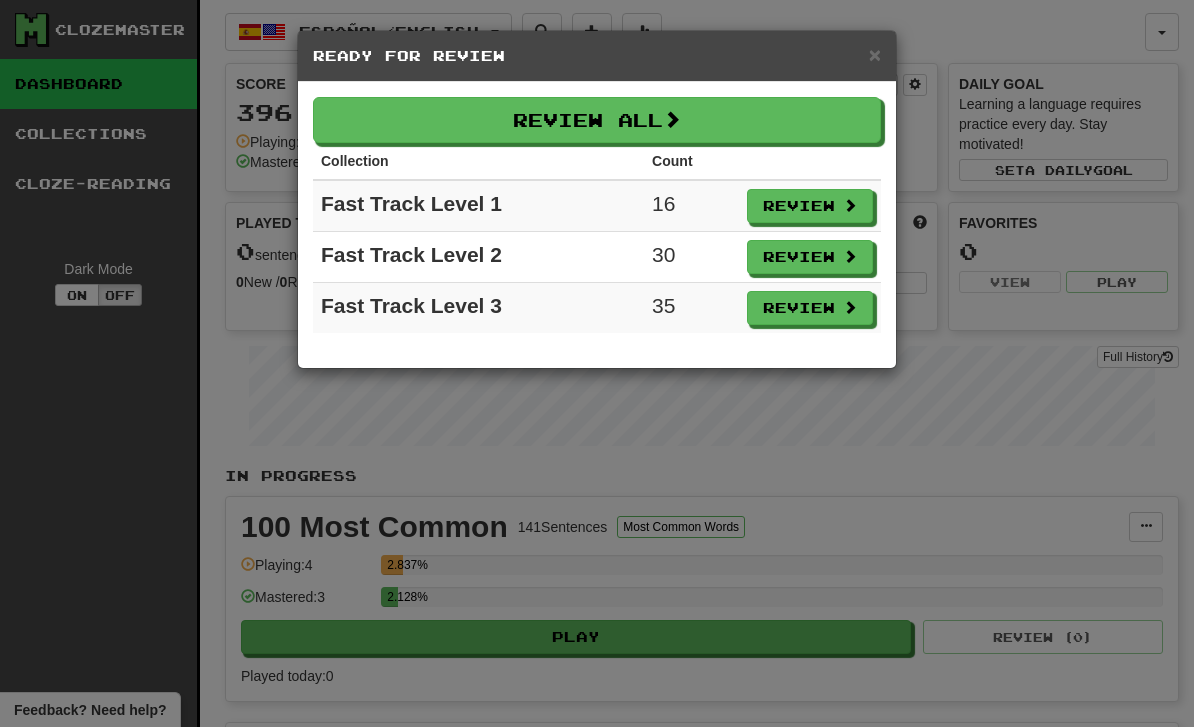 click on "Review" at bounding box center [810, 206] 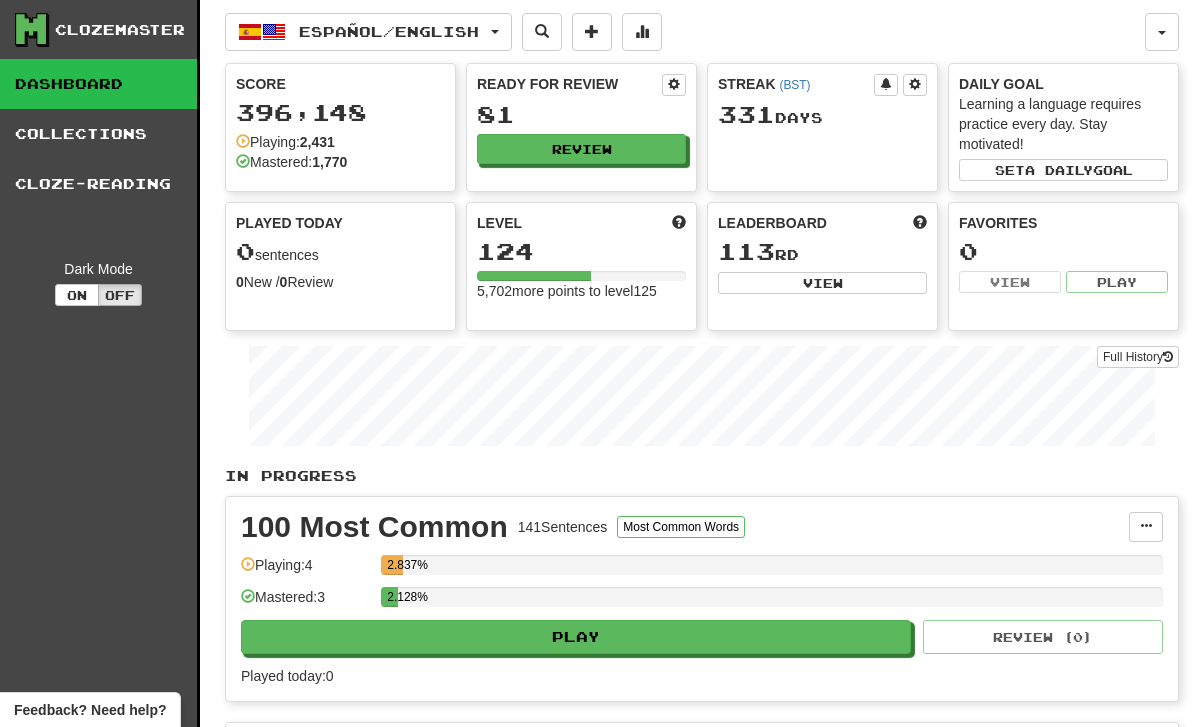 select on "**" 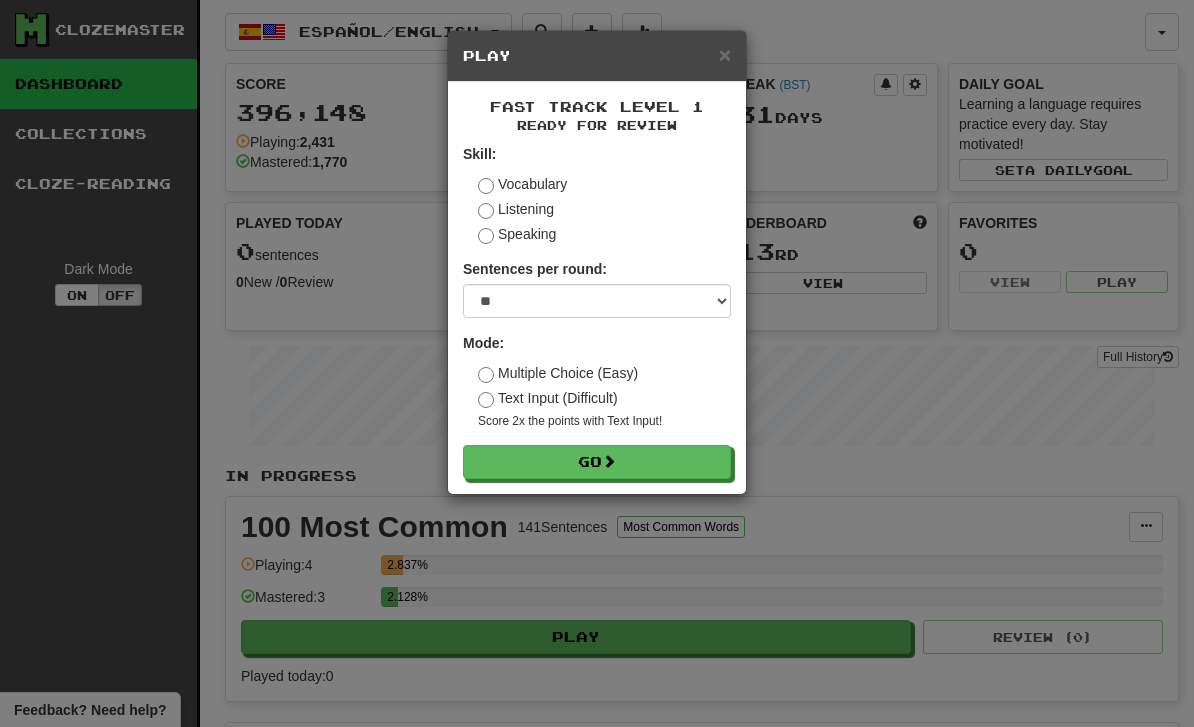 click on "Go" at bounding box center [597, 462] 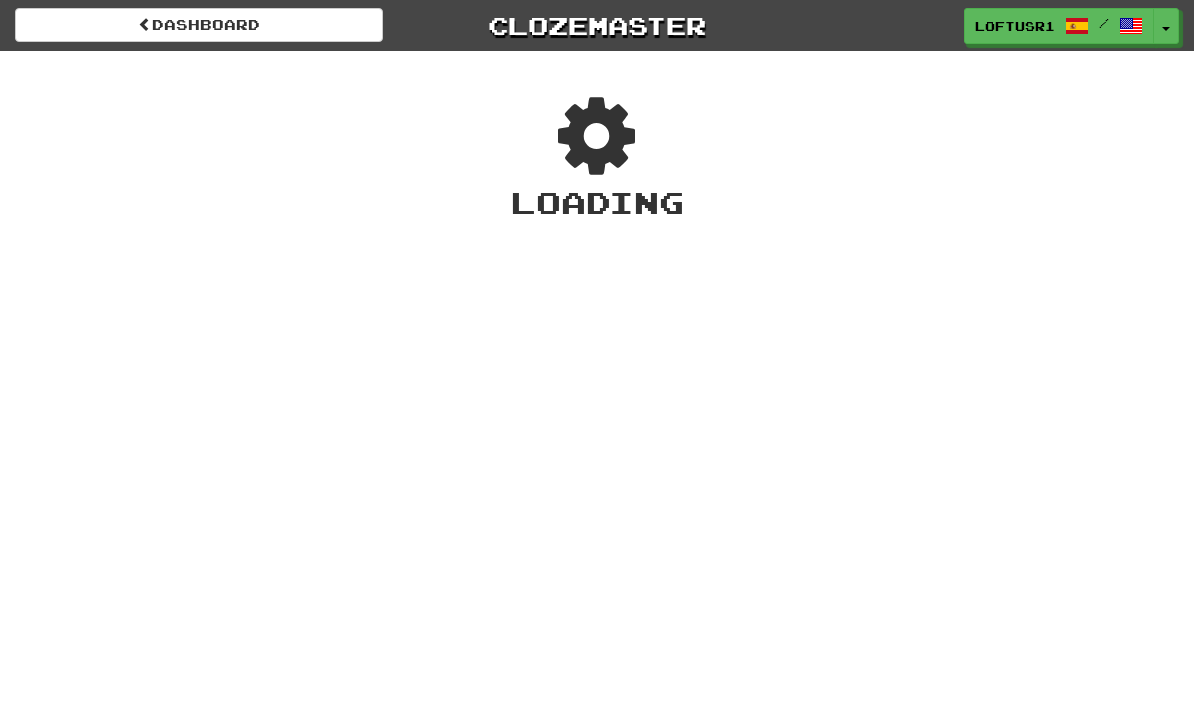 scroll, scrollTop: 0, scrollLeft: 0, axis: both 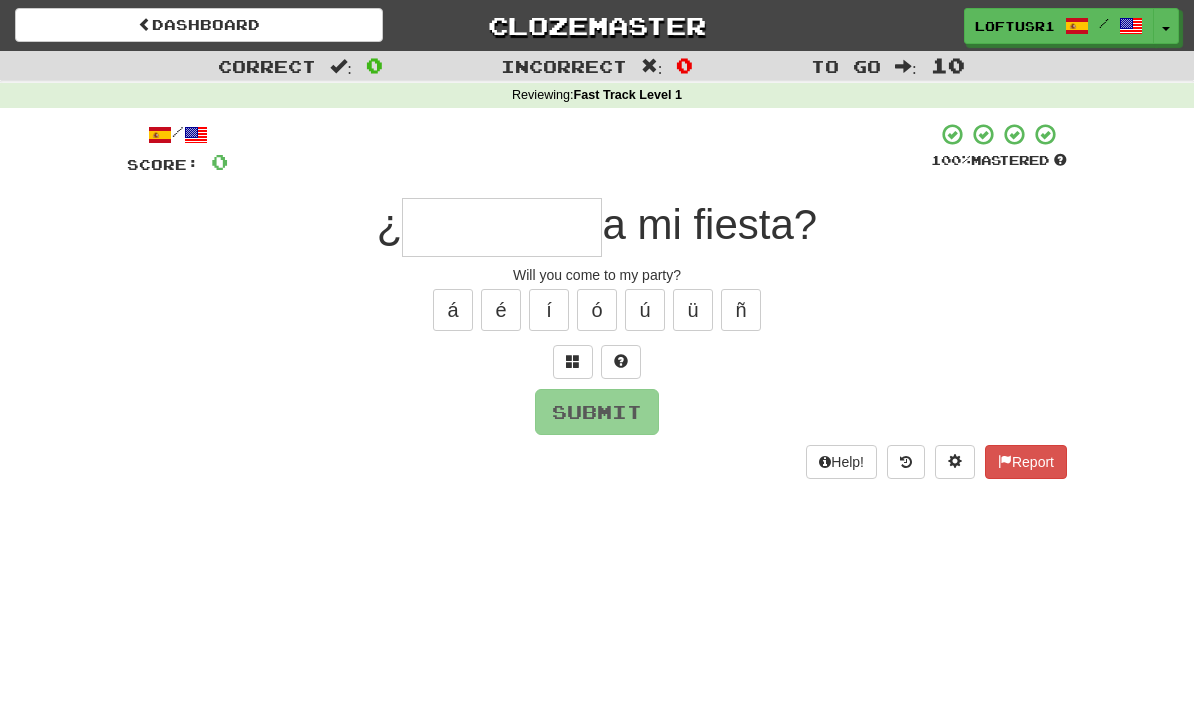 click at bounding box center (502, 227) 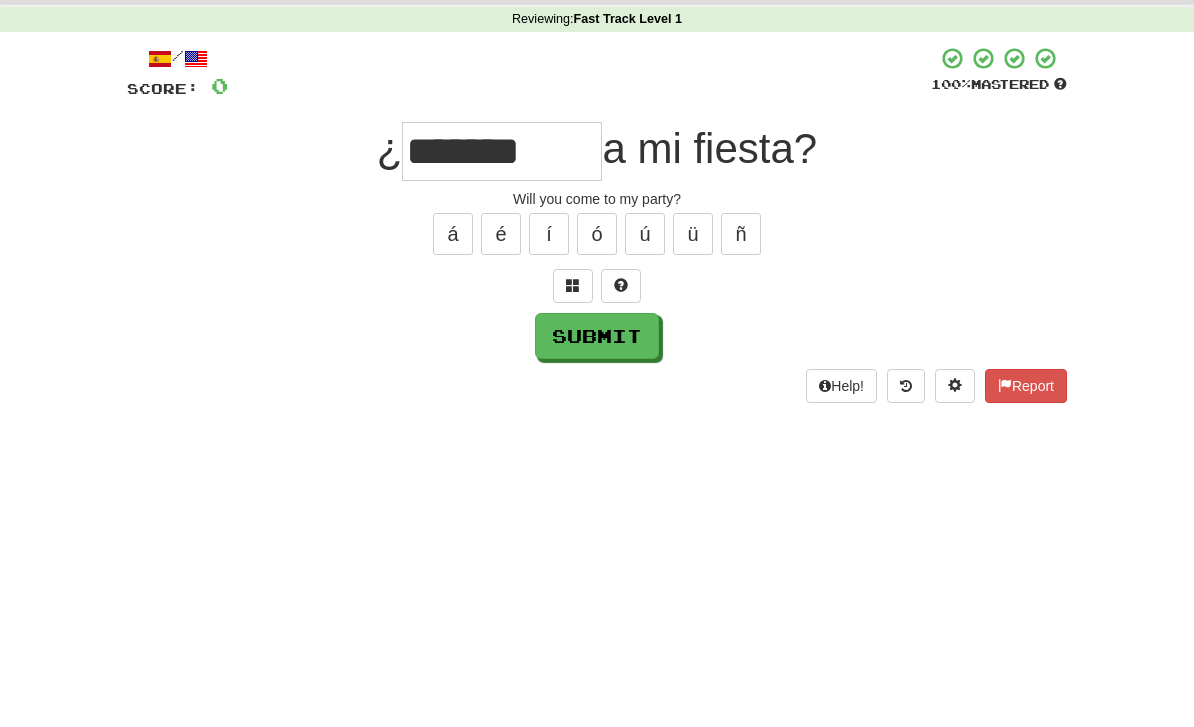 scroll, scrollTop: 76, scrollLeft: 0, axis: vertical 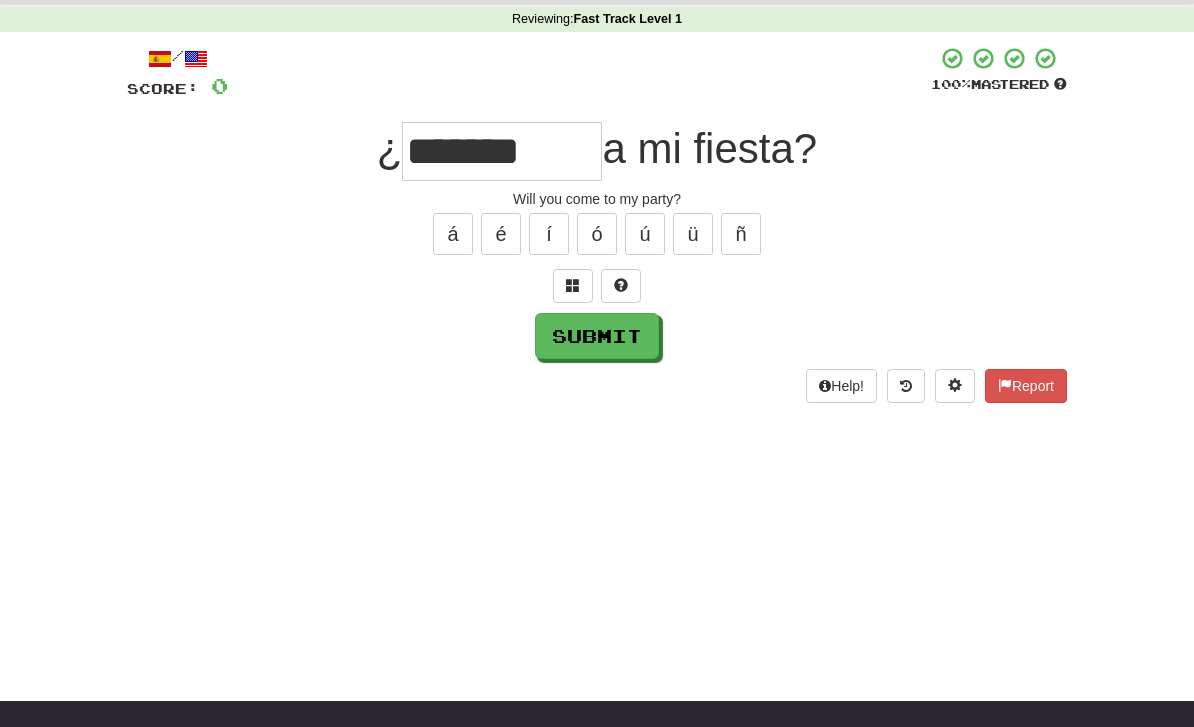 click on "Submit" at bounding box center (597, 336) 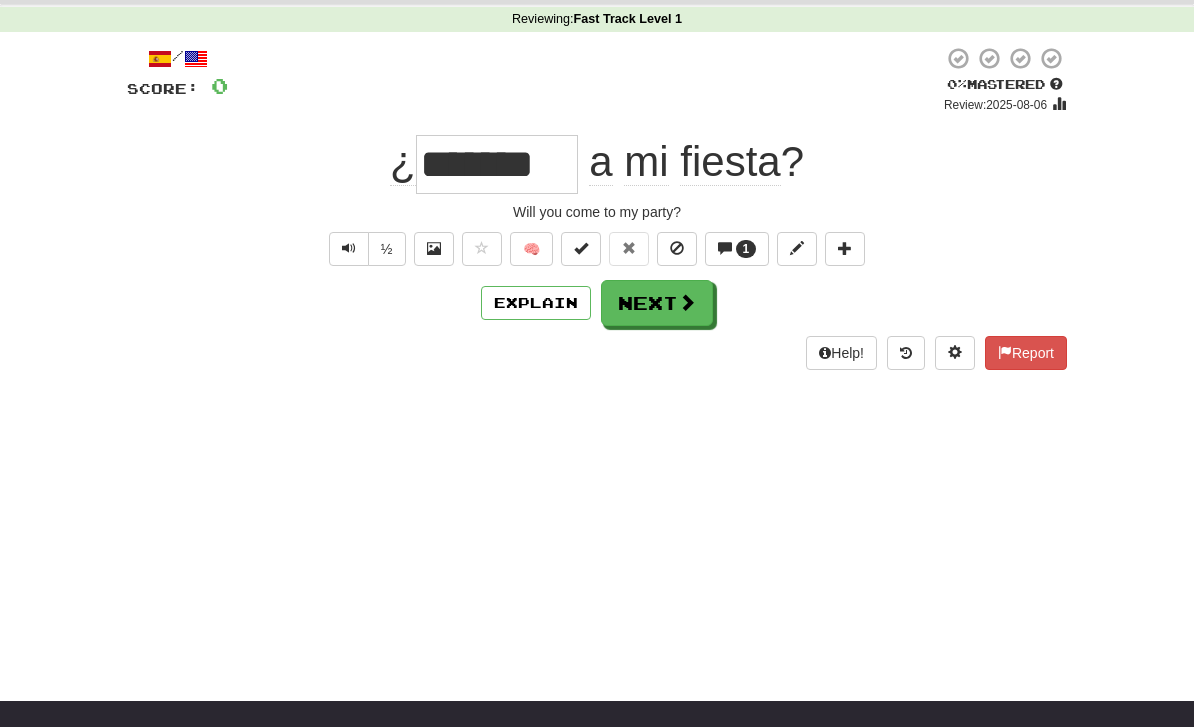 click on "Next" at bounding box center [657, 303] 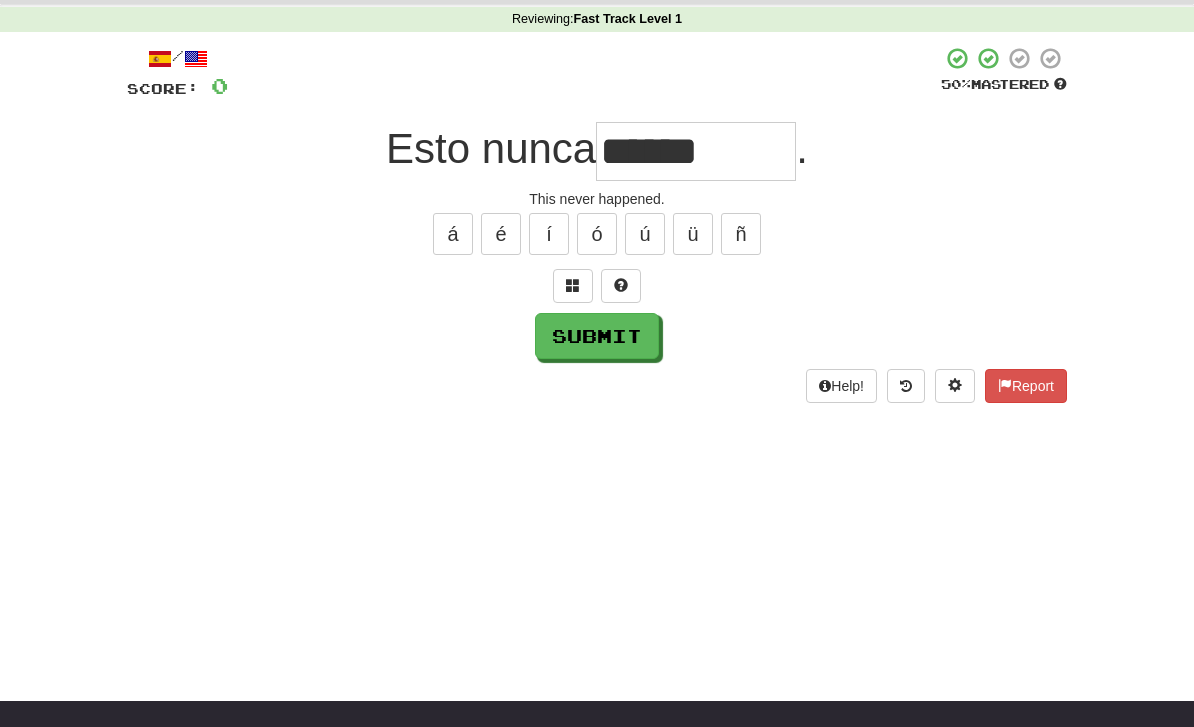 click on "******" at bounding box center [696, 151] 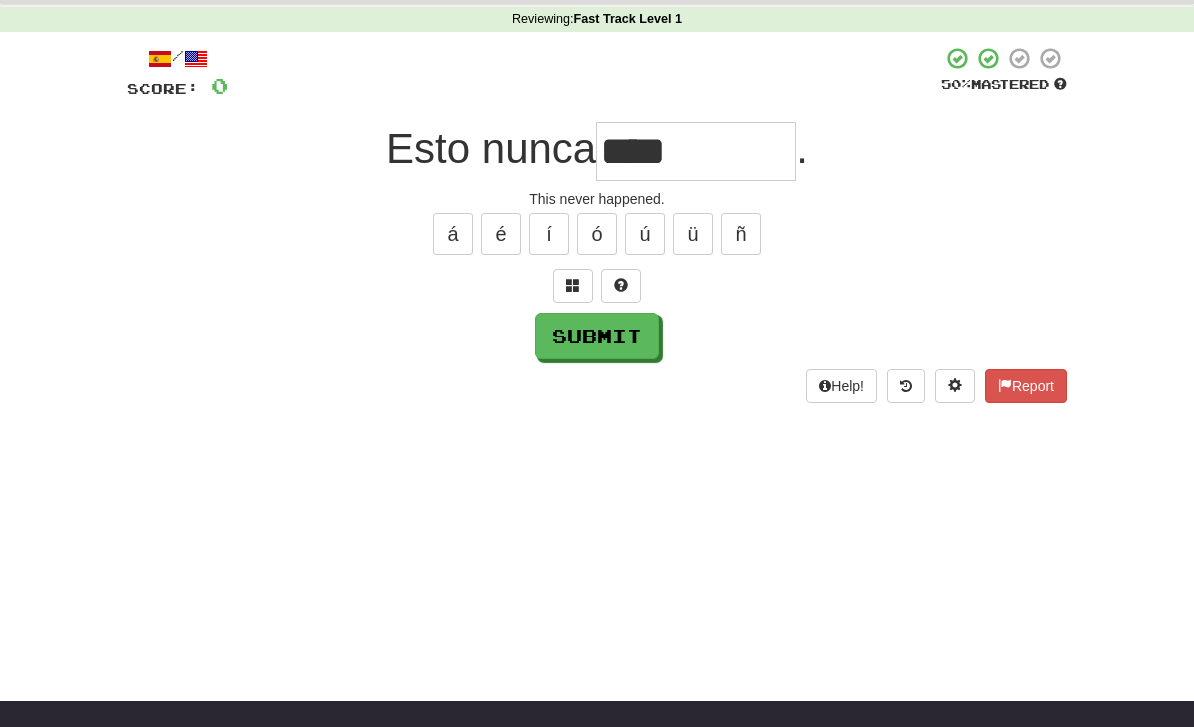 click on "Submit" at bounding box center [597, 336] 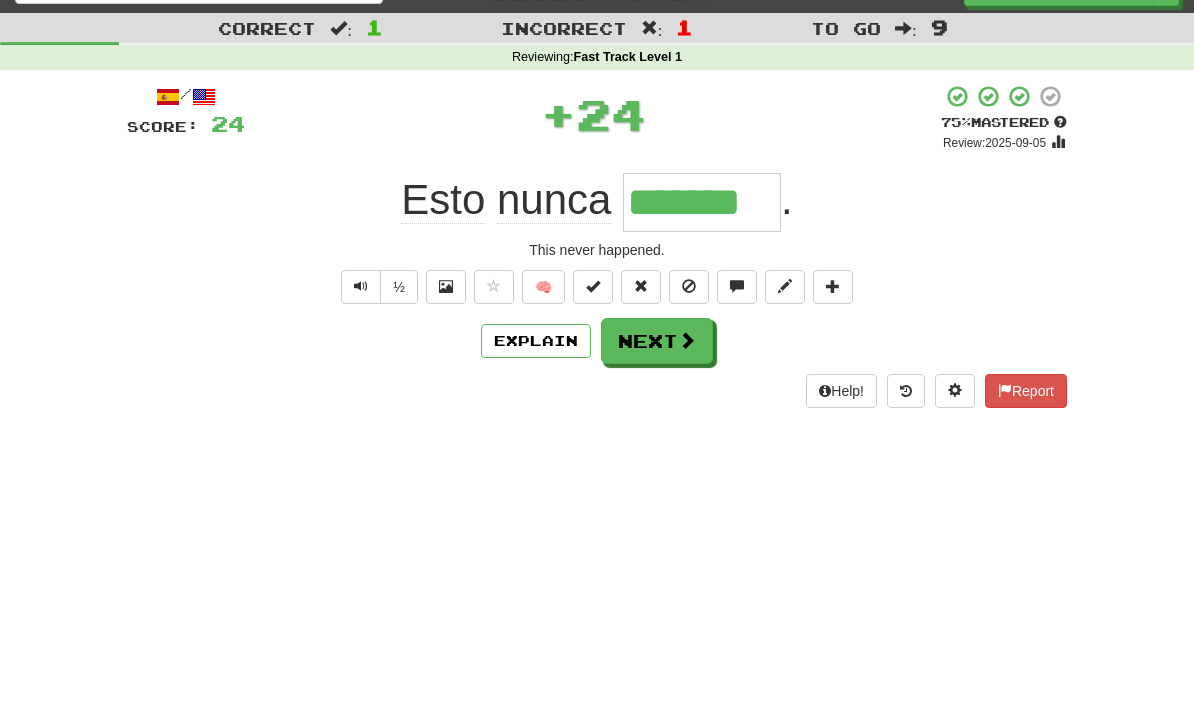 scroll, scrollTop: 0, scrollLeft: 0, axis: both 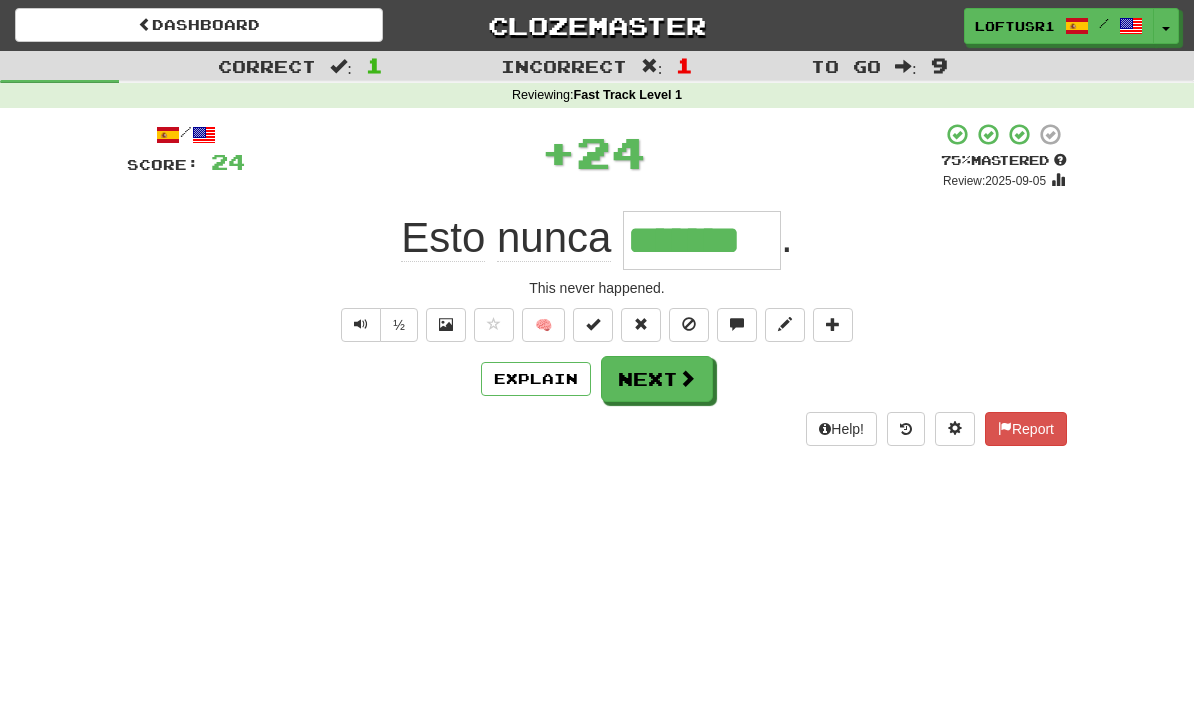 click on "Next" at bounding box center [657, 379] 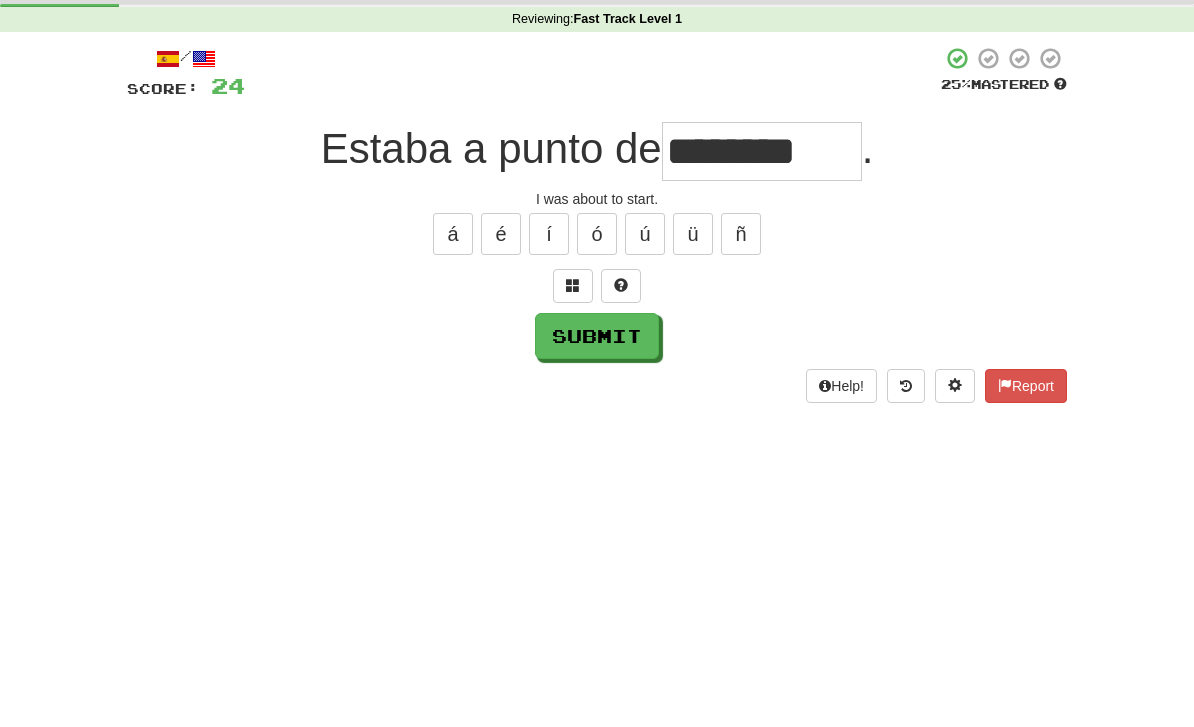 scroll, scrollTop: 76, scrollLeft: 0, axis: vertical 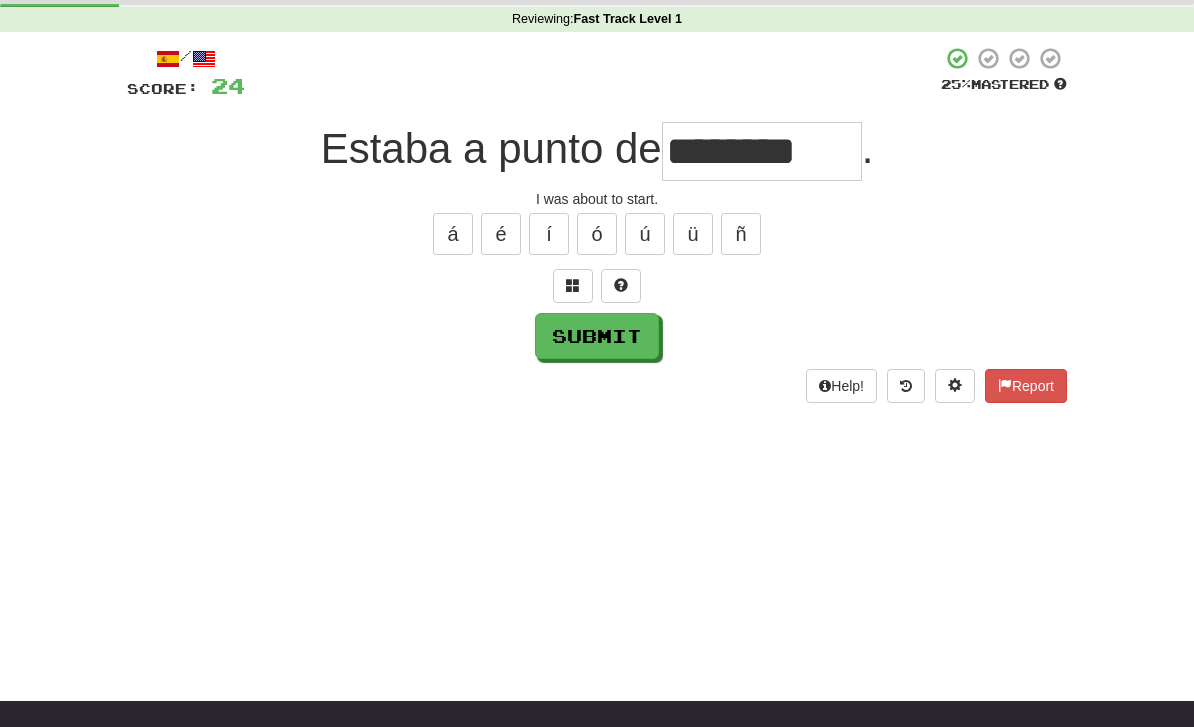 click on "Submit" at bounding box center [597, 336] 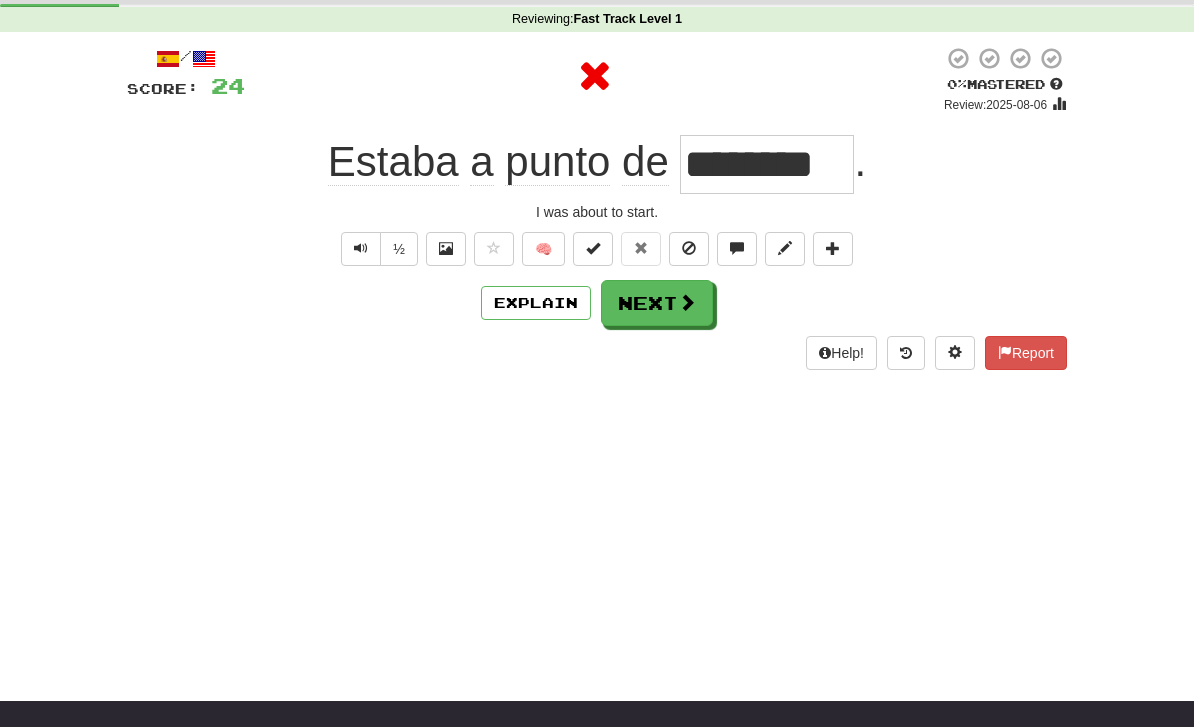 type on "*******" 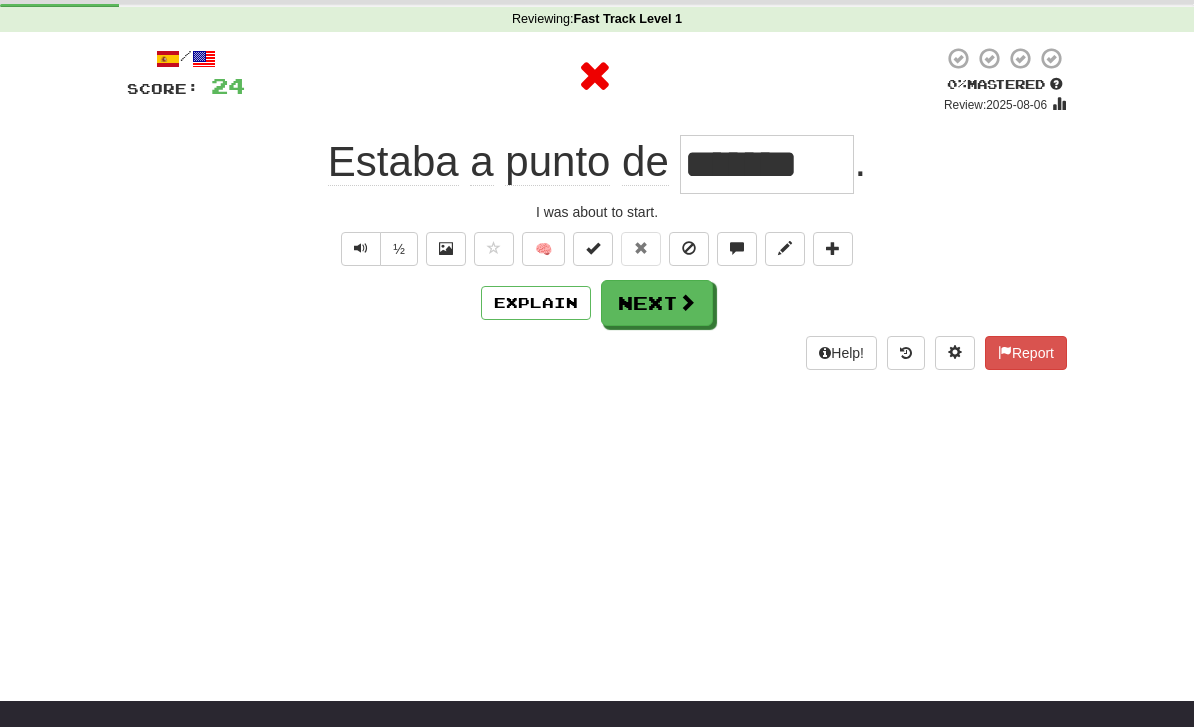 scroll, scrollTop: 0, scrollLeft: 0, axis: both 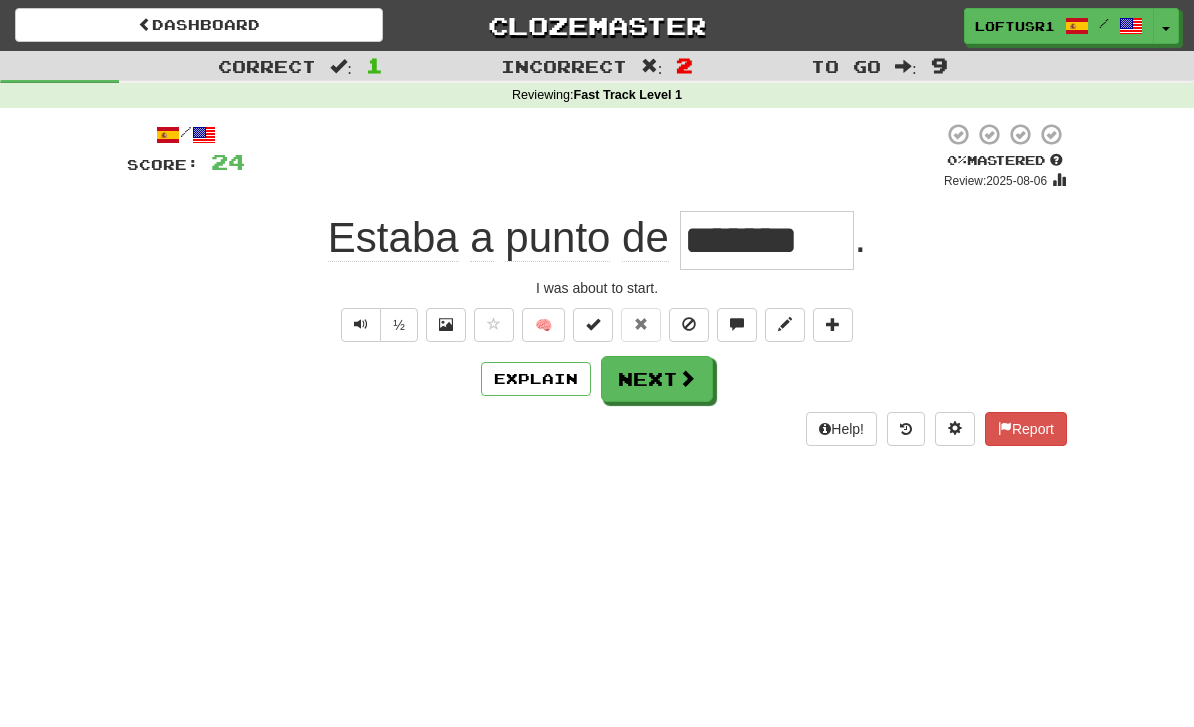 click on "Next" at bounding box center [657, 379] 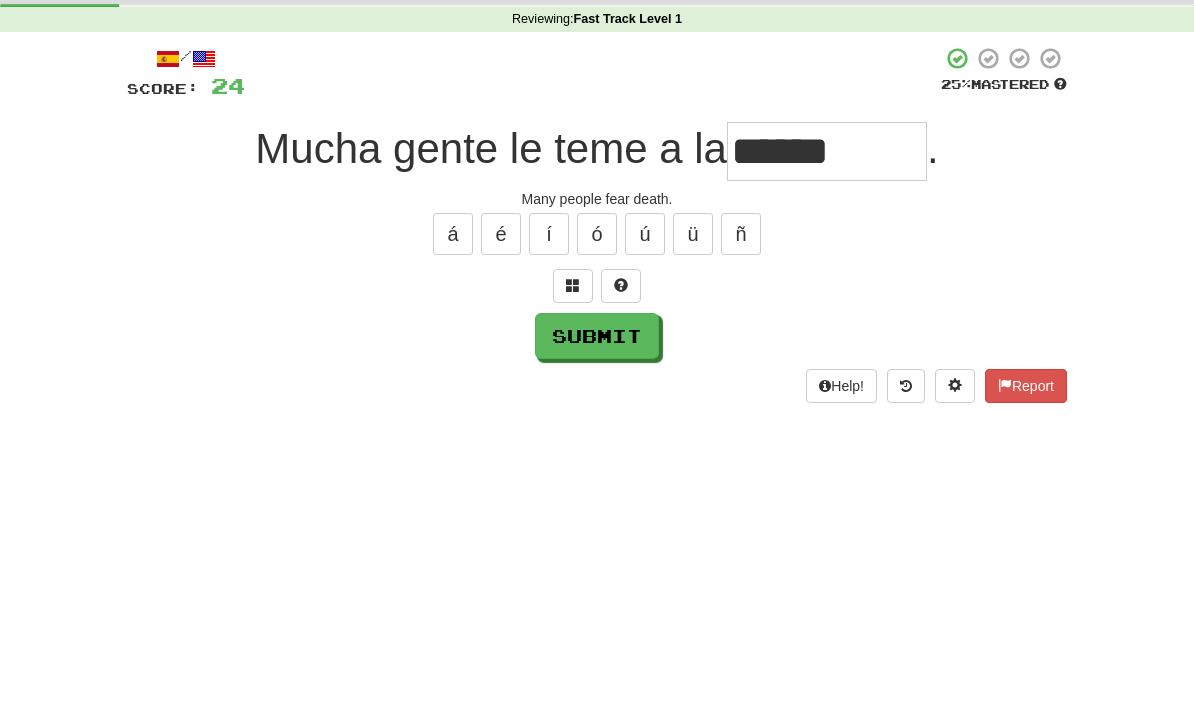 scroll, scrollTop: 76, scrollLeft: 0, axis: vertical 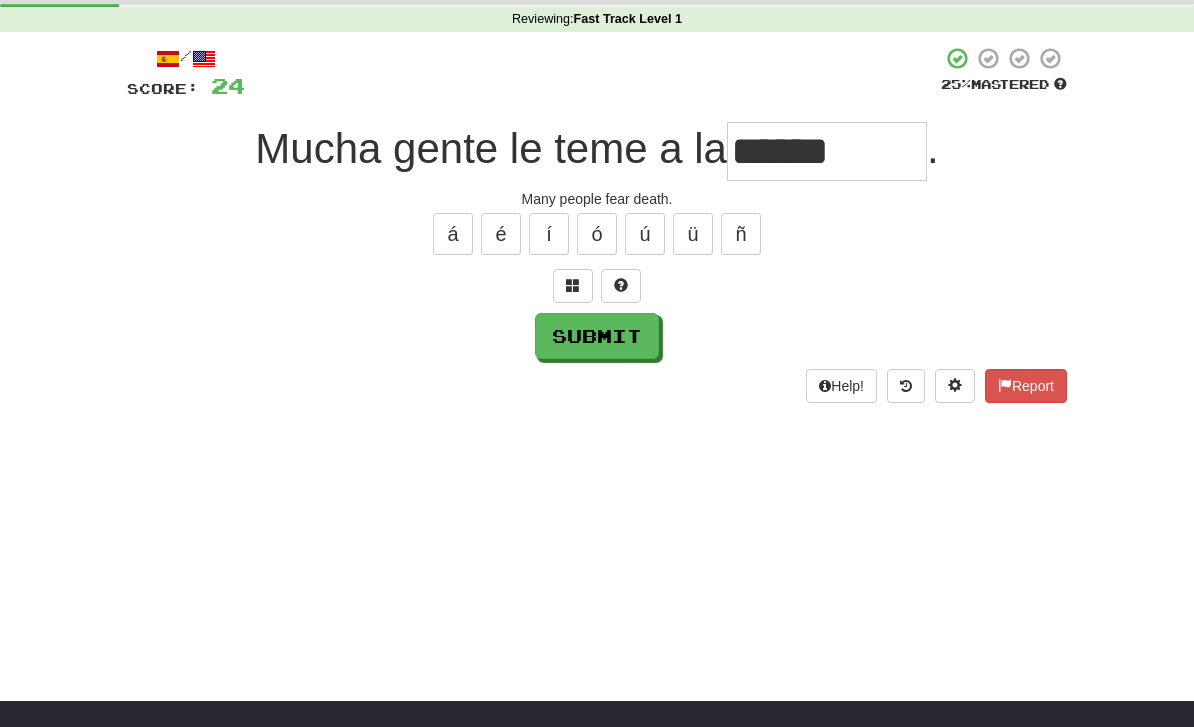 type on "******" 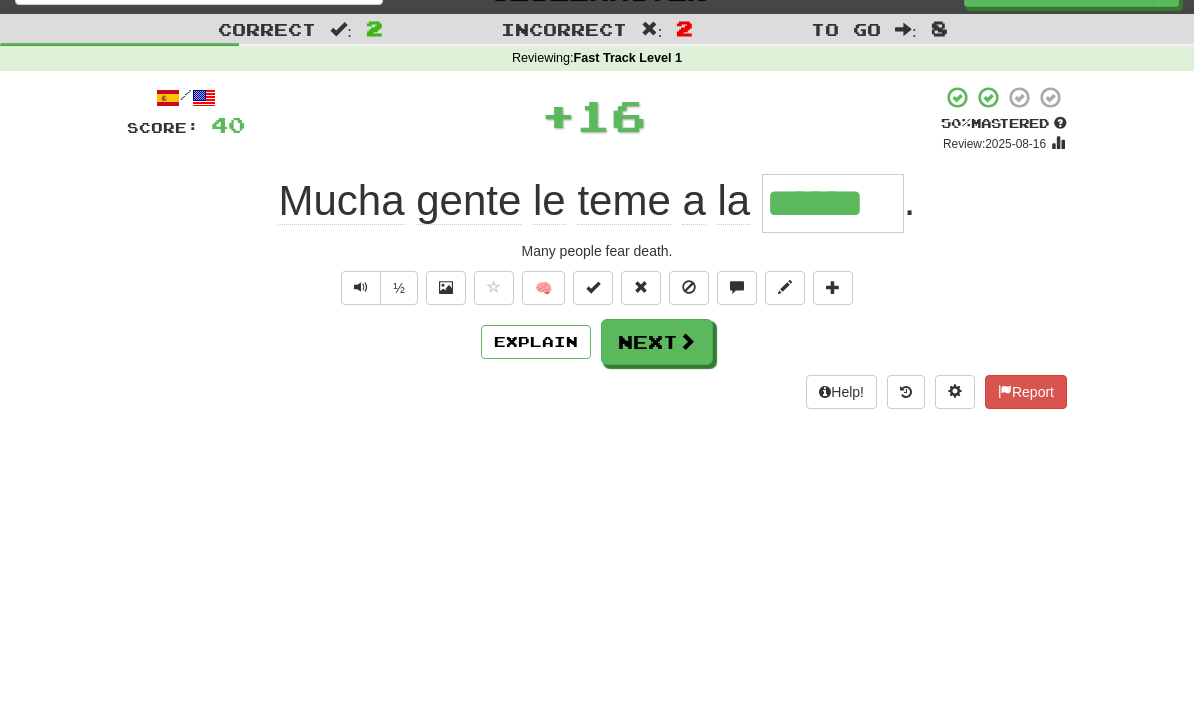 scroll, scrollTop: 0, scrollLeft: 0, axis: both 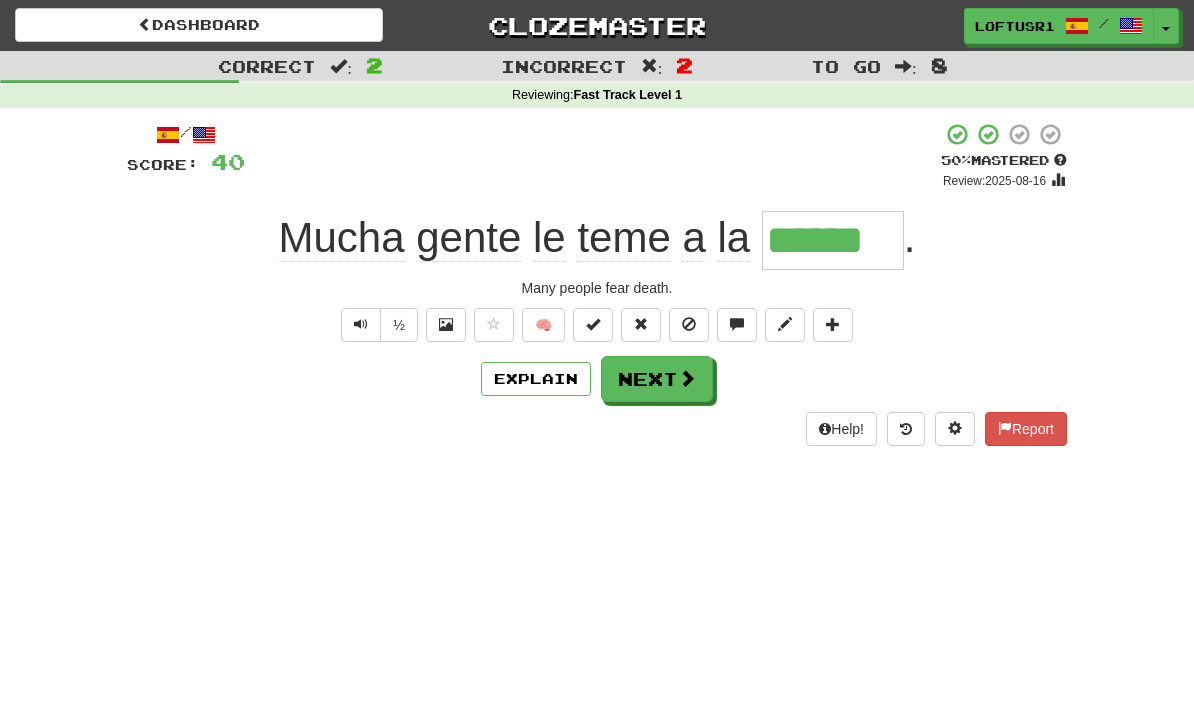 click on "Next" at bounding box center (657, 379) 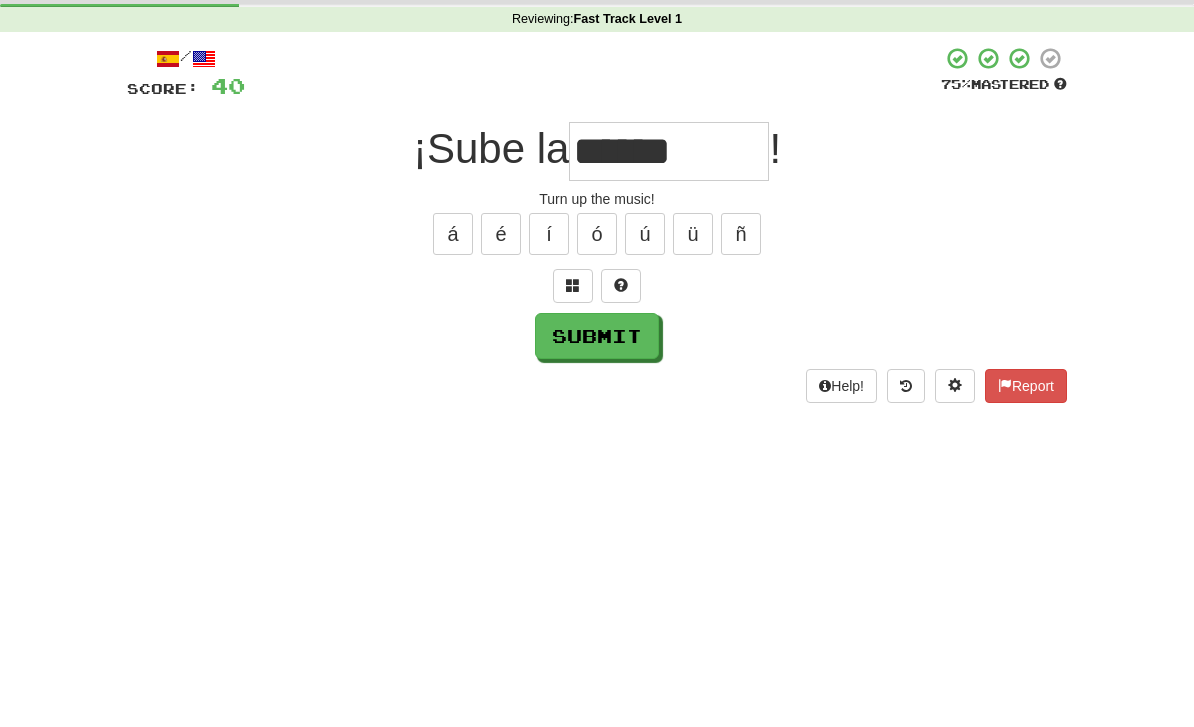 scroll, scrollTop: 76, scrollLeft: 0, axis: vertical 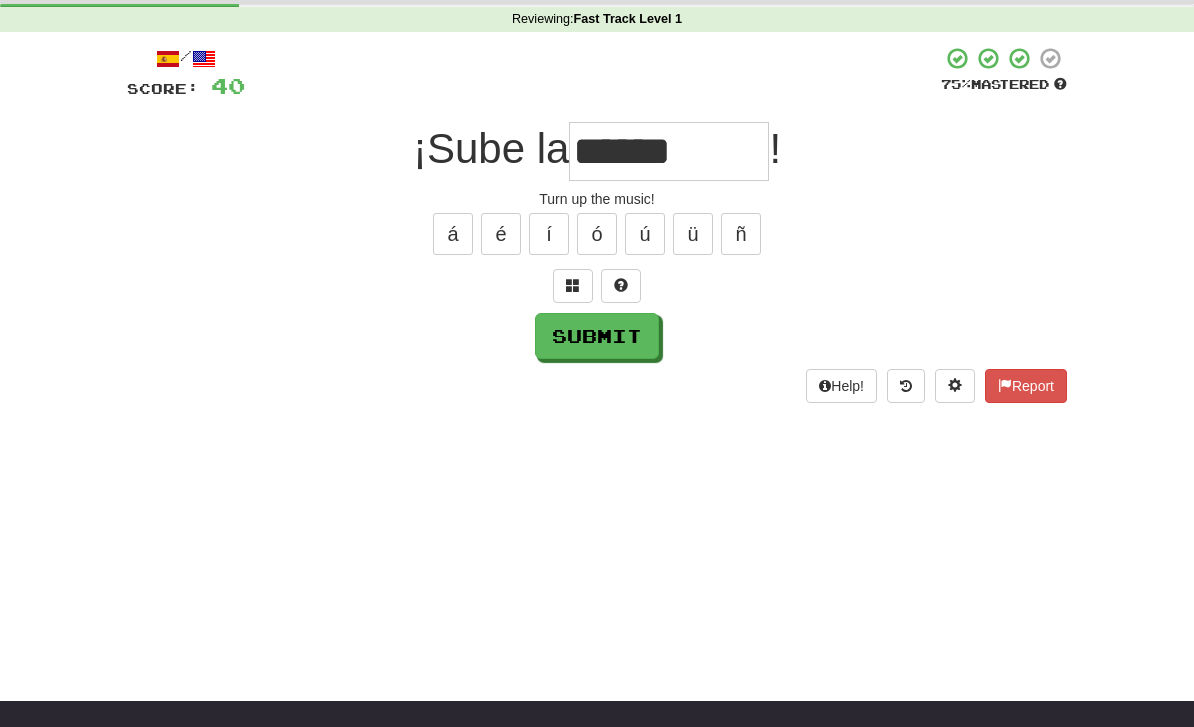 type on "******" 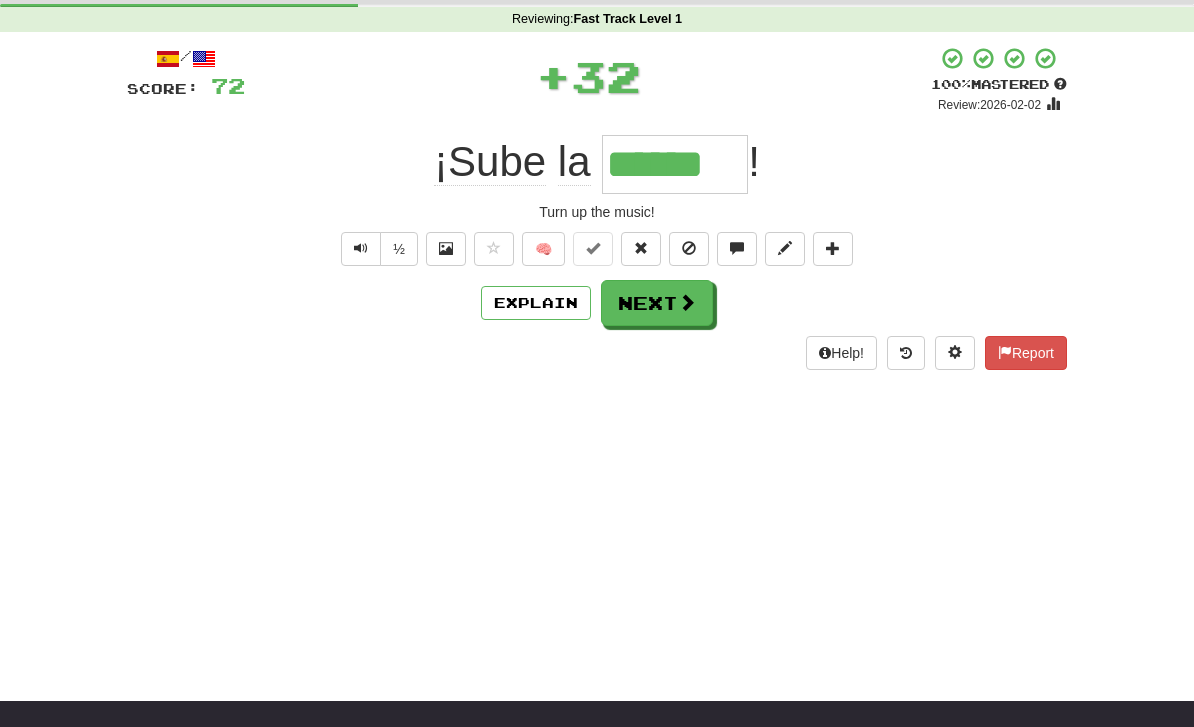 scroll, scrollTop: 0, scrollLeft: 0, axis: both 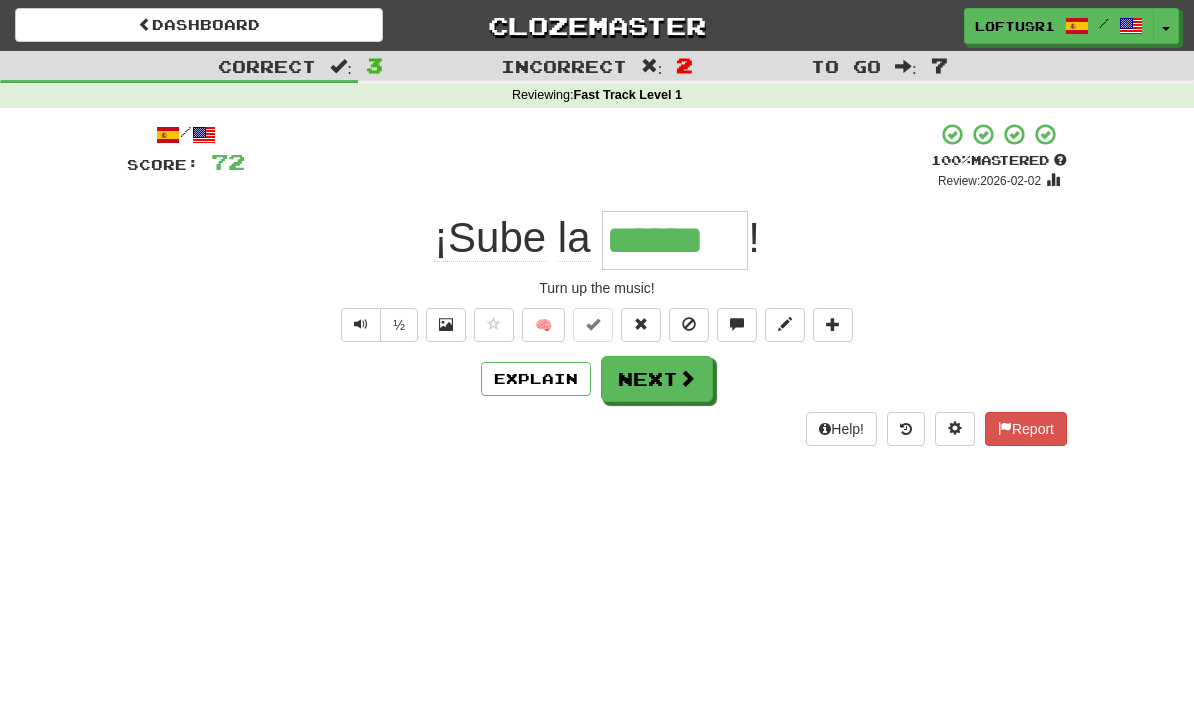 click on "Next" at bounding box center [657, 379] 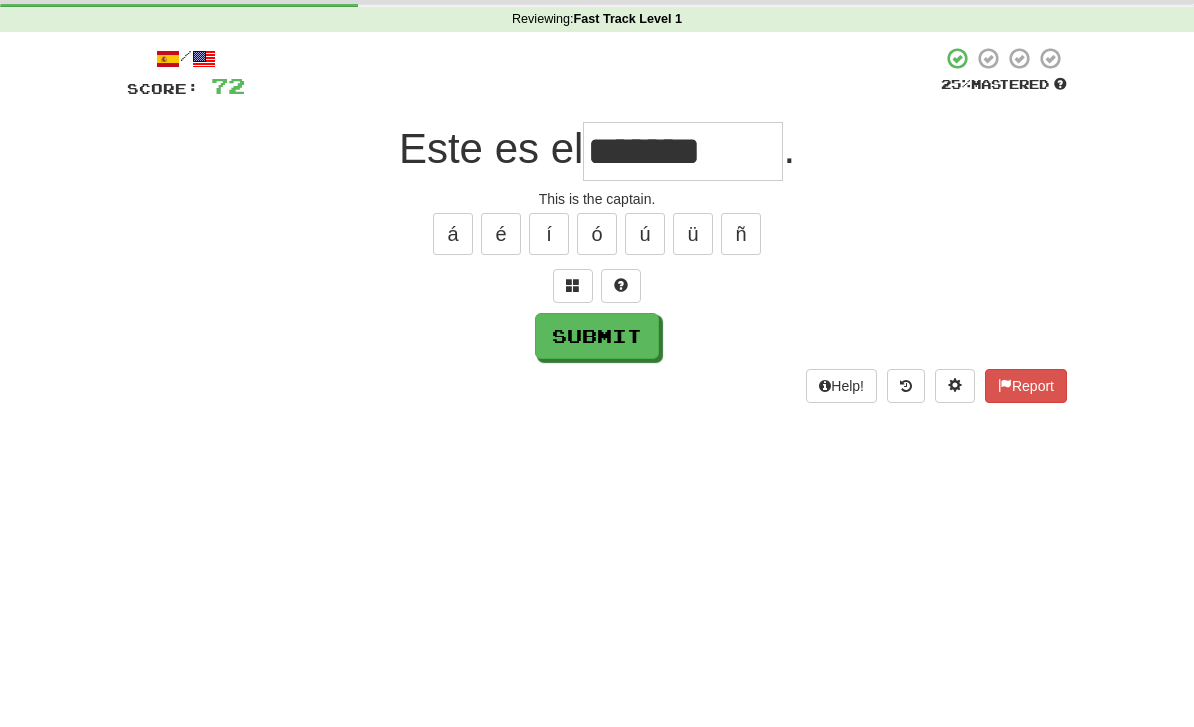 scroll, scrollTop: 76, scrollLeft: 0, axis: vertical 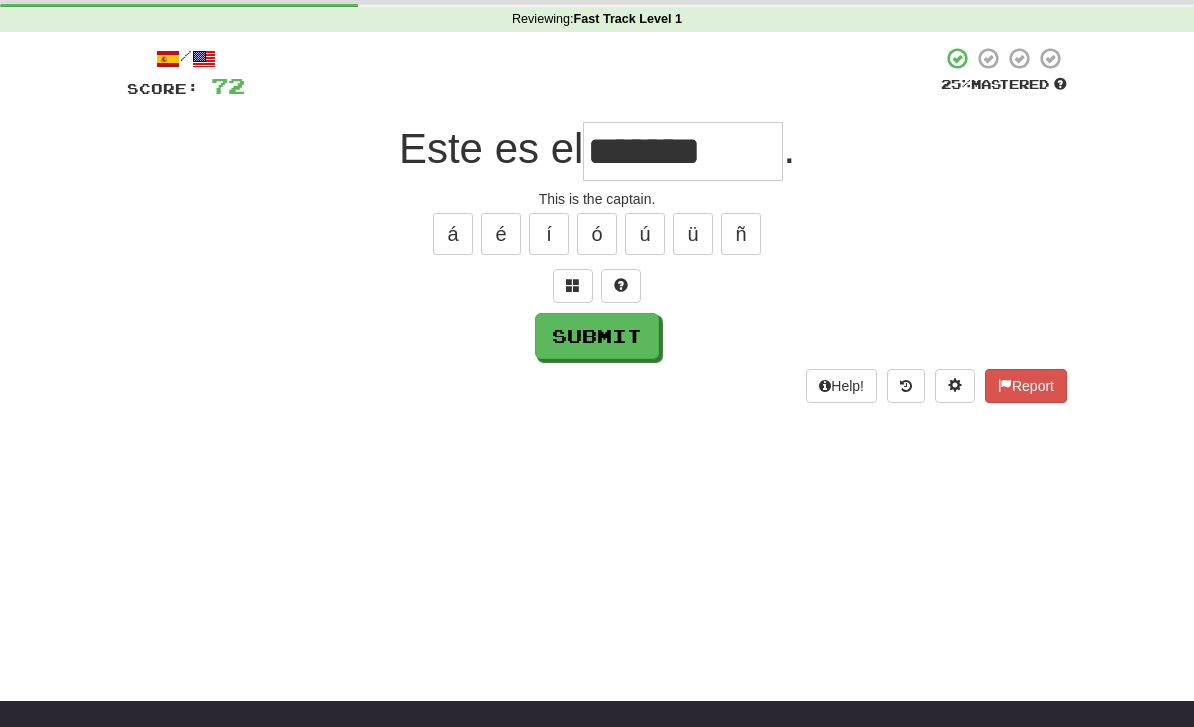click on "Submit" at bounding box center [597, 336] 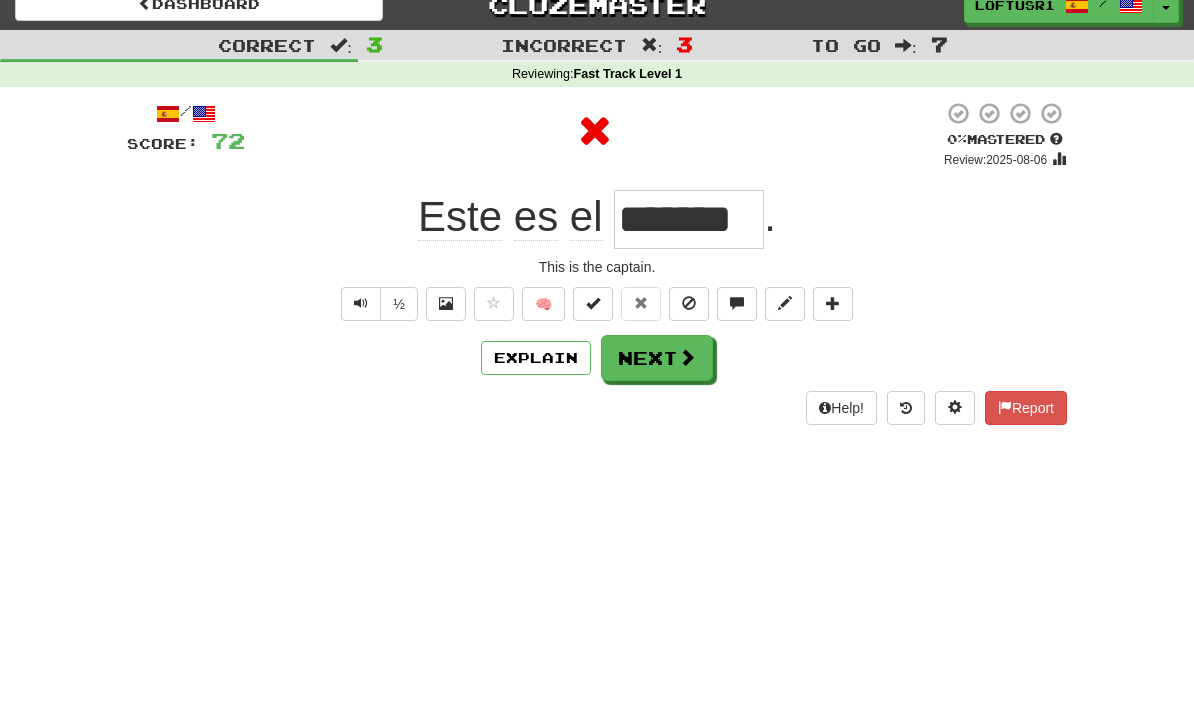 scroll, scrollTop: 0, scrollLeft: 0, axis: both 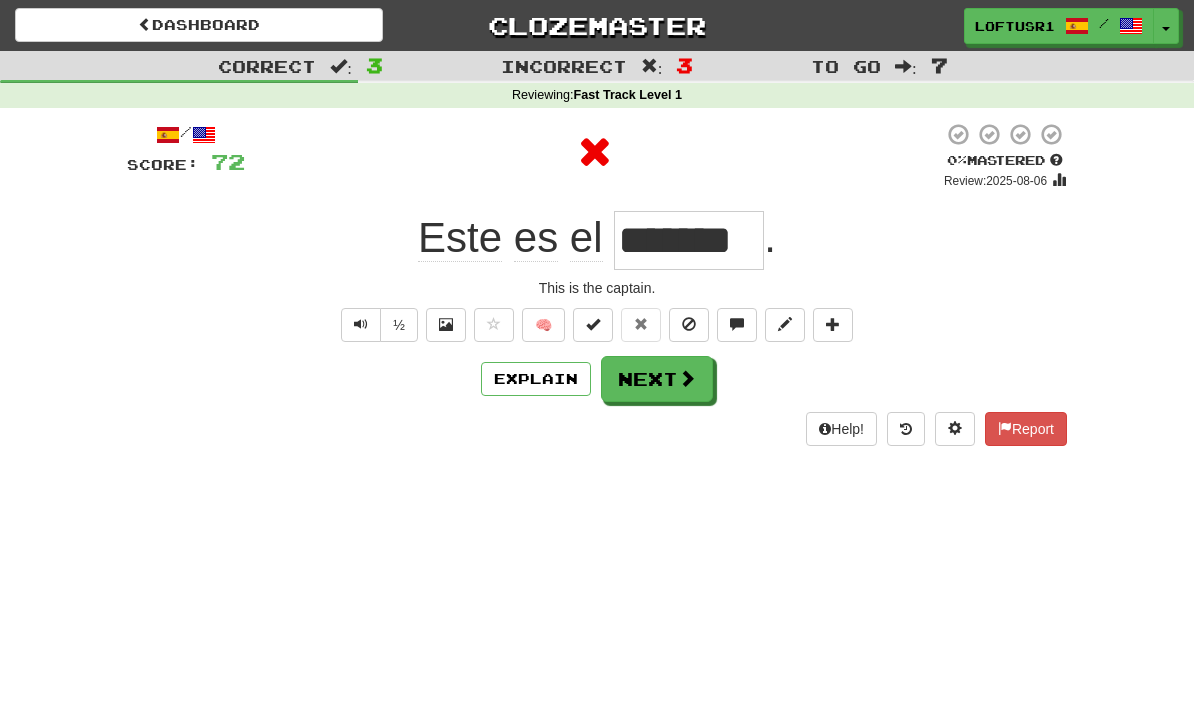 click on "Next" at bounding box center (657, 379) 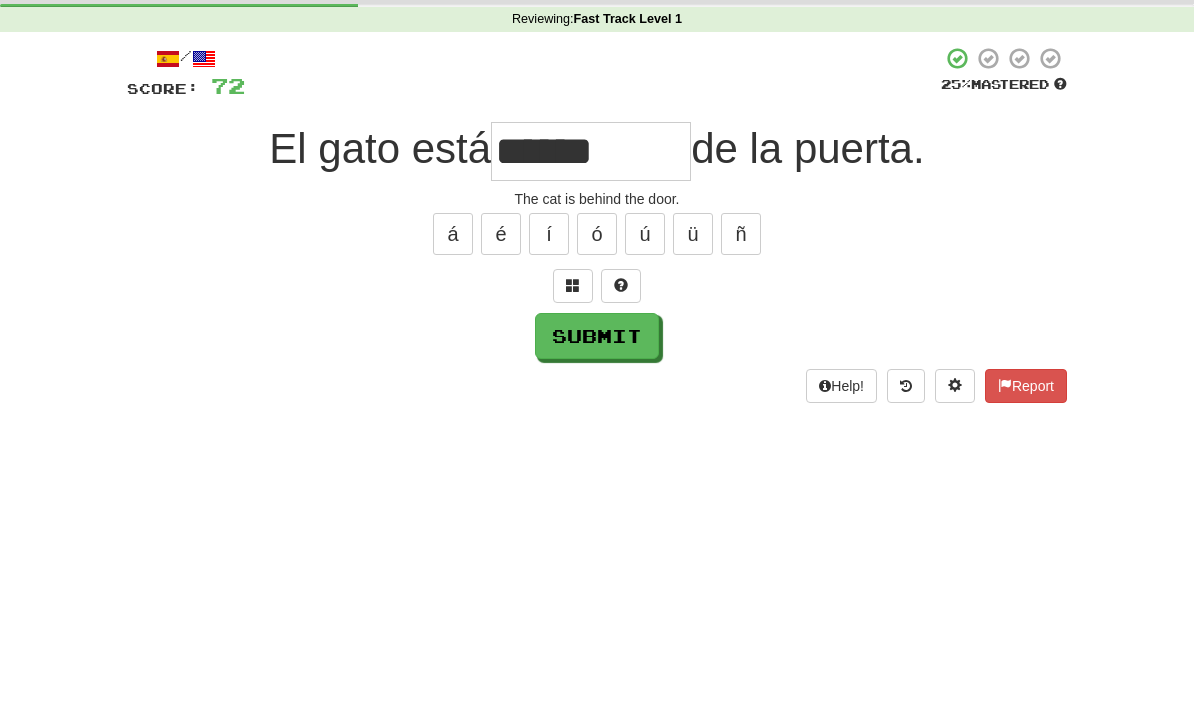 scroll, scrollTop: 76, scrollLeft: 0, axis: vertical 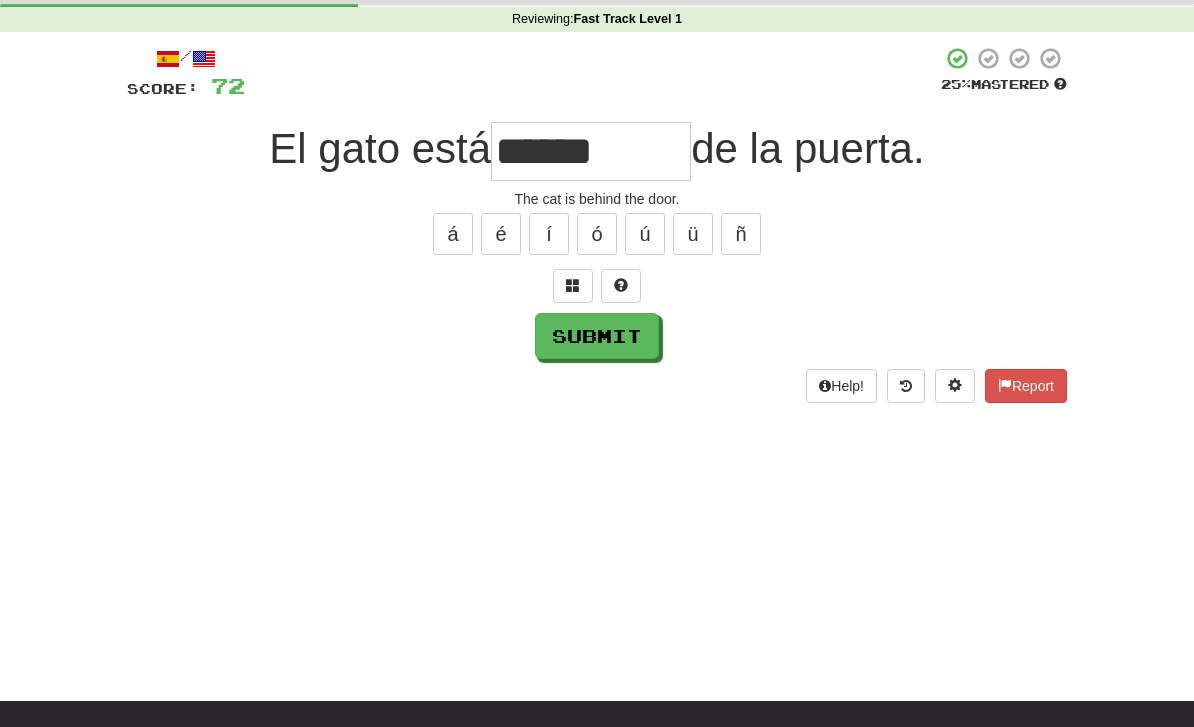 click on "Submit" at bounding box center [597, 336] 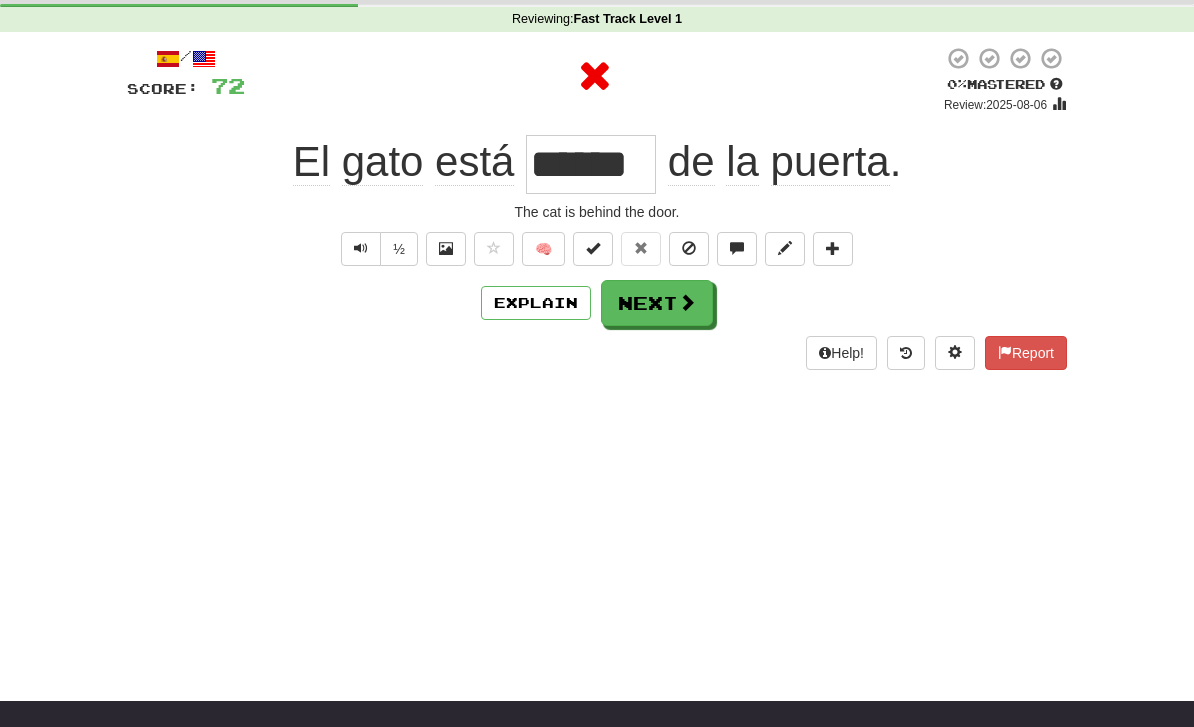 scroll, scrollTop: 0, scrollLeft: 0, axis: both 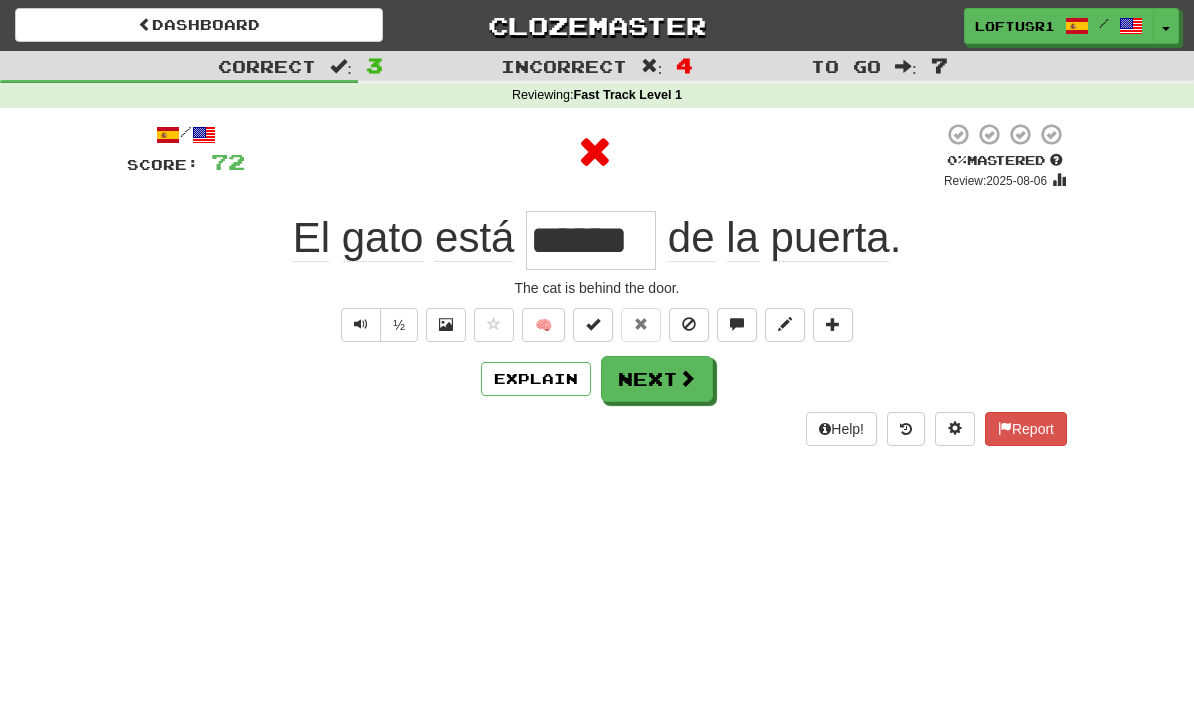 click on "Next" at bounding box center [657, 379] 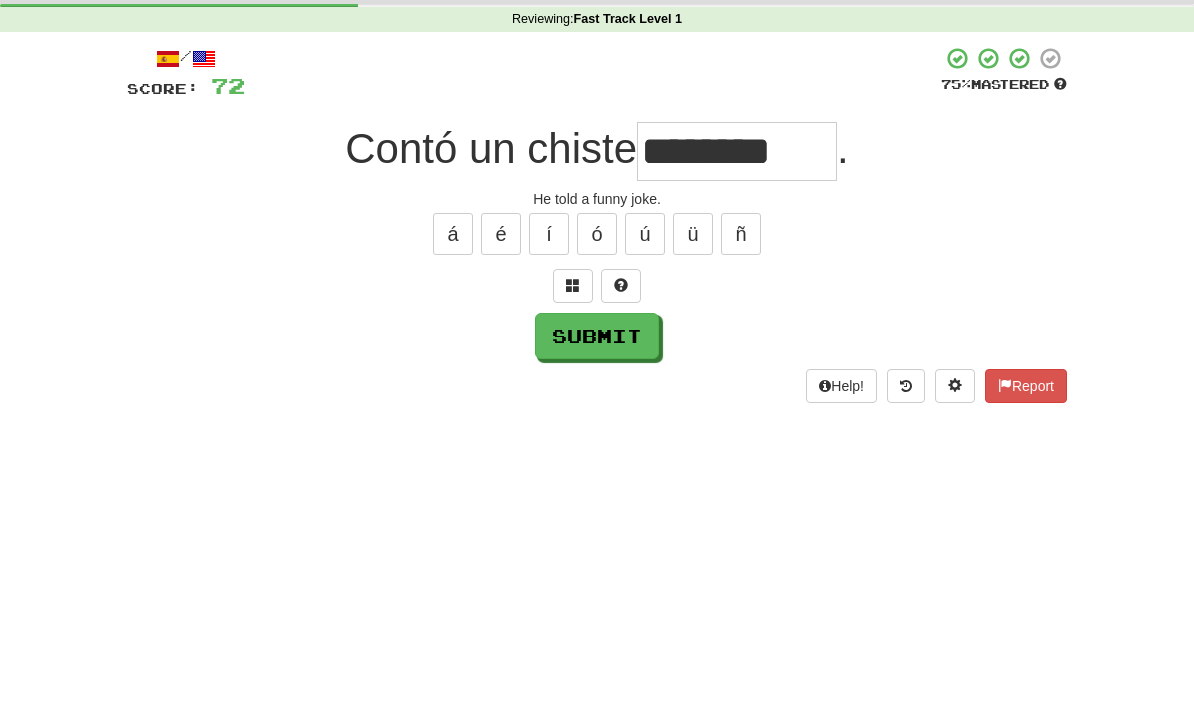 scroll, scrollTop: 76, scrollLeft: 0, axis: vertical 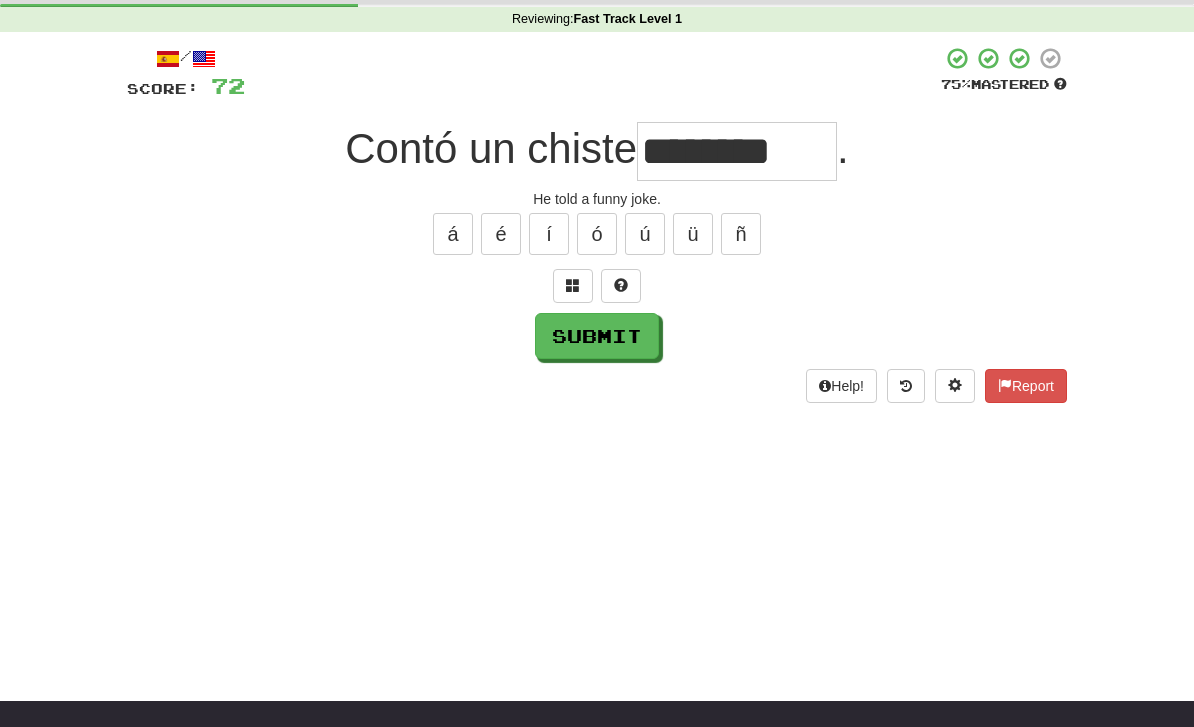 type on "********" 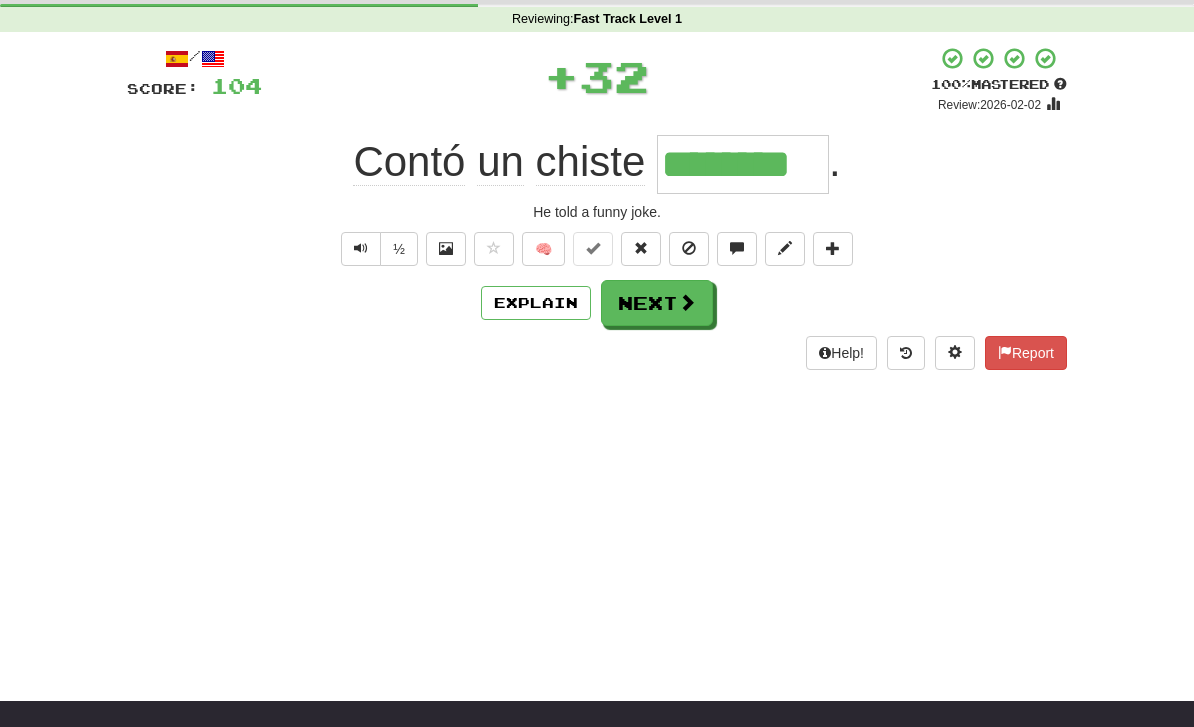 scroll, scrollTop: 0, scrollLeft: 0, axis: both 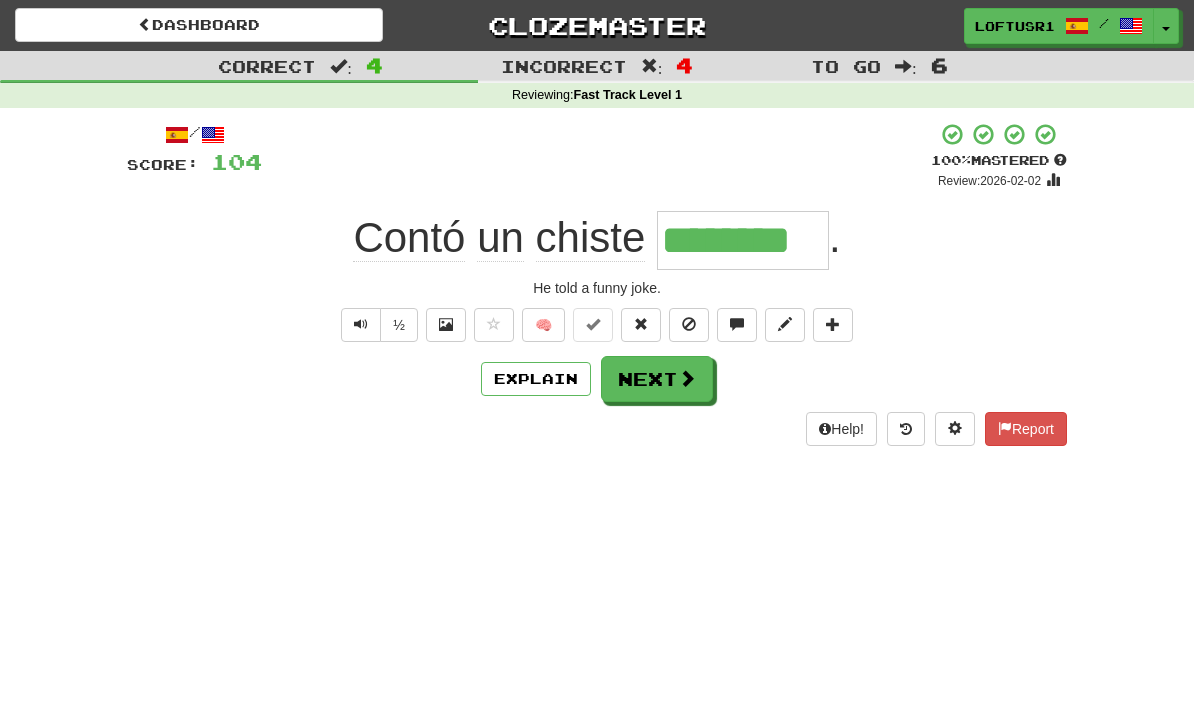 click on "Next" at bounding box center (657, 379) 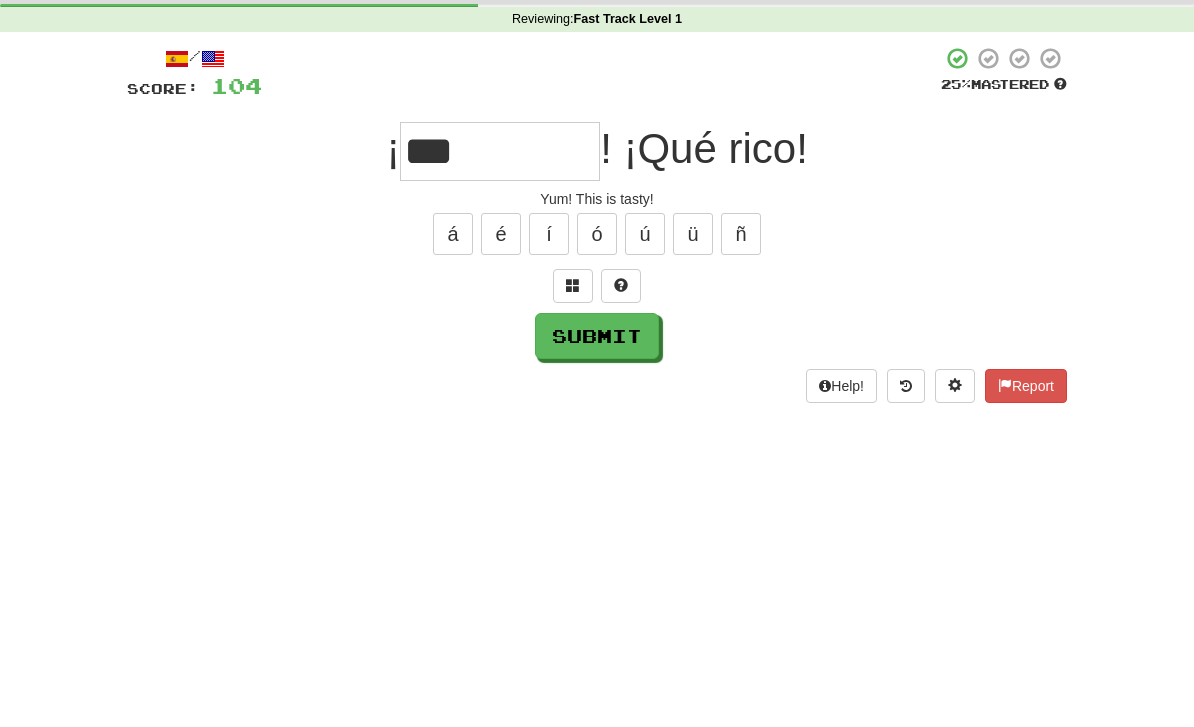 scroll, scrollTop: 76, scrollLeft: 0, axis: vertical 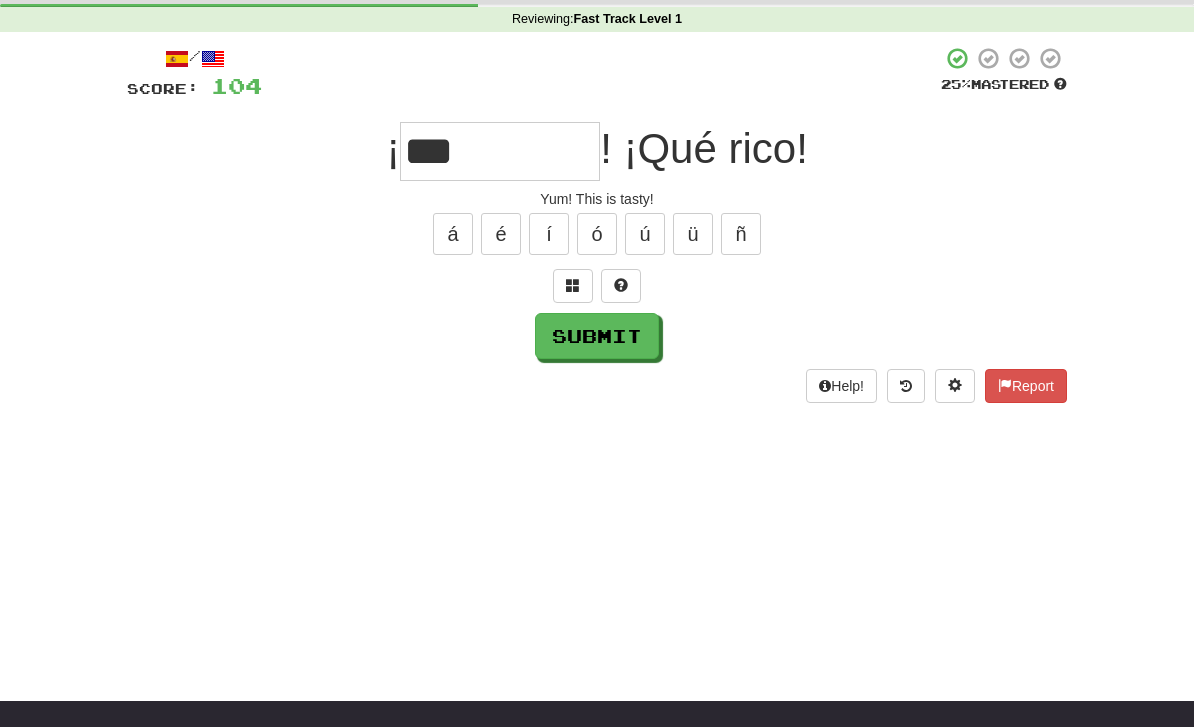click on "Submit" at bounding box center (597, 336) 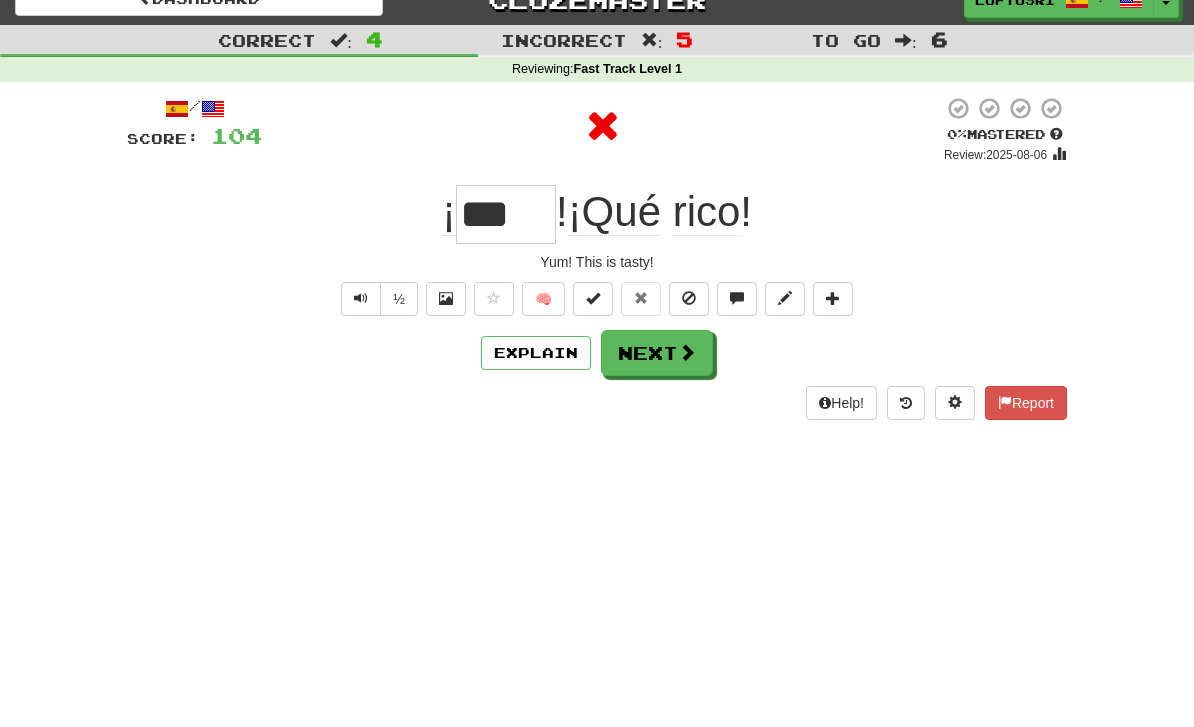 scroll, scrollTop: 0, scrollLeft: 0, axis: both 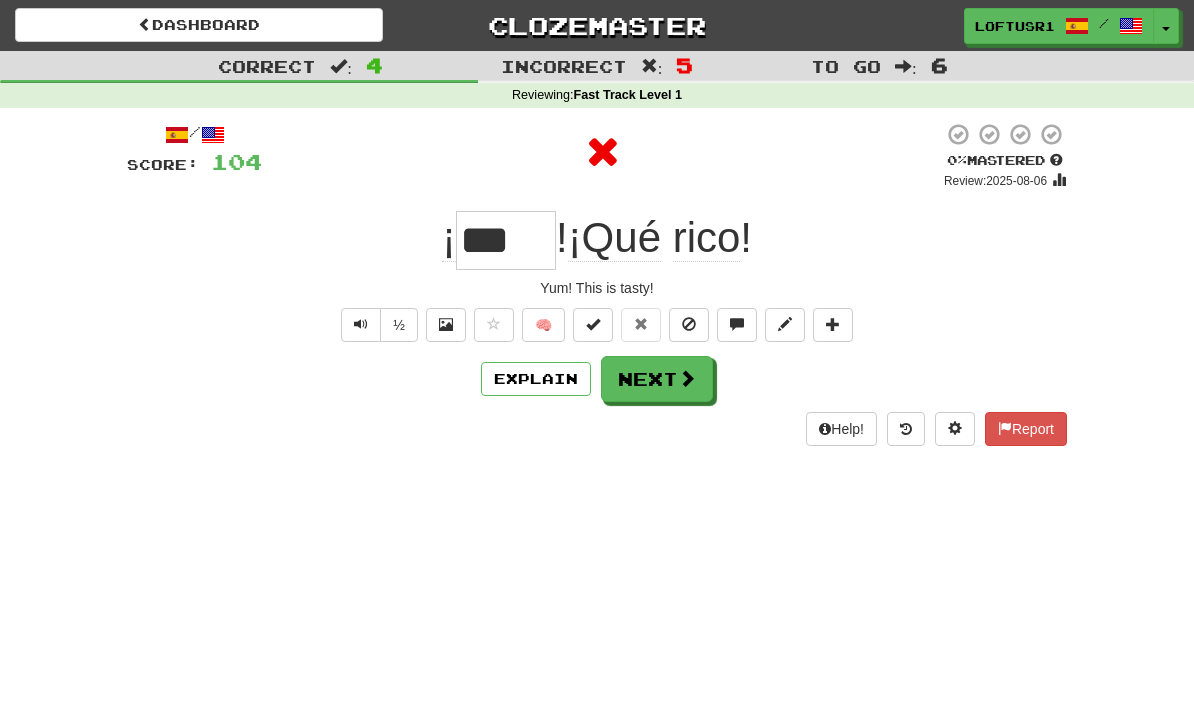 click on "Next" at bounding box center [657, 379] 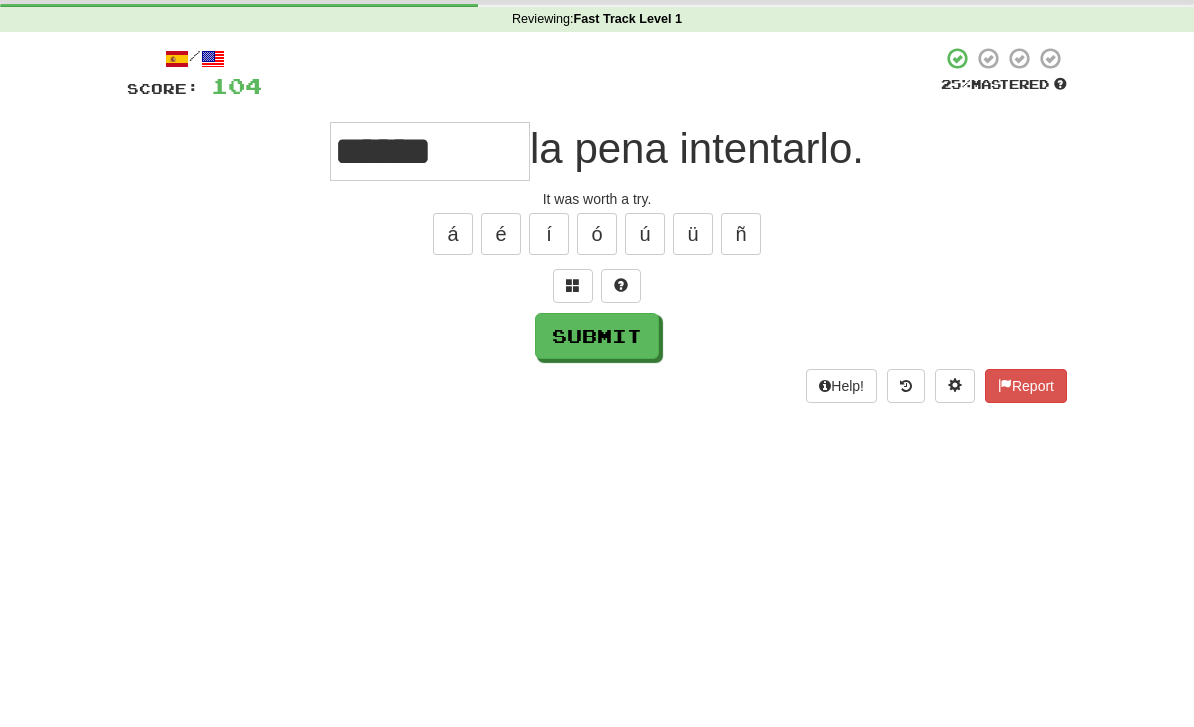 scroll, scrollTop: 76, scrollLeft: 0, axis: vertical 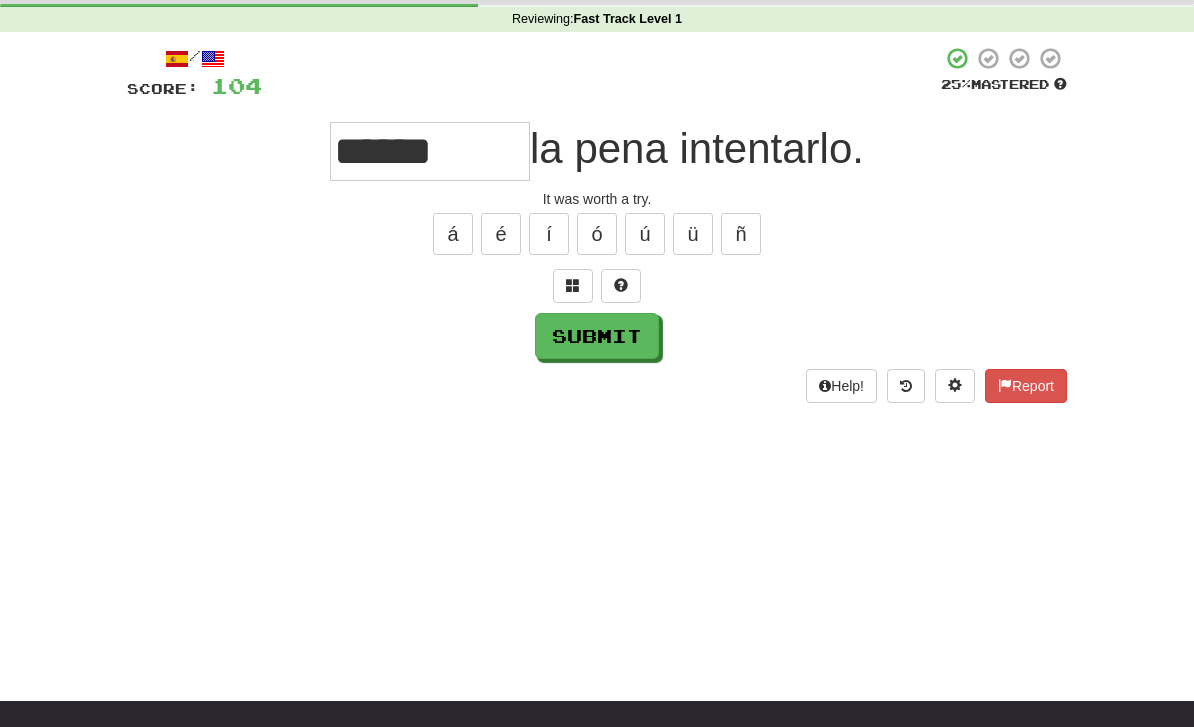 click on "Submit" at bounding box center [597, 336] 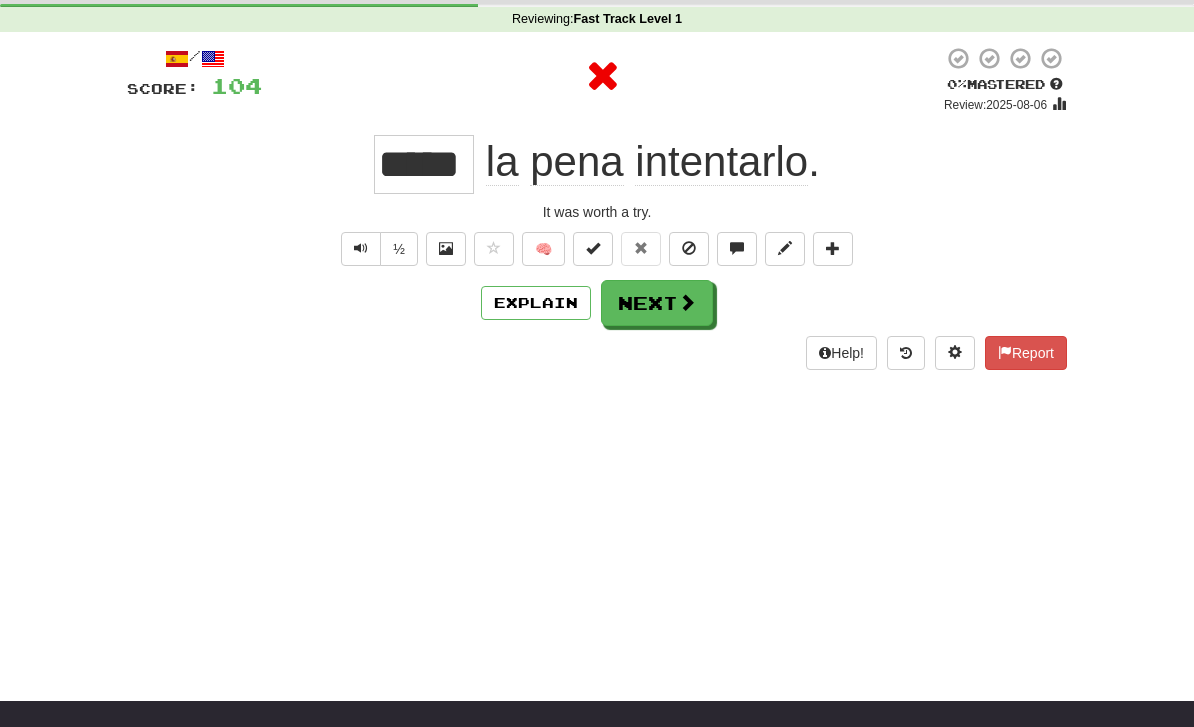 click on "Explain" at bounding box center [536, 303] 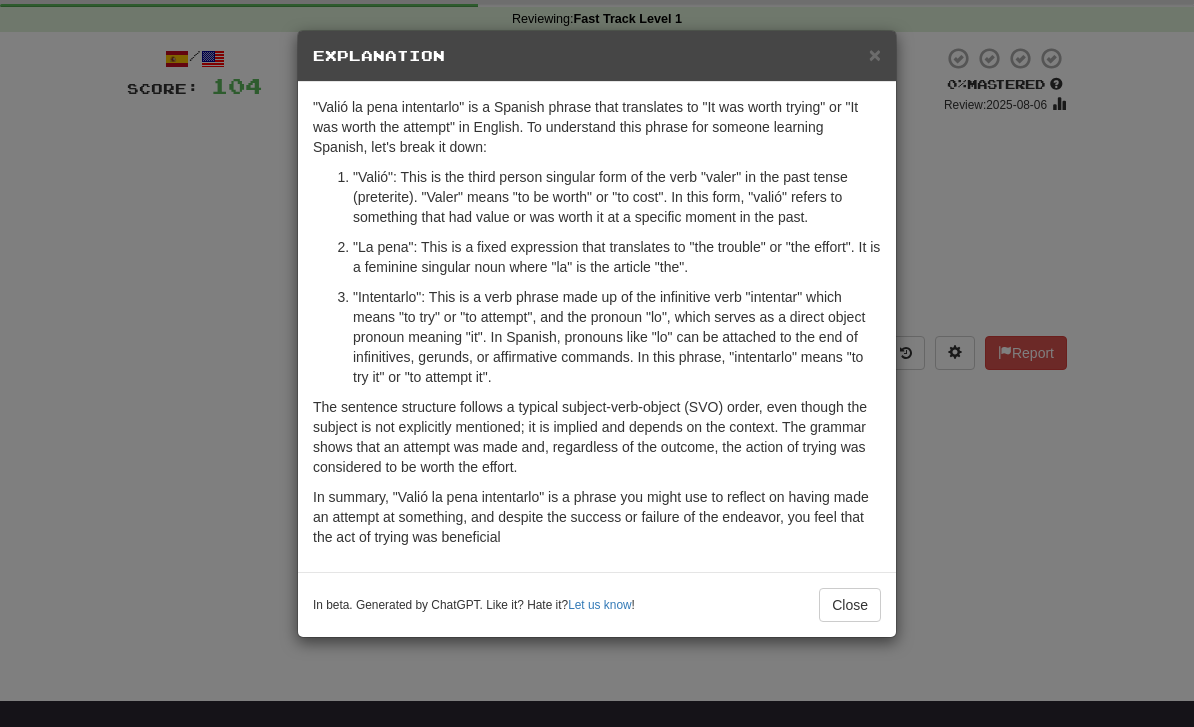 click on "× Explanation "Valió la pena intentarlo" is a Spanish phrase that translates to "It was worth trying" or "It was worth the attempt" in English. To understand this phrase for someone learning Spanish, let's break it down:
"Valió": This is the third person singular form of the verb "valer" in the past tense (preterite). "Valer" means "to be worth" or "to cost". In this form, "valió" refers to something that had value or was worth it at a specific moment in the past.
"La pena": This is a fixed expression that translates to "the trouble" or "the effort". It is a feminine singular noun where "la" is the article "the".
"Intentarlo": This is a verb phrase made up of the infinitive verb "intentar" which means "to try" or "to attempt", and the pronoun "lo", which serves as a direct object pronoun meaning "it". In Spanish, pronouns like "lo" can be attached to the end of infinitives, gerunds, or affirmative commands. In this phrase, "intentarlo" means "to try it" or "to attempt it".
!" at bounding box center [597, 363] 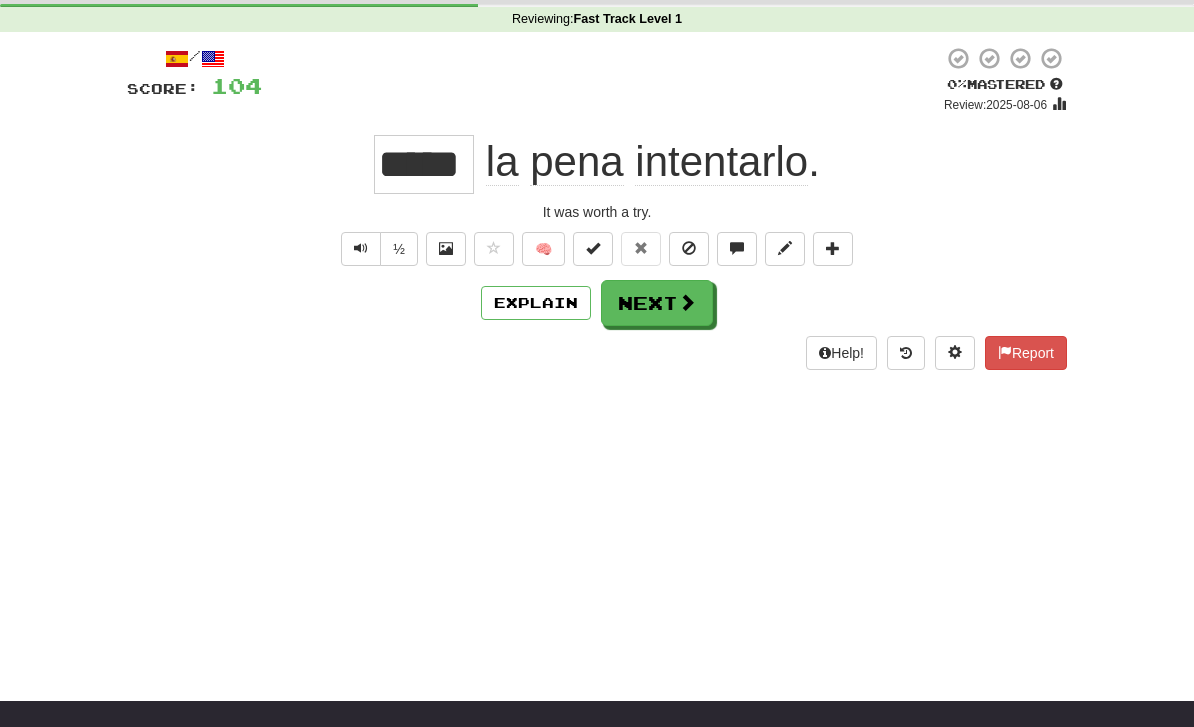 click on "Next" at bounding box center (657, 303) 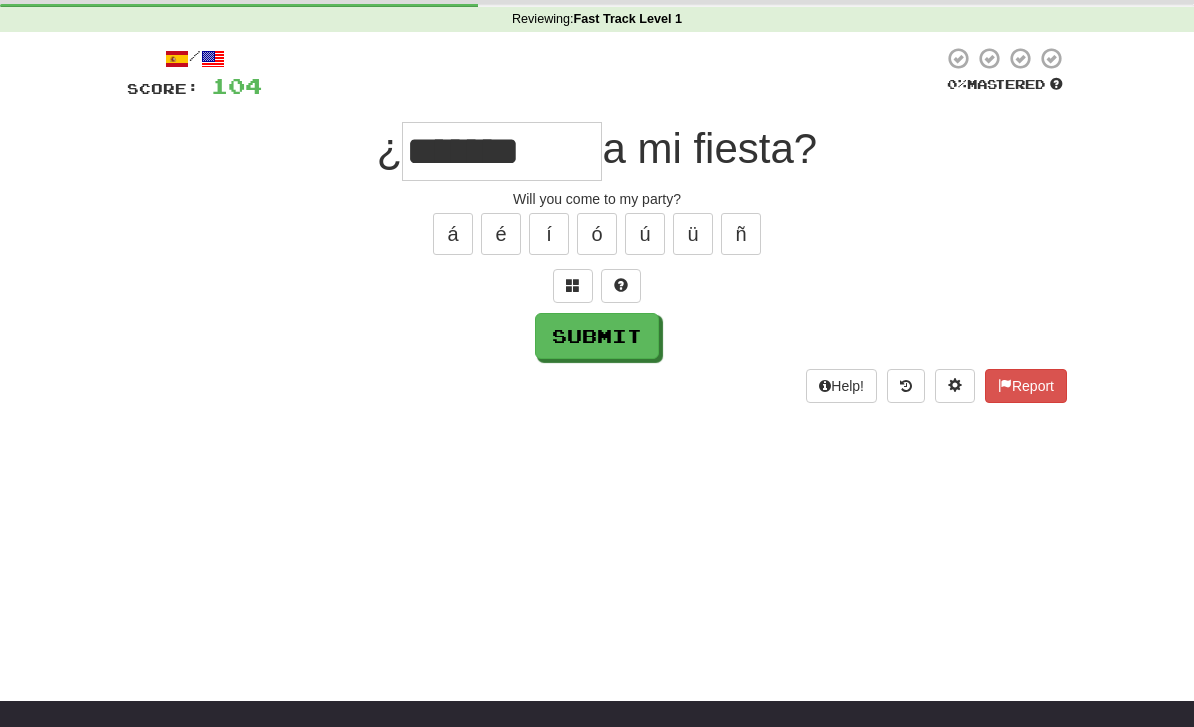 click on "Submit" at bounding box center (597, 336) 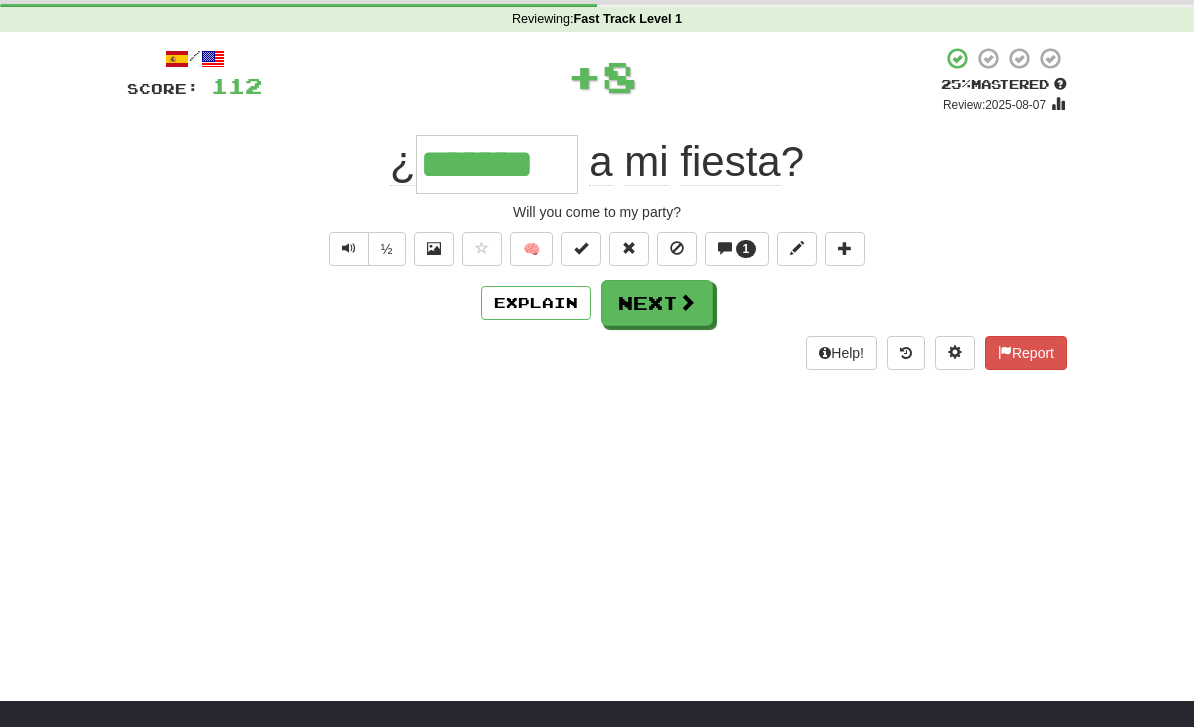 scroll, scrollTop: 0, scrollLeft: 0, axis: both 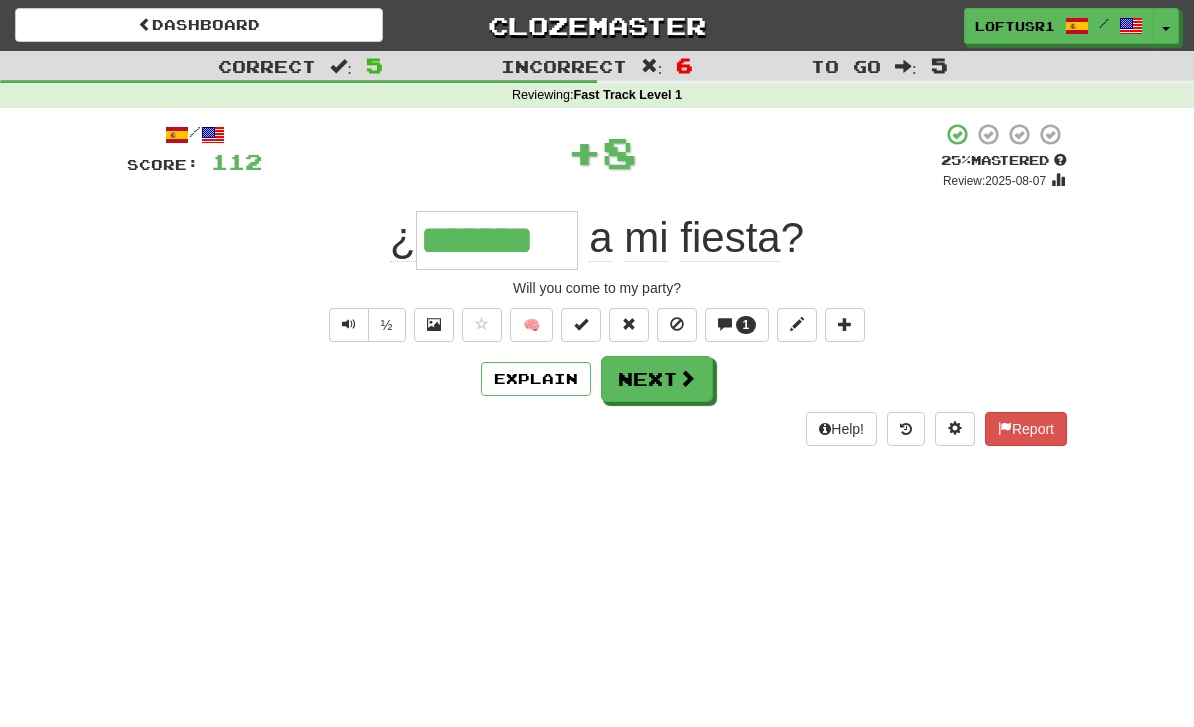 click on "Next" at bounding box center [657, 379] 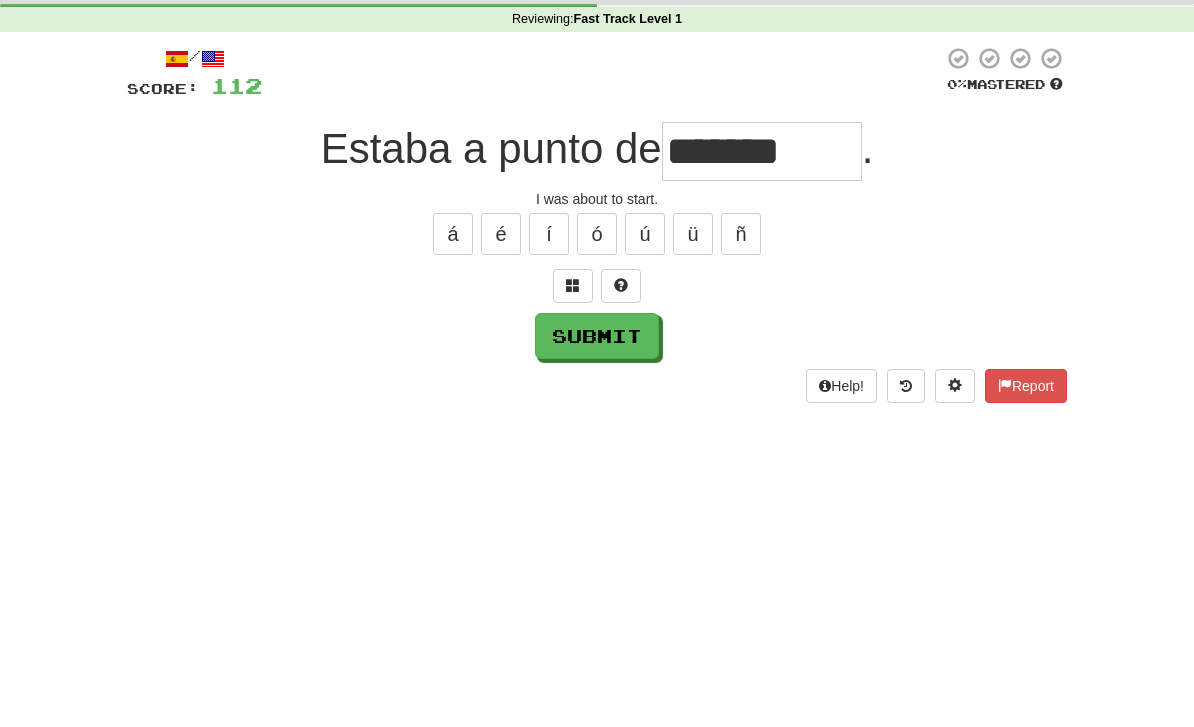 scroll, scrollTop: 76, scrollLeft: 0, axis: vertical 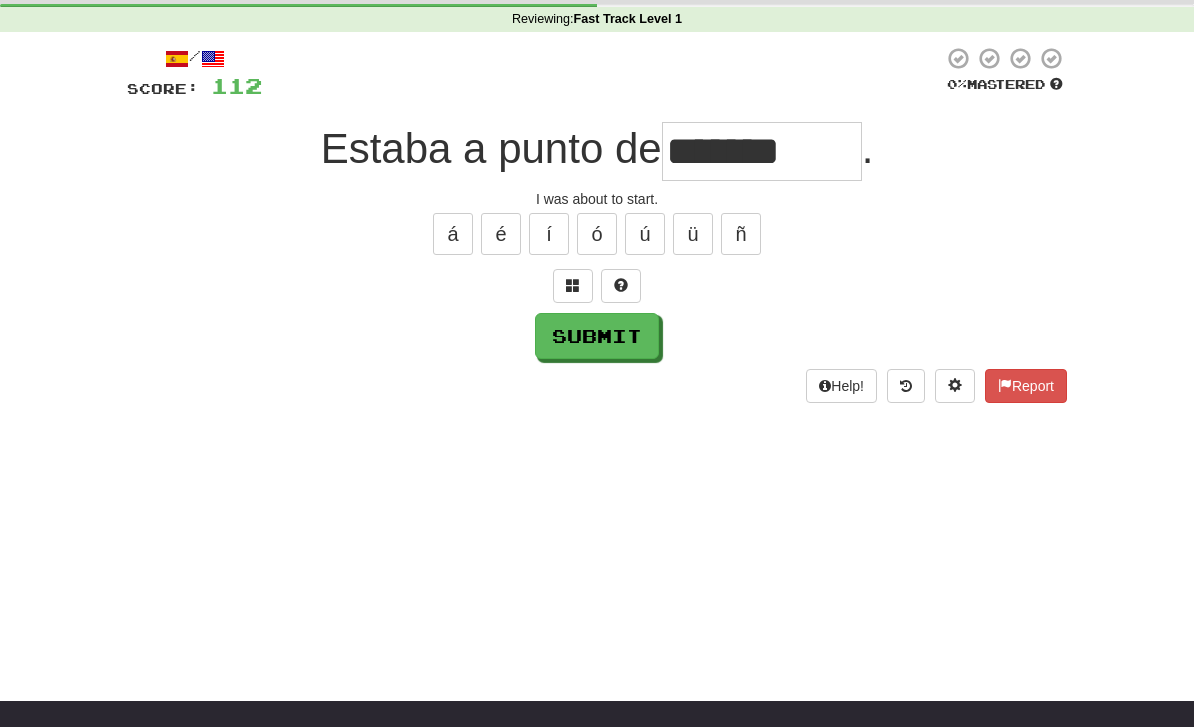 type on "*******" 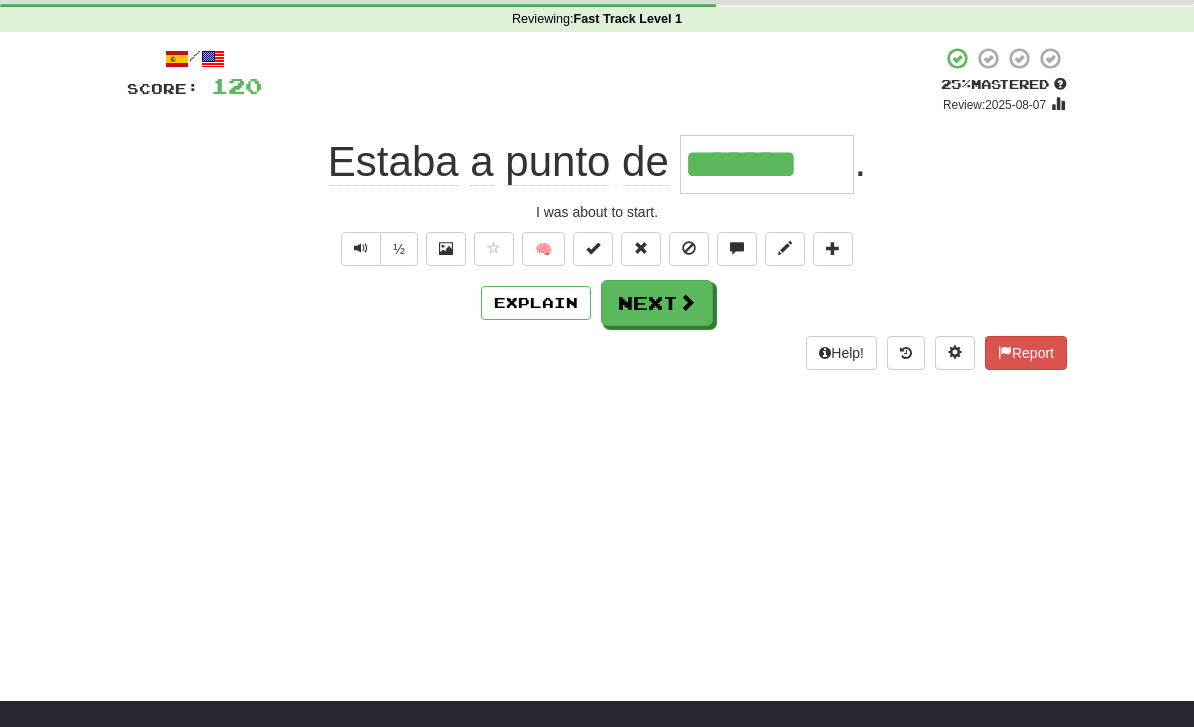 click on "Next" at bounding box center (657, 303) 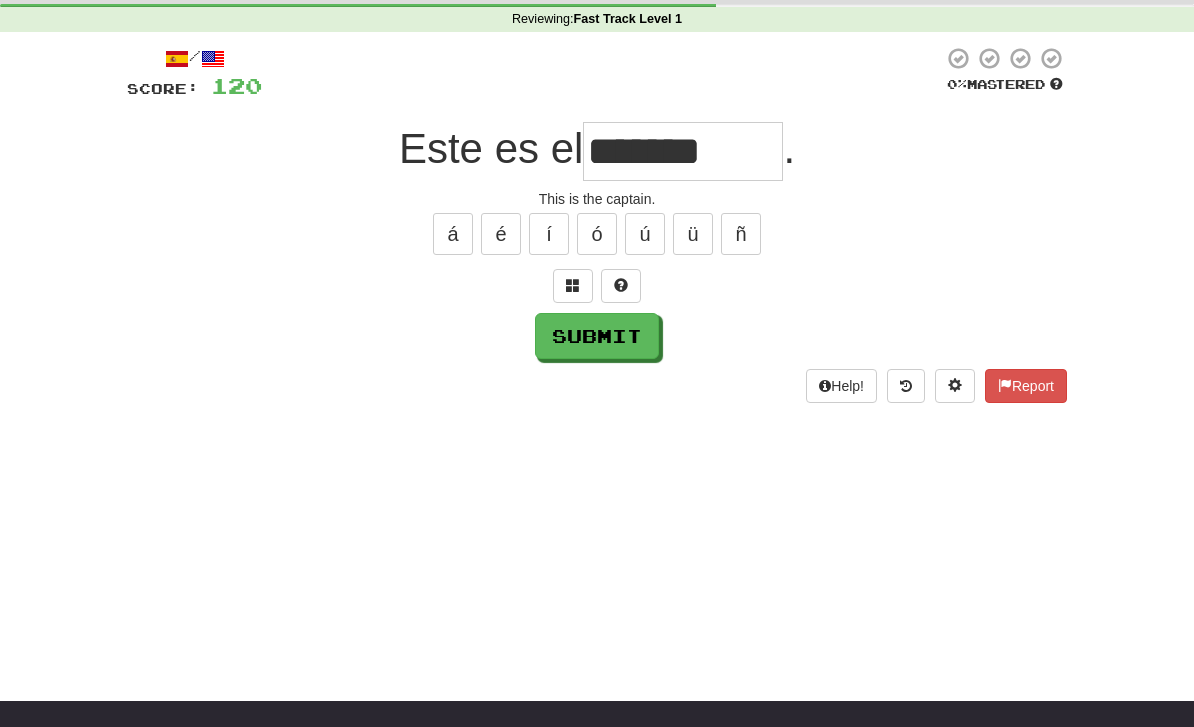 type on "*******" 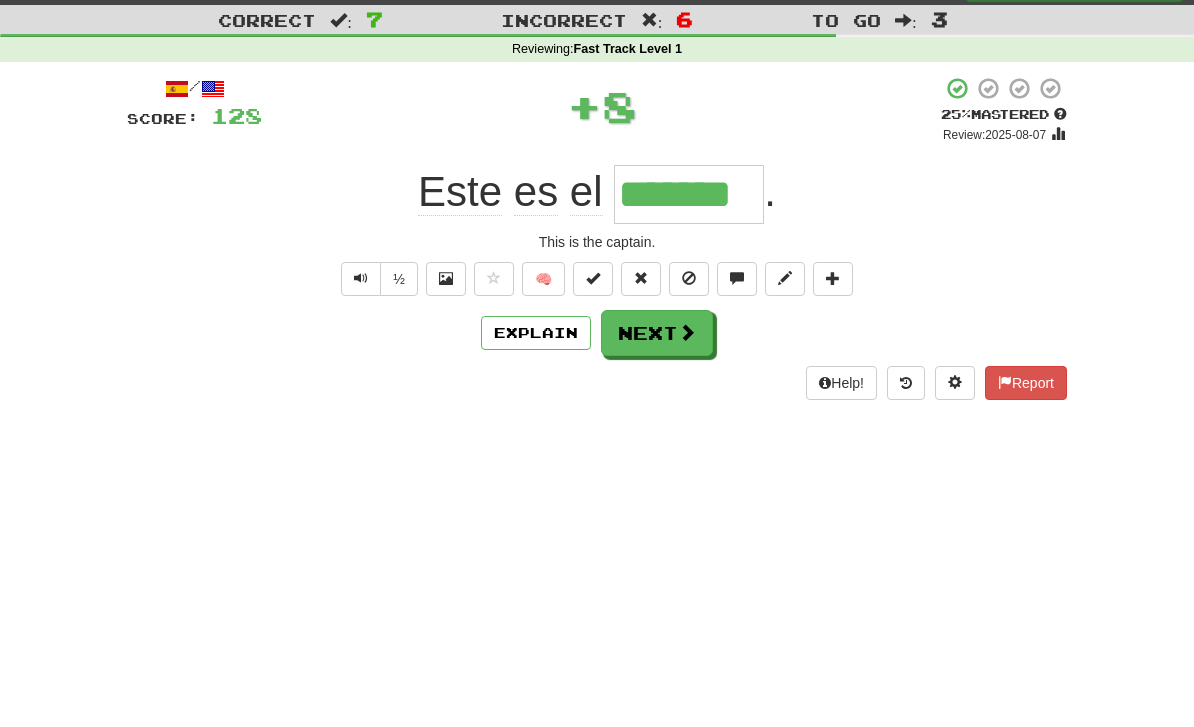 scroll, scrollTop: 0, scrollLeft: 0, axis: both 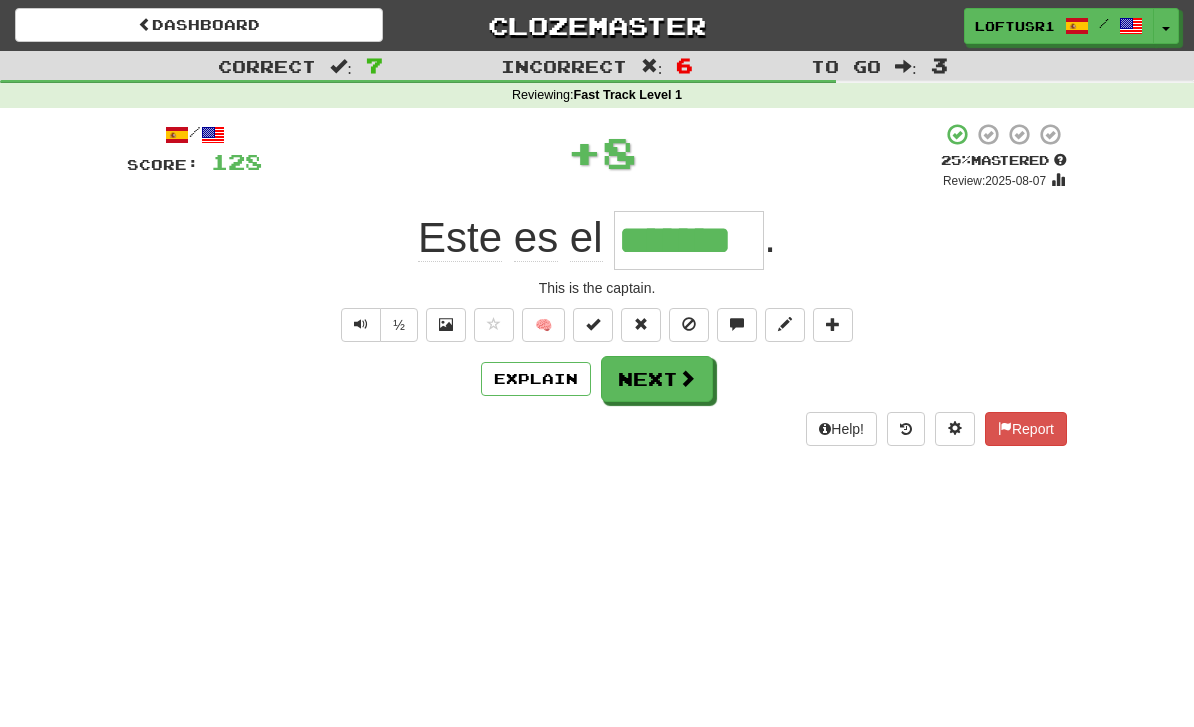 click on "Next" at bounding box center (657, 379) 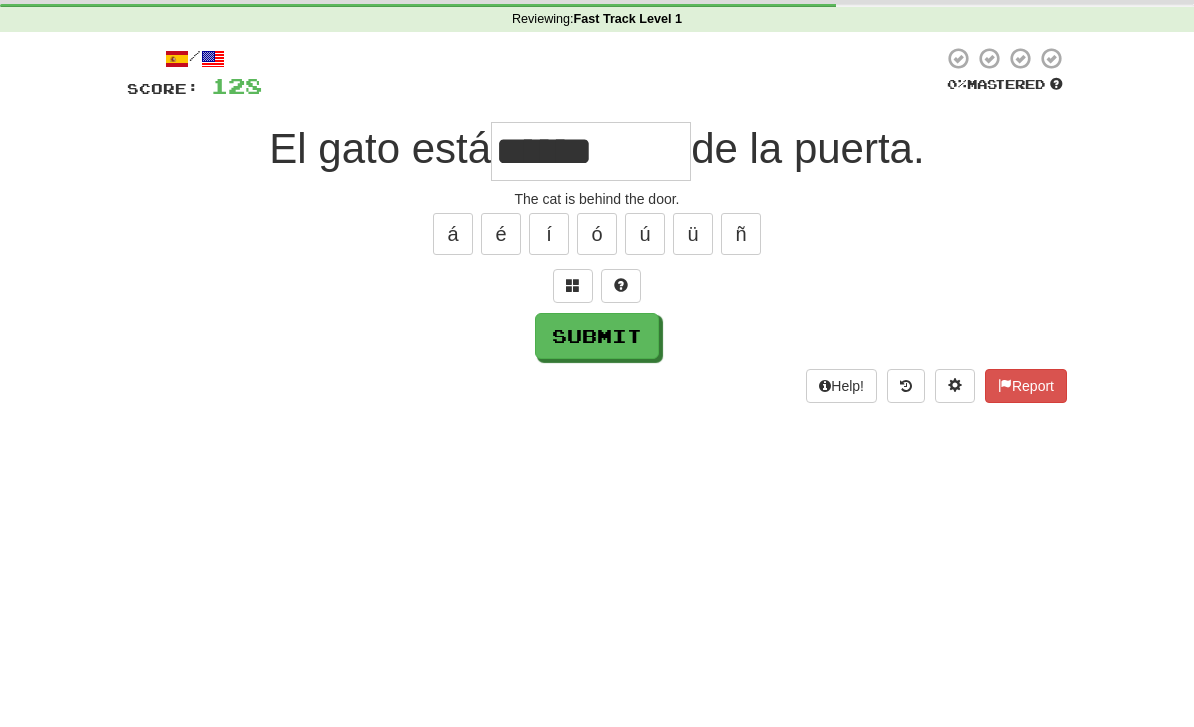 scroll, scrollTop: 76, scrollLeft: 0, axis: vertical 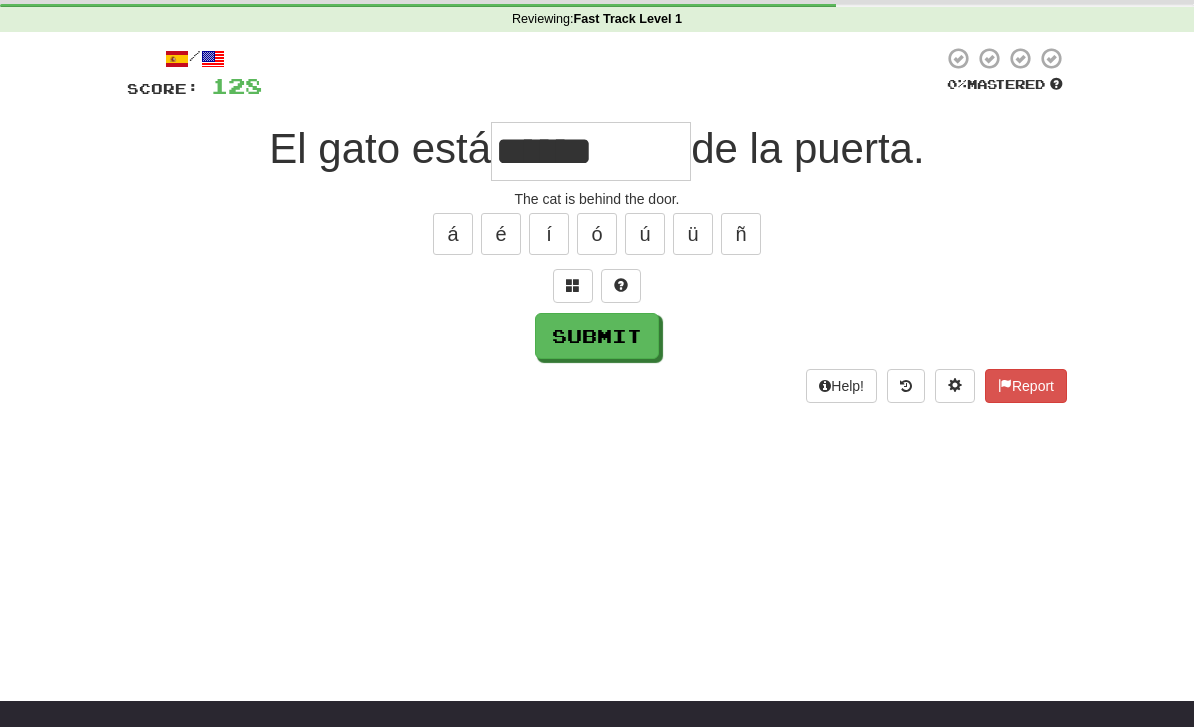 type on "******" 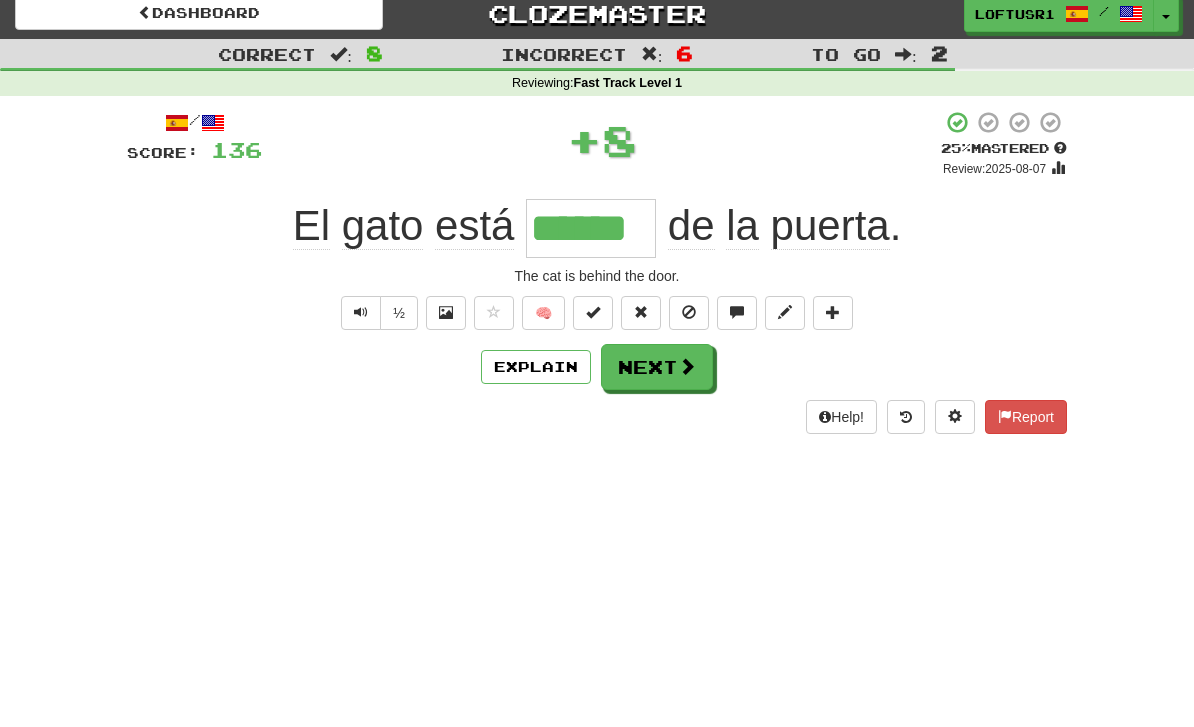 scroll, scrollTop: 0, scrollLeft: 0, axis: both 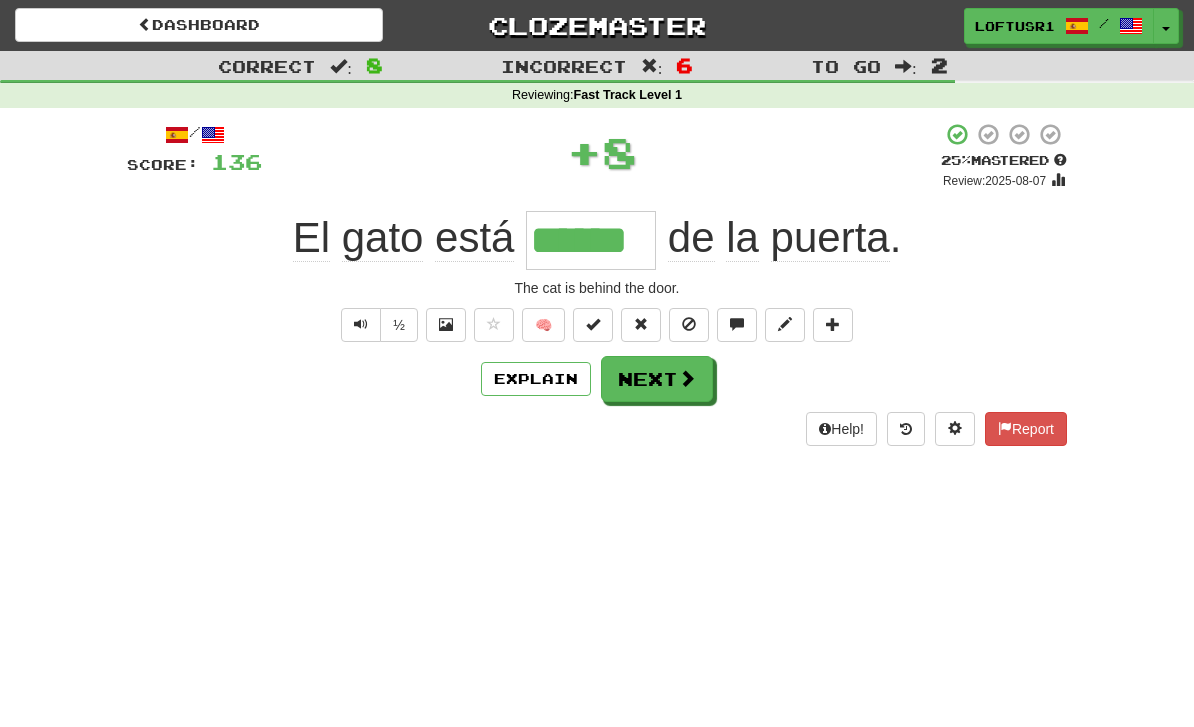 click on "Next" at bounding box center (657, 379) 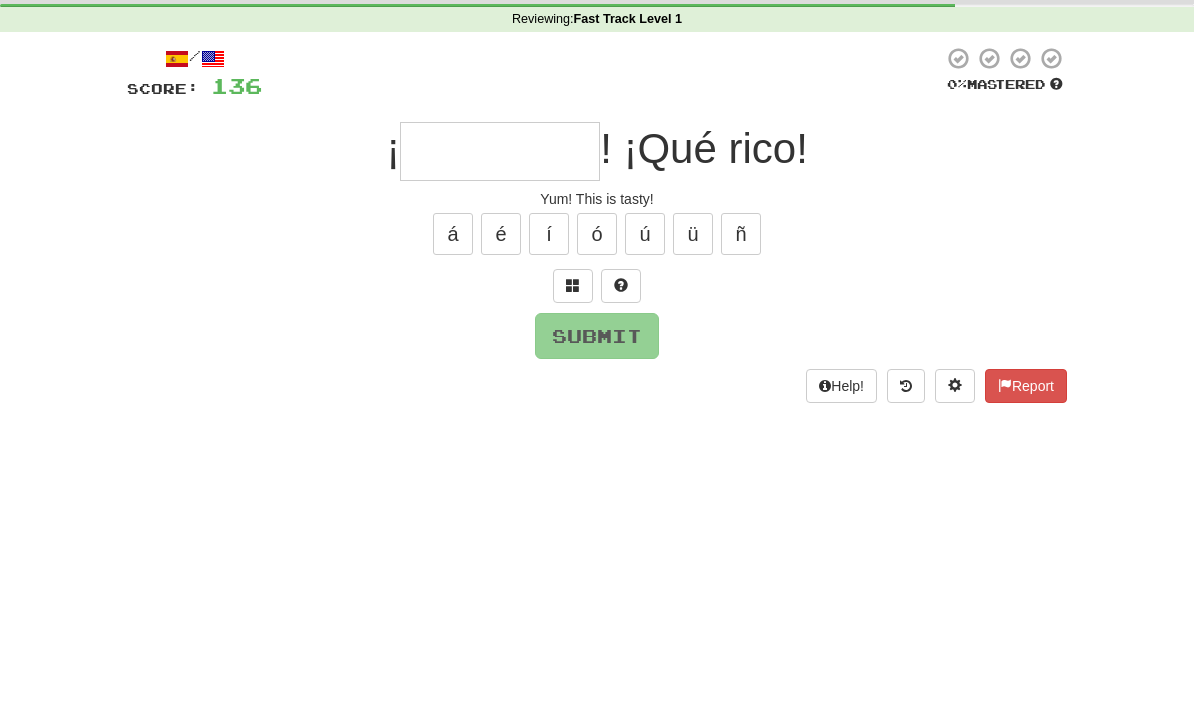 type on "*" 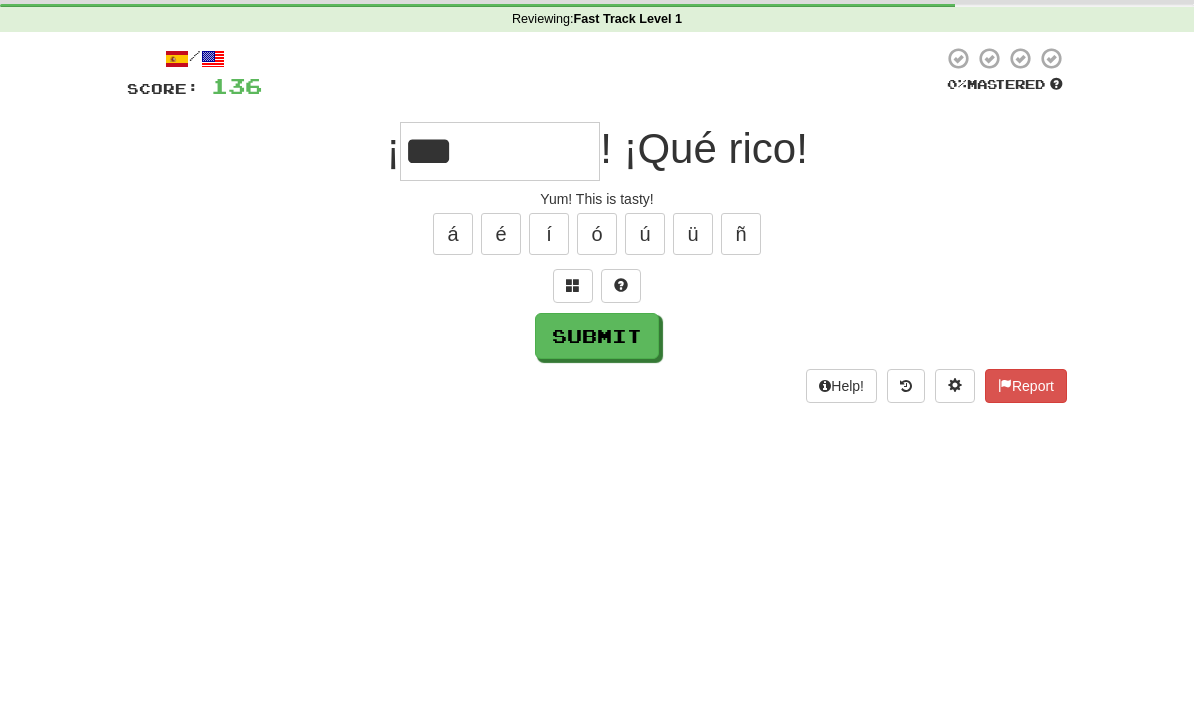 scroll, scrollTop: 76, scrollLeft: 0, axis: vertical 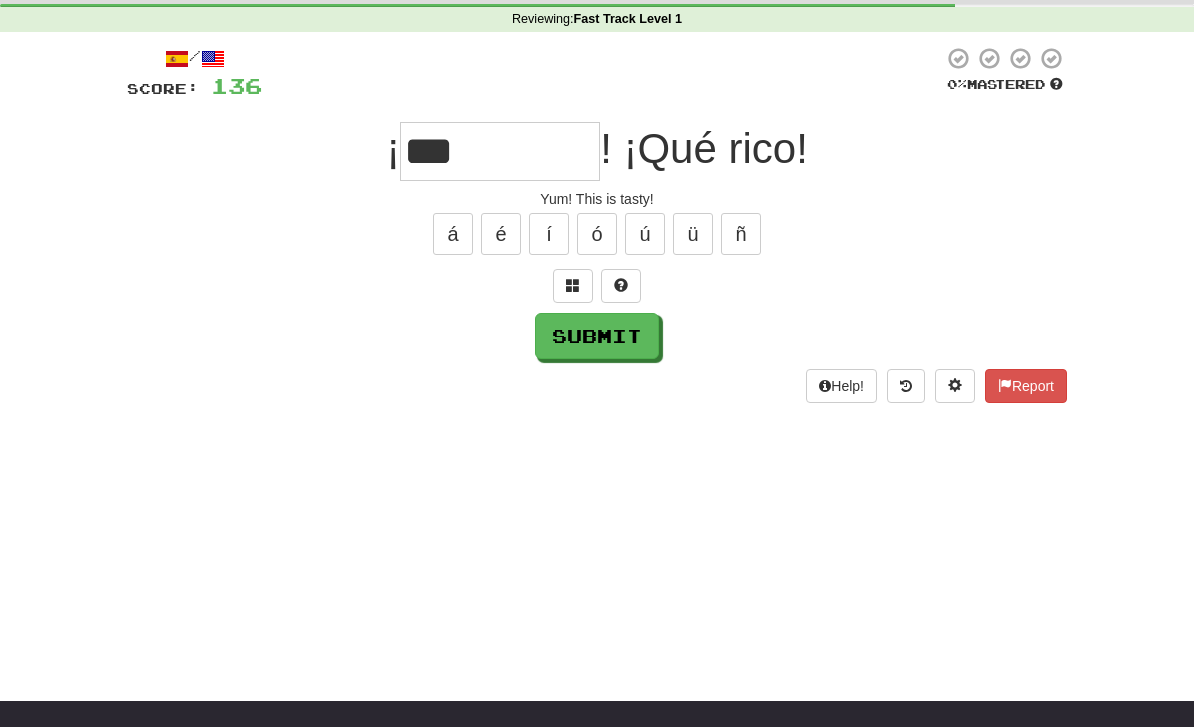 click on "Submit" at bounding box center [597, 336] 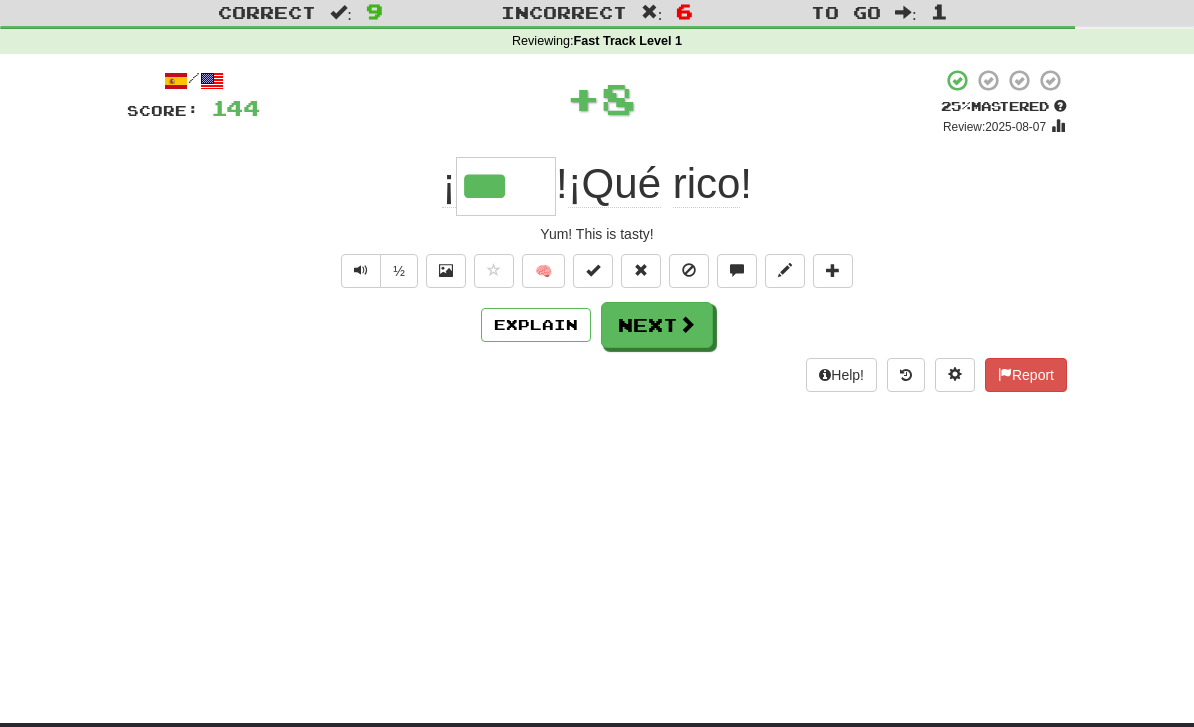 scroll, scrollTop: 0, scrollLeft: 0, axis: both 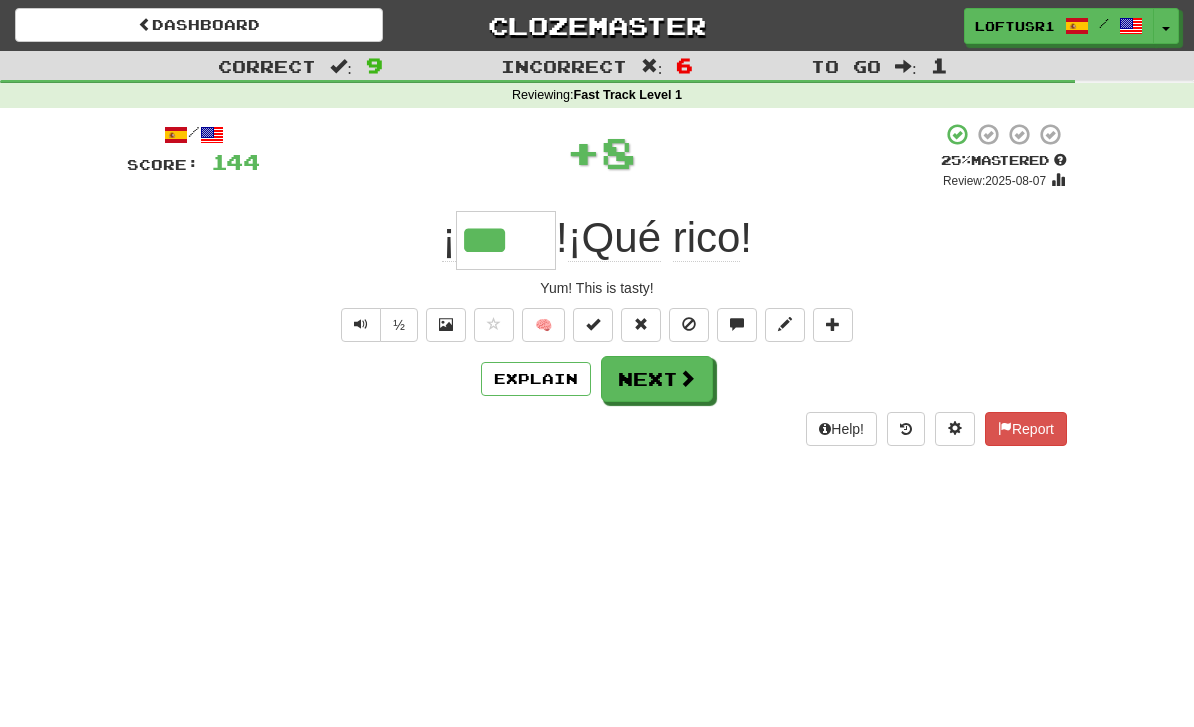click on "Next" at bounding box center (657, 379) 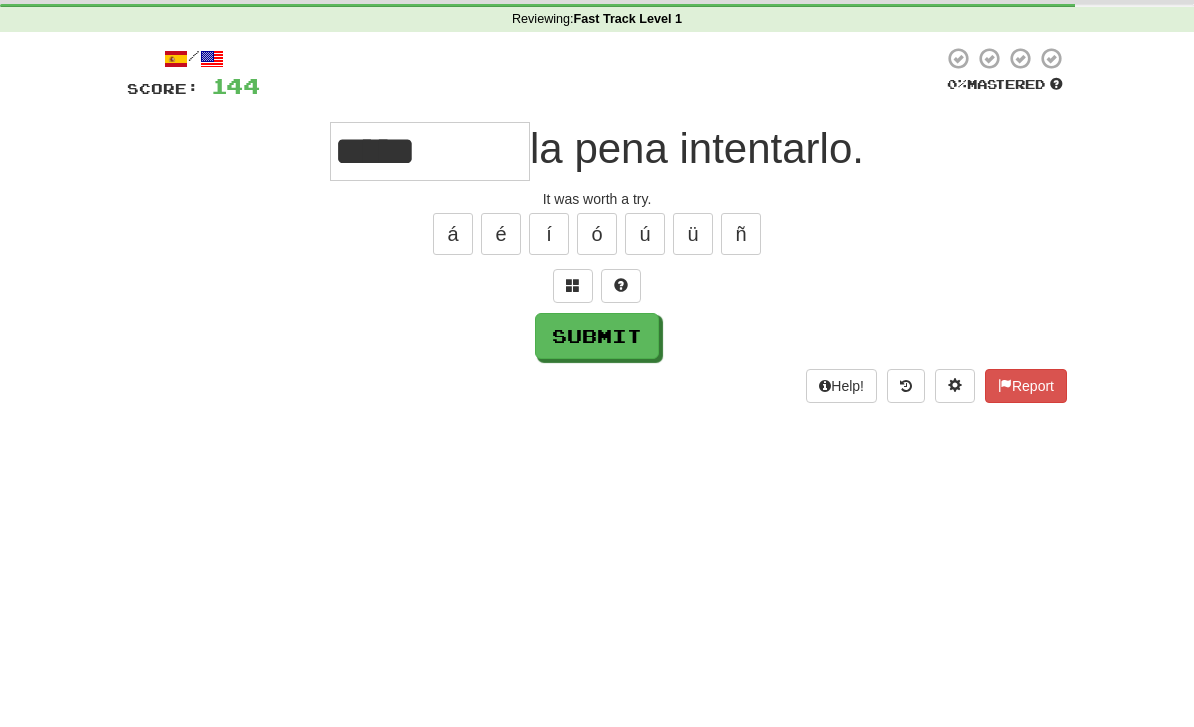 scroll, scrollTop: 76, scrollLeft: 0, axis: vertical 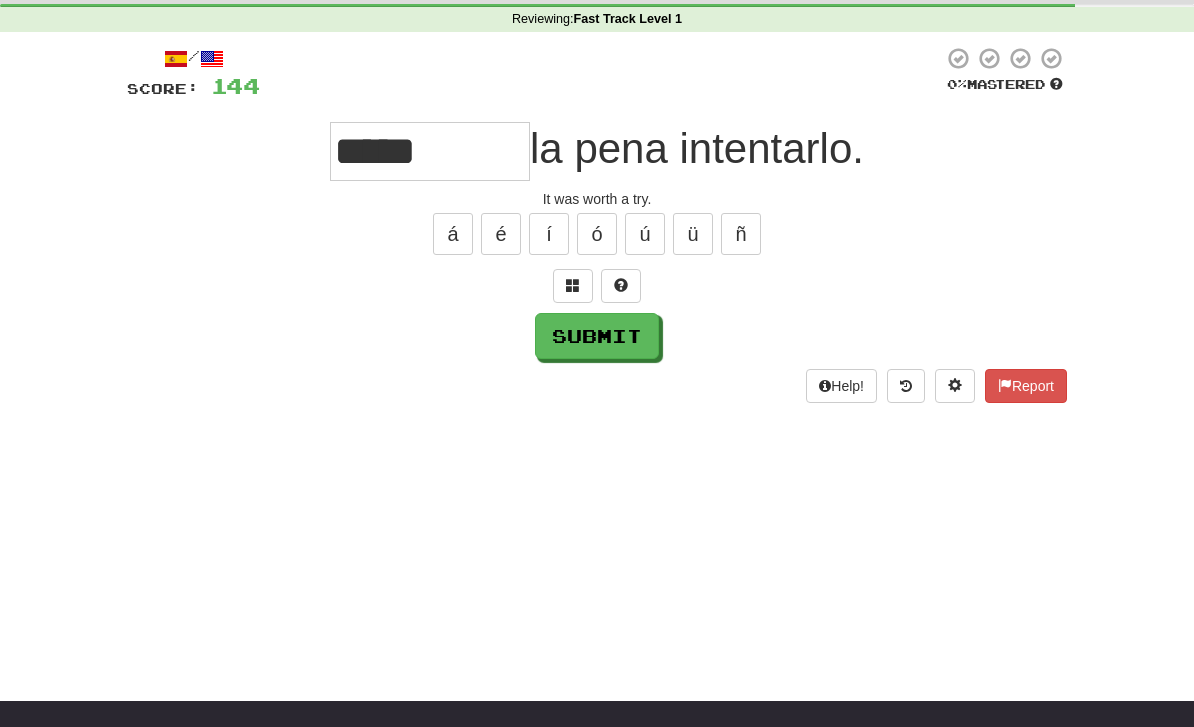 click on "Submit" at bounding box center (597, 336) 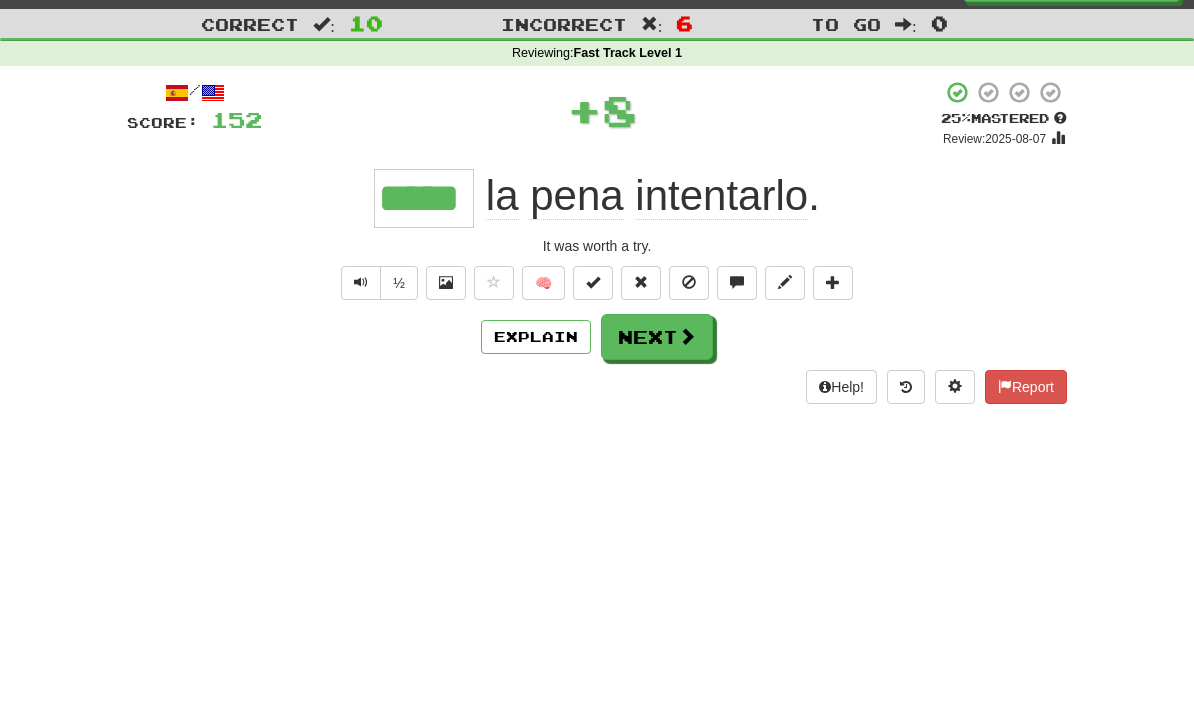 scroll, scrollTop: 0, scrollLeft: 0, axis: both 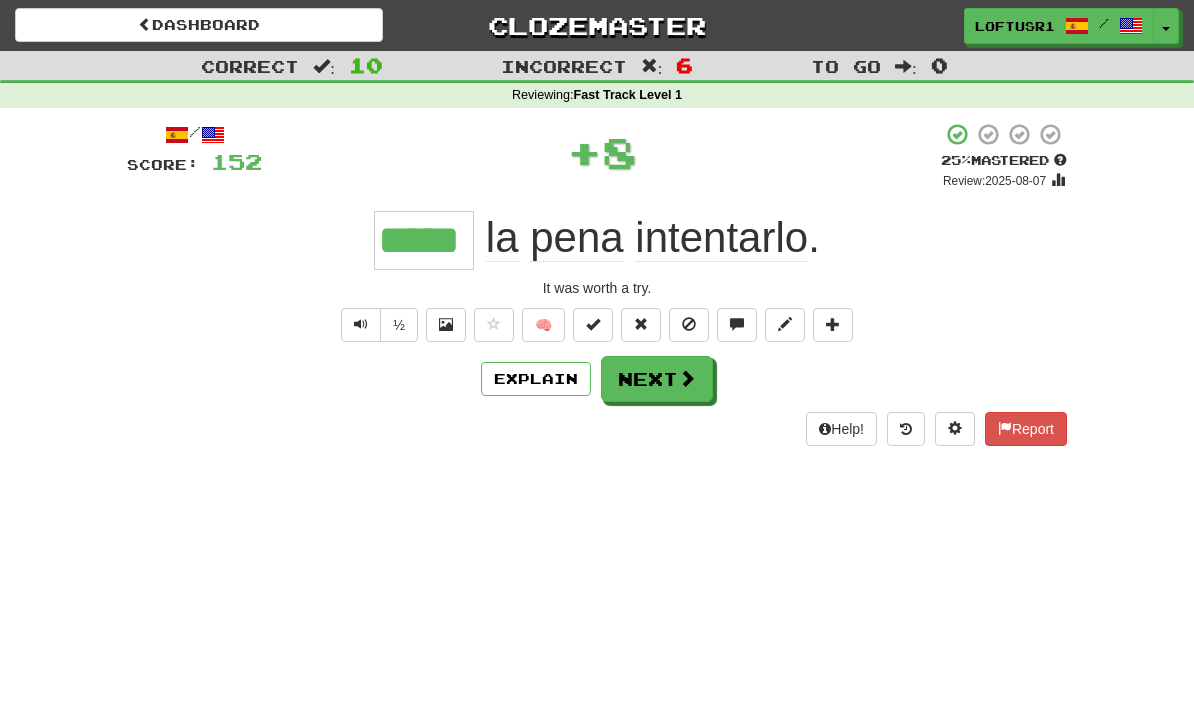 click on "Next" at bounding box center [657, 379] 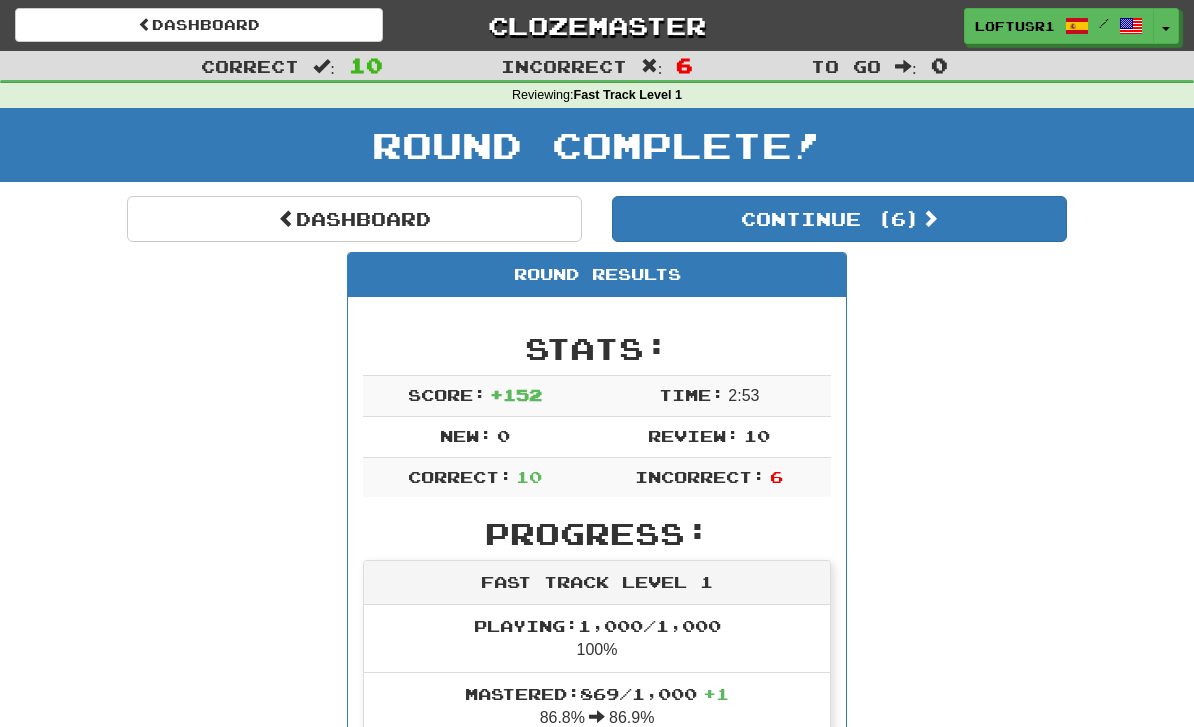 click on "Dashboard" at bounding box center (354, 219) 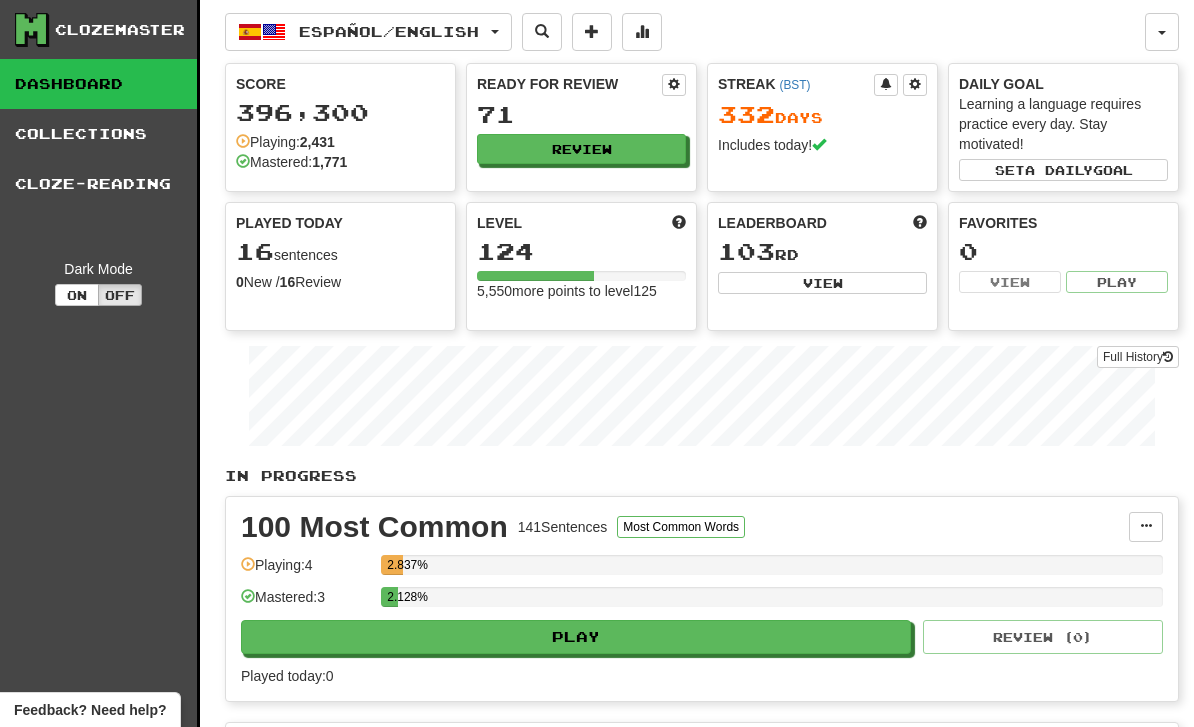 scroll, scrollTop: 0, scrollLeft: 0, axis: both 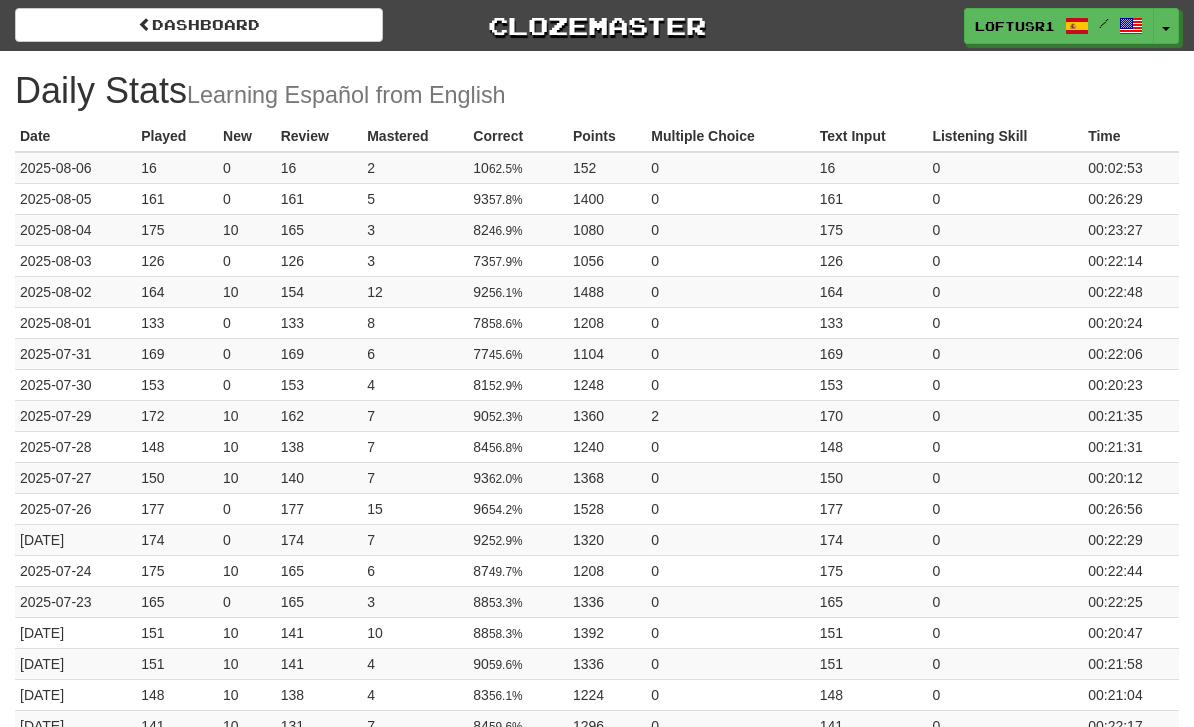 click on "Dashboard" at bounding box center (199, 25) 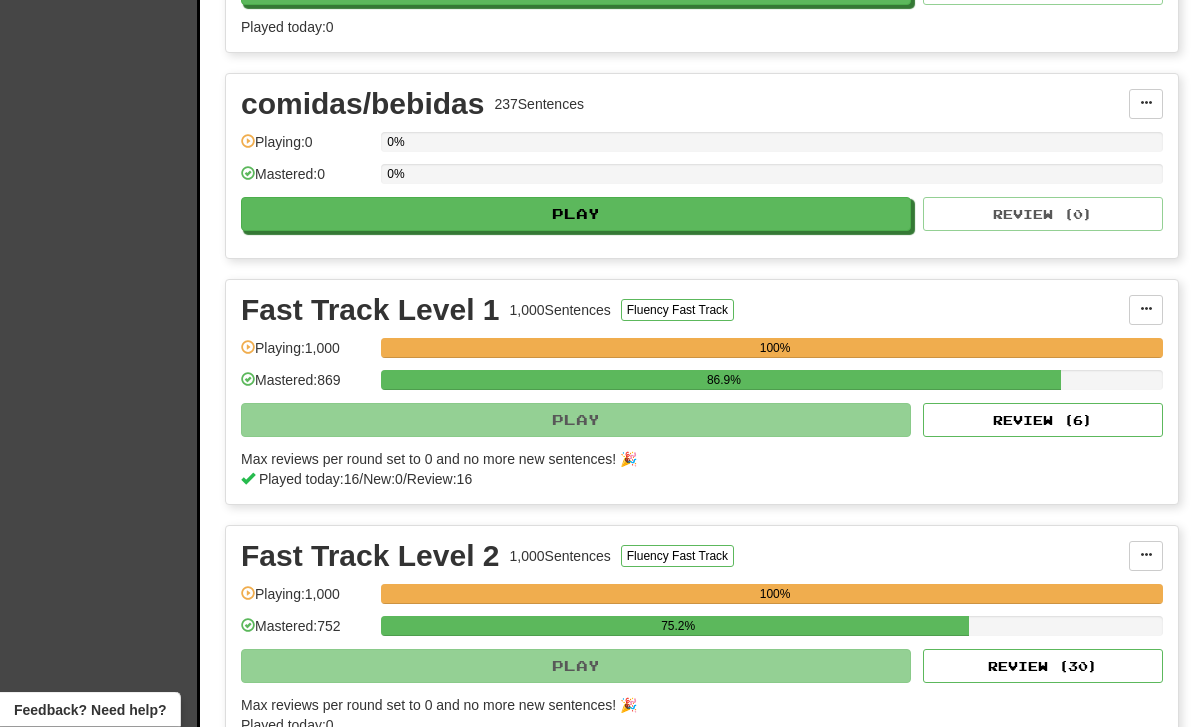 scroll, scrollTop: 649, scrollLeft: 0, axis: vertical 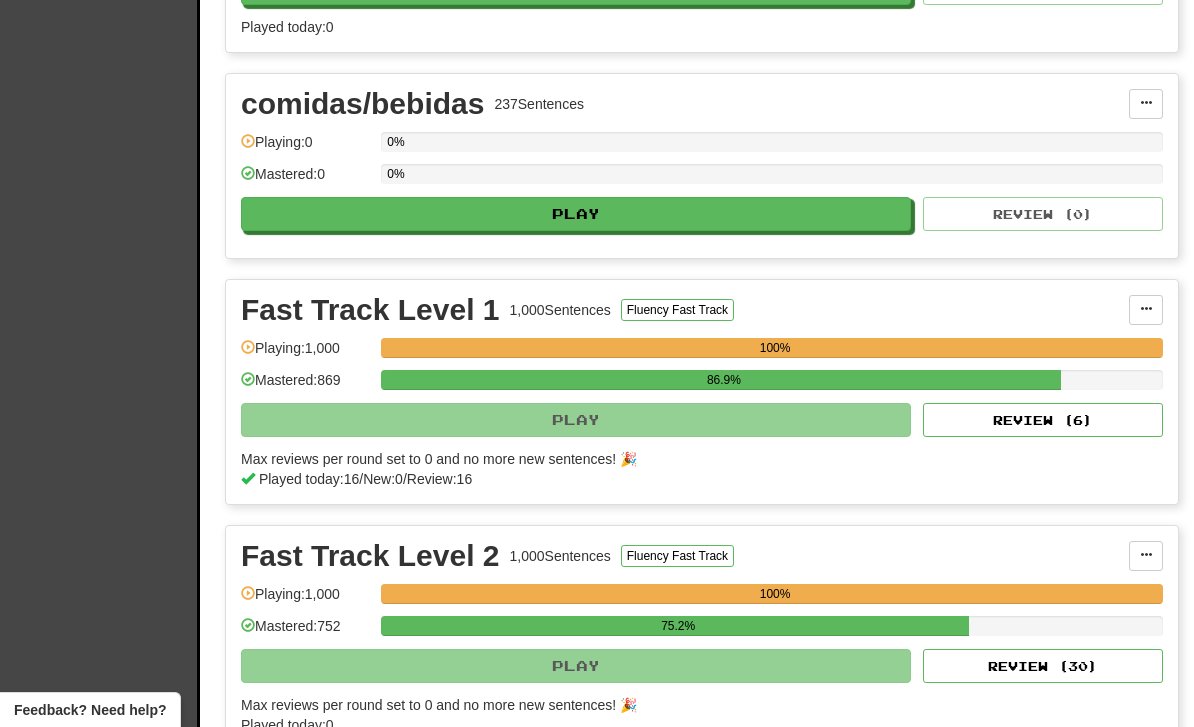 click on "Review ( 6 )" at bounding box center (1043, 420) 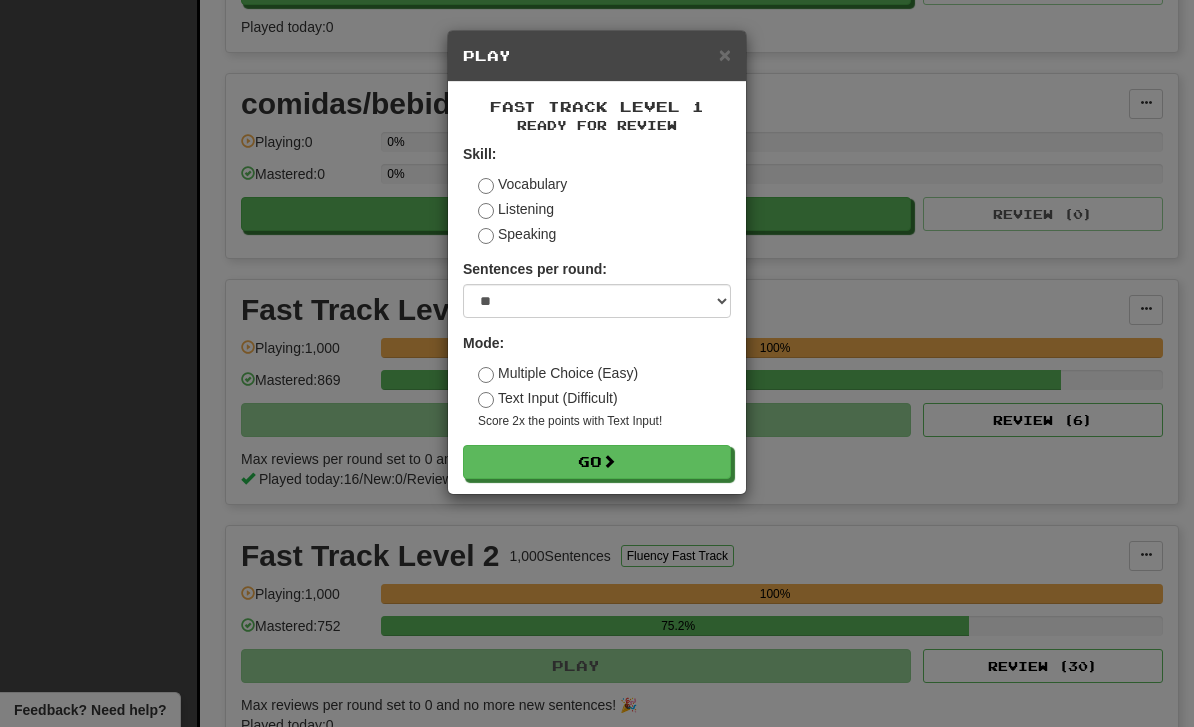 click on "Go" at bounding box center (597, 462) 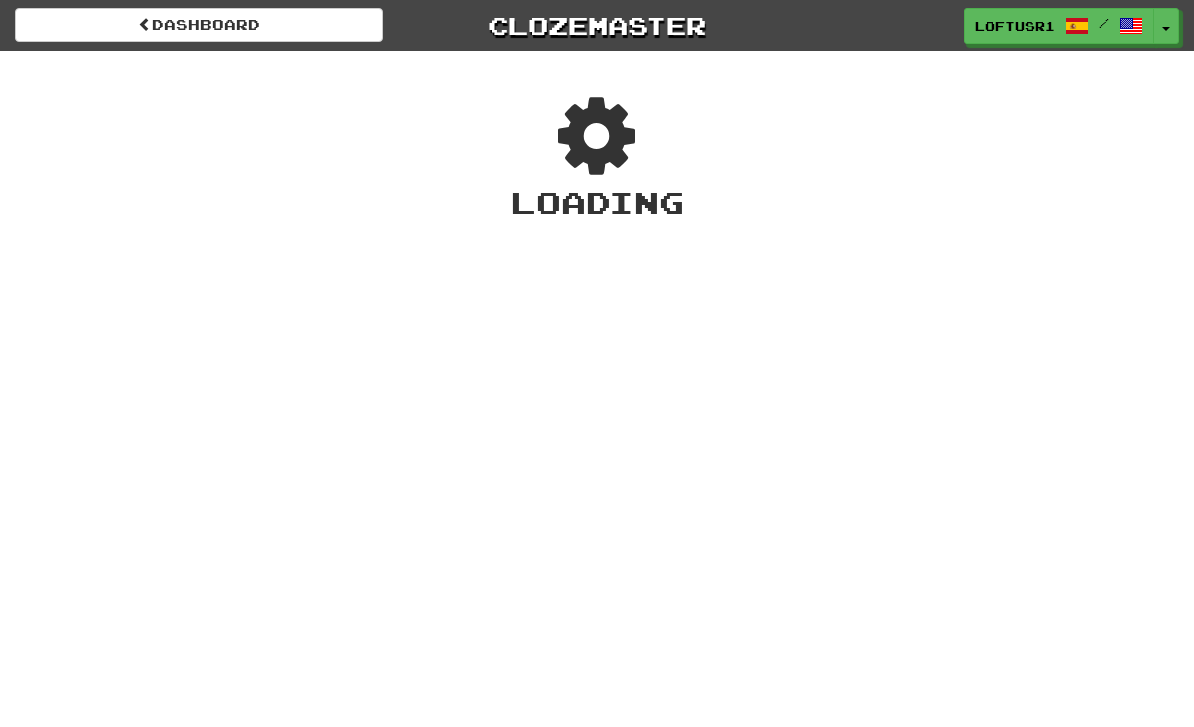 scroll, scrollTop: 0, scrollLeft: 0, axis: both 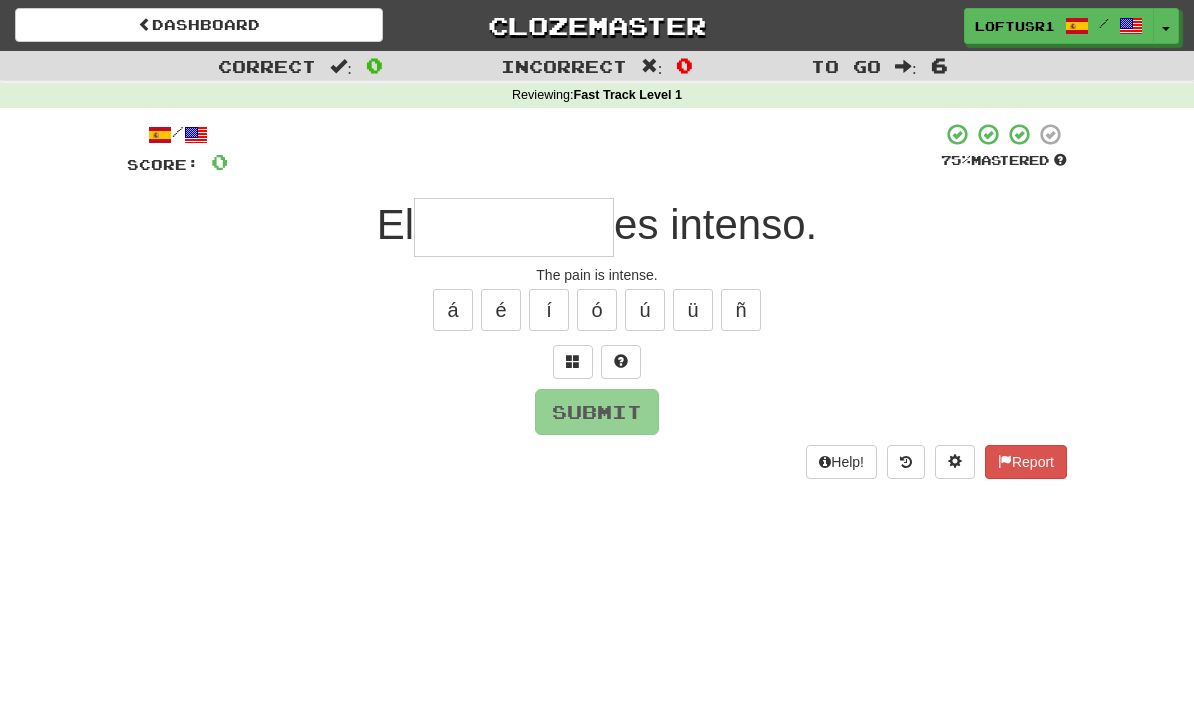 click at bounding box center (514, 227) 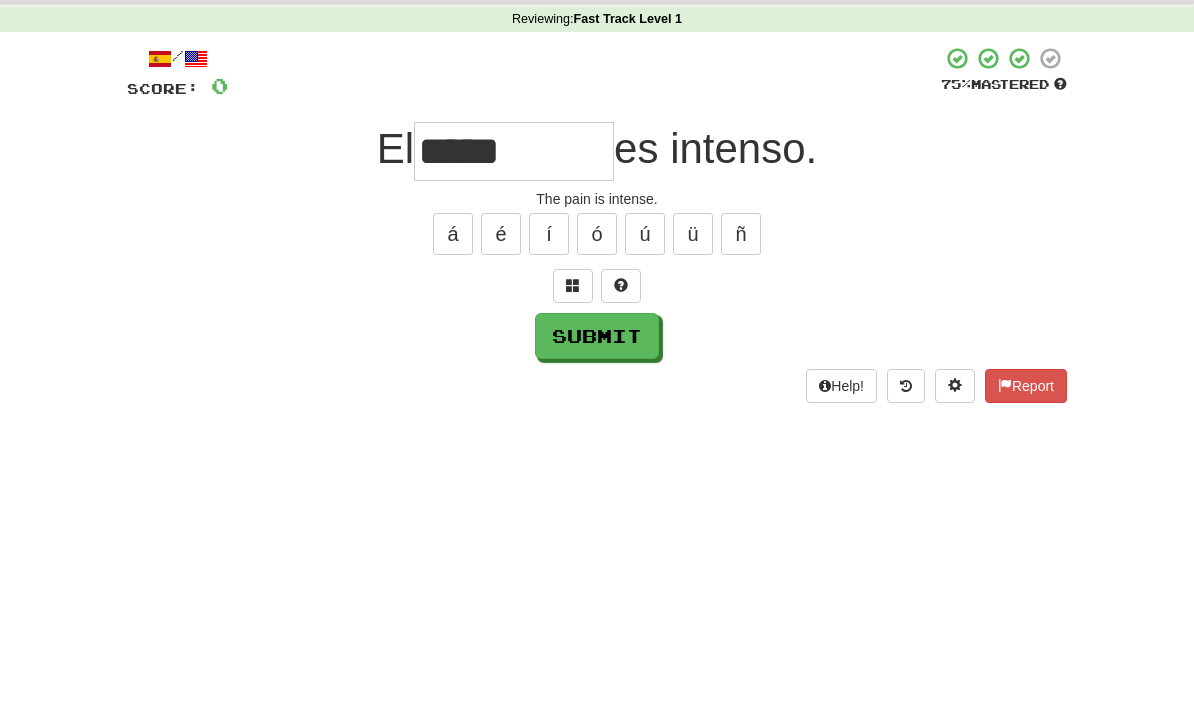 scroll, scrollTop: 76, scrollLeft: 0, axis: vertical 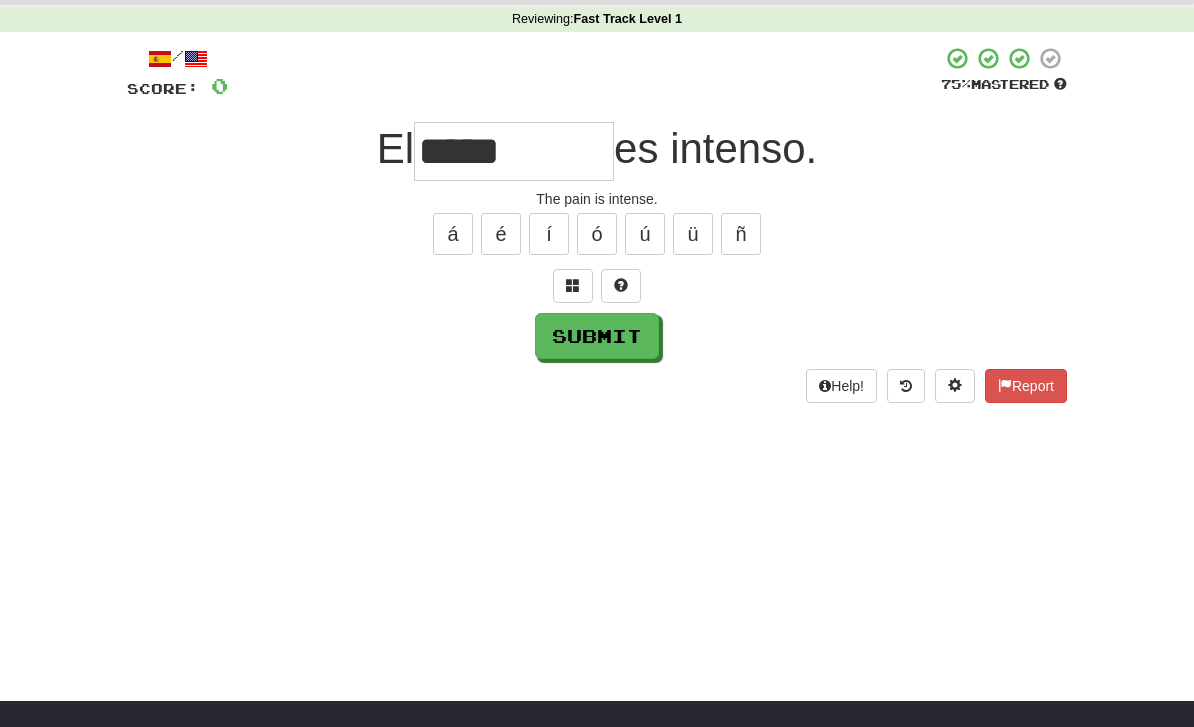 click on "Submit" at bounding box center [597, 336] 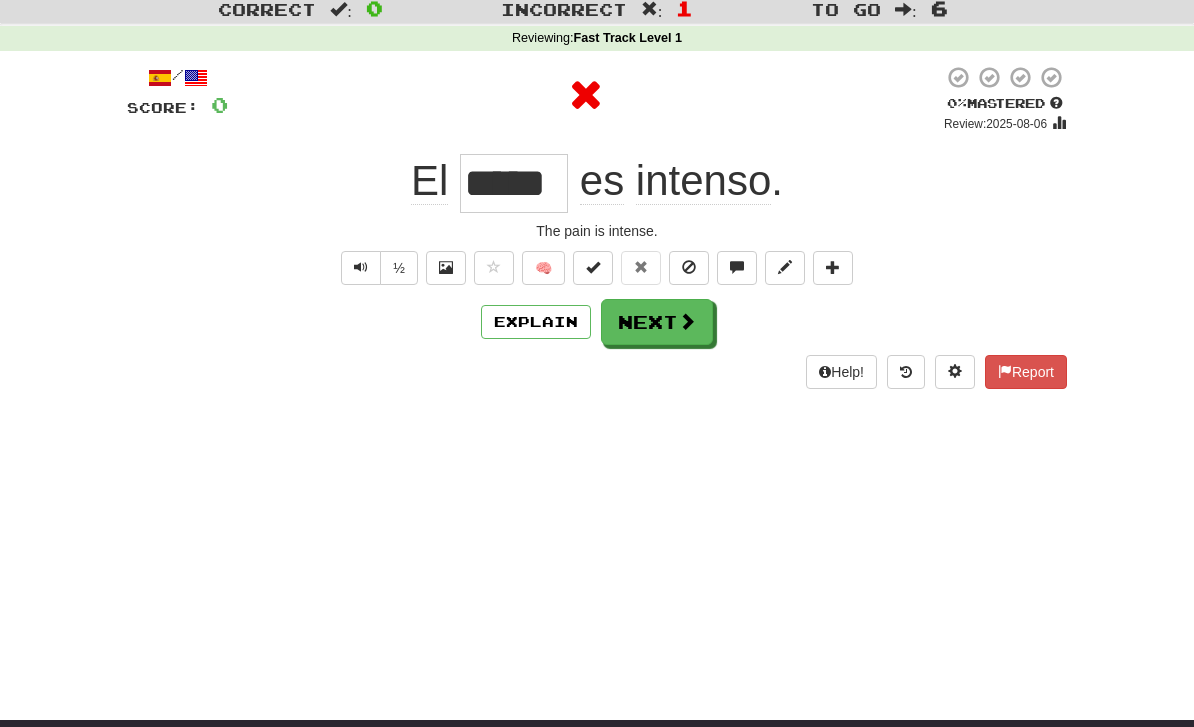 scroll, scrollTop: 0, scrollLeft: 0, axis: both 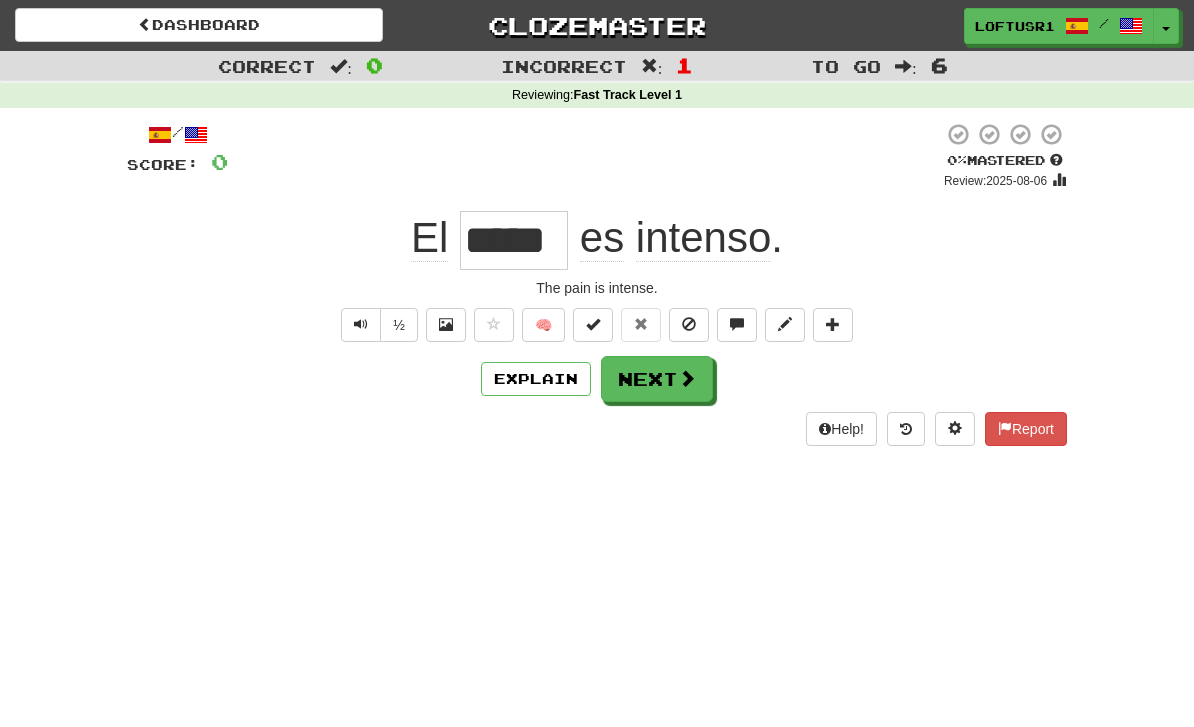 click on "Next" at bounding box center (657, 379) 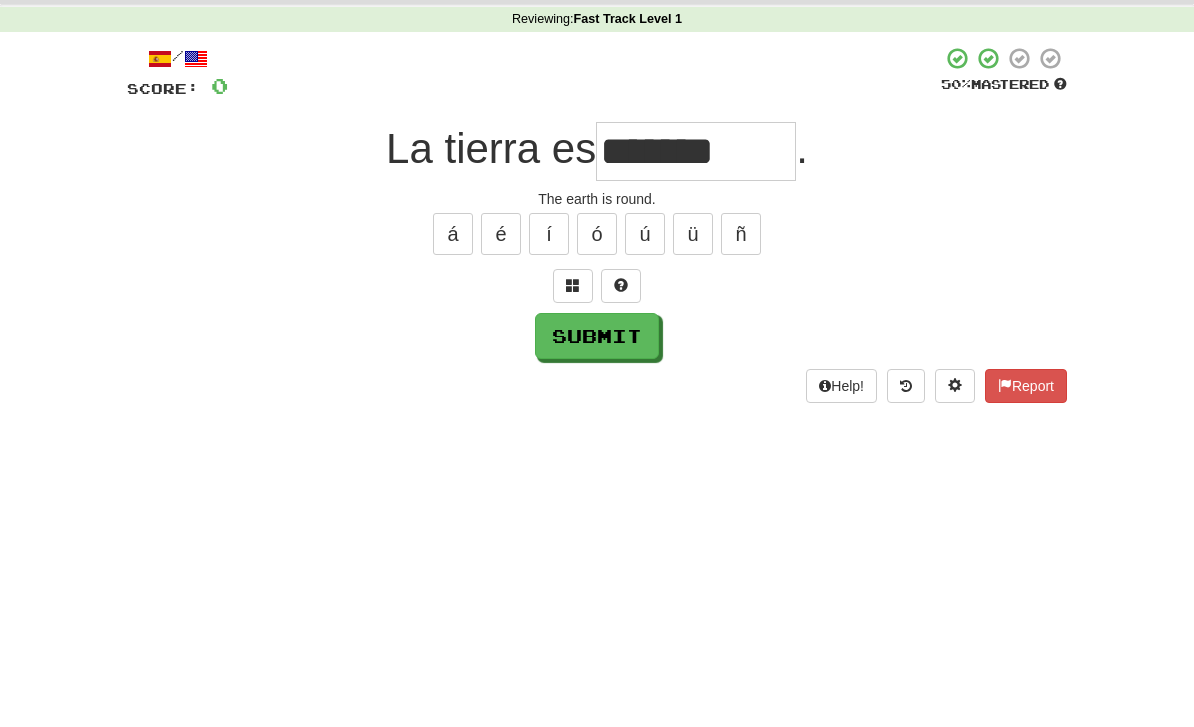 scroll, scrollTop: 76, scrollLeft: 0, axis: vertical 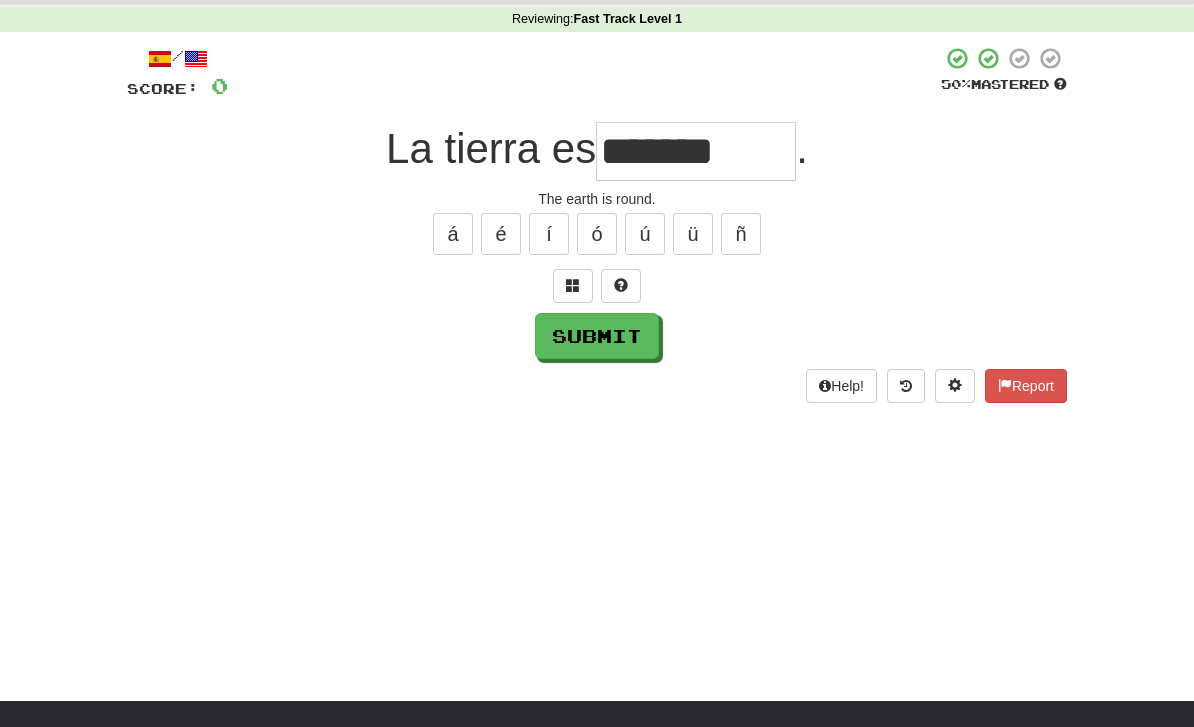 click on "Submit" at bounding box center (597, 336) 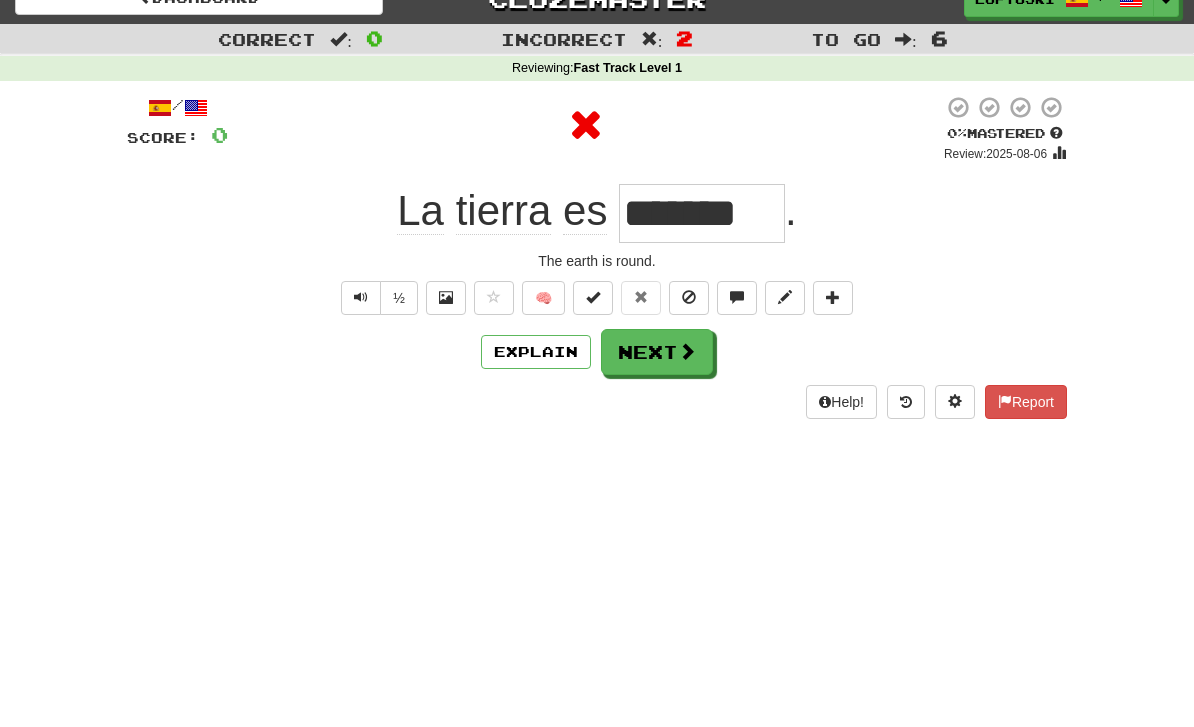 scroll, scrollTop: 0, scrollLeft: 0, axis: both 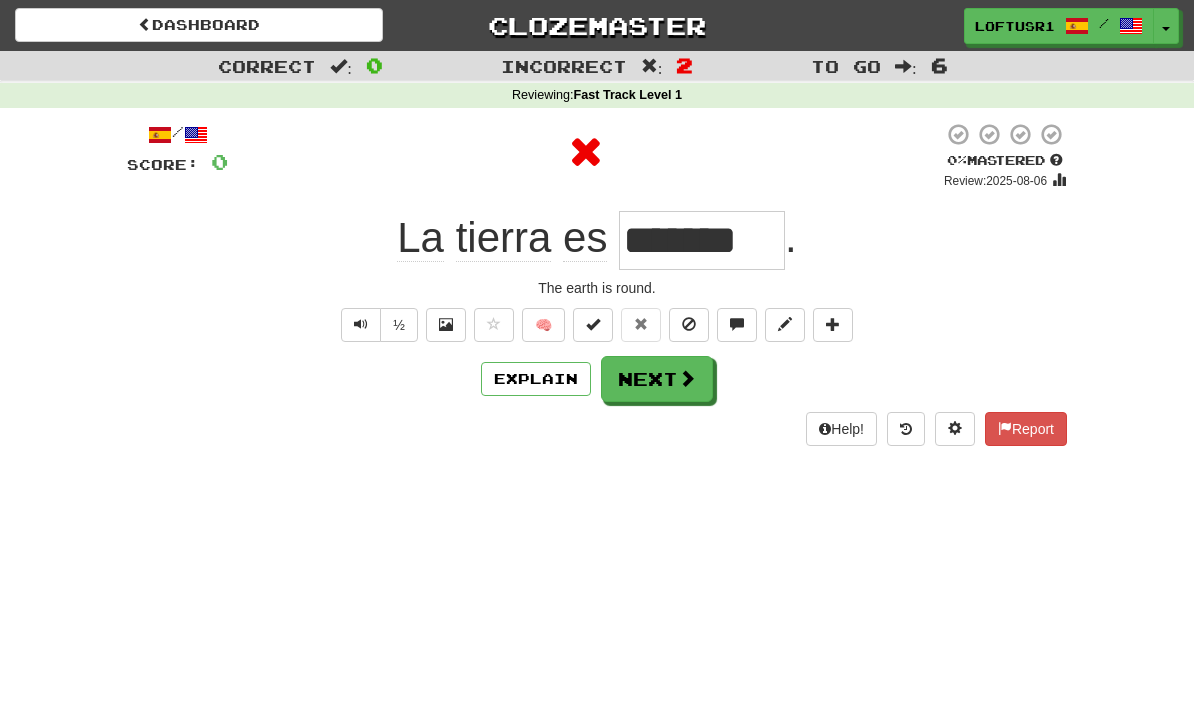 click at bounding box center (687, 378) 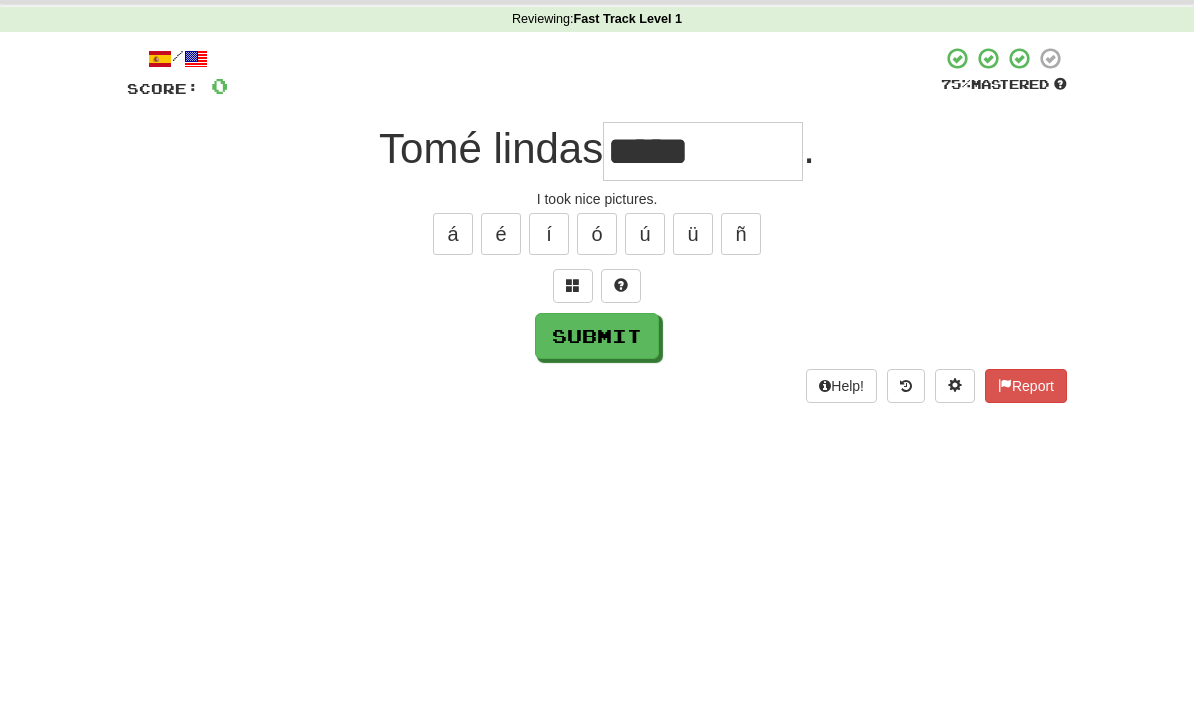 scroll, scrollTop: 76, scrollLeft: 0, axis: vertical 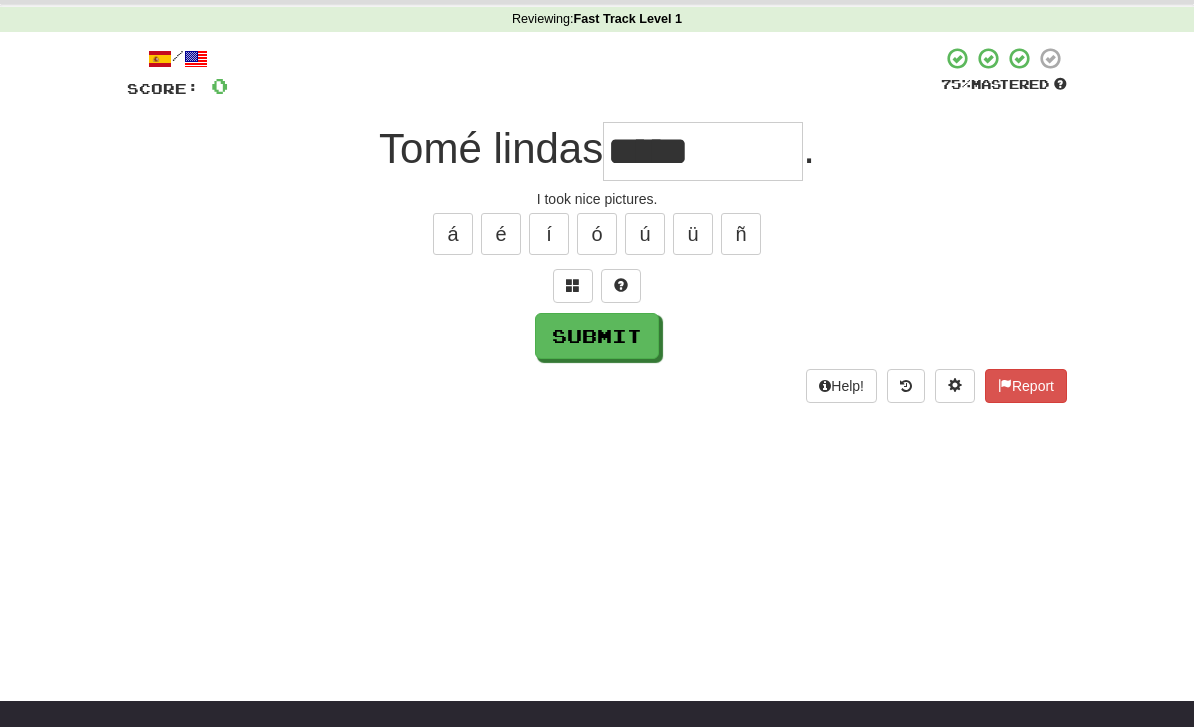 type on "*****" 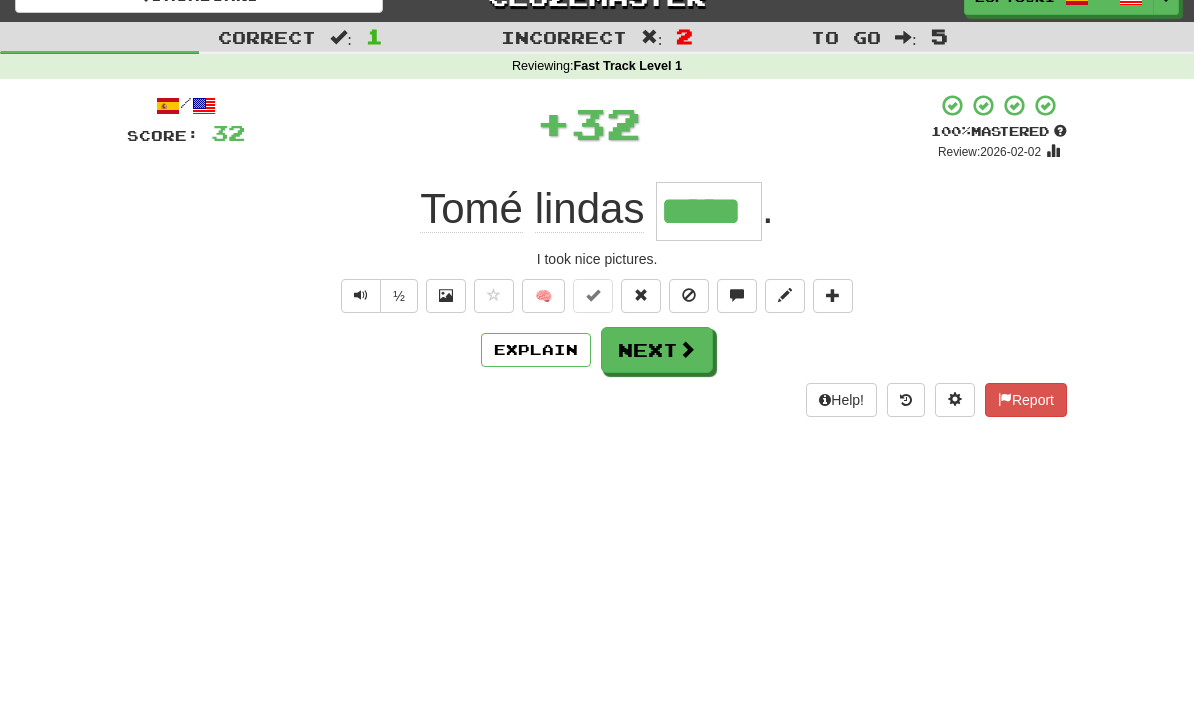 scroll, scrollTop: 0, scrollLeft: 0, axis: both 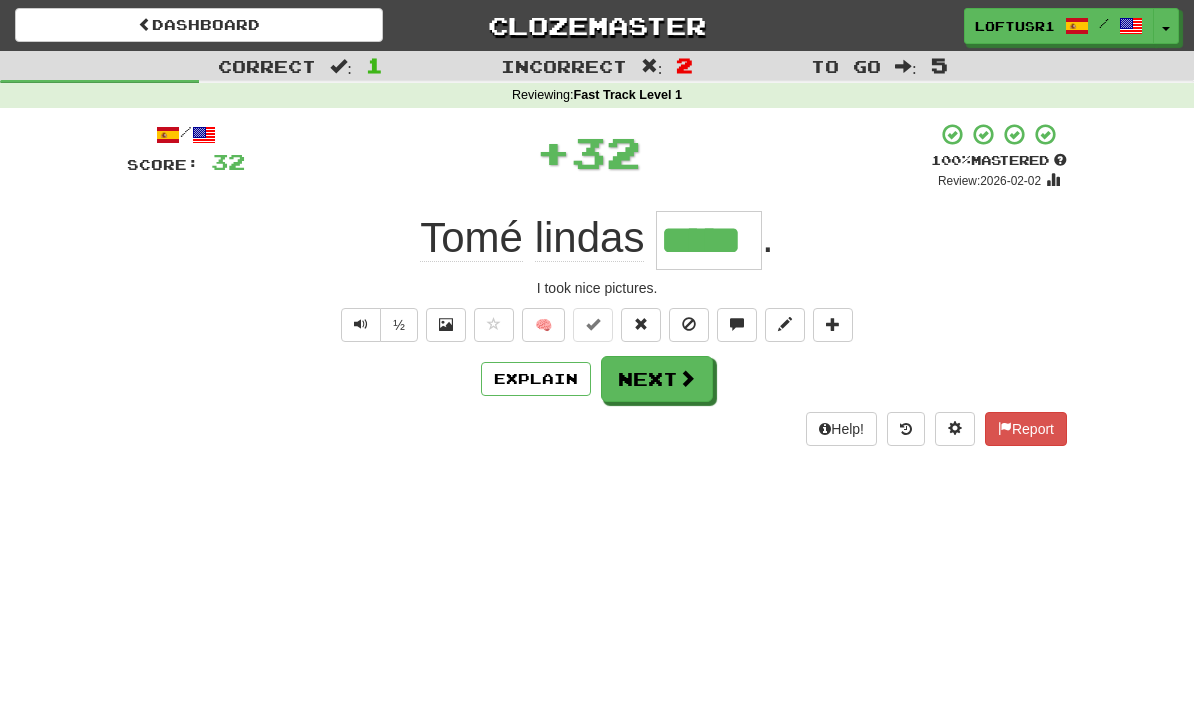 click on "Next" at bounding box center (657, 379) 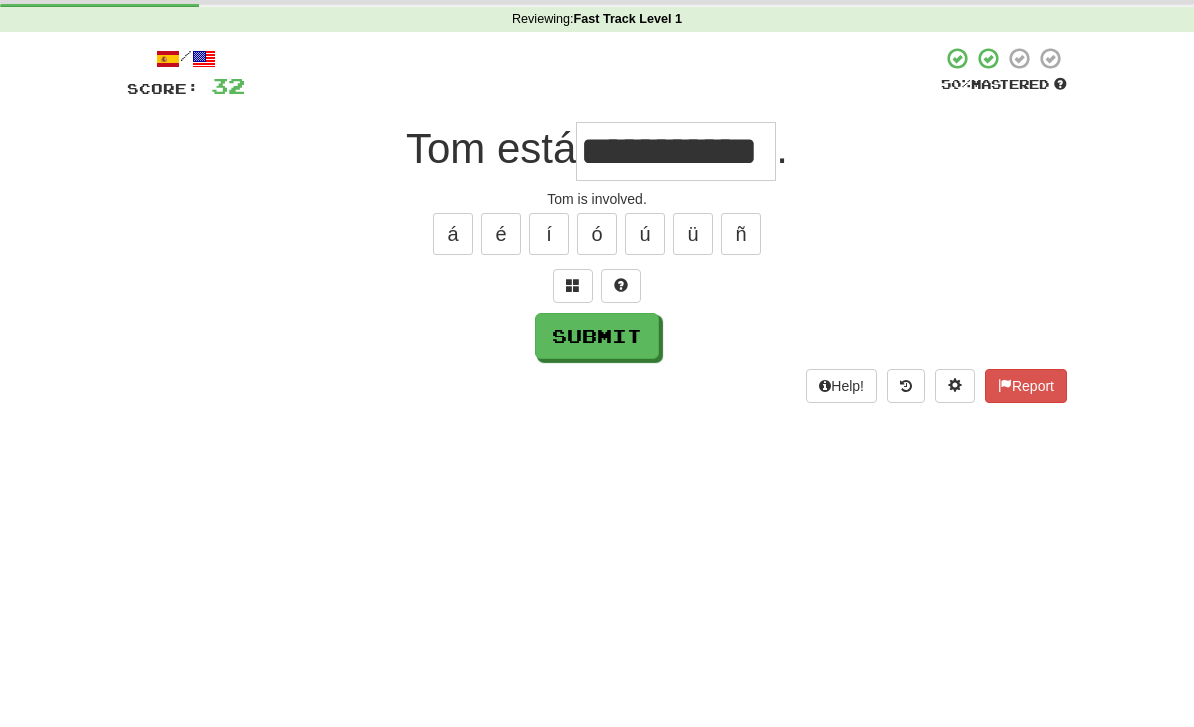 scroll, scrollTop: 76, scrollLeft: 0, axis: vertical 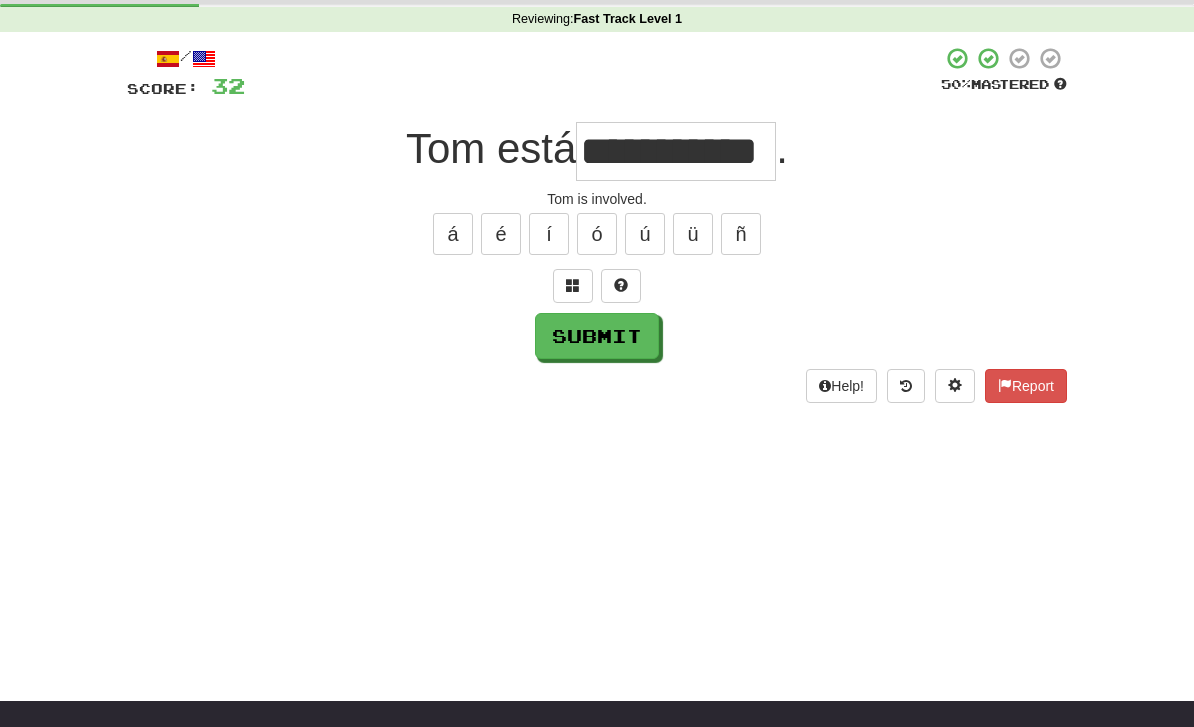 type on "**********" 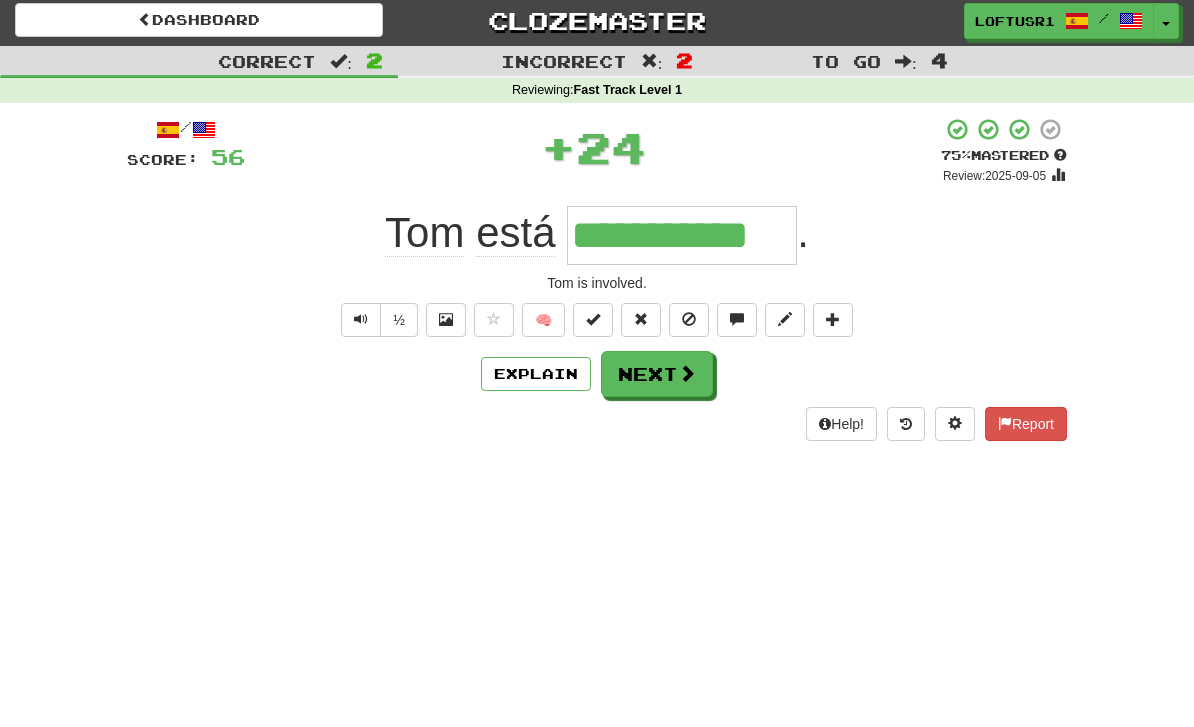 scroll, scrollTop: 0, scrollLeft: 0, axis: both 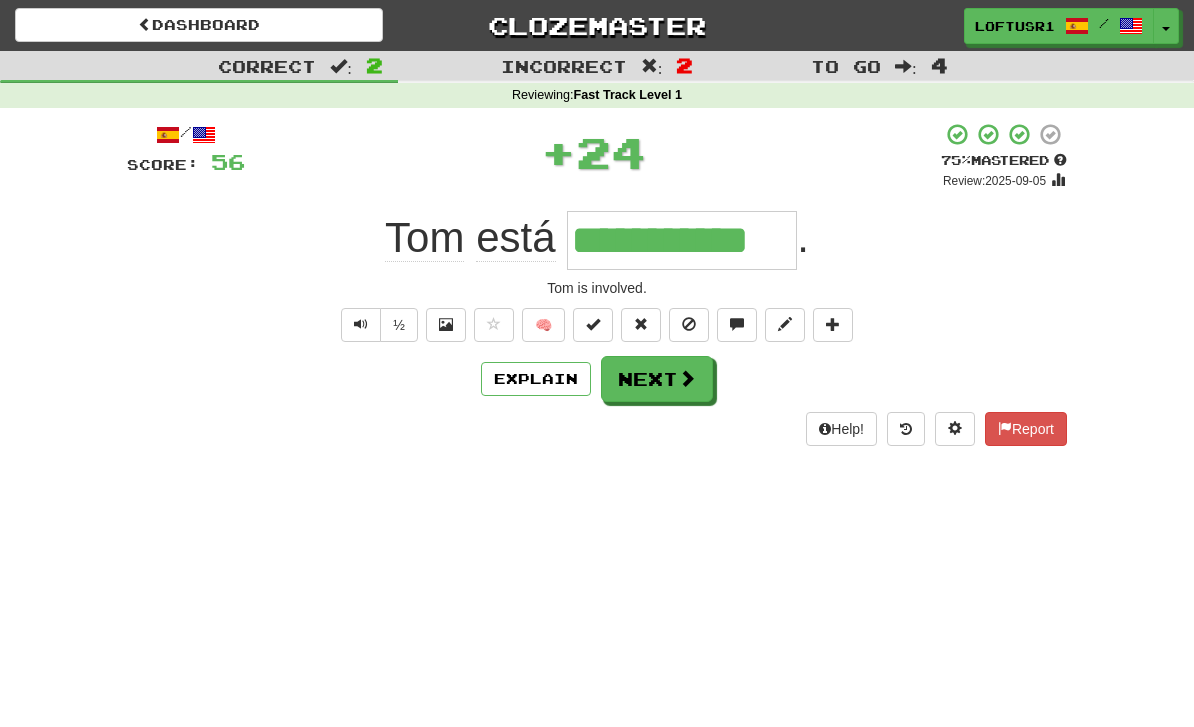 click on "Next" at bounding box center (657, 379) 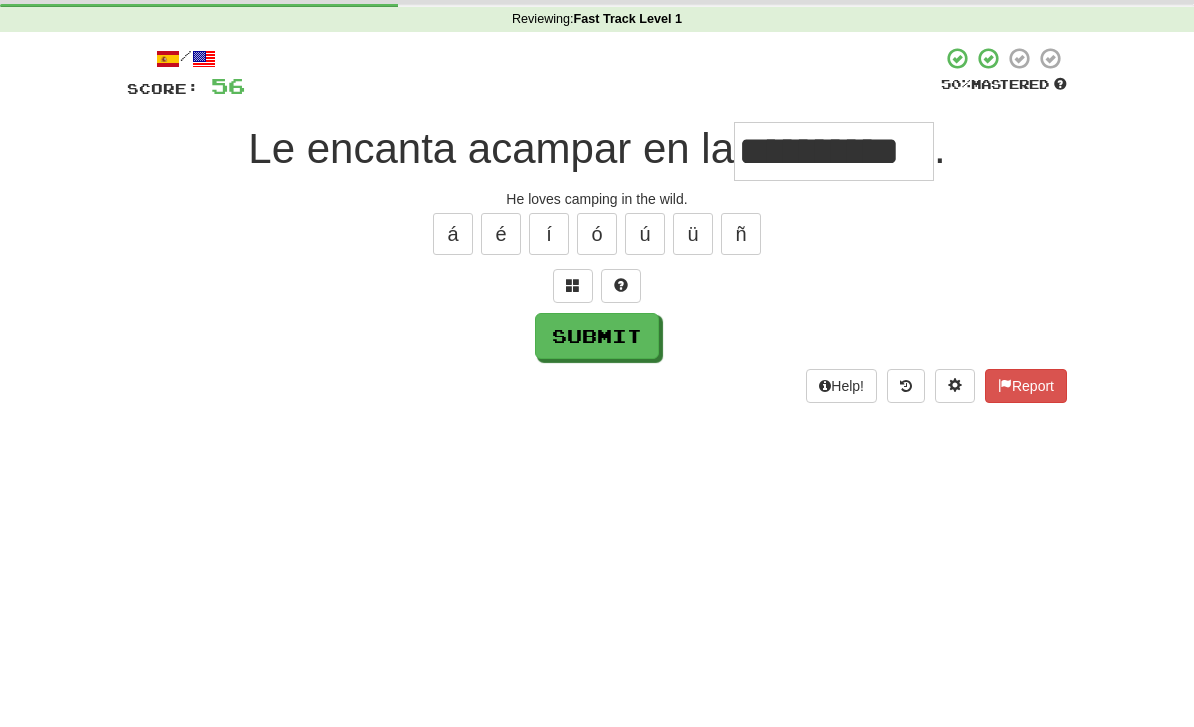 scroll, scrollTop: 76, scrollLeft: 0, axis: vertical 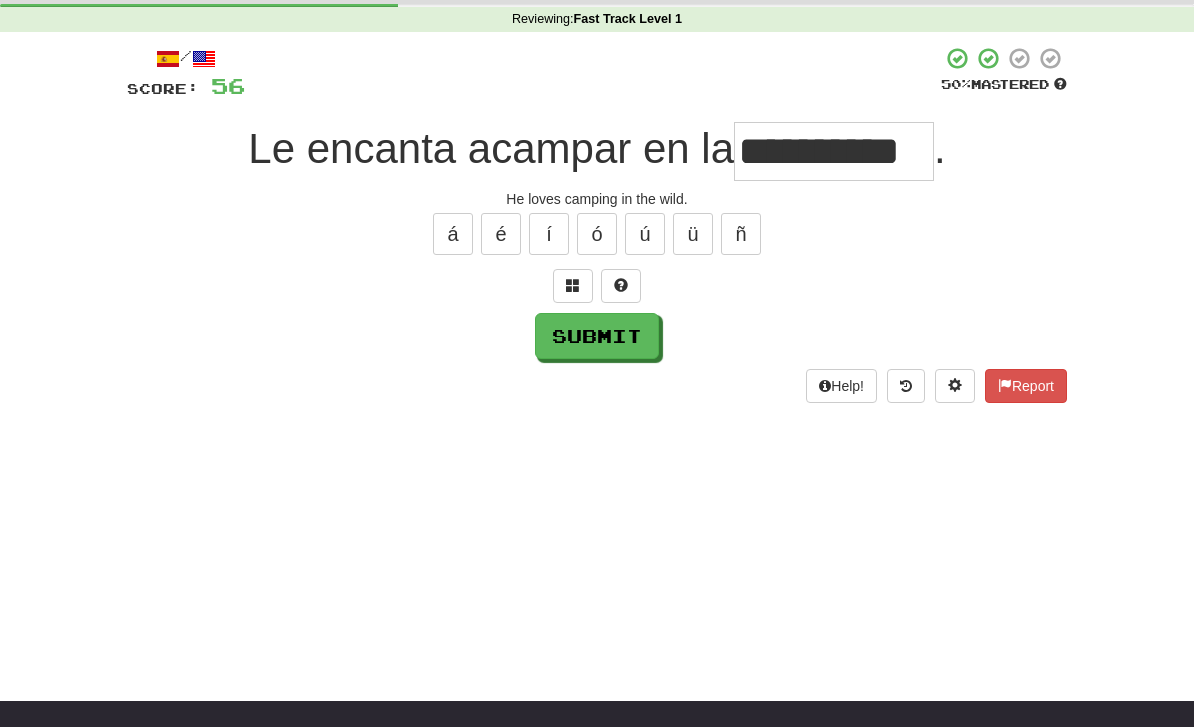 type on "**********" 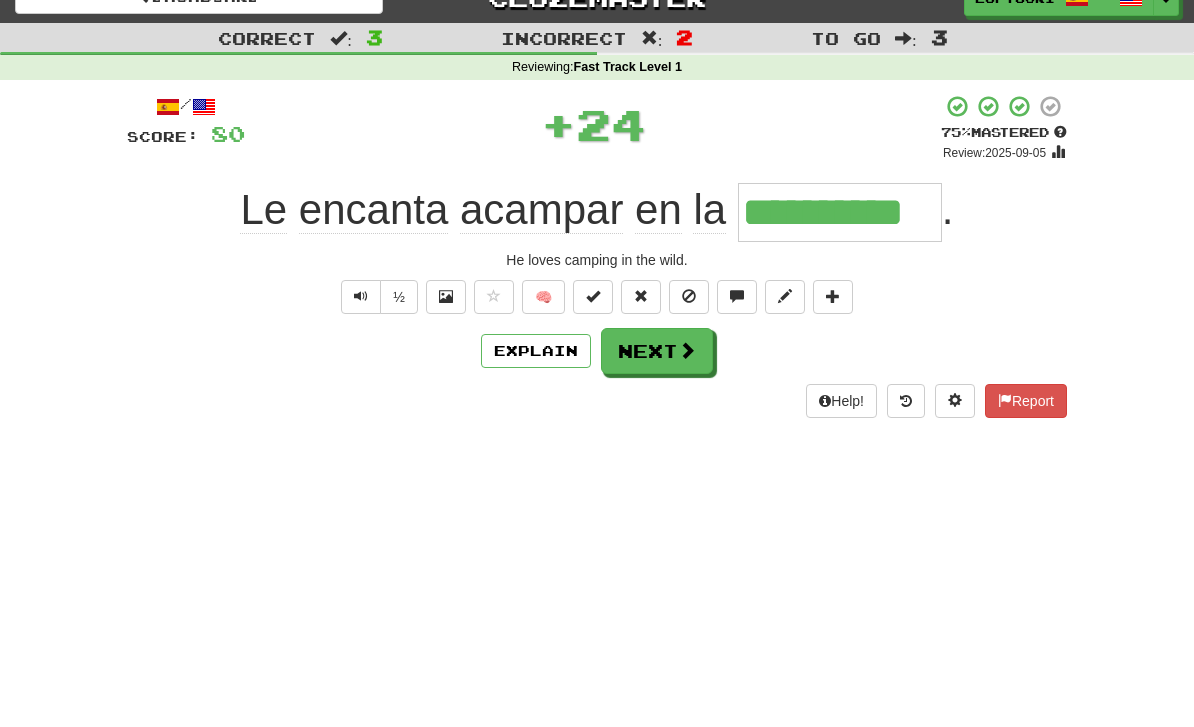 scroll, scrollTop: 0, scrollLeft: 0, axis: both 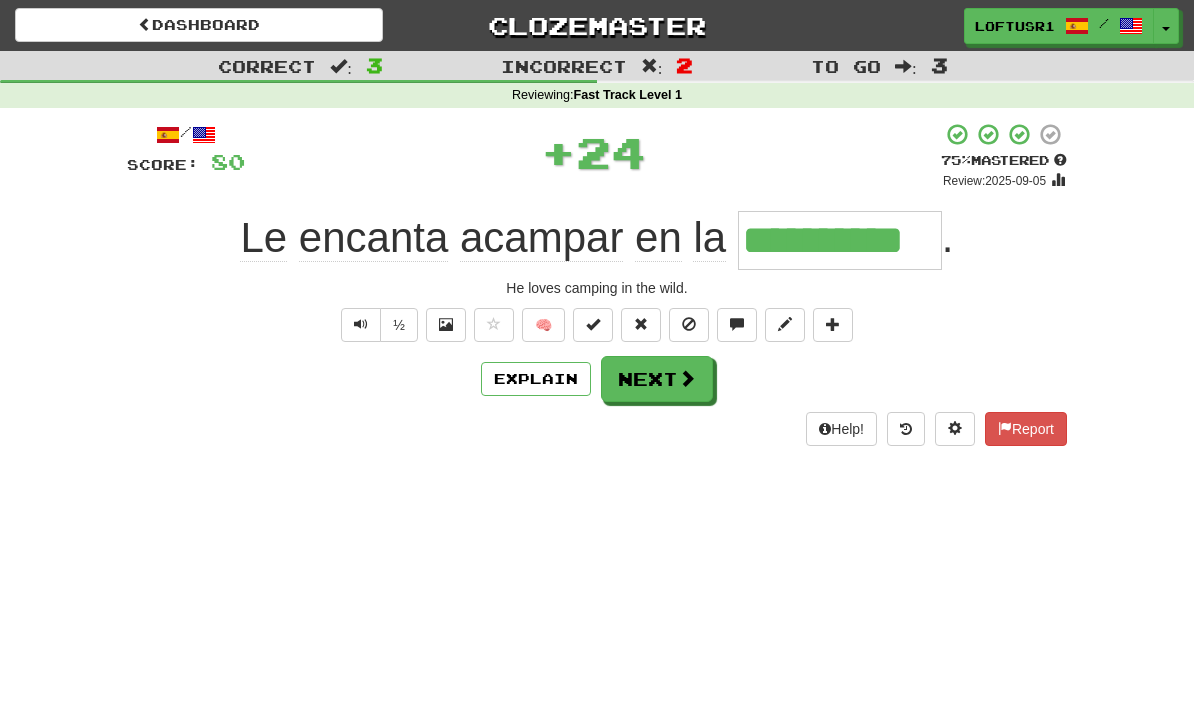 click on "Next" at bounding box center [657, 379] 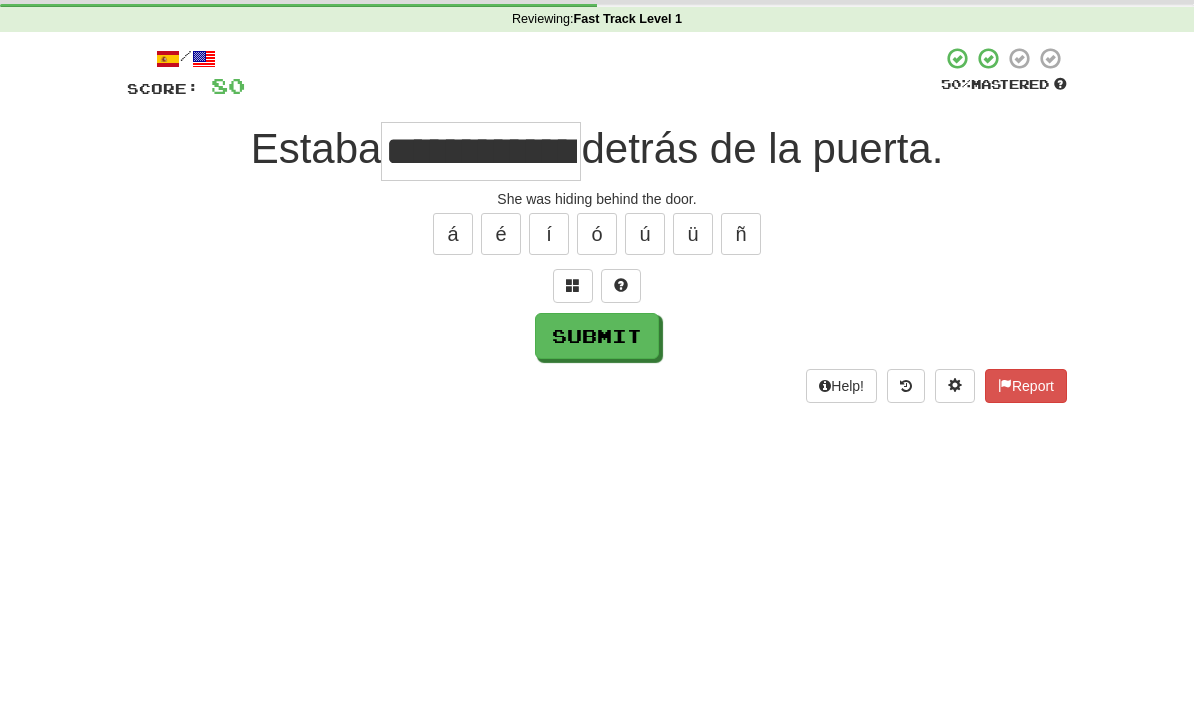scroll, scrollTop: 76, scrollLeft: 0, axis: vertical 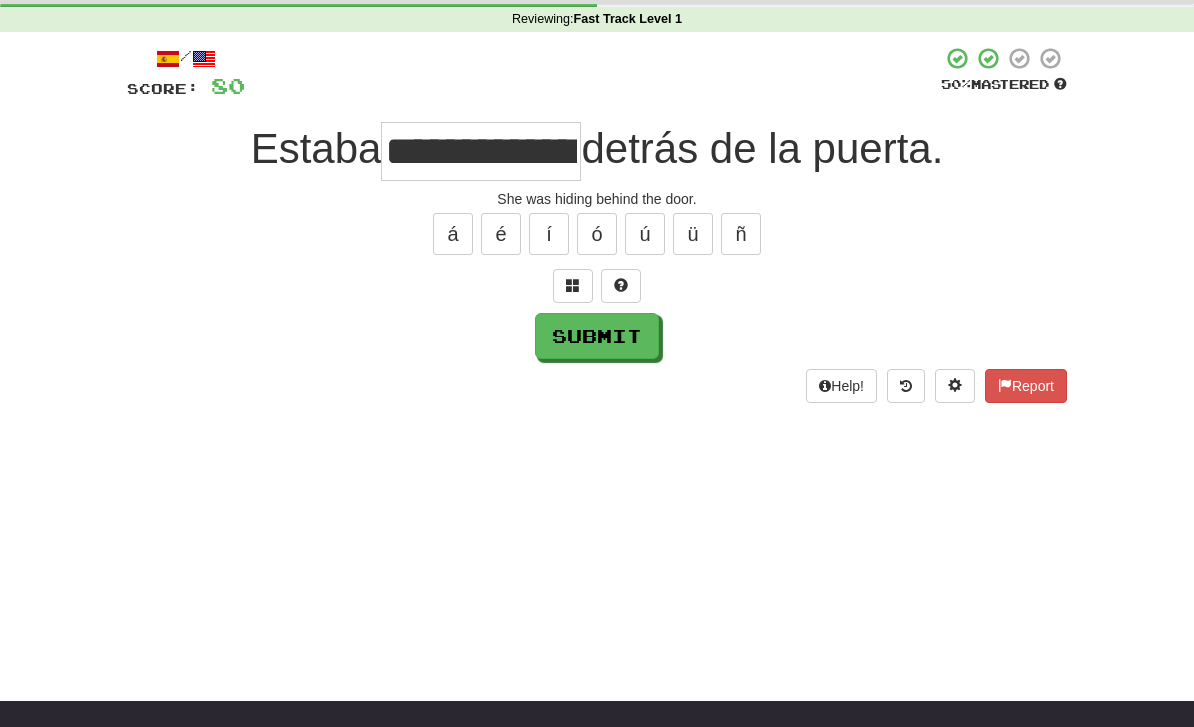 type on "**********" 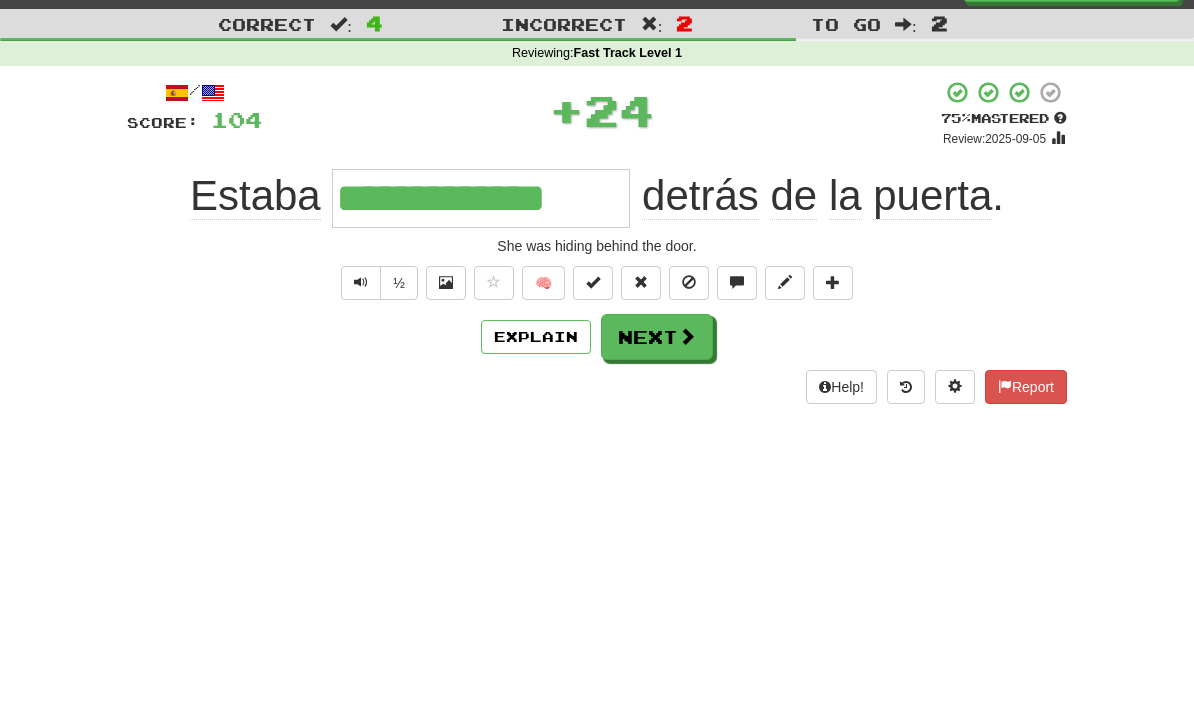 scroll, scrollTop: 0, scrollLeft: 0, axis: both 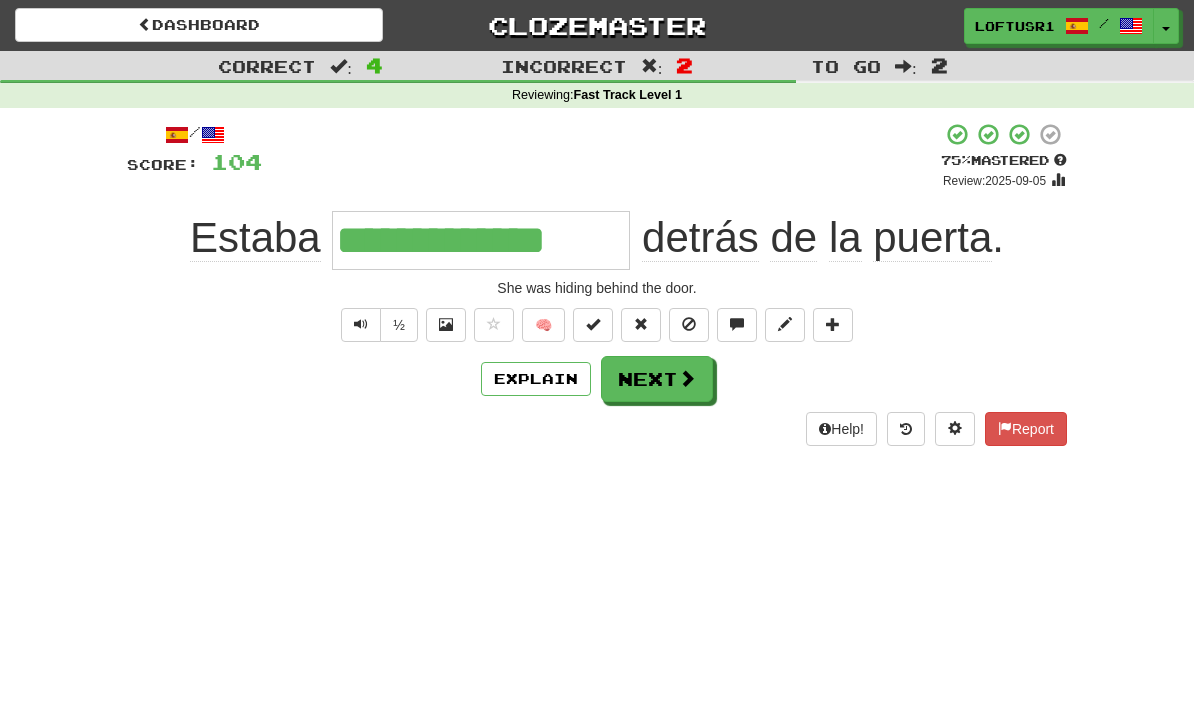 click on "Next" at bounding box center [657, 379] 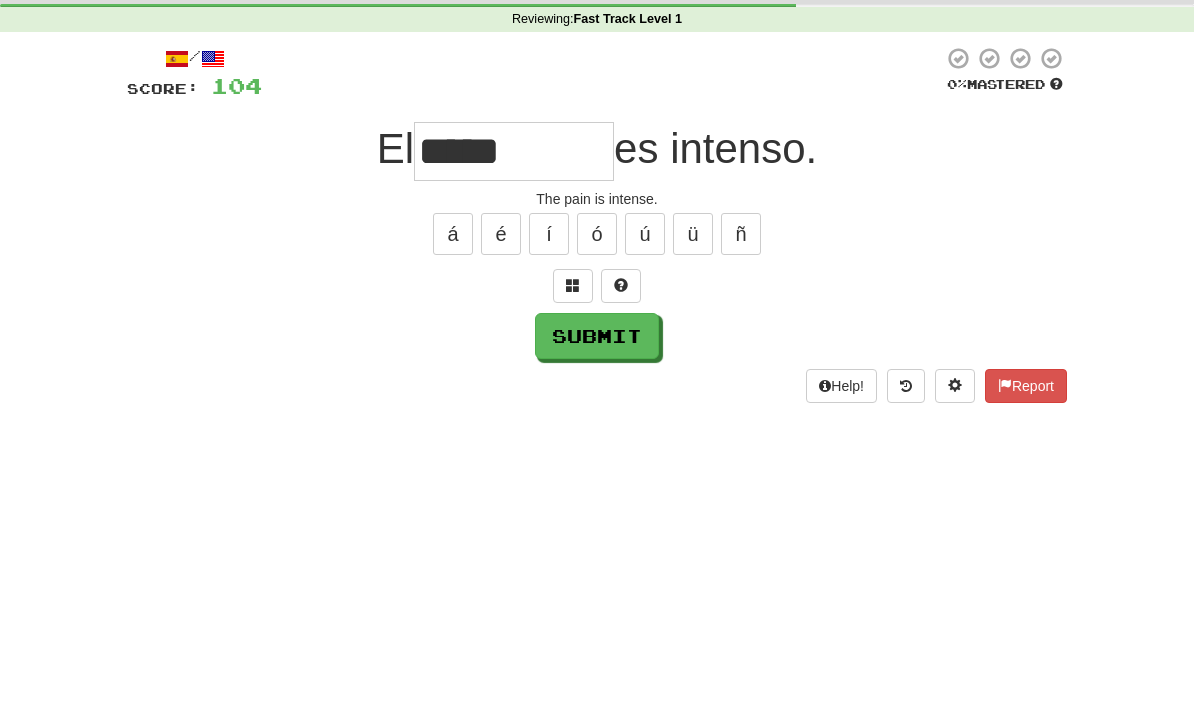 scroll, scrollTop: 76, scrollLeft: 0, axis: vertical 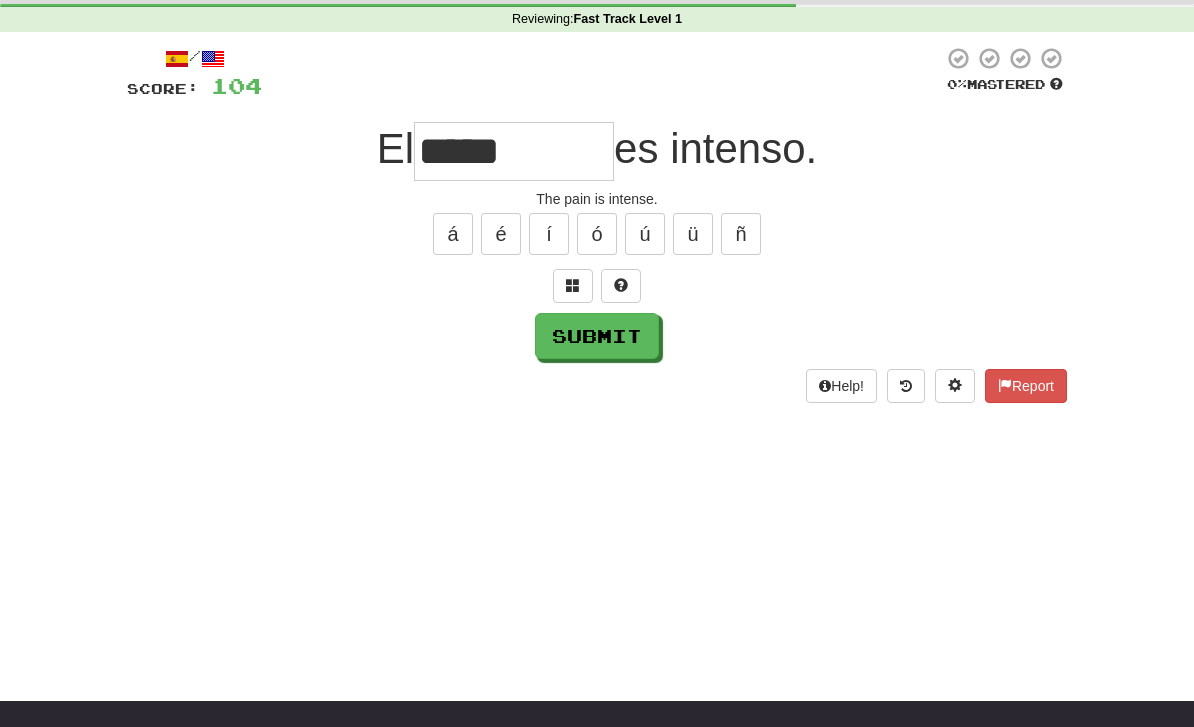 type on "*****" 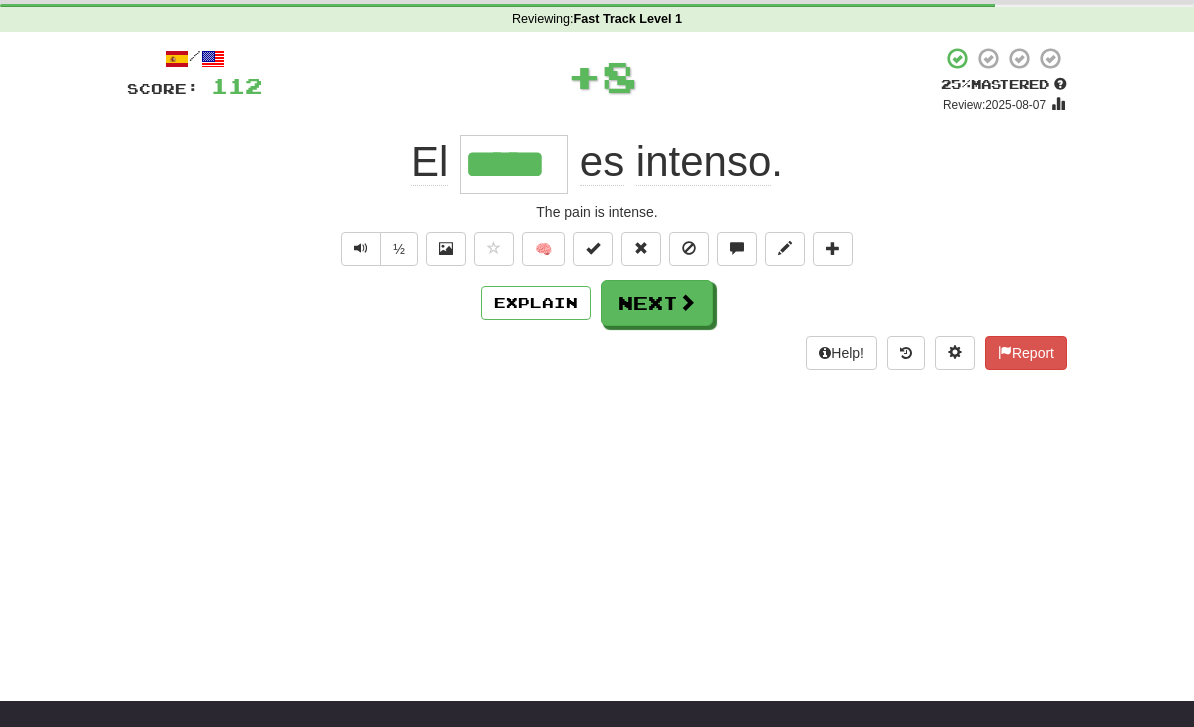 scroll, scrollTop: 0, scrollLeft: 0, axis: both 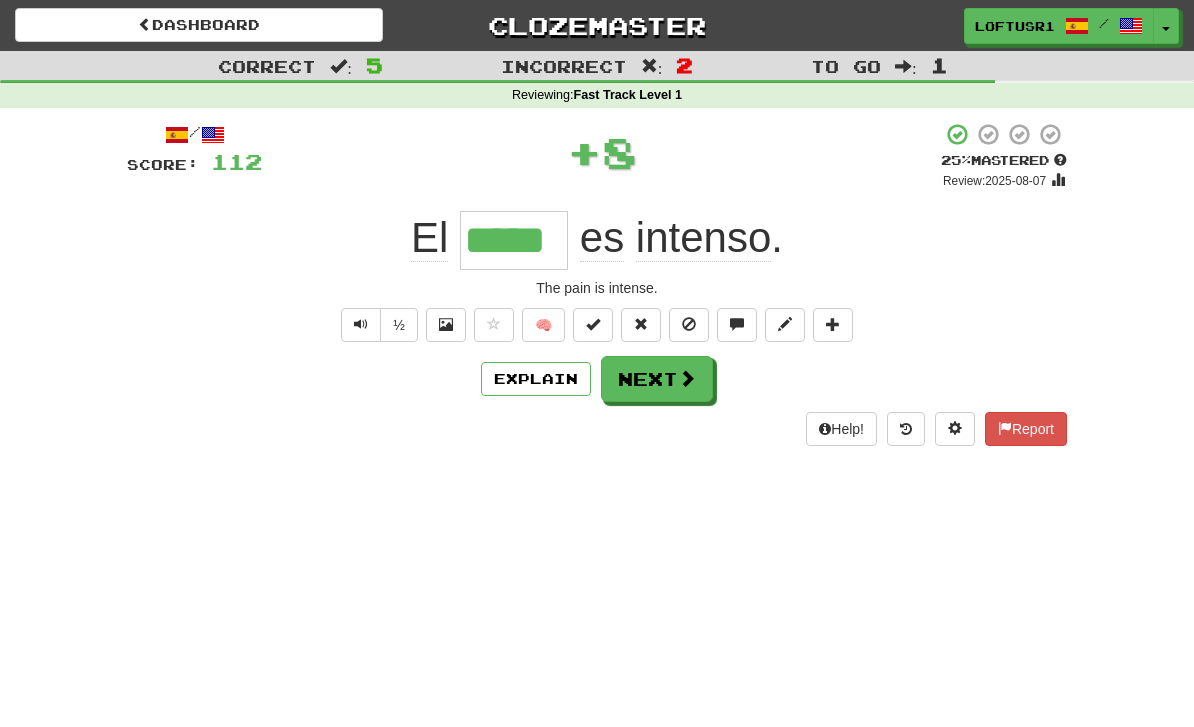 click at bounding box center (687, 378) 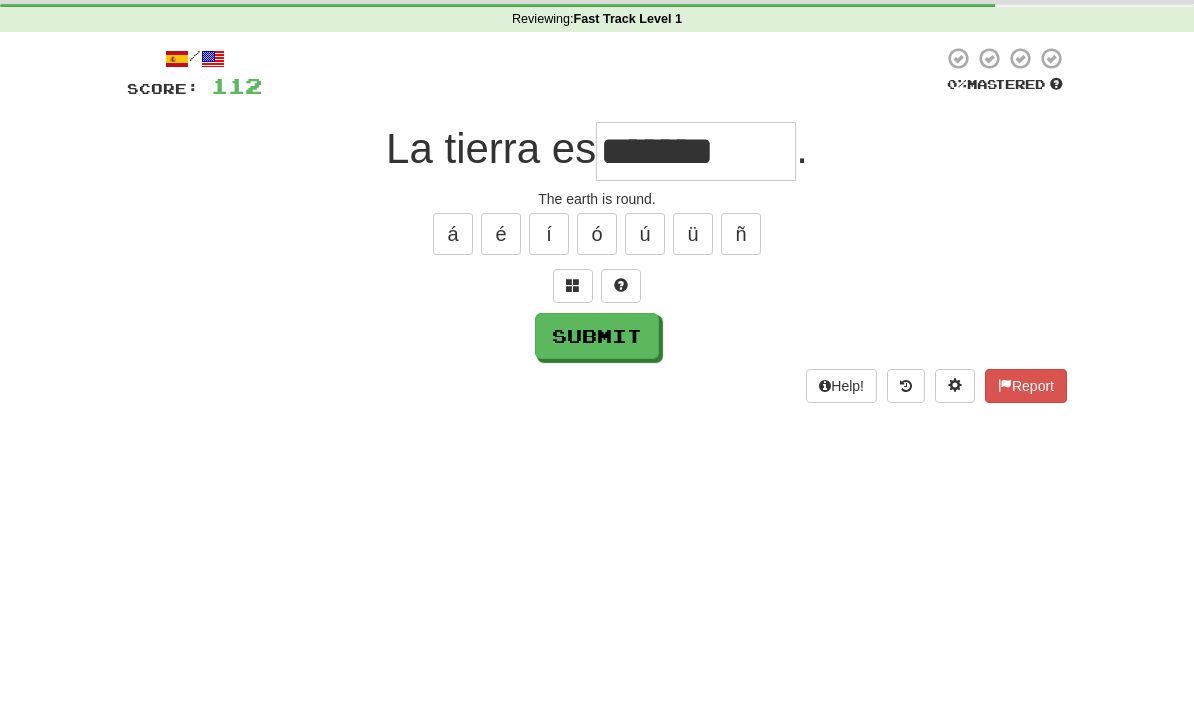 scroll, scrollTop: 76, scrollLeft: 0, axis: vertical 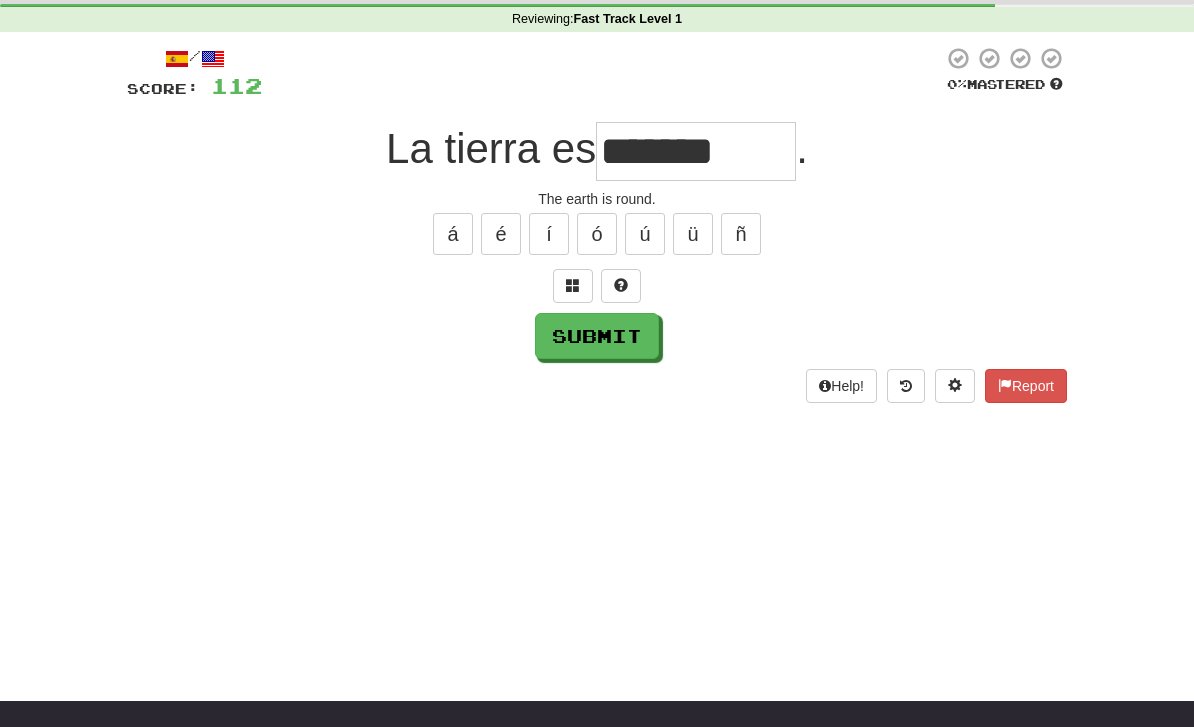 type on "*******" 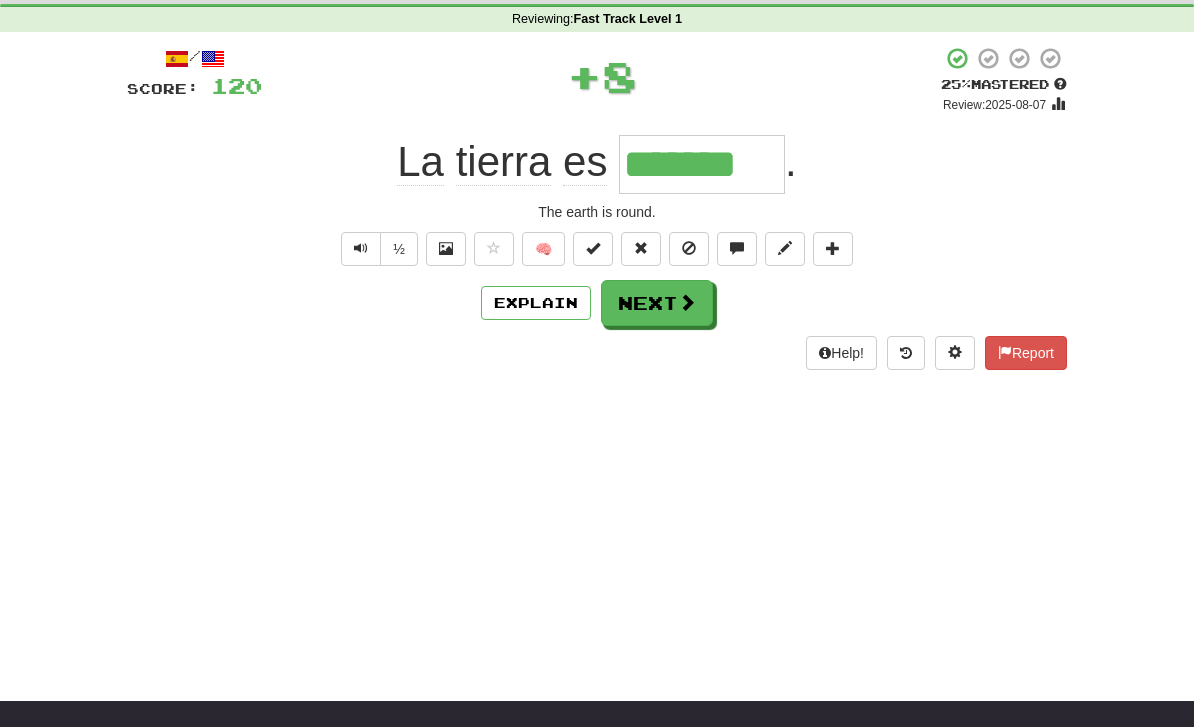 click on "Explain" at bounding box center (536, 303) 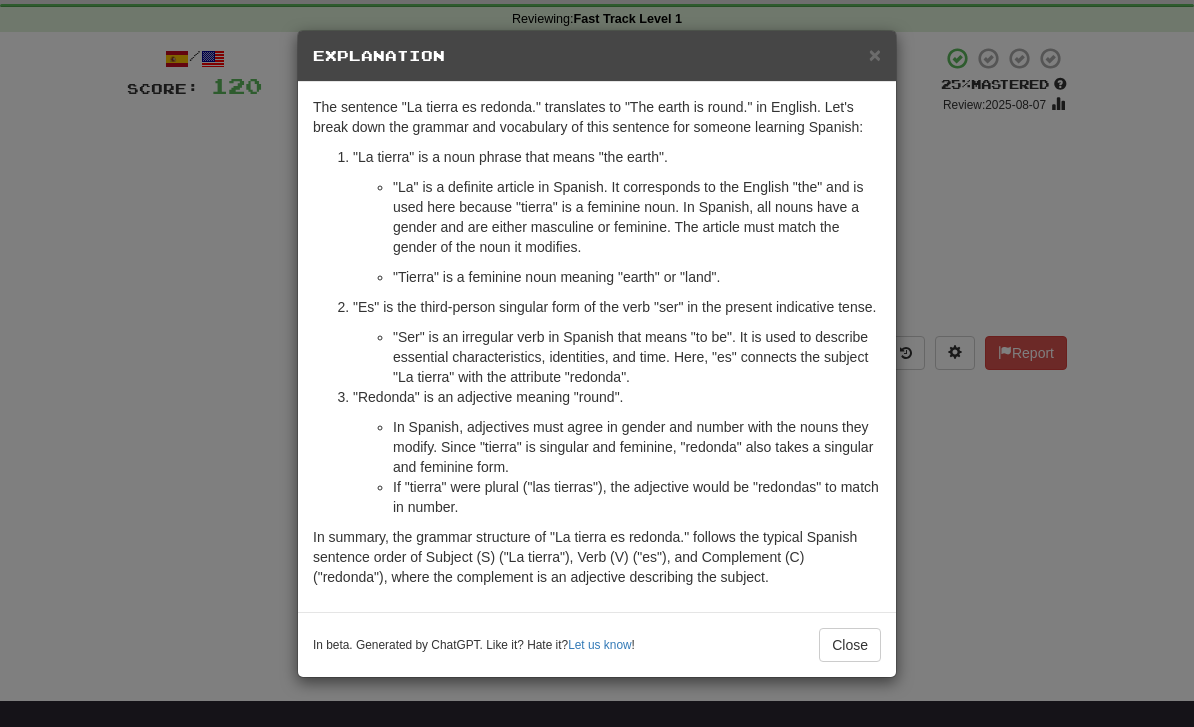 click on "× Explanation The sentence "La tierra es redonda." translates to "The earth is round." in English. Let's break down the grammar and vocabulary of this sentence for someone learning Spanish:
"La tierra" is a noun phrase that means "the earth".
"La" is a definite article in Spanish. It corresponds to the English "the" and is used here because "tierra" is a feminine noun. In Spanish, all nouns have a gender and are either masculine or feminine. The article must match the gender of the noun it modifies.
"Tierra" is a feminine noun meaning "earth" or "land".
"Es" is the third-person singular form of the verb "ser" in the present indicative tense.
"Ser" is an irregular verb in Spanish that means "to be". It is used to describe essential characteristics, identities, and time. Here, "es" connects the subject "La tierra" with the attribute "redonda".
"Redonda" is an adjective meaning "round".
In beta. Generated by ChatGPT. Like it? Hate it?  Let us know ! Close" at bounding box center (597, 363) 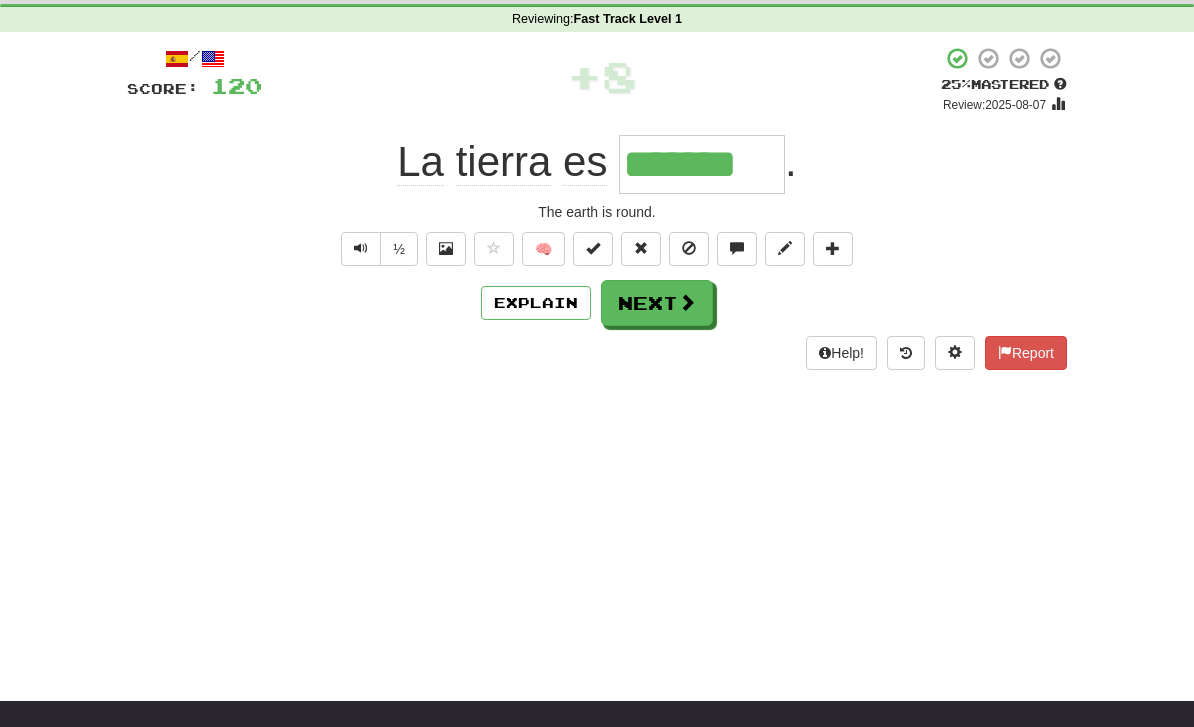 click on "Dashboard
Clozemaster
loftusr1
/
Toggle Dropdown
Dashboard
Leaderboard
Activity Feed
Notifications
Profile
Discussions
Español
/
English
Streak:
332
Review:
71
Points Today: 152
Languages
Account
Logout
loftusr1
/
Toggle Dropdown
Dashboard
Leaderboard
Activity Feed
Notifications
Profile
Discussions
Español
/
English
Streak:
332
Review:
71
Points Today: 152
Languages
Account
Logout
clozemaster
Correct   :   6 Incorrect   :   2 To go   :   0 Reviewing :  Fast Track Level 1  /  Score:   120 + 8 25 %  Mastered Review:  2025-08-07 La   tierra   es   ******* . The earth is round. ½ 🧠 Explain Next  Help!  Report" at bounding box center (597, 287) 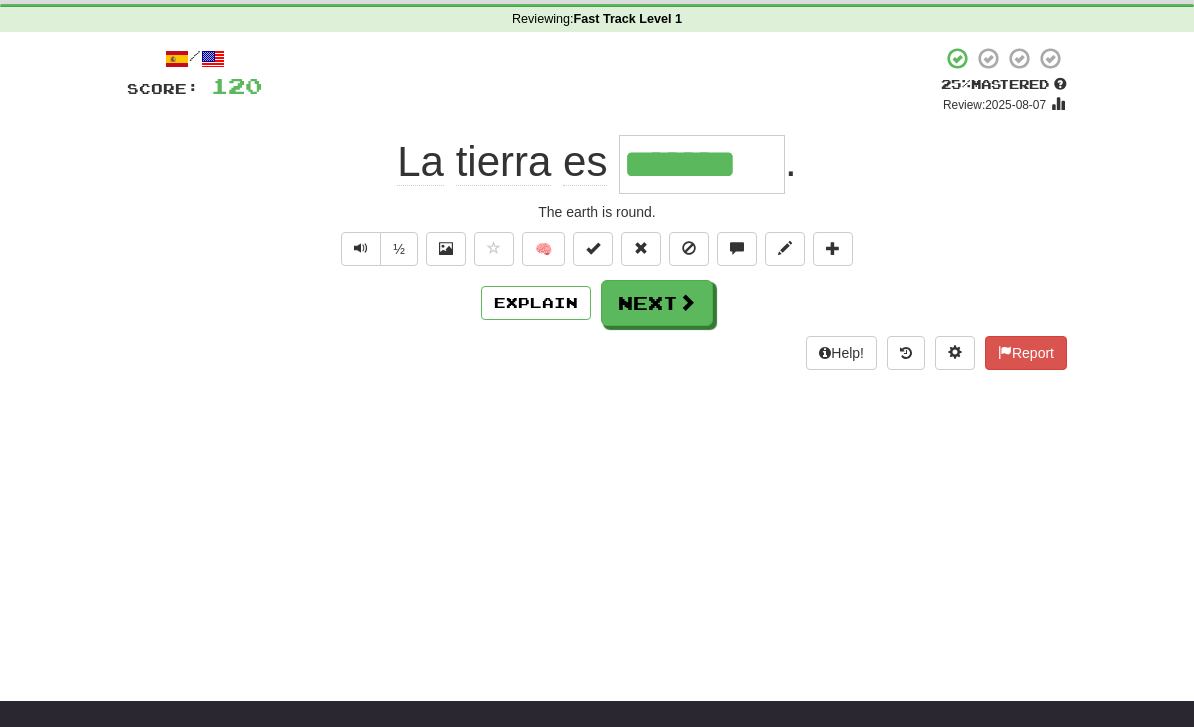 click on "Next" at bounding box center [657, 303] 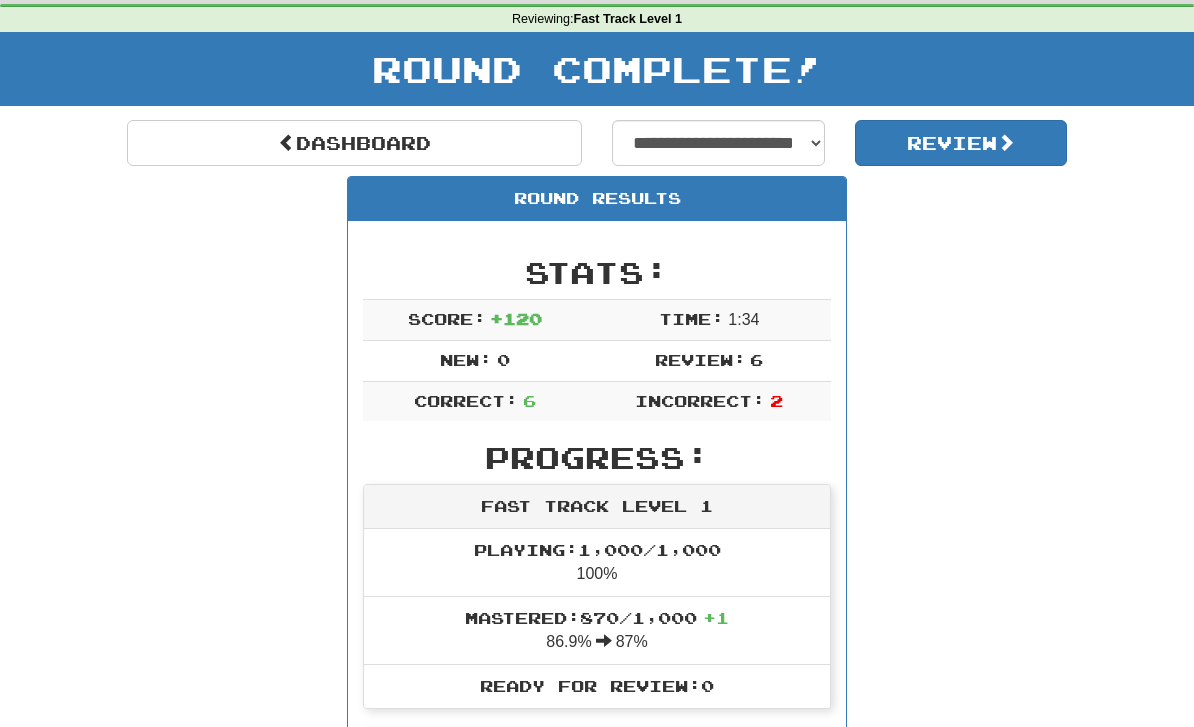 click at bounding box center [287, 142] 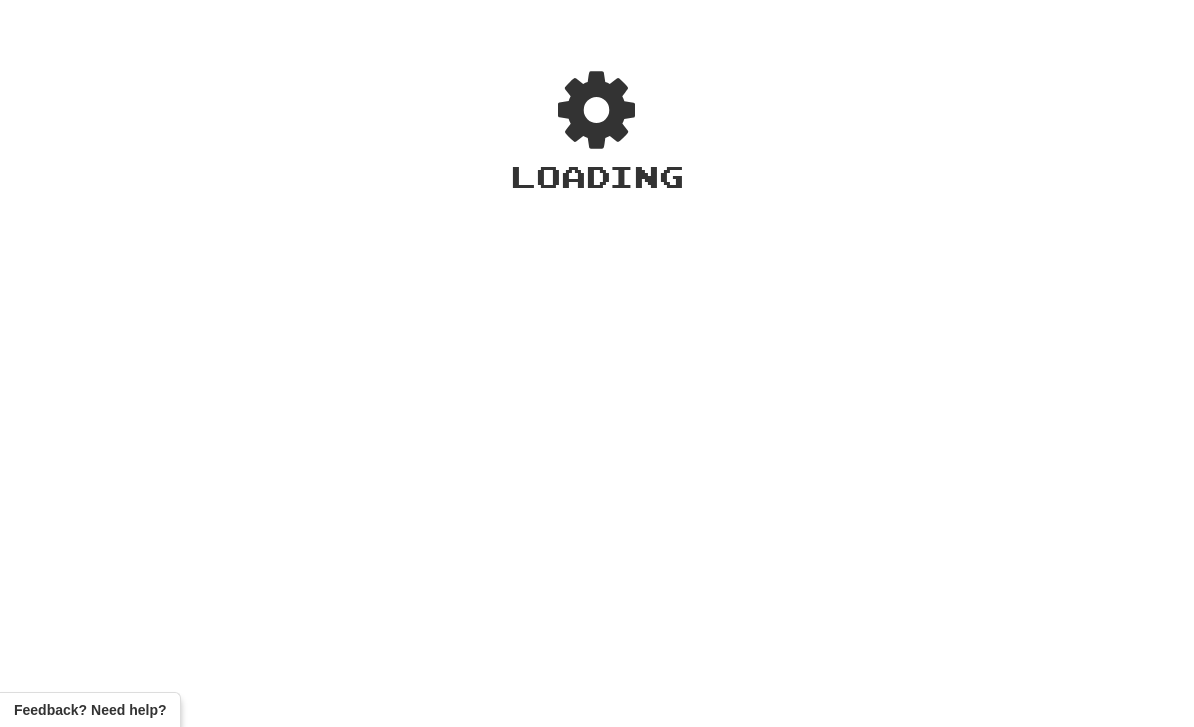 scroll, scrollTop: 0, scrollLeft: 0, axis: both 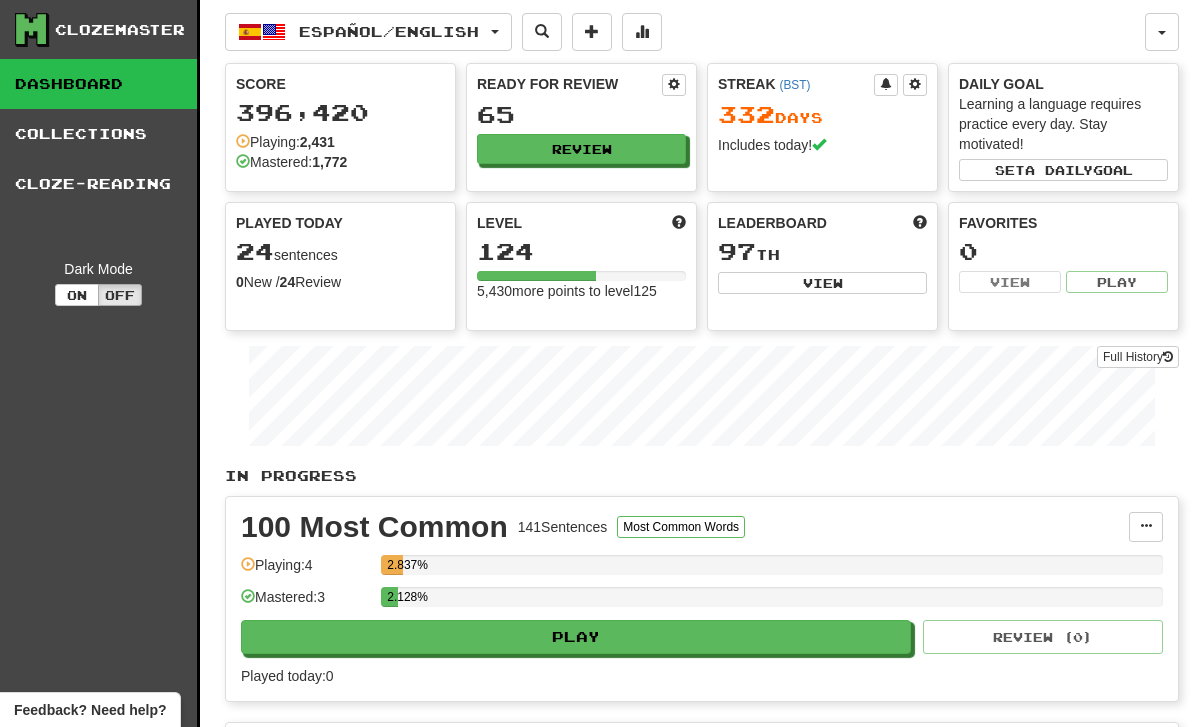 click on "Full History" at bounding box center [1138, 357] 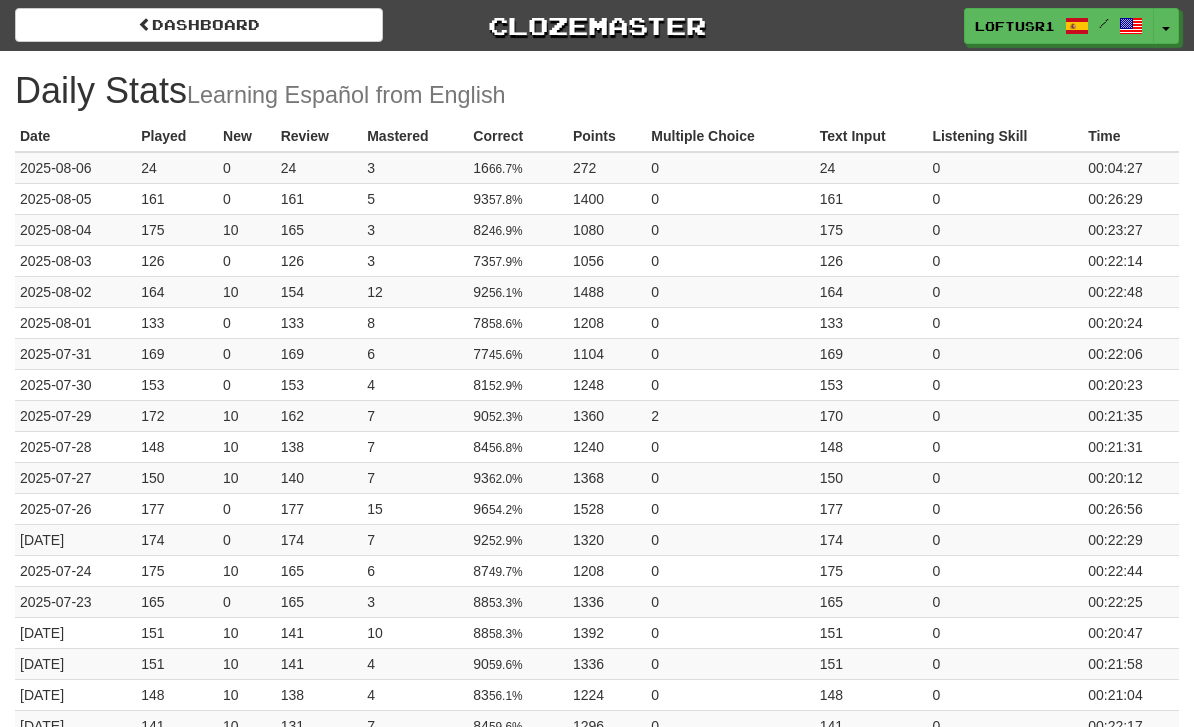 scroll, scrollTop: 0, scrollLeft: 0, axis: both 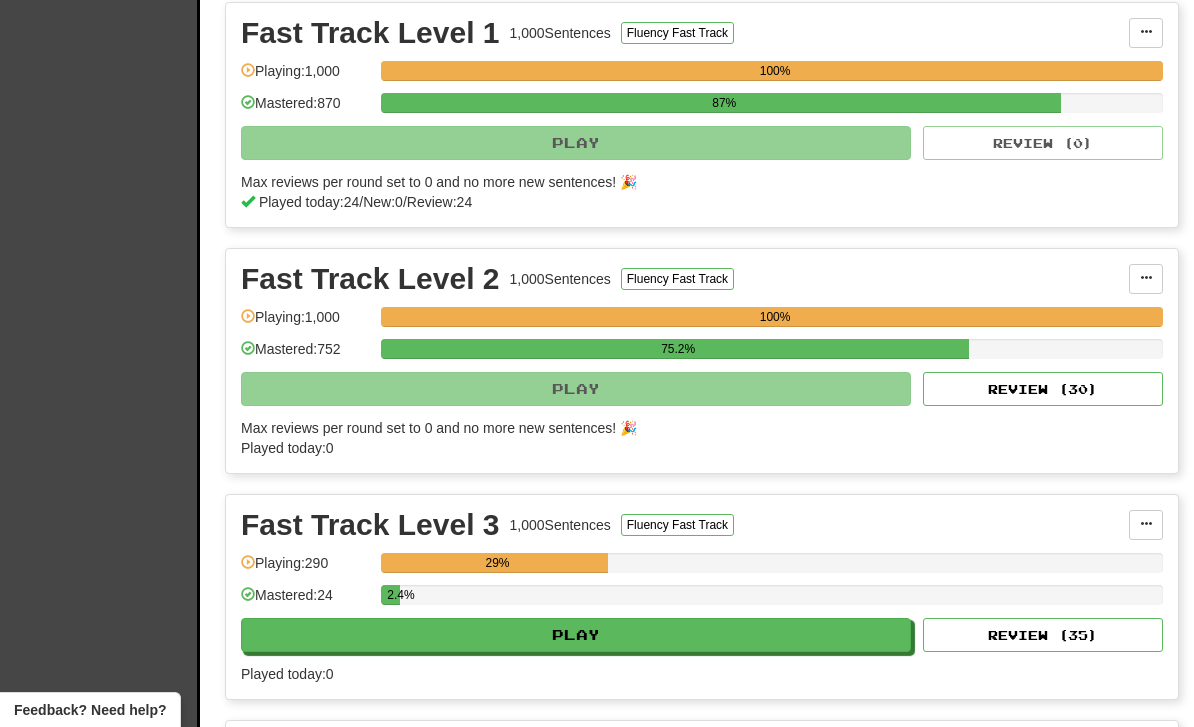 click on "Review ( 30 )" at bounding box center [1043, 389] 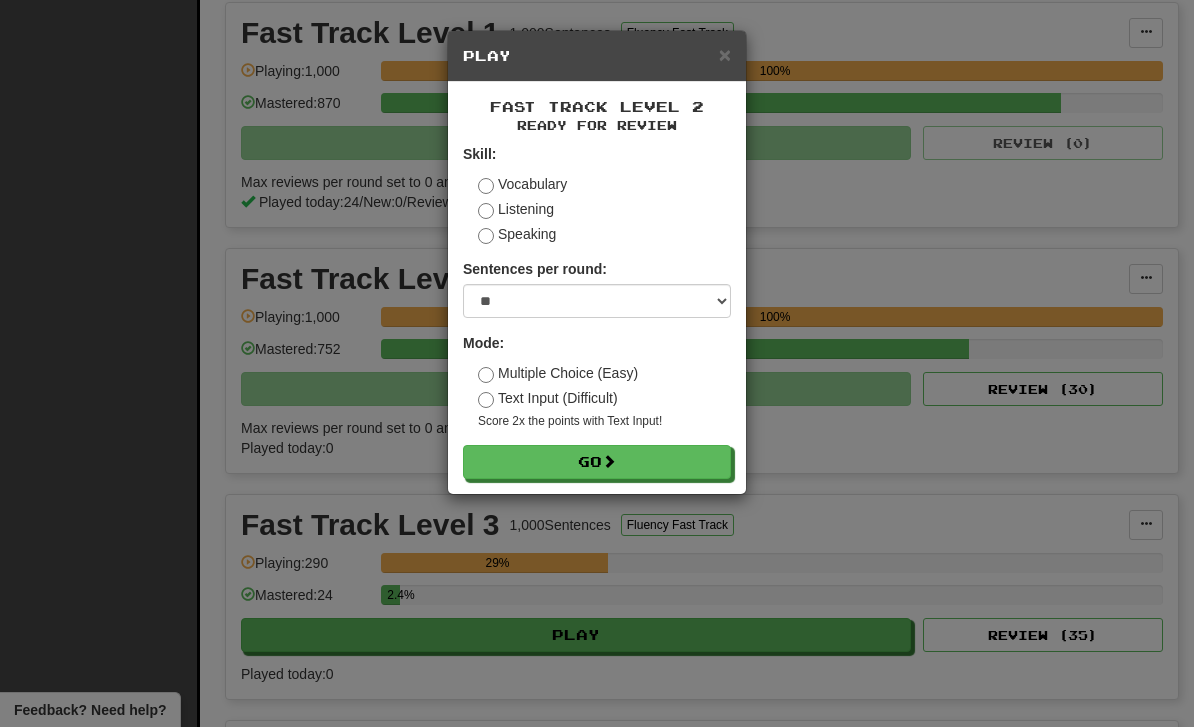 click on "Go" at bounding box center (597, 462) 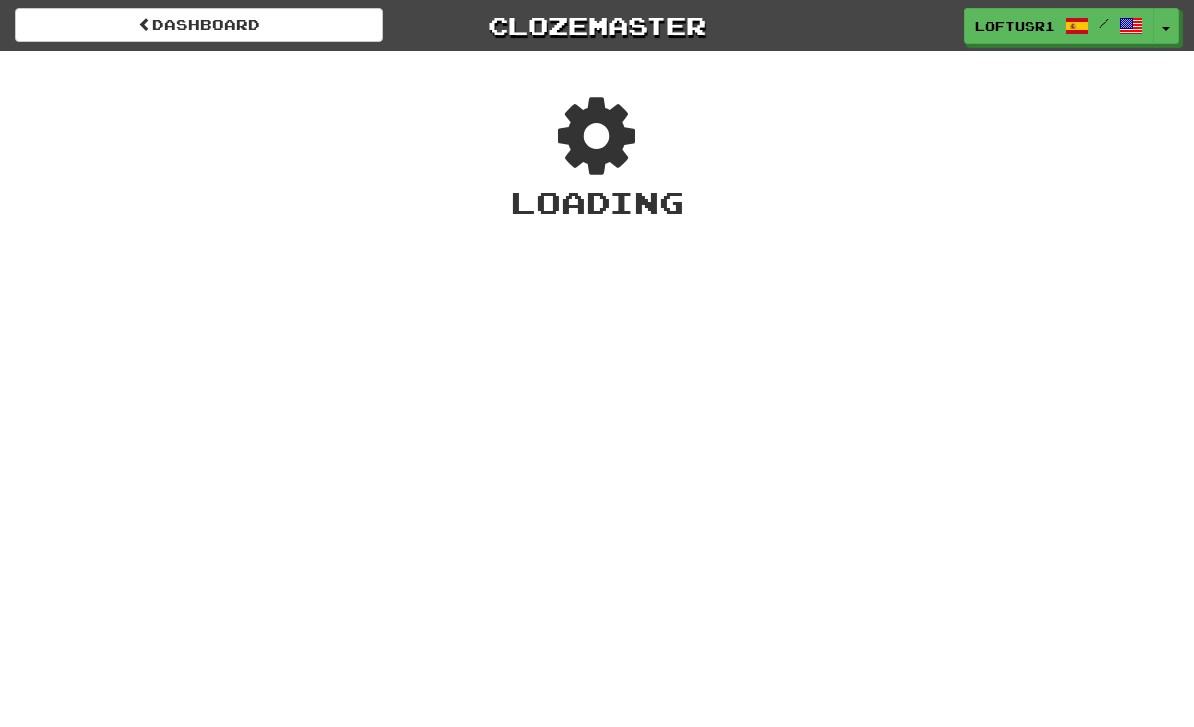 scroll, scrollTop: 0, scrollLeft: 0, axis: both 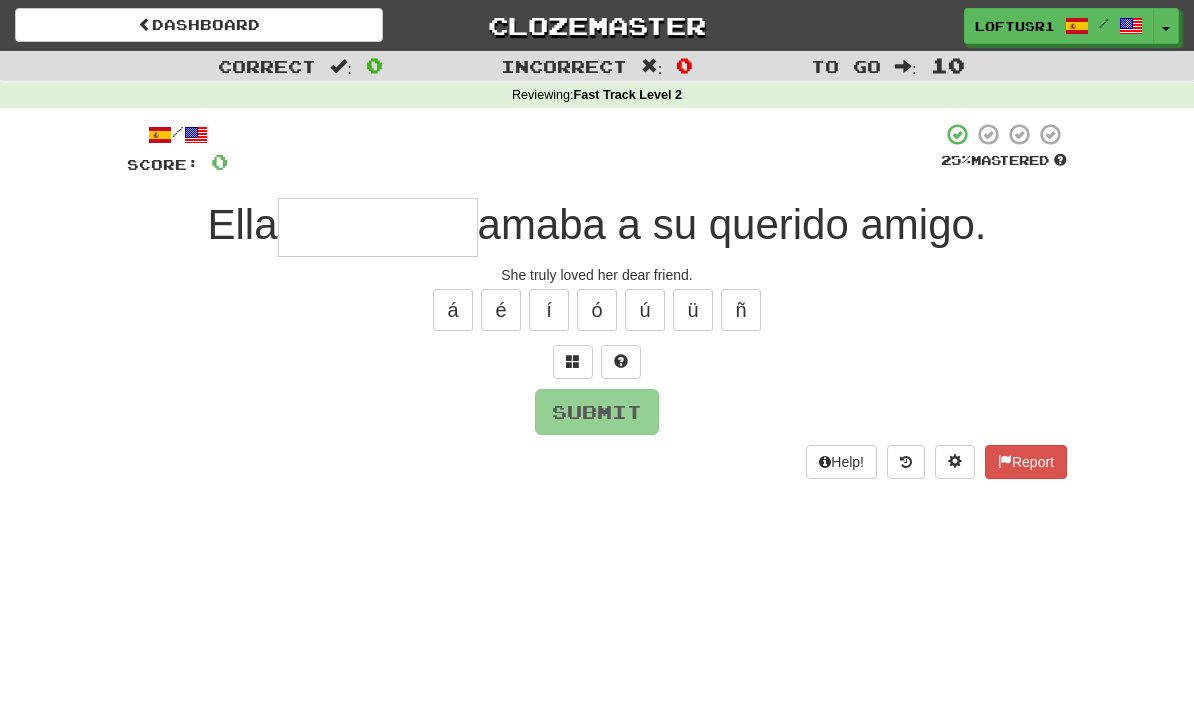 click at bounding box center (378, 227) 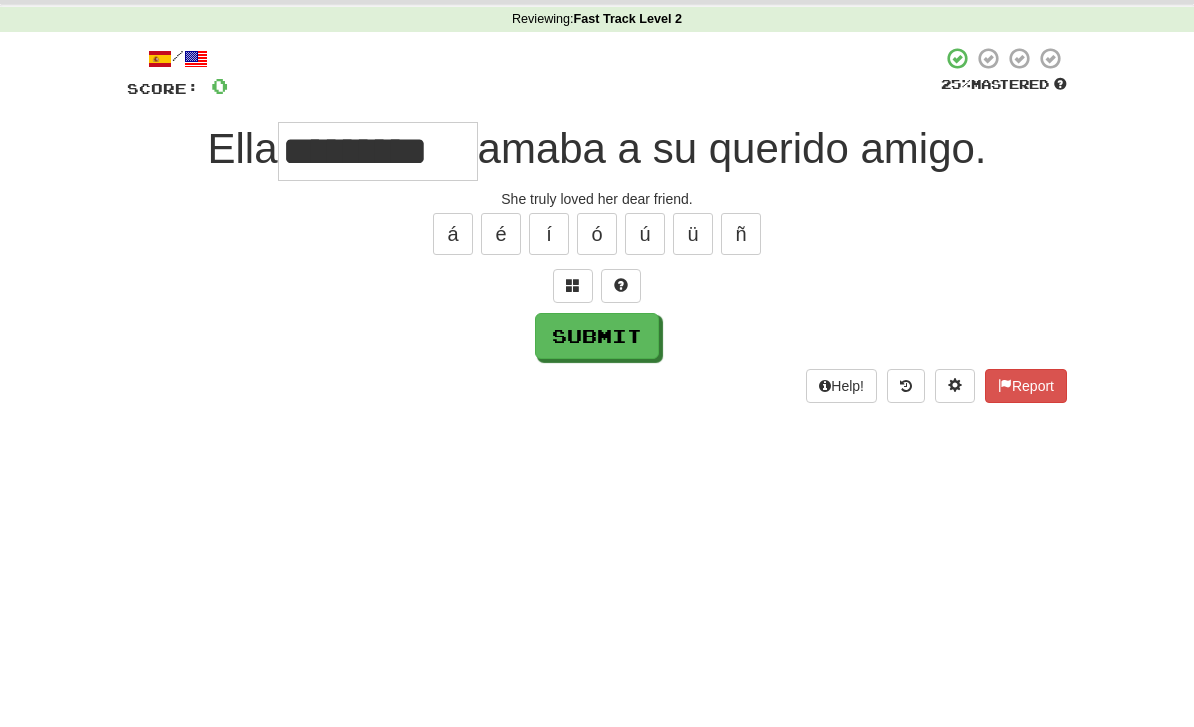 scroll, scrollTop: 76, scrollLeft: 0, axis: vertical 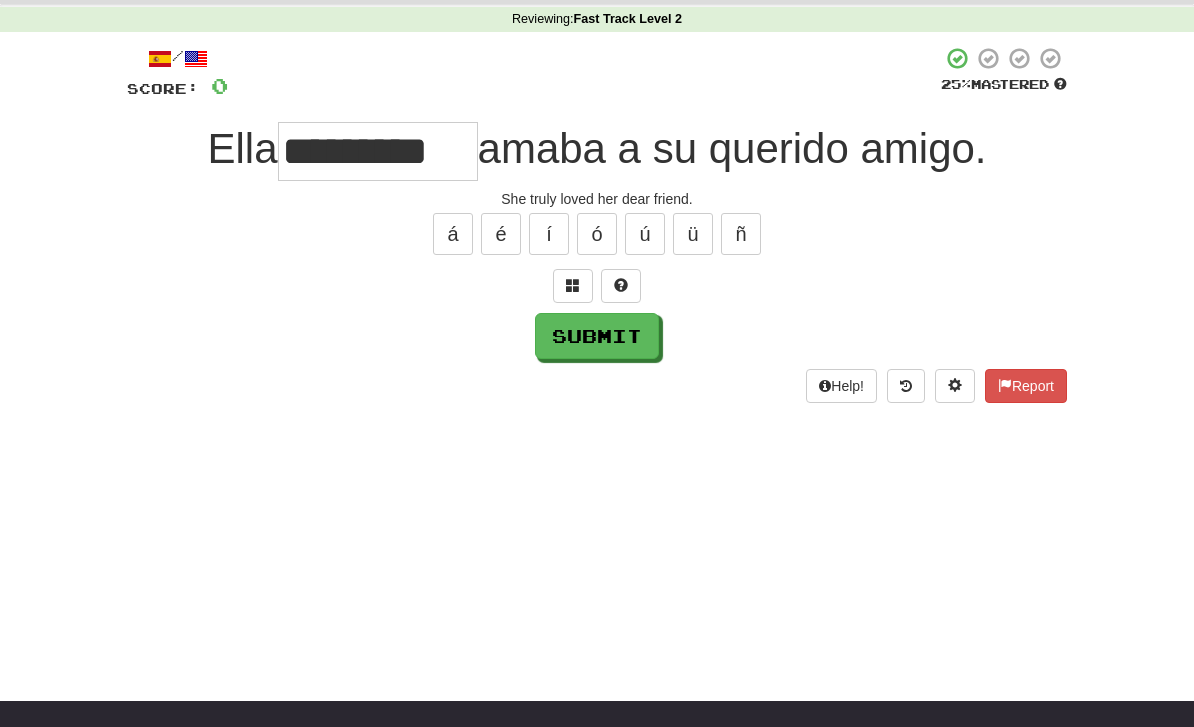 click on "Submit" at bounding box center (597, 336) 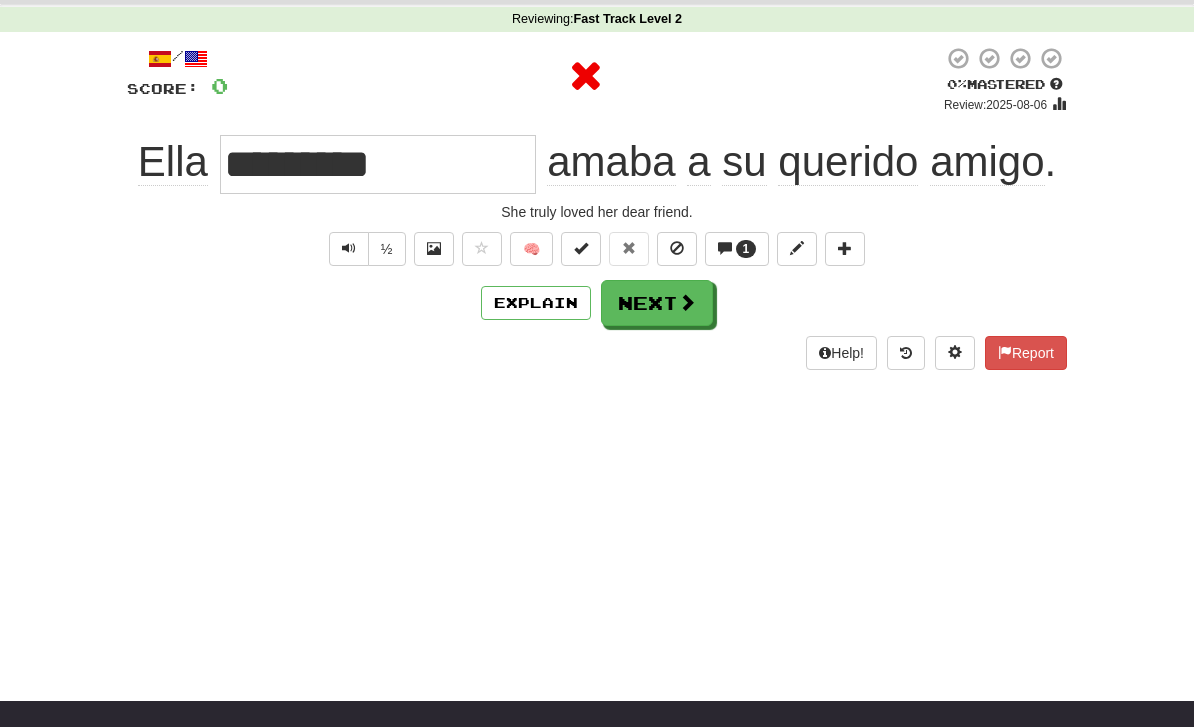 type on "**********" 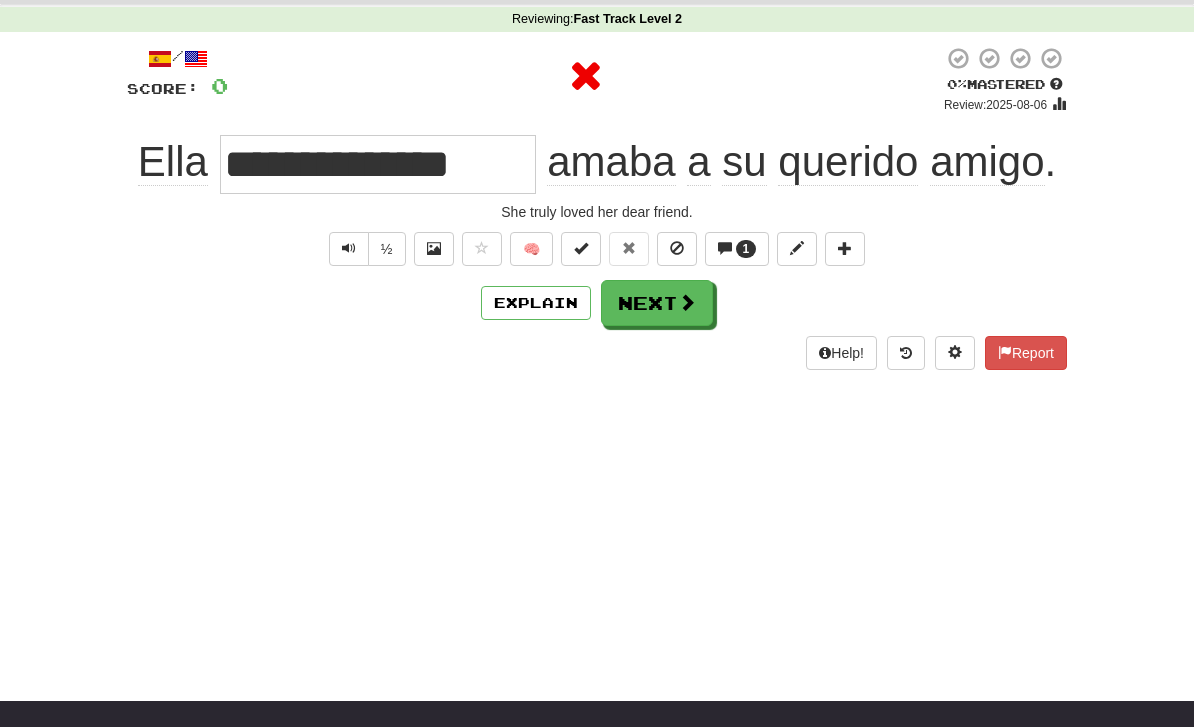 scroll, scrollTop: 0, scrollLeft: 0, axis: both 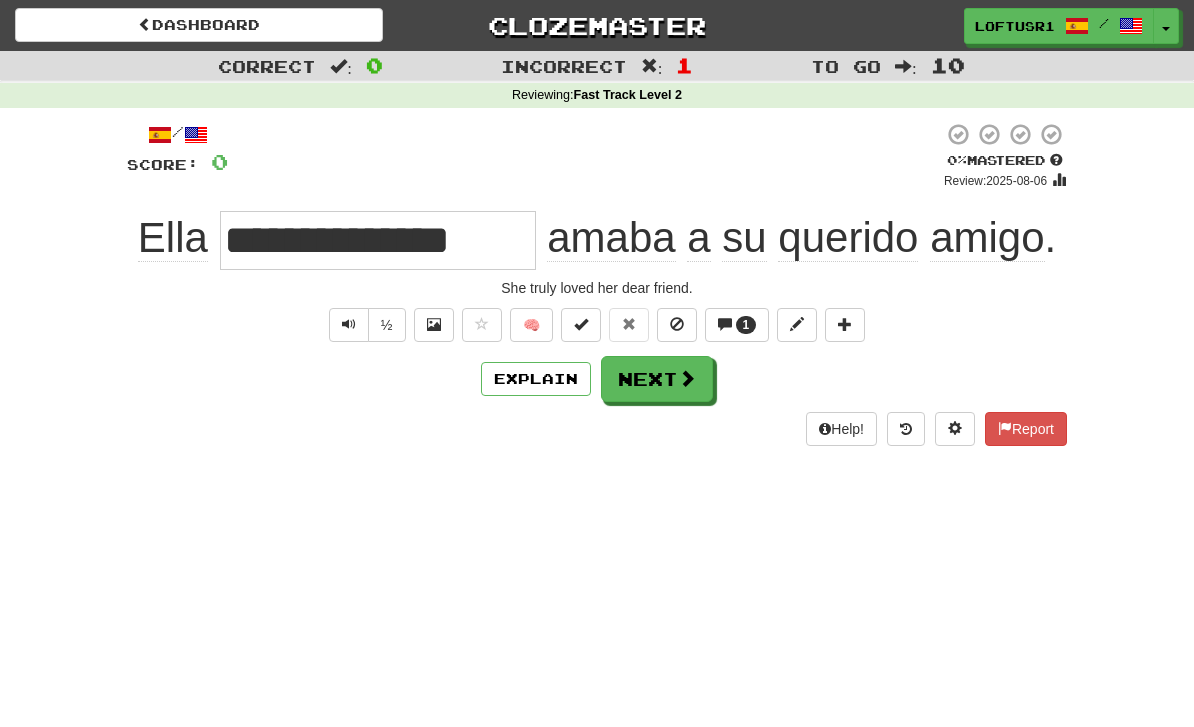 click on "Next" at bounding box center [657, 379] 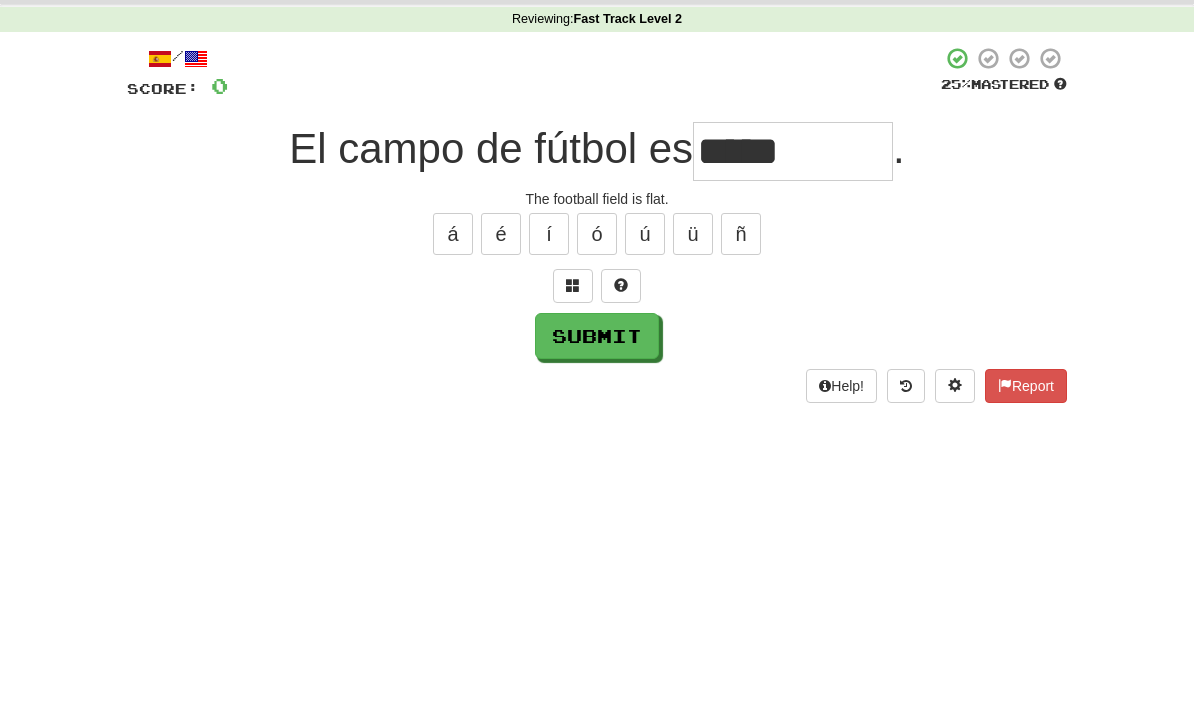scroll, scrollTop: 76, scrollLeft: 0, axis: vertical 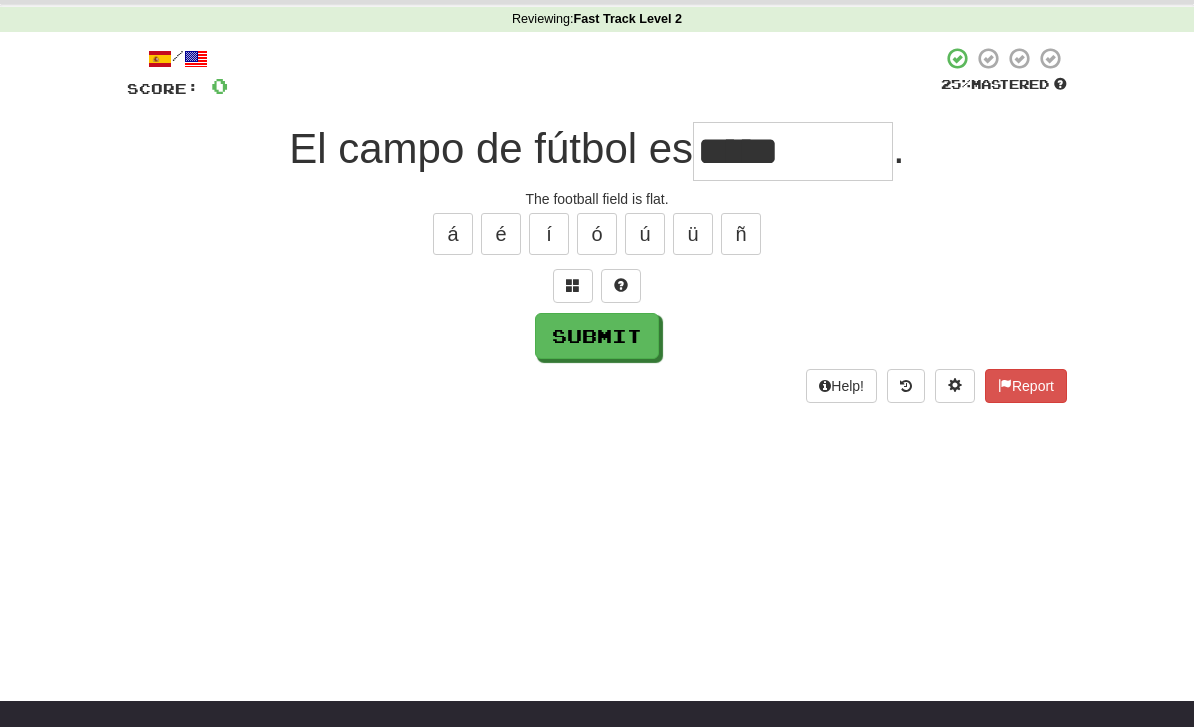 type on "*****" 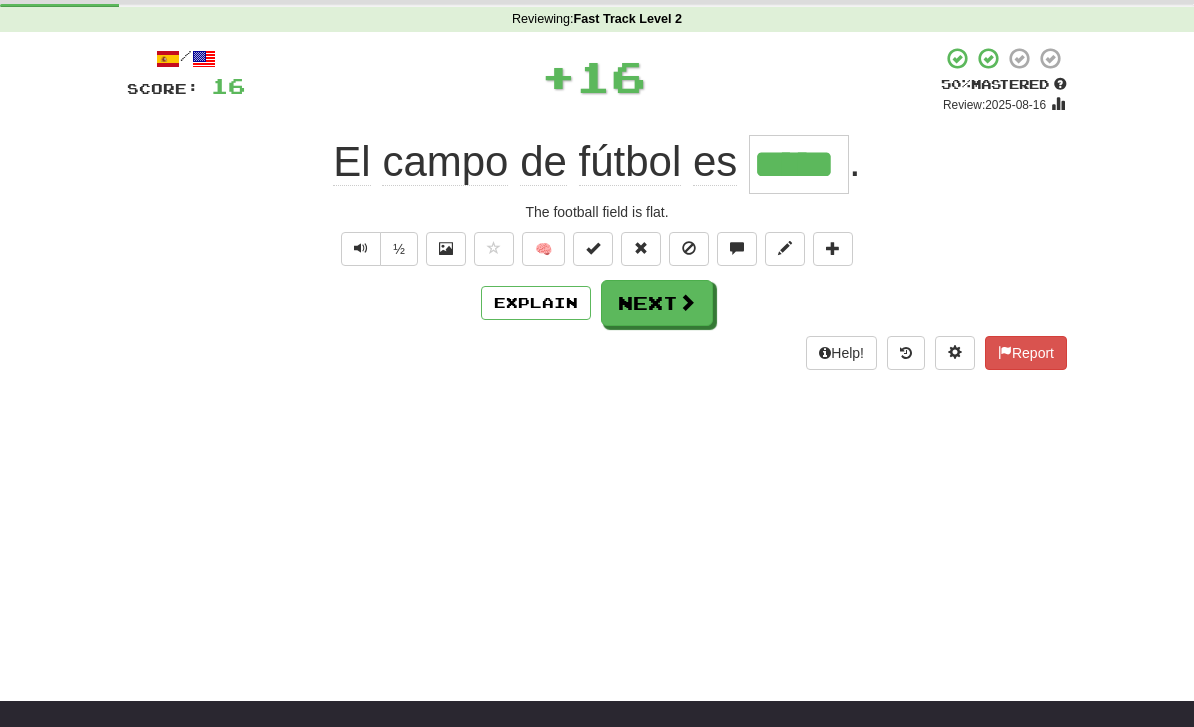 click on "Explain" at bounding box center [536, 303] 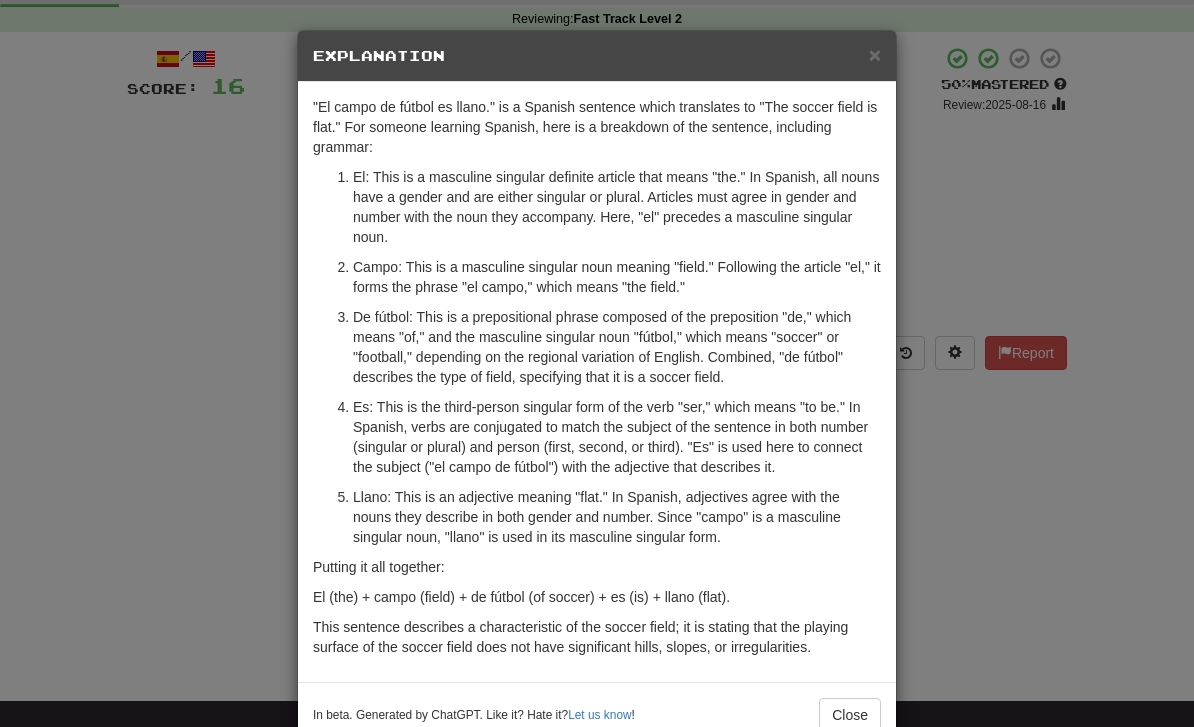 click on "× Explanation "El campo de fútbol es llano." is a Spanish sentence which translates to "The soccer field is flat." For someone learning Spanish, here is a breakdown of the sentence, including grammar:
El: This is a masculine singular definite article that means "the." In Spanish, all nouns have a gender and are either singular or plural. Articles must agree in gender and number with the noun they accompany. Here, "el" precedes a masculine singular noun.
Campo: This is a masculine singular noun meaning "field." Following the article "el," it forms the phrase "el campo," which means "the field."
De fútbol: This is a prepositional phrase composed of the preposition "de," which means "of," and the masculine singular noun "fútbol," which means "soccer" or "football," depending on the regional variation of English. Combined, "de fútbol" describes the type of field, specifying that it is a soccer field.
Putting it all together:
Let us know ! Close" at bounding box center (597, 363) 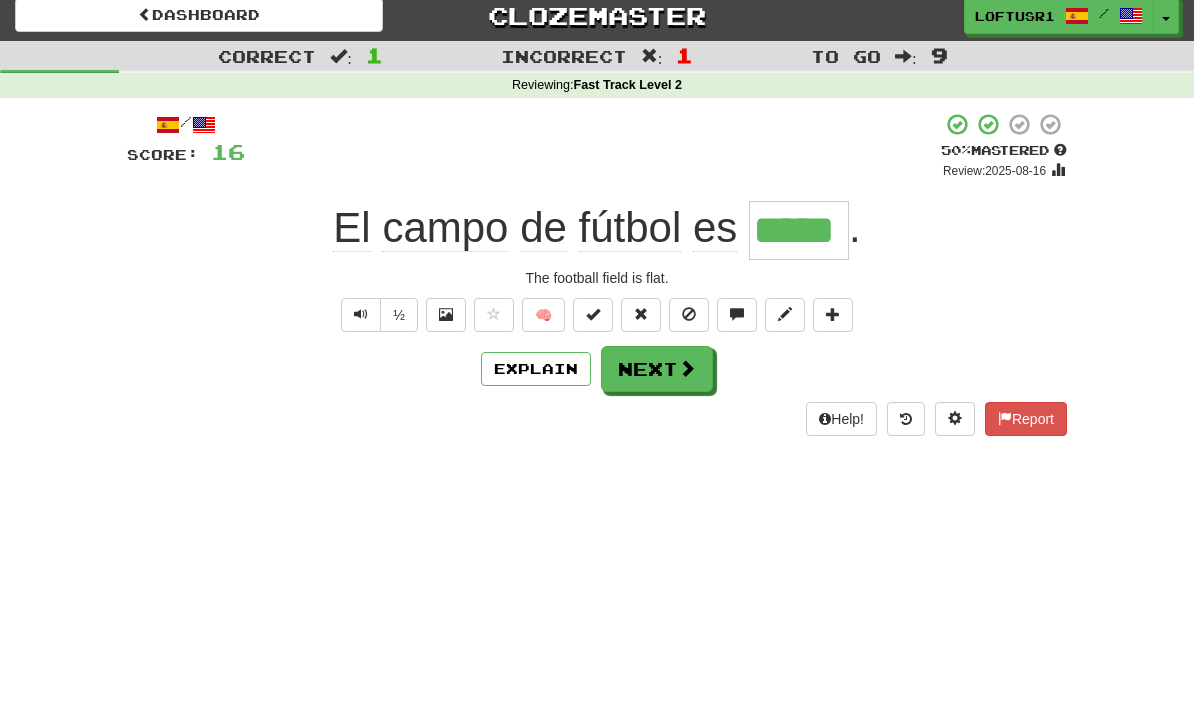 scroll, scrollTop: 0, scrollLeft: 0, axis: both 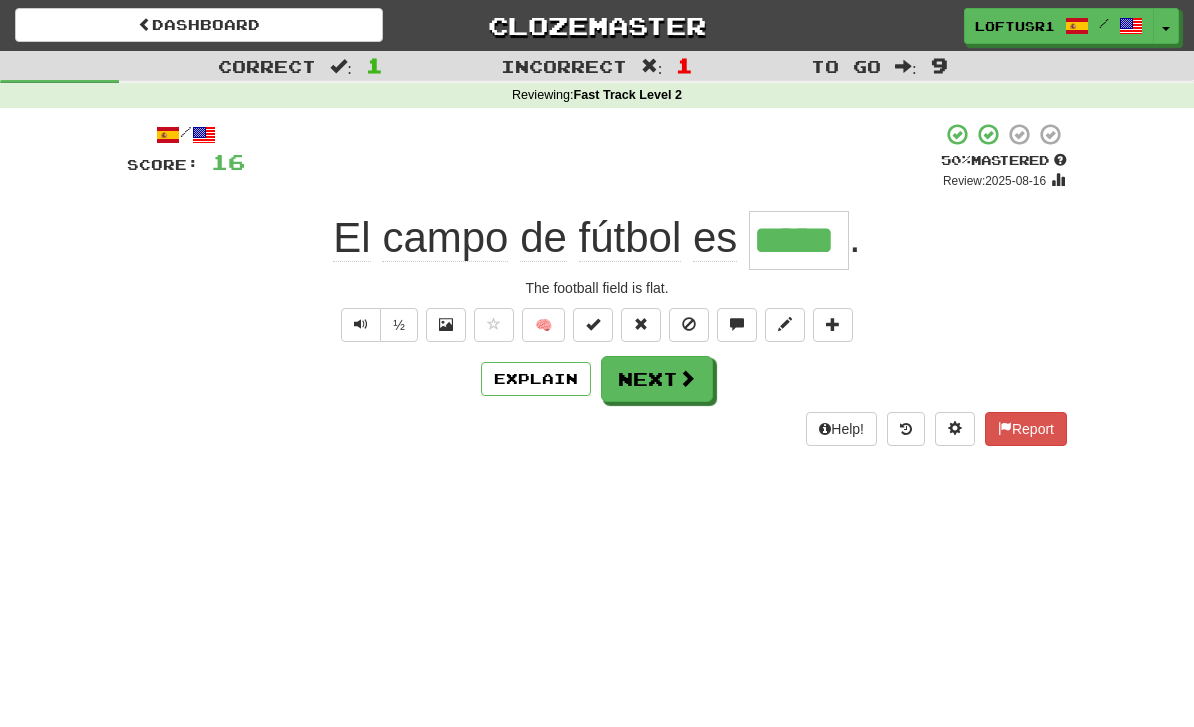 click on "Next" at bounding box center [657, 379] 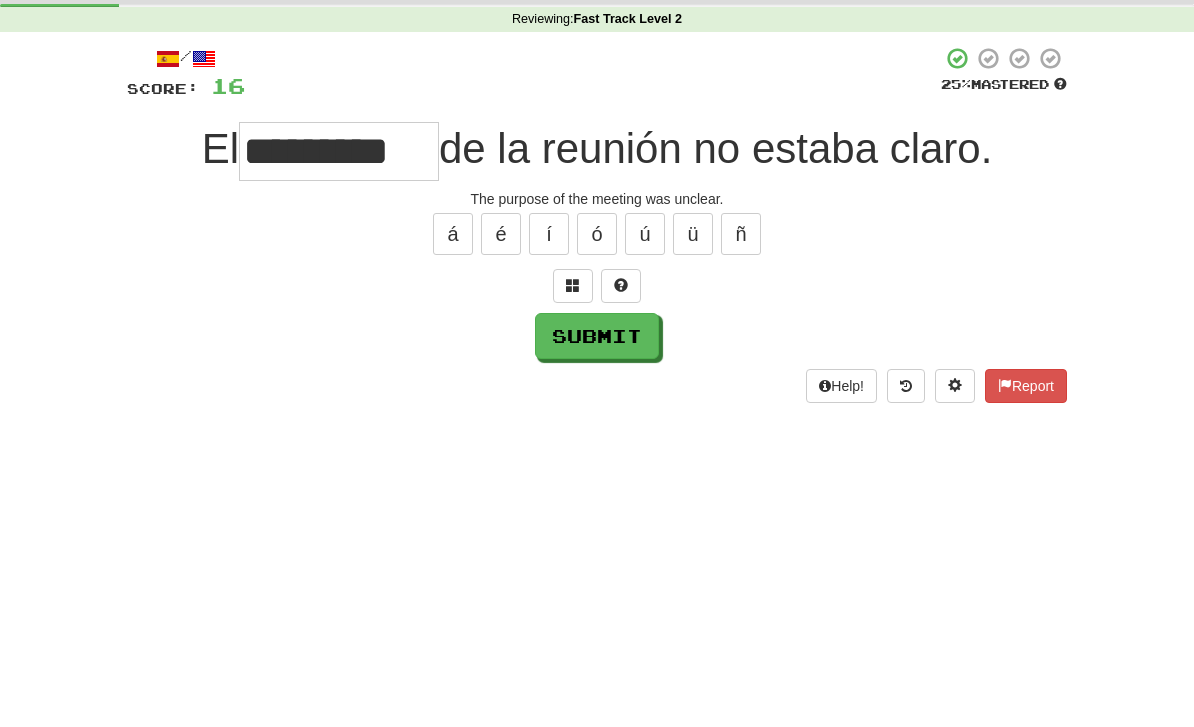 scroll, scrollTop: 76, scrollLeft: 0, axis: vertical 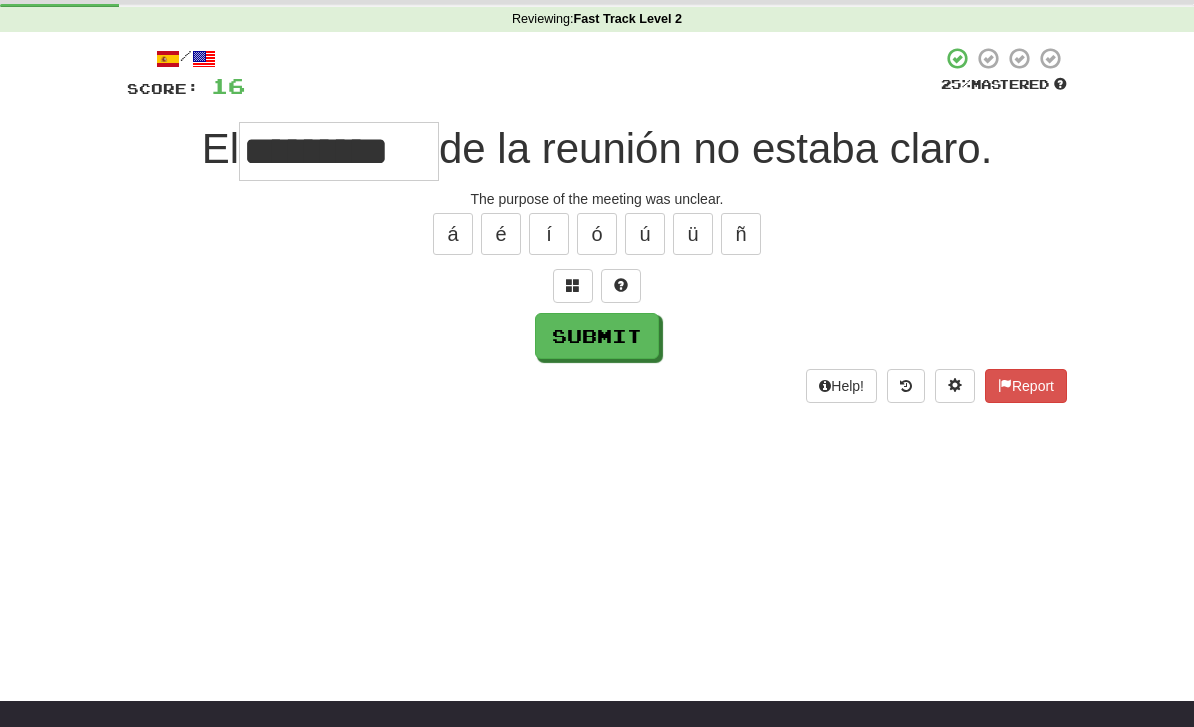 click on "Submit" at bounding box center [597, 336] 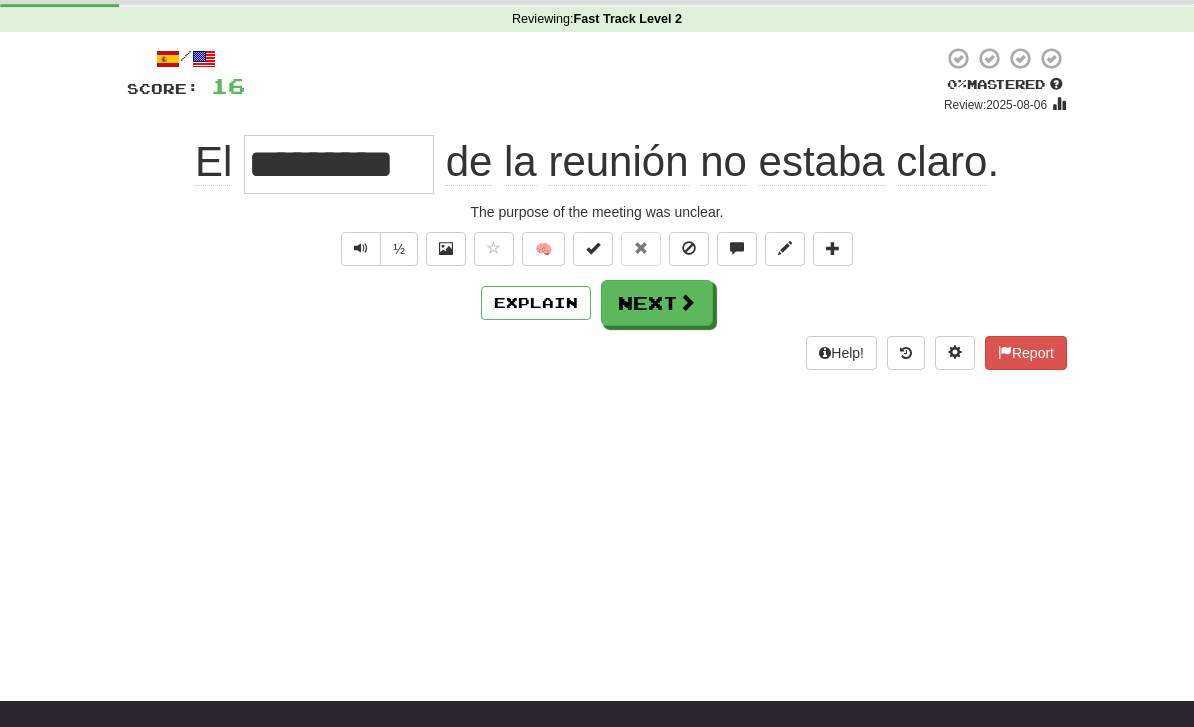 click on "Next" at bounding box center [657, 303] 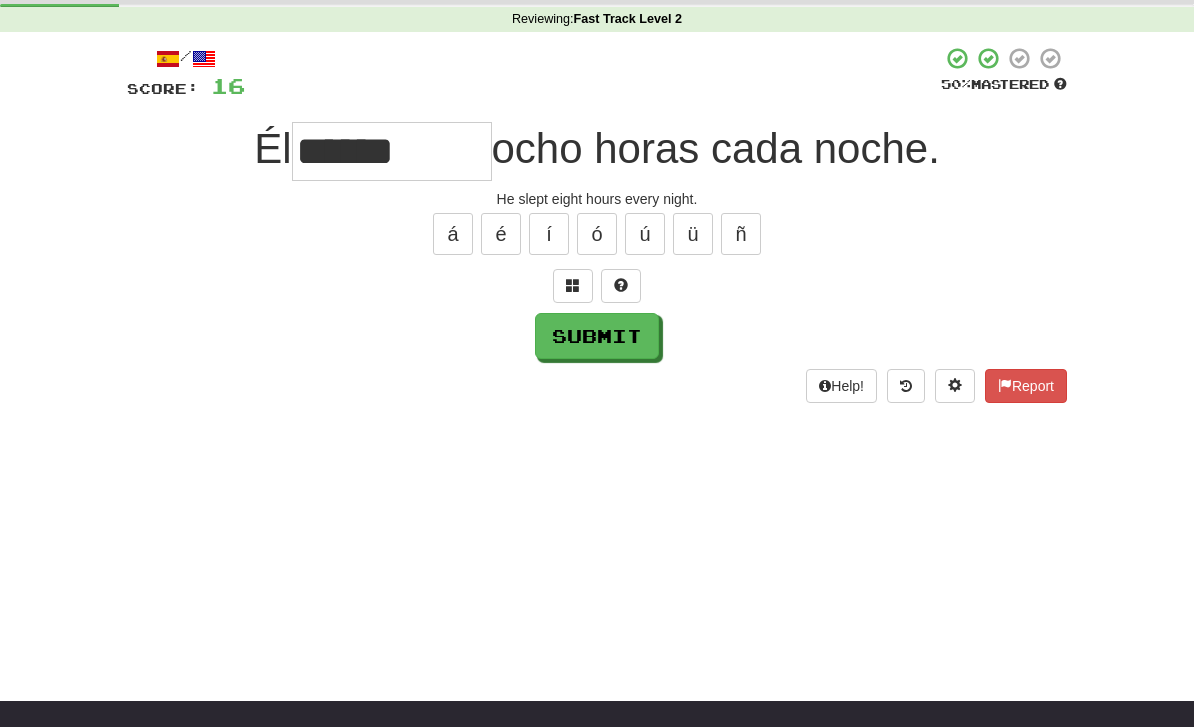 click on "Submit" at bounding box center (597, 336) 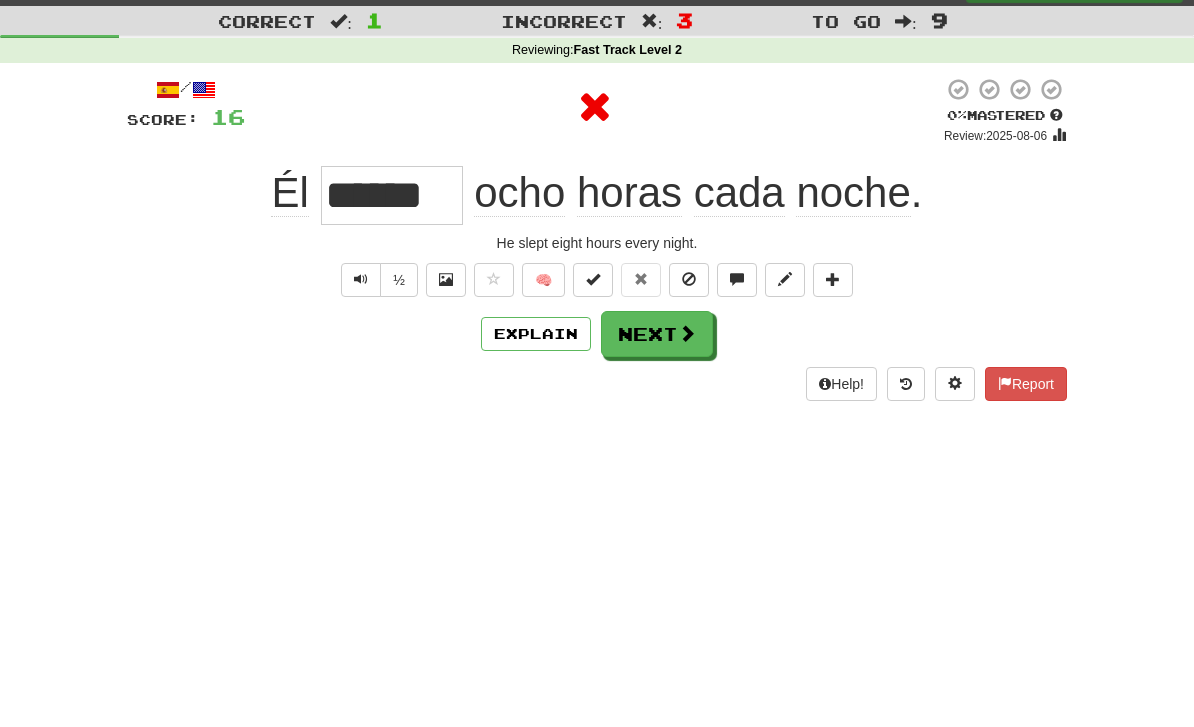 scroll, scrollTop: 0, scrollLeft: 0, axis: both 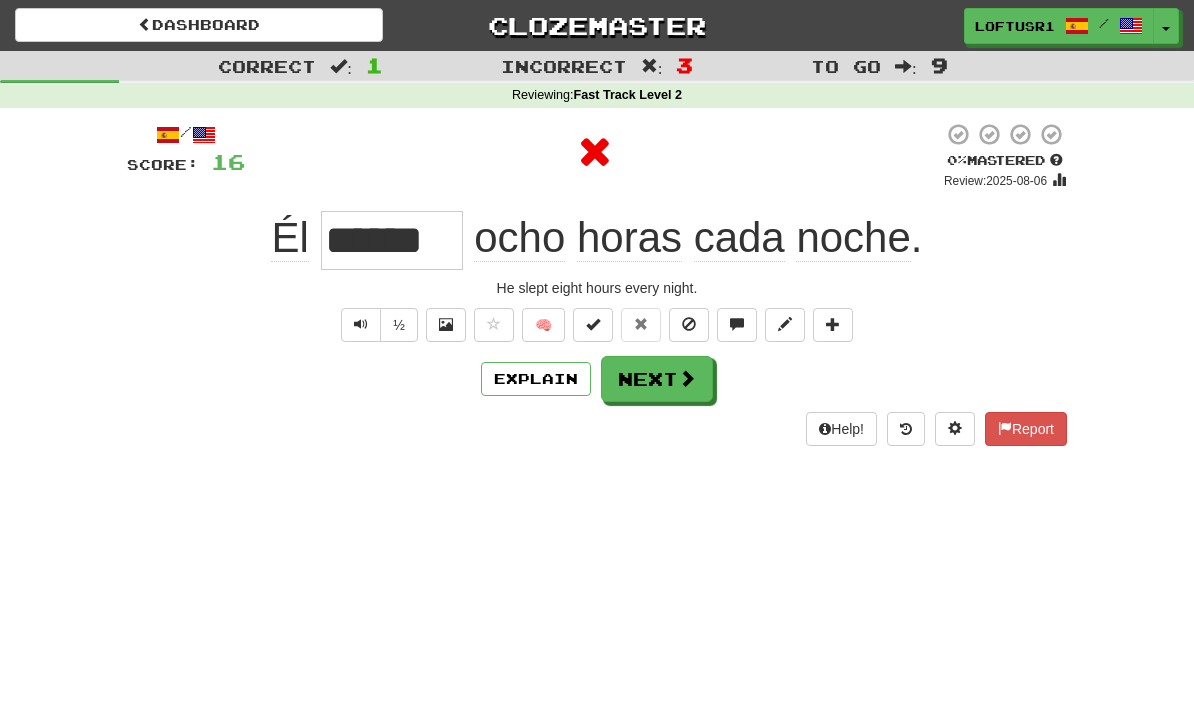 click on "Explain" at bounding box center [536, 379] 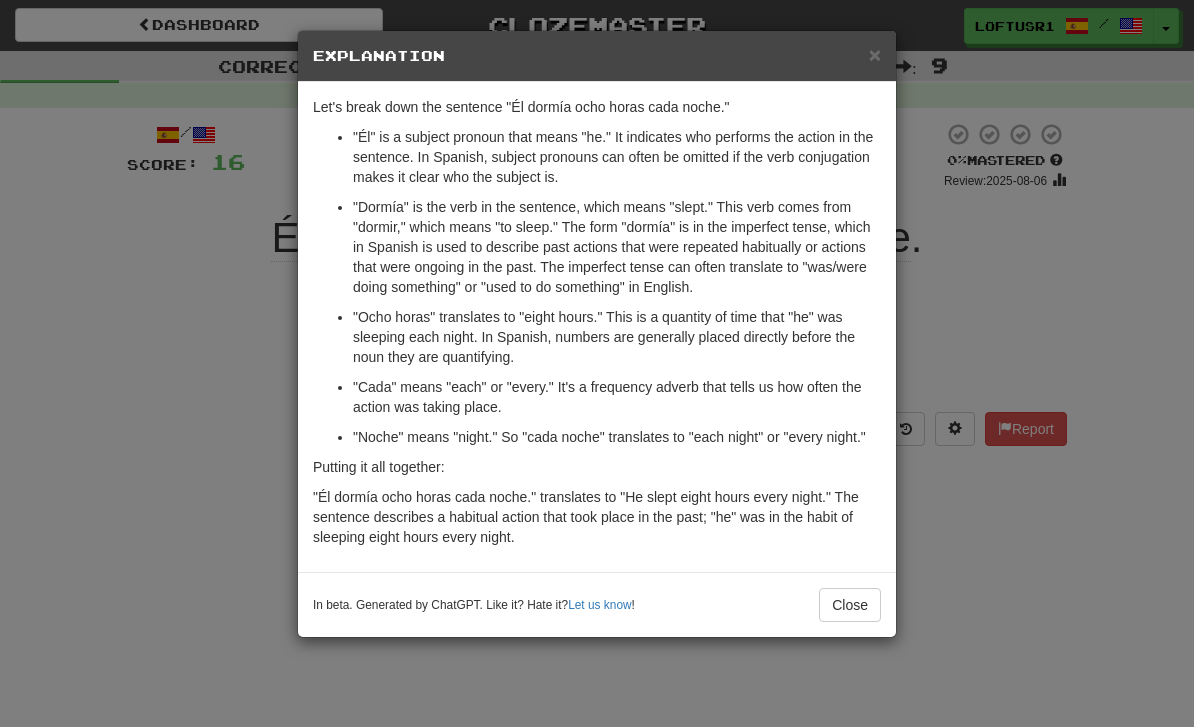 click on "Close" at bounding box center [850, 605] 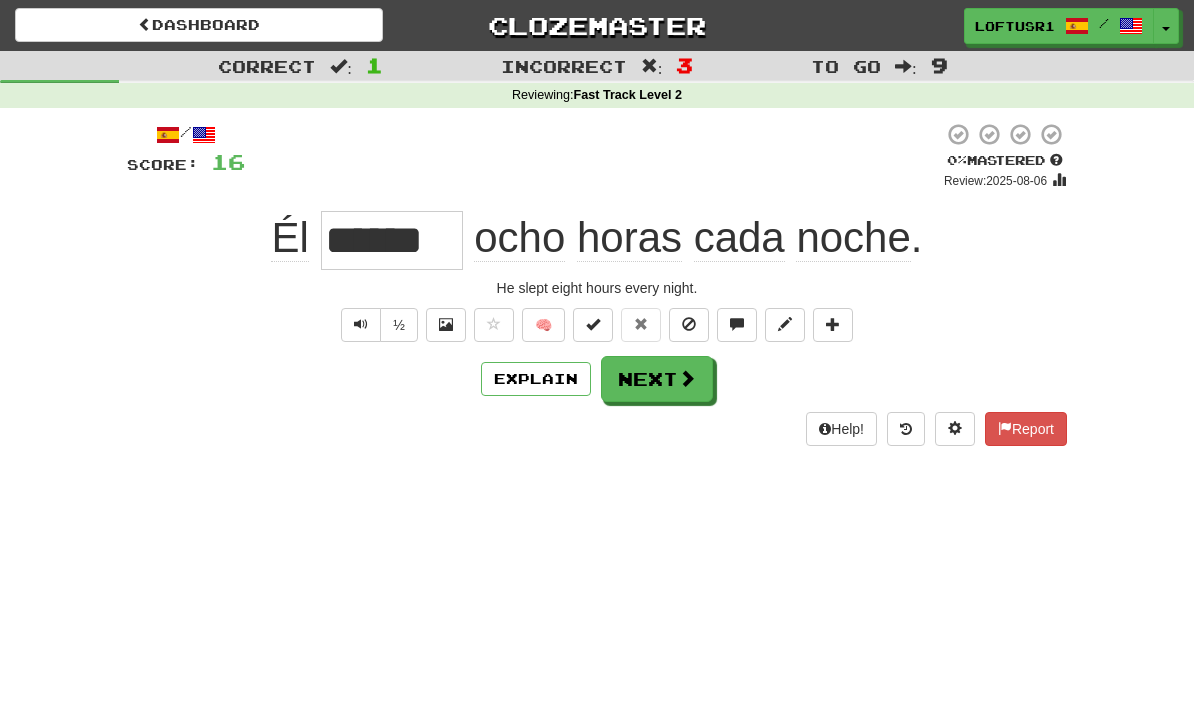 click on "Next" at bounding box center (657, 379) 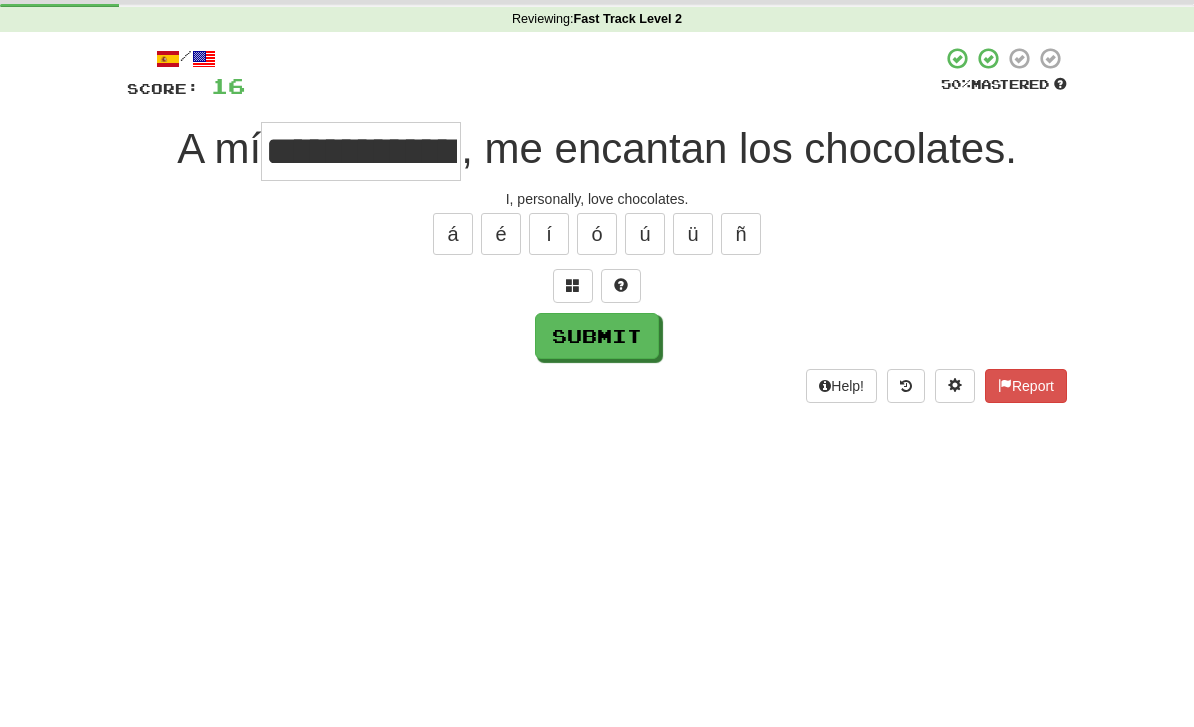 scroll, scrollTop: 76, scrollLeft: 0, axis: vertical 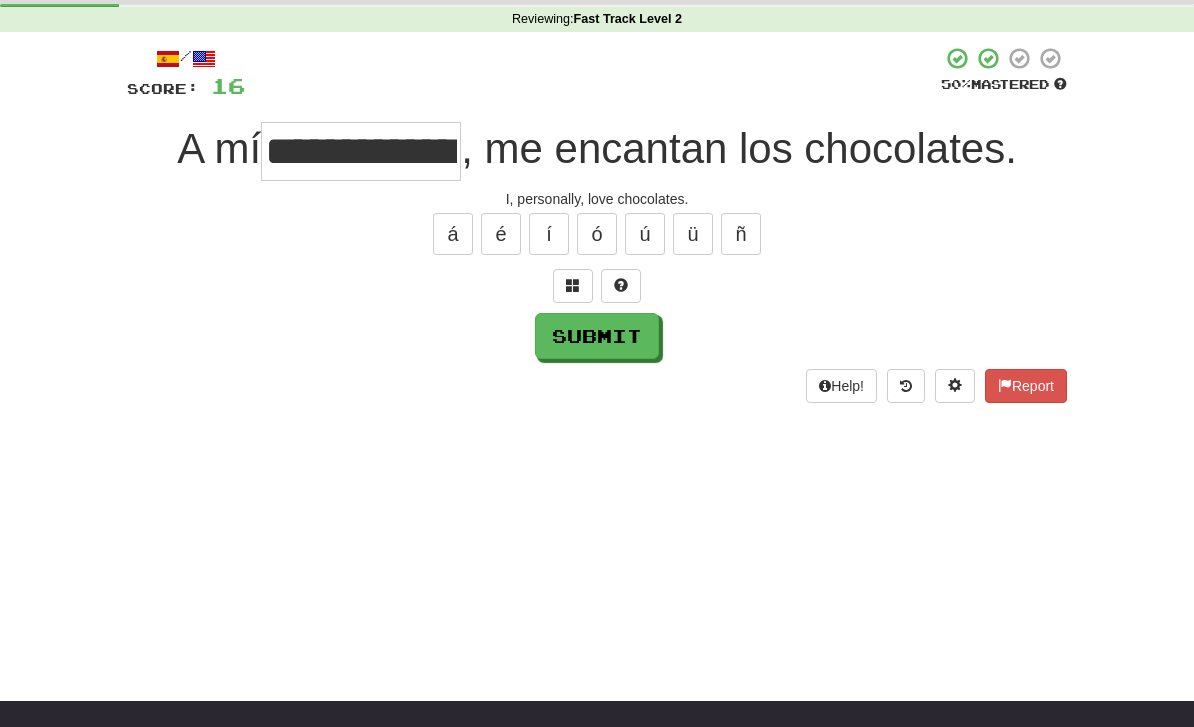 type on "**********" 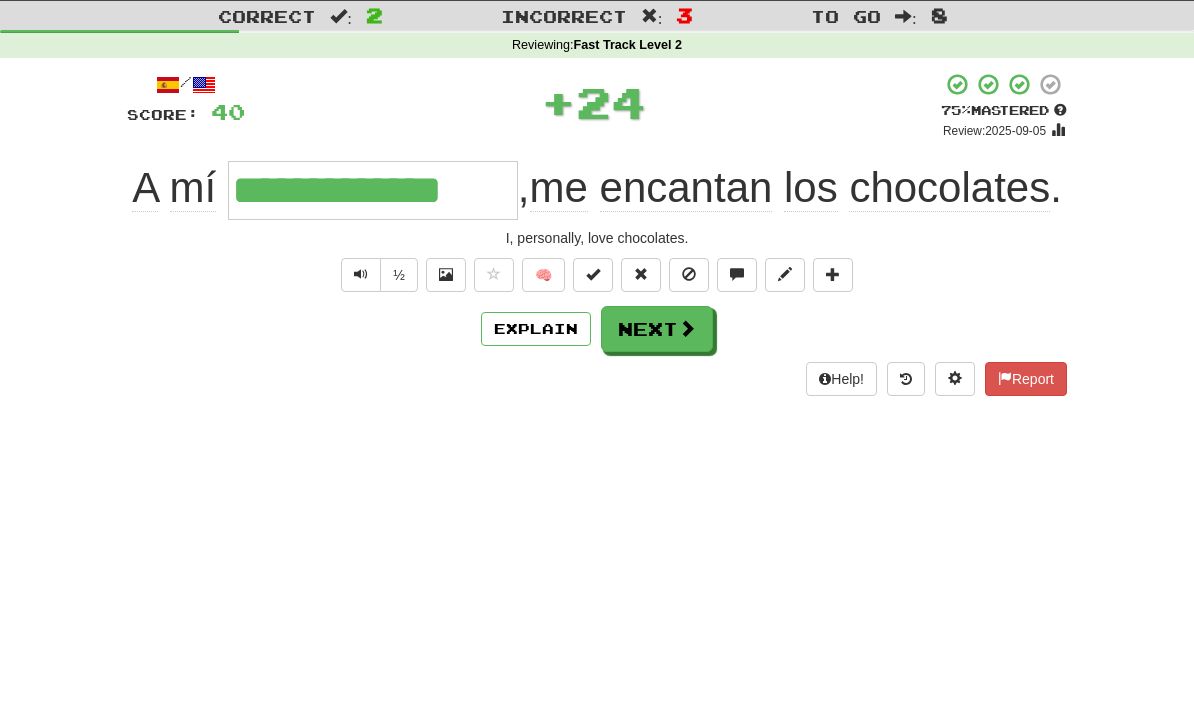 scroll, scrollTop: 50, scrollLeft: 0, axis: vertical 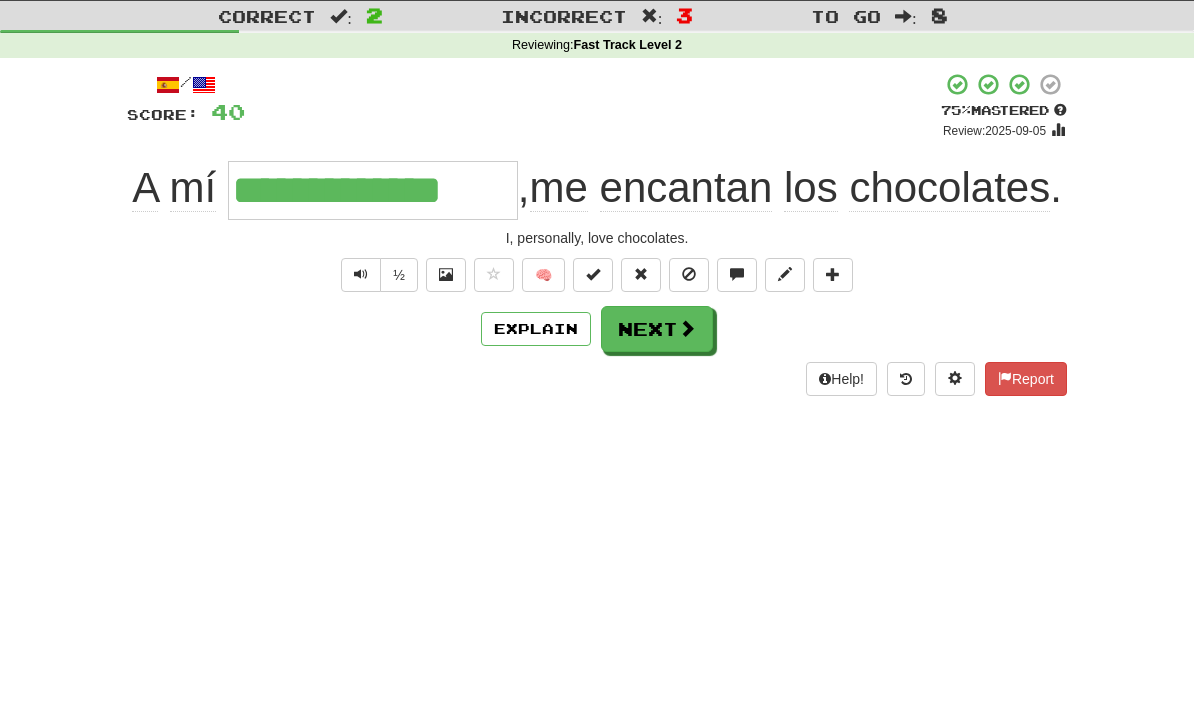click on "Next" at bounding box center (657, 329) 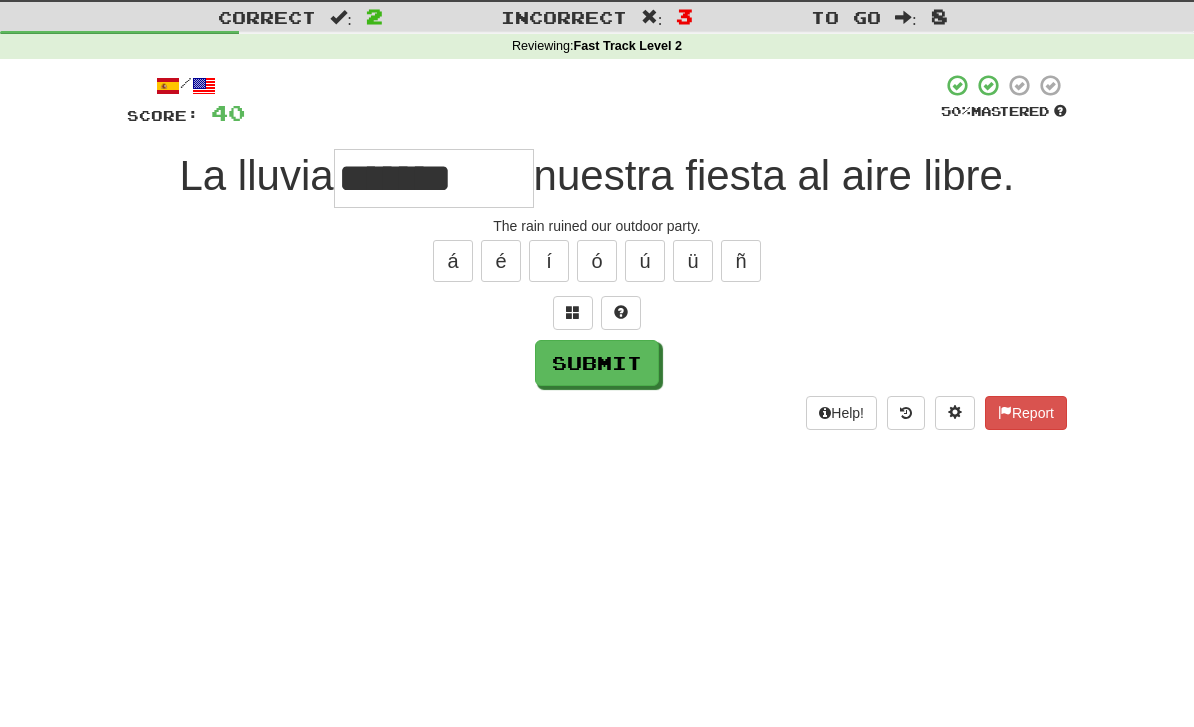 scroll, scrollTop: 50, scrollLeft: 0, axis: vertical 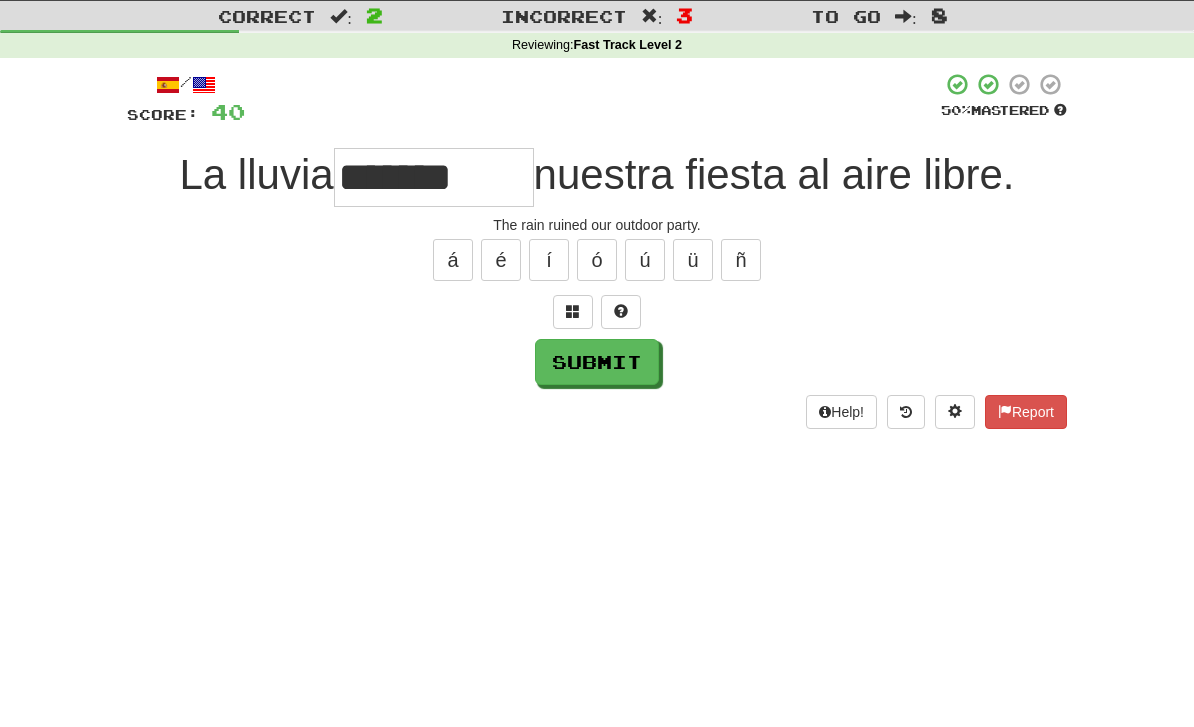 type on "*******" 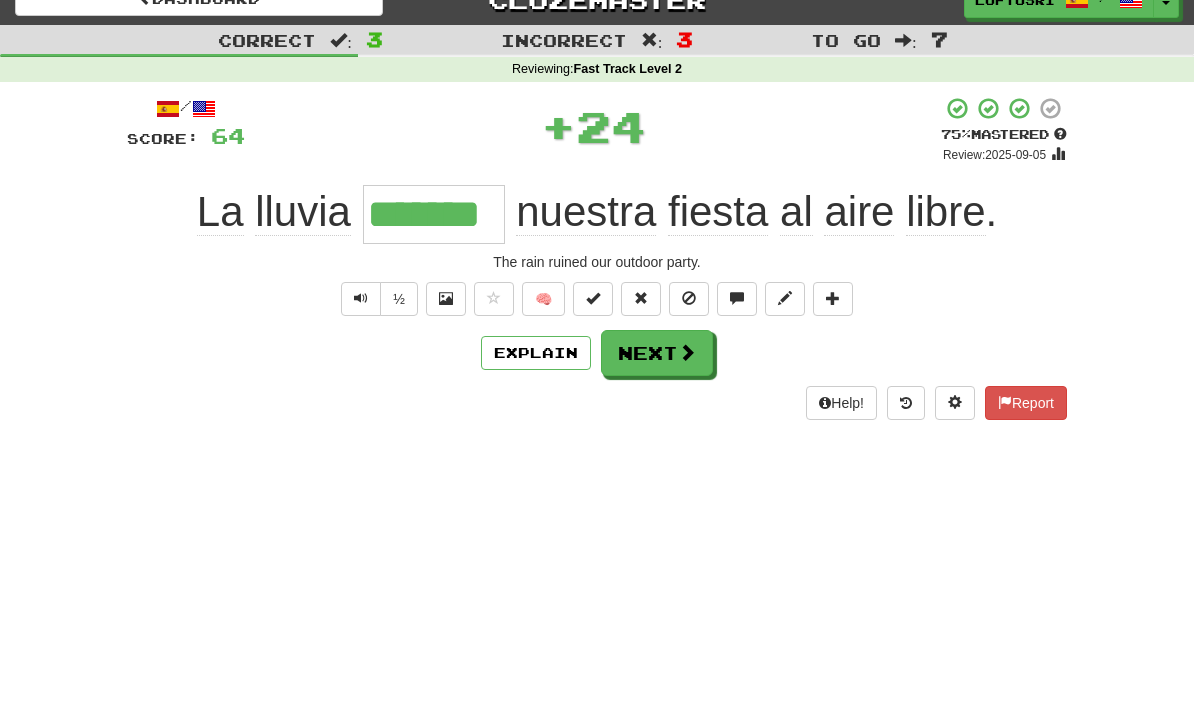 scroll, scrollTop: 0, scrollLeft: 0, axis: both 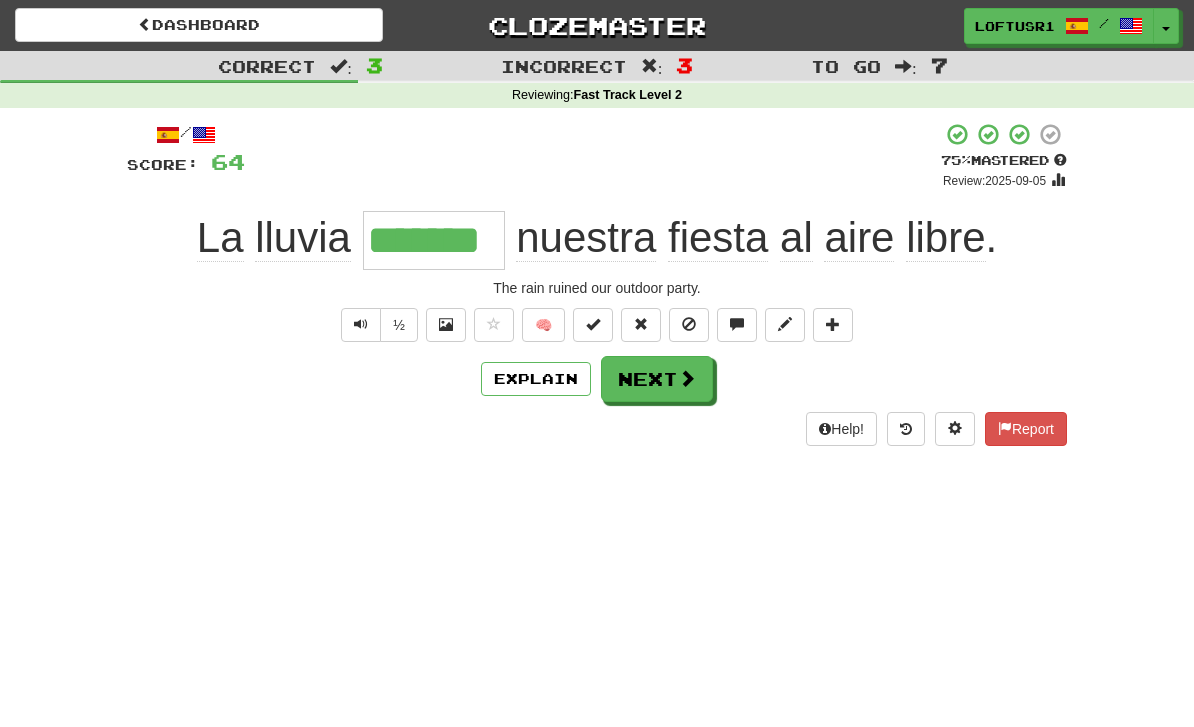 click on "Next" at bounding box center (657, 379) 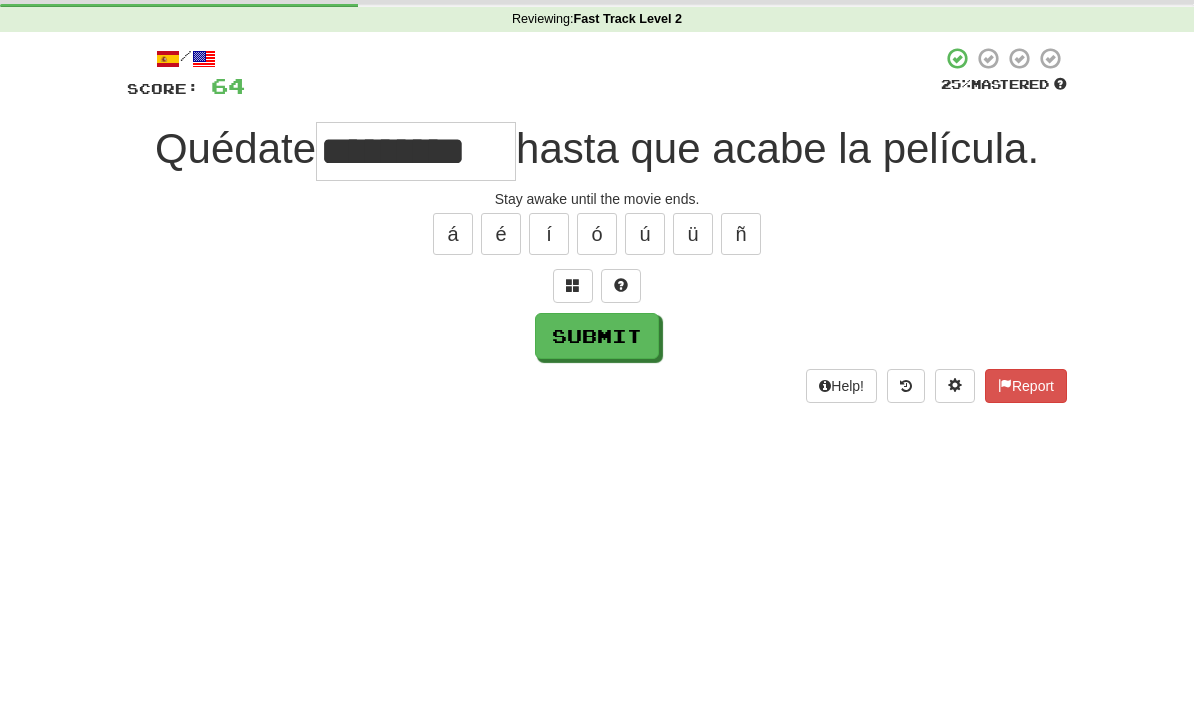 scroll, scrollTop: 76, scrollLeft: 0, axis: vertical 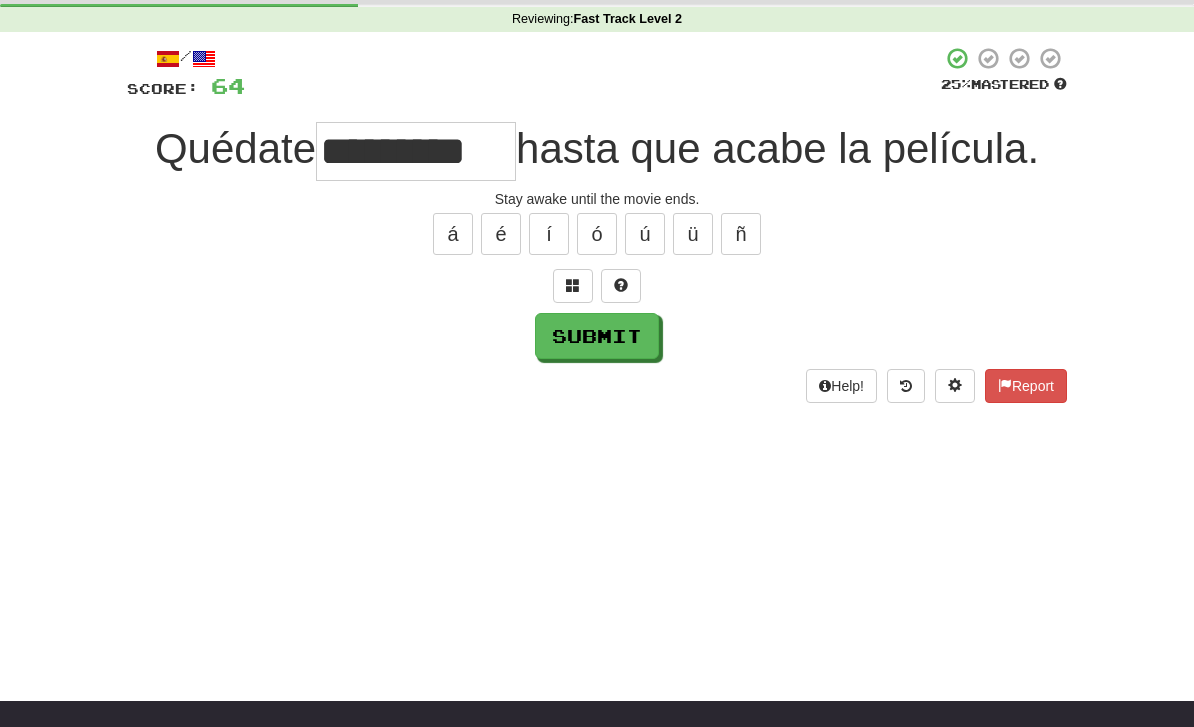 type on "*********" 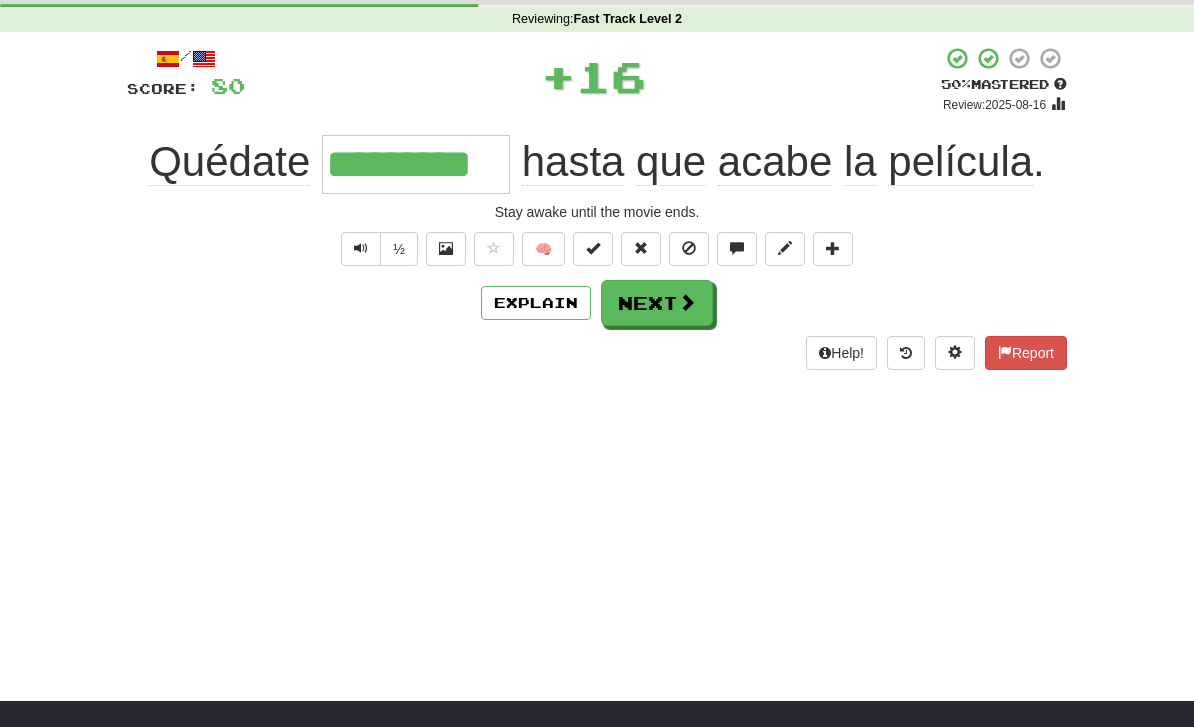 click on "Explain" at bounding box center [536, 303] 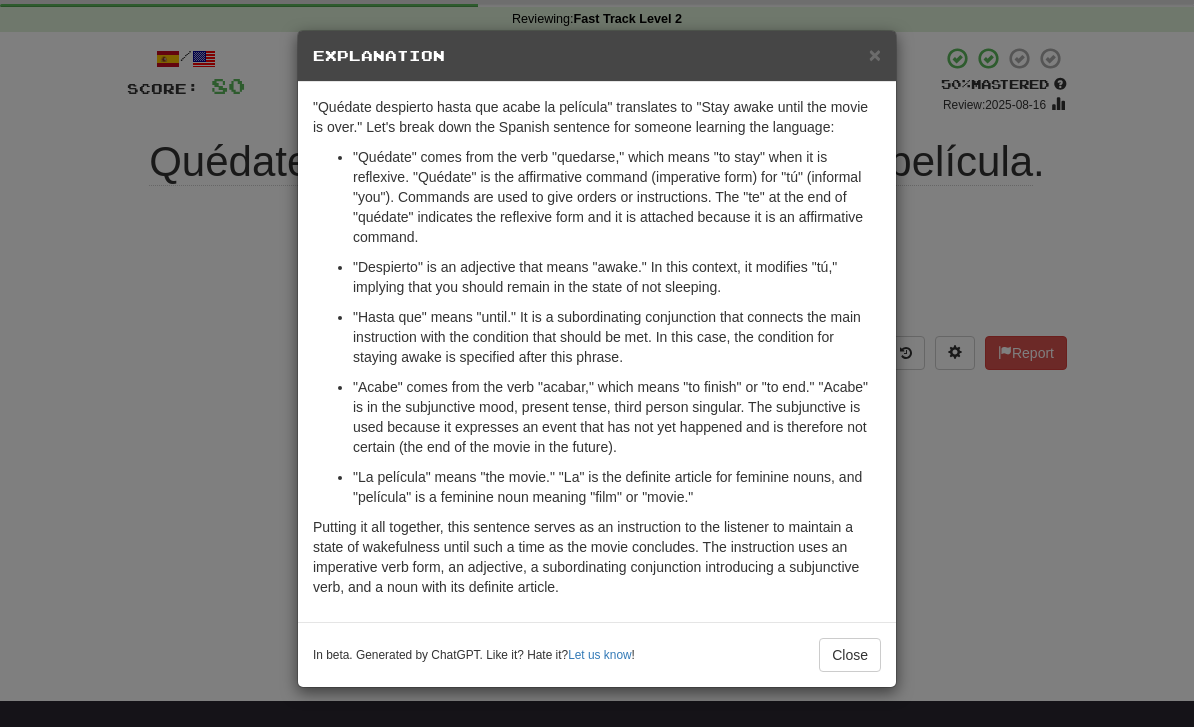 click on "Close" at bounding box center (850, 655) 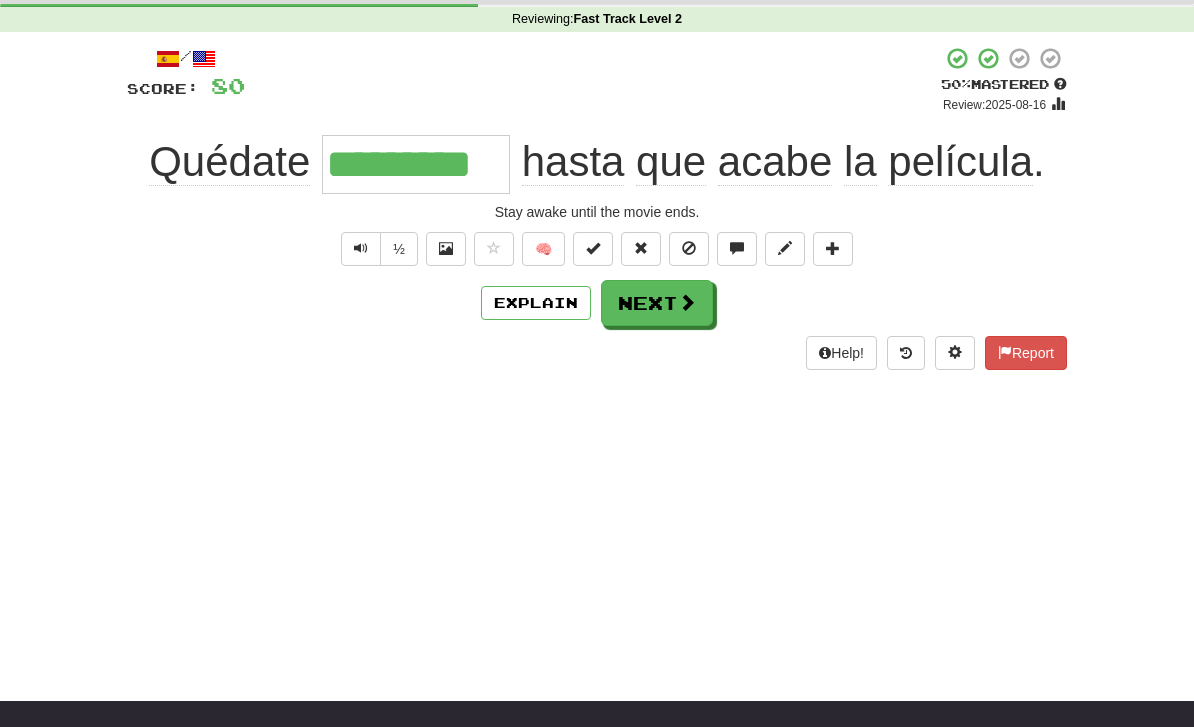 click on "Explain" at bounding box center [536, 303] 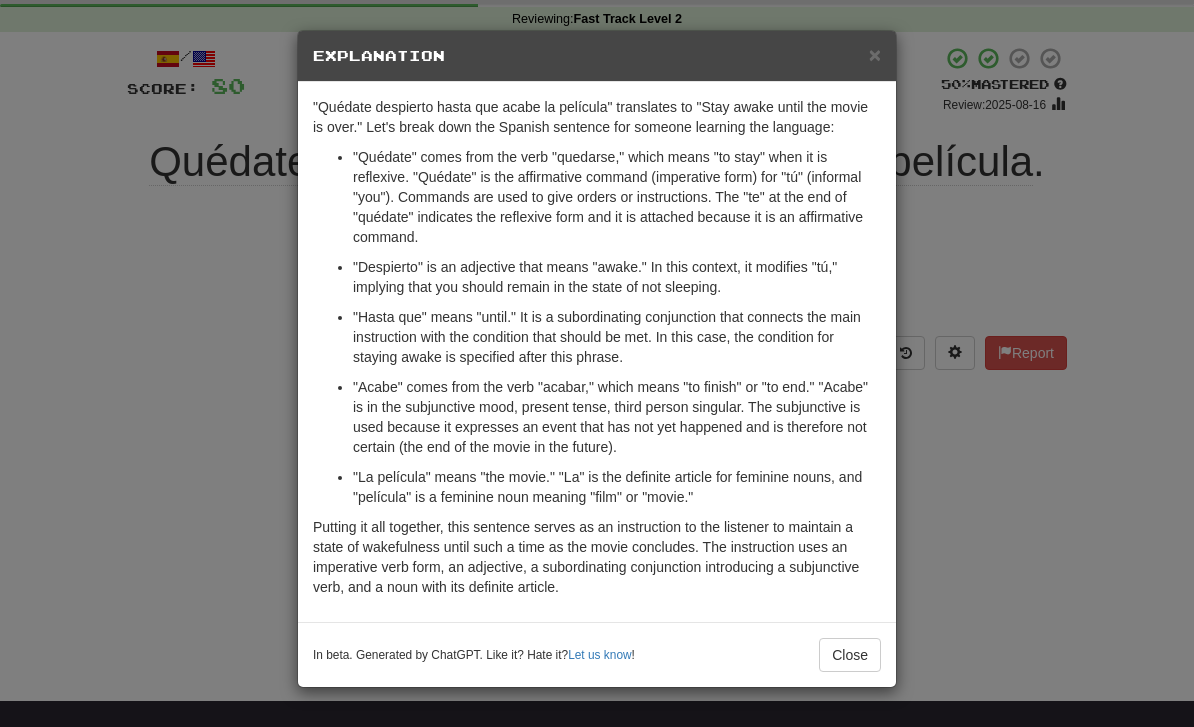 click on "Close" at bounding box center (850, 655) 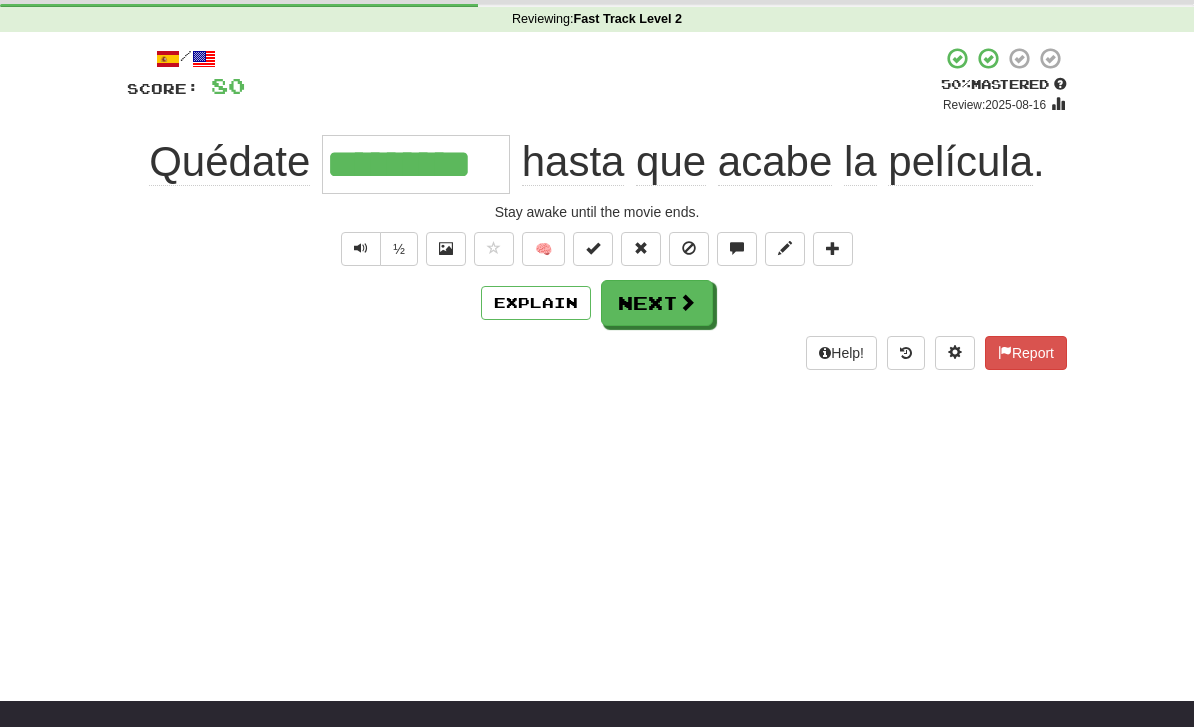 click on "Next" at bounding box center [657, 303] 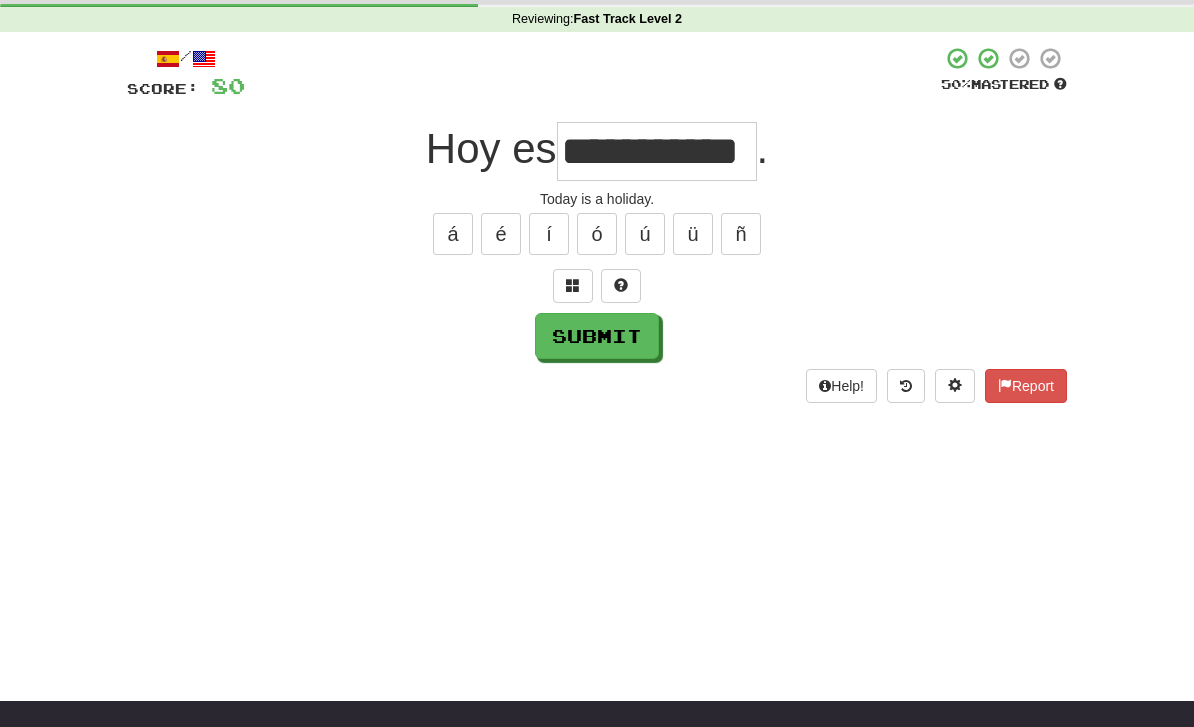 click on "Submit" at bounding box center [597, 336] 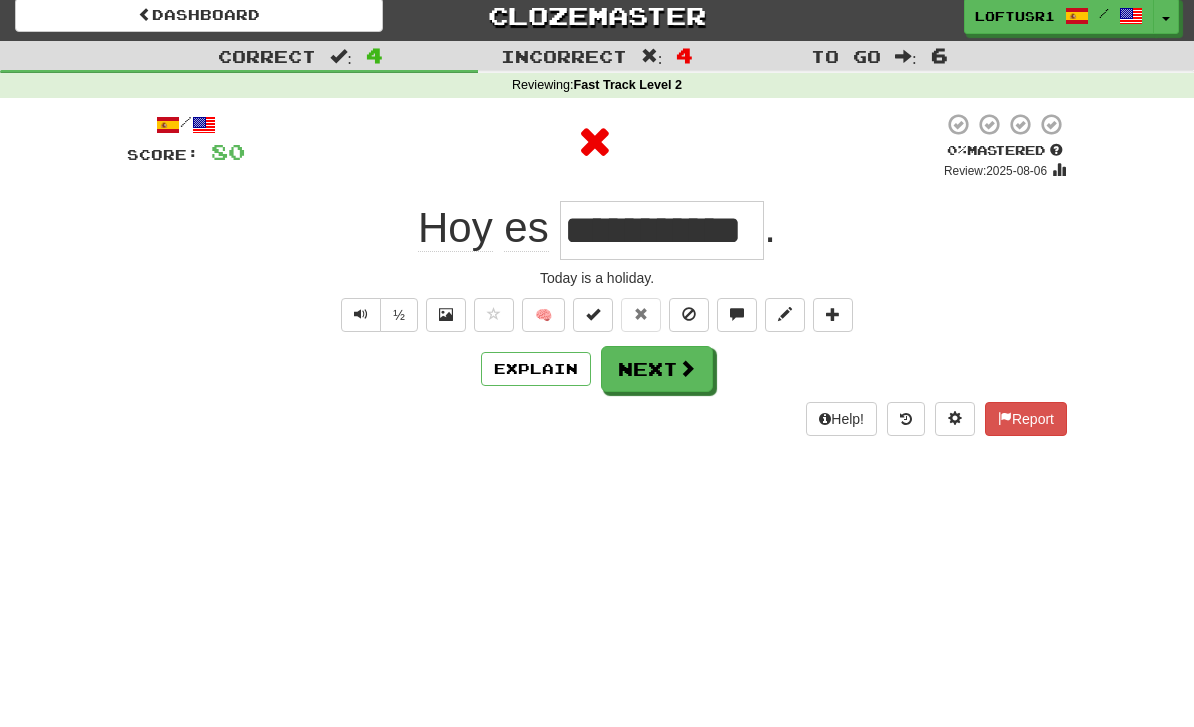 scroll, scrollTop: 0, scrollLeft: 0, axis: both 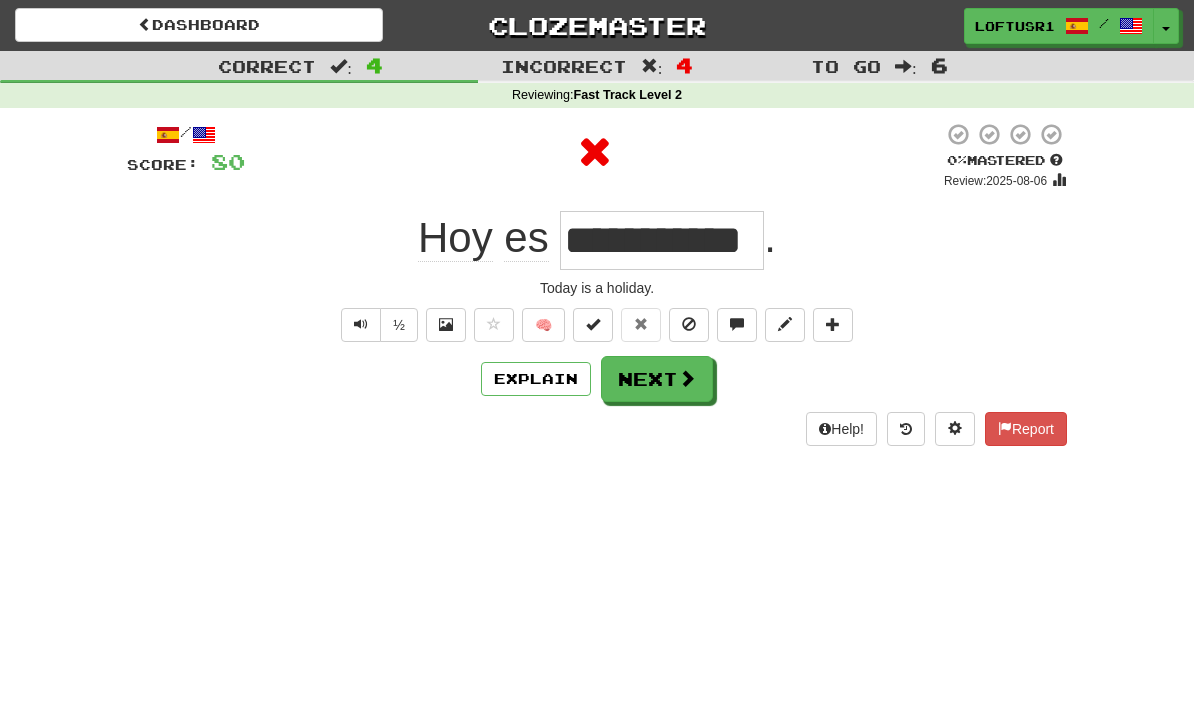 click on "Explain" at bounding box center (536, 379) 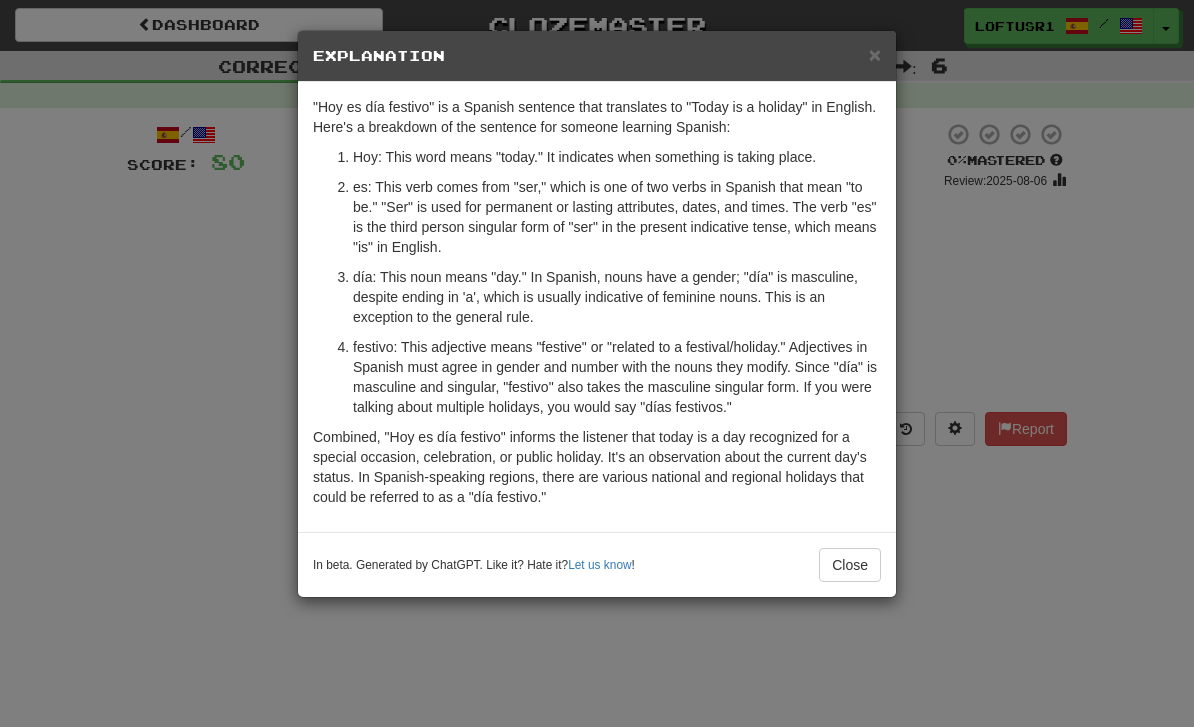 click on "Close" at bounding box center [850, 565] 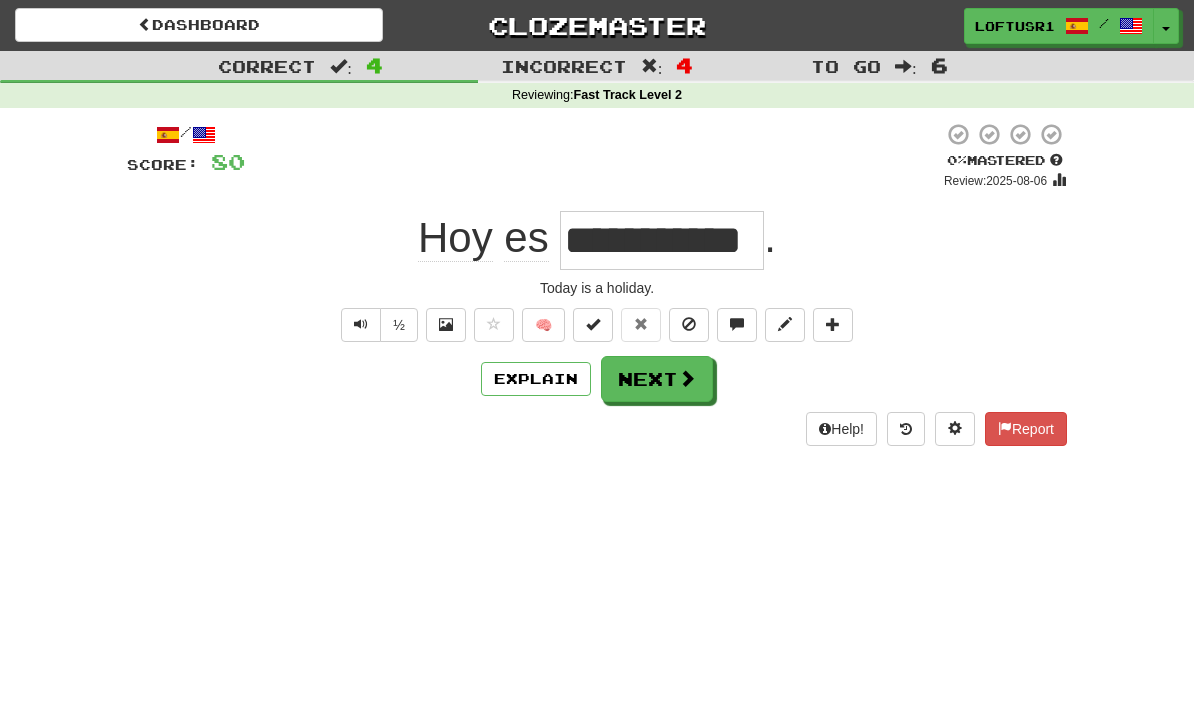 click on "Next" at bounding box center (657, 379) 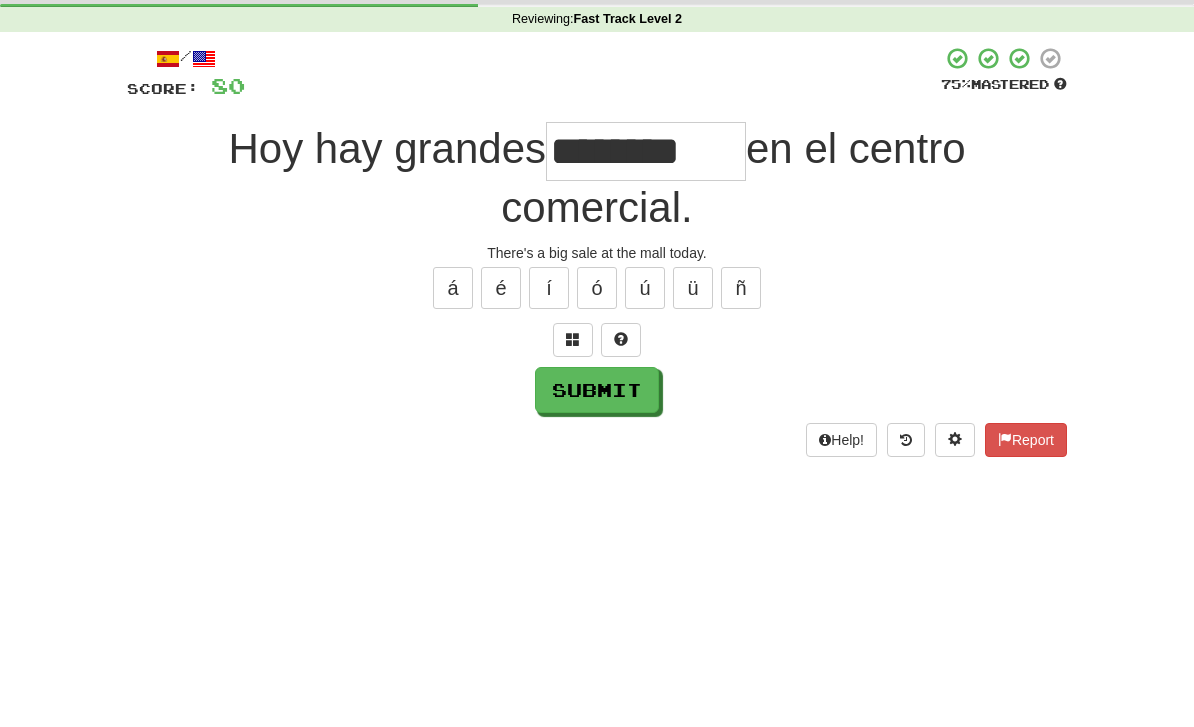 scroll, scrollTop: 76, scrollLeft: 0, axis: vertical 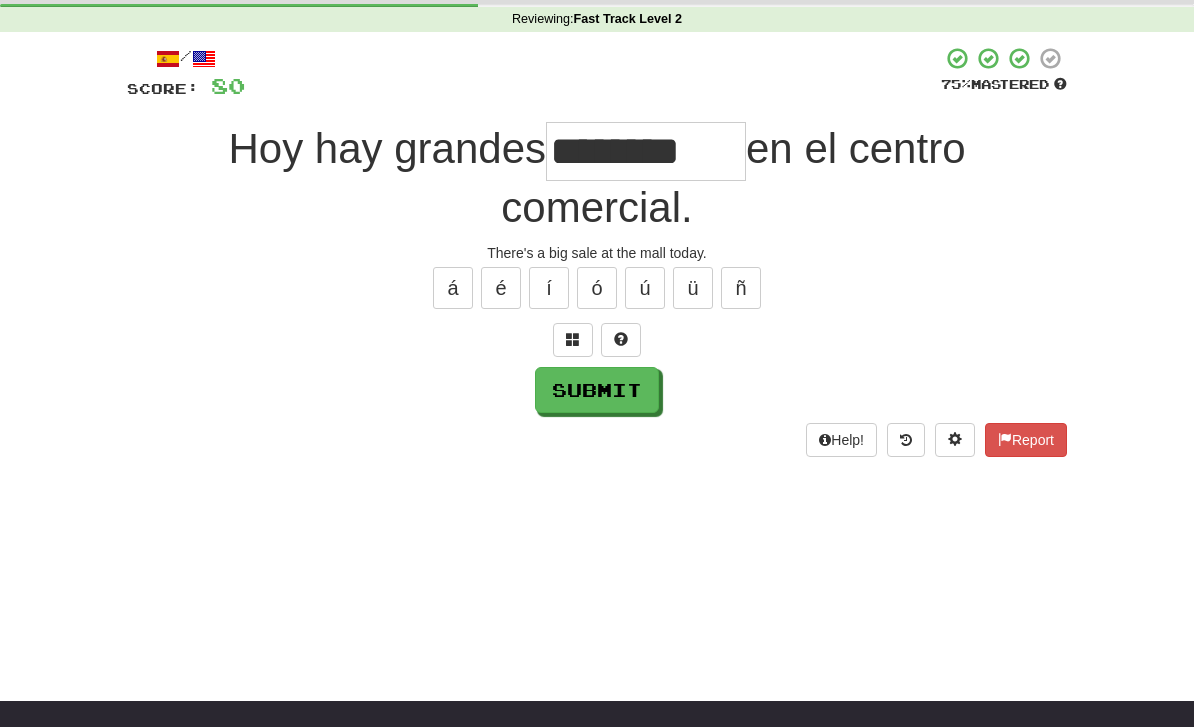 click on "Submit" at bounding box center [597, 390] 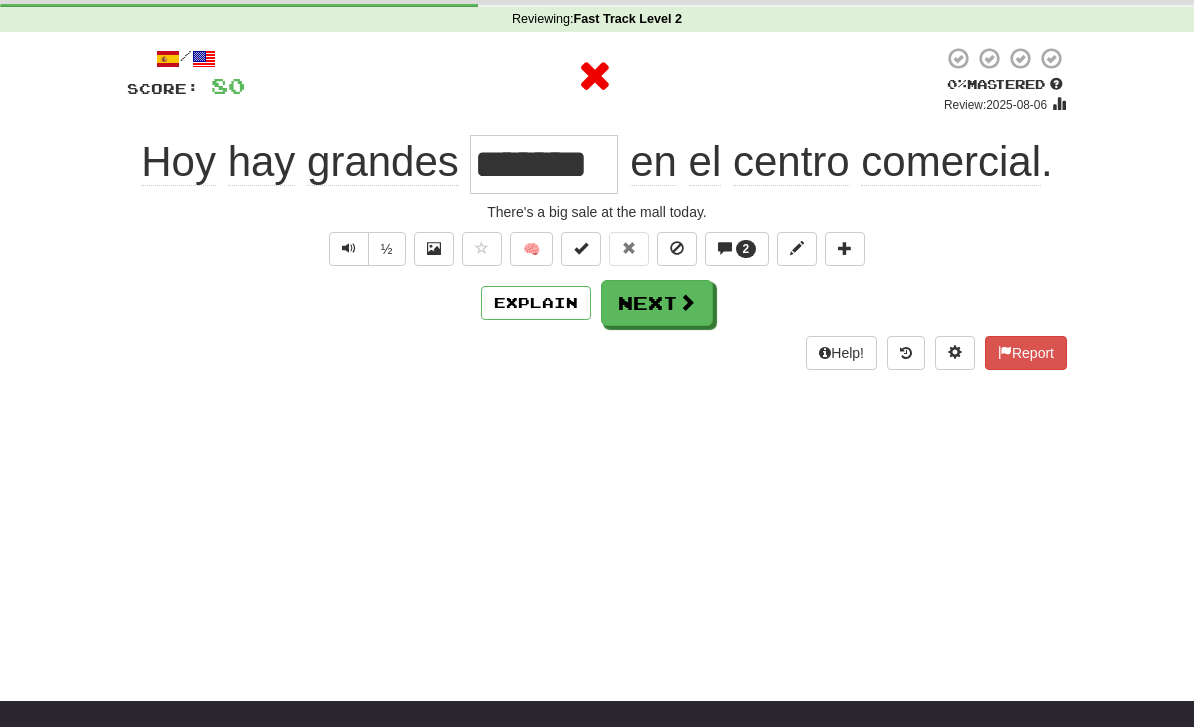 click on "Explain" at bounding box center [536, 303] 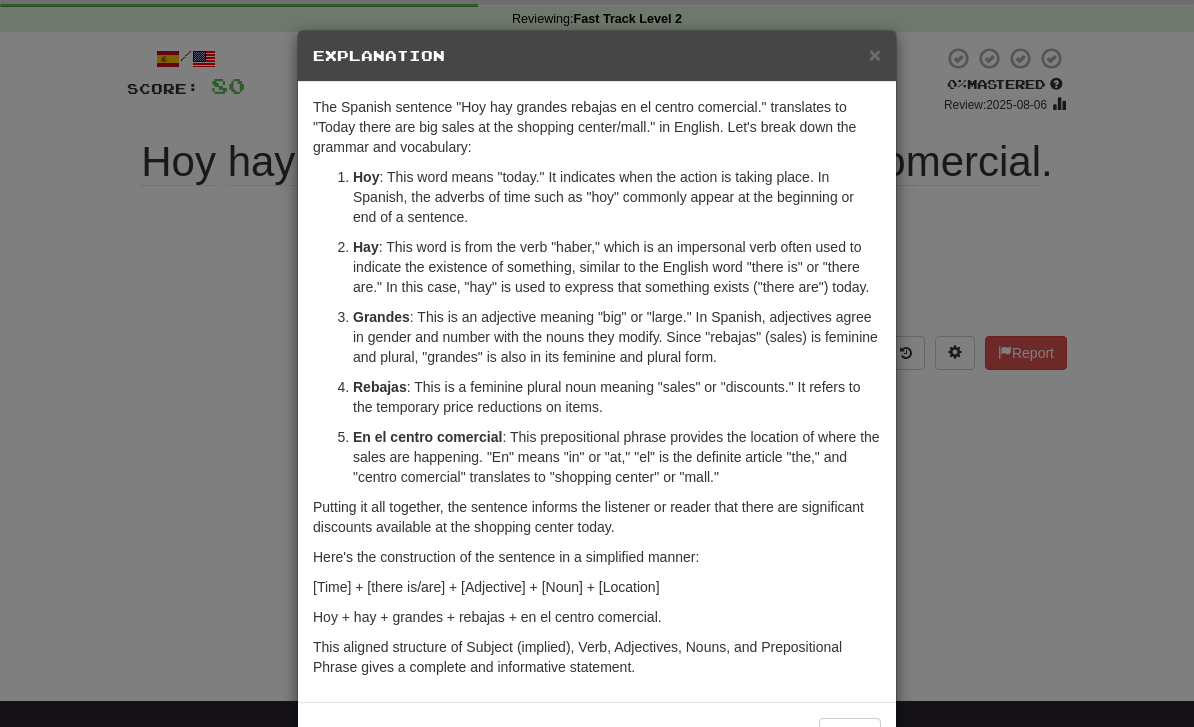 click on "× Explanation The Spanish sentence "Hoy hay grandes rebajas en el centro comercial." translates to "Today there are big sales at the shopping center/mall." in English. Let's break down the grammar and vocabulary:
Hoy : This word means "today." It indicates when the action is taking place. In Spanish, the adverbs of time such as "hoy" commonly appear at the beginning or end of a sentence.
Hay : This word is from the verb "haber," which is an impersonal verb often used to indicate the existence of something, similar to the English word "there is" or "there are." In this case, "hay" is used to express that something exists ("there are") today.
Grandes : This is an adjective meaning "big" or "large." In Spanish, adjectives agree in gender and number with the nouns they modify. Since "rebajas" (sales) is feminine and plural, "grandes" is also in its feminine and plural form.
Rebajas
En el centro comercial
Here's the construction of the sentence in a simplified manner:
!" at bounding box center (597, 363) 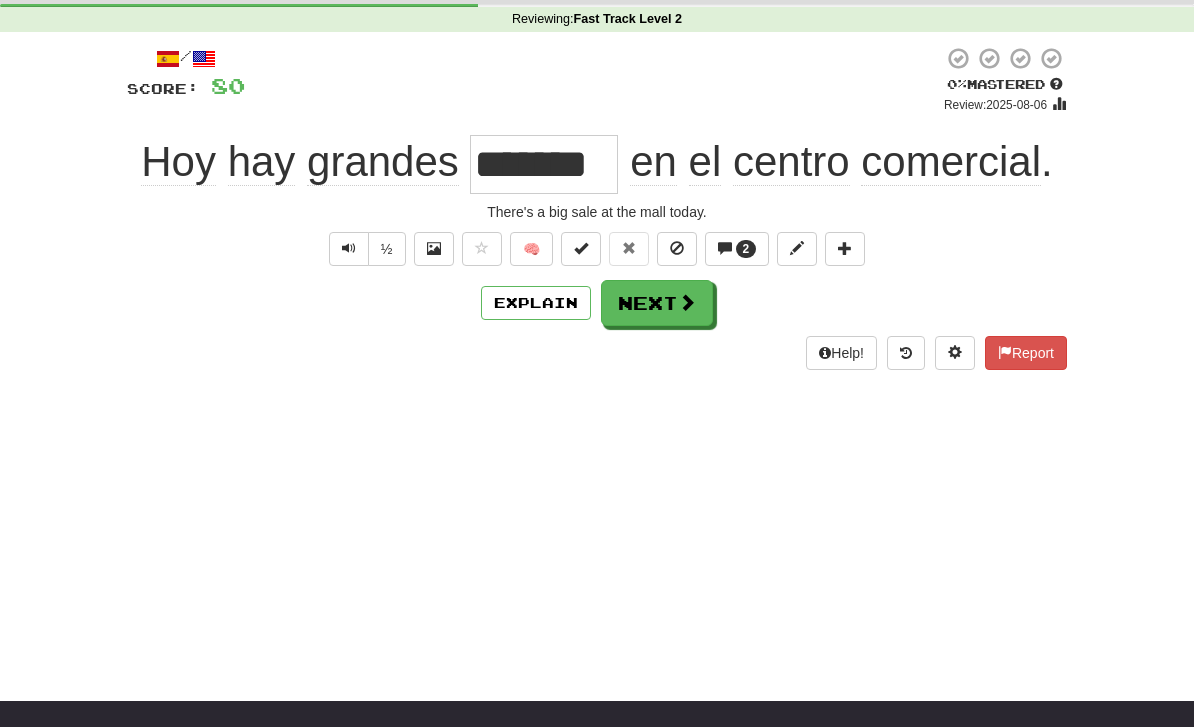 click on "Dashboard
Clozemaster
loftusr1
/
Toggle Dropdown
Dashboard
Leaderboard
Activity Feed
Notifications
Profile
Discussions
Español
/
English
Streak:
332
Review:
65
Points Today: 272
Languages
Account
Logout
loftusr1
/
Toggle Dropdown
Dashboard
Leaderboard
Activity Feed
Notifications
Profile
Discussions
Español
/
English
Streak:
332
Review:
65
Points Today: 272
Languages
Account
Logout
clozemaster
Correct   :   4 Incorrect   :   5 To go   :   6 Reviewing :  Fast Track Level 2  /  Score:   80 0 %  Mastered Review:  2025-08-06 Hoy   hay   grandes   *******   en   el   centro   comercial . There's a big sale at the mall today. ½" at bounding box center [597, 287] 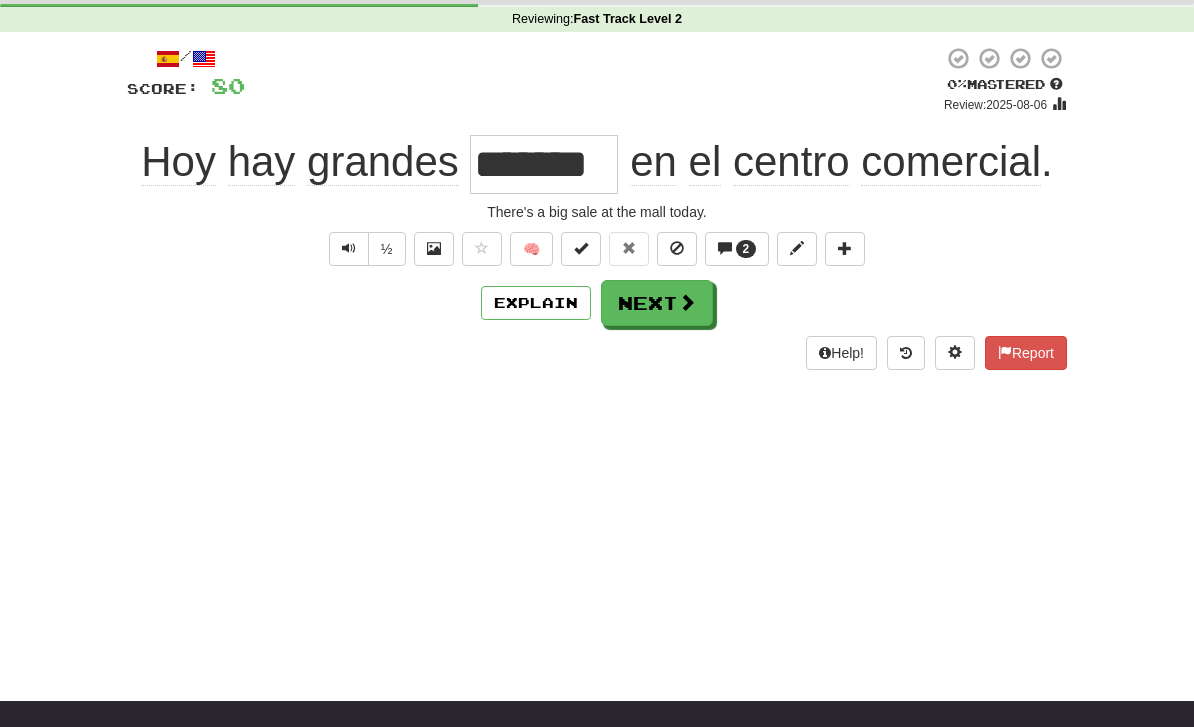 click on "Next" at bounding box center [657, 303] 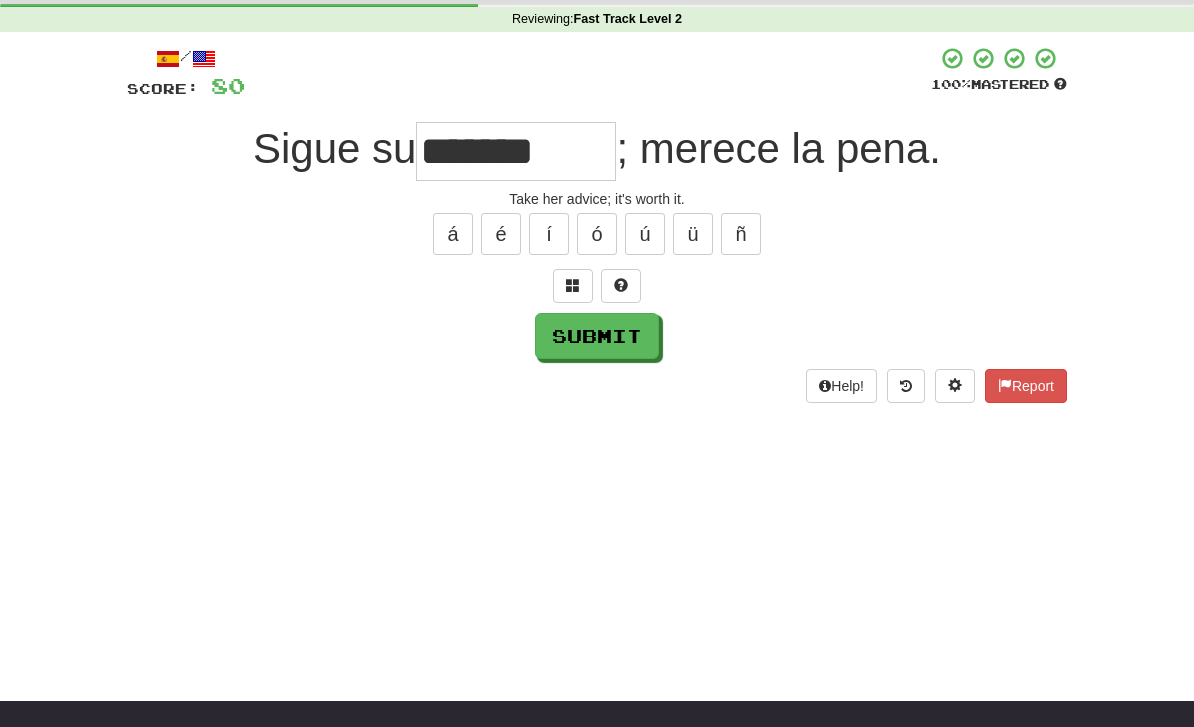 type on "*******" 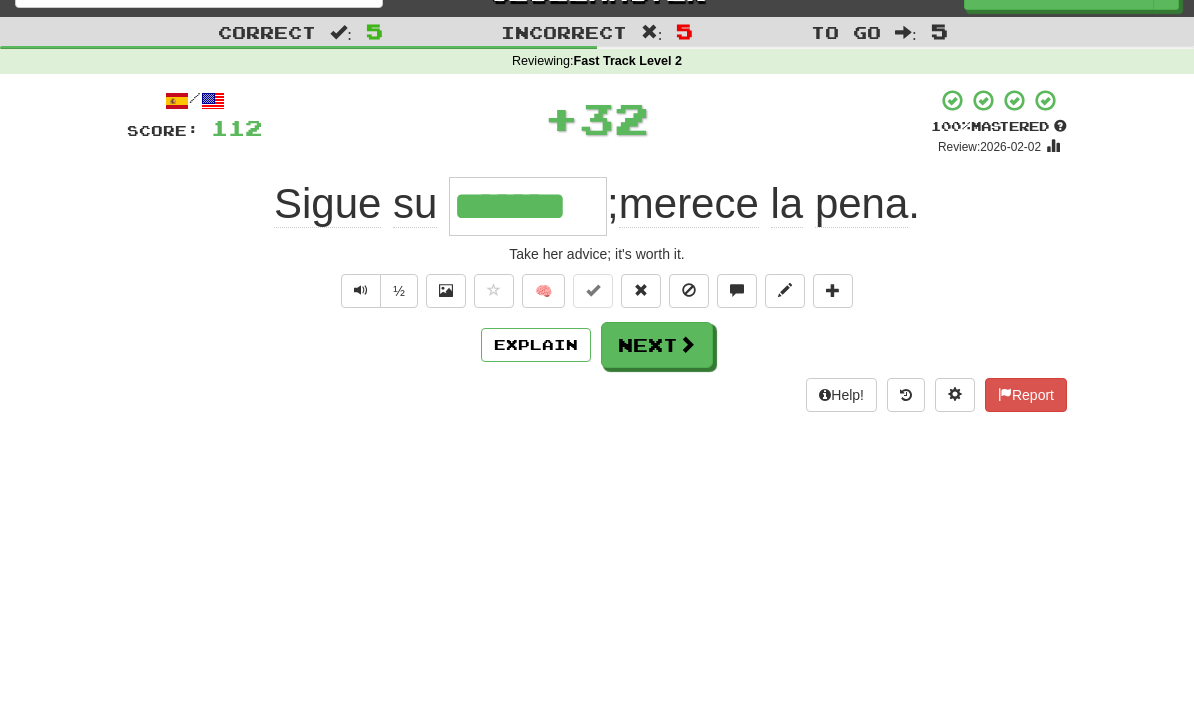 scroll, scrollTop: 34, scrollLeft: 0, axis: vertical 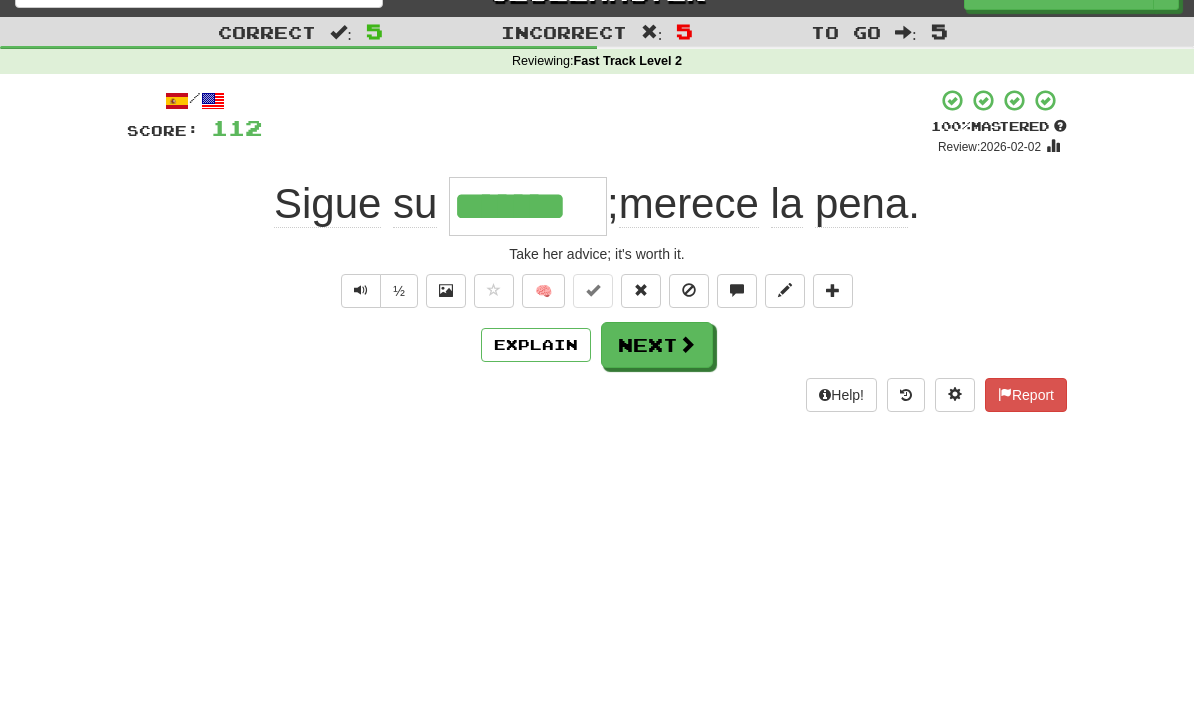 click on "Explain" at bounding box center [536, 345] 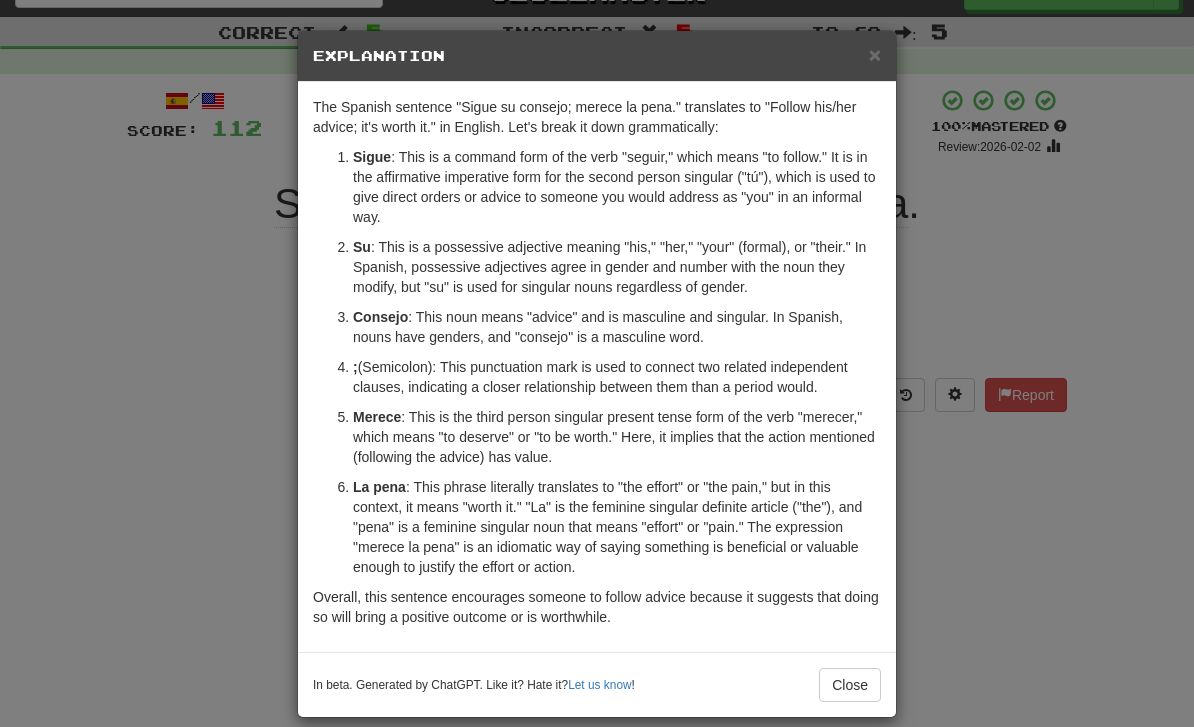 click on "Close" at bounding box center (850, 685) 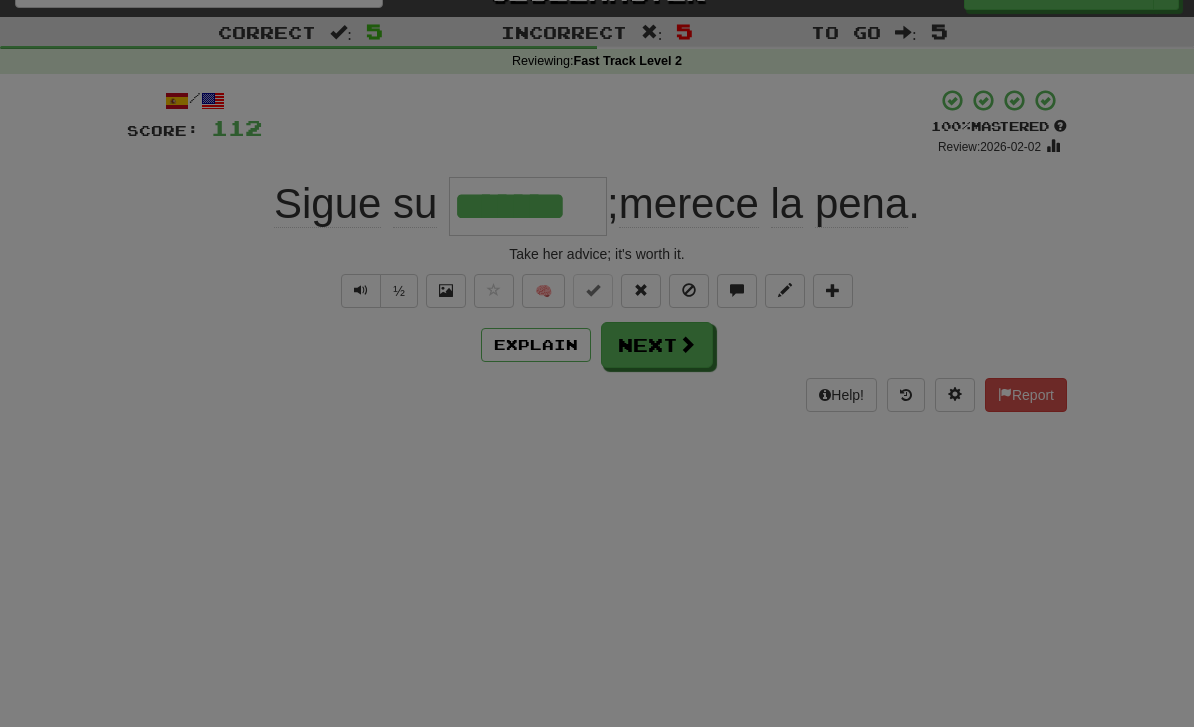 click on "× Explanation The Spanish sentence "Sigue su consejo; merece la pena." translates to "Follow his/her advice; it's worth it." in English. Let's break it down grammatically:
Sigue : This is a command form of the verb "seguir," which means "to follow." It is in the affirmative imperative form for the second person singular ("tú"), which is used to give direct orders or advice to someone you would address as "you" in an informal way.
Su : This is a possessive adjective meaning "his," "her," "your" (formal), or "their." In Spanish, possessive adjectives agree in gender and number with the noun they modify, but "su" is used for singular nouns regardless of gender.
Consejo : This noun means "advice" and is masculine and singular. In Spanish, nouns have genders, and "consejo" is a masculine word.
;  (Semicolon): This punctuation mark is used to connect two related independent clauses, indicating a closer relationship between them than a period would.
Merece
La pena
! Close" at bounding box center (597, 363) 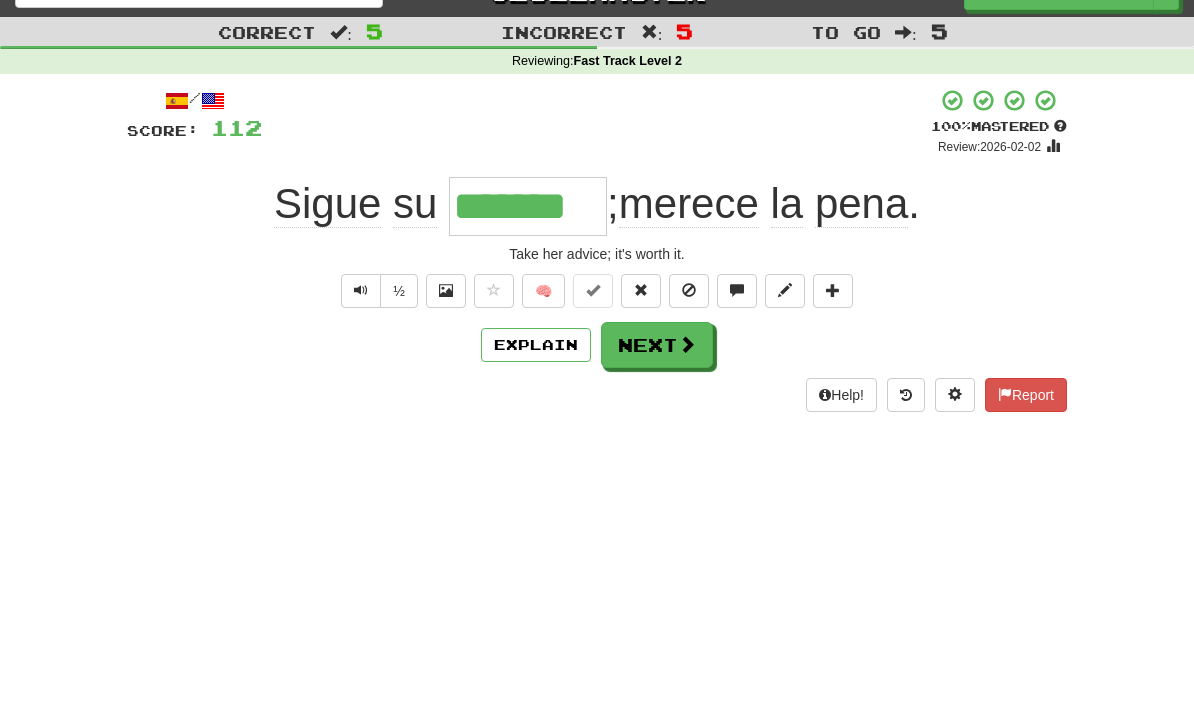 click on "Next" at bounding box center (657, 345) 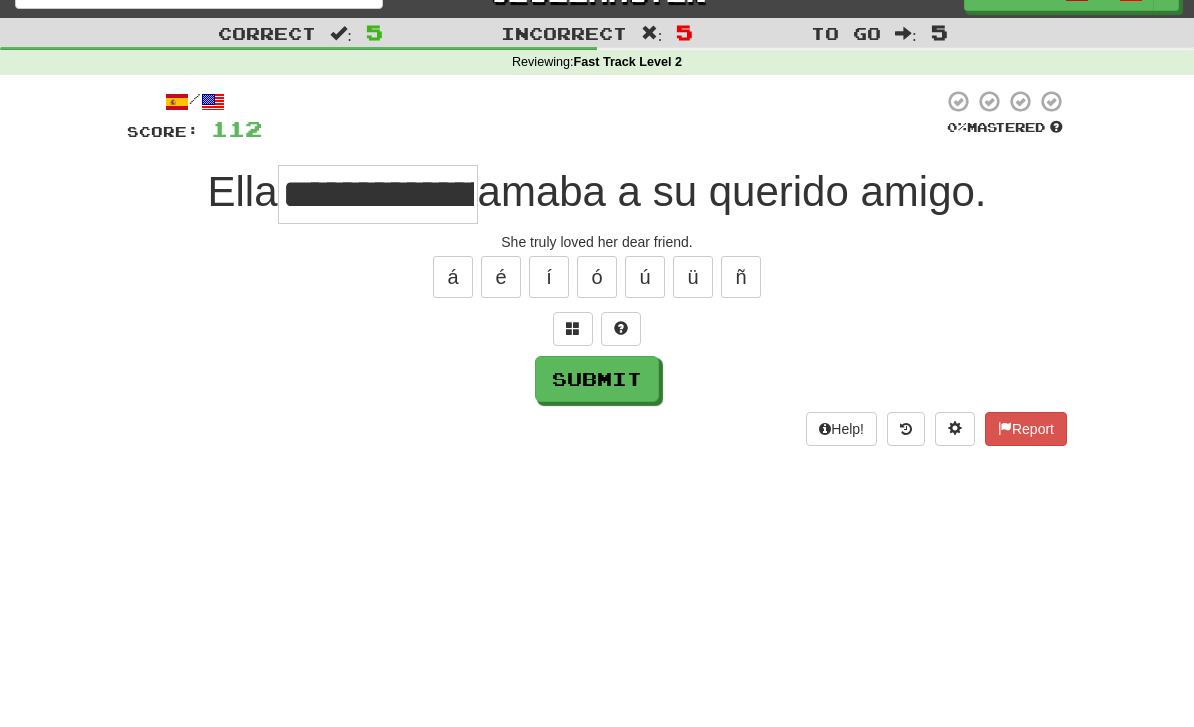 scroll, scrollTop: 34, scrollLeft: 0, axis: vertical 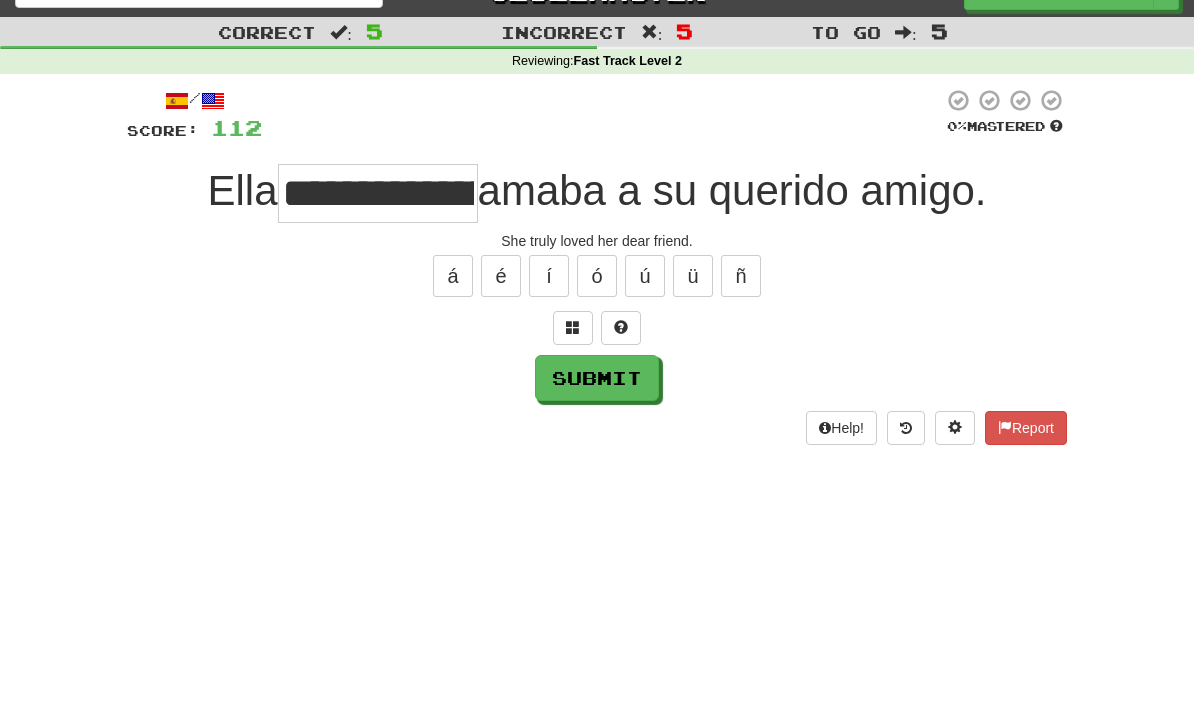 type on "**********" 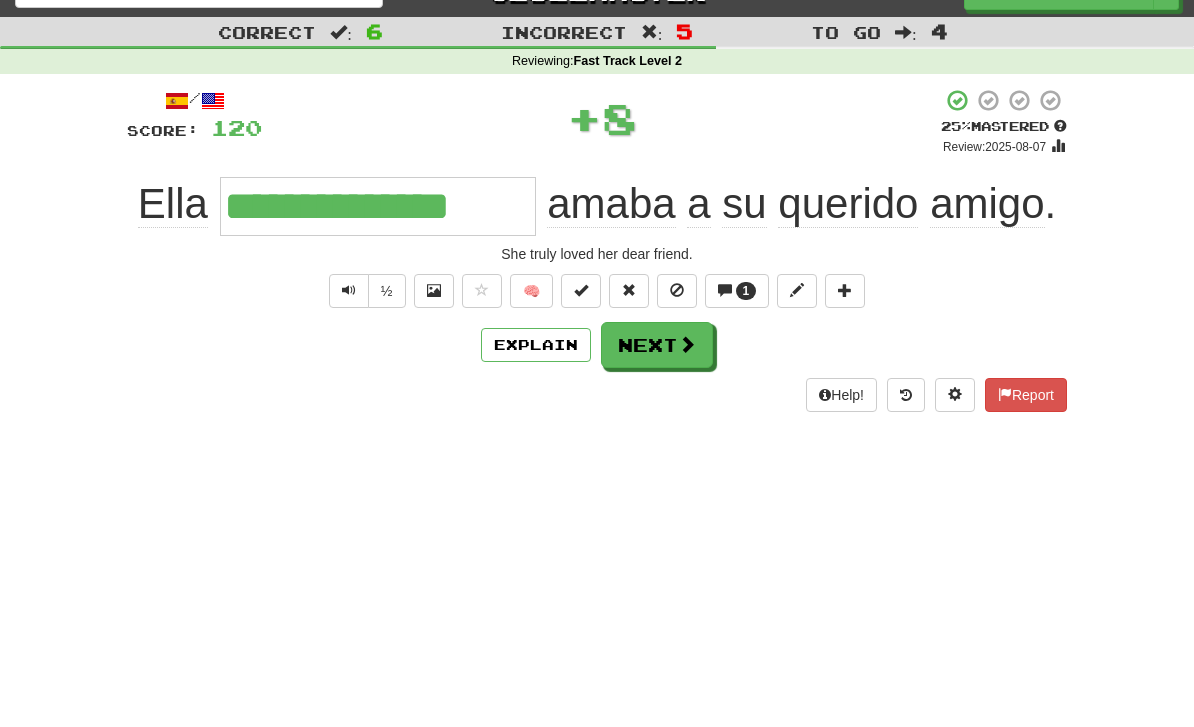 scroll, scrollTop: 0, scrollLeft: 0, axis: both 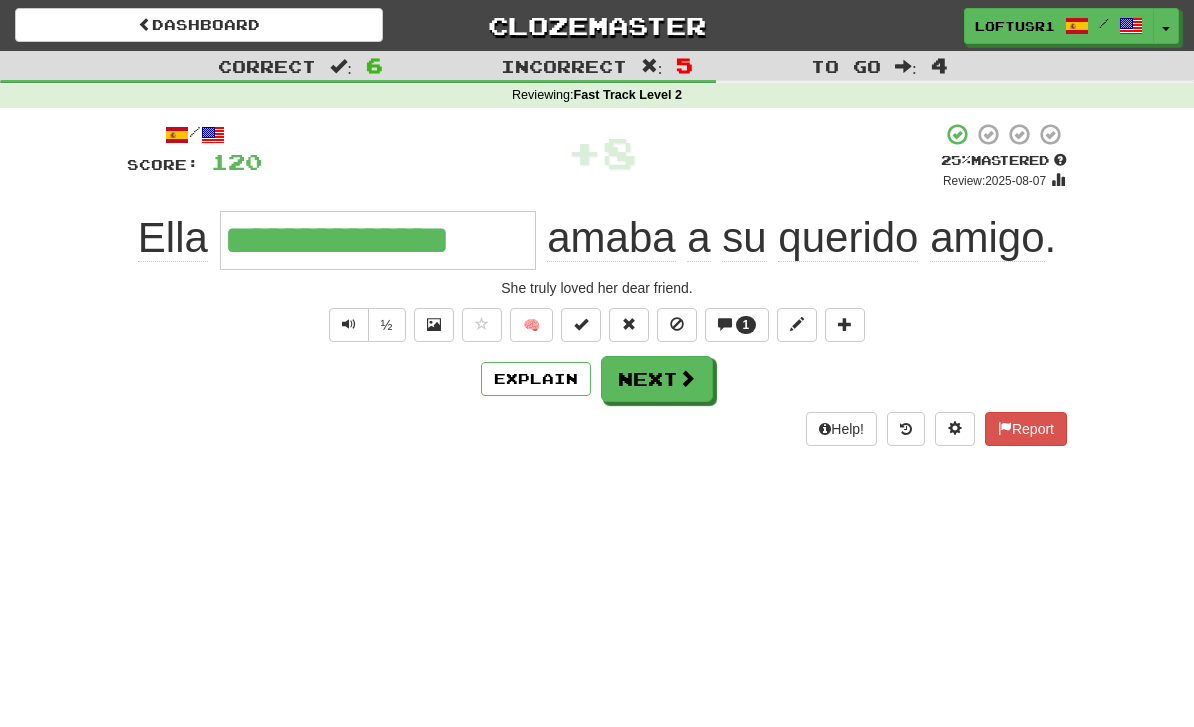 click at bounding box center [687, 378] 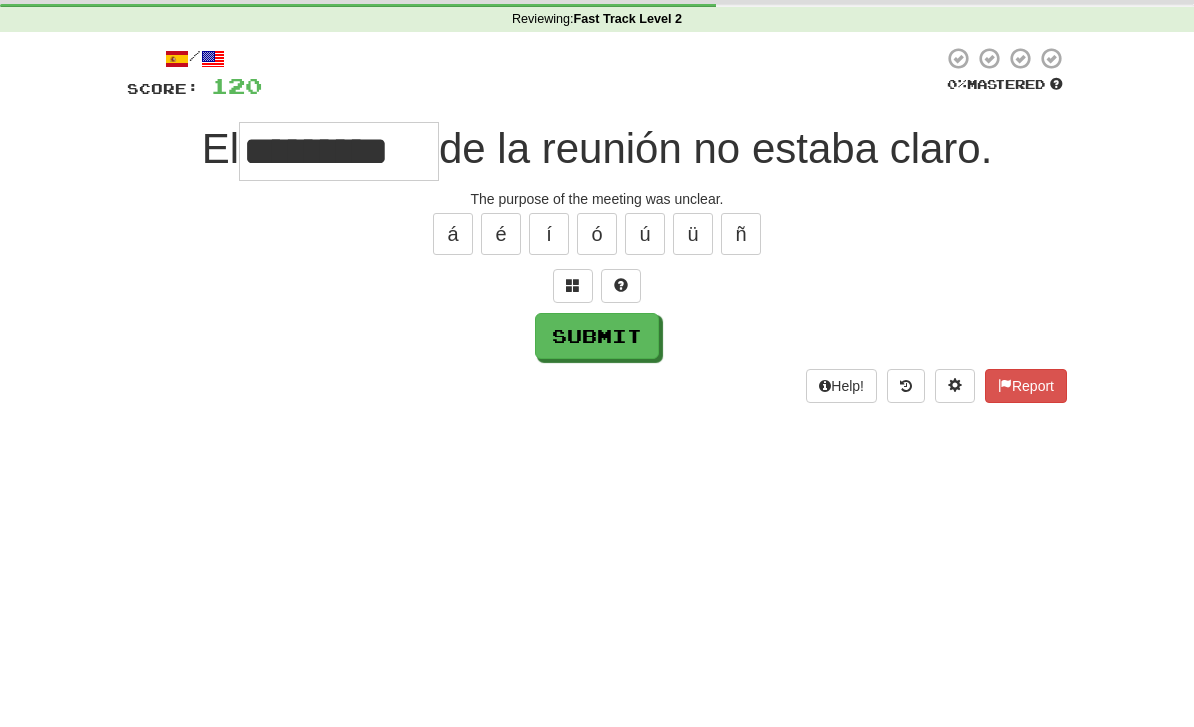 scroll, scrollTop: 76, scrollLeft: 0, axis: vertical 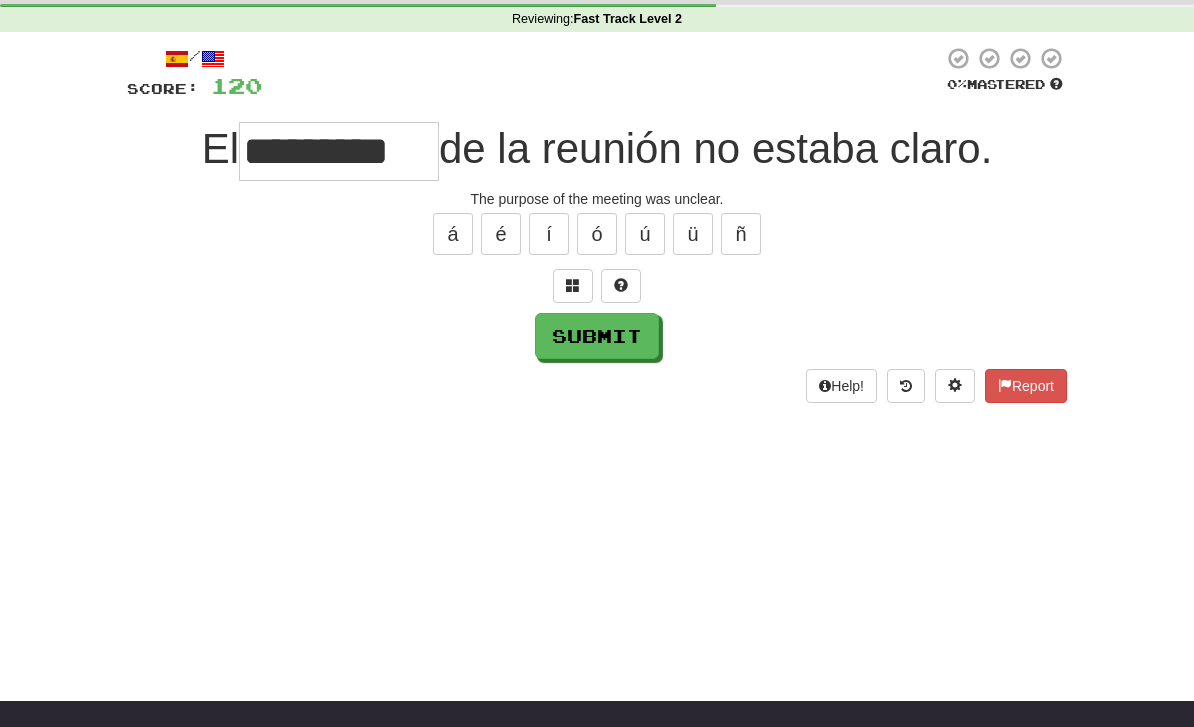 type on "*********" 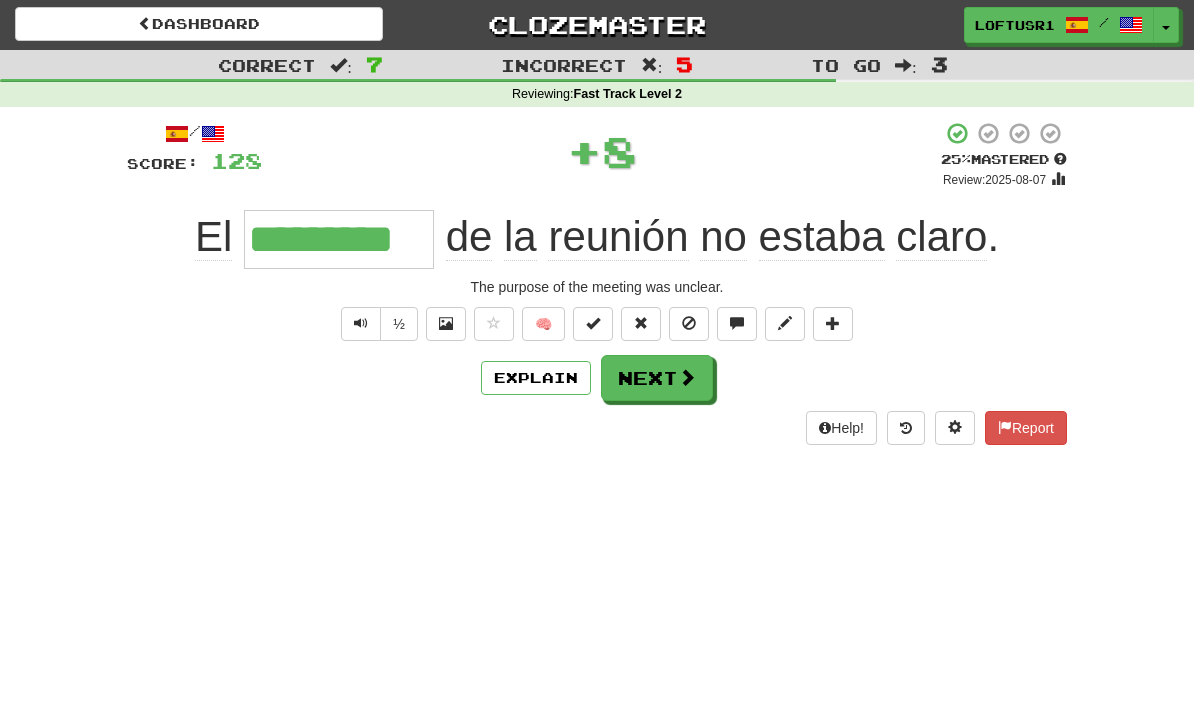 scroll, scrollTop: 0, scrollLeft: 0, axis: both 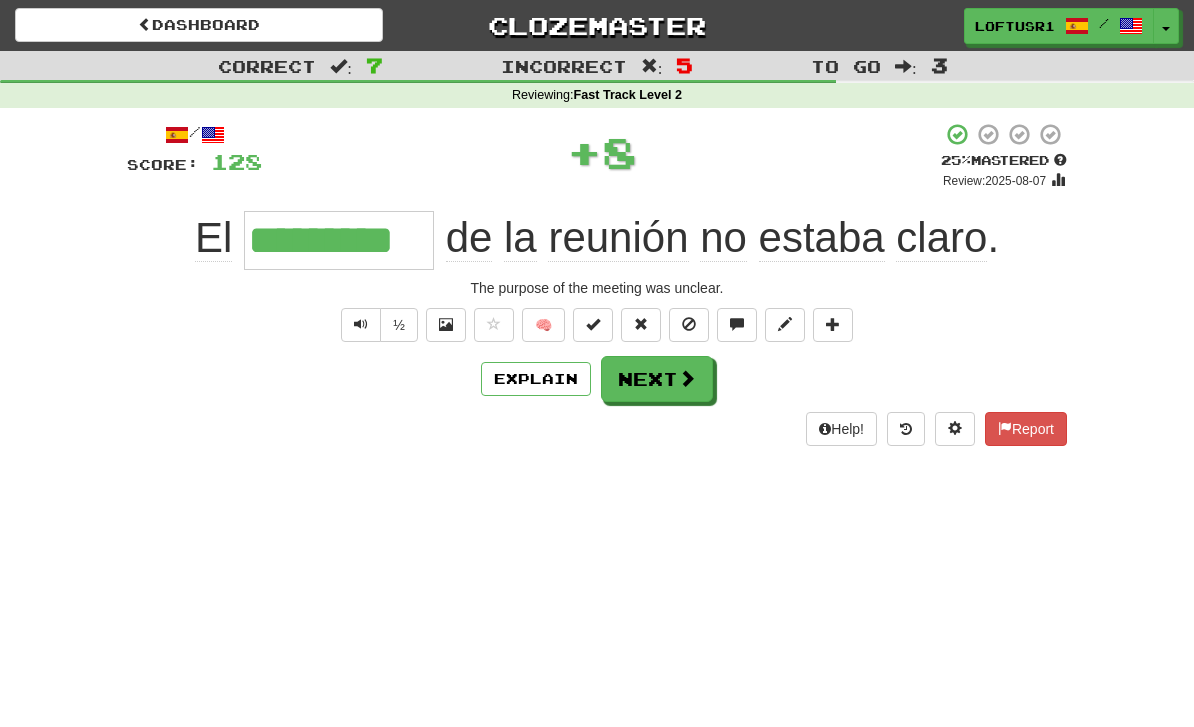 click at bounding box center (687, 378) 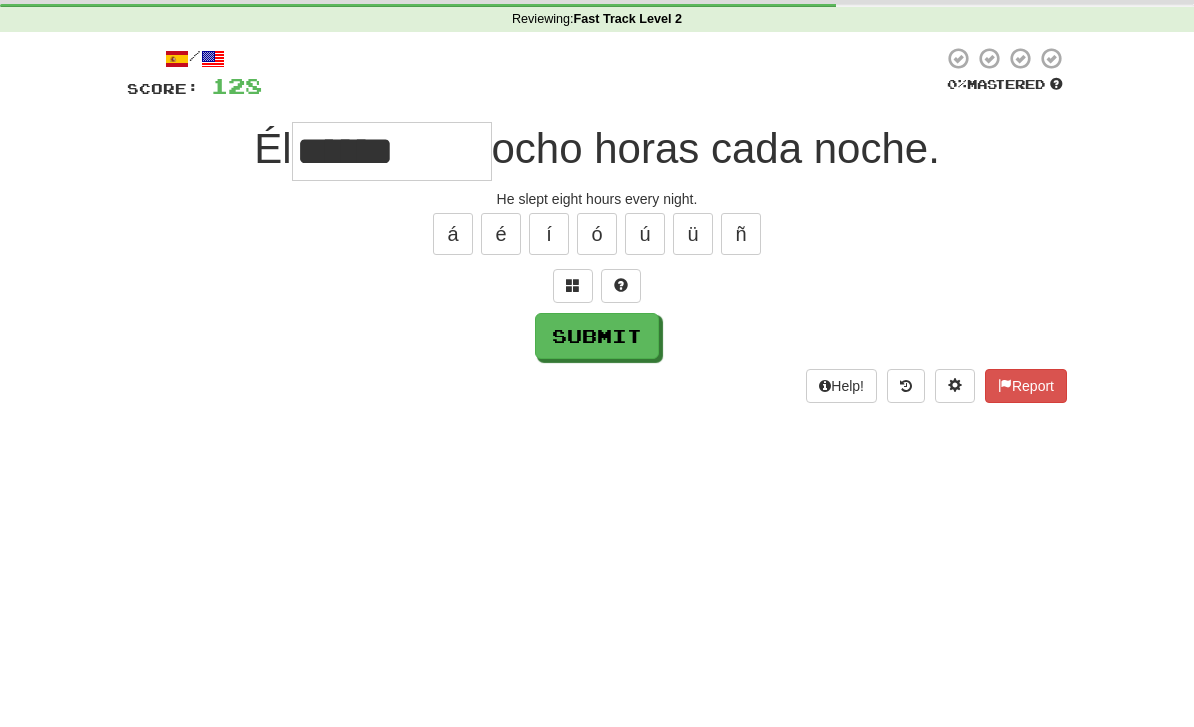 scroll, scrollTop: 76, scrollLeft: 0, axis: vertical 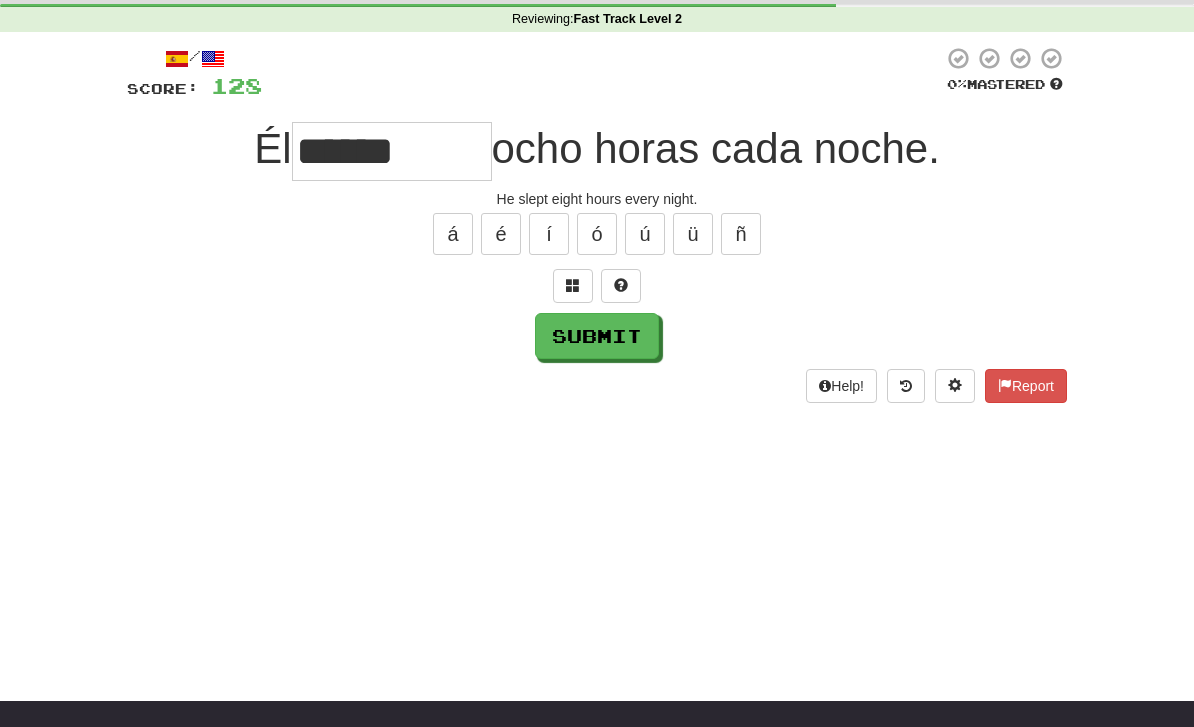 type on "******" 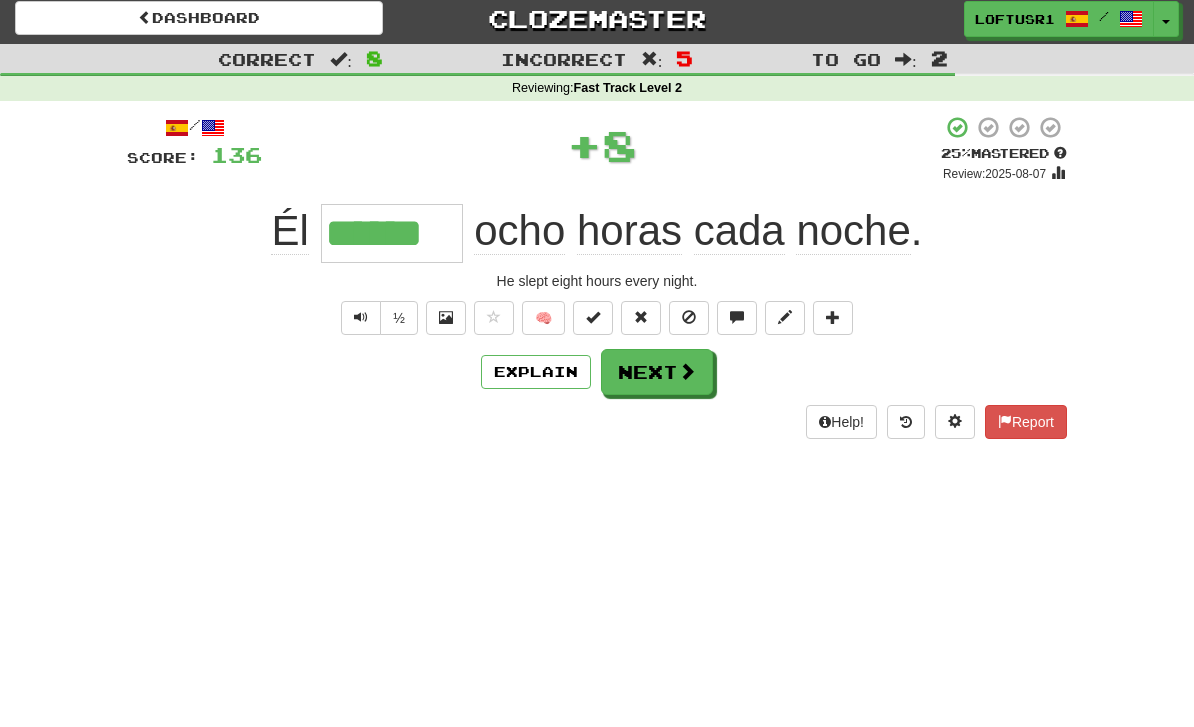 scroll, scrollTop: 0, scrollLeft: 0, axis: both 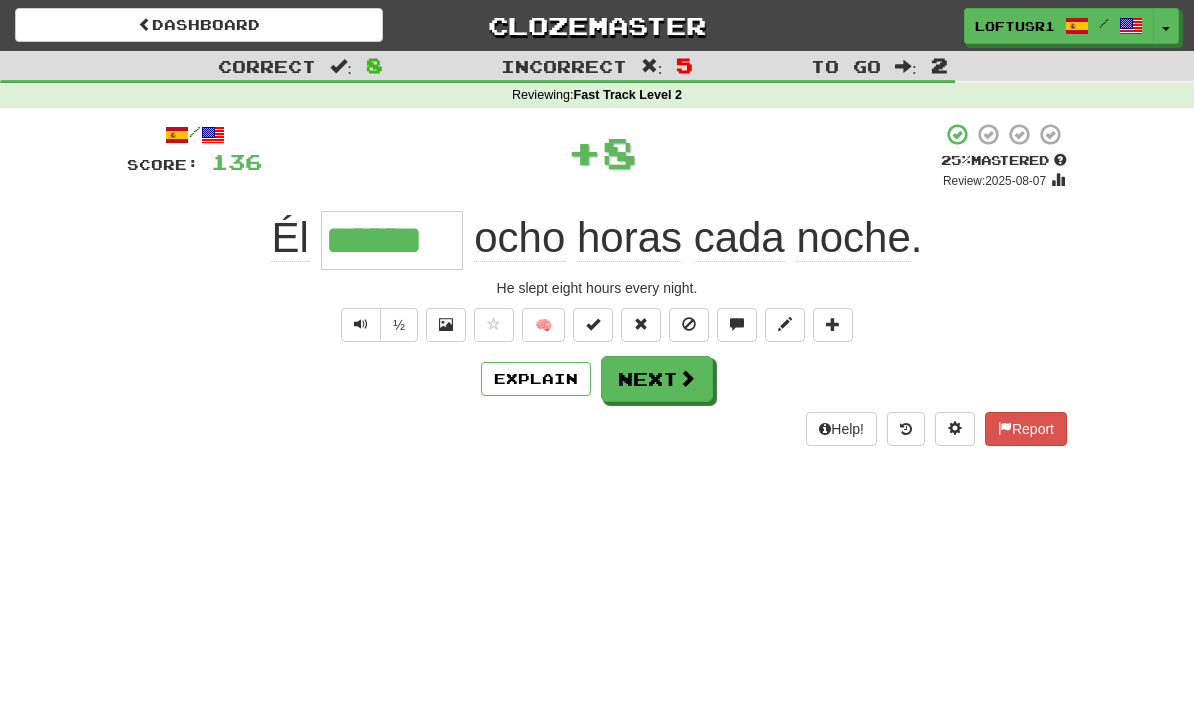 click at bounding box center [687, 378] 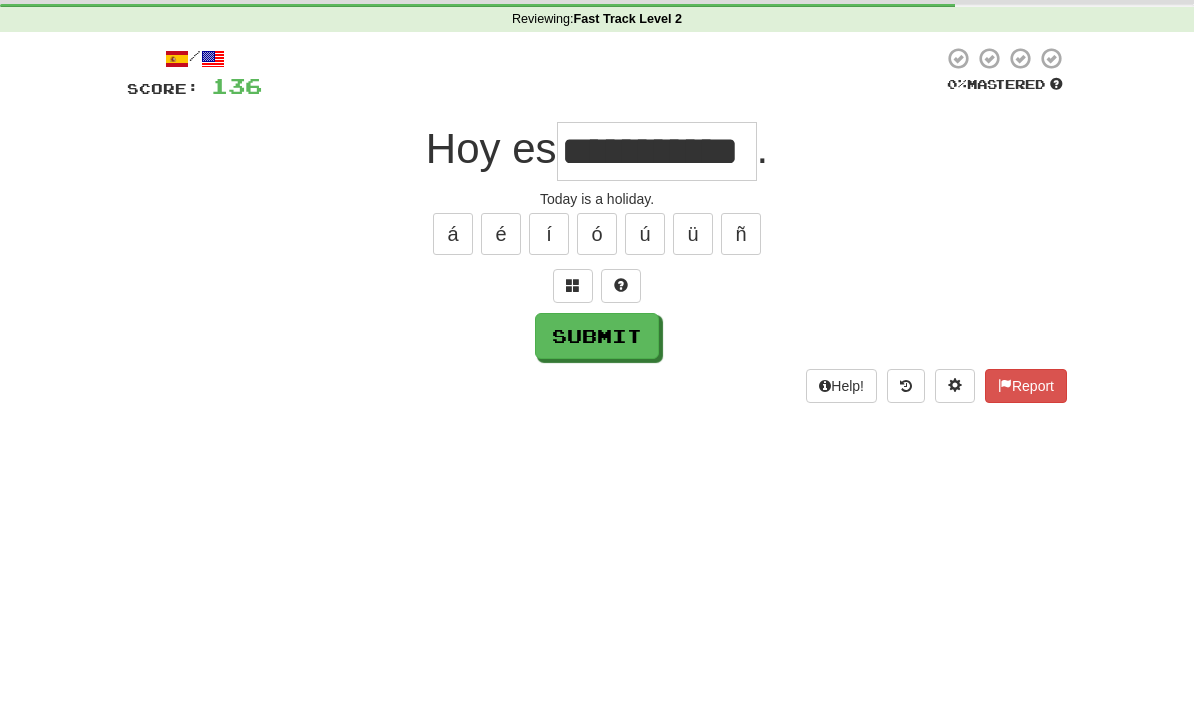 scroll, scrollTop: 76, scrollLeft: 0, axis: vertical 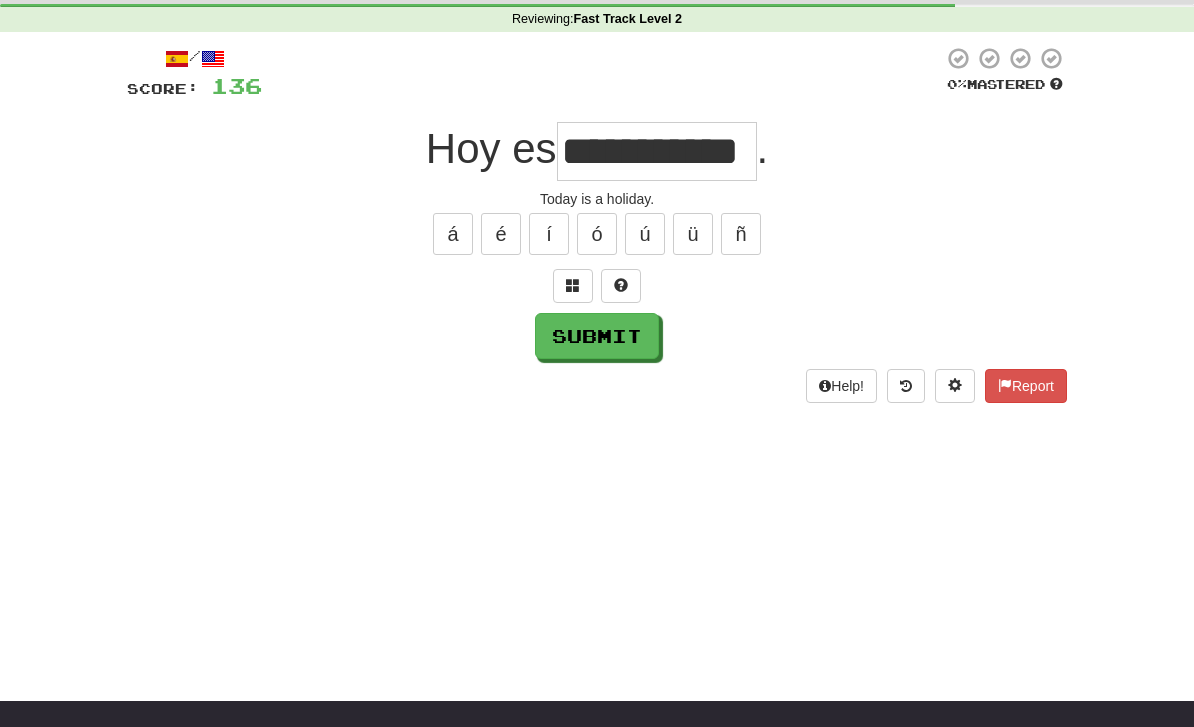 click on "Submit" at bounding box center (597, 336) 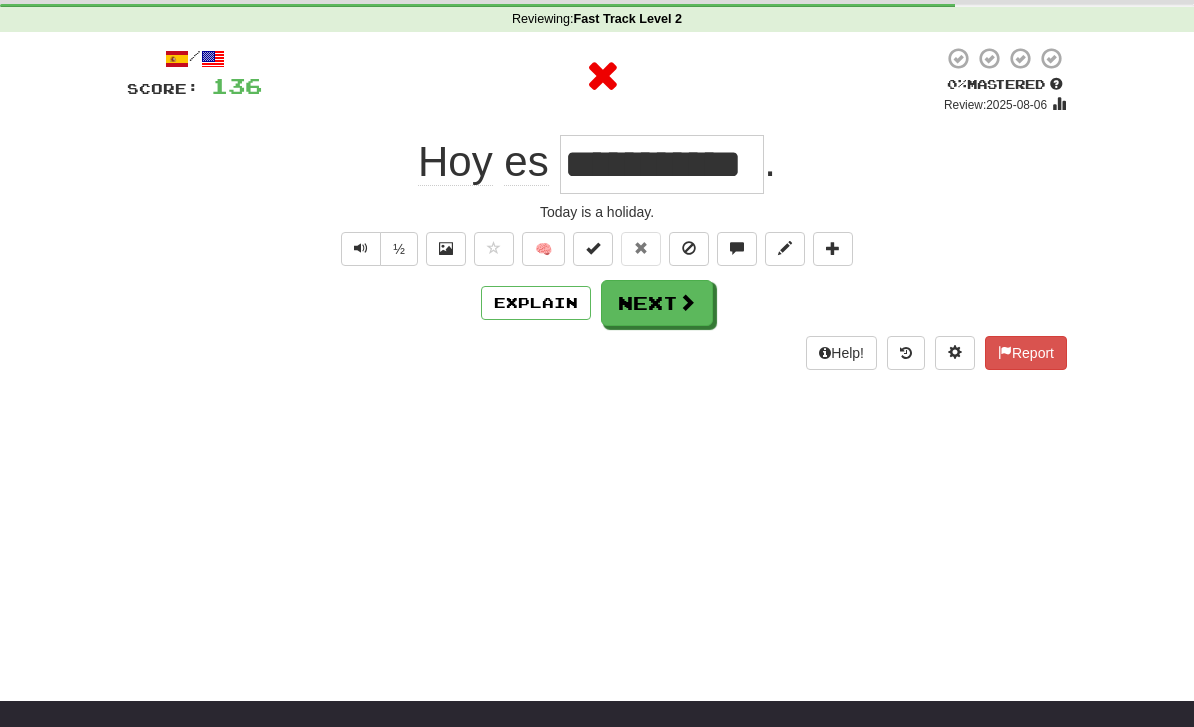 type on "**********" 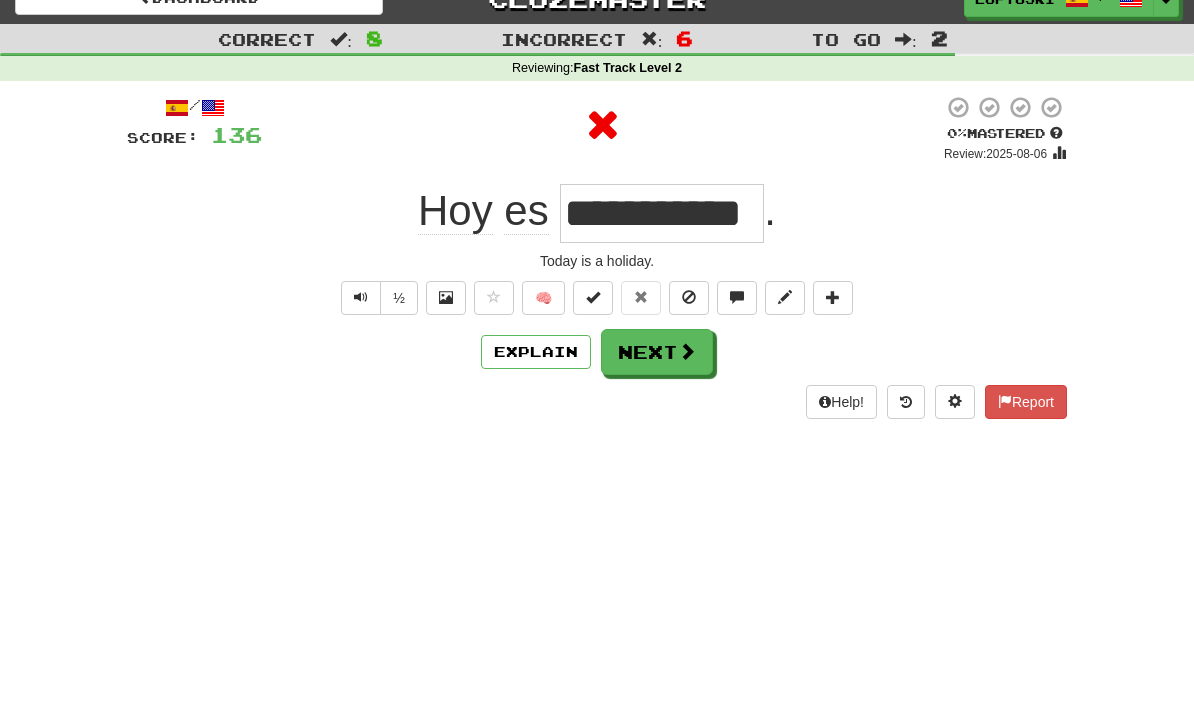 scroll, scrollTop: 0, scrollLeft: 0, axis: both 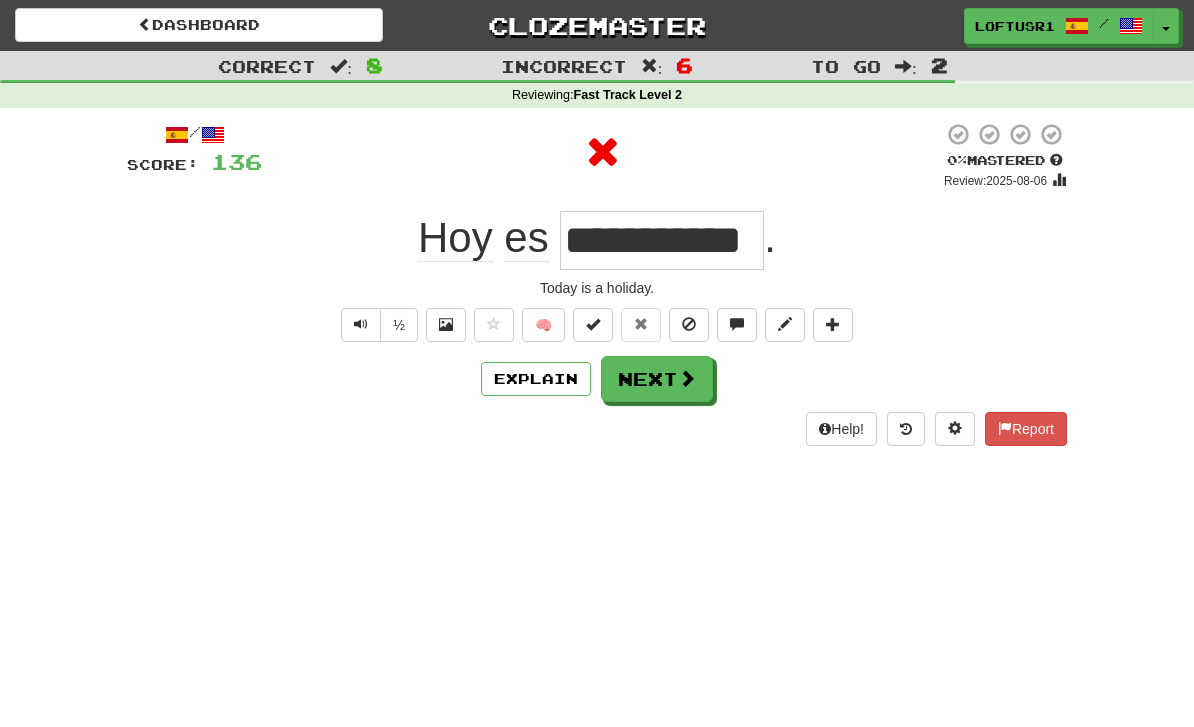 click on "Next" at bounding box center [657, 379] 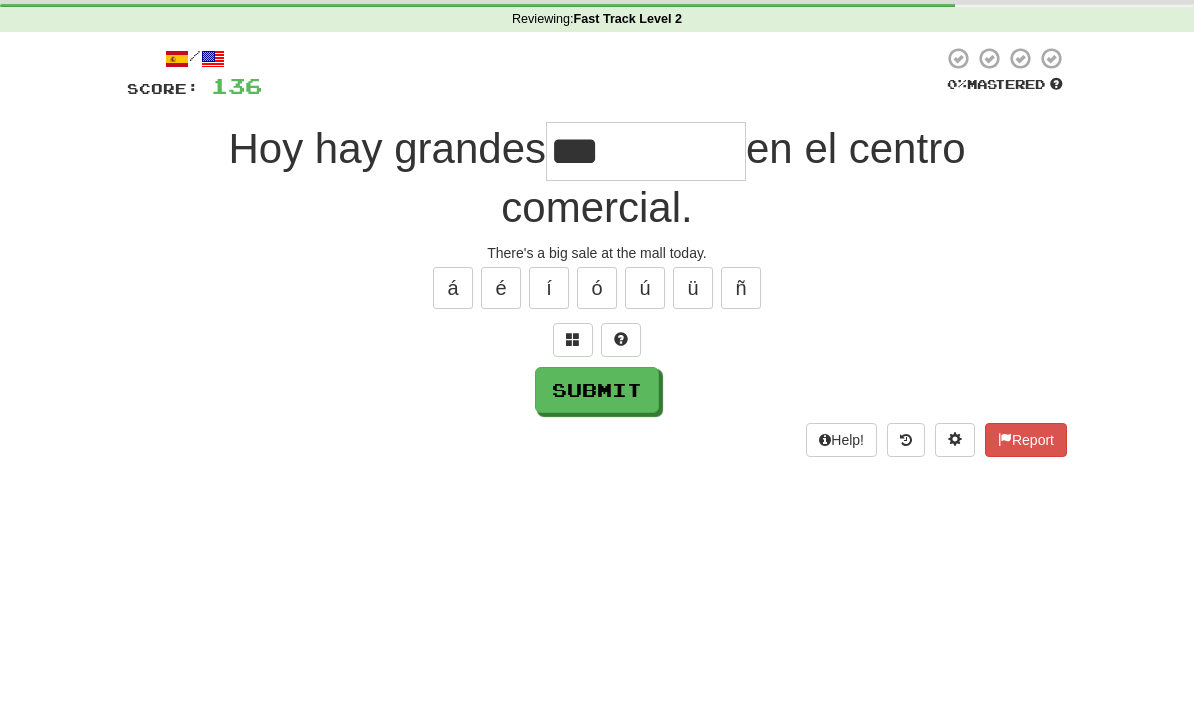 scroll, scrollTop: 76, scrollLeft: 0, axis: vertical 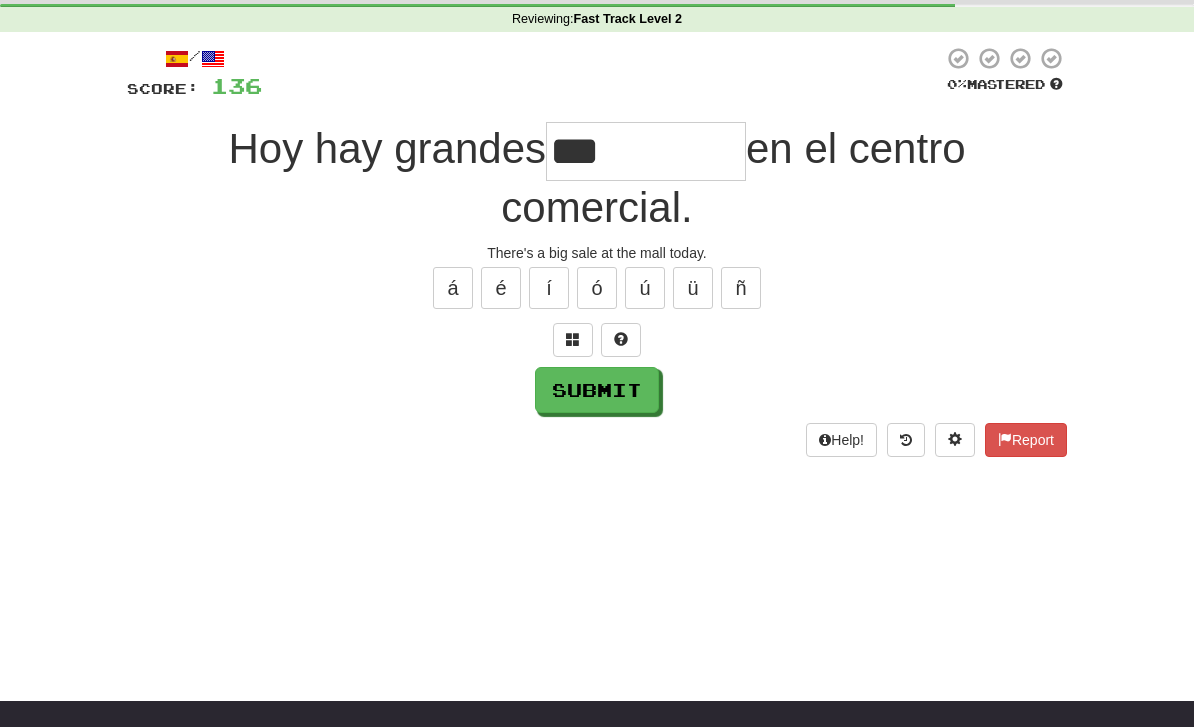 click on "Submit" at bounding box center [597, 390] 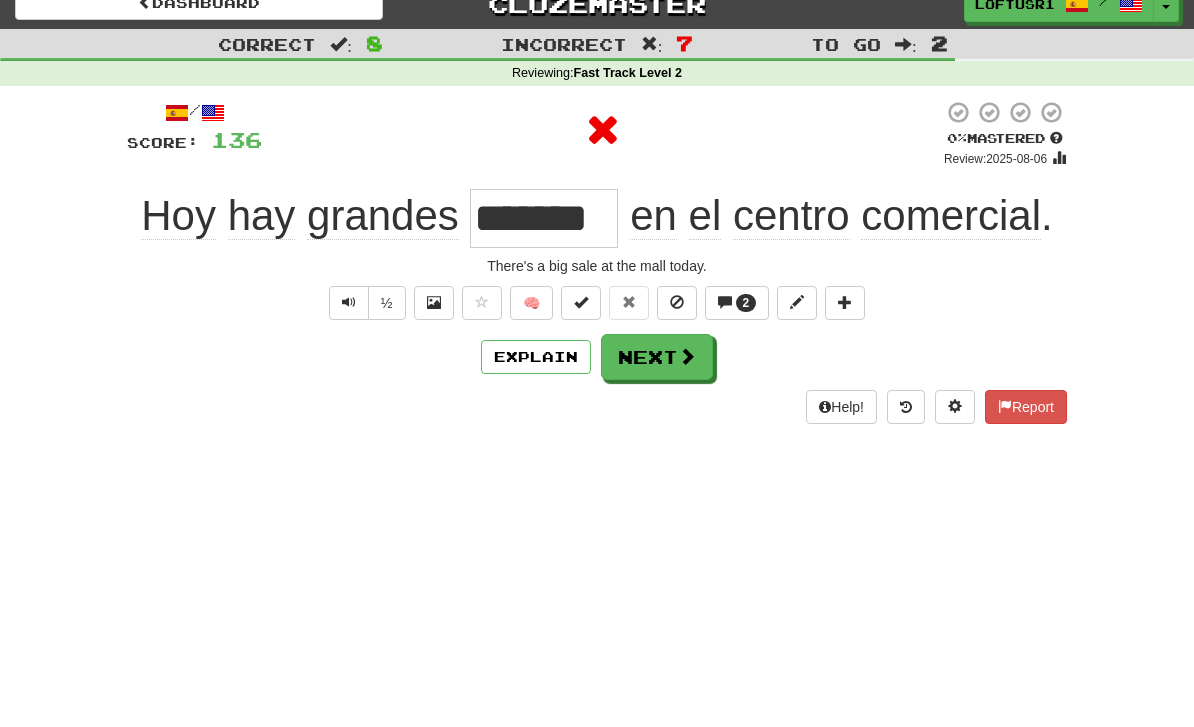scroll, scrollTop: 0, scrollLeft: 0, axis: both 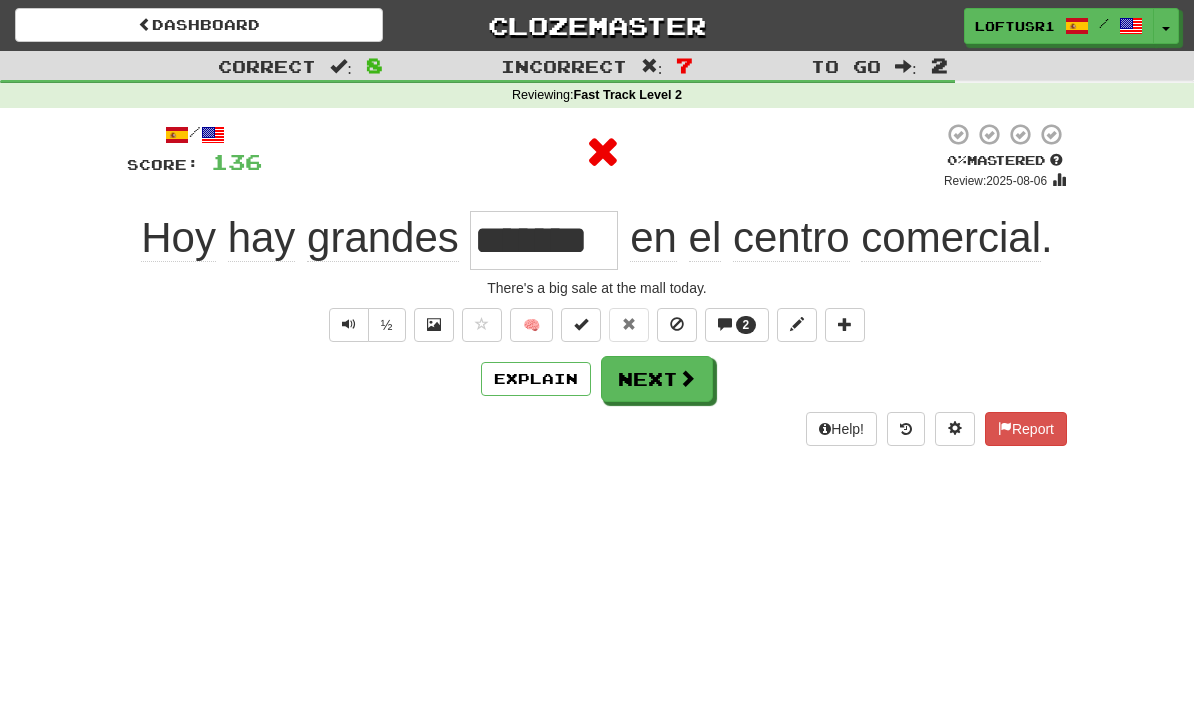 click on "Next" at bounding box center (657, 379) 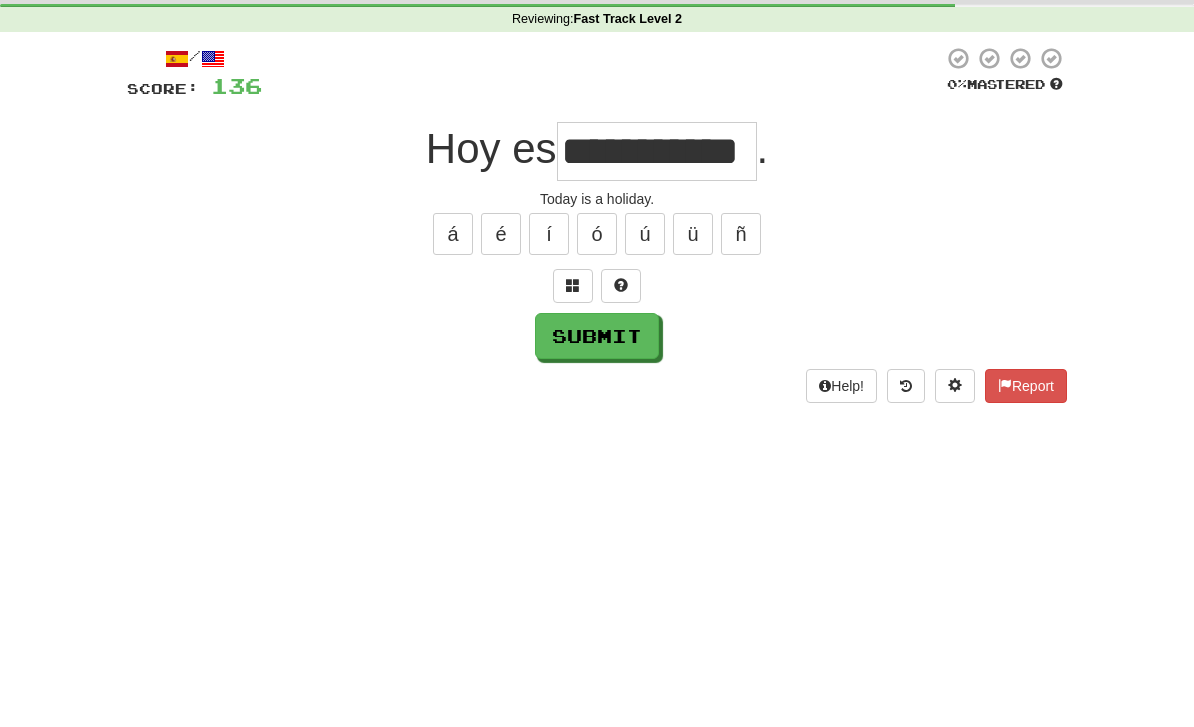 scroll, scrollTop: 76, scrollLeft: 0, axis: vertical 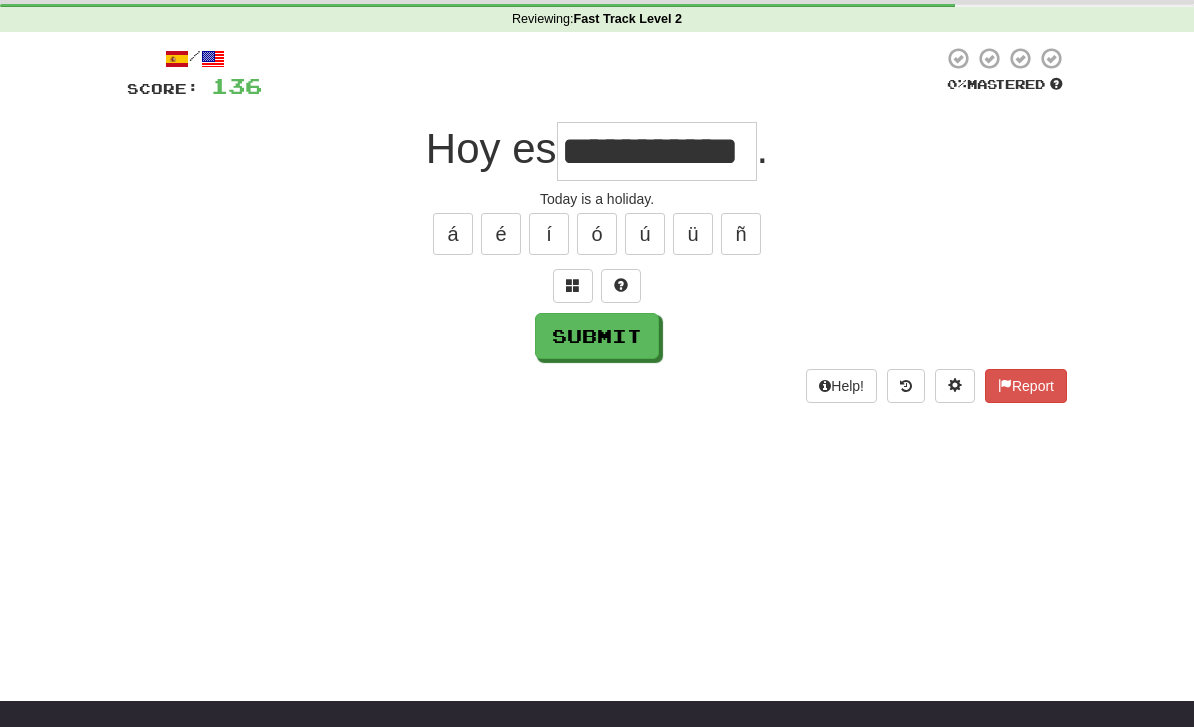 type on "**********" 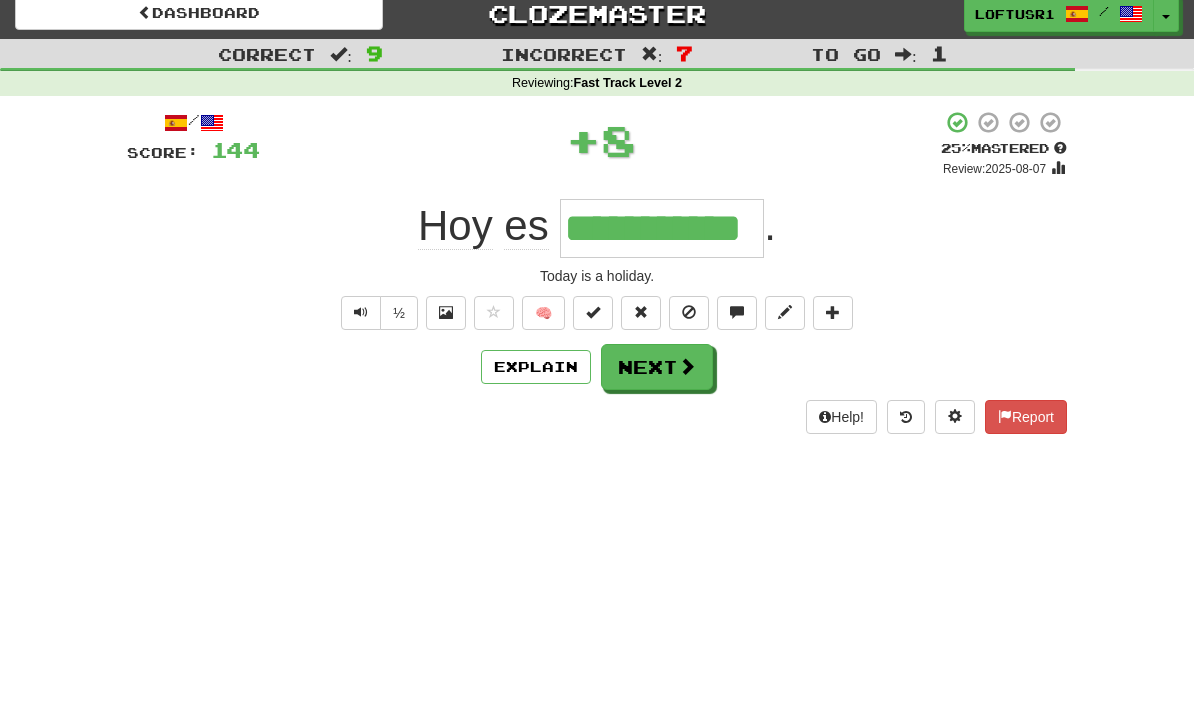 scroll, scrollTop: 0, scrollLeft: 0, axis: both 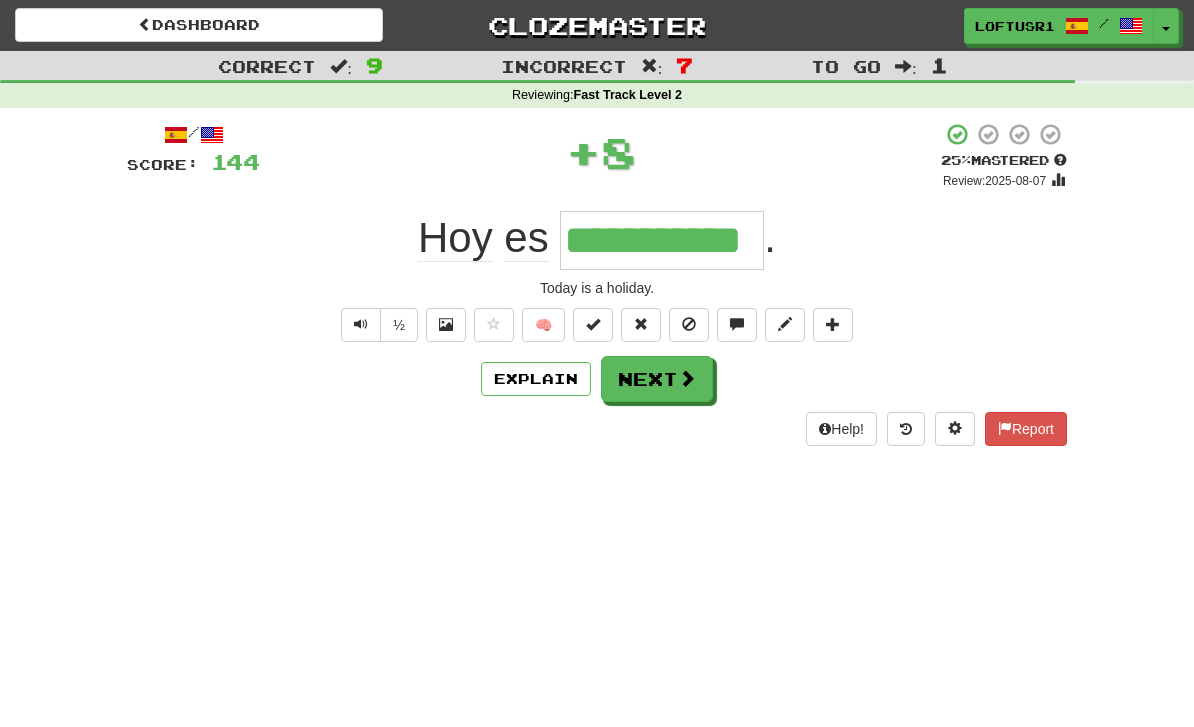 click on "Next" at bounding box center [657, 379] 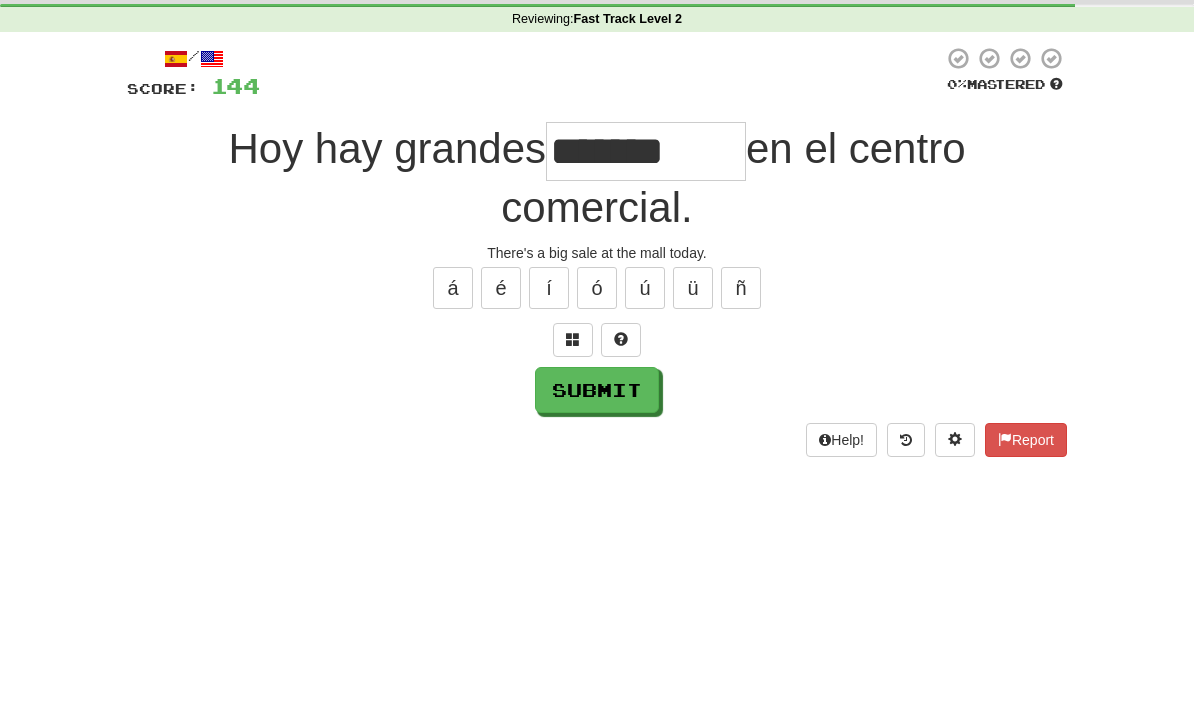 scroll, scrollTop: 76, scrollLeft: 0, axis: vertical 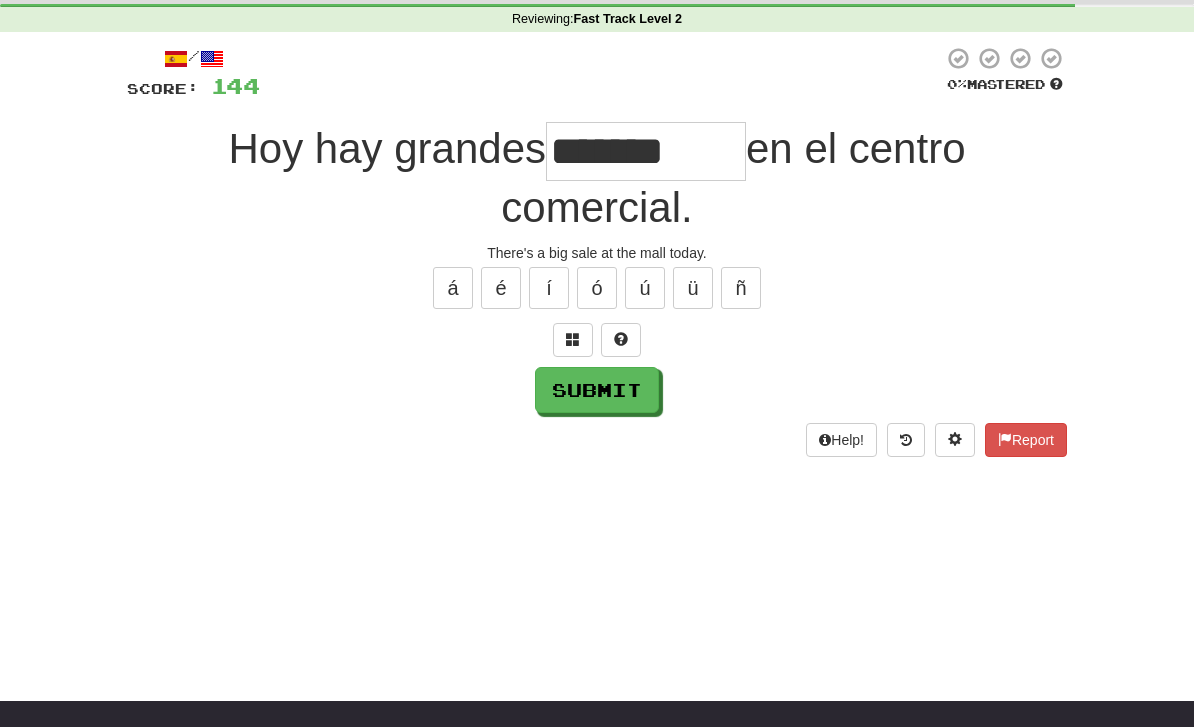type on "*******" 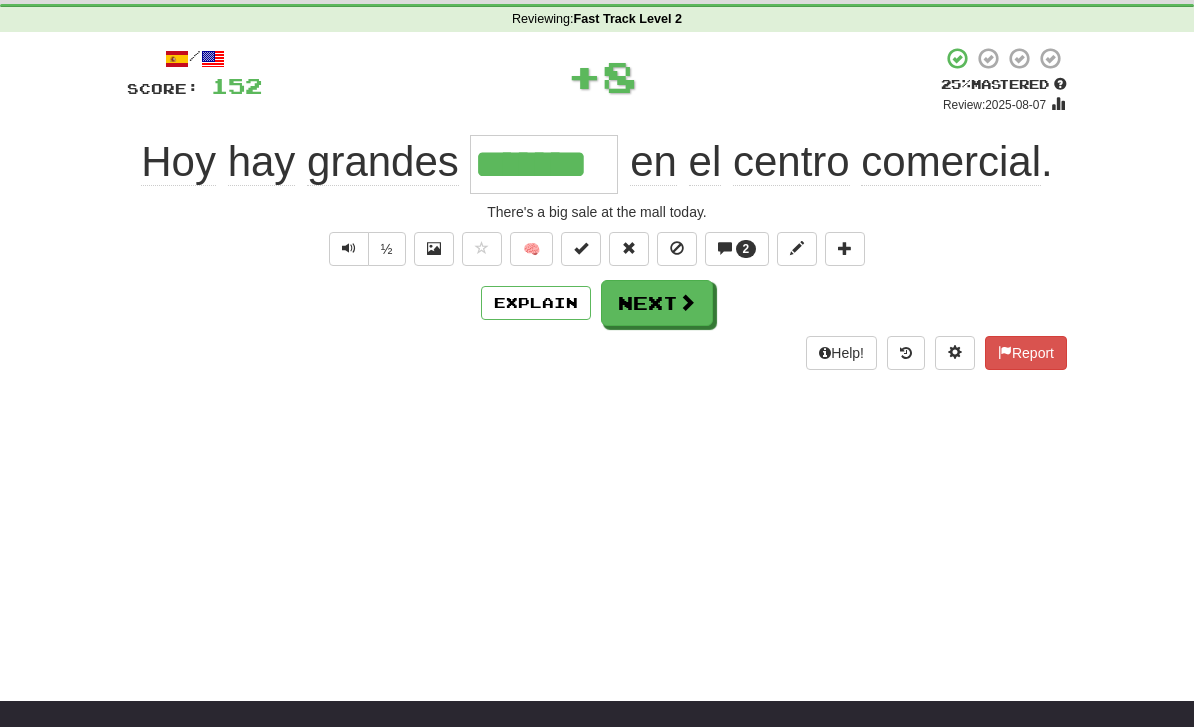 scroll, scrollTop: 0, scrollLeft: 0, axis: both 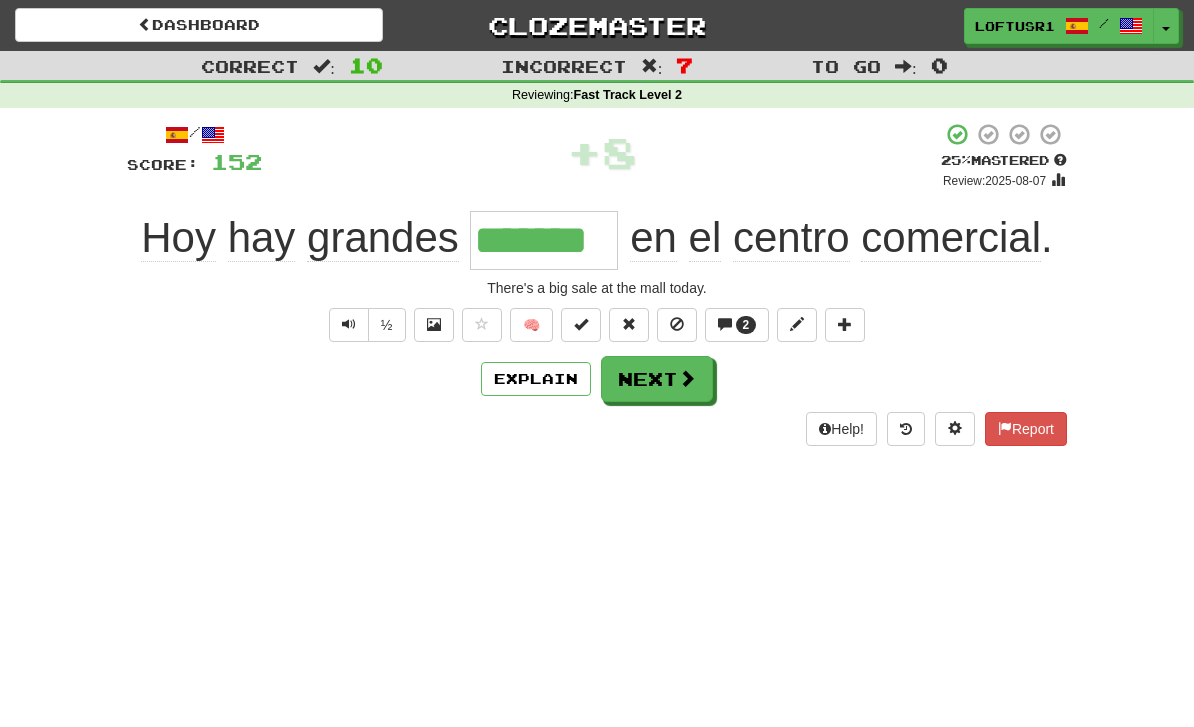 click at bounding box center [687, 378] 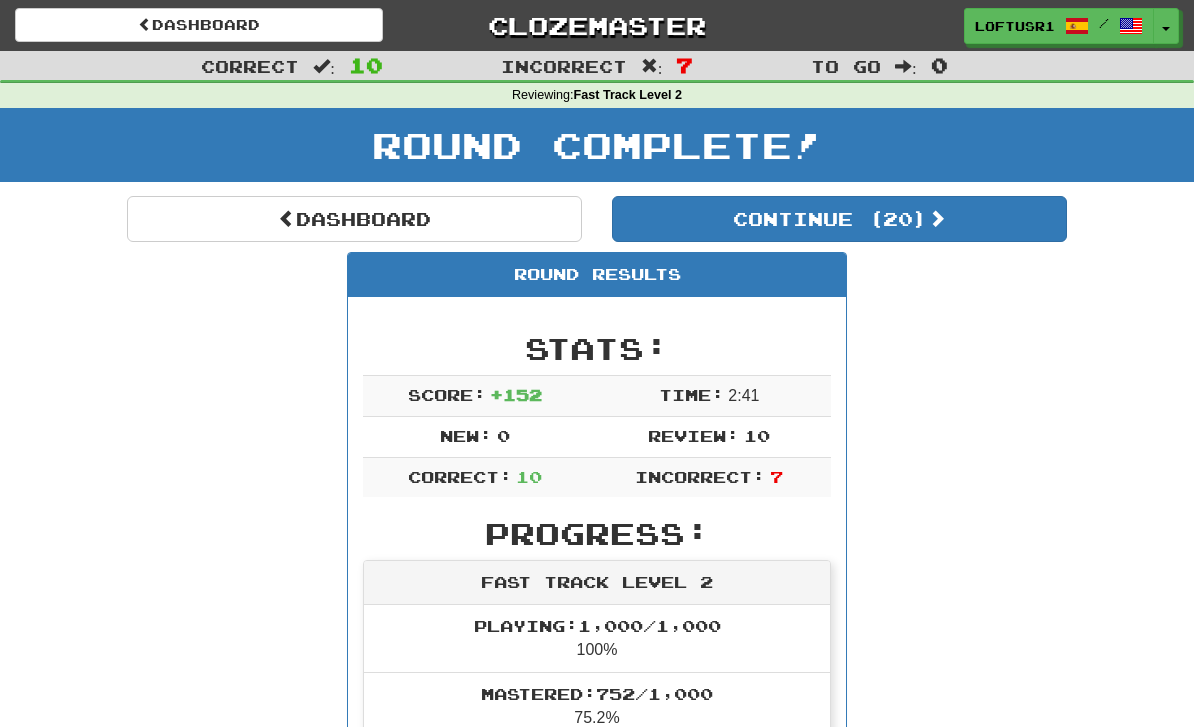 click on "Dashboard" at bounding box center (354, 219) 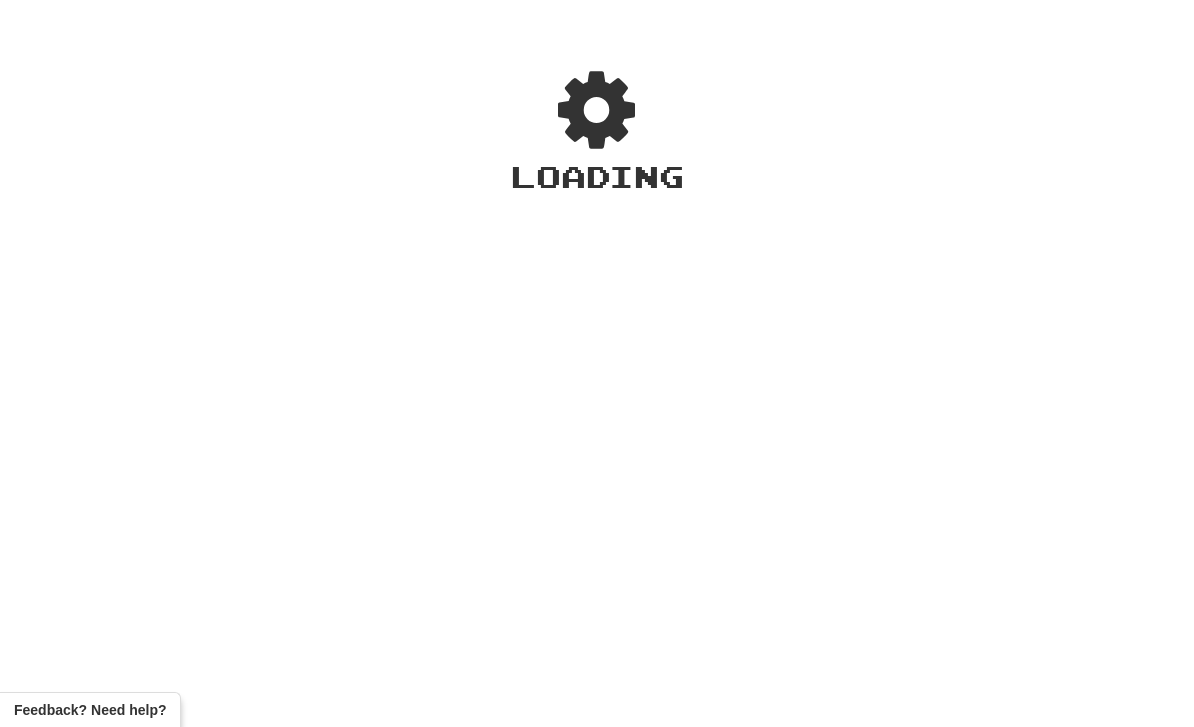 scroll, scrollTop: 0, scrollLeft: 0, axis: both 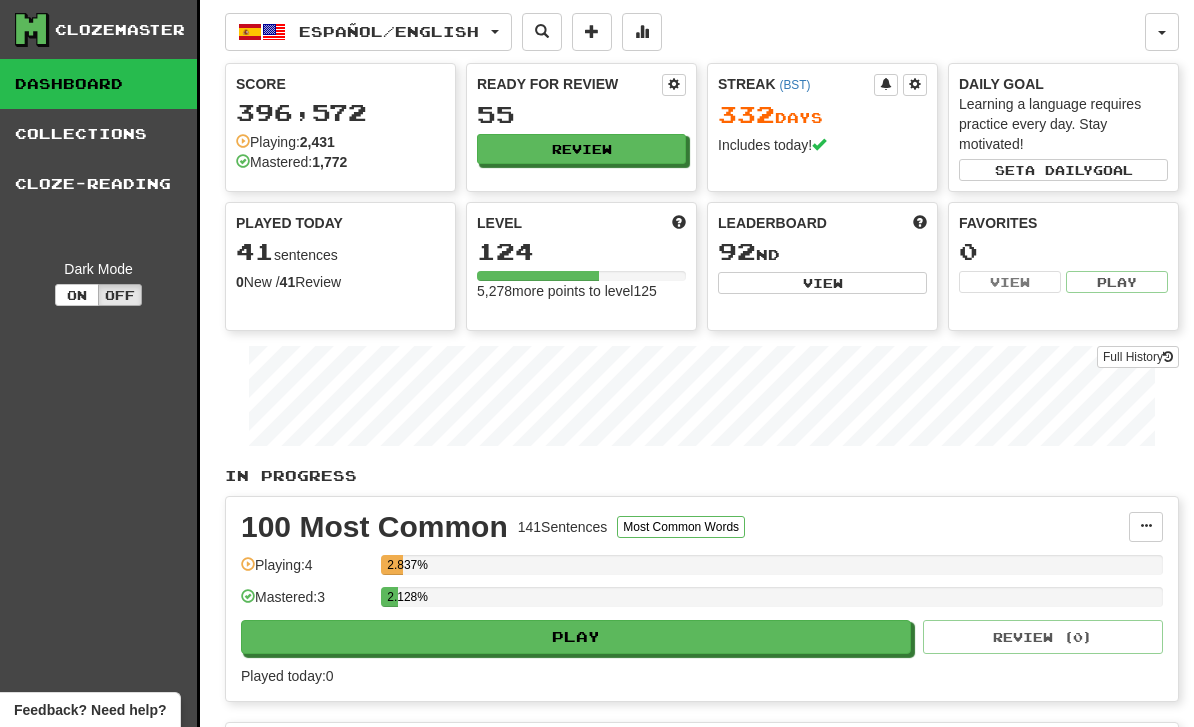 click on "Full History" at bounding box center (1138, 357) 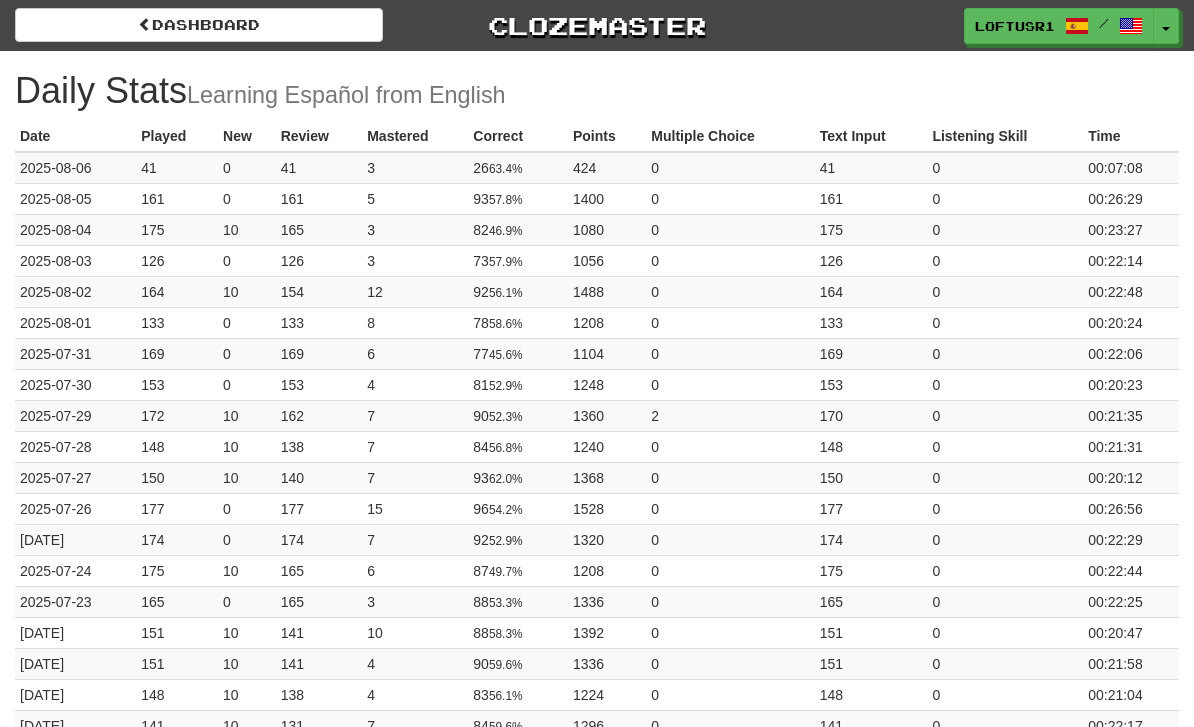 scroll, scrollTop: 0, scrollLeft: 0, axis: both 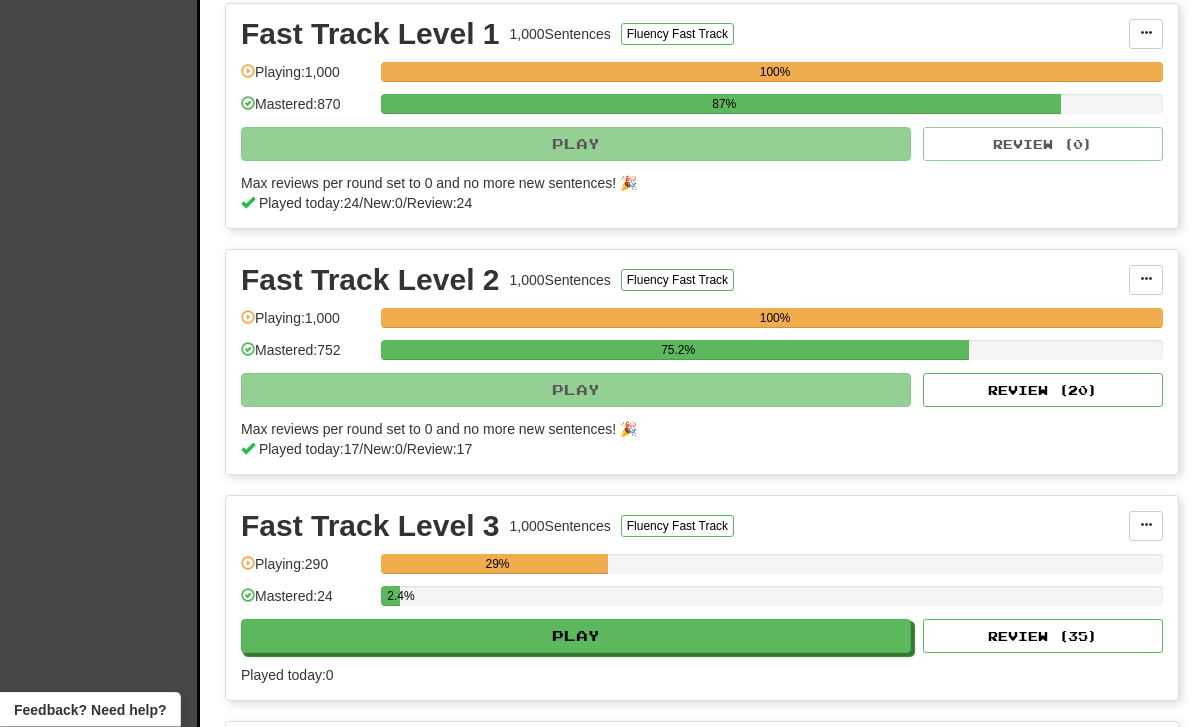 click on "Review ( 20 )" at bounding box center [1043, 391] 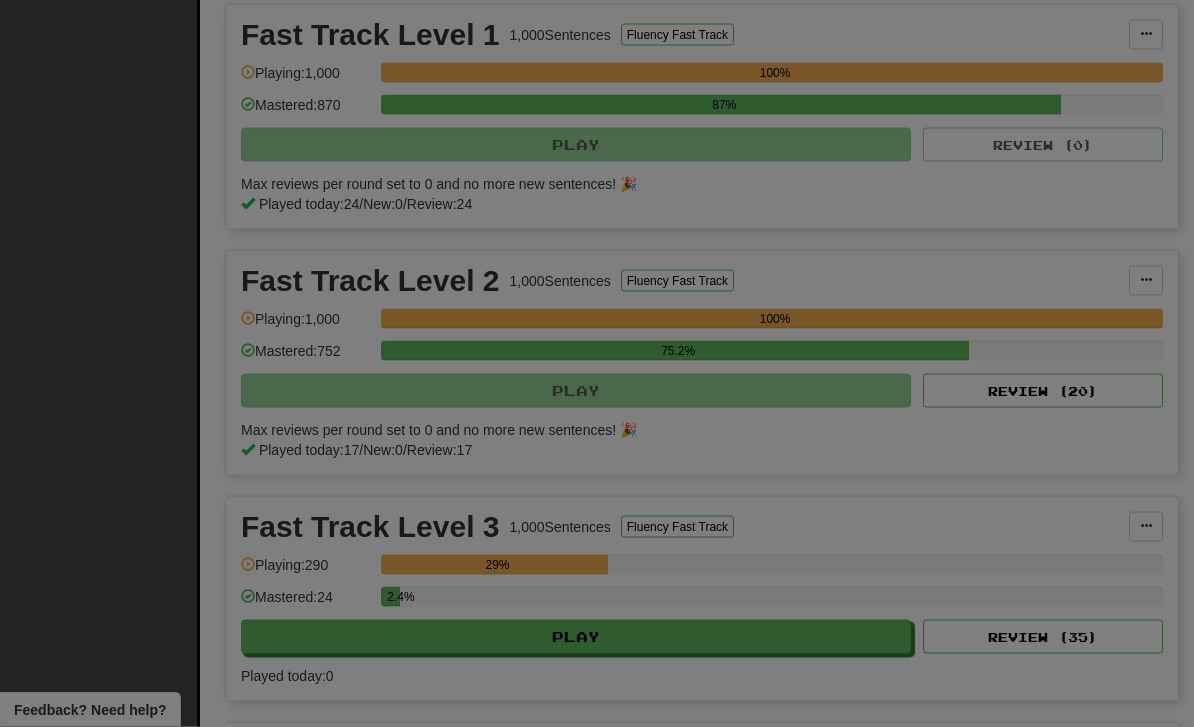 scroll, scrollTop: 925, scrollLeft: 0, axis: vertical 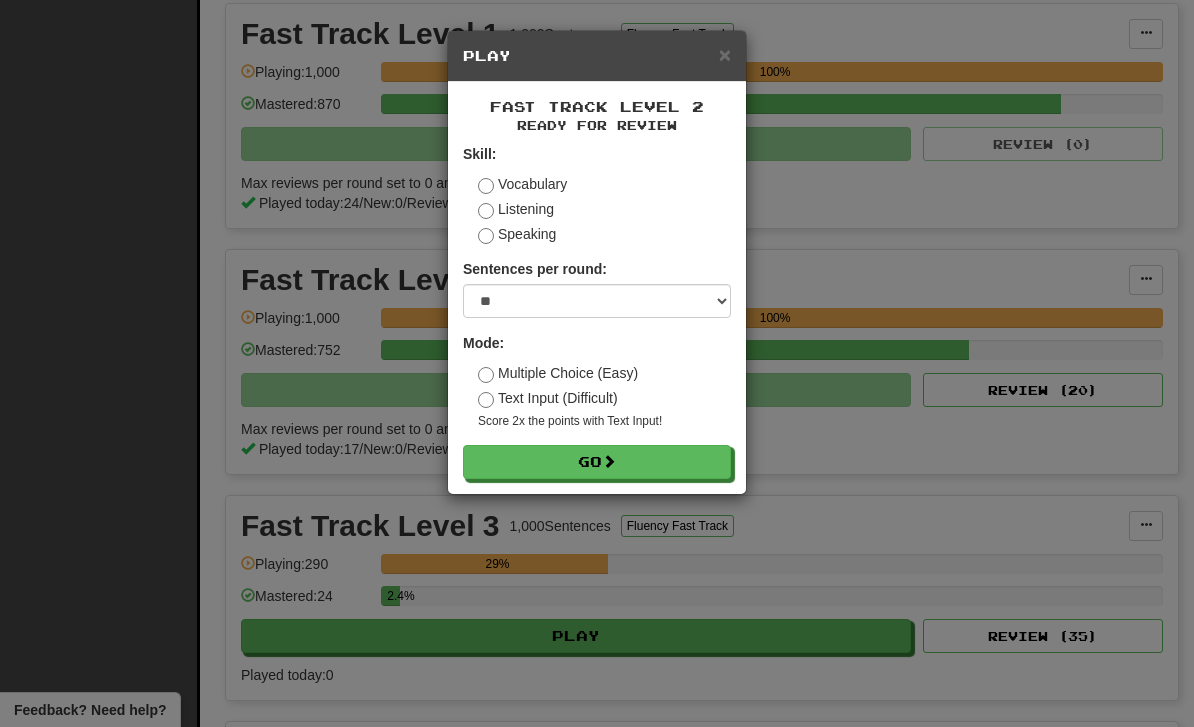 click on "Go" at bounding box center [597, 462] 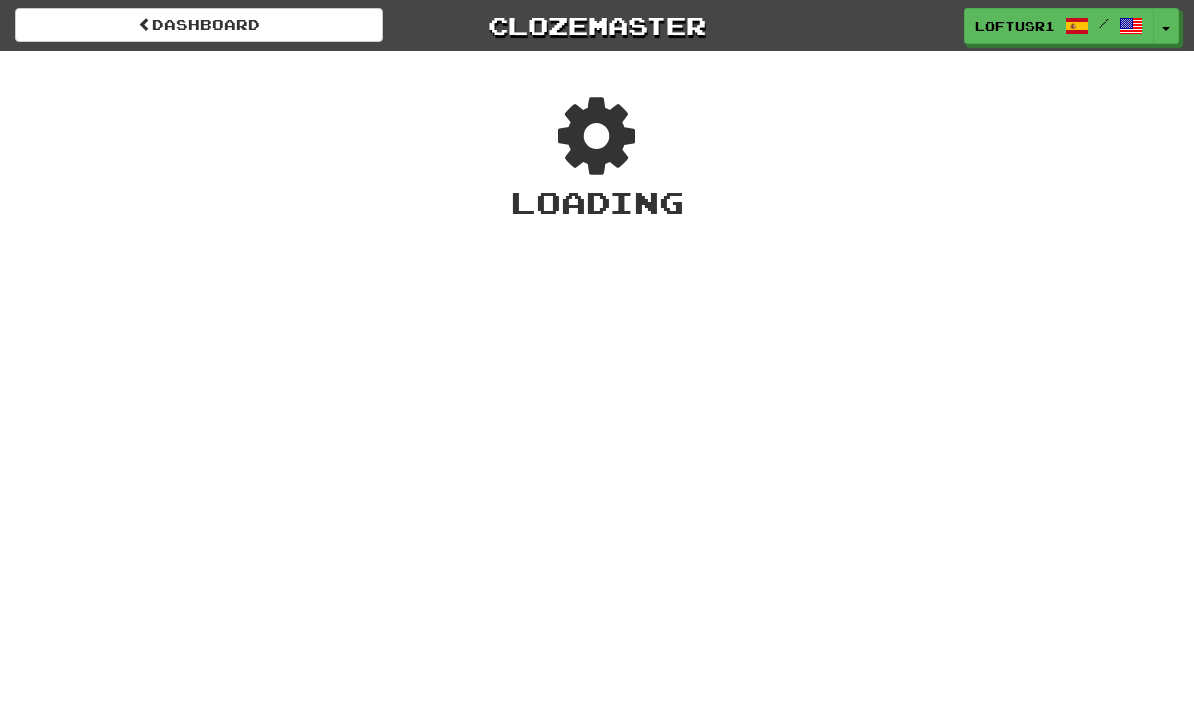 scroll, scrollTop: 0, scrollLeft: 0, axis: both 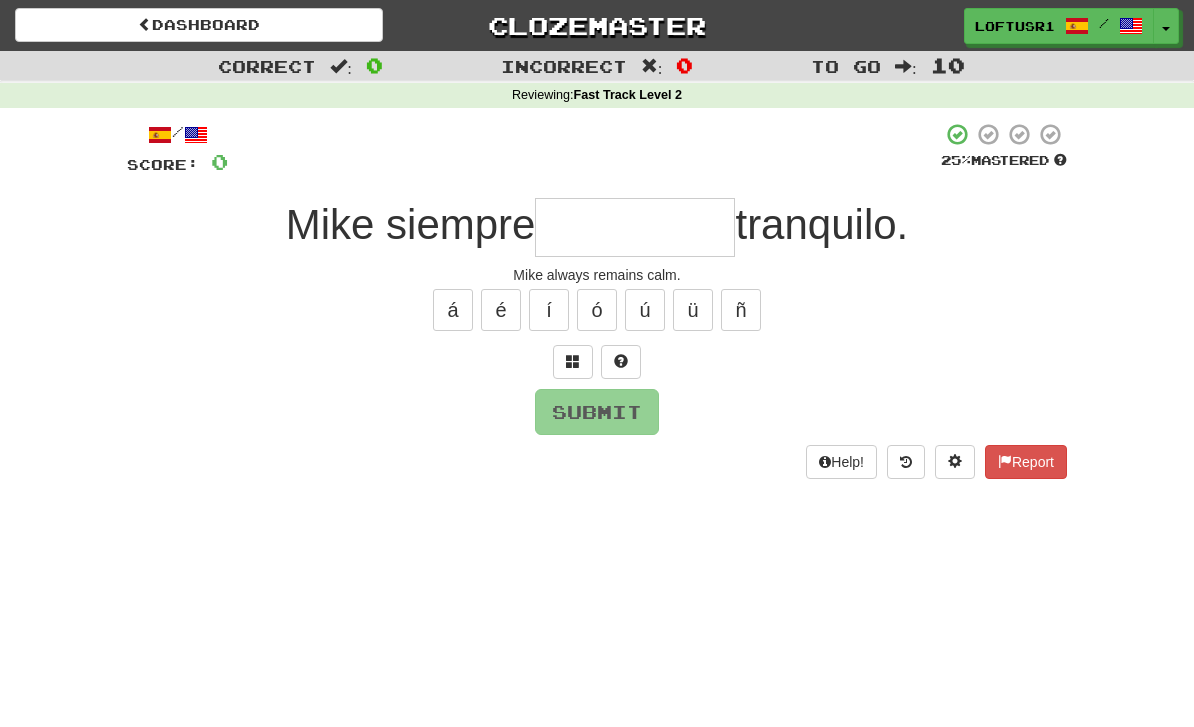 click at bounding box center [635, 227] 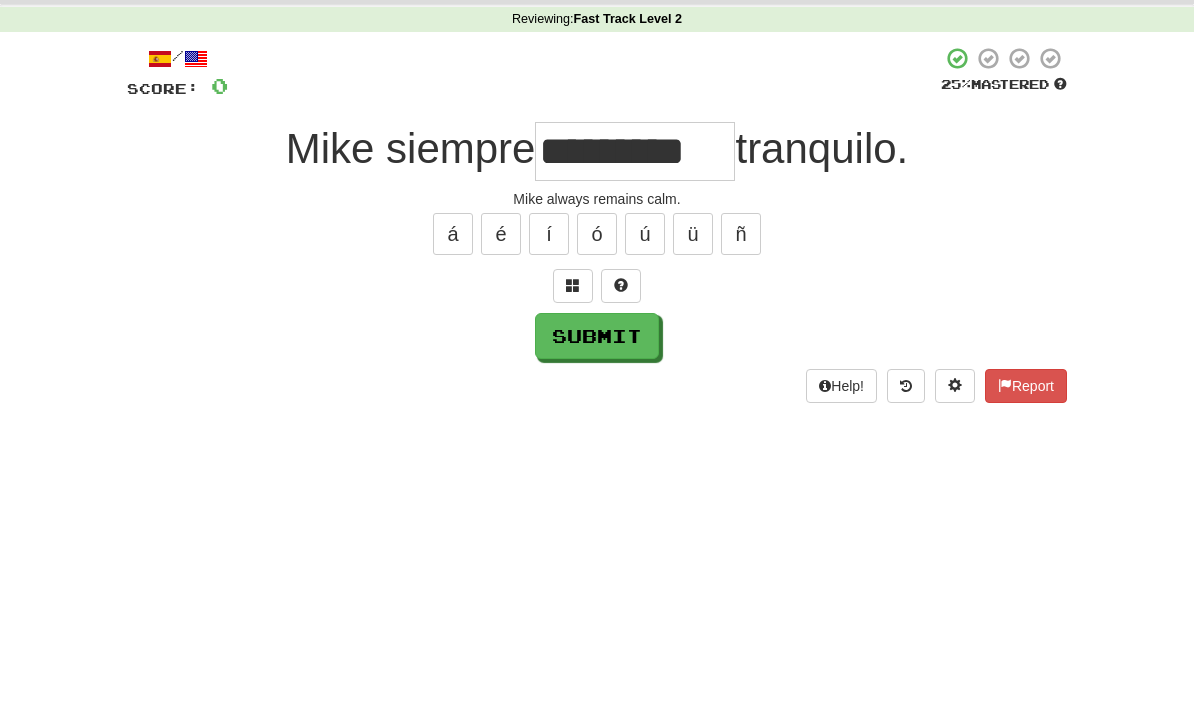 scroll, scrollTop: 76, scrollLeft: 0, axis: vertical 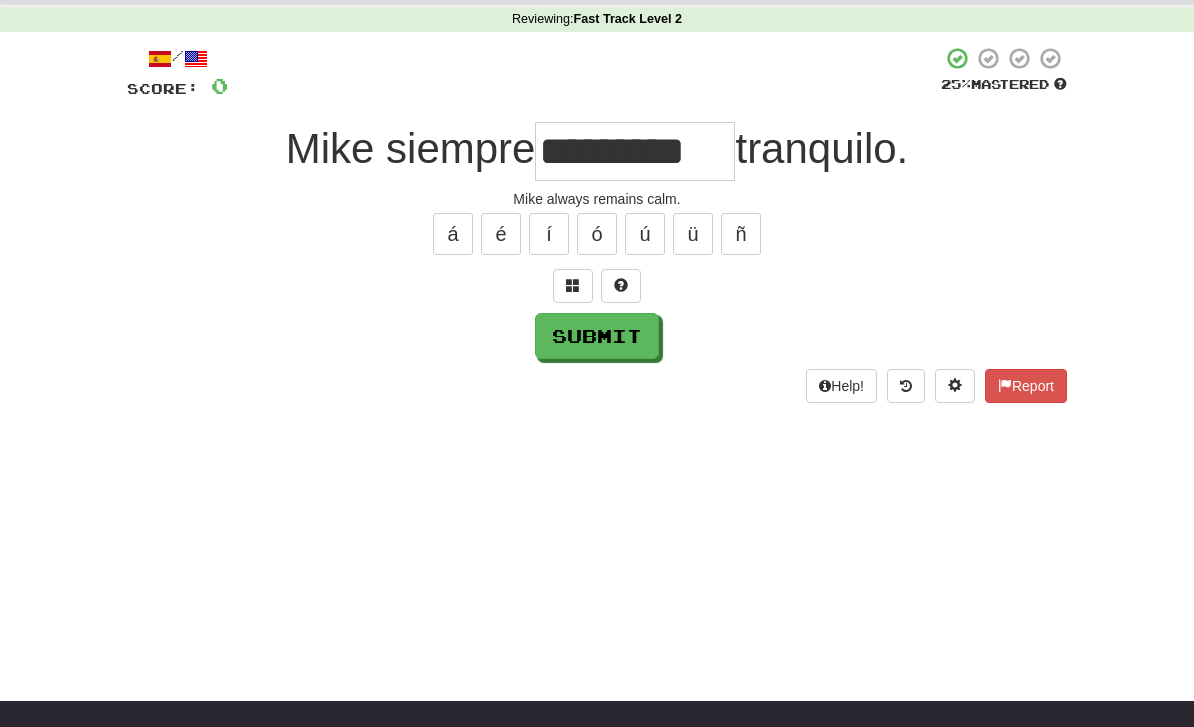 type on "*********" 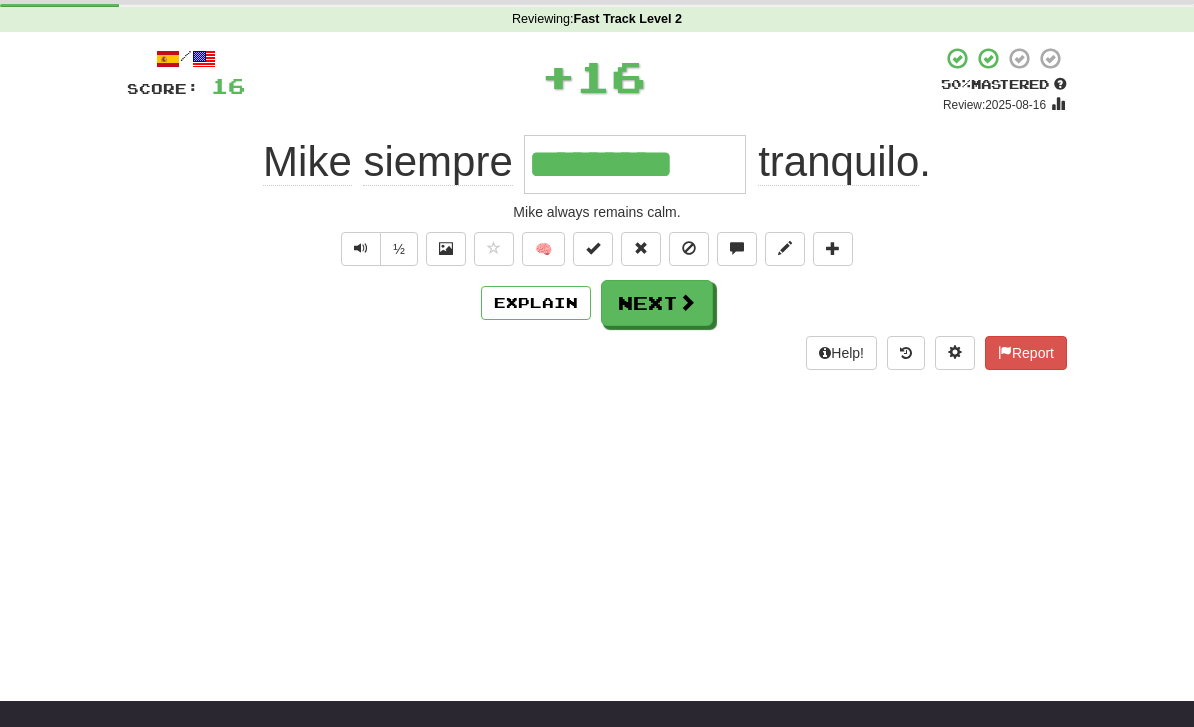 click on "Explain" at bounding box center (536, 303) 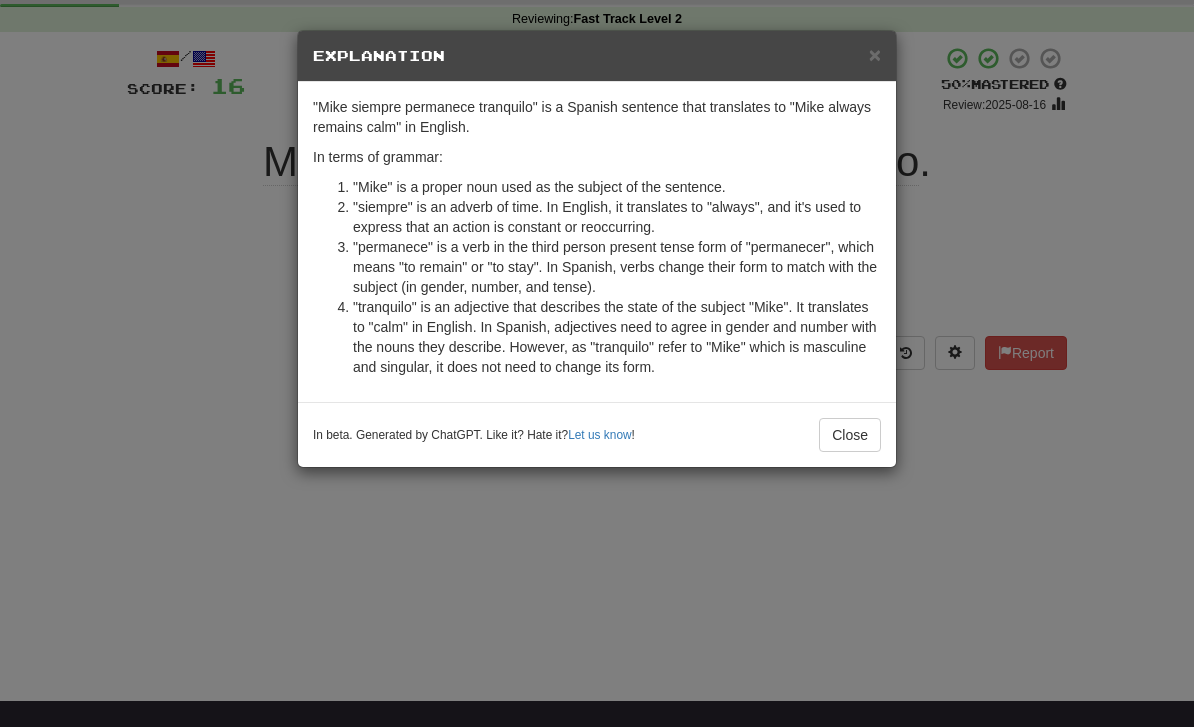 click on "Close" at bounding box center (850, 435) 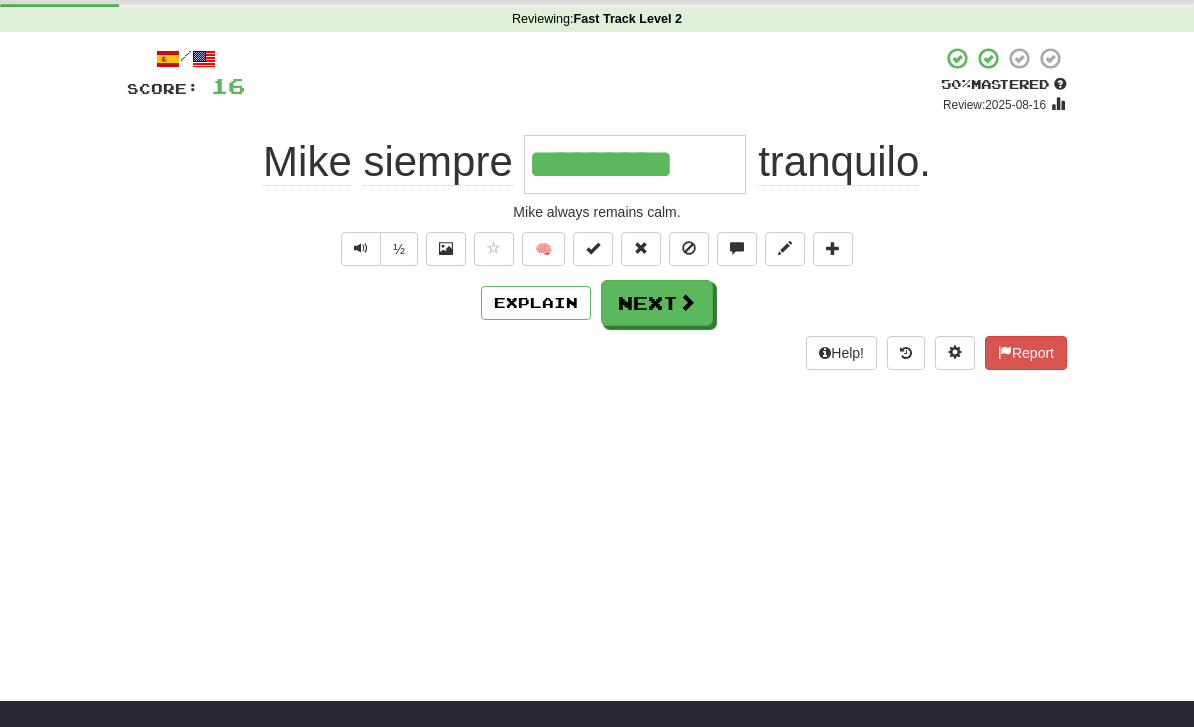 click at bounding box center [687, 302] 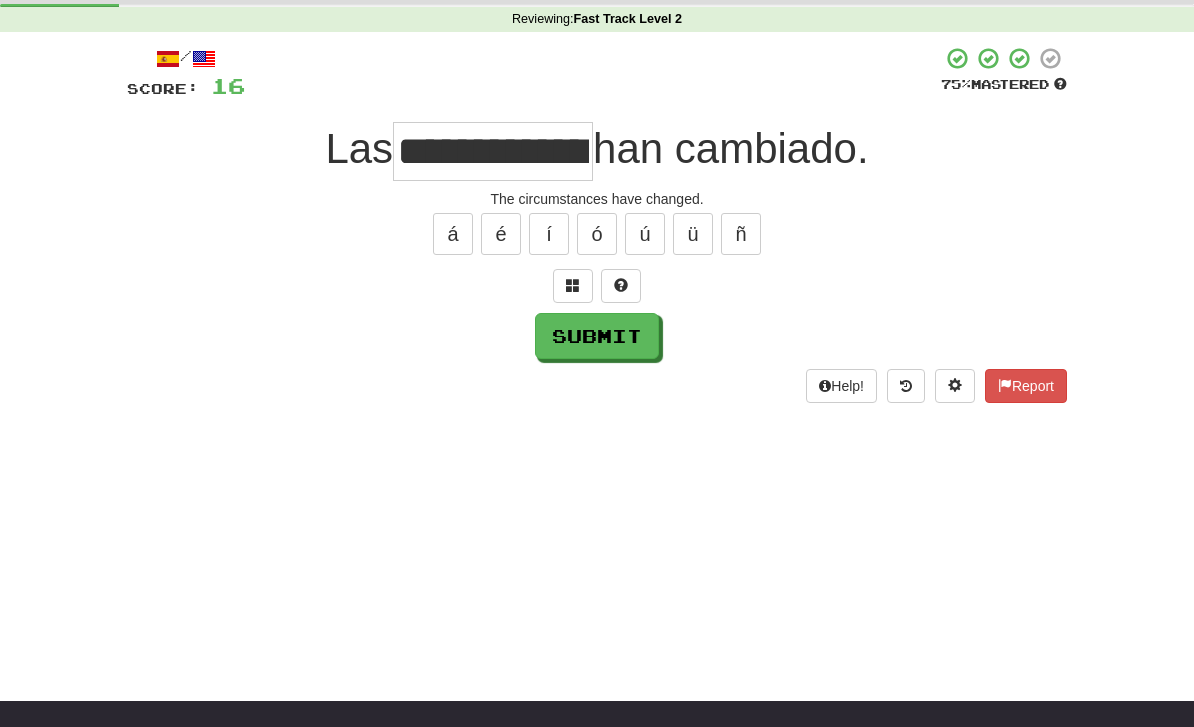 click on "**********" at bounding box center (493, 151) 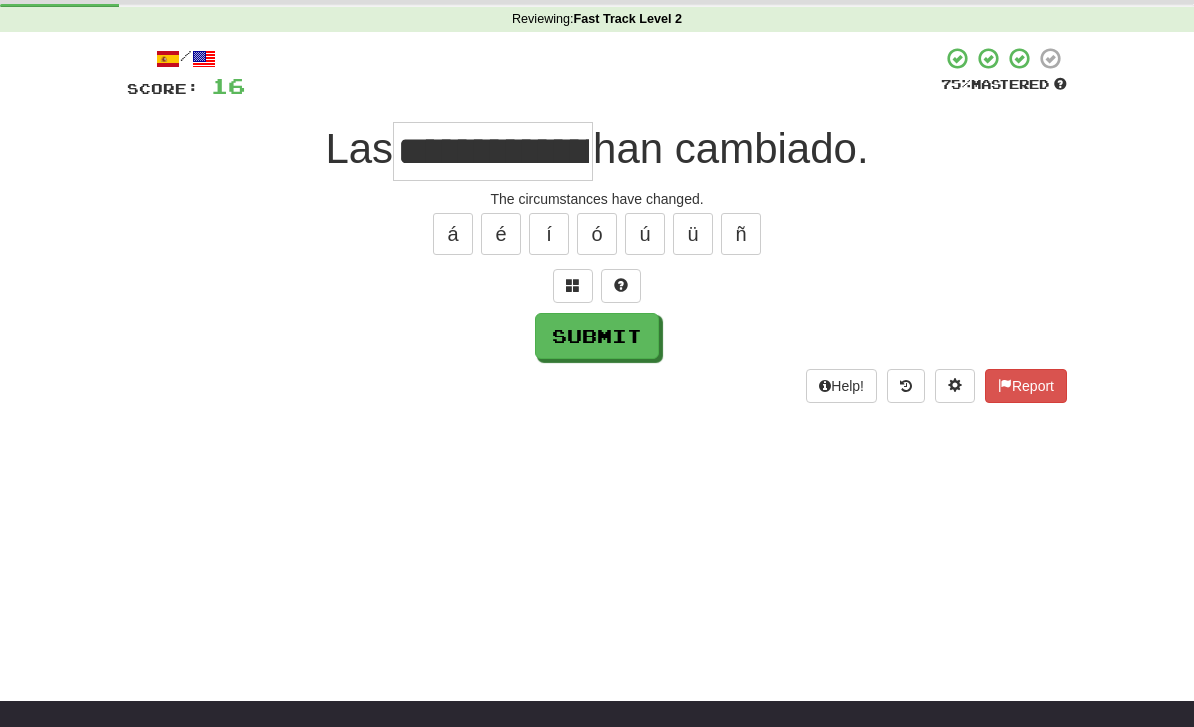 click on "Submit" at bounding box center [597, 336] 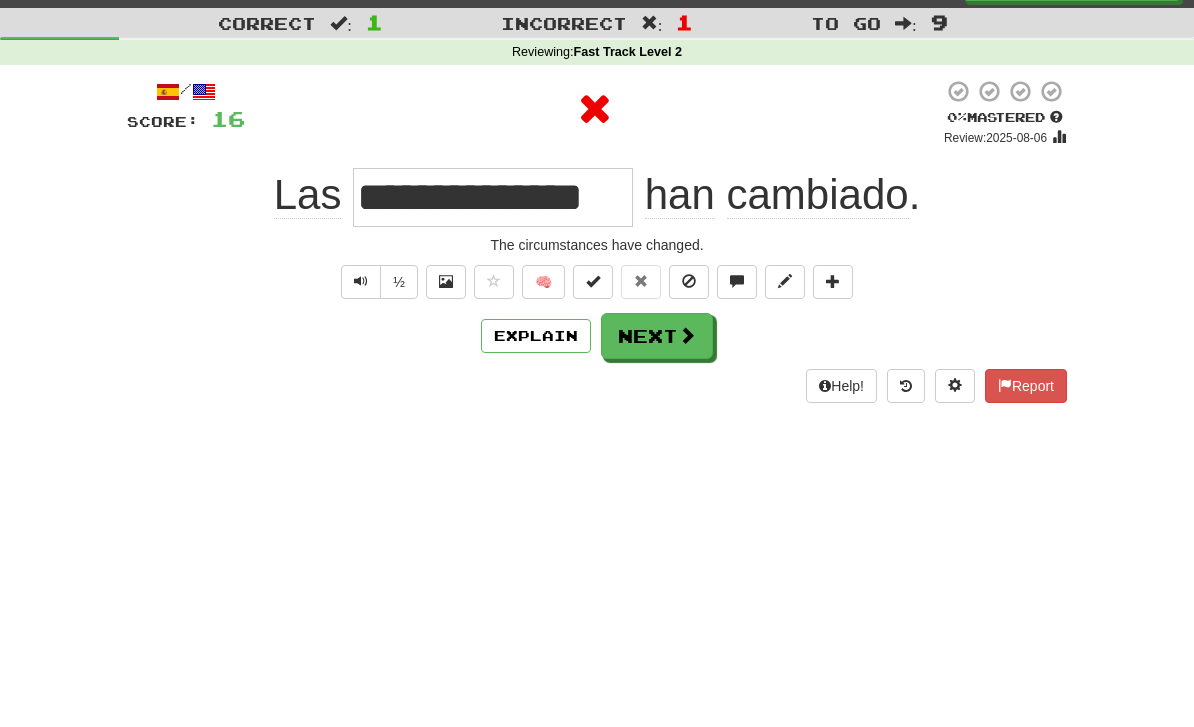 scroll, scrollTop: 42, scrollLeft: 0, axis: vertical 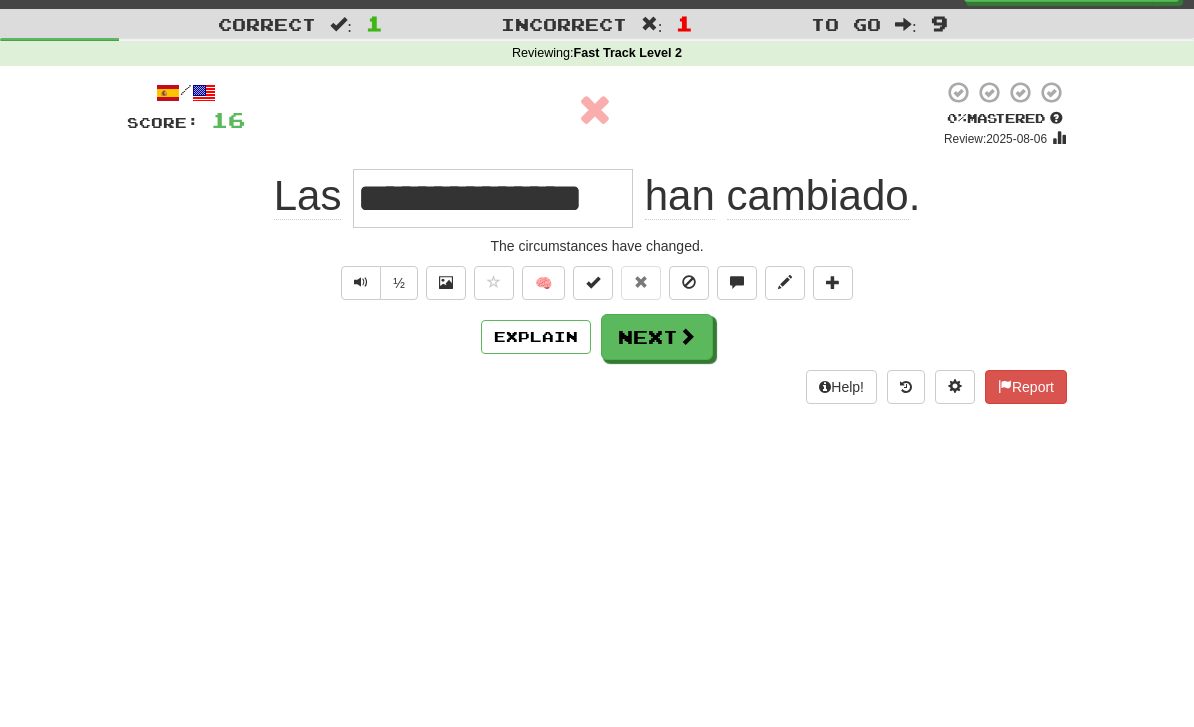 click at bounding box center [687, 336] 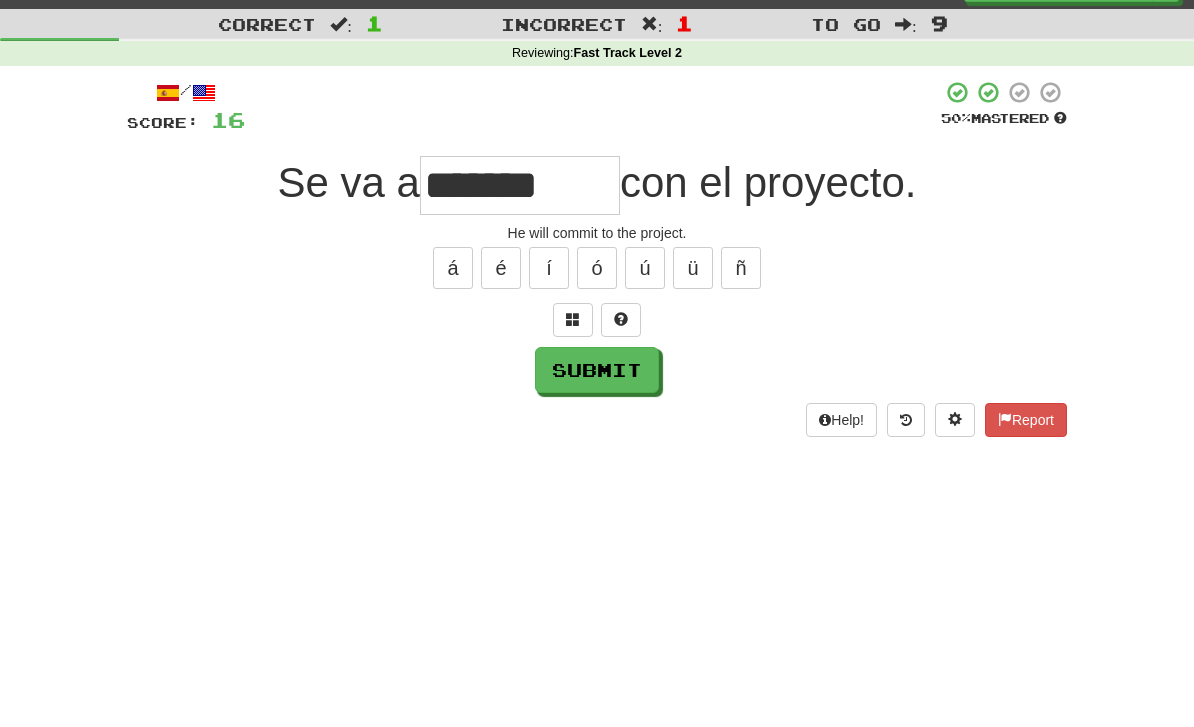 click on "Submit" at bounding box center [597, 370] 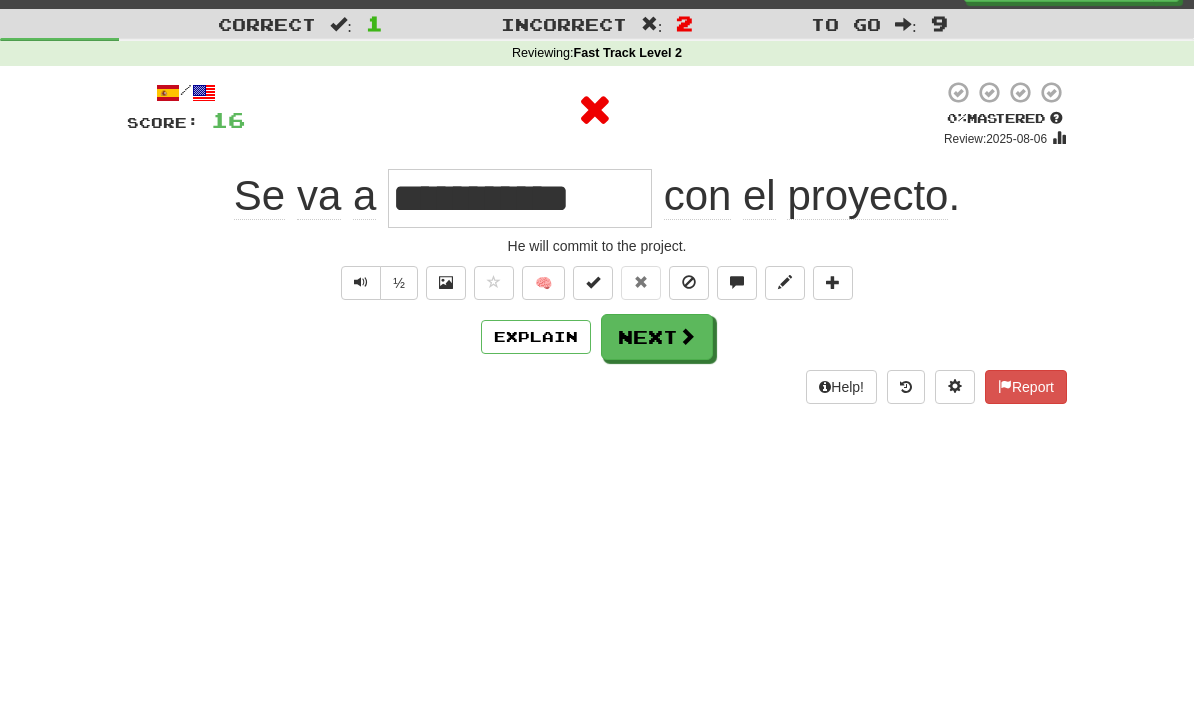 click on "Explain" at bounding box center (536, 337) 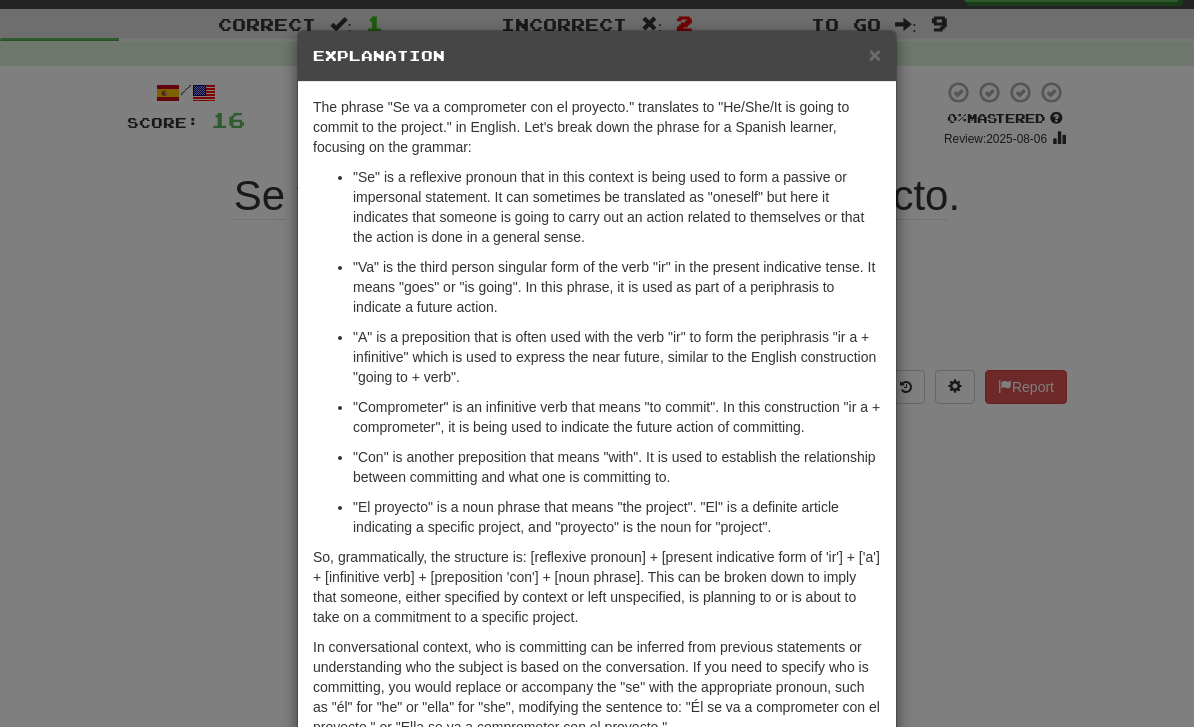 click on "× Explanation The phrase "Se va a comprometer con el proyecto." translates to "He/She/It is going to commit to the project." in English. Let's break down the phrase for a Spanish learner, focusing on the grammar:
"Se" is a reflexive pronoun that in this context is being used to form a passive or impersonal statement. It can sometimes be translated as "oneself" but here it indicates that someone is going to carry out an action related to themselves or that the action is done in a general sense.
"Va" is the third person singular form of the verb "ir" in the present indicative tense. It means "goes" or "is going". In this phrase, it is used as part of a periphrasis to indicate a future action.
"A" is a preposition that is often used with the verb "ir" to form the periphrasis "ir a + infinitive" which is used to express the near future, similar to the English construction "going to + verb".
In beta. Generated by ChatGPT. Like it? Hate it?  Let us know ! Close" at bounding box center (597, 363) 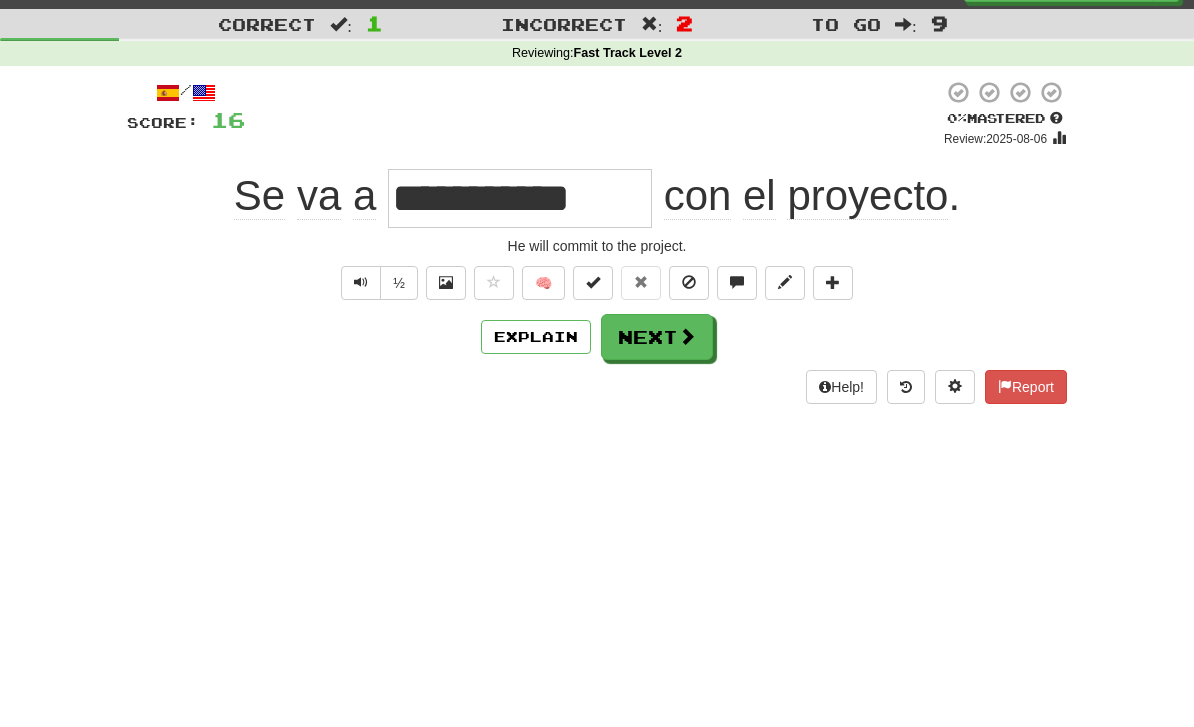 click on "Next" at bounding box center [657, 337] 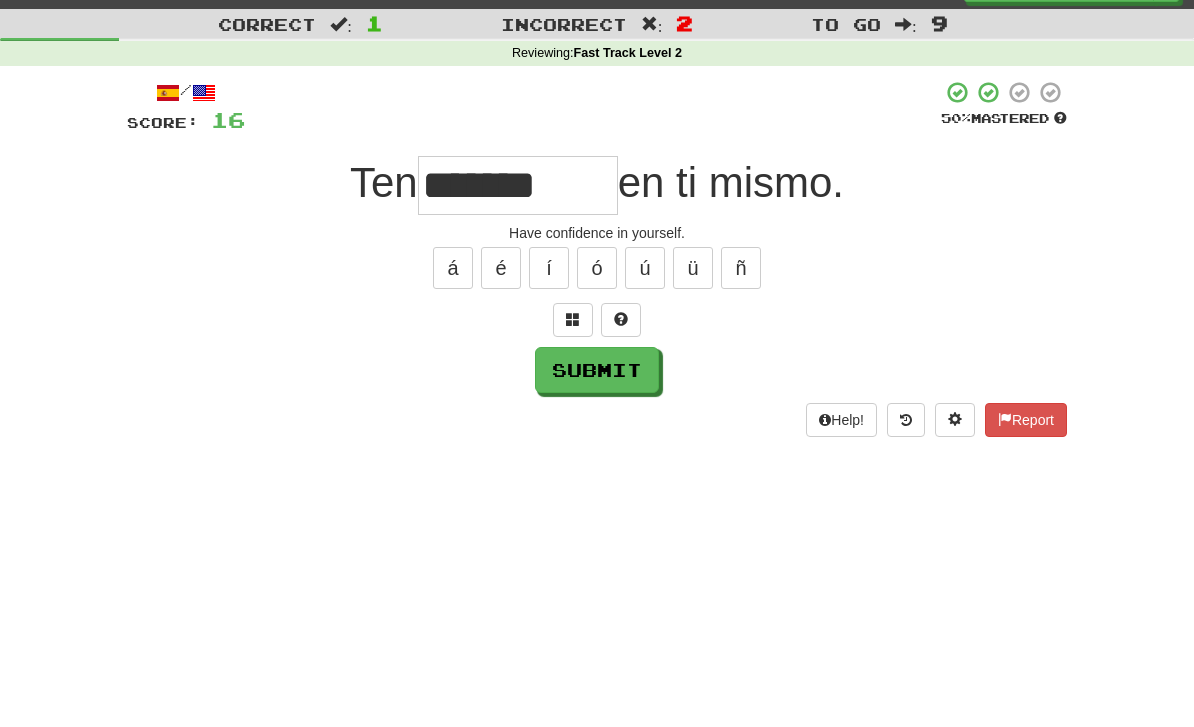click on "Submit" at bounding box center [597, 370] 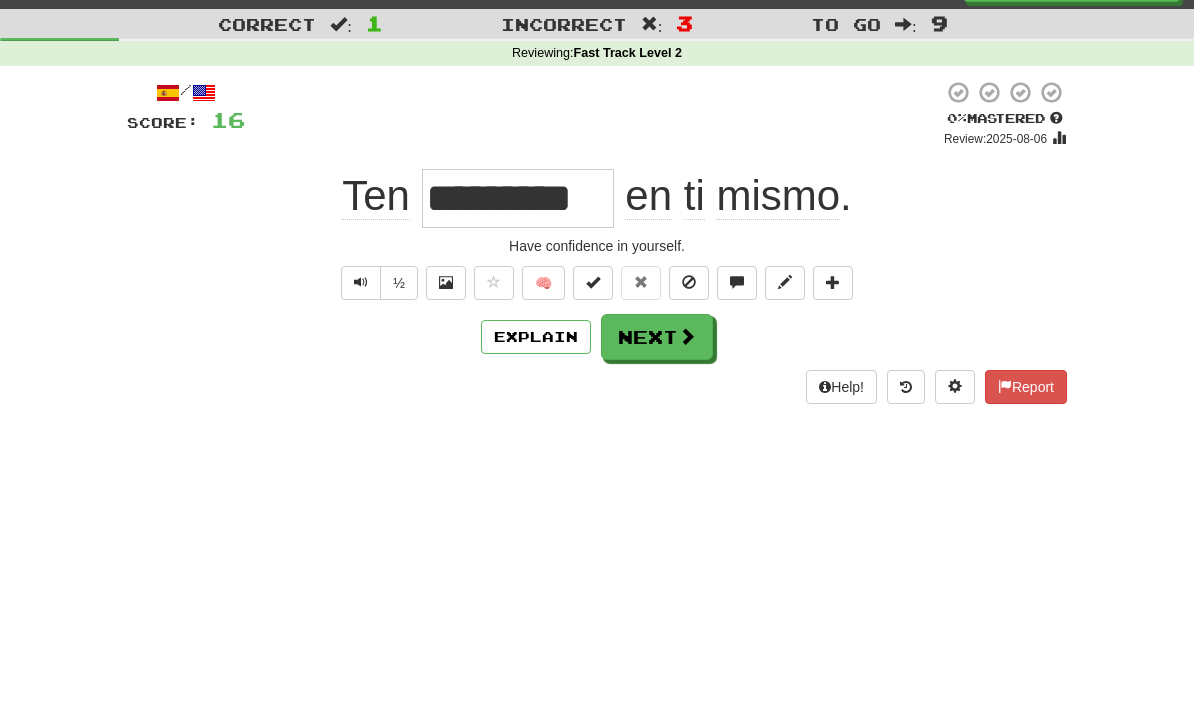 click on "Explain" at bounding box center (536, 337) 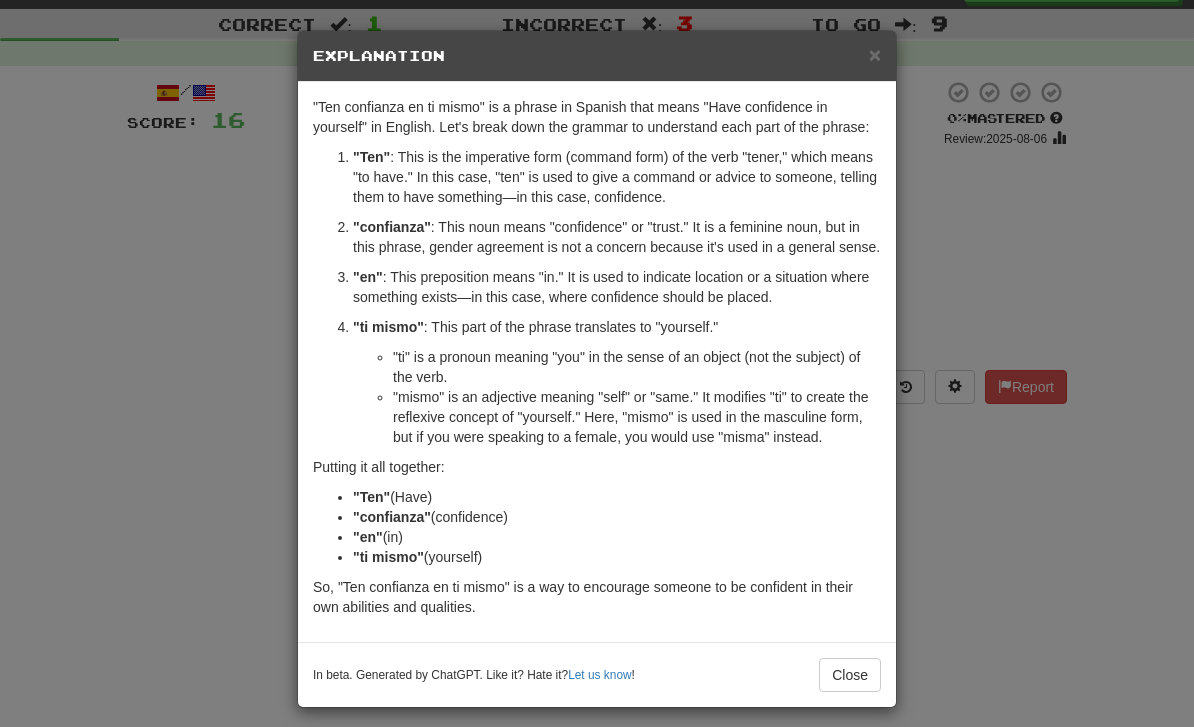 click on "× Explanation "Ten confianza en ti mismo" is a phrase in Spanish that means "Have confidence in yourself" in English. Let's break down the grammar to understand each part of the phrase:
"Ten" : This is the imperative form (command form) of the verb "tener," which means "to have." In this case, "ten" is used to give a command or advice to someone, telling them to have something—in this case, confidence.
"confianza" : This noun means "confidence" or "trust." It is a feminine noun, but in this phrase, gender agreement is not a concern because it's used in a general sense.
"en" : This preposition means "in." It is used to indicate location or a situation where something exists—in this case, where confidence should be placed.
"ti mismo" : This part of the phrase translates to "yourself."
"ti" is a pronoun meaning "you" in the sense of an object (not the subject) of the verb.
Putting it all together:
"Ten"  (Have)
"confianza"  (confidence)
"en"  (in)
"ti mismo"" at bounding box center (597, 363) 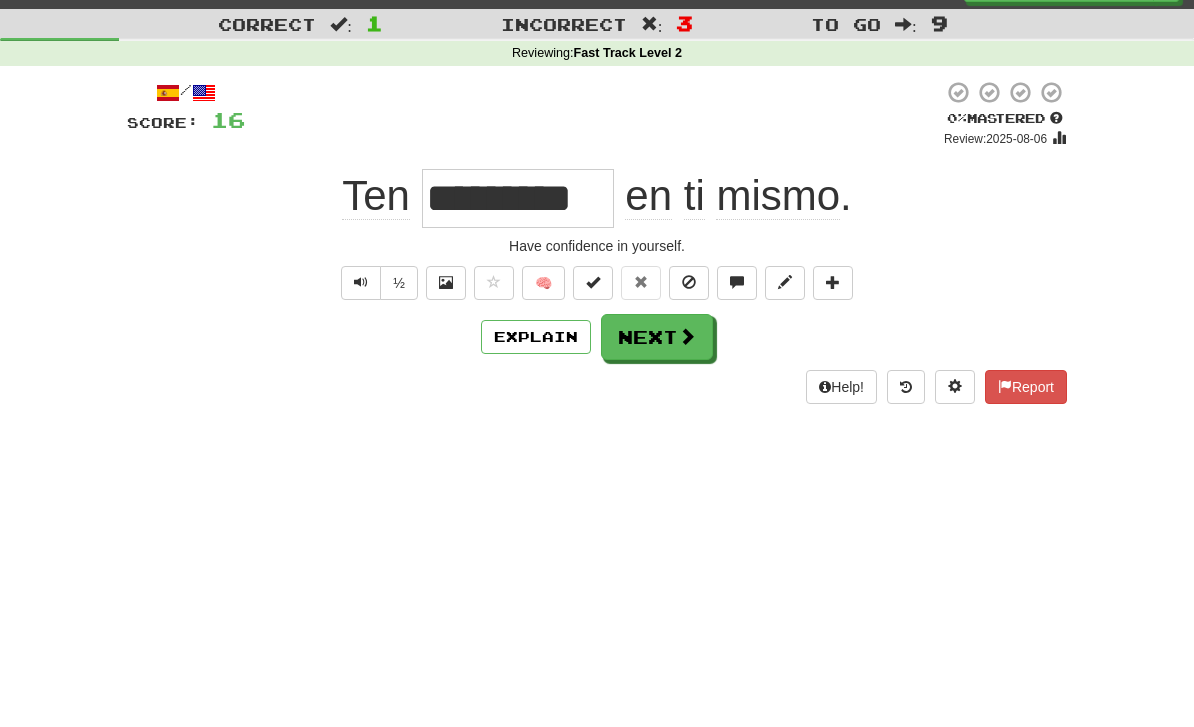 click on "Next" at bounding box center (657, 337) 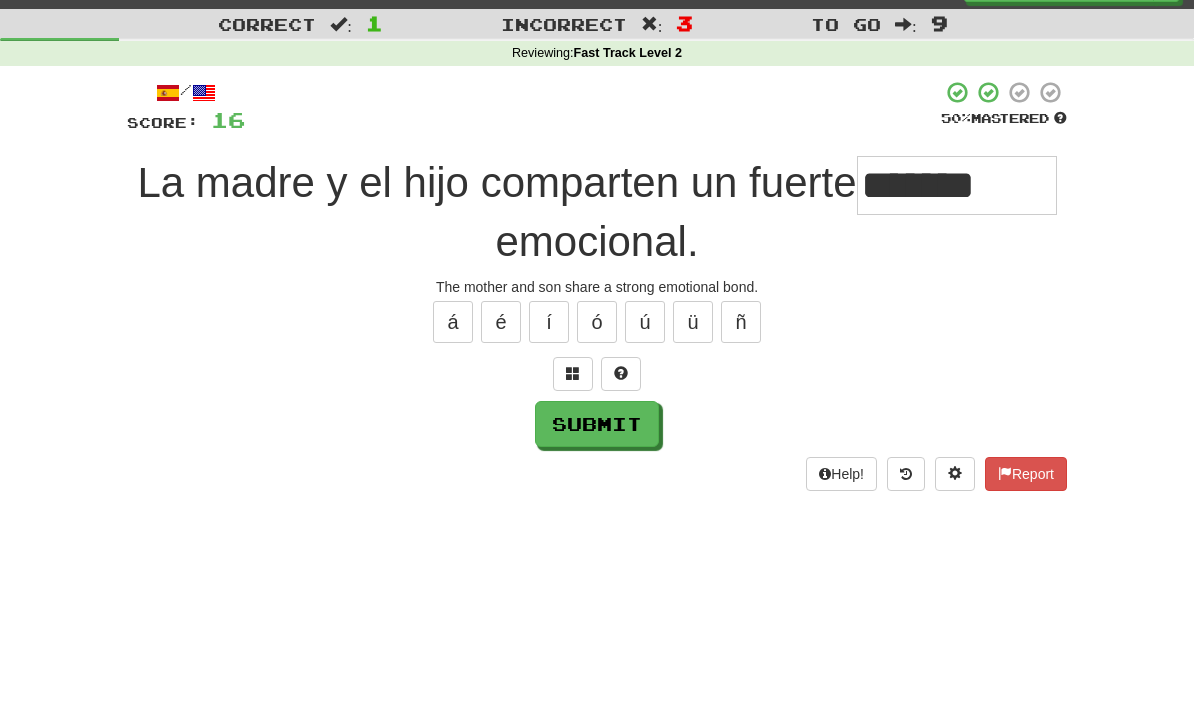 click on "Submit" at bounding box center (597, 424) 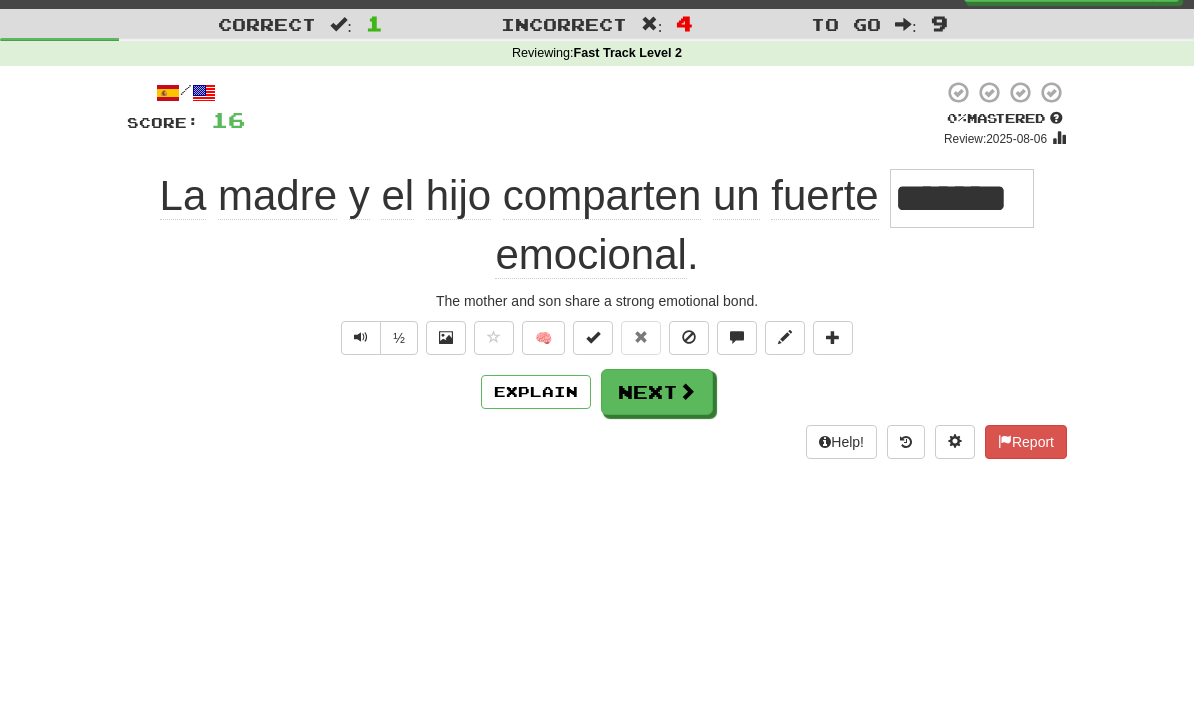 click at bounding box center [687, 391] 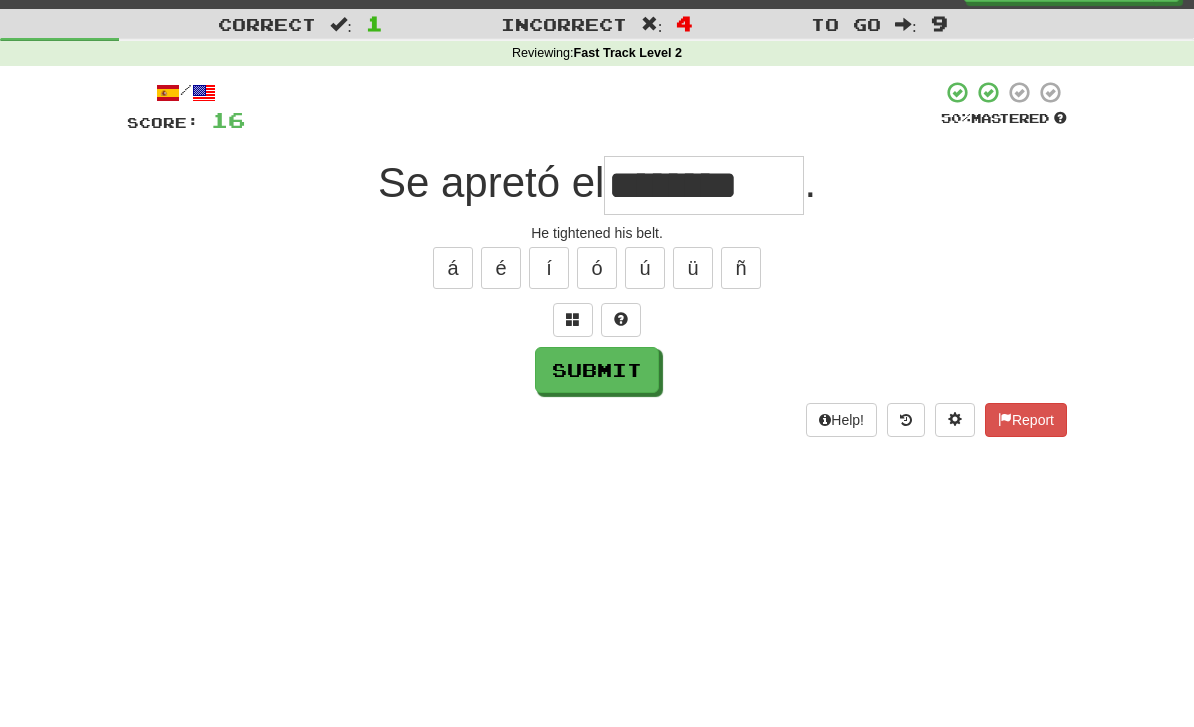 type on "********" 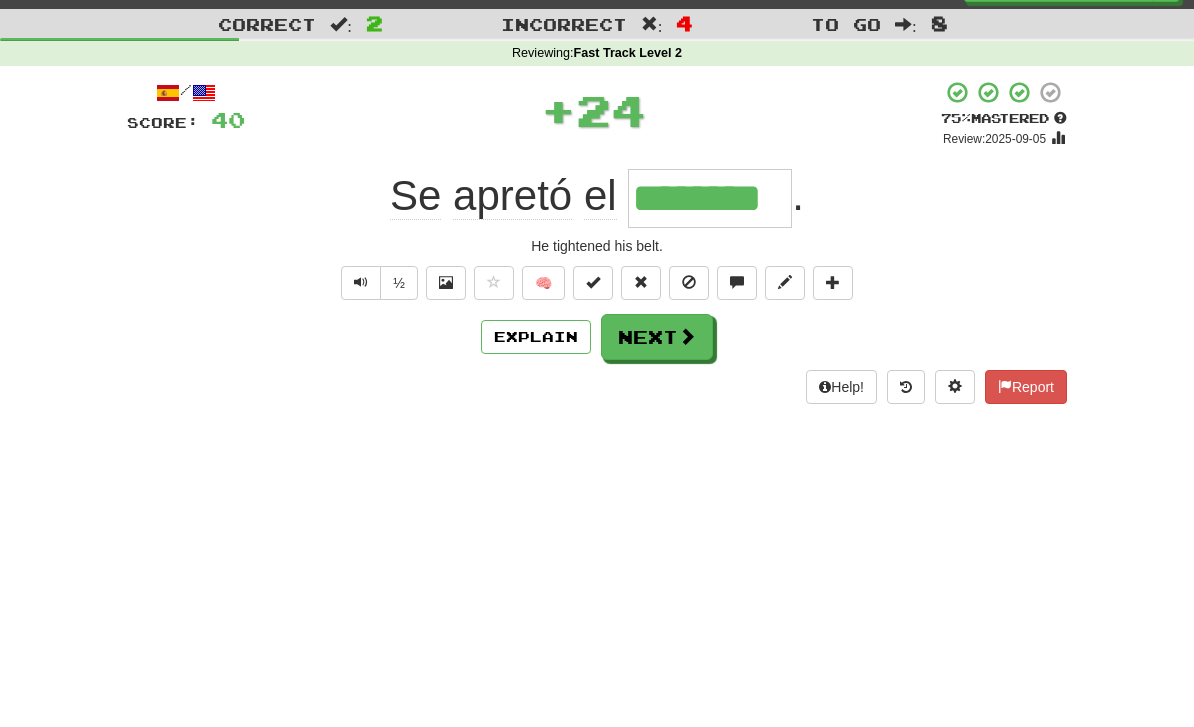 scroll, scrollTop: 0, scrollLeft: 0, axis: both 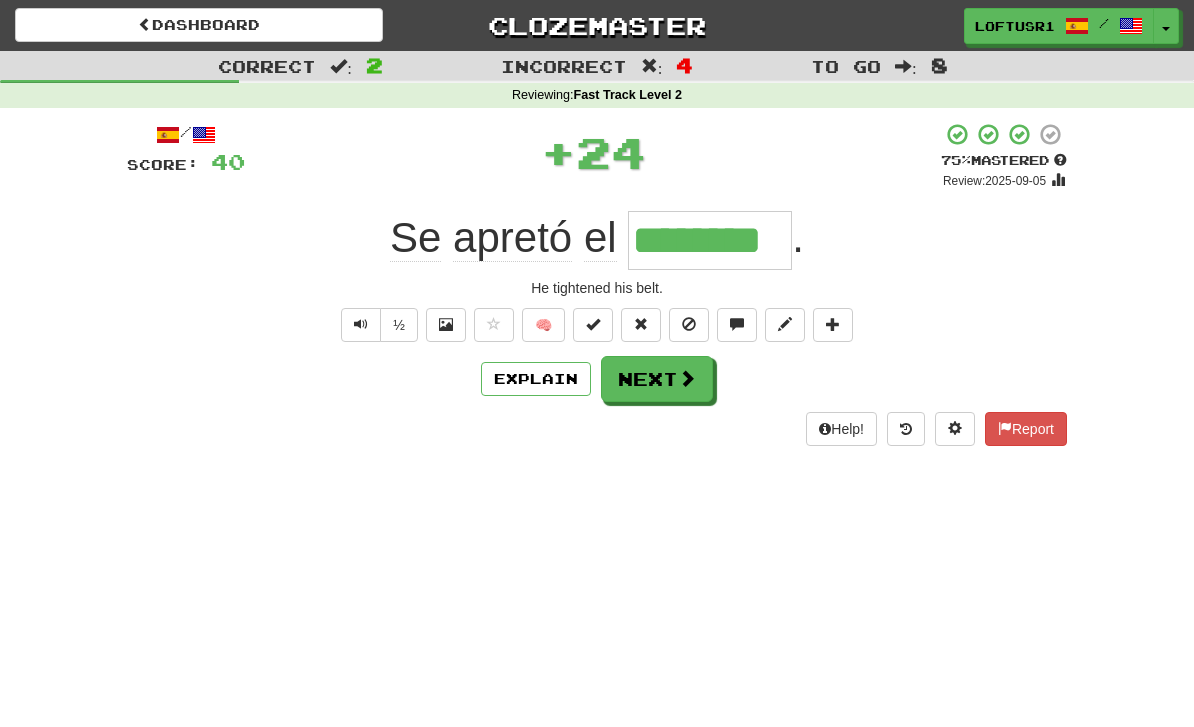 click on "Explain" at bounding box center [536, 379] 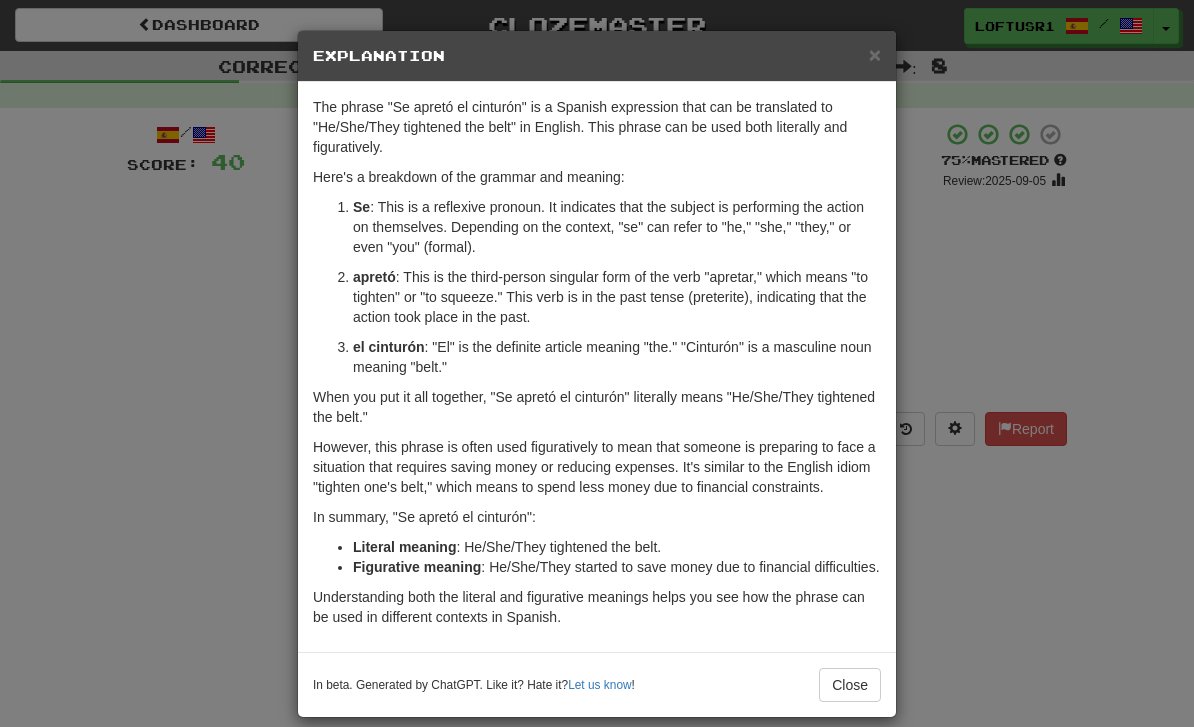 click on "× Explanation The phrase "Se apretó el cinturón" is a Spanish expression that can be translated to "He/She/They tightened the belt" in English. This phrase can be used both literally and figuratively.
Here's a breakdown of the grammar and meaning:
Se : This is a reflexive pronoun. It indicates that the subject is performing the action on themselves. Depending on the context, "se" can refer to "he," "she," "they," or even "you" (formal).
apretó : This is the third-person singular form of the verb "apretar," which means "to tighten" or "to squeeze." This verb is in the past tense (preterite), indicating that the action took place in the past.
el cinturón : "El" is the definite article meaning "the." "Cinturón" is a masculine noun meaning "belt."
When you put it all together, "Se apretó el cinturón" literally means "He/She/They tightened the belt."
In summary, "Se apretó el cinturón":
Literal meaning : He/She/They tightened the belt.
Figurative meaning
! Close" at bounding box center [597, 363] 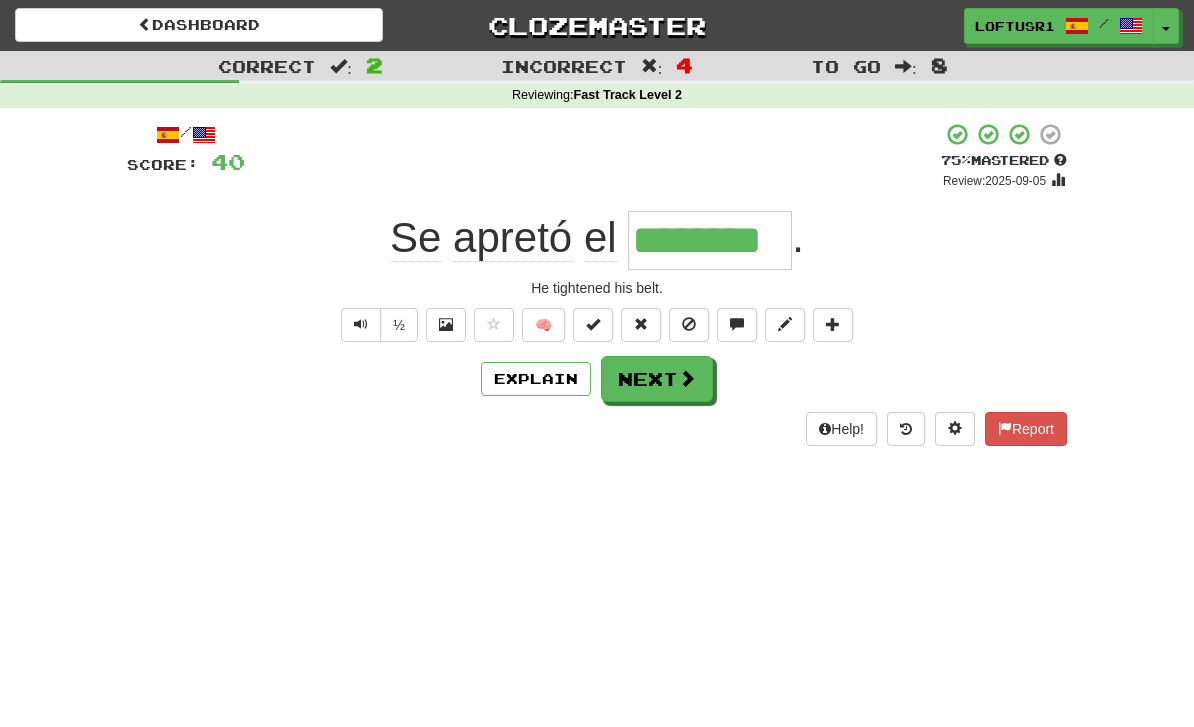 click on "Dashboard
Clozemaster
loftusr1
/
Toggle Dropdown
Dashboard
Leaderboard
Activity Feed
Notifications
Profile
Discussions
Español
/
English
Streak:
332
Review:
55
Points Today: 424
Languages
Account
Logout
loftusr1
/
Toggle Dropdown
Dashboard
Leaderboard
Activity Feed
Notifications
Profile
Discussions
Español
/
English
Streak:
332
Review:
55
Points Today: 424
Languages
Account
Logout
clozemaster
Correct   :   2 Incorrect   :   4 To go   :   8 Reviewing :  Fast Track Level 2  /  Score:   40 + 24 75 %  Mastered Review:  2025-09-05 Se   apretó   el   ******** . He tightened his belt. ½ 🧠 Explain Next  Help!  Report" at bounding box center (597, 363) 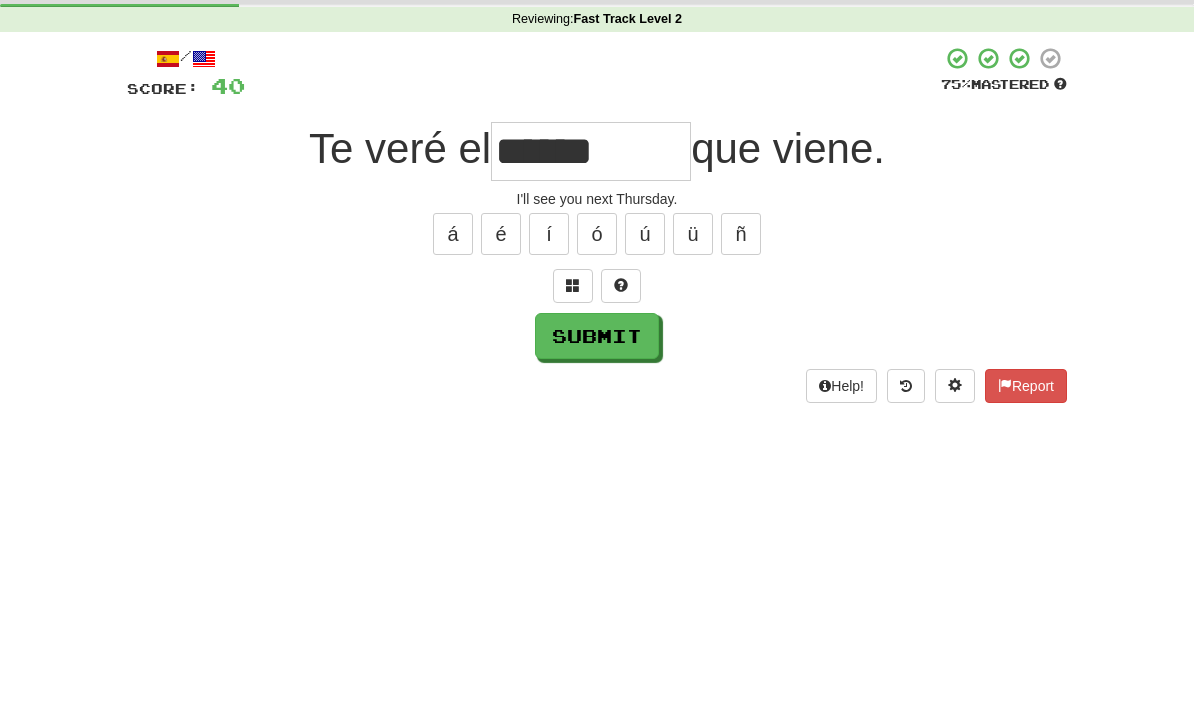 scroll, scrollTop: 76, scrollLeft: 0, axis: vertical 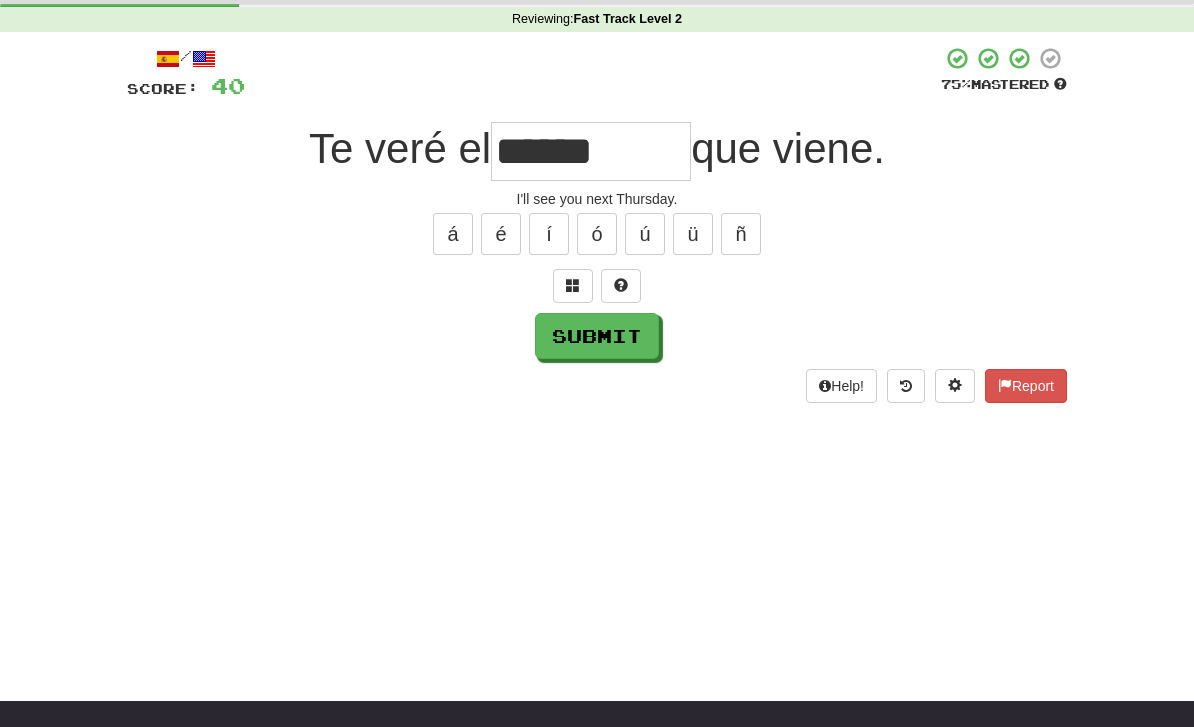 type on "******" 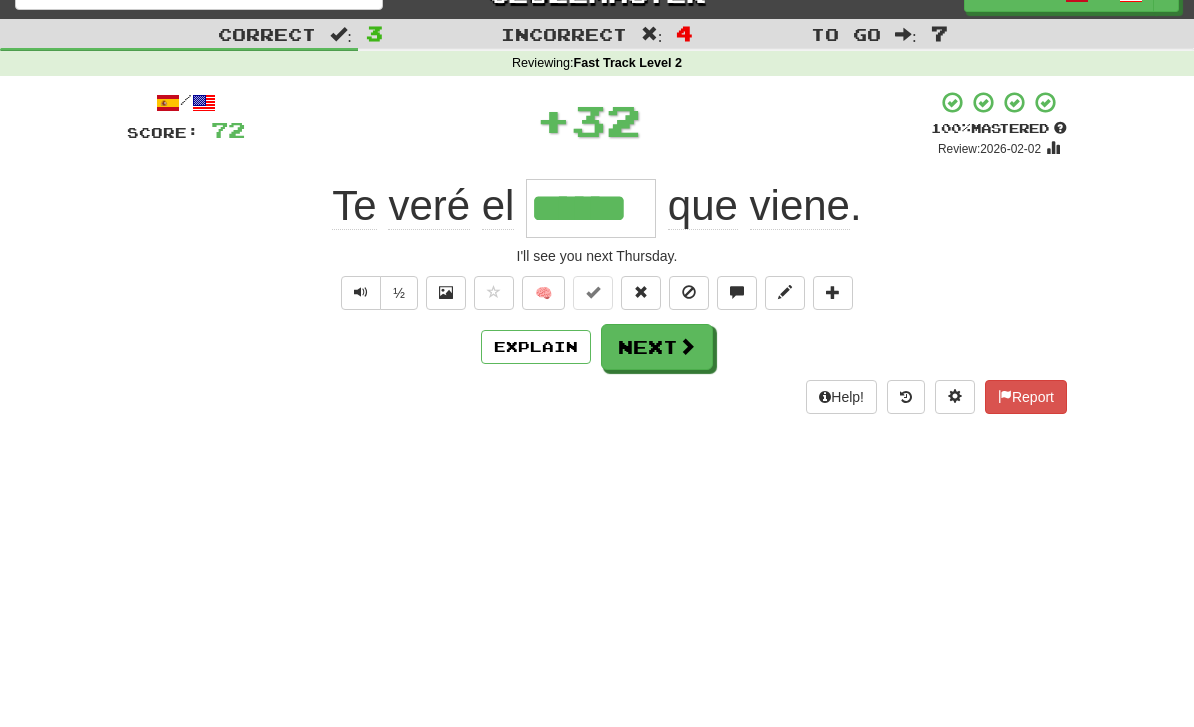 scroll, scrollTop: 0, scrollLeft: 0, axis: both 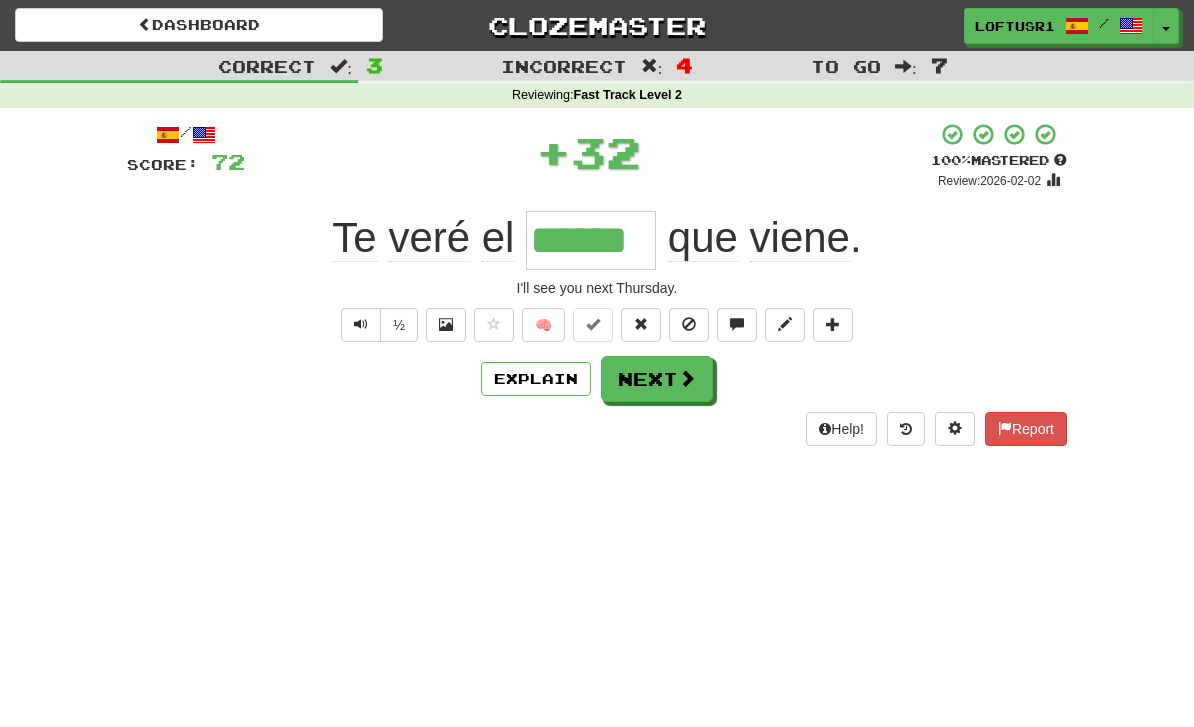 click on "Next" at bounding box center [657, 379] 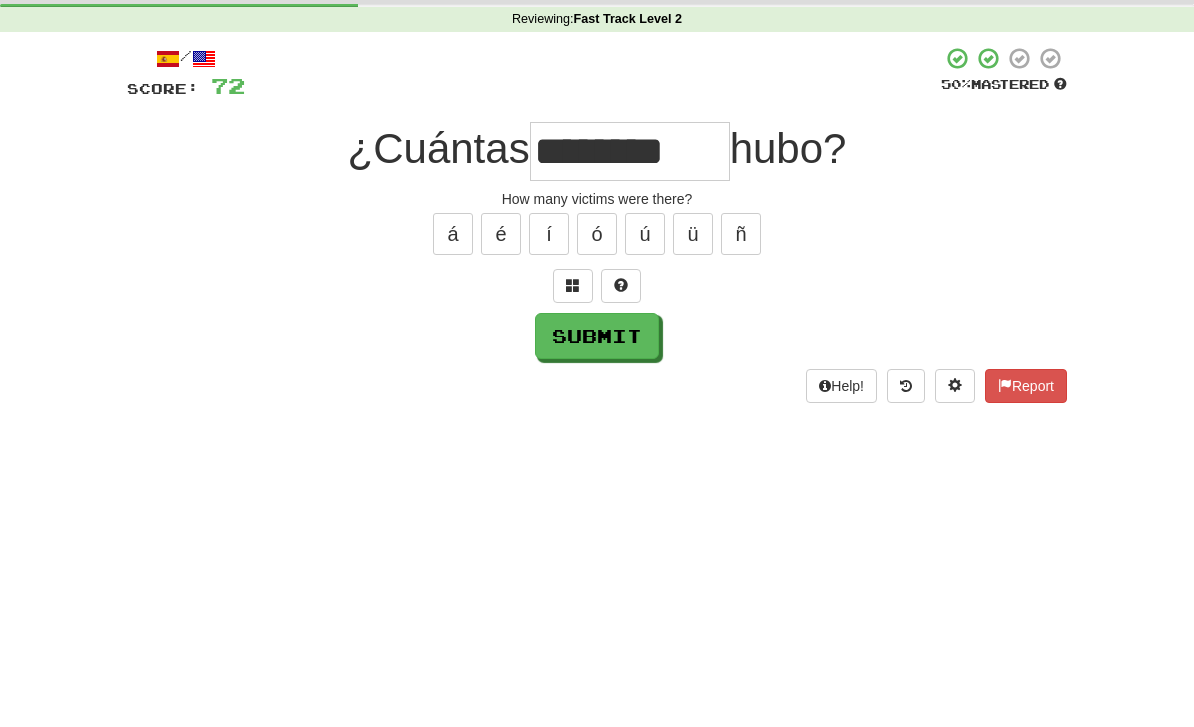 scroll, scrollTop: 76, scrollLeft: 0, axis: vertical 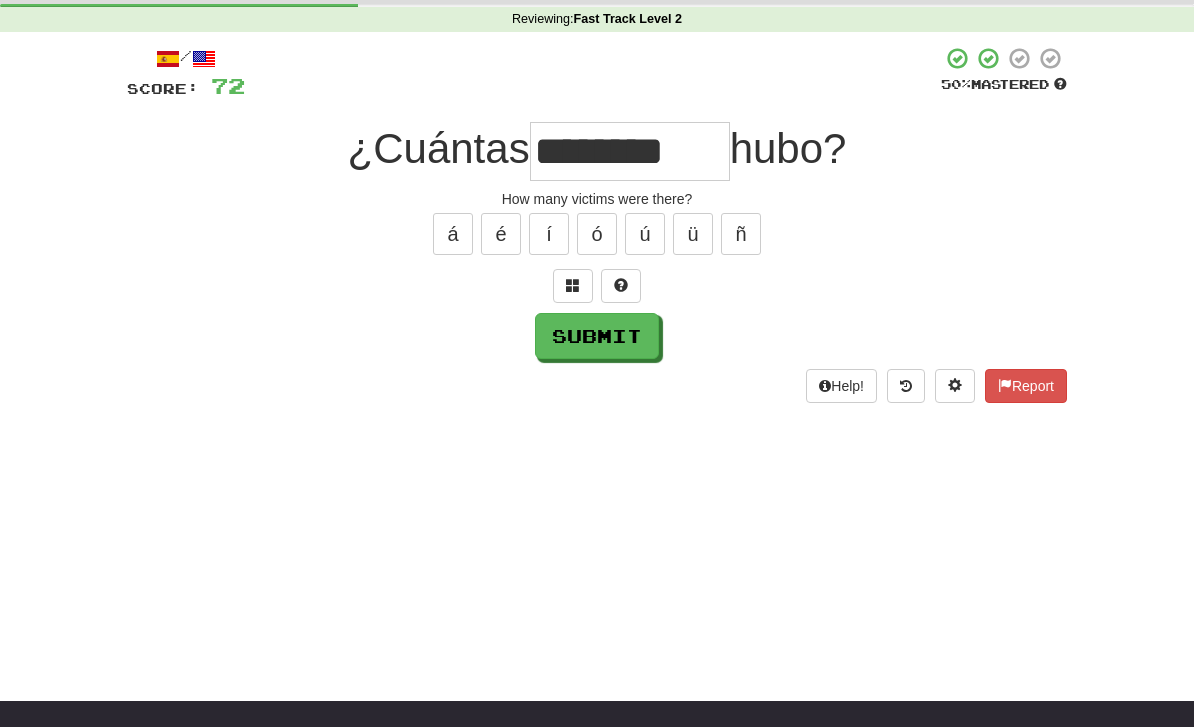 type on "********" 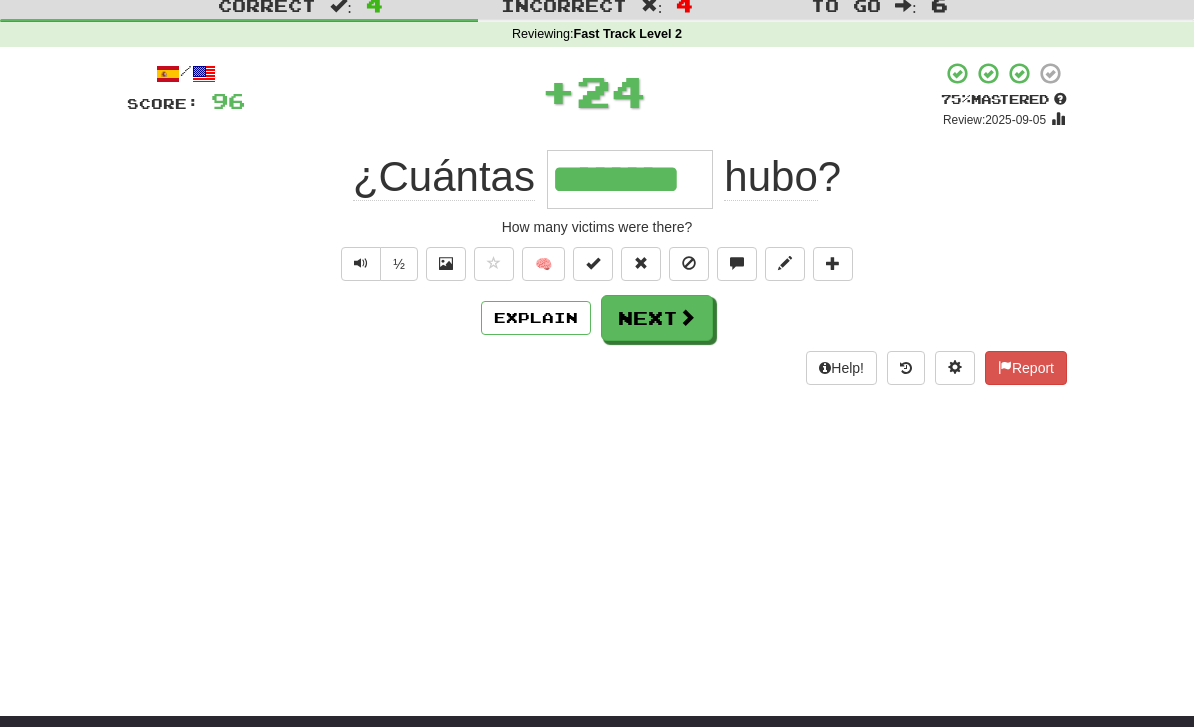 scroll, scrollTop: 0, scrollLeft: 0, axis: both 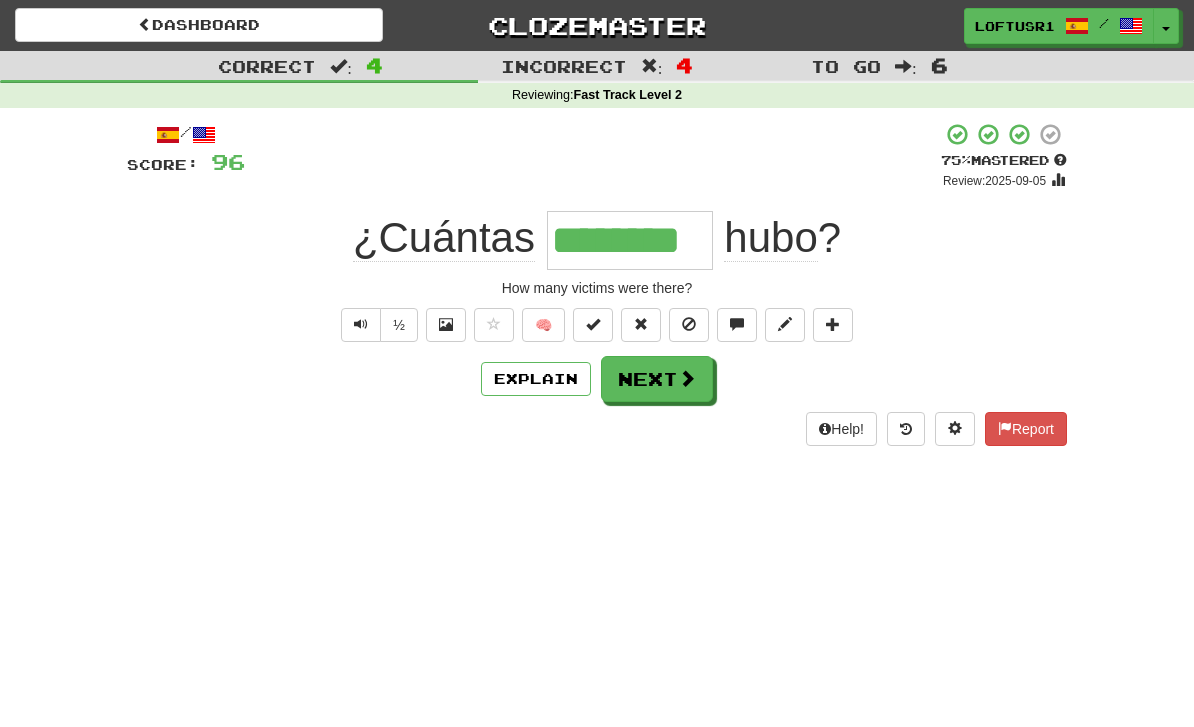 click on "Next" at bounding box center (657, 379) 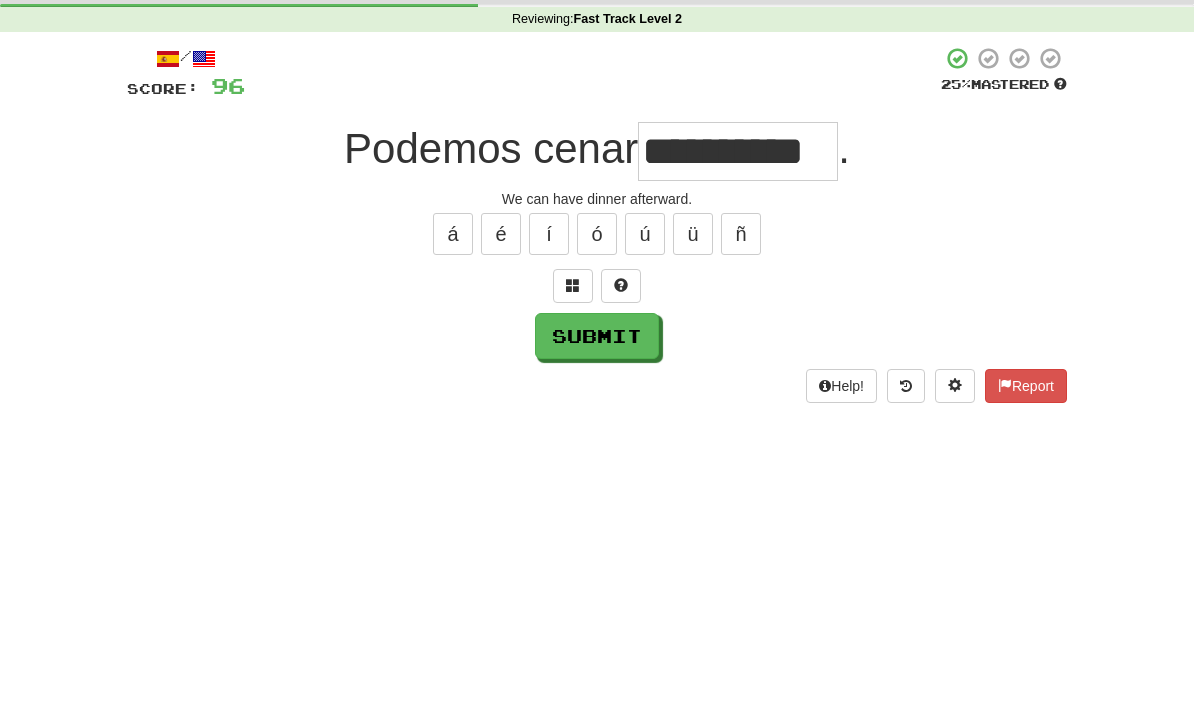 scroll, scrollTop: 76, scrollLeft: 0, axis: vertical 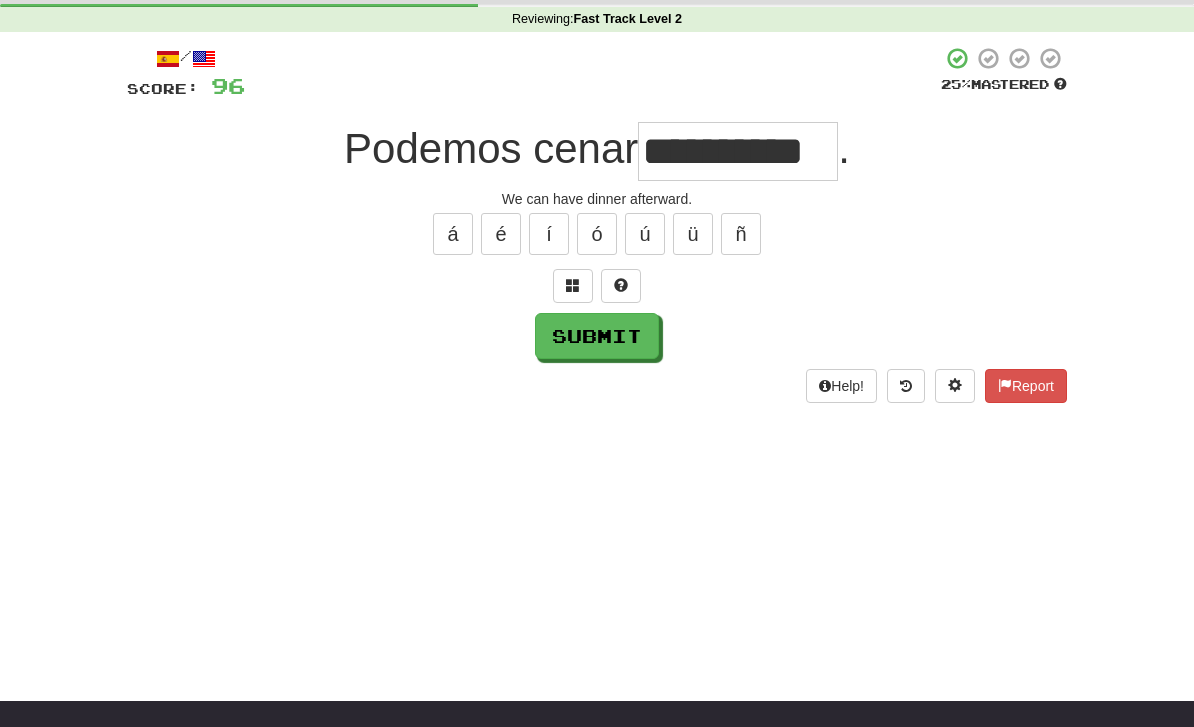 click on "Submit" at bounding box center [597, 336] 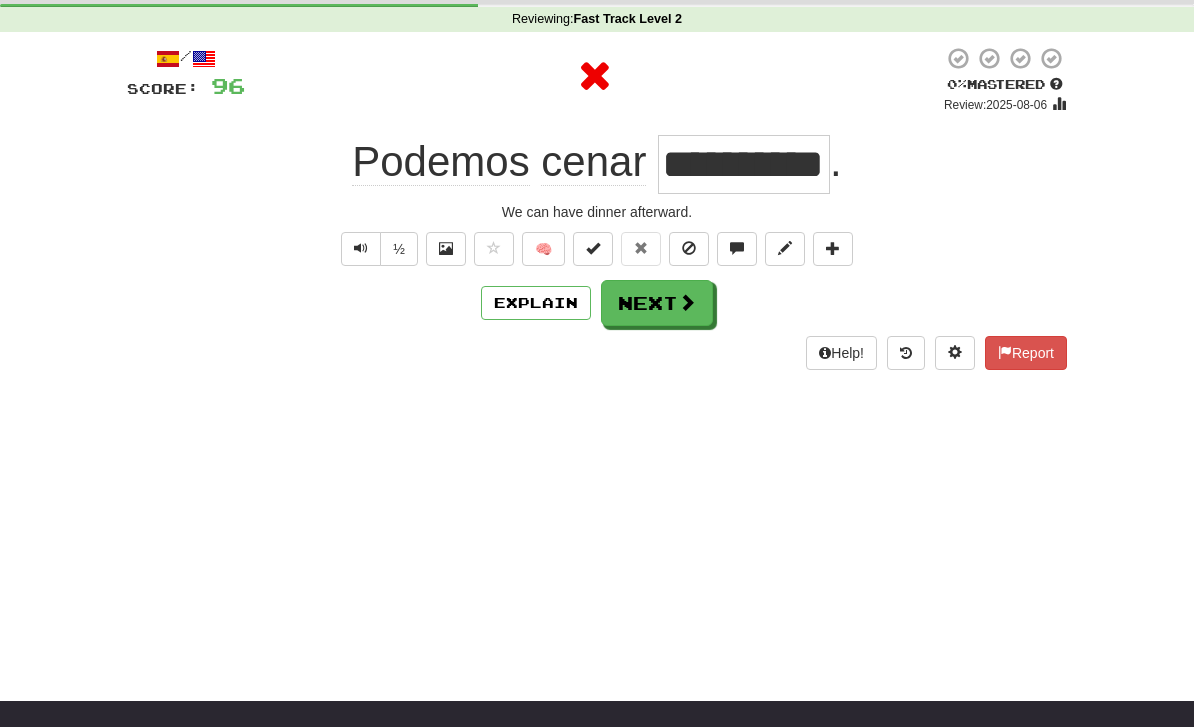 type on "*******" 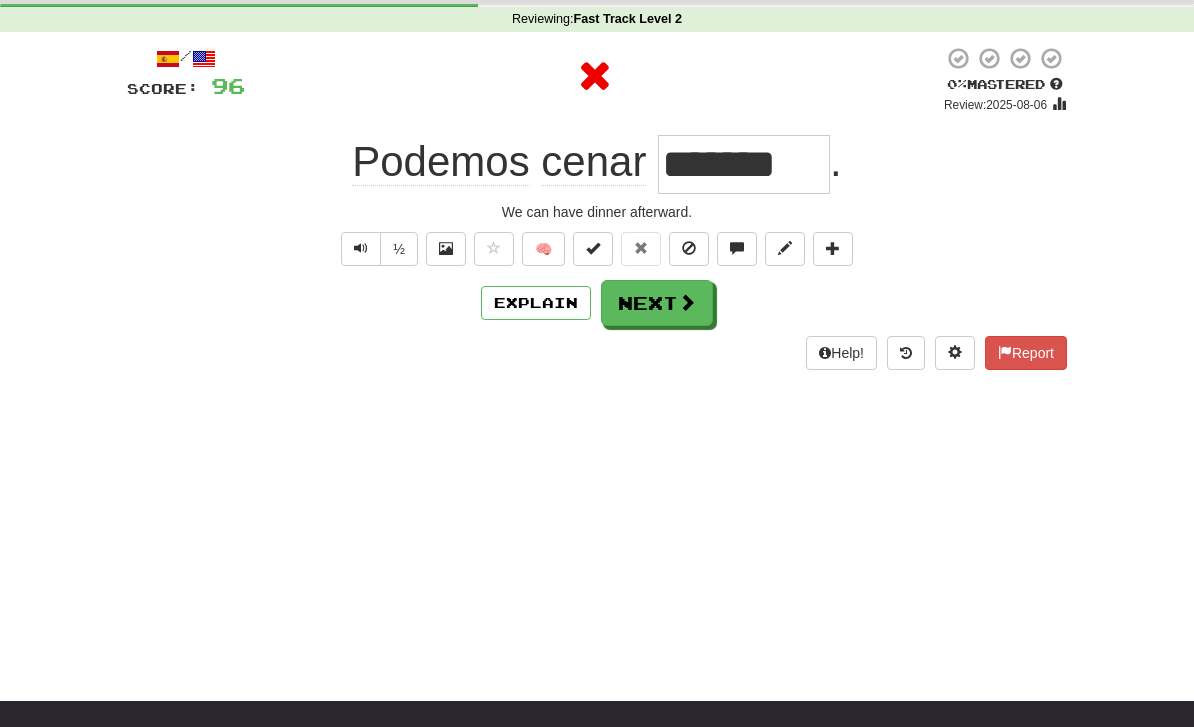 click on "Next" at bounding box center [657, 303] 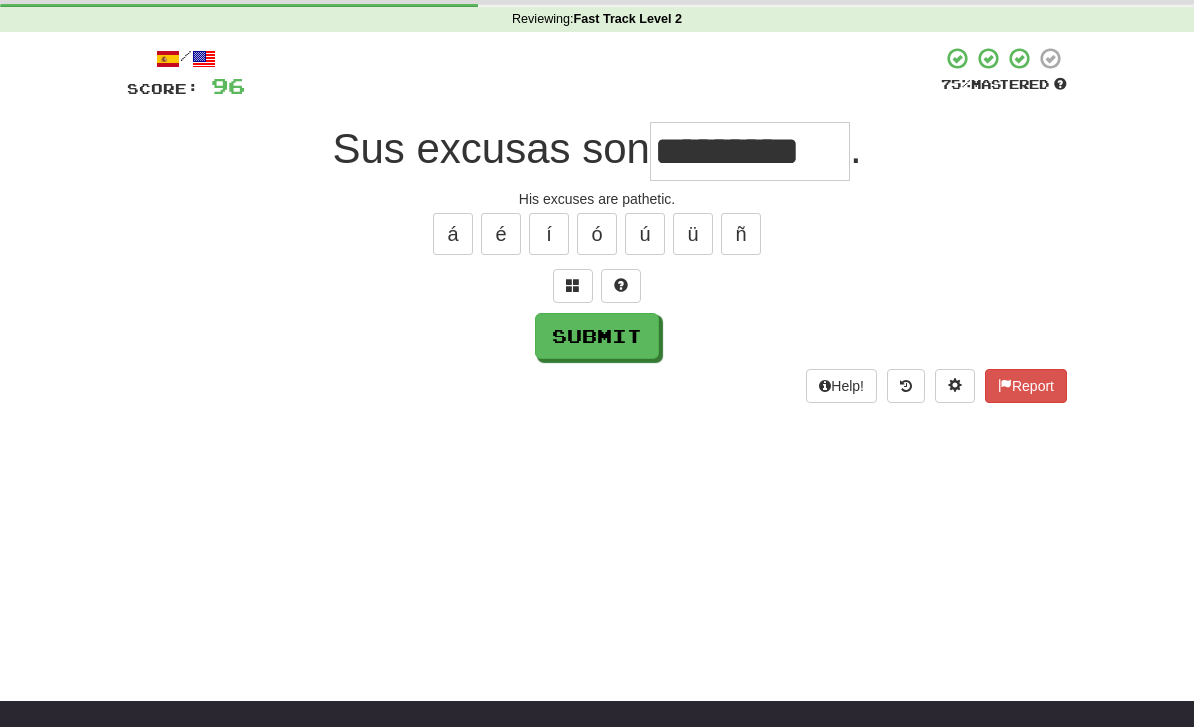 click on "Submit" at bounding box center [597, 336] 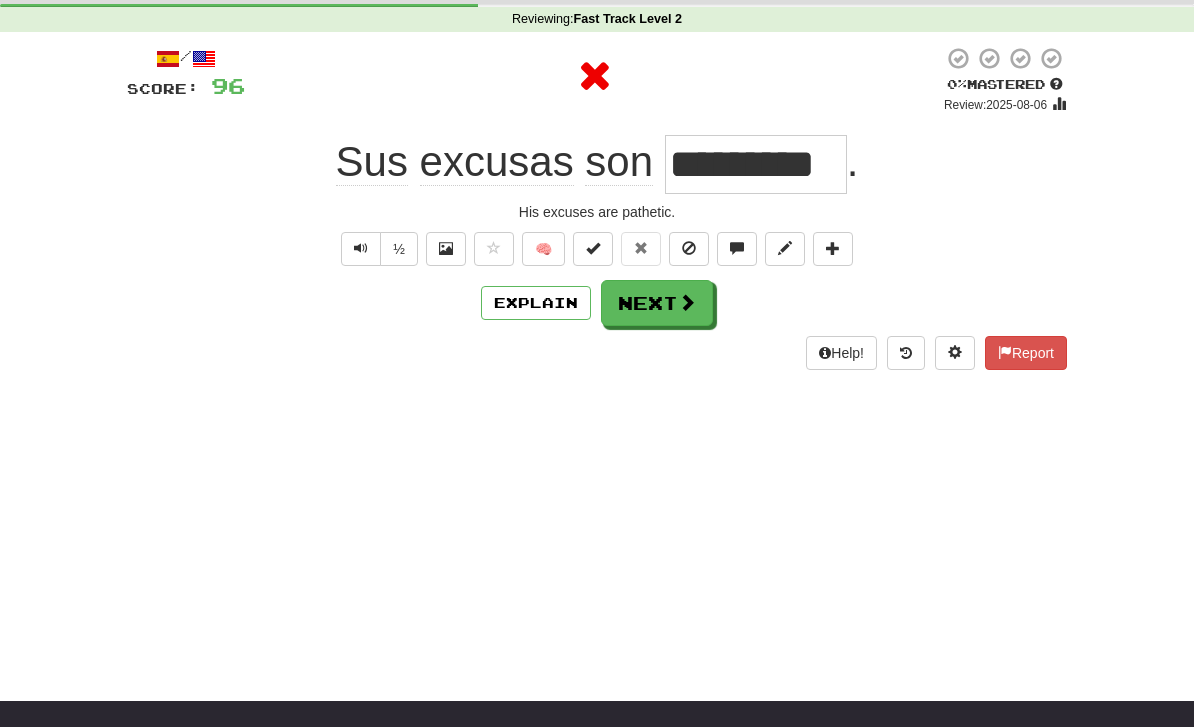 click at bounding box center [687, 302] 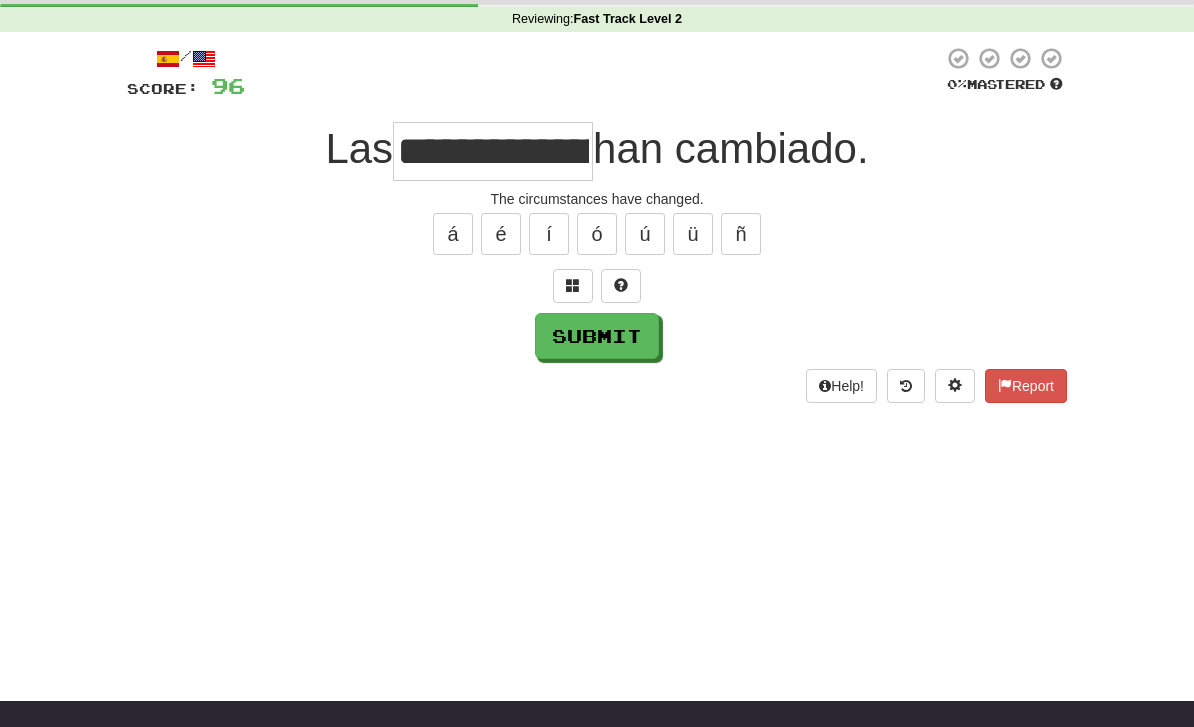 click on "Submit" at bounding box center (597, 336) 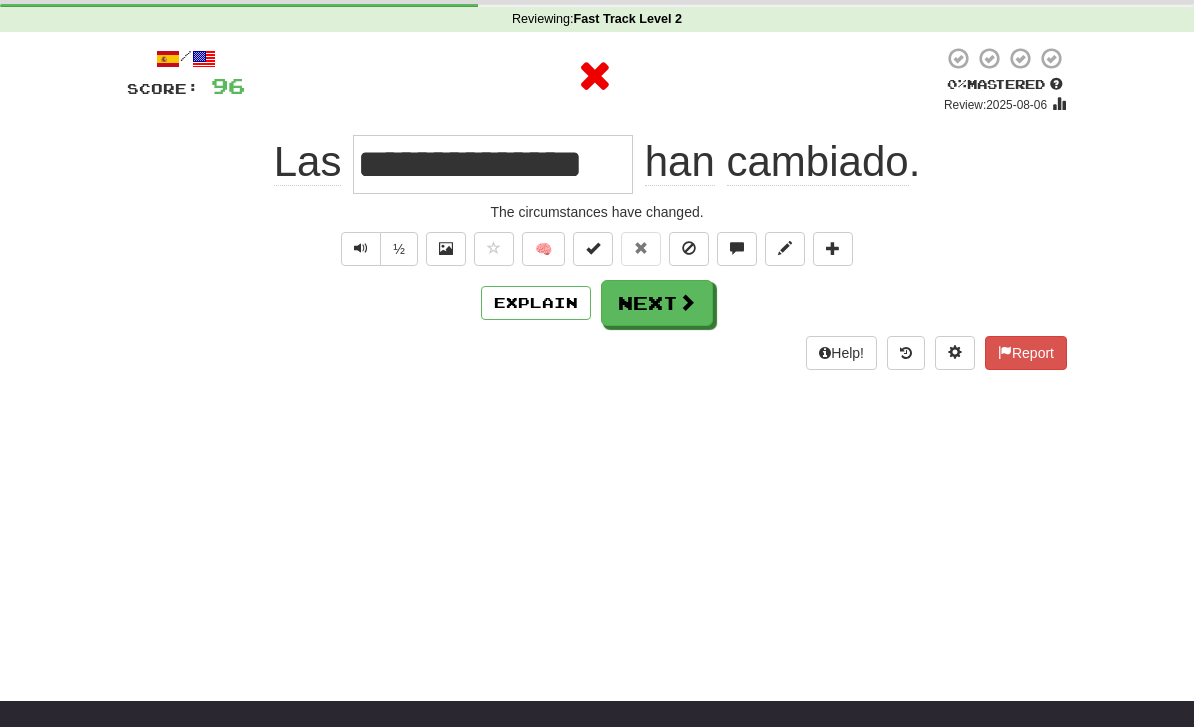click on "Next" at bounding box center [657, 303] 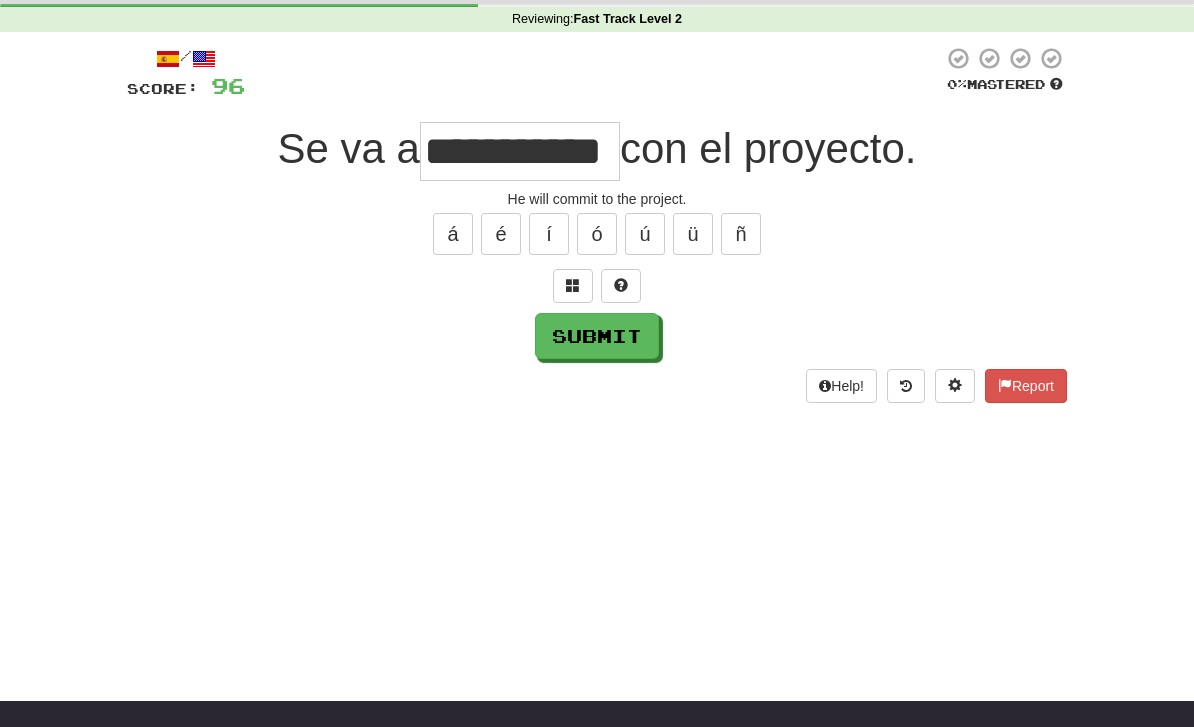 type on "**********" 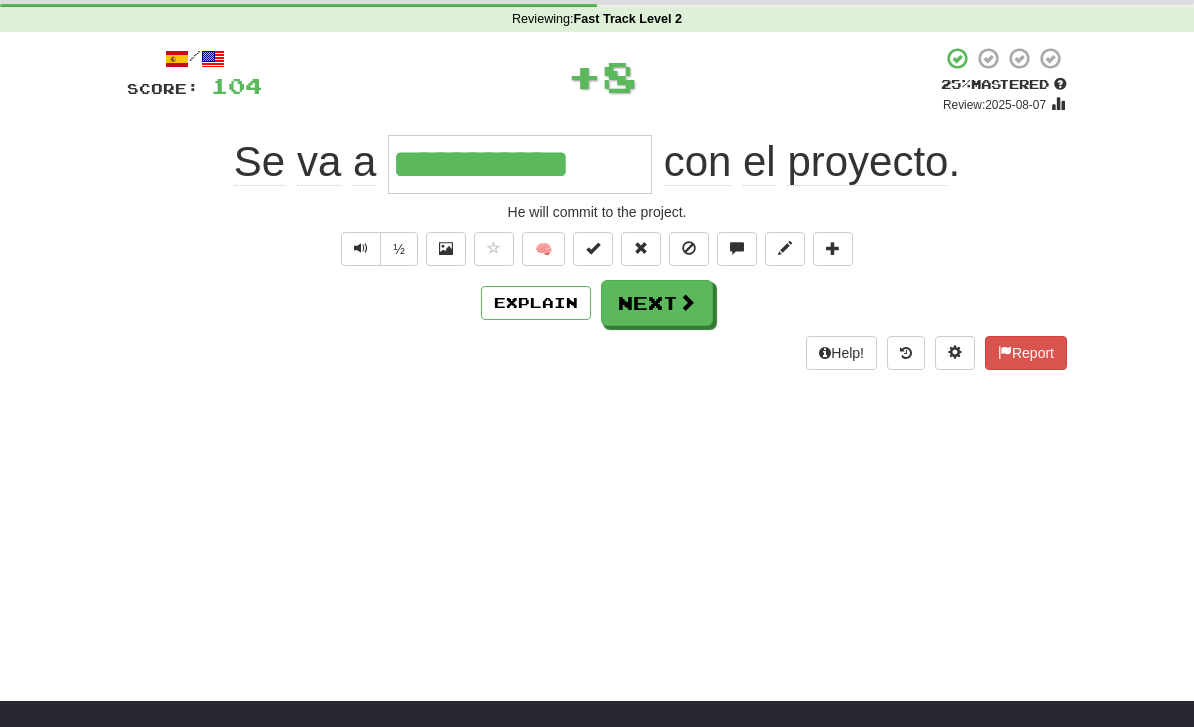 scroll, scrollTop: 0, scrollLeft: 0, axis: both 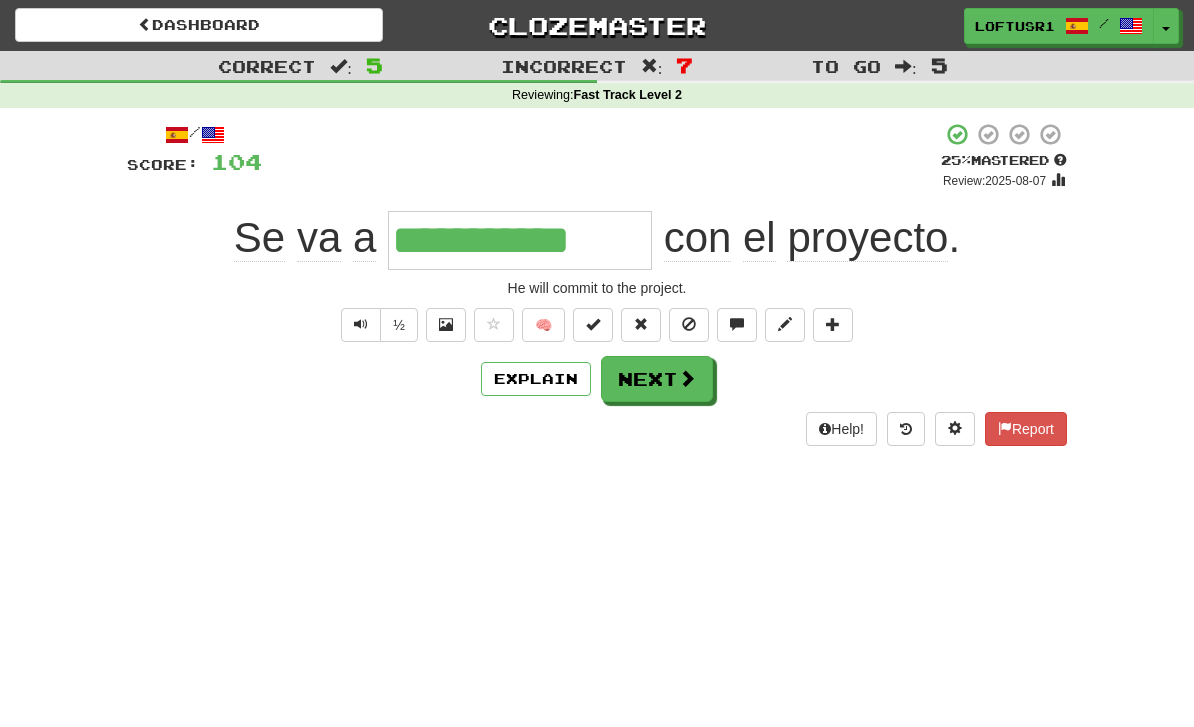 click on "Explain" at bounding box center (536, 379) 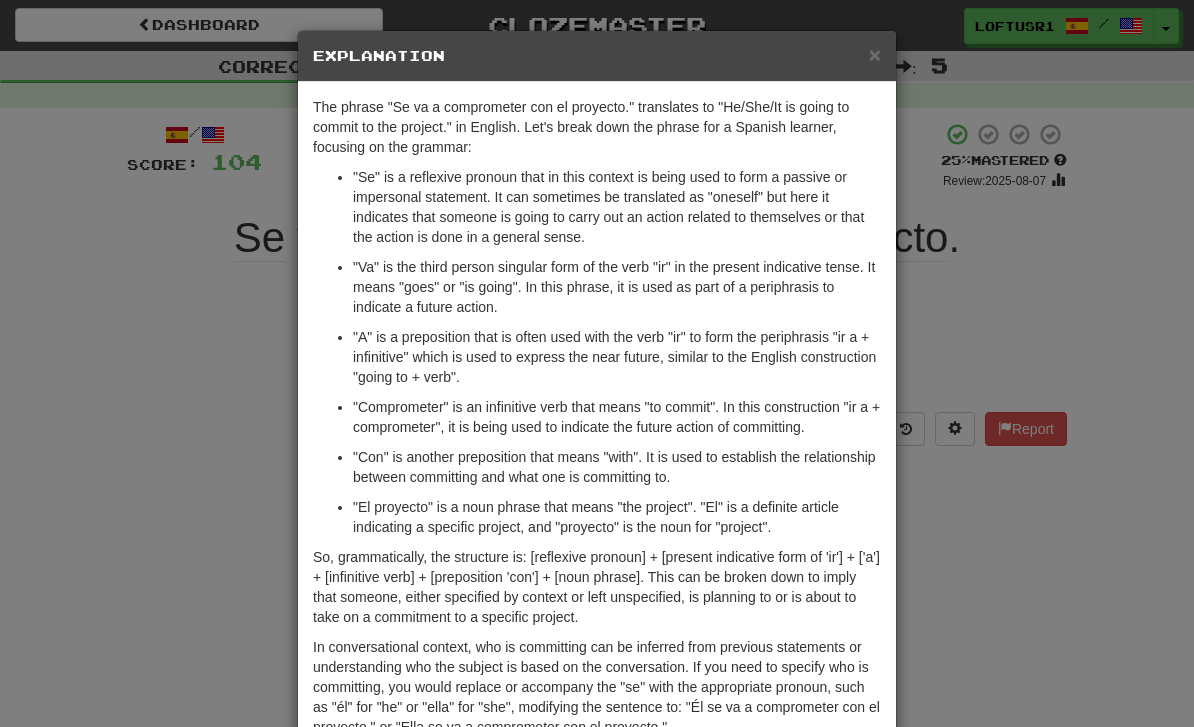 click on "× Explanation The phrase "Se va a comprometer con el proyecto." translates to "He/She/It is going to commit to the project." in English. Let's break down the phrase for a Spanish learner, focusing on the grammar:
"Se" is a reflexive pronoun that in this context is being used to form a passive or impersonal statement. It can sometimes be translated as "oneself" but here it indicates that someone is going to carry out an action related to themselves or that the action is done in a general sense.
"Va" is the third person singular form of the verb "ir" in the present indicative tense. It means "goes" or "is going". In this phrase, it is used as part of a periphrasis to indicate a future action.
"A" is a preposition that is often used with the verb "ir" to form the periphrasis "ir a + infinitive" which is used to express the near future, similar to the English construction "going to + verb".
In beta. Generated by ChatGPT. Like it? Hate it?  Let us know ! Close" at bounding box center [597, 363] 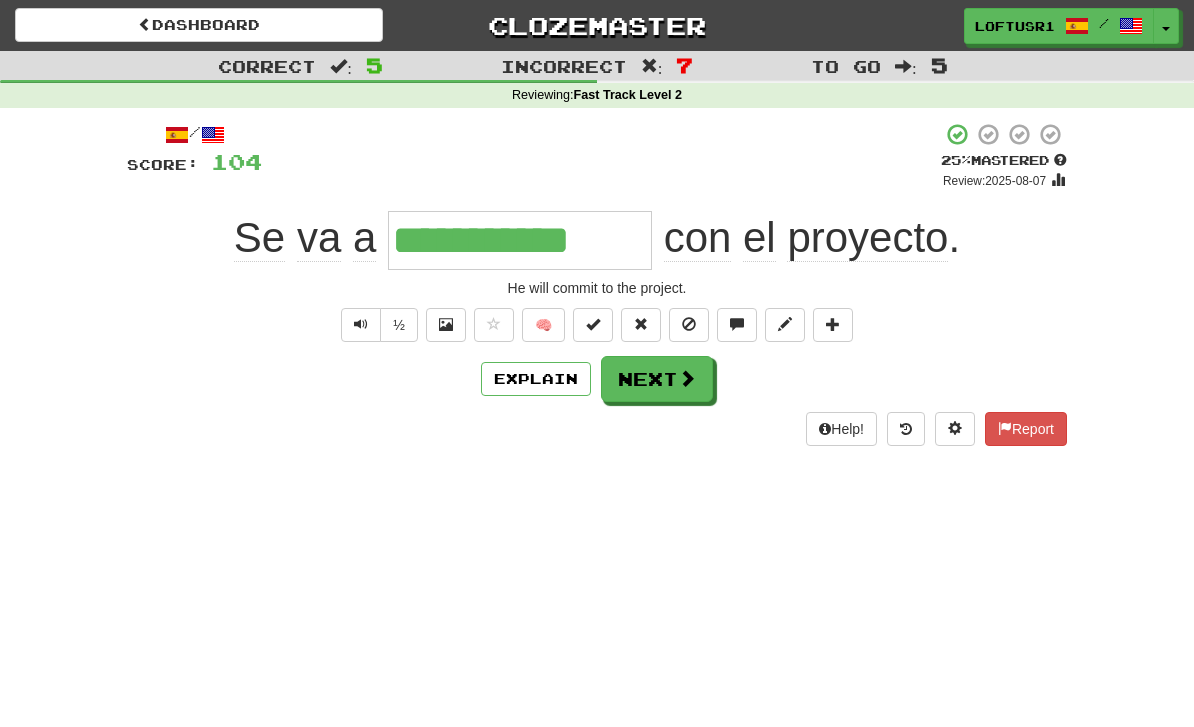 click on "Next" at bounding box center [657, 379] 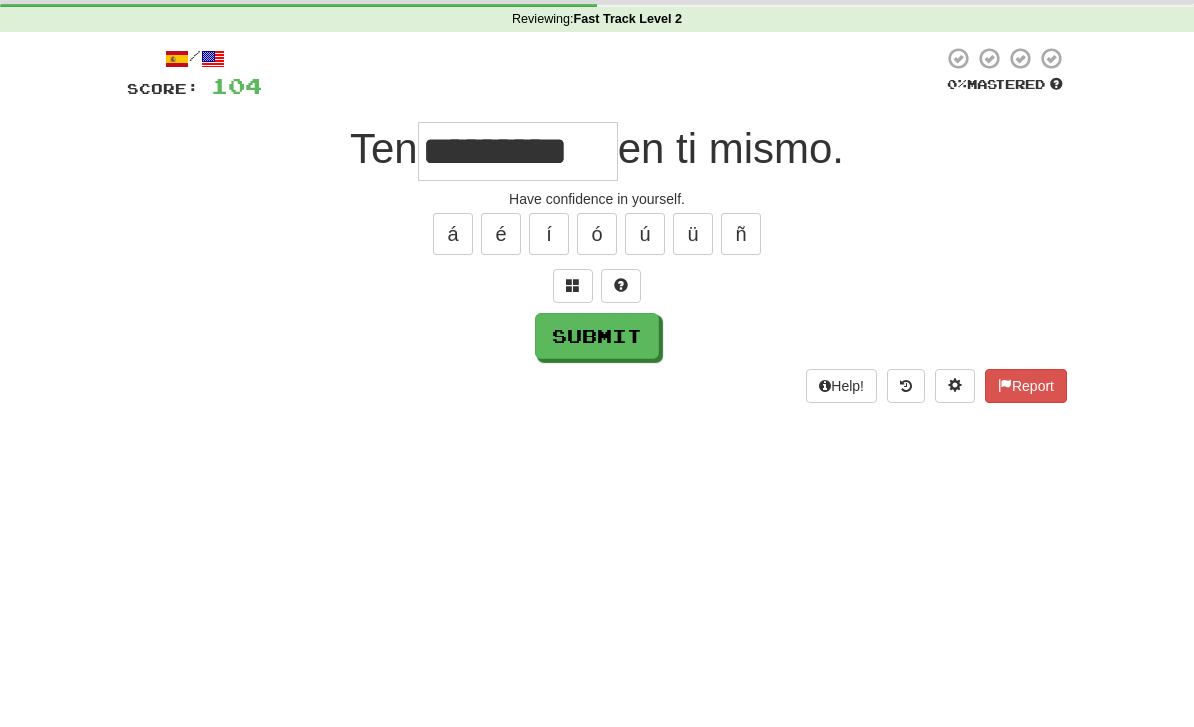 scroll, scrollTop: 76, scrollLeft: 0, axis: vertical 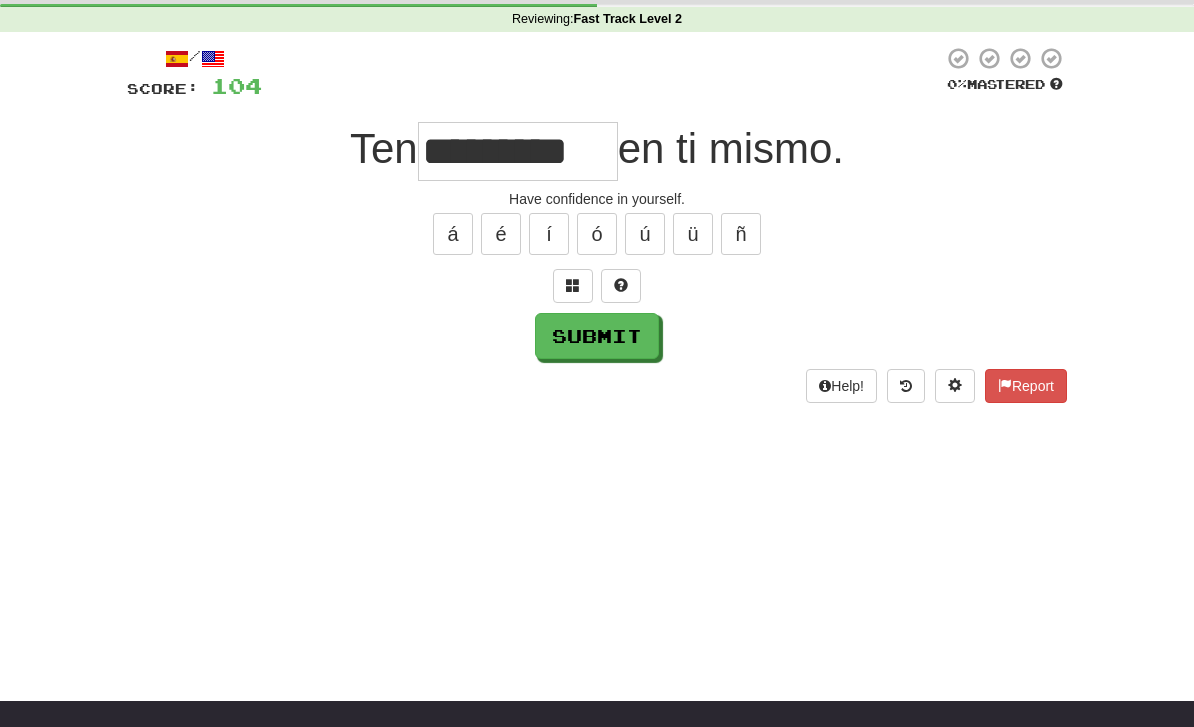 type on "*********" 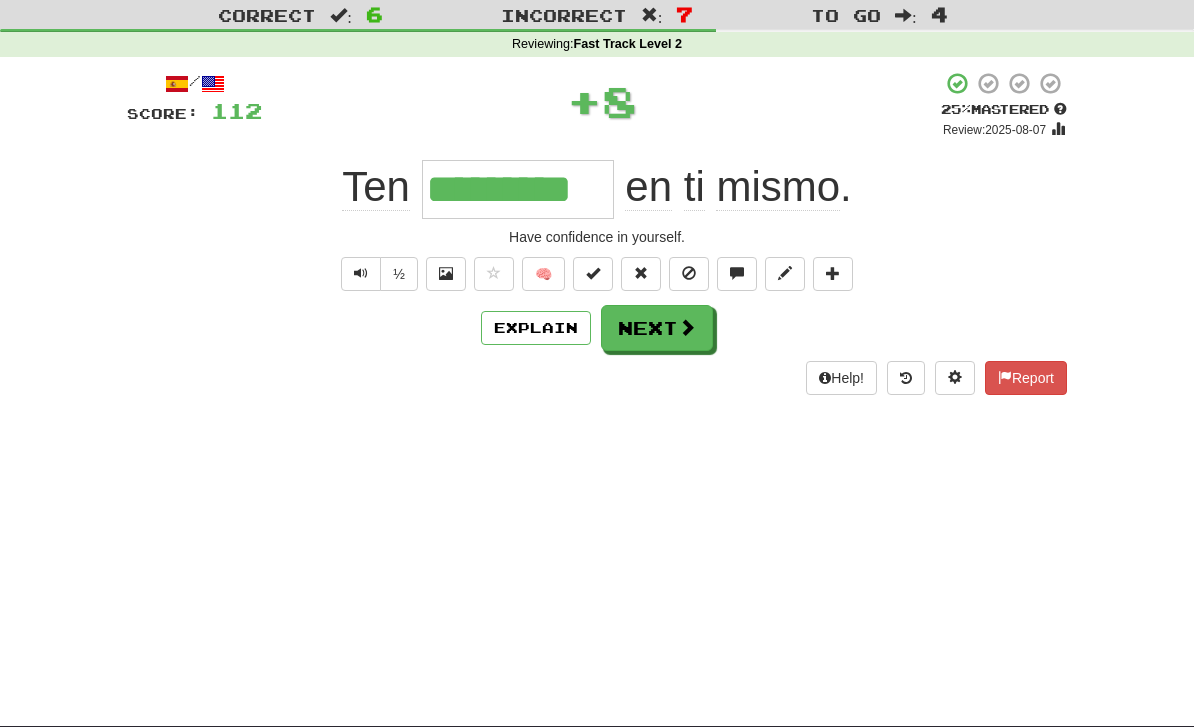 scroll, scrollTop: 0, scrollLeft: 0, axis: both 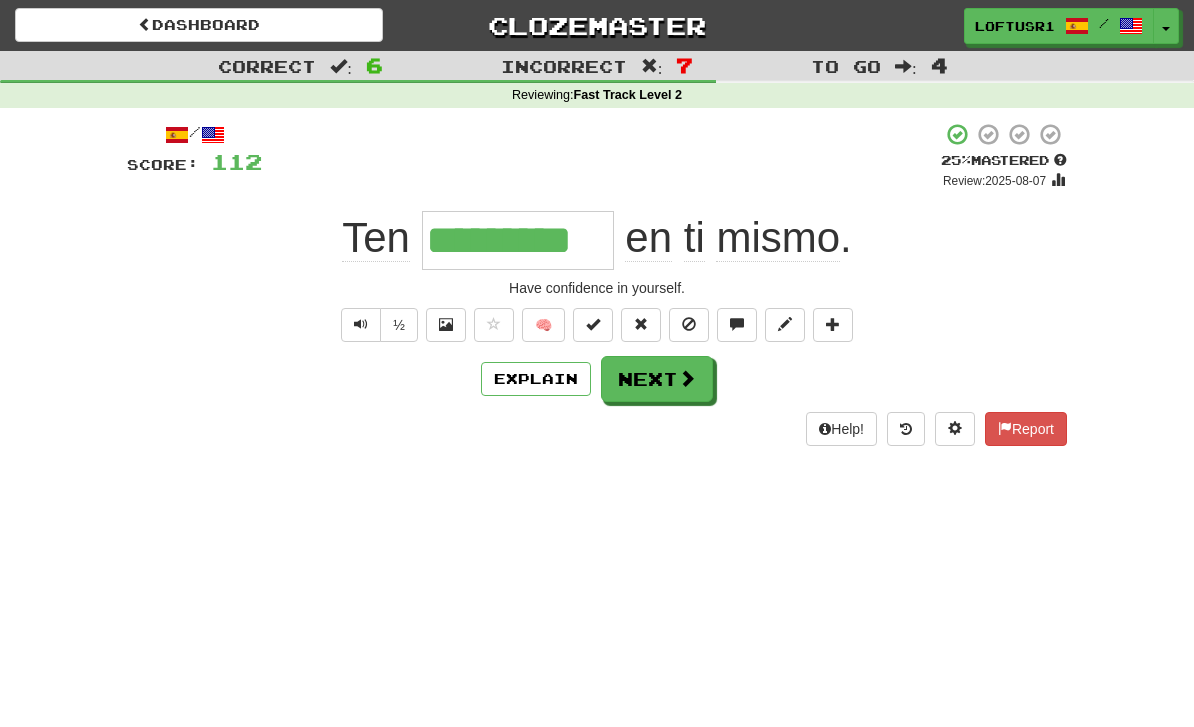 click on "Explain" at bounding box center (536, 379) 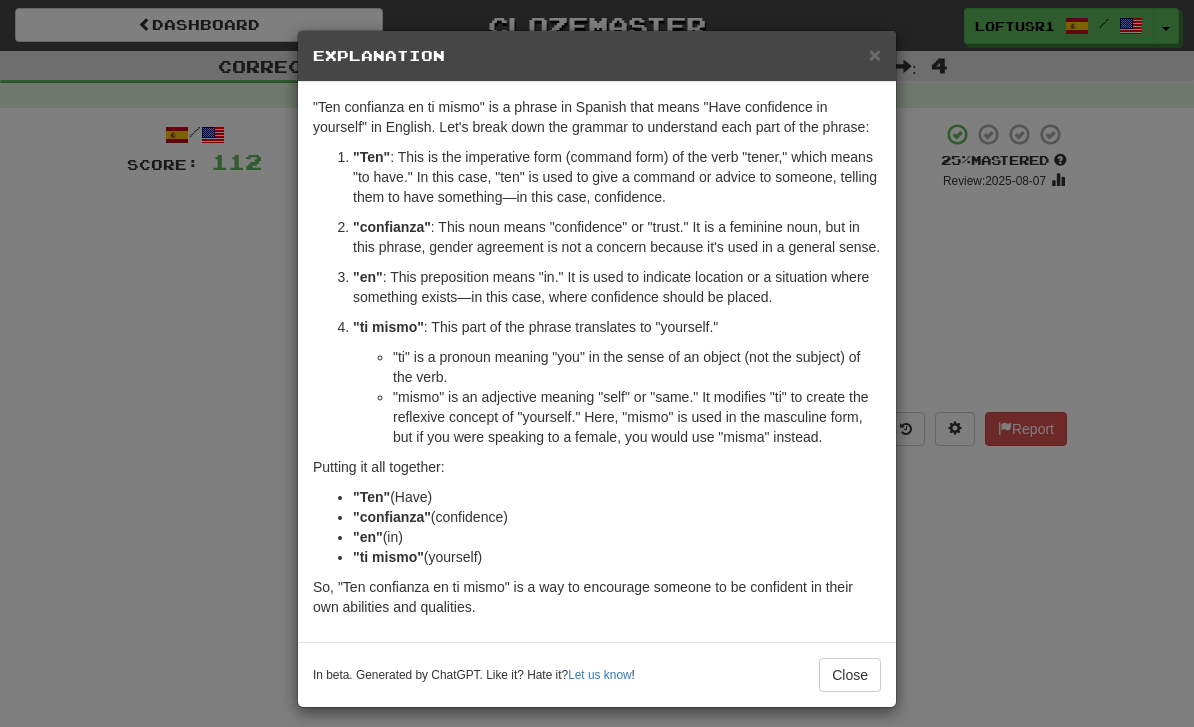 click on "× Explanation "Ten confianza en ti mismo" is a phrase in Spanish that means "Have confidence in yourself" in English. Let's break down the grammar to understand each part of the phrase:
"Ten" : This is the imperative form (command form) of the verb "tener," which means "to have." In this case, "ten" is used to give a command or advice to someone, telling them to have something—in this case, confidence.
"confianza" : This noun means "confidence" or "trust." It is a feminine noun, but in this phrase, gender agreement is not a concern because it's used in a general sense.
"en" : This preposition means "in." It is used to indicate location or a situation where something exists—in this case, where confidence should be placed.
"ti mismo" : This part of the phrase translates to "yourself."
"ti" is a pronoun meaning "you" in the sense of an object (not the subject) of the verb.
Putting it all together:
"Ten"  (Have)
"confianza"  (confidence)
"en"  (in)
"ti mismo"" at bounding box center (597, 363) 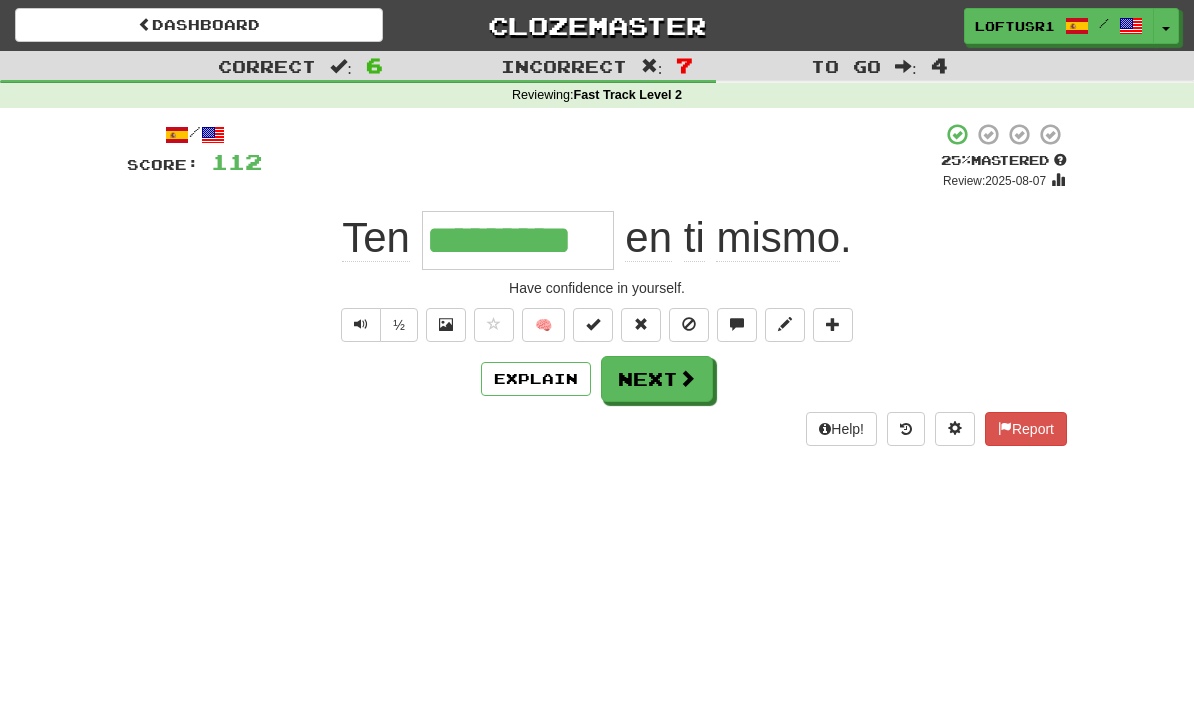 click at bounding box center (687, 378) 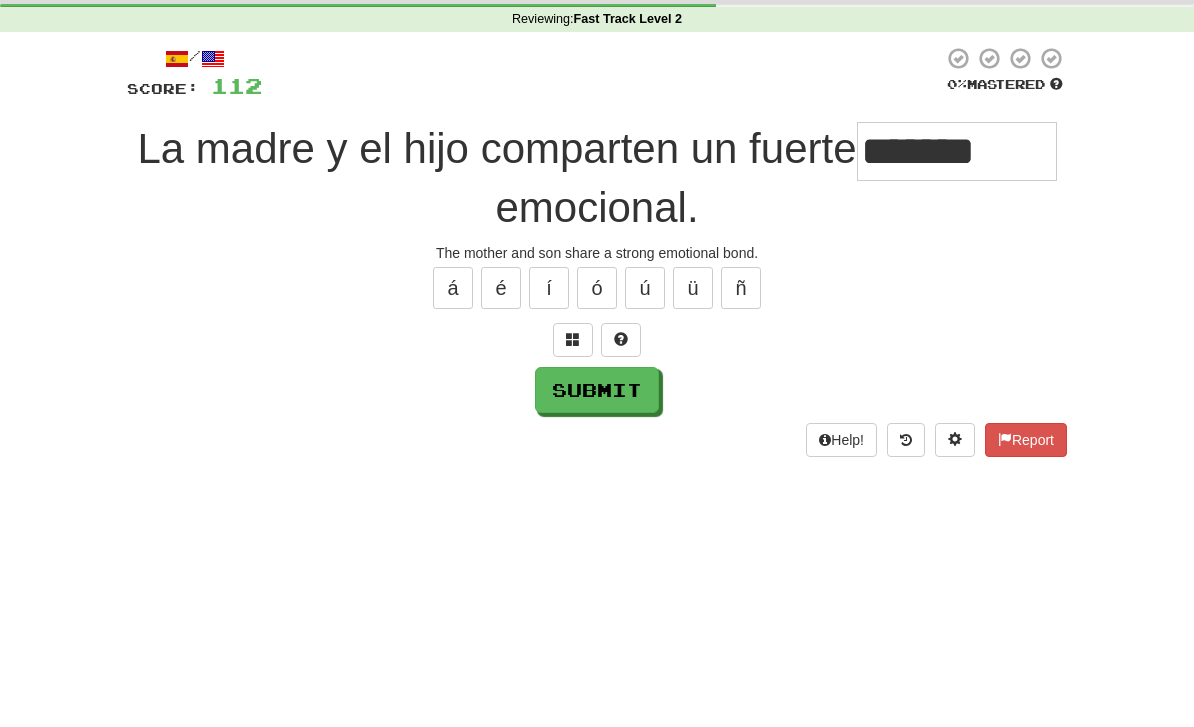 scroll, scrollTop: 76, scrollLeft: 0, axis: vertical 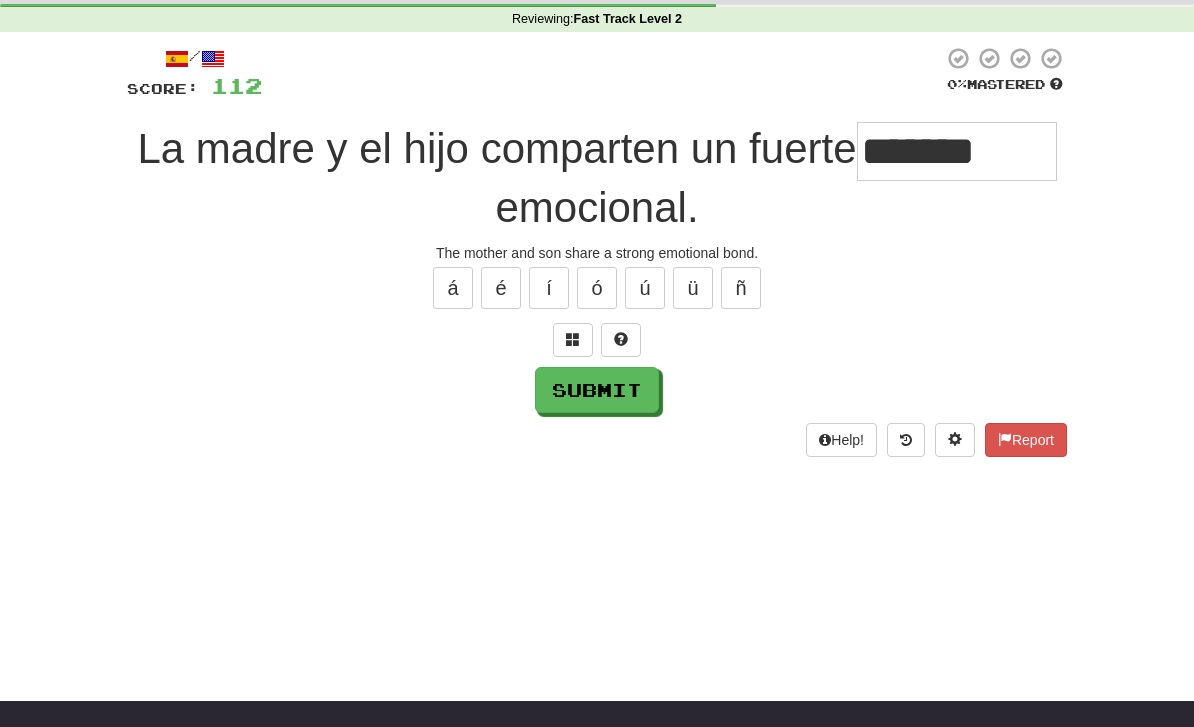 type on "*******" 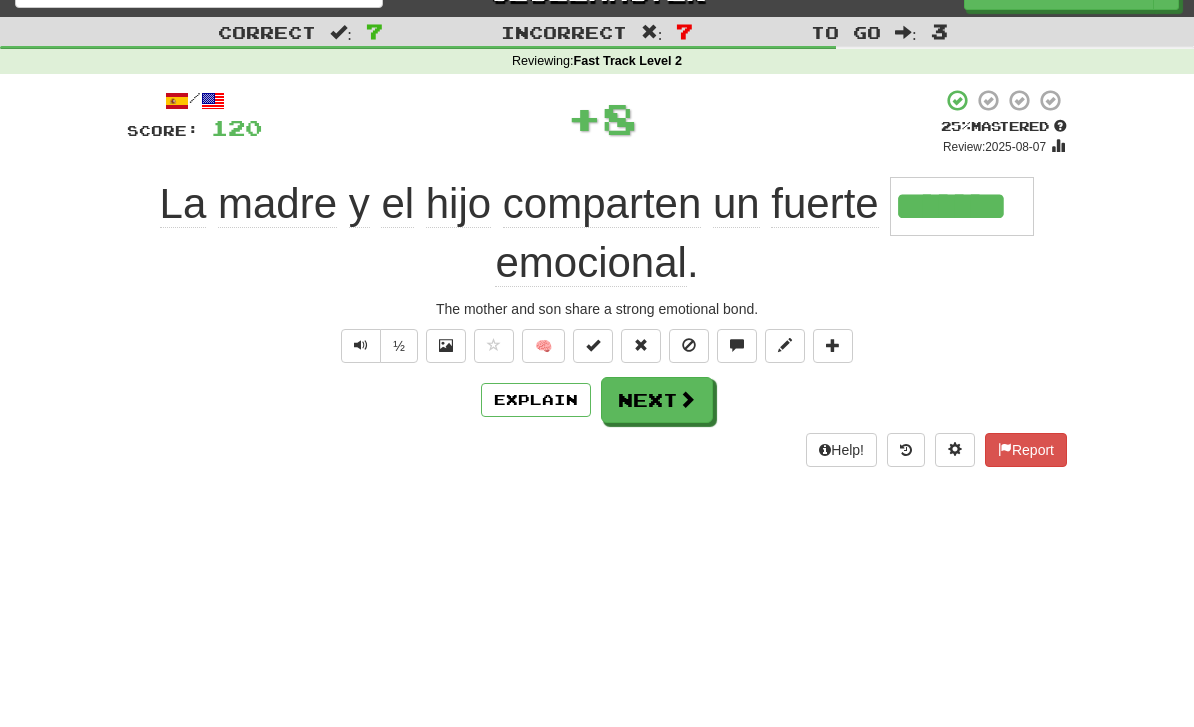 scroll, scrollTop: 0, scrollLeft: 0, axis: both 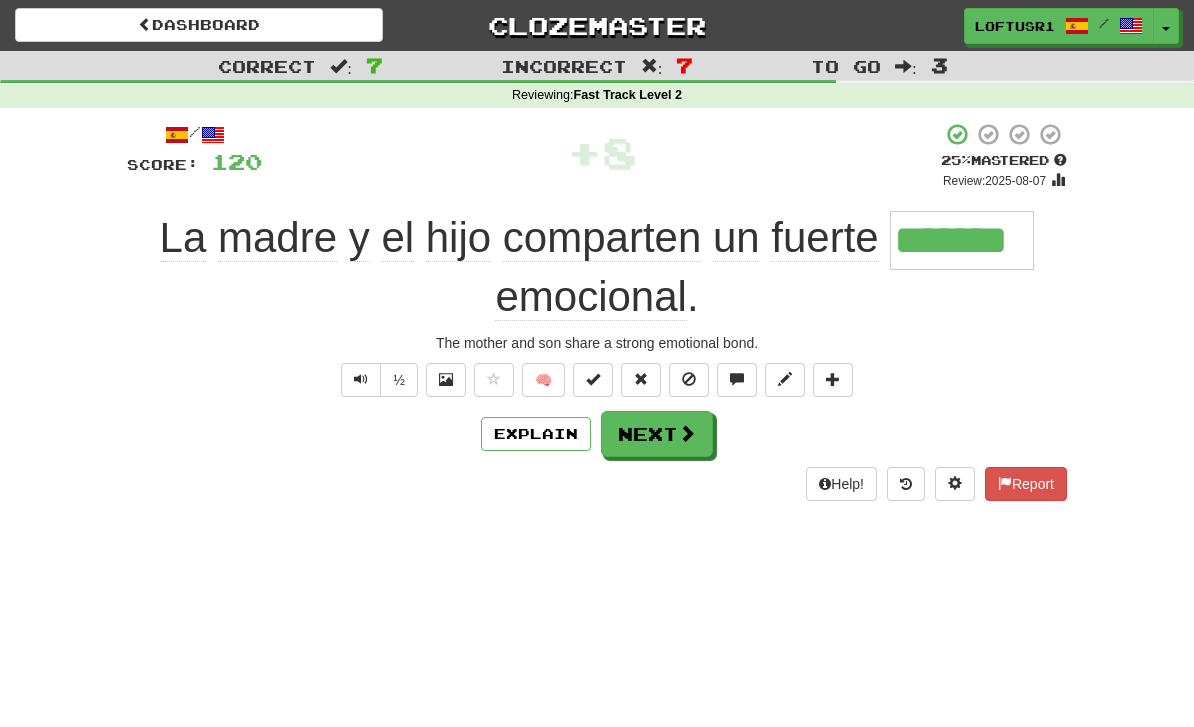click on "Next" at bounding box center [657, 434] 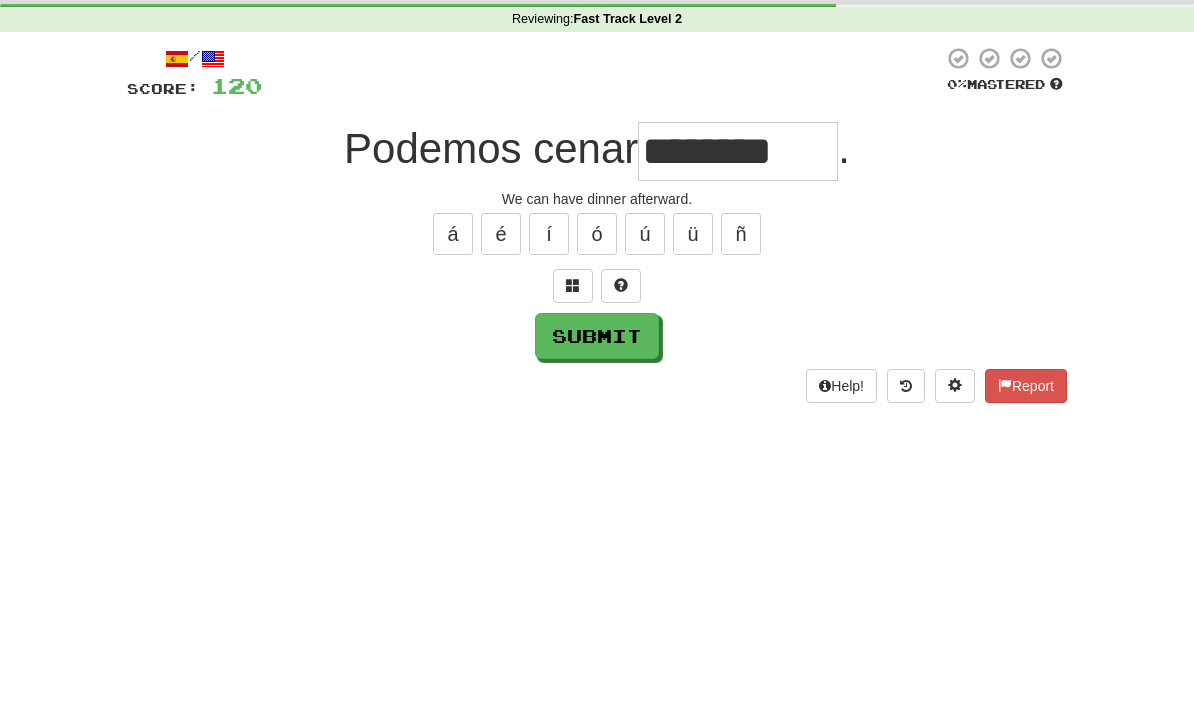 scroll, scrollTop: 76, scrollLeft: 0, axis: vertical 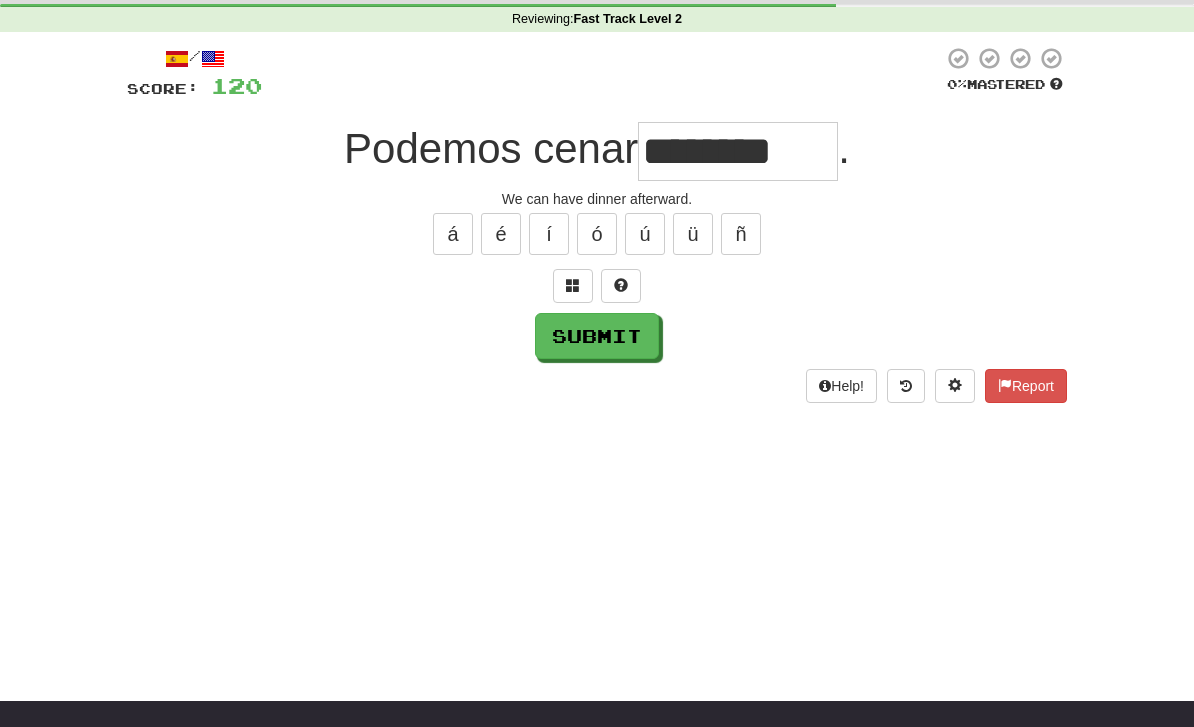 click on "Submit" at bounding box center [597, 336] 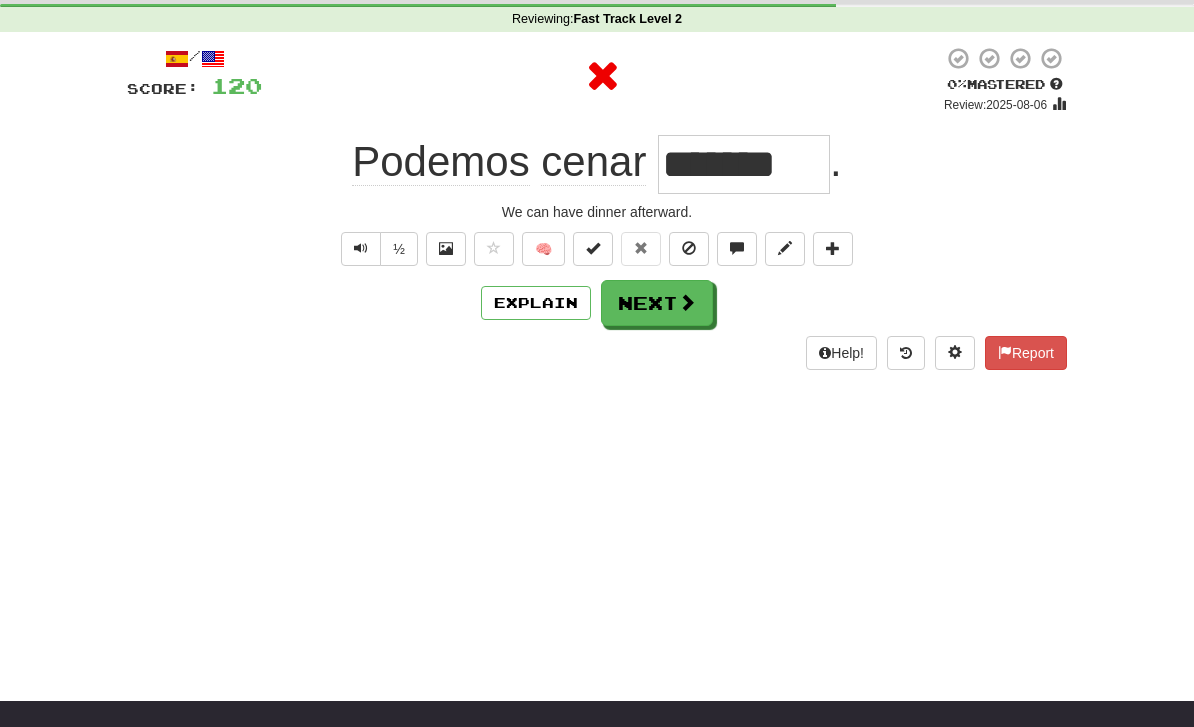 click on "Next" at bounding box center [657, 303] 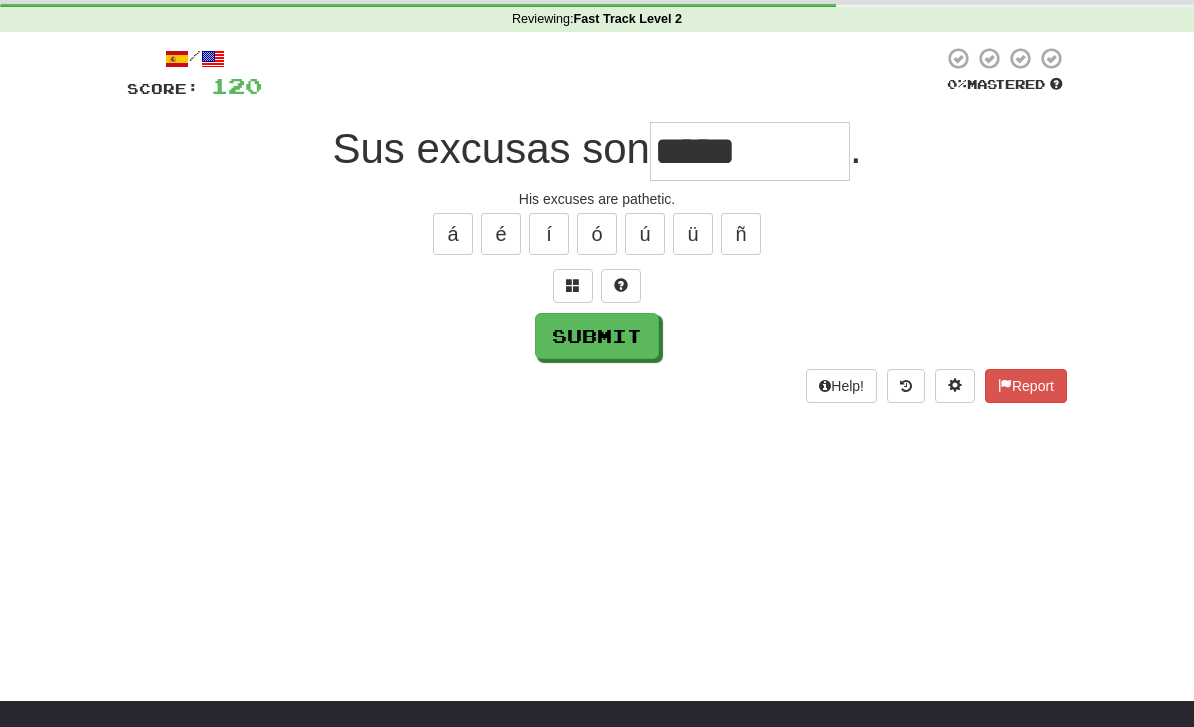 click on "Submit" at bounding box center (597, 336) 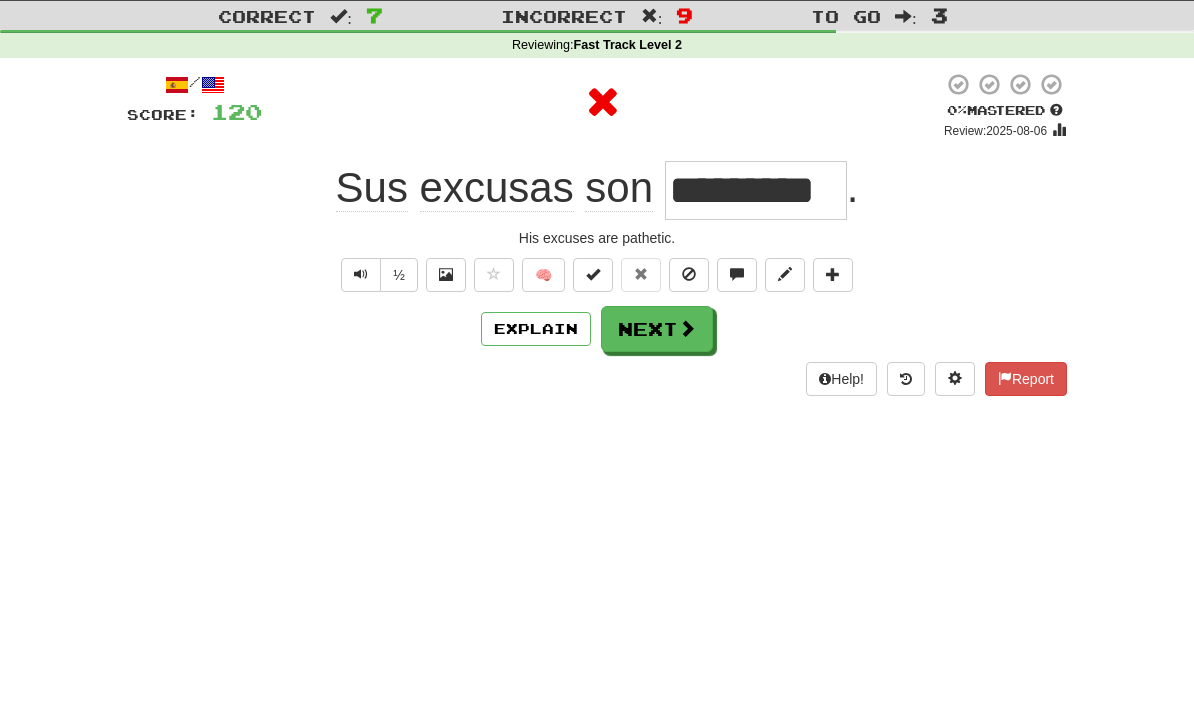 scroll, scrollTop: 0, scrollLeft: 0, axis: both 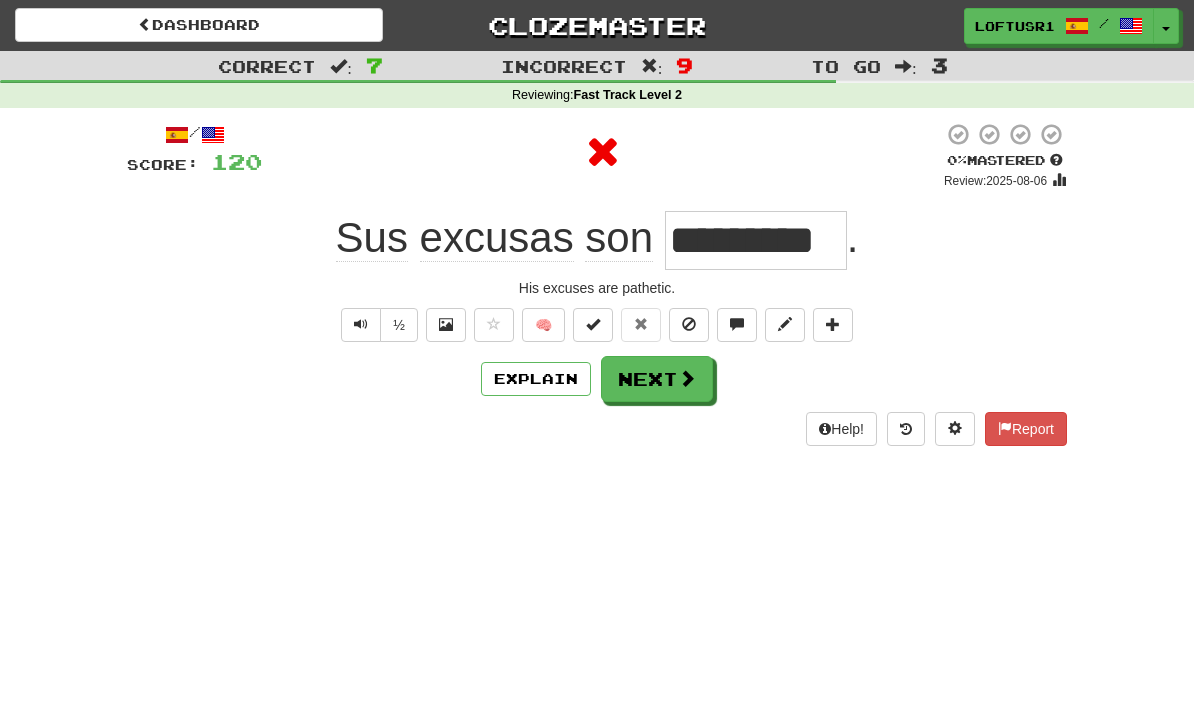click on "Next" at bounding box center (657, 379) 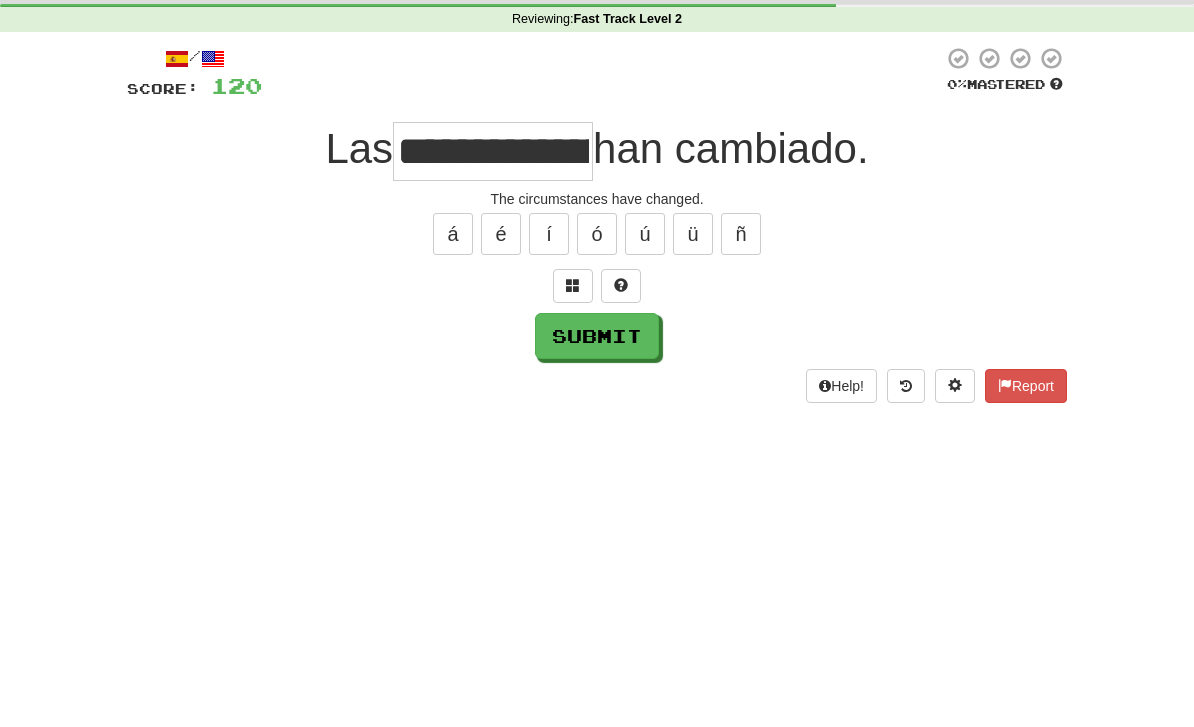 scroll, scrollTop: 76, scrollLeft: 0, axis: vertical 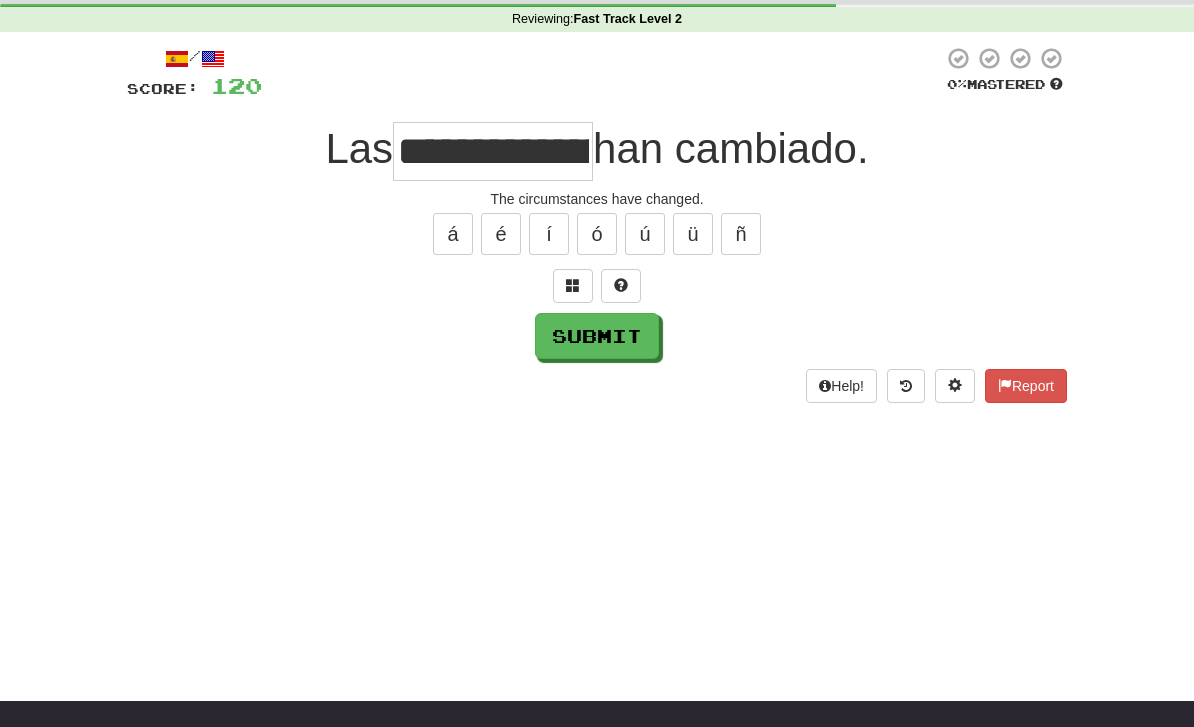 type on "**********" 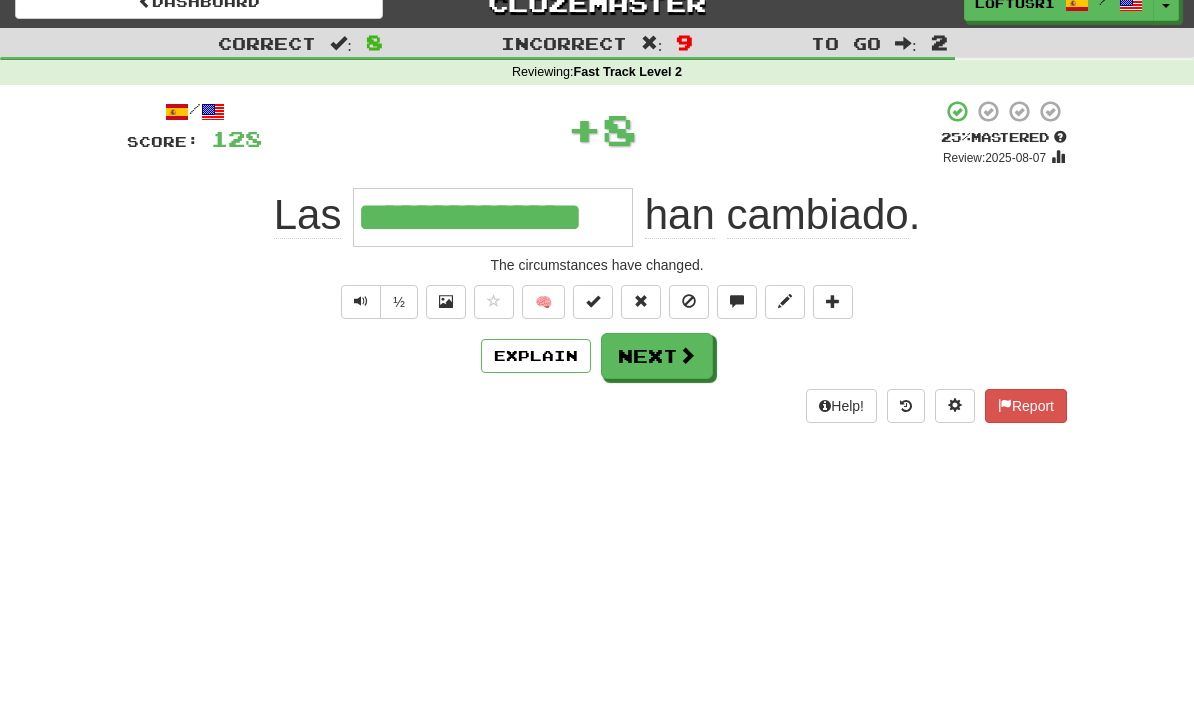 scroll, scrollTop: 0, scrollLeft: 0, axis: both 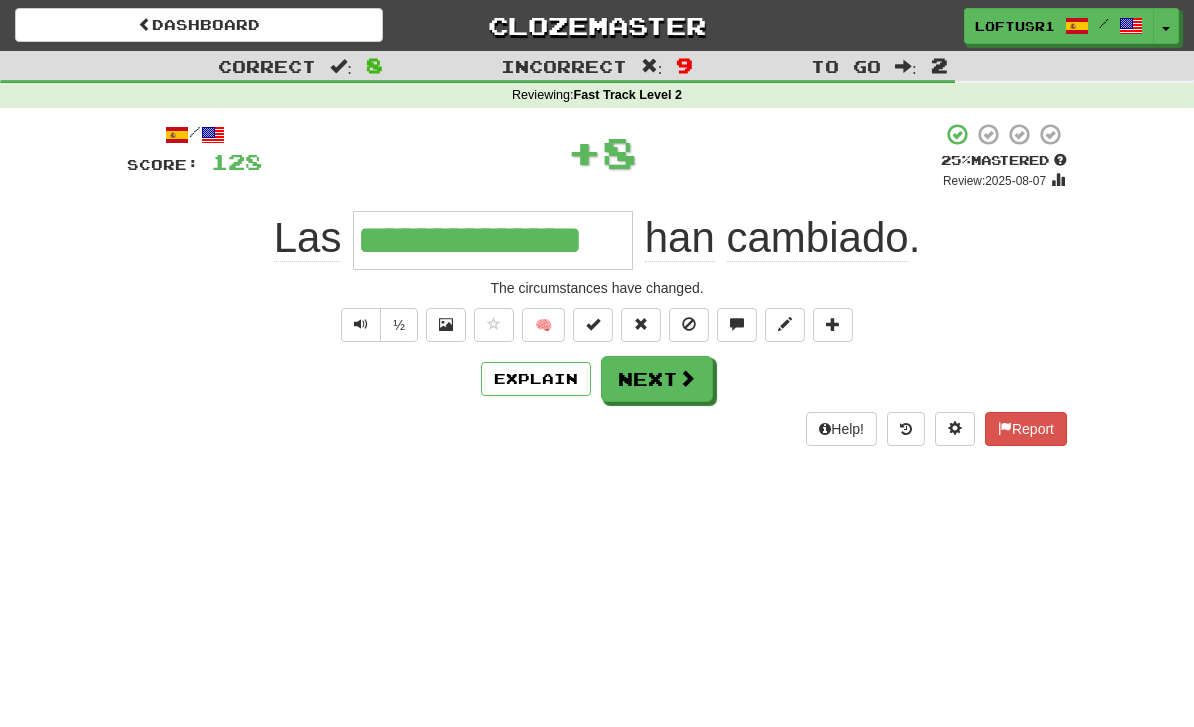 click on "Next" at bounding box center [657, 379] 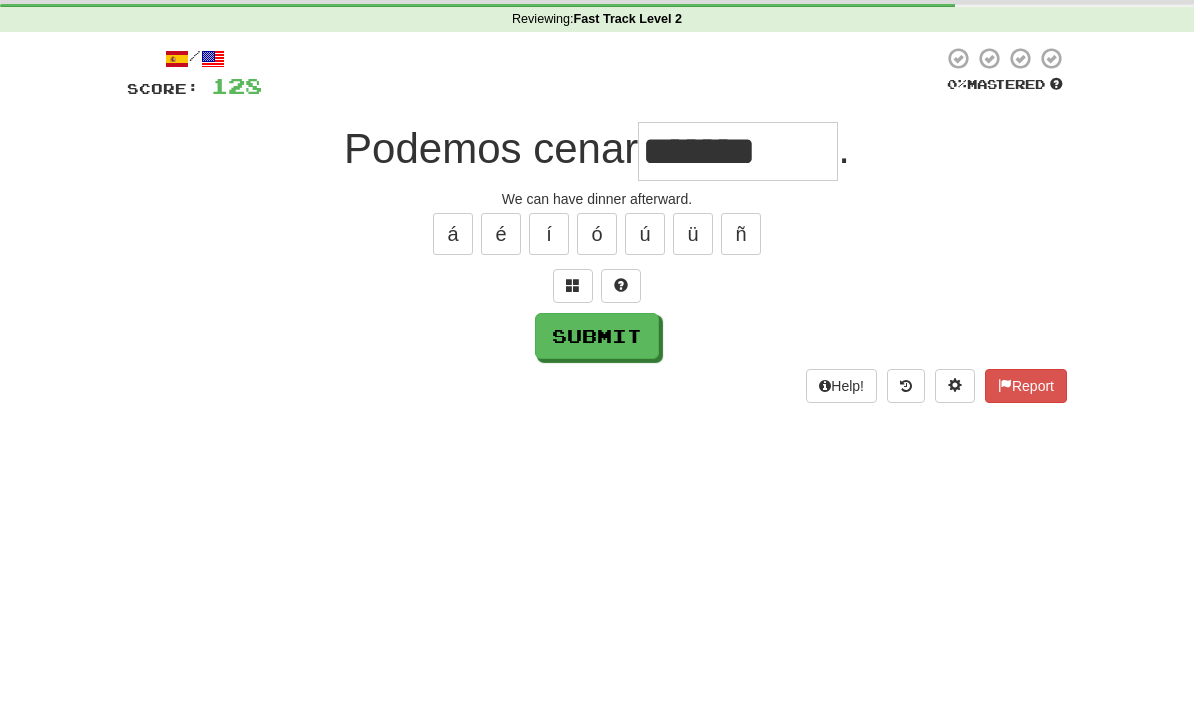 scroll, scrollTop: 76, scrollLeft: 0, axis: vertical 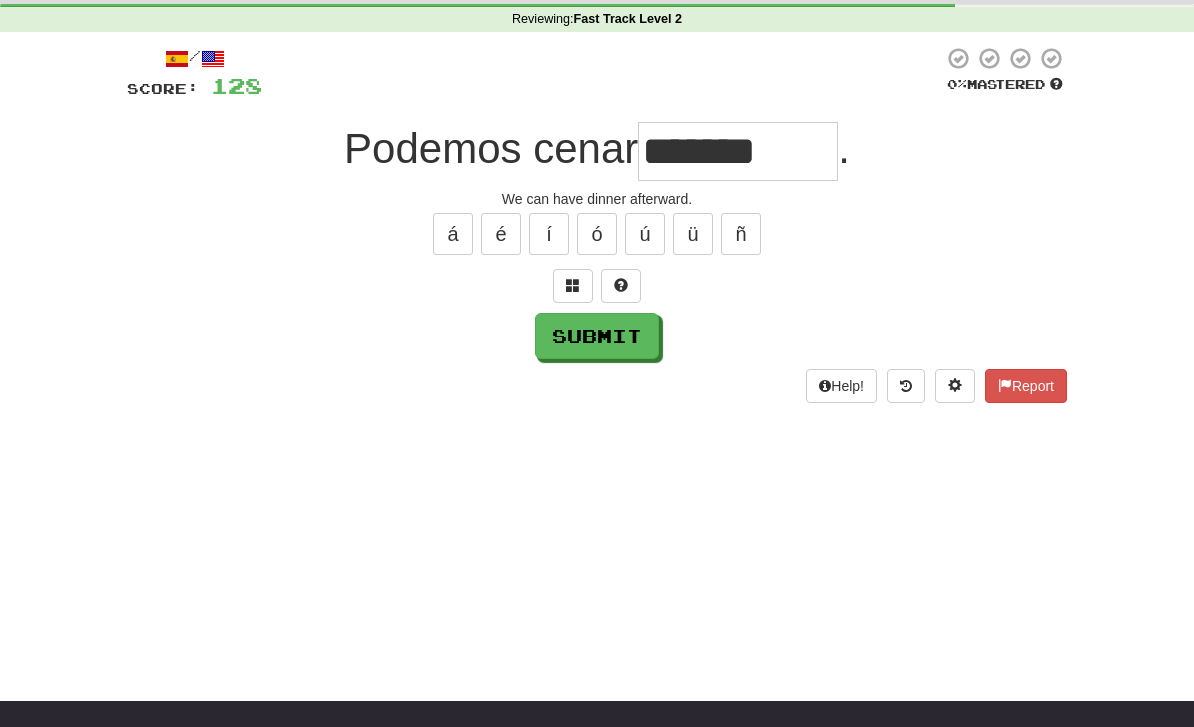 type on "*******" 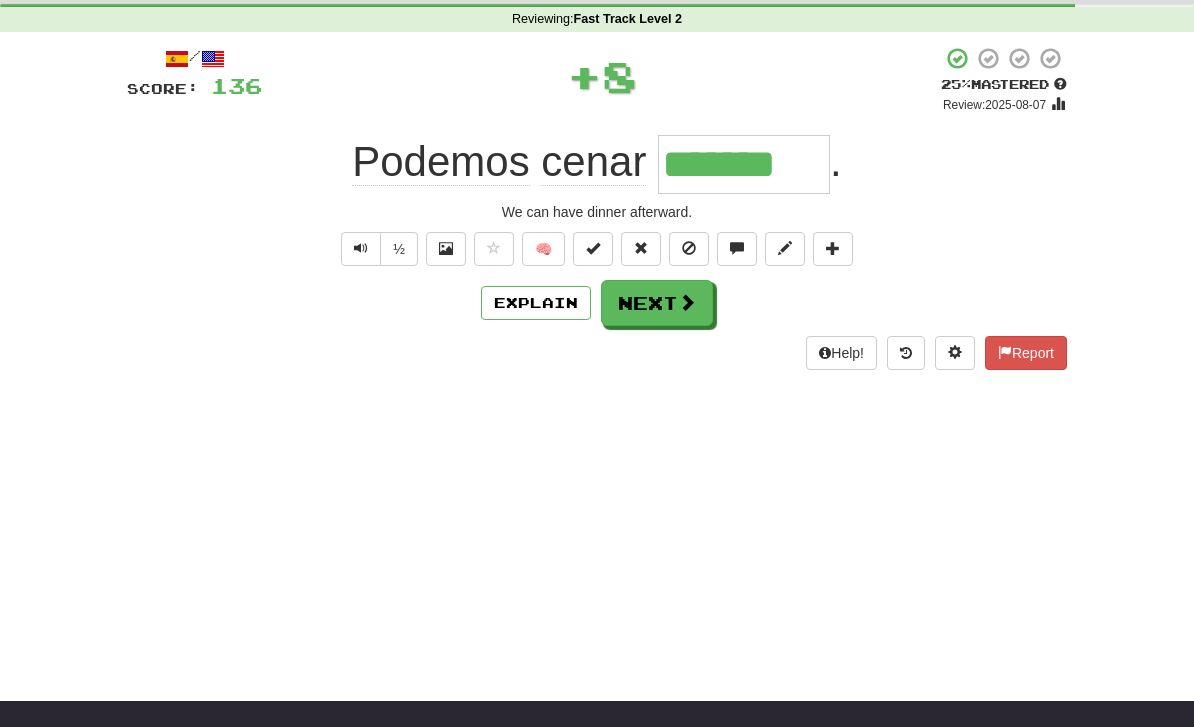 click on "Next" at bounding box center (657, 303) 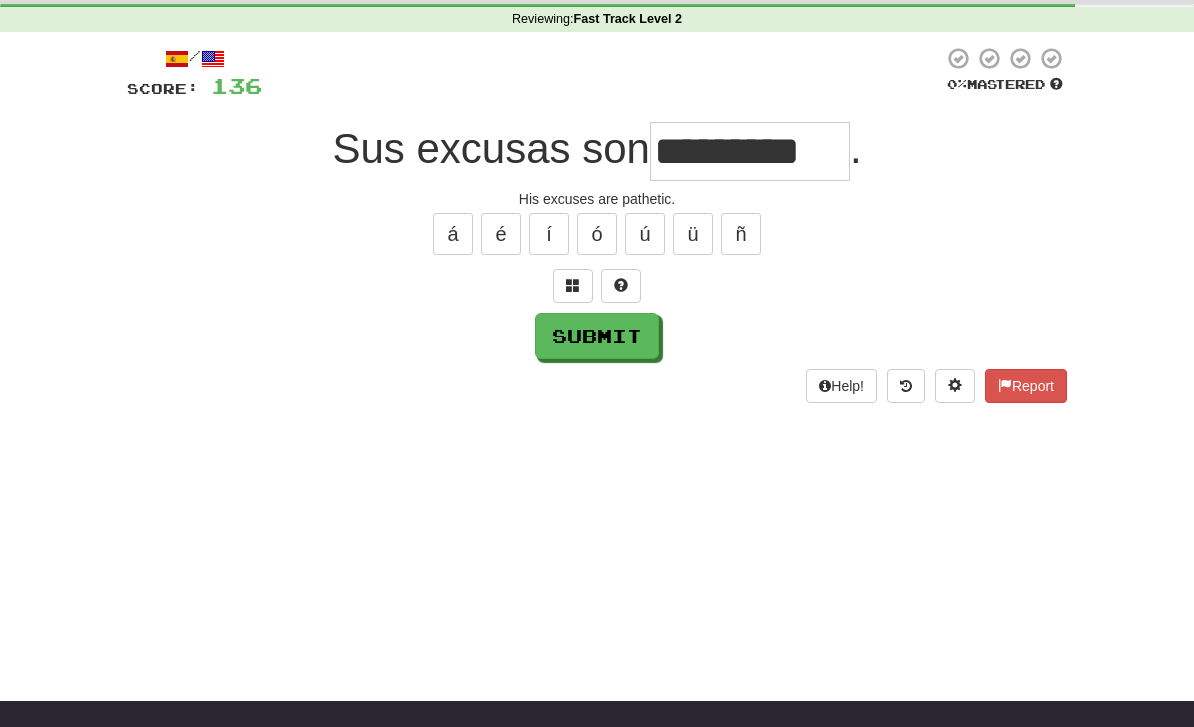type on "*********" 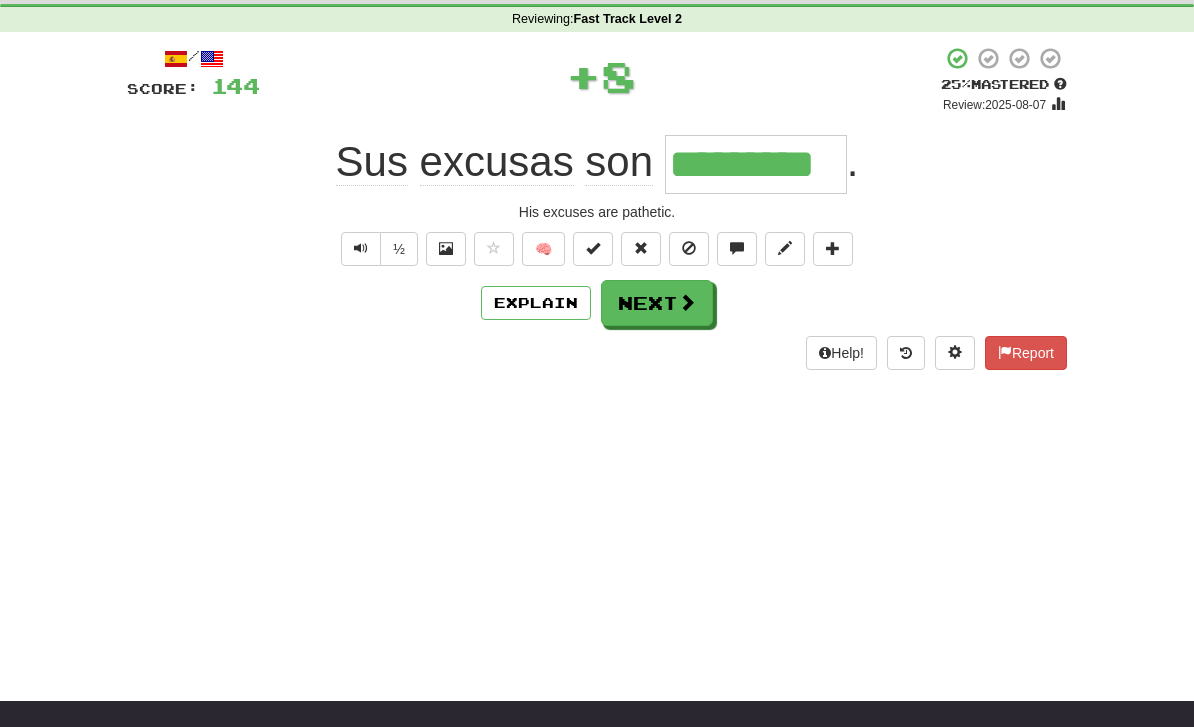 click on "Explain" at bounding box center [536, 303] 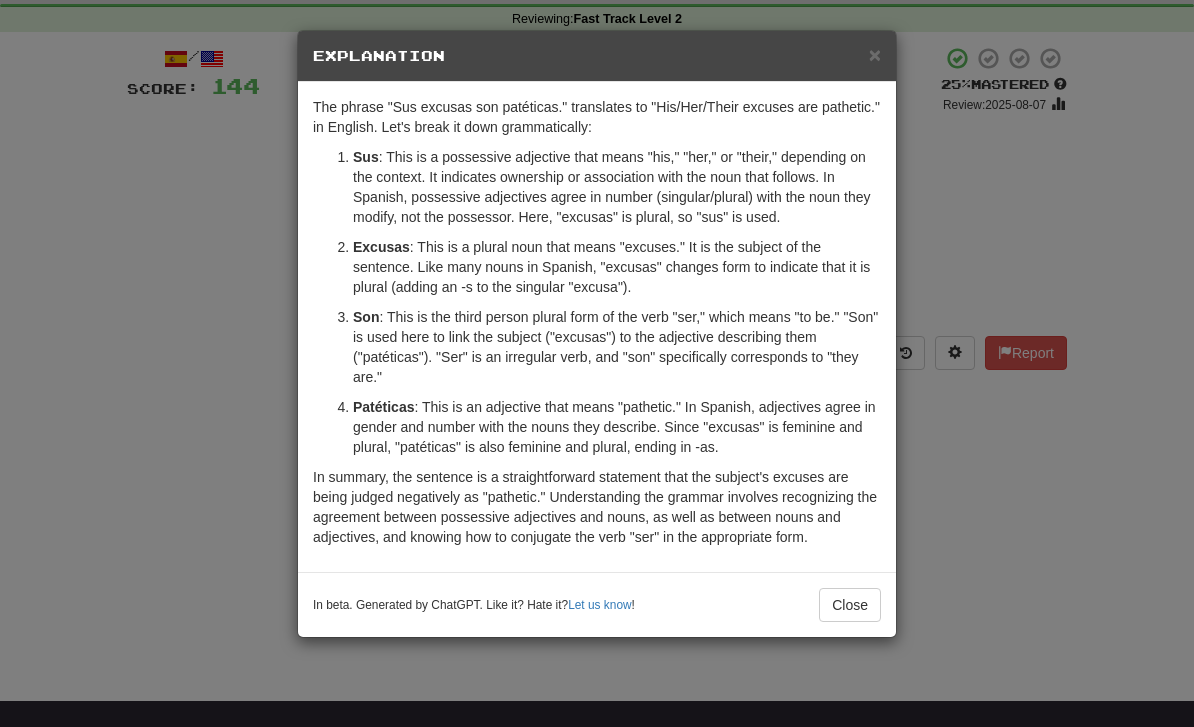 click on "Close" at bounding box center (850, 605) 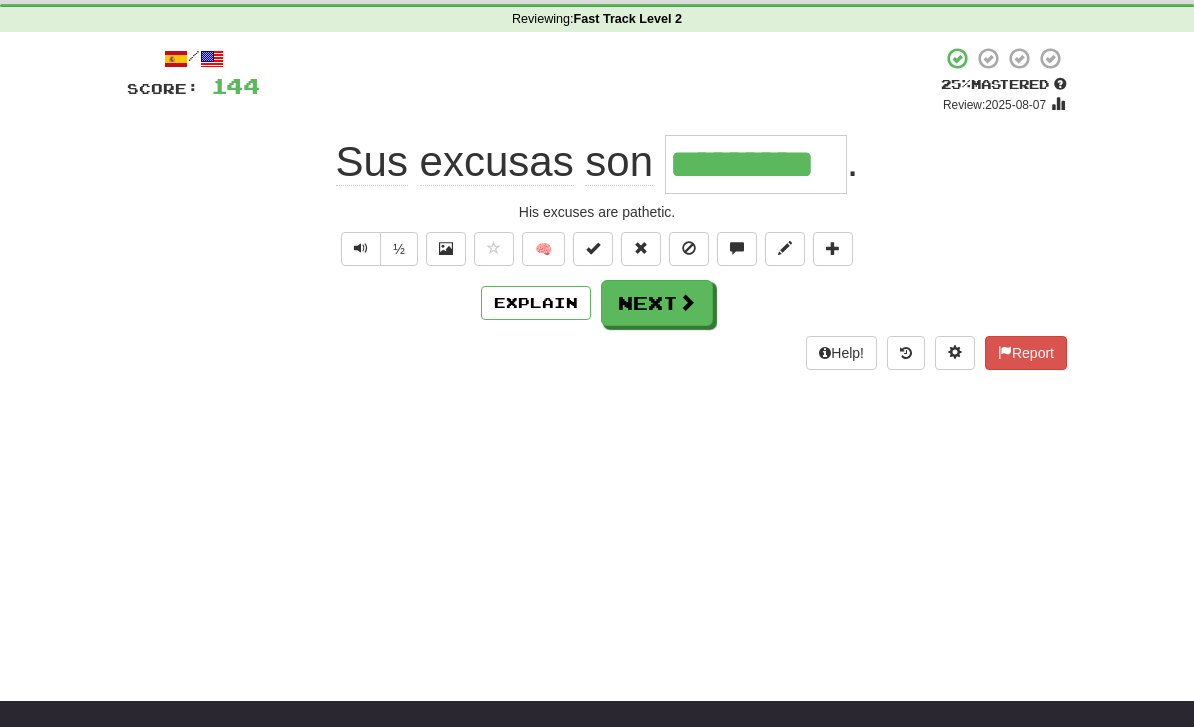 click at bounding box center [687, 302] 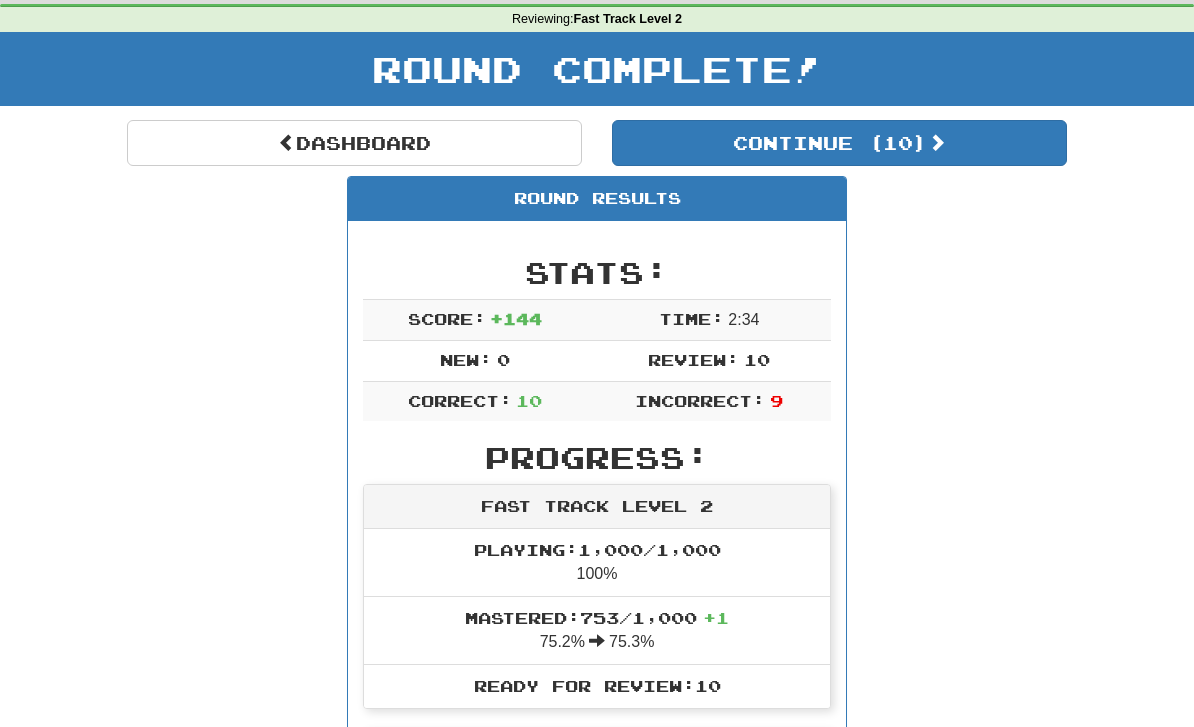 click on "Dashboard" at bounding box center (354, 143) 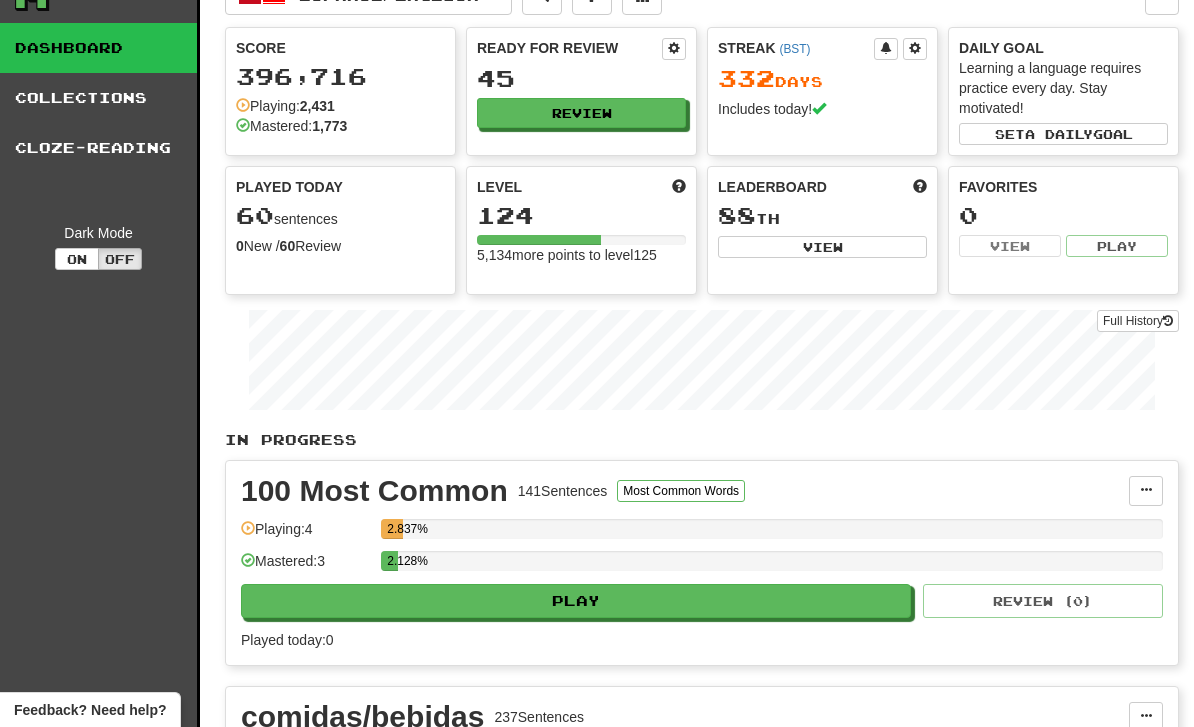 scroll, scrollTop: 38, scrollLeft: 0, axis: vertical 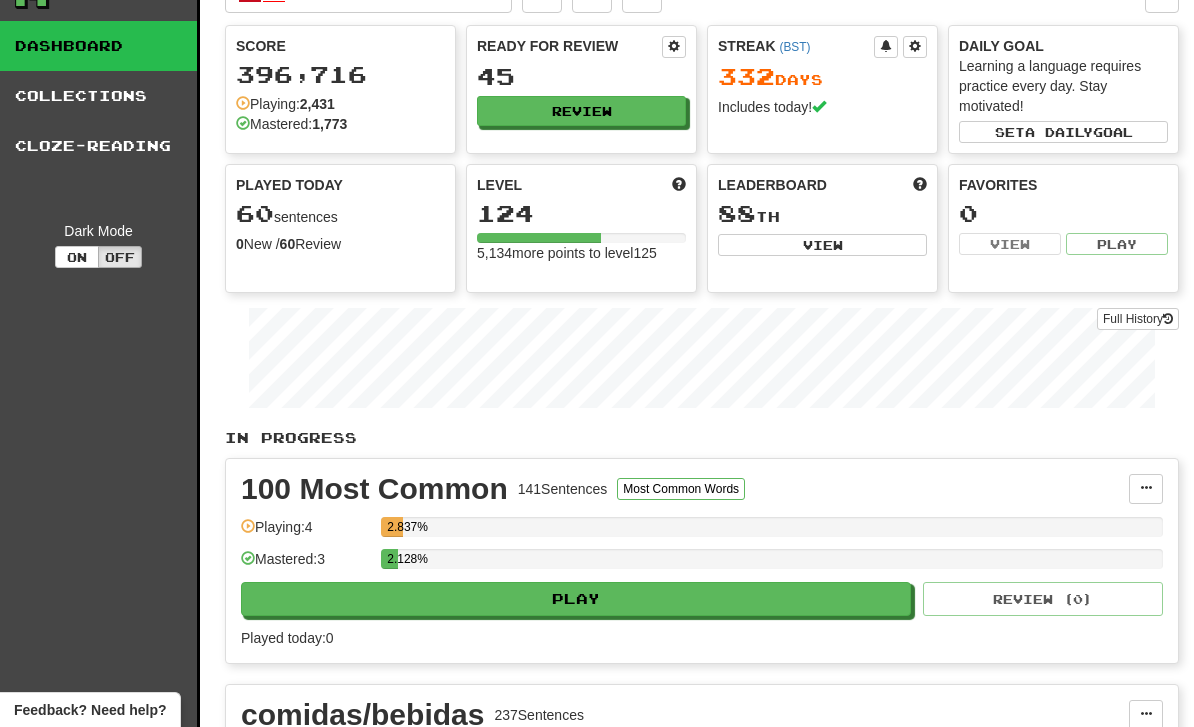 click on "Full History" at bounding box center (1138, 319) 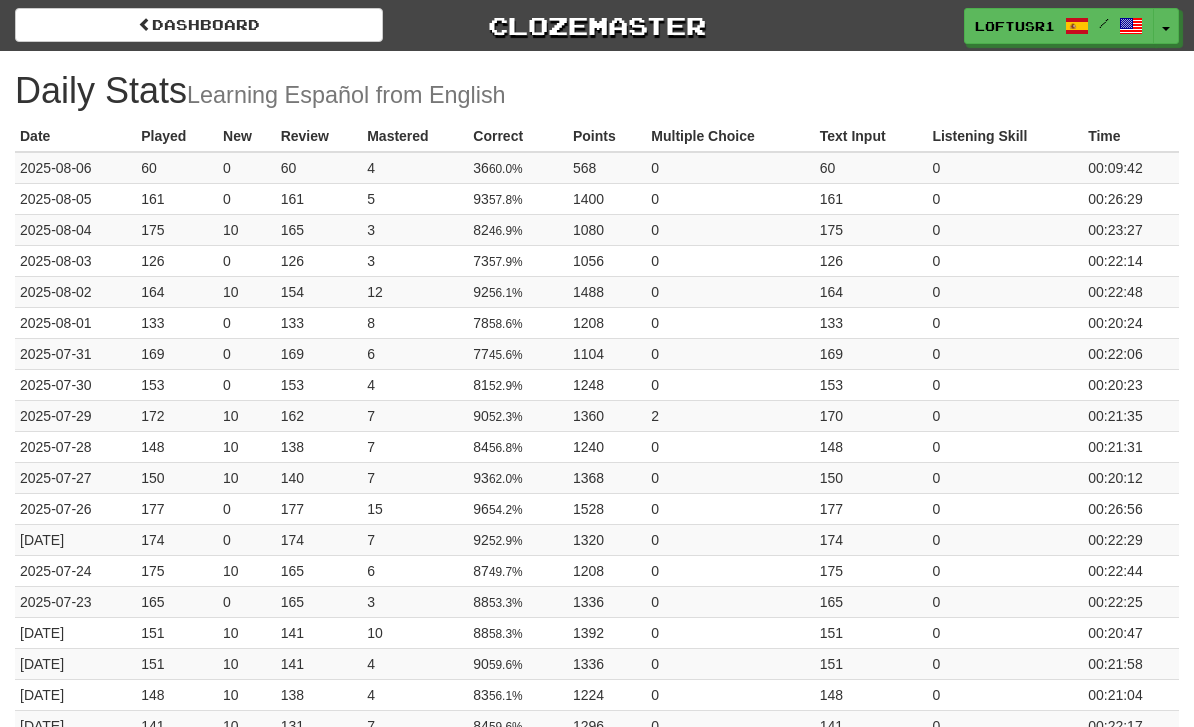 scroll, scrollTop: 0, scrollLeft: 0, axis: both 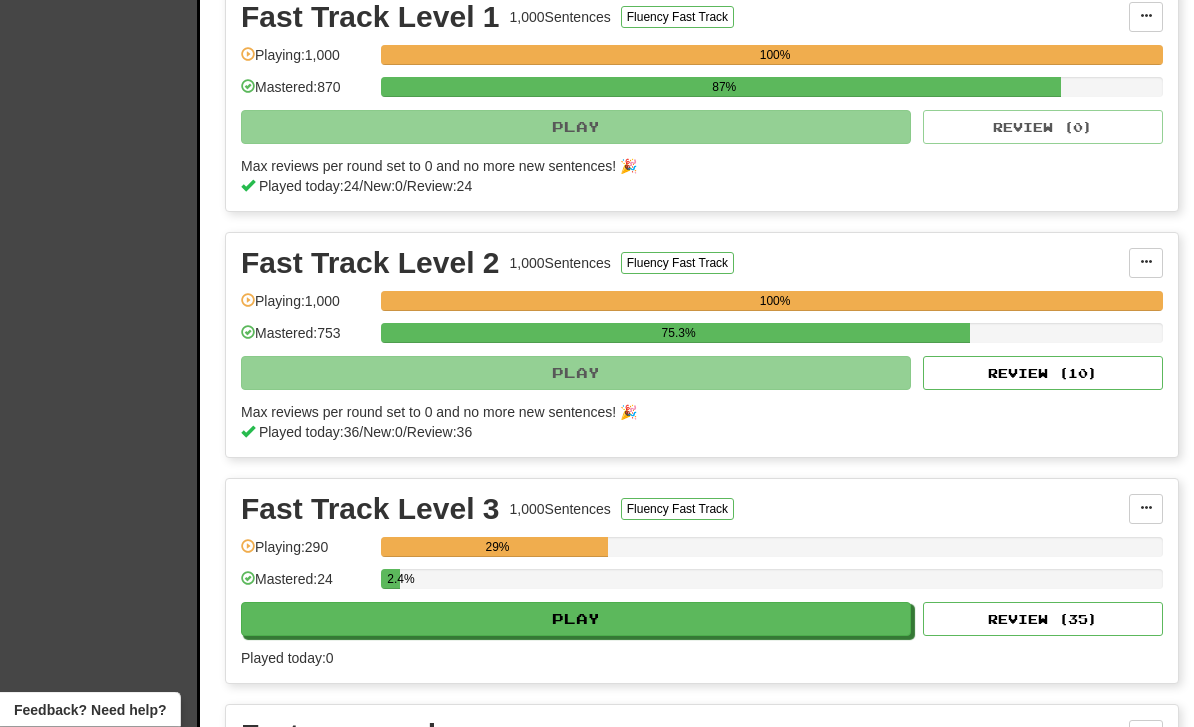 click on "Review ( 10 )" at bounding box center [1043, 374] 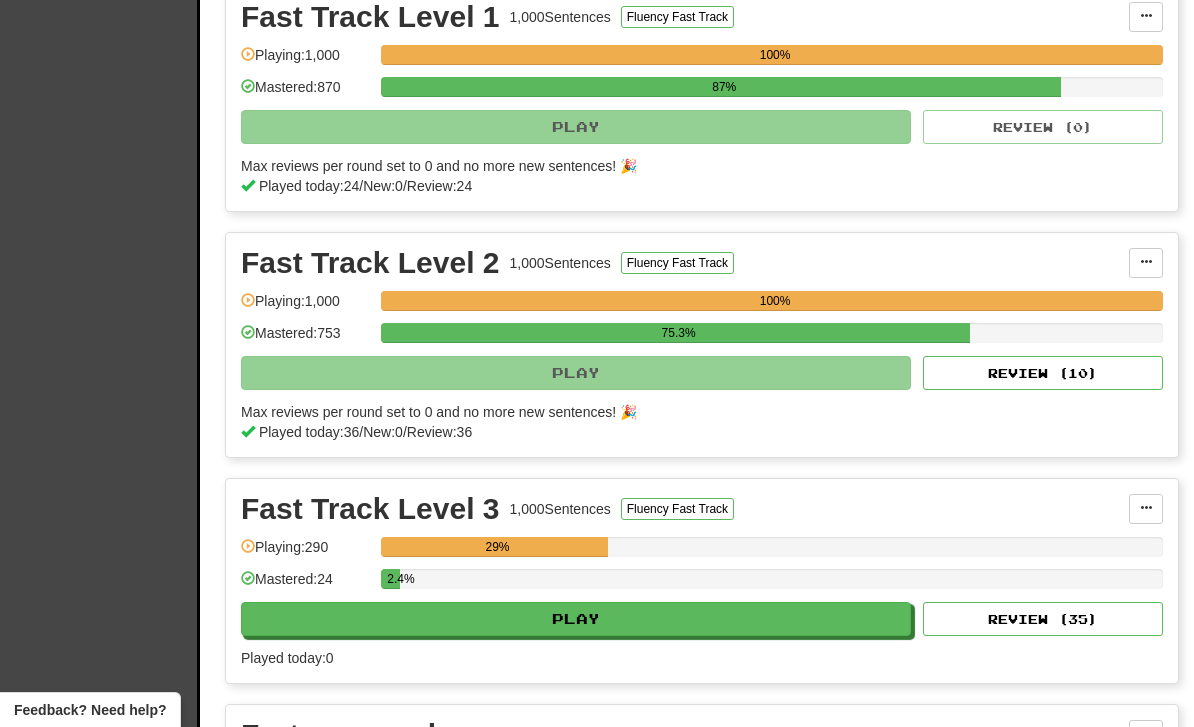 select on "**" 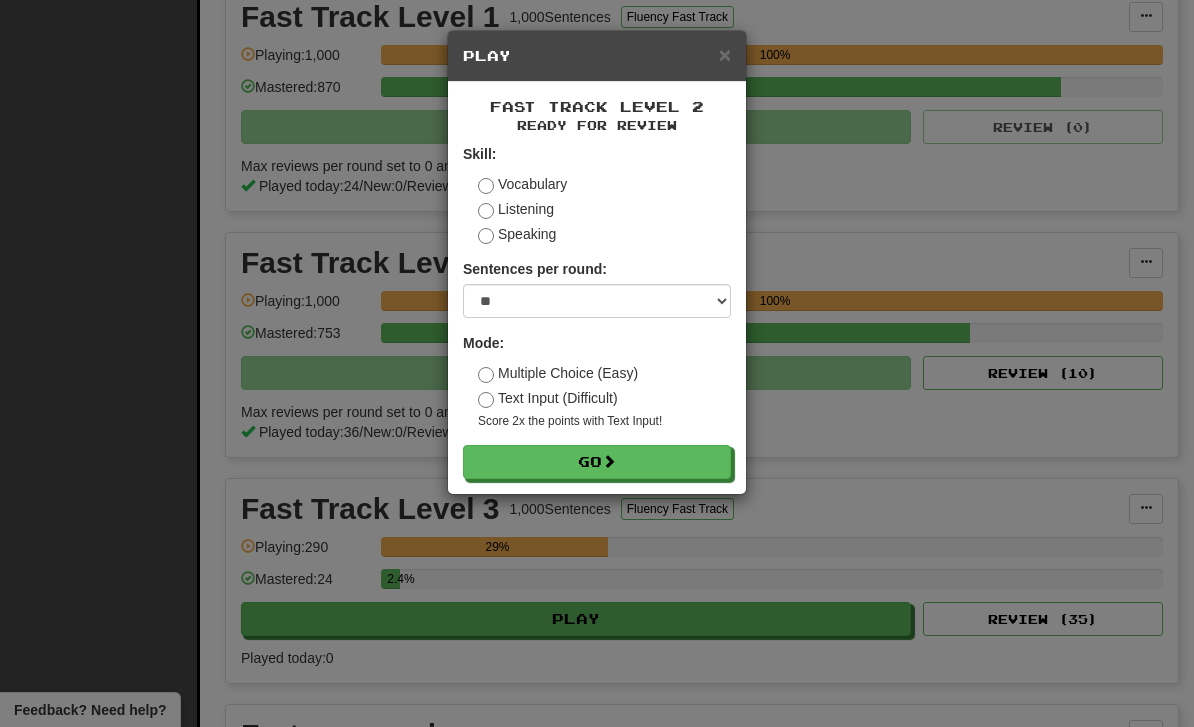click on "Go" at bounding box center (597, 462) 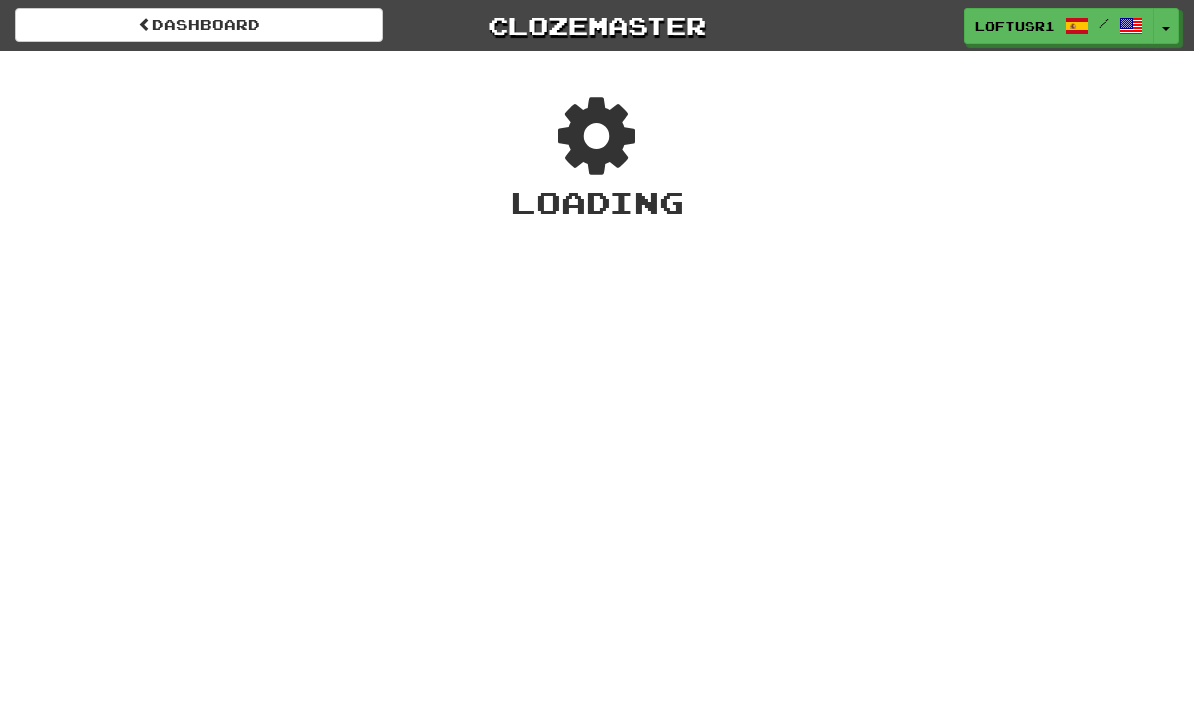 scroll, scrollTop: 0, scrollLeft: 0, axis: both 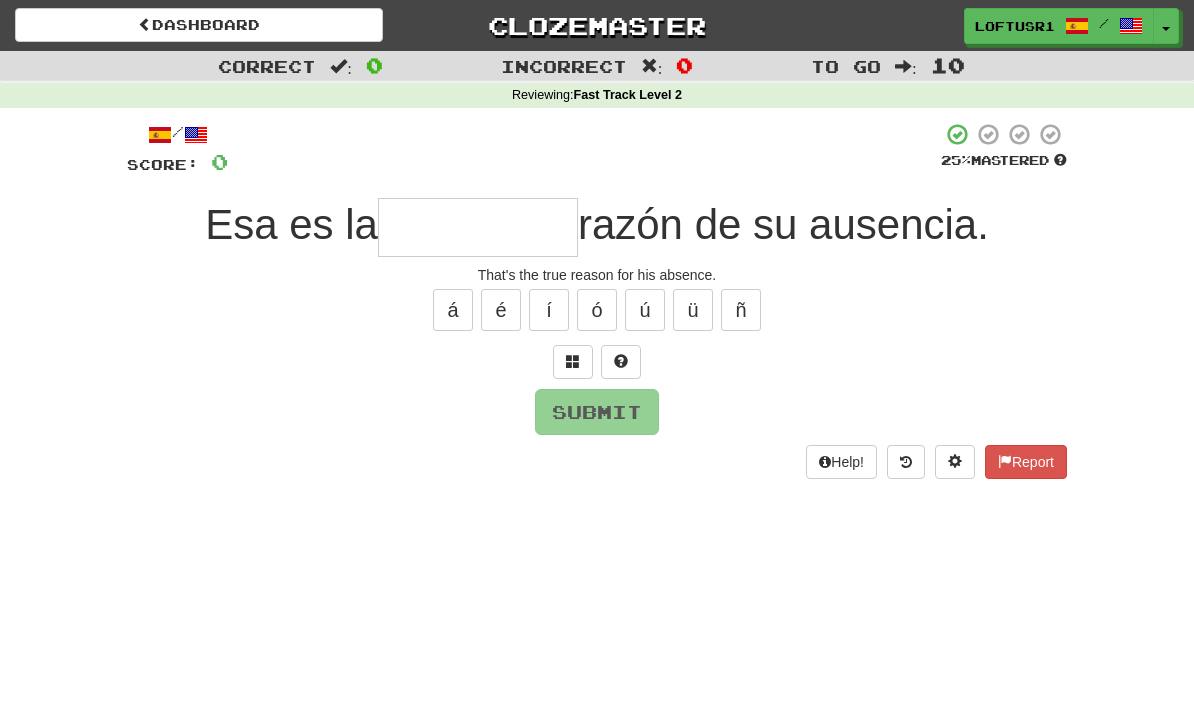 click at bounding box center [478, 227] 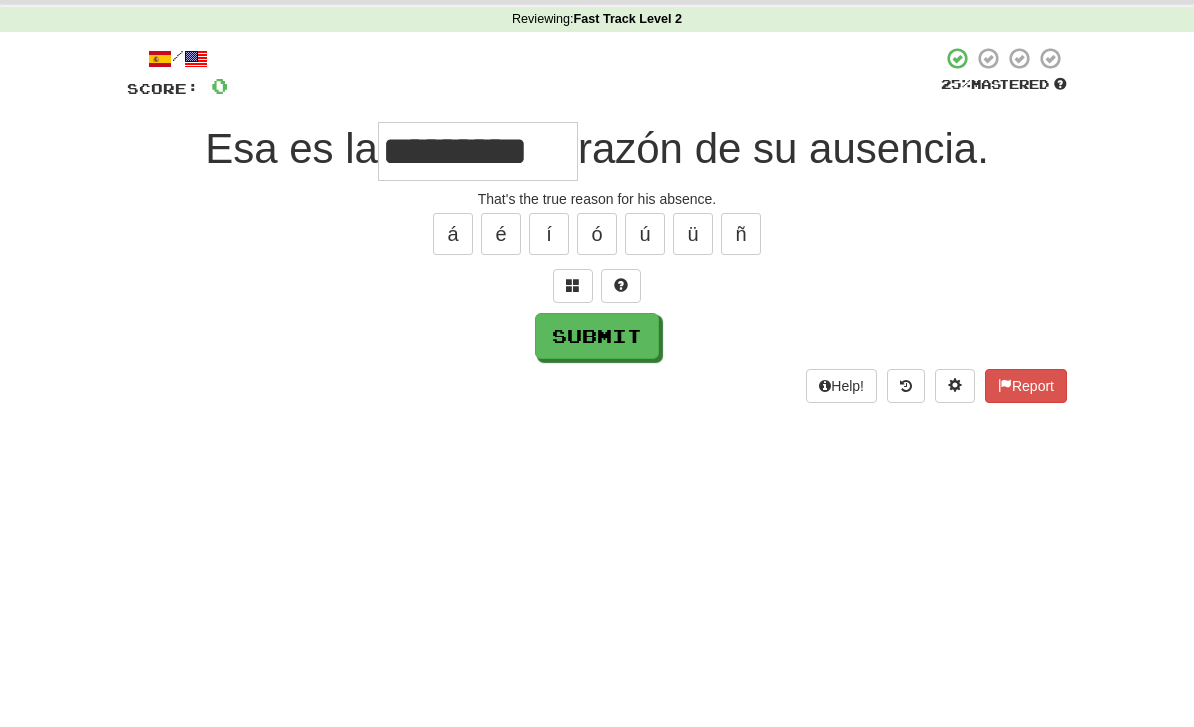 scroll, scrollTop: 76, scrollLeft: 0, axis: vertical 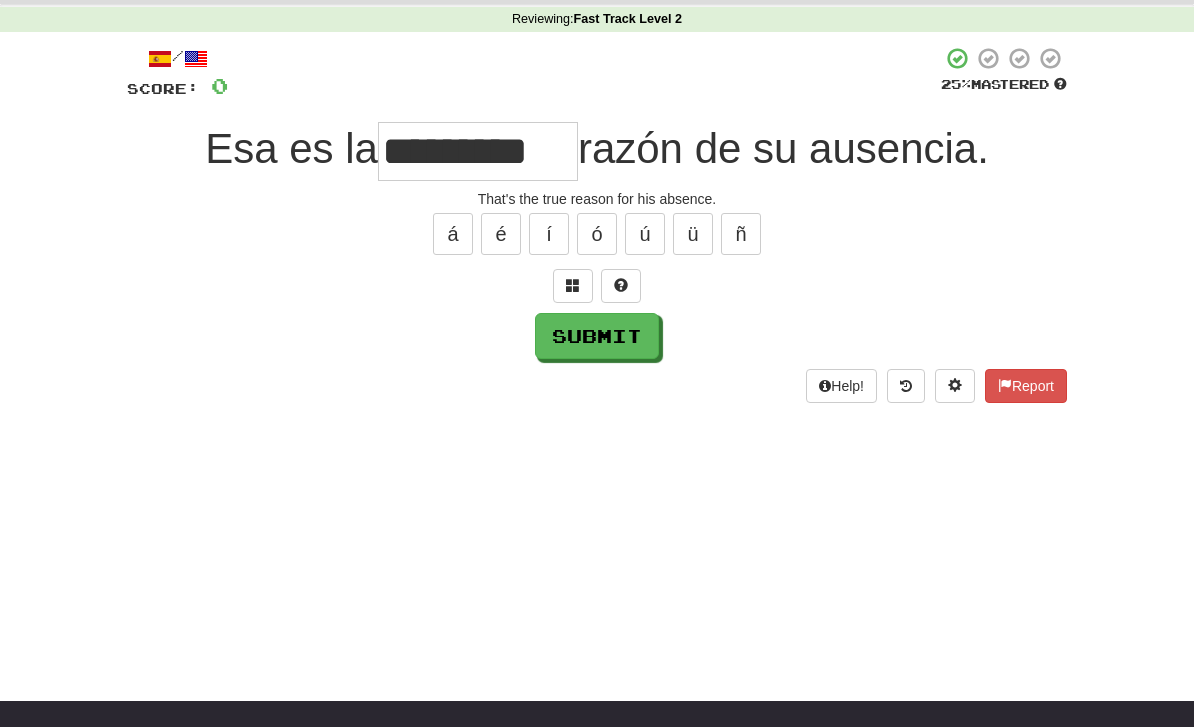 type on "*********" 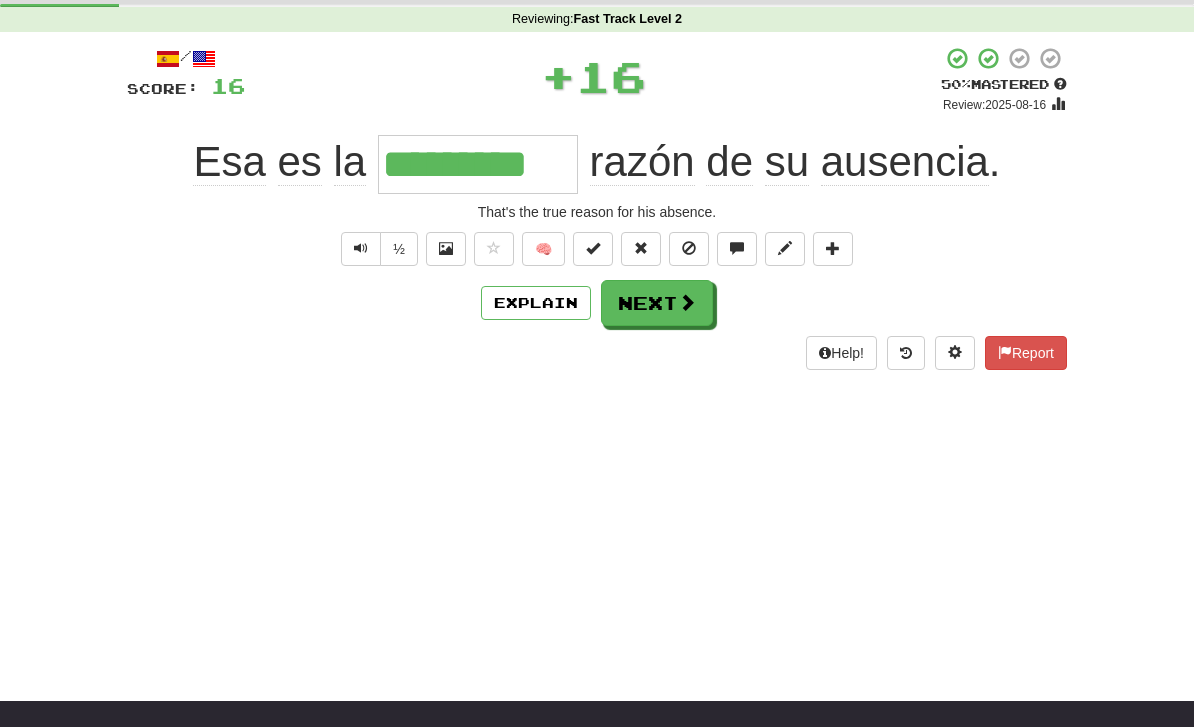 click on "Explain" at bounding box center [536, 303] 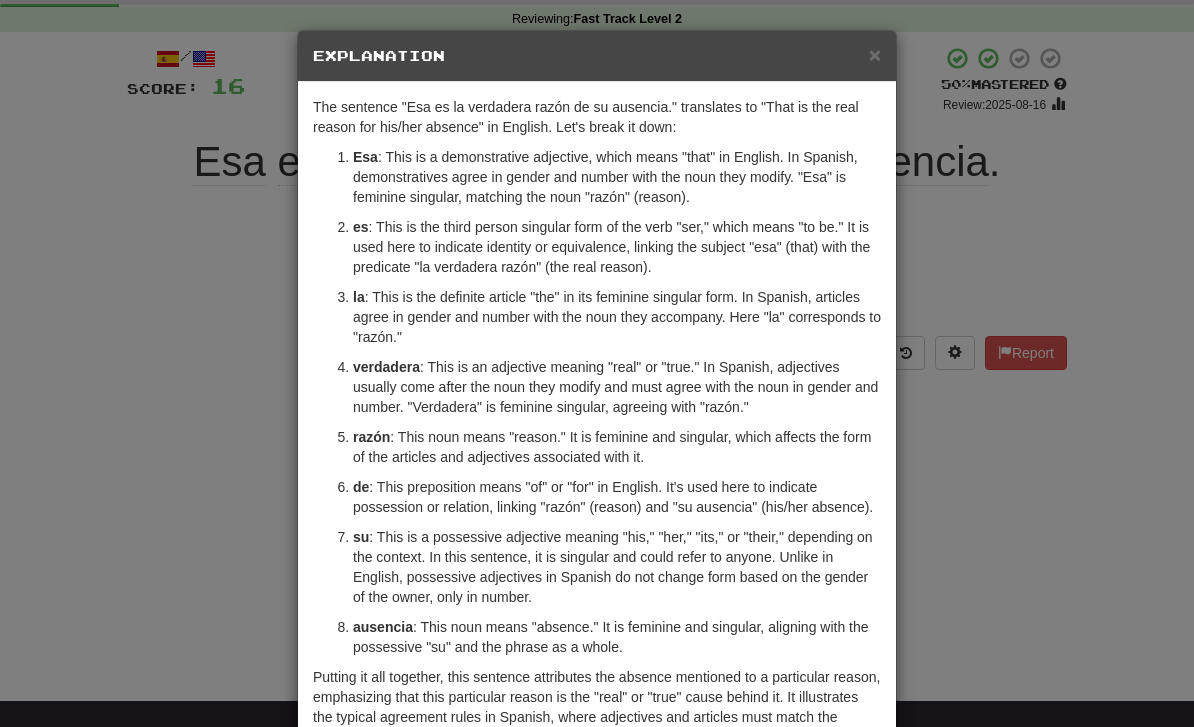 click on "× Explanation The sentence "Esa es la verdadera razón de su ausencia." translates to "That is the real reason for his/her absence" in English. Let's break it down:
Esa : This is a demonstrative adjective, which means "that" in English. In Spanish, demonstratives agree in gender and number with the noun they modify. "Esa" is feminine singular, matching the noun "razón" (reason).
es : This is the third person singular form of the verb "ser," which means "to be." It is used here to indicate identity or equivalence, linking the subject "esa" (that) with the predicate "la verdadera razón" (the real reason).
la : This is the definite article "the" in its feminine singular form. In Spanish, articles agree in gender and number with the noun they accompany. Here "la" corresponds to "razón."
verdadera
razón : This noun means "reason." It is feminine and singular, which affects the form of the articles and adjectives associated with it.
de
su
ausencia
! Close" at bounding box center (597, 363) 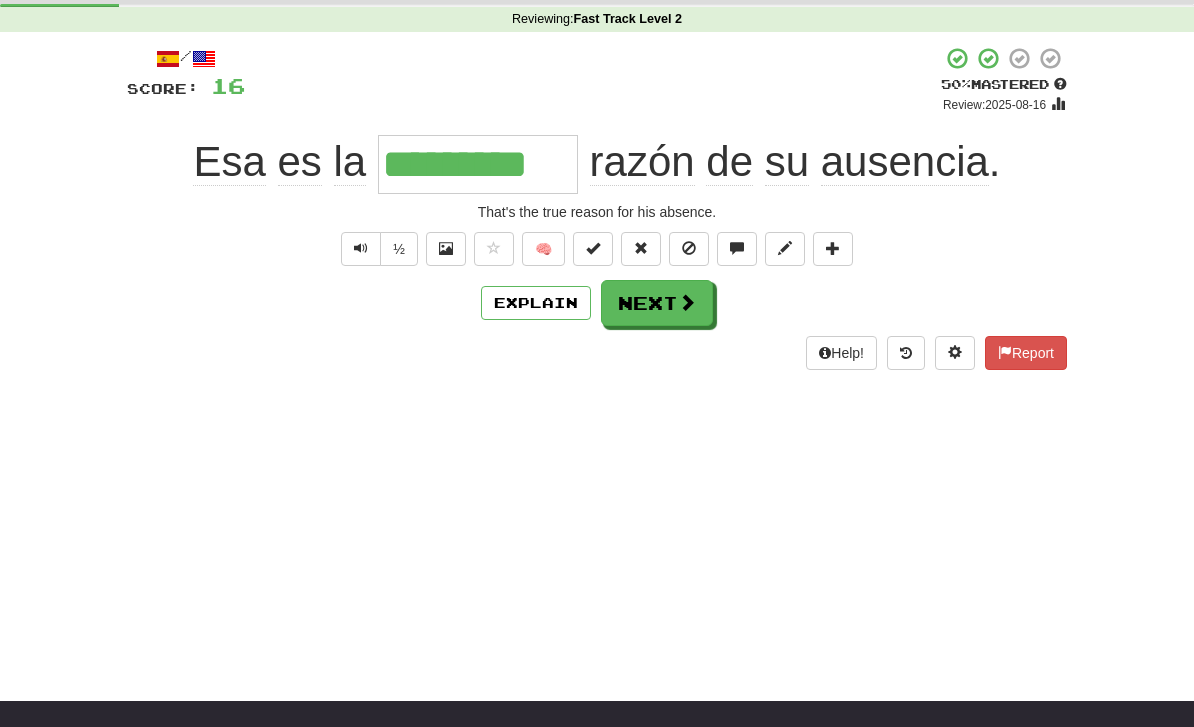 click on "Next" at bounding box center (657, 303) 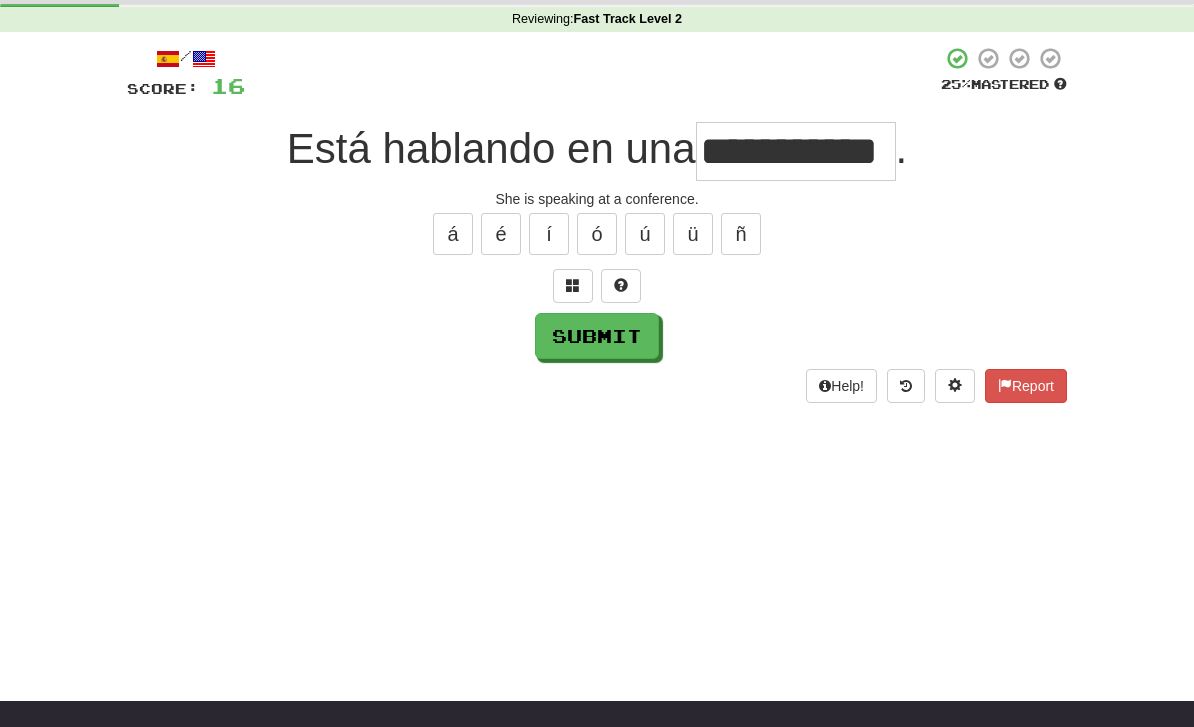 click on "Submit" at bounding box center [597, 336] 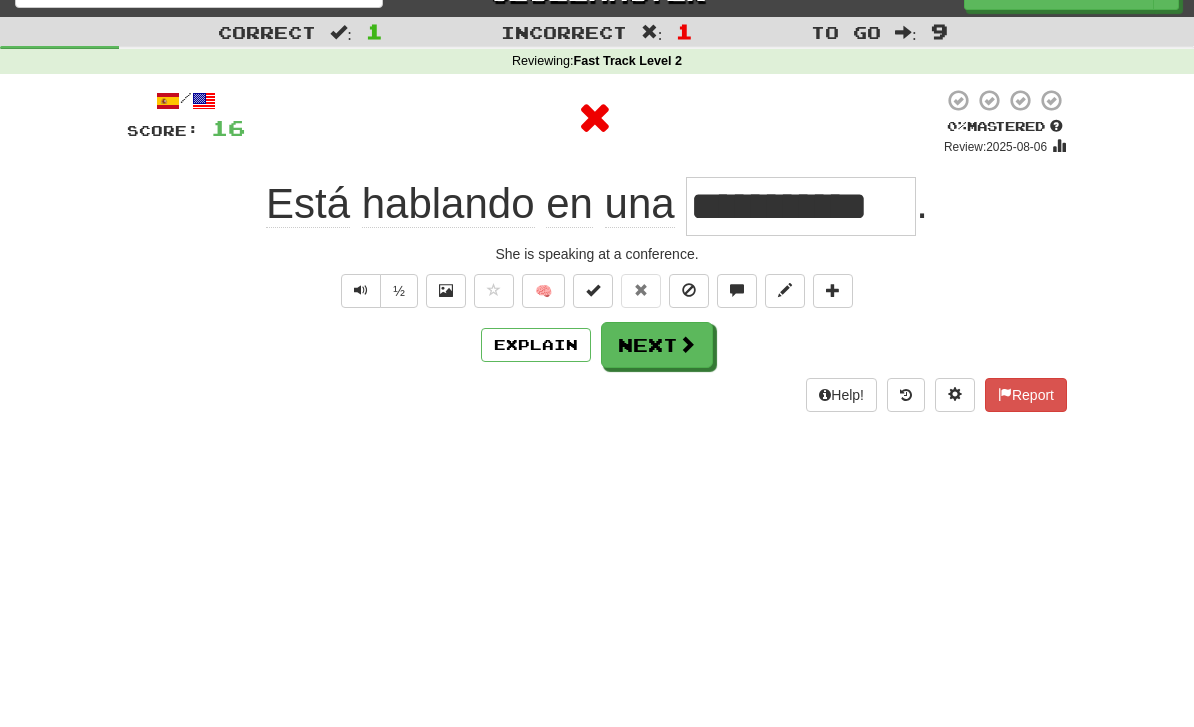 scroll, scrollTop: 33, scrollLeft: 0, axis: vertical 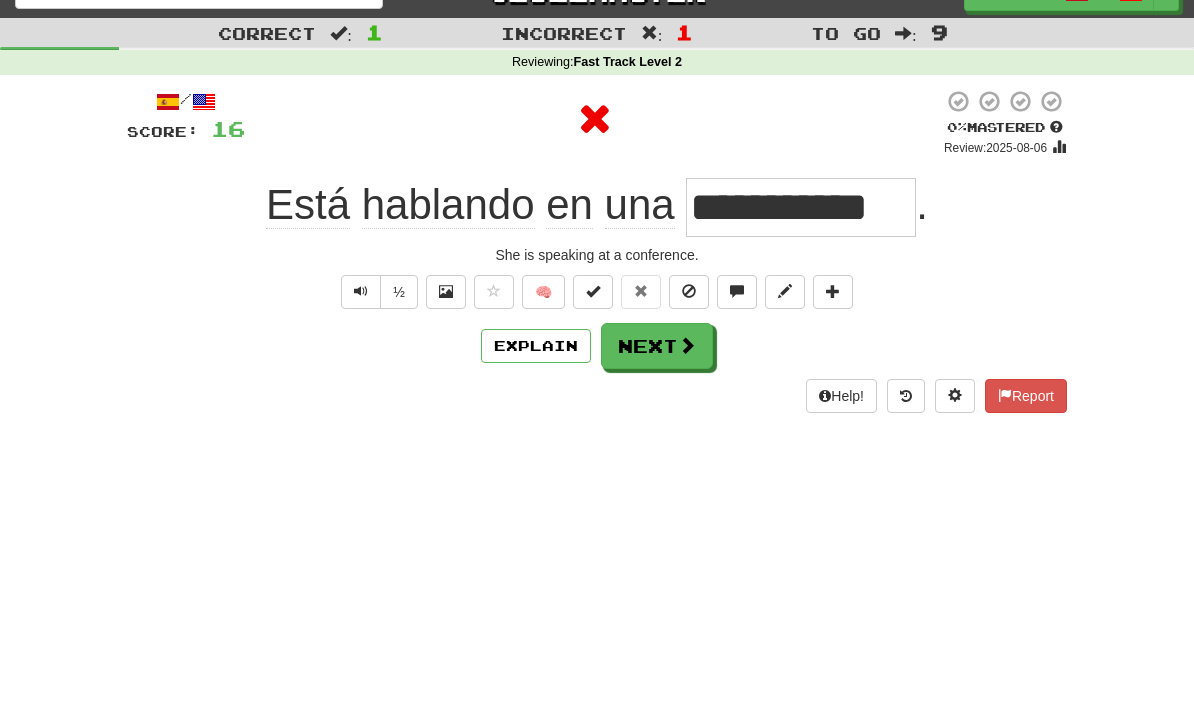 click on "Next" at bounding box center [657, 346] 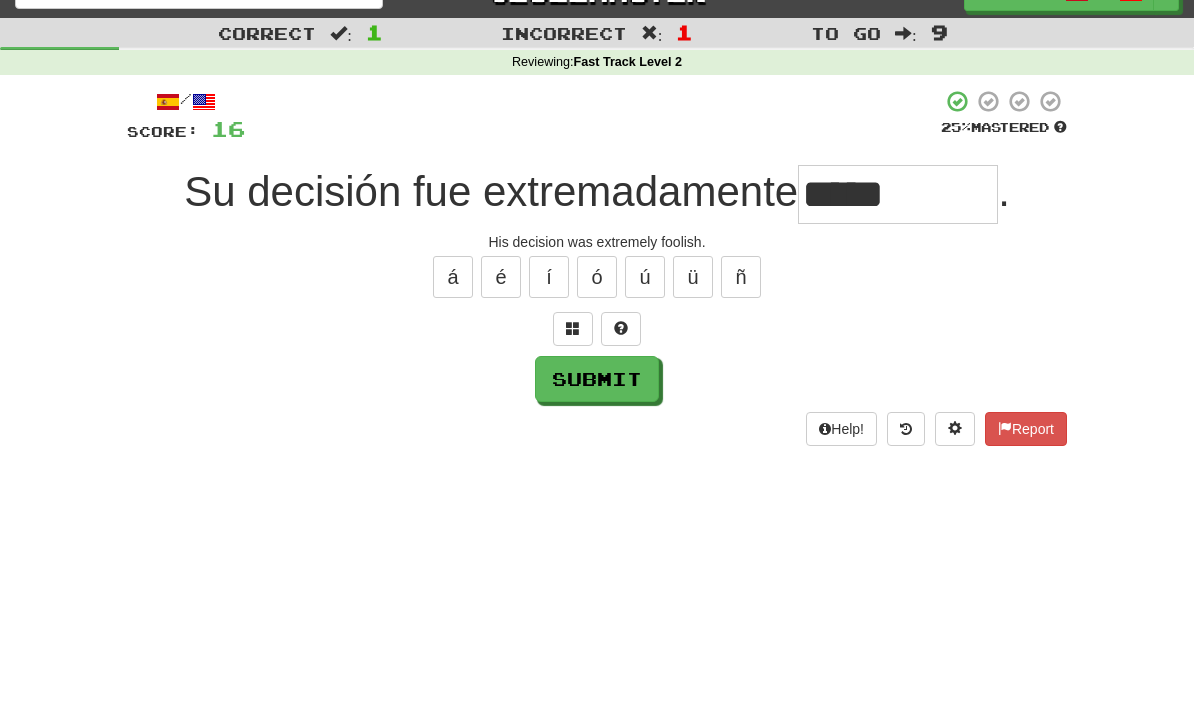 click on "Submit" at bounding box center [597, 379] 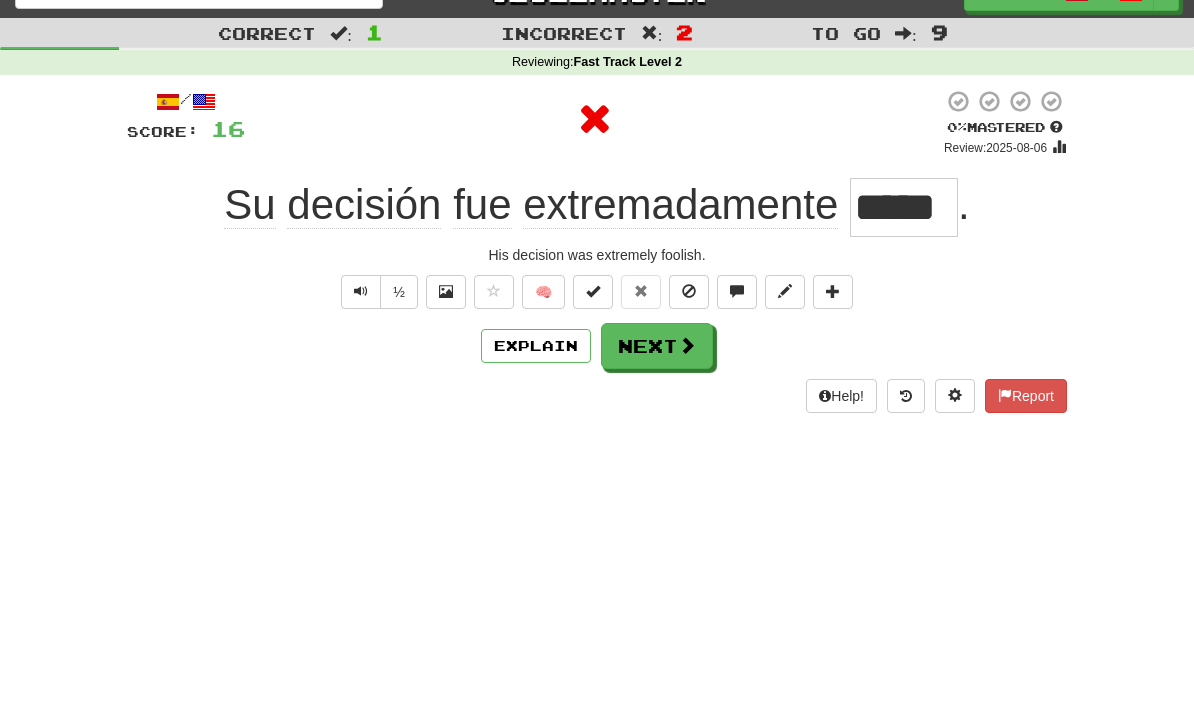 click on "Next" at bounding box center [657, 346] 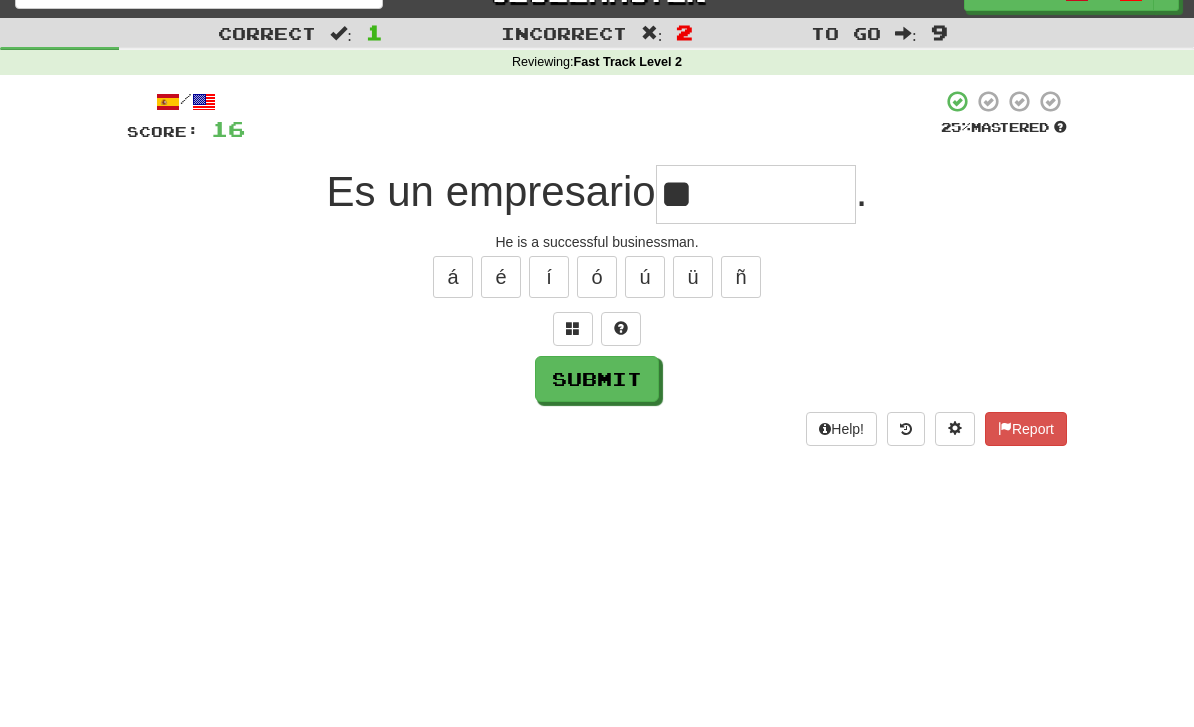 type on "*" 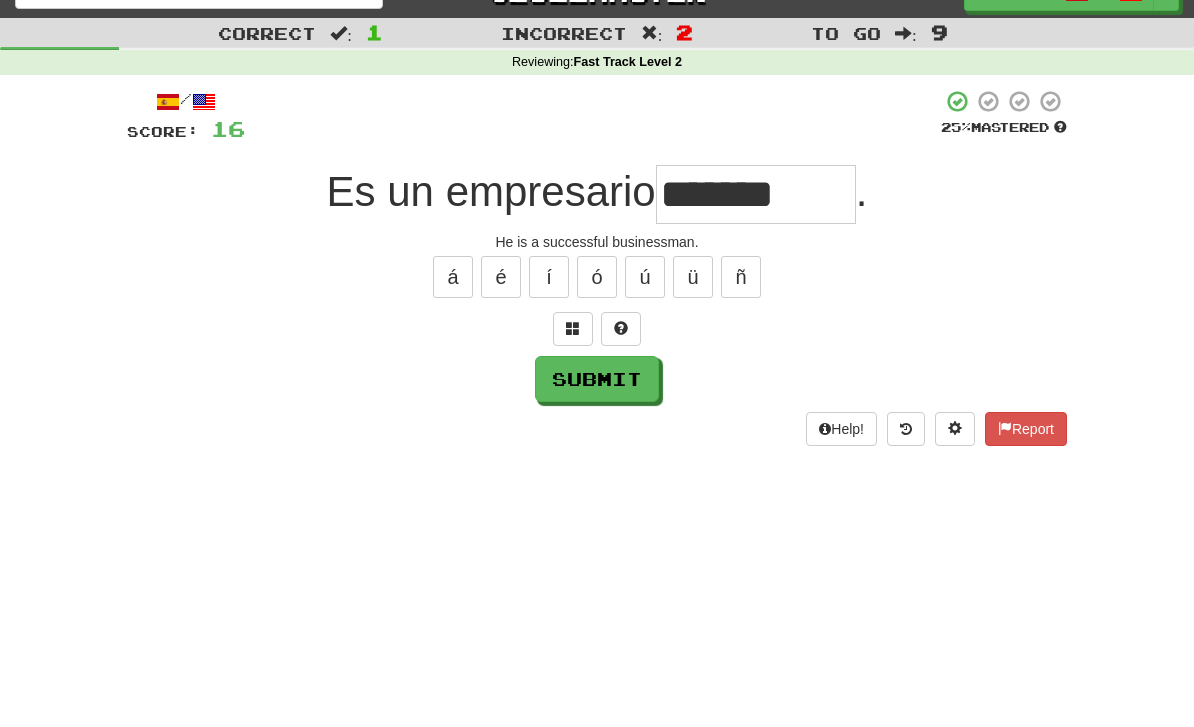type on "*******" 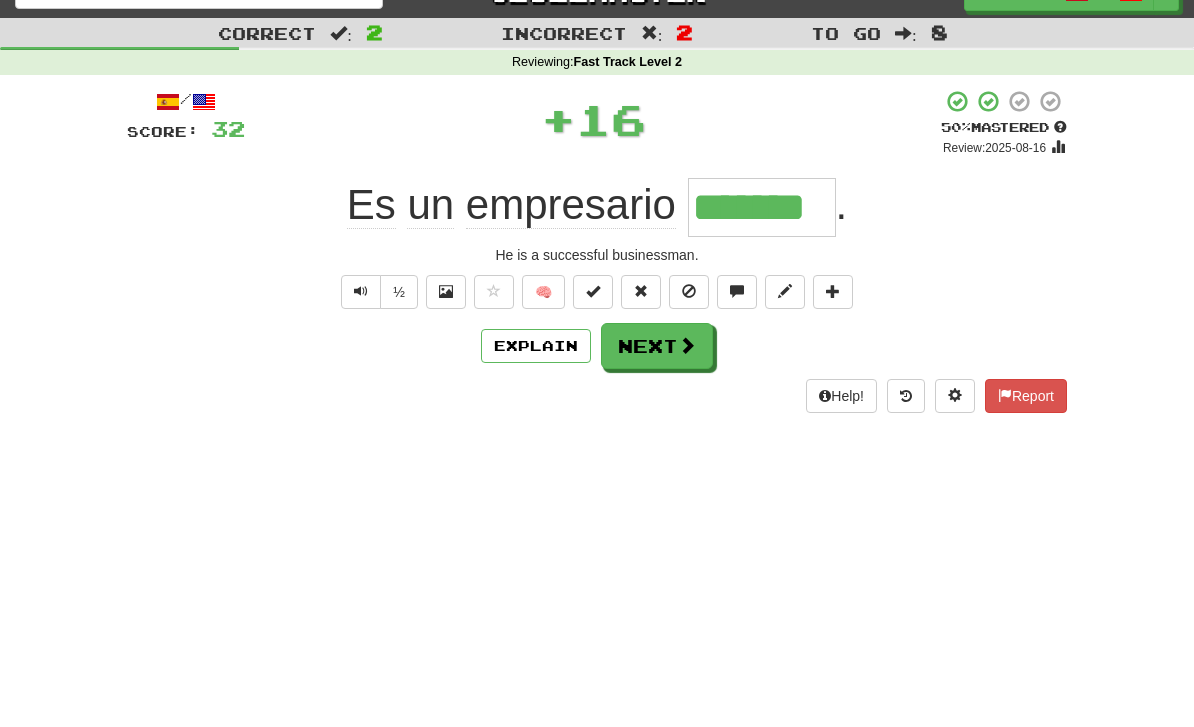 click on "Explain" at bounding box center (536, 346) 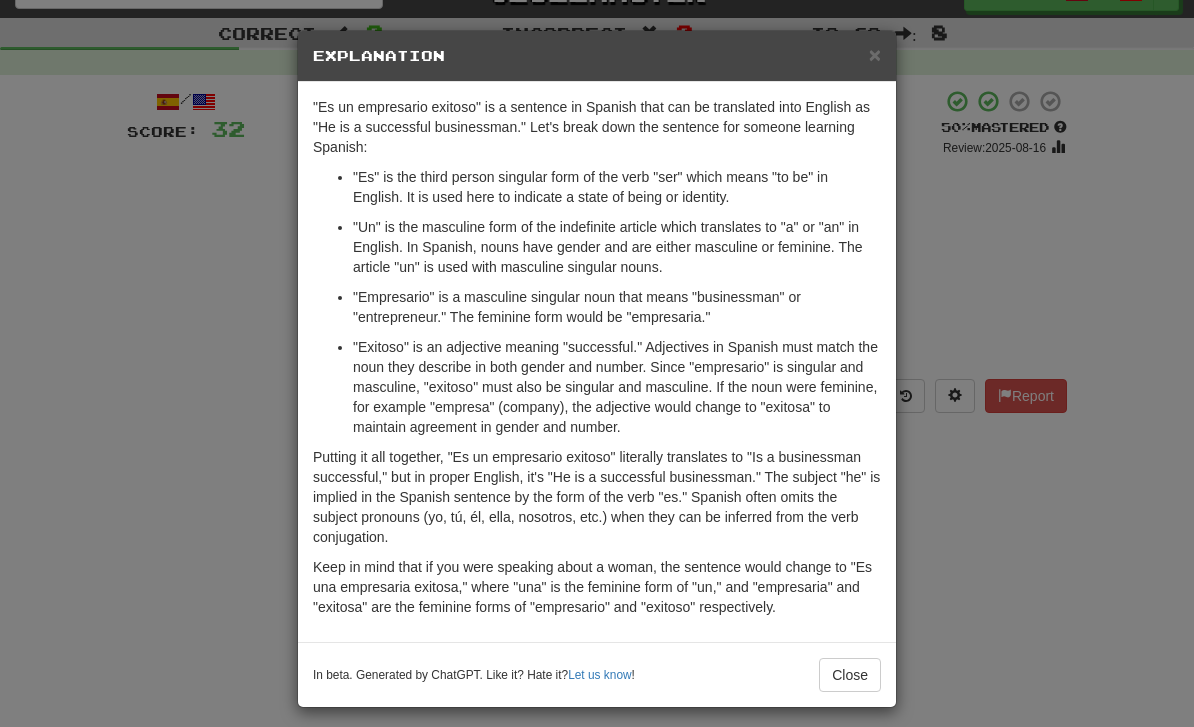 click on "Close" at bounding box center [850, 675] 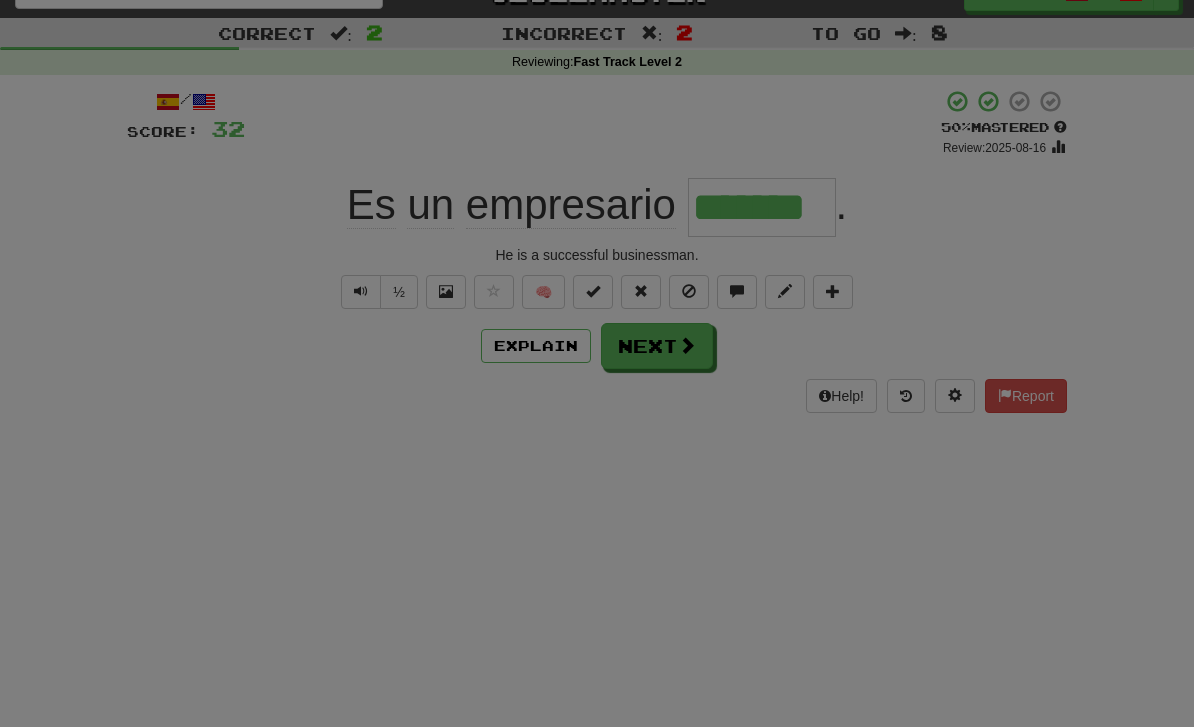 click on "× Explanation "Es un empresario exitoso" is a sentence in Spanish that can be translated into English as "He is a successful businessman." Let's break down the sentence for someone learning Spanish:
"Es" is the third person singular form of the verb "ser" which means "to be" in English. It is used here to indicate a state of being or identity.
"Un" is the masculine form of the indefinite article which translates to "a" or "an" in English. In Spanish, nouns have gender and are either masculine or feminine. The article "un" is used with masculine singular nouns.
"Empresario" is a masculine singular noun that means "businessman" or "entrepreneur." The feminine form would be "empresaria."
Keep in mind that if you were speaking about a woman, the sentence would change to "Es una empresaria exitosa," where "una" is the feminine form of "un," and "empresaria" and "exitosa" are the feminine forms of "empresario" and "exitoso" respectively. Let us know ! Close" at bounding box center [597, 363] 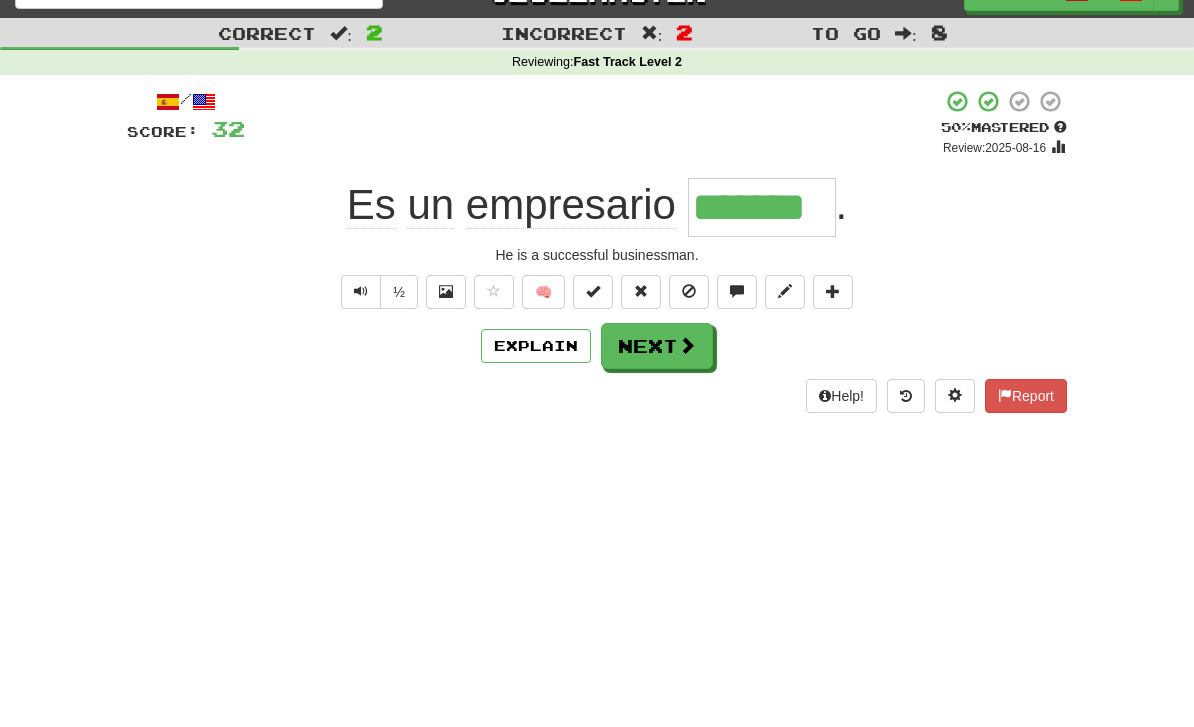 click on "Next" at bounding box center (657, 346) 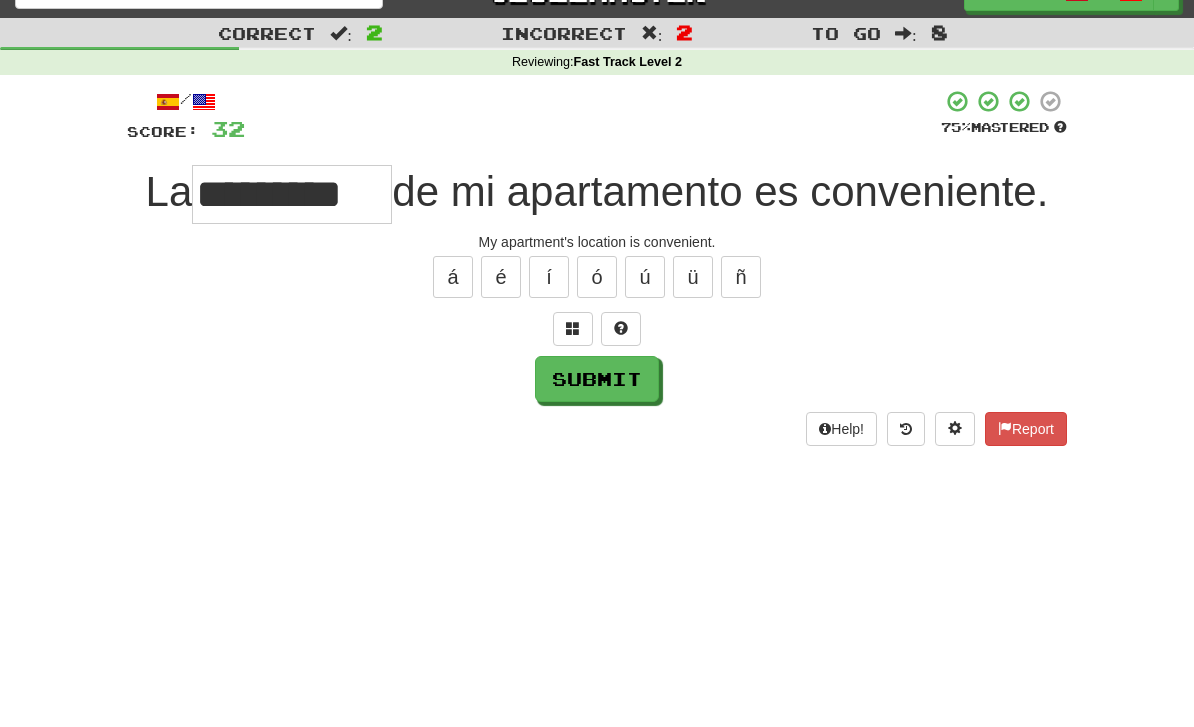 type on "*********" 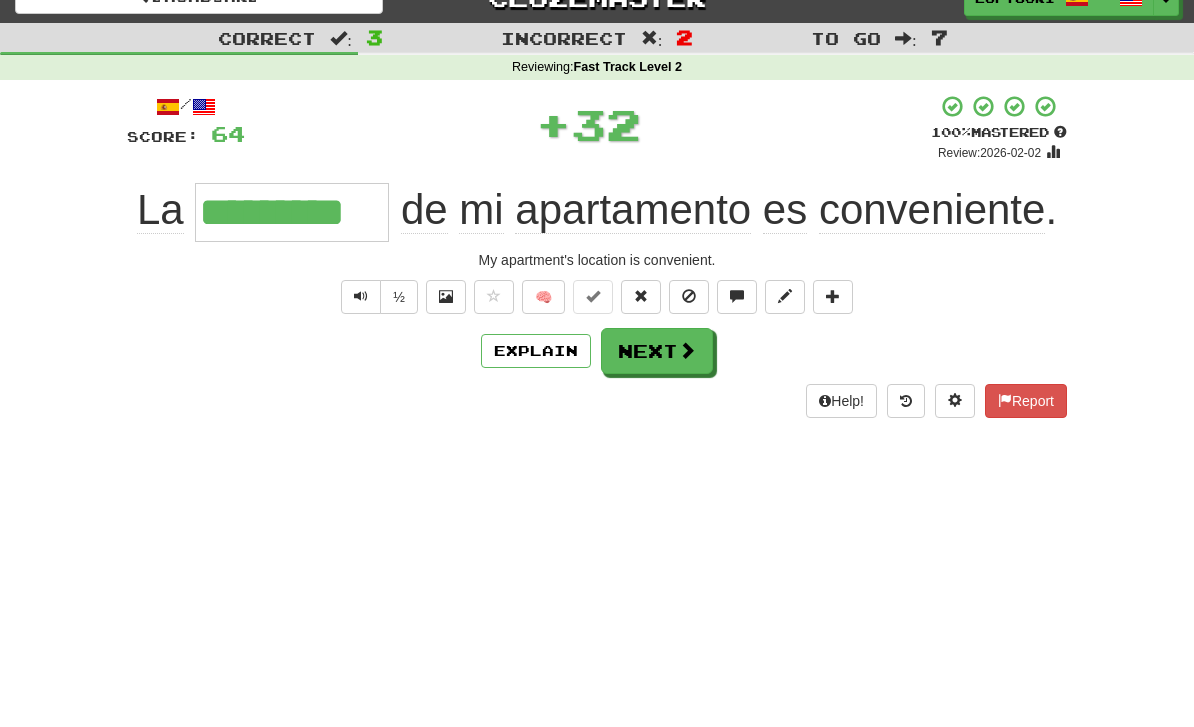 scroll, scrollTop: 0, scrollLeft: 0, axis: both 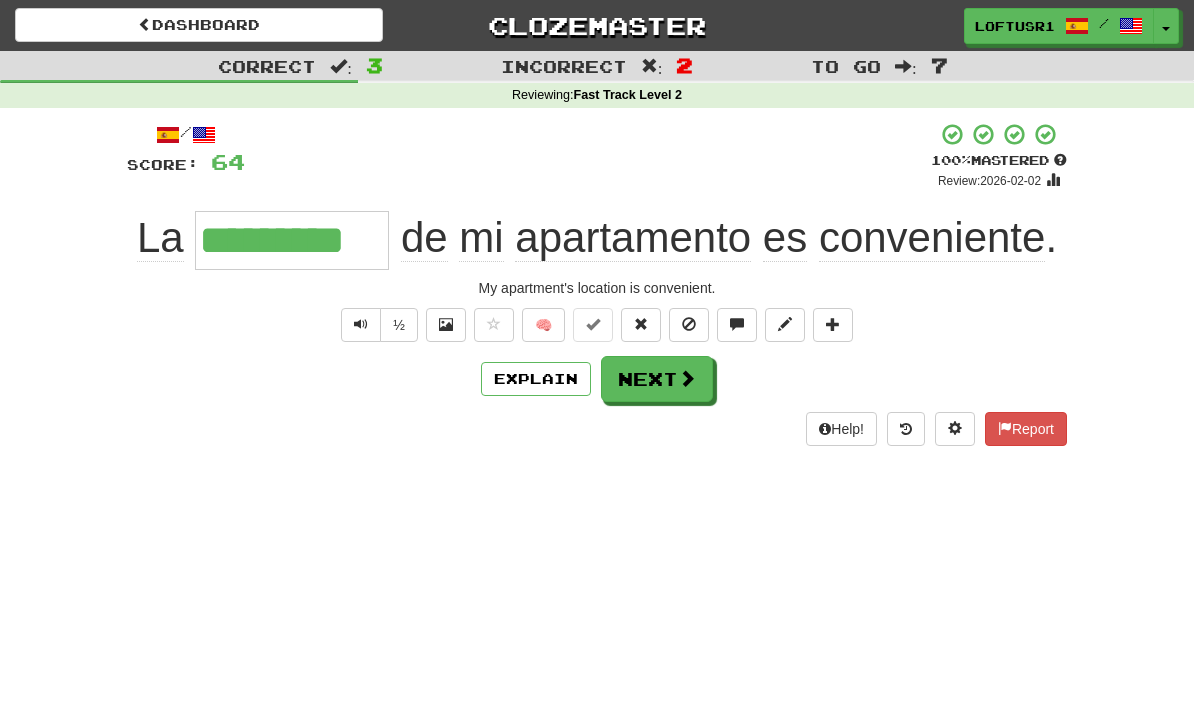 click on "Next" at bounding box center [657, 379] 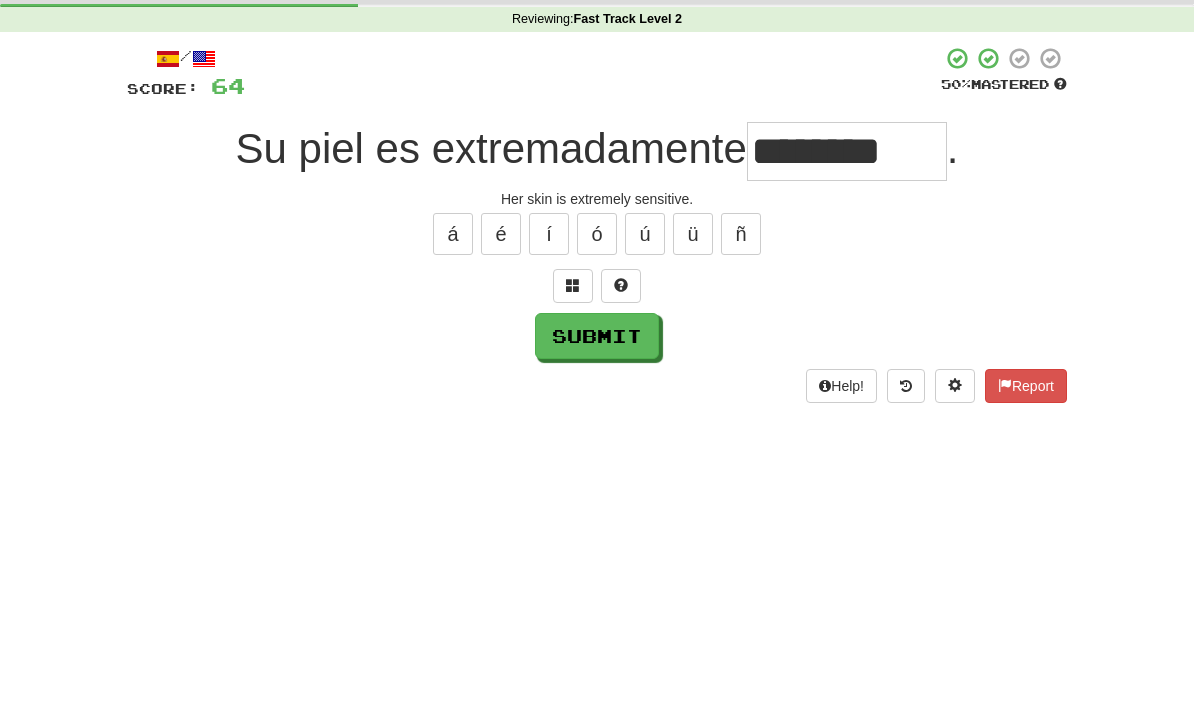 scroll, scrollTop: 76, scrollLeft: 0, axis: vertical 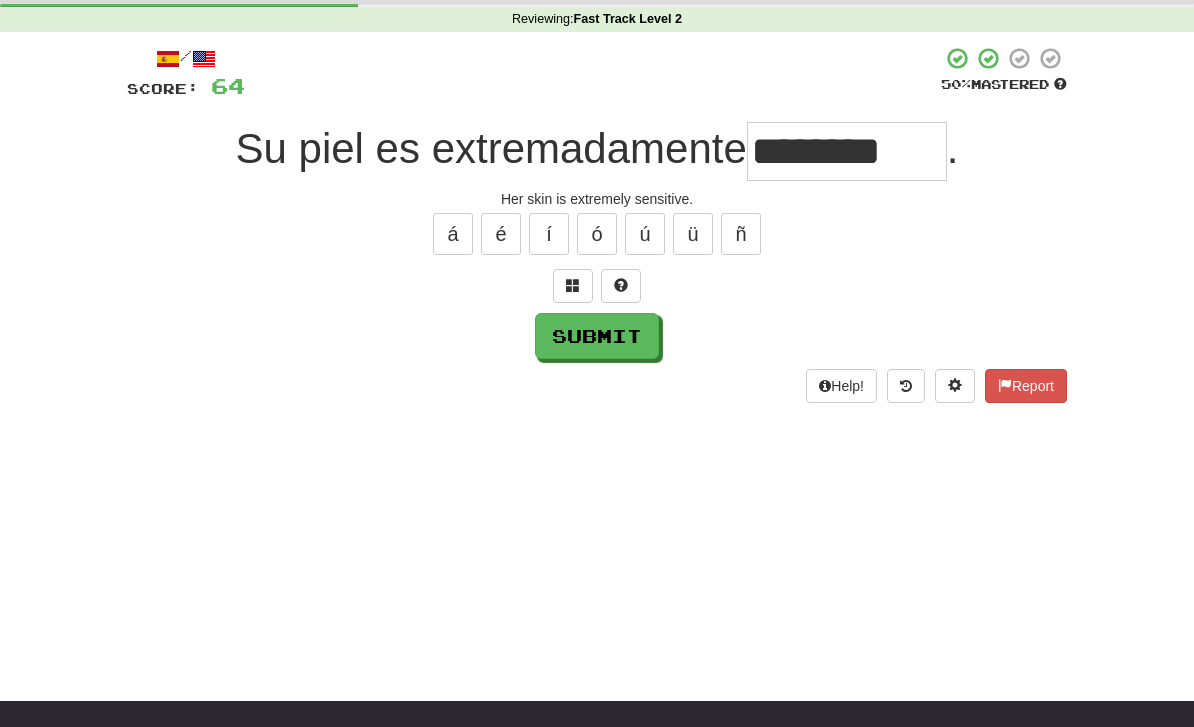 type on "********" 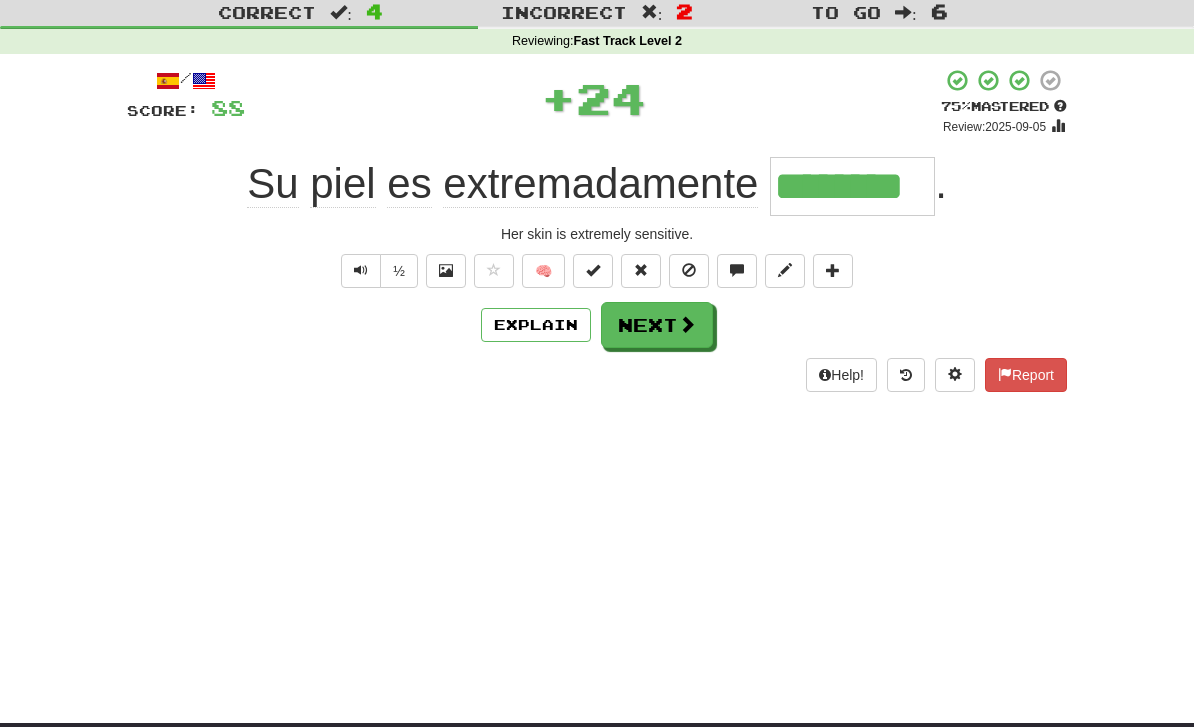 scroll, scrollTop: 0, scrollLeft: 0, axis: both 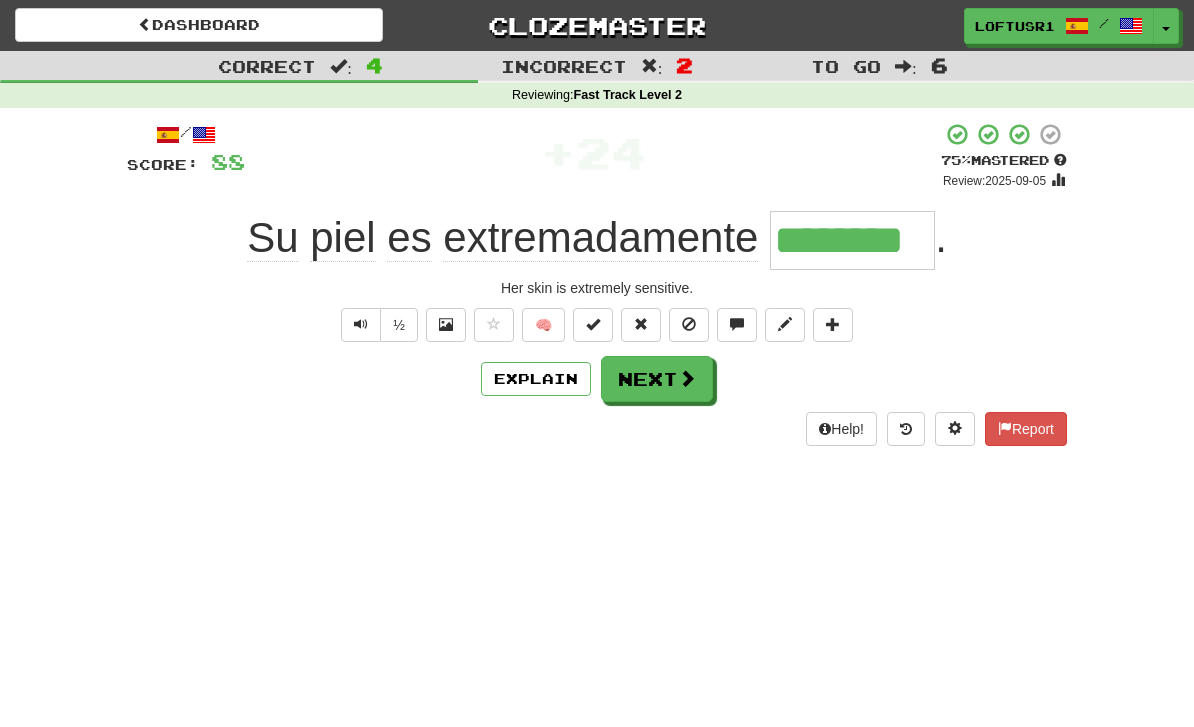 click on "Next" at bounding box center (657, 379) 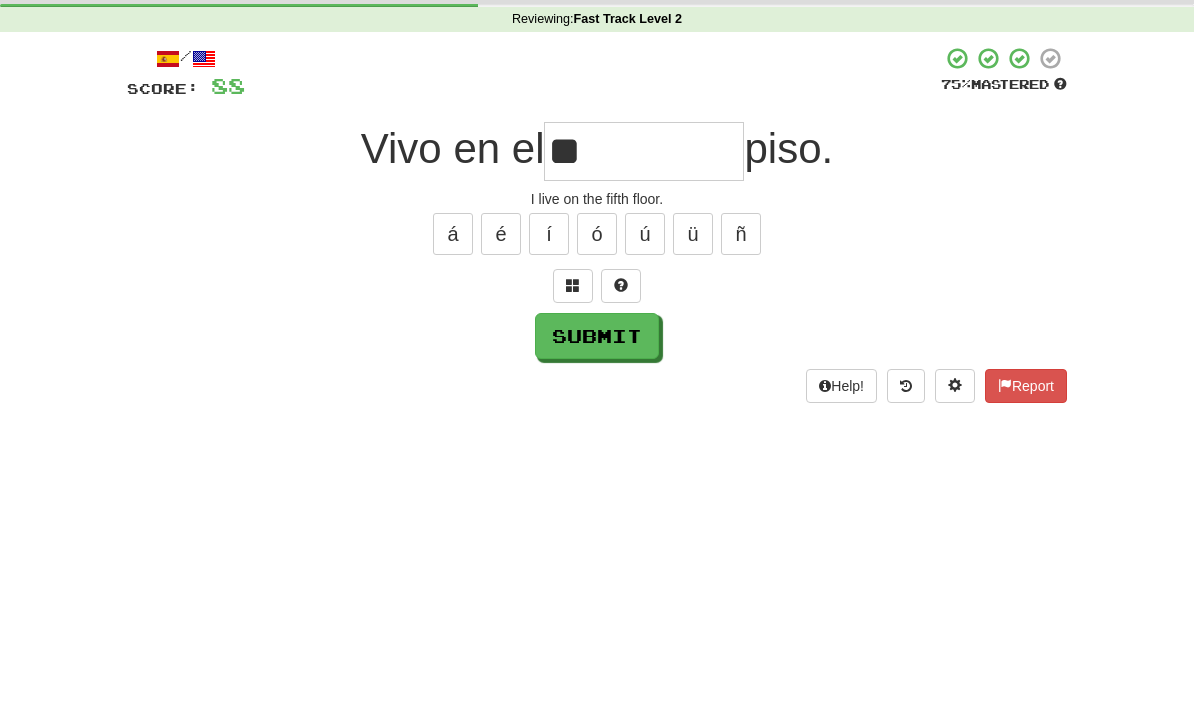 type on "*" 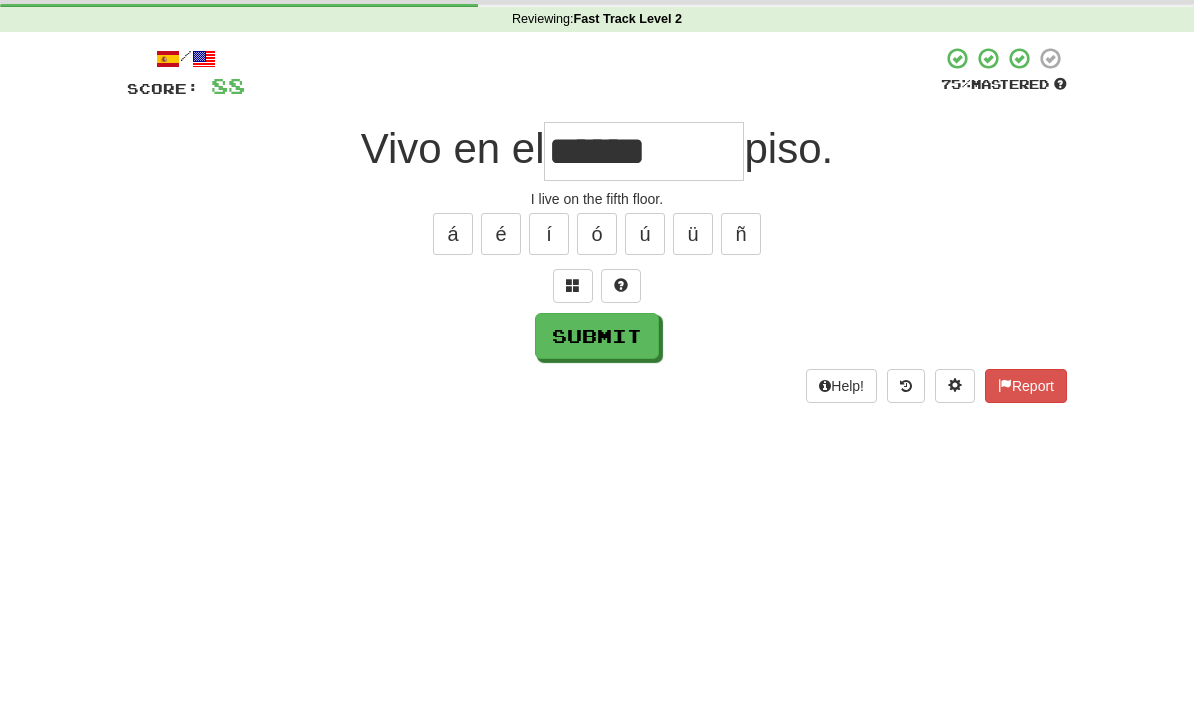 scroll, scrollTop: 76, scrollLeft: 0, axis: vertical 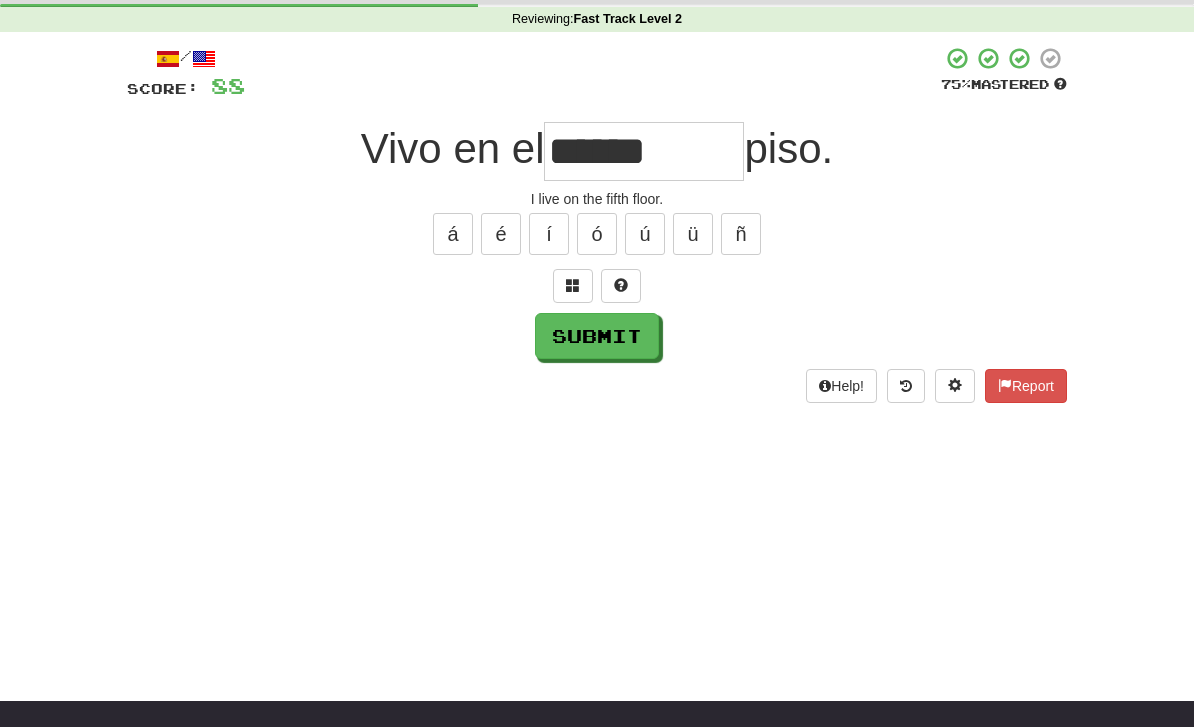 type on "******" 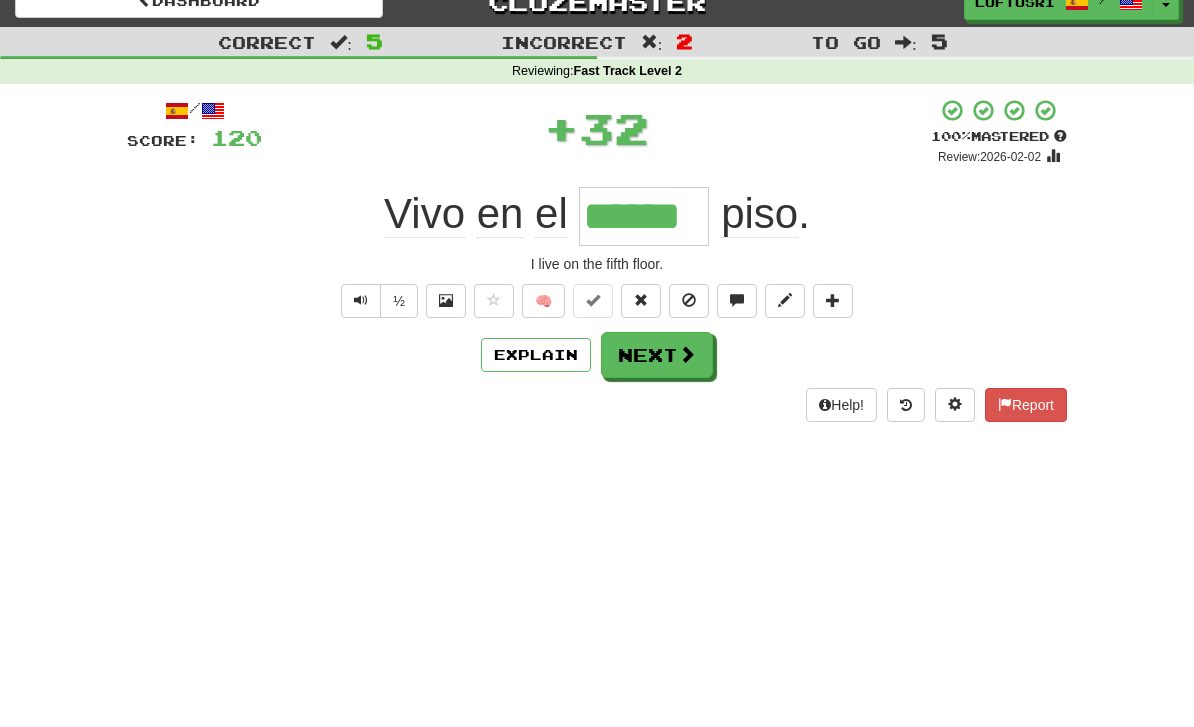 scroll, scrollTop: 0, scrollLeft: 0, axis: both 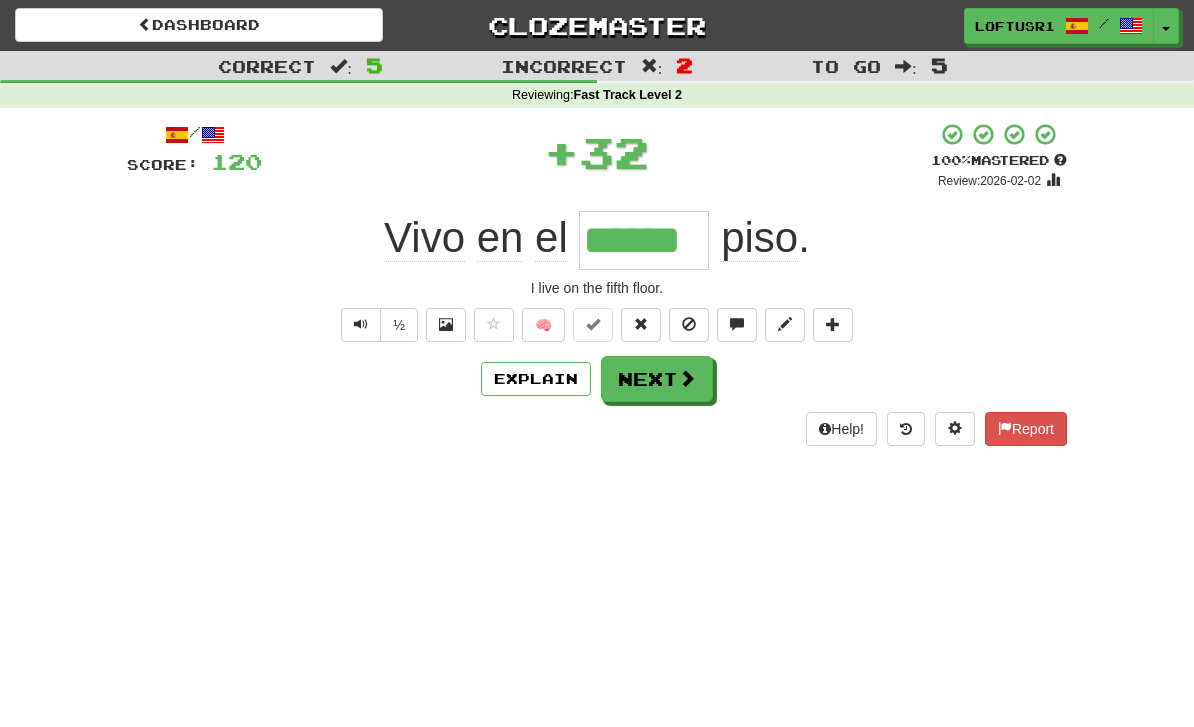 click on "Next" at bounding box center (657, 379) 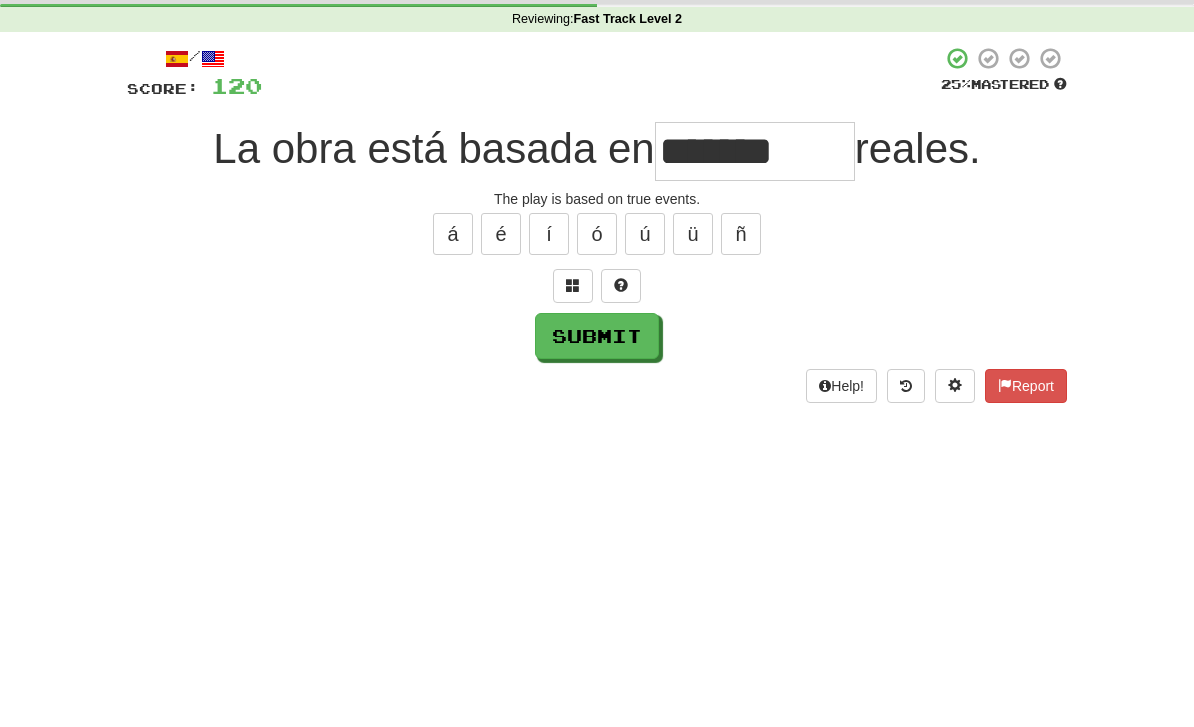 scroll, scrollTop: 76, scrollLeft: 0, axis: vertical 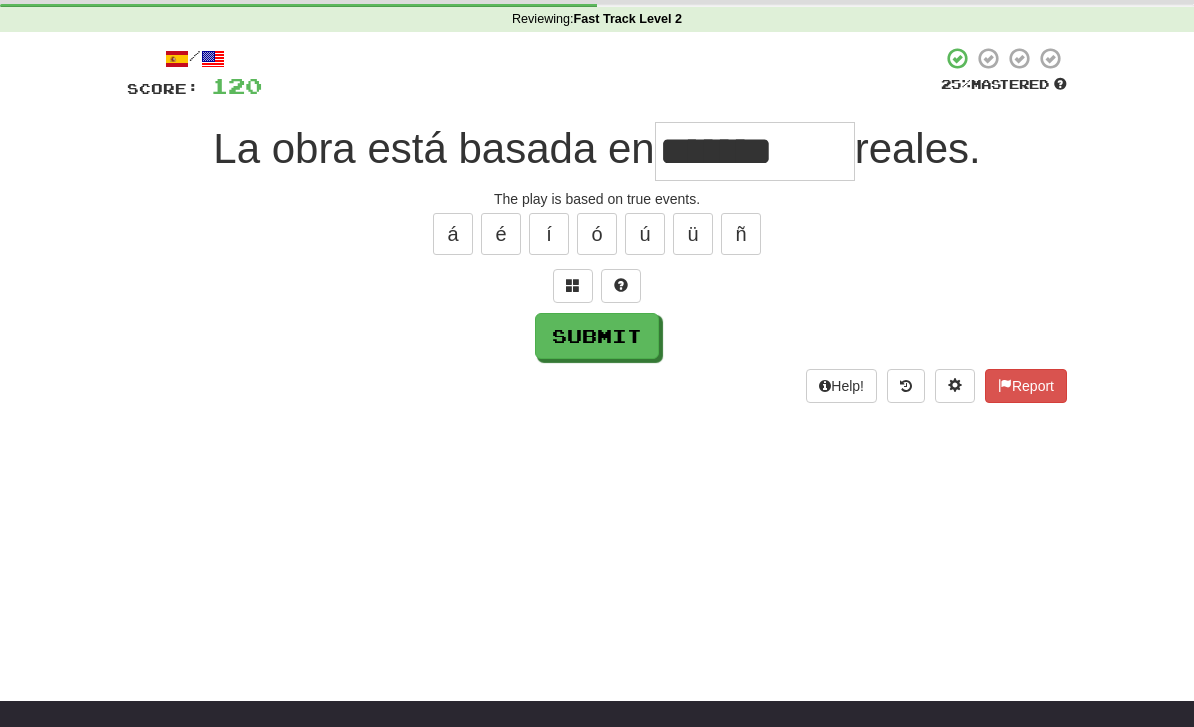 click on "Submit" at bounding box center [597, 336] 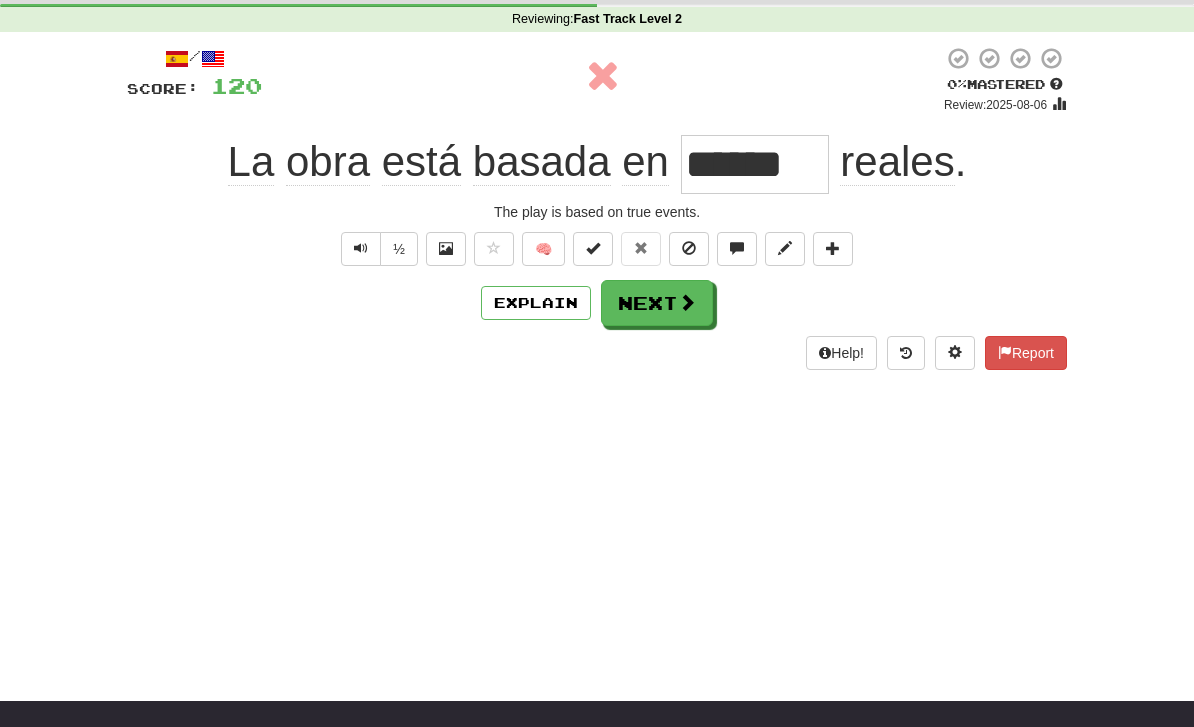 click on "Next" at bounding box center (657, 303) 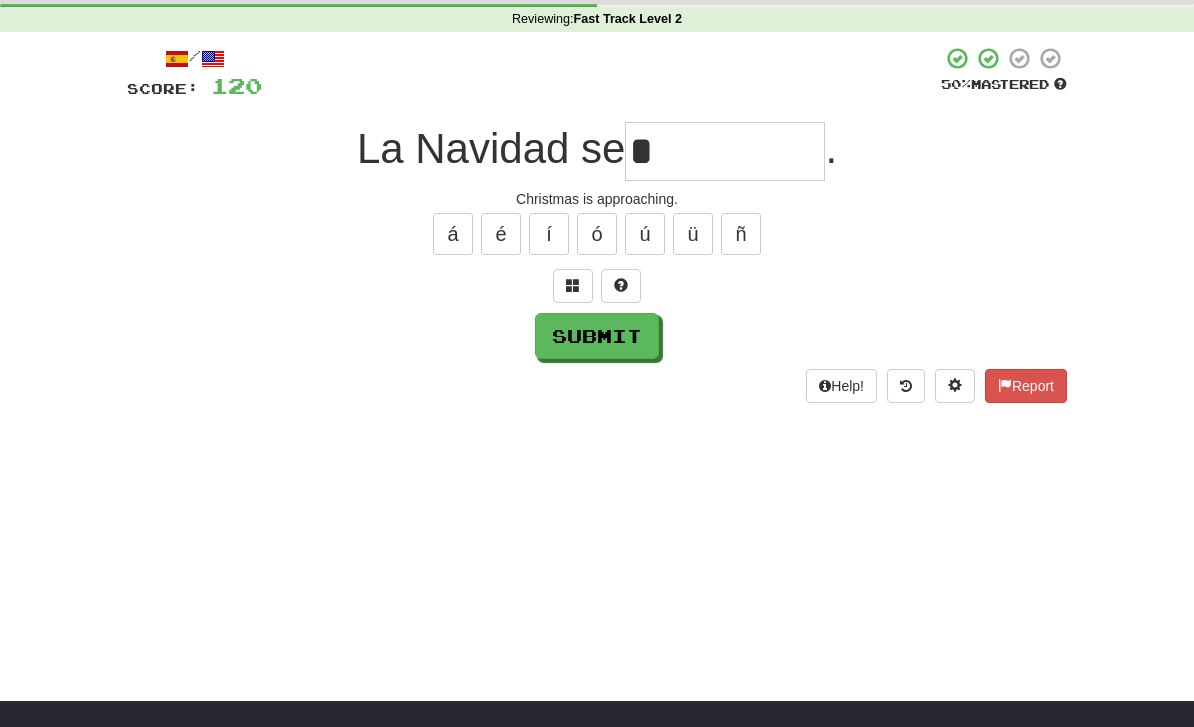 click on "Submit" at bounding box center (597, 336) 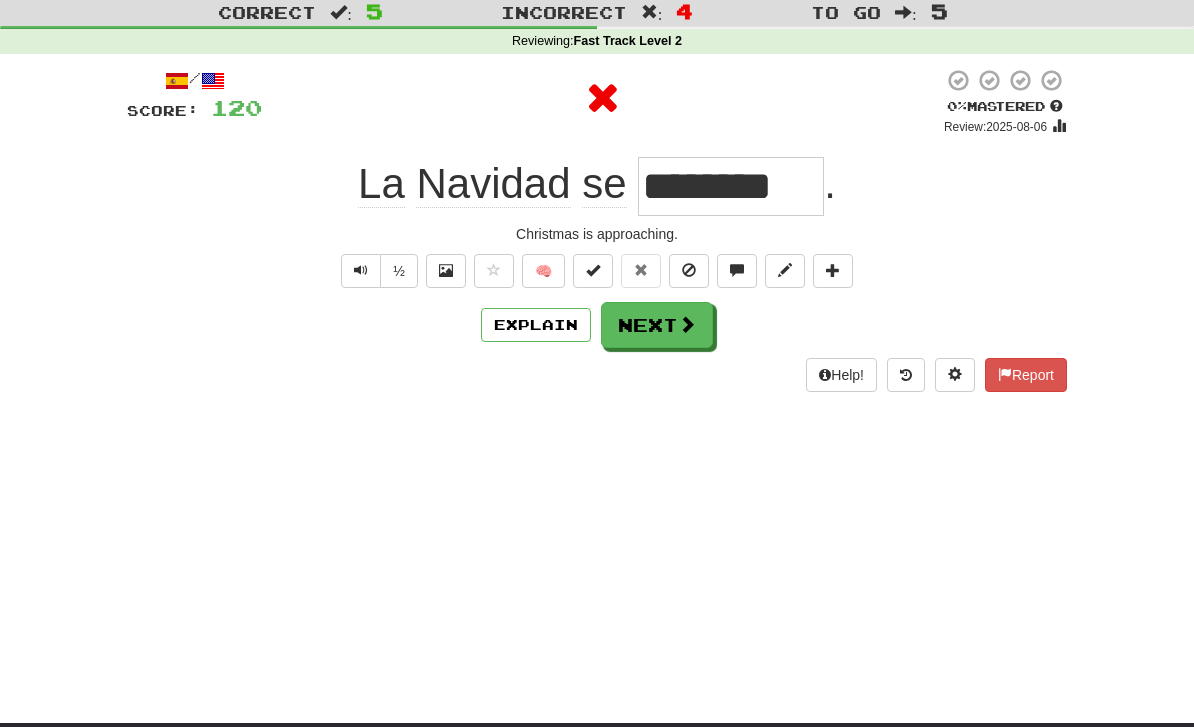 scroll, scrollTop: 0, scrollLeft: 0, axis: both 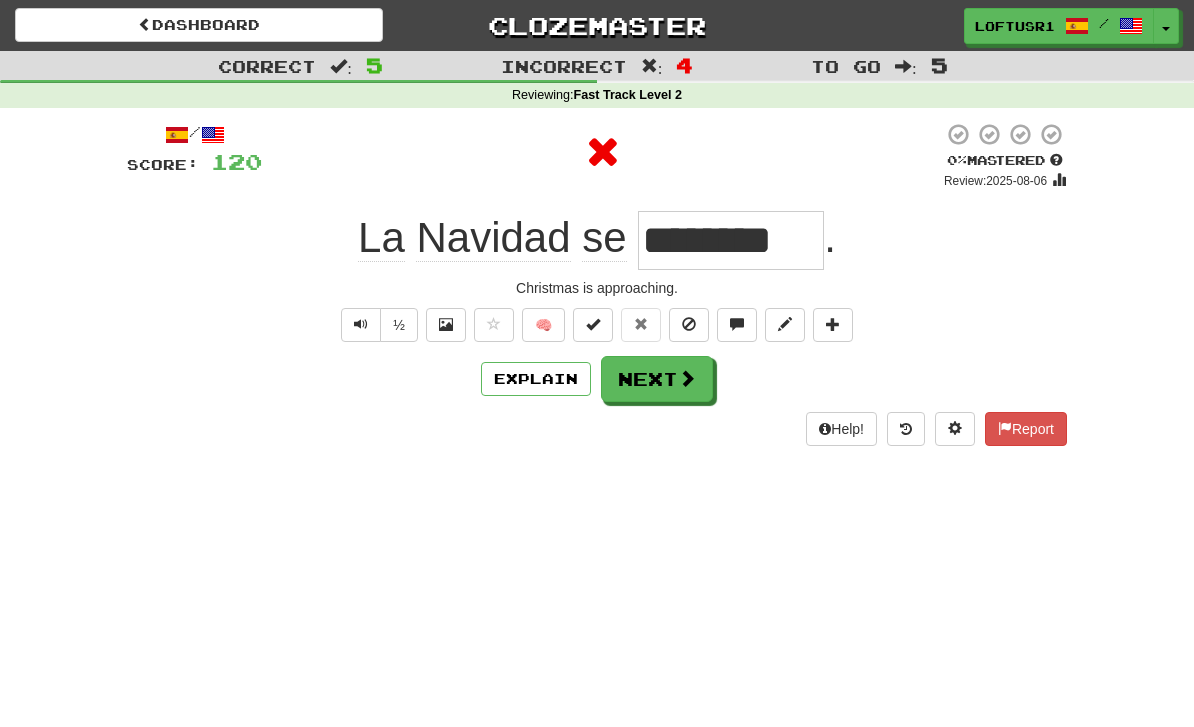 click on "Explain" at bounding box center (536, 379) 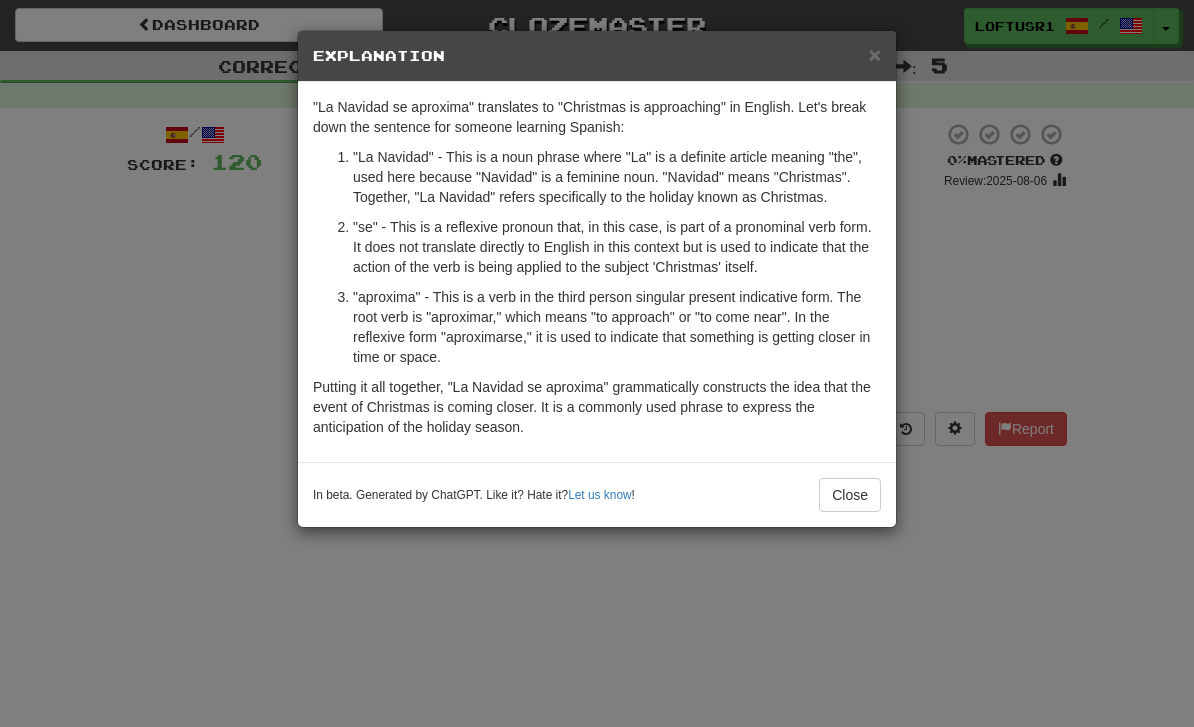 click on "Close" at bounding box center (850, 495) 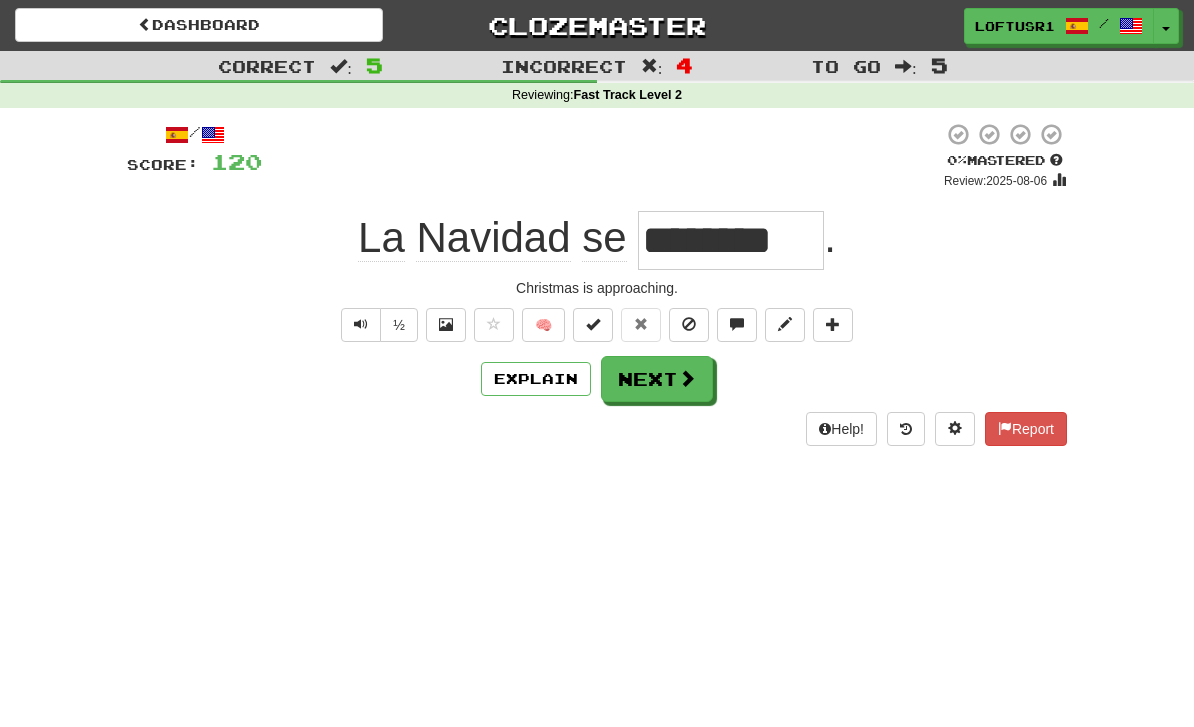 click on "Next" at bounding box center (657, 379) 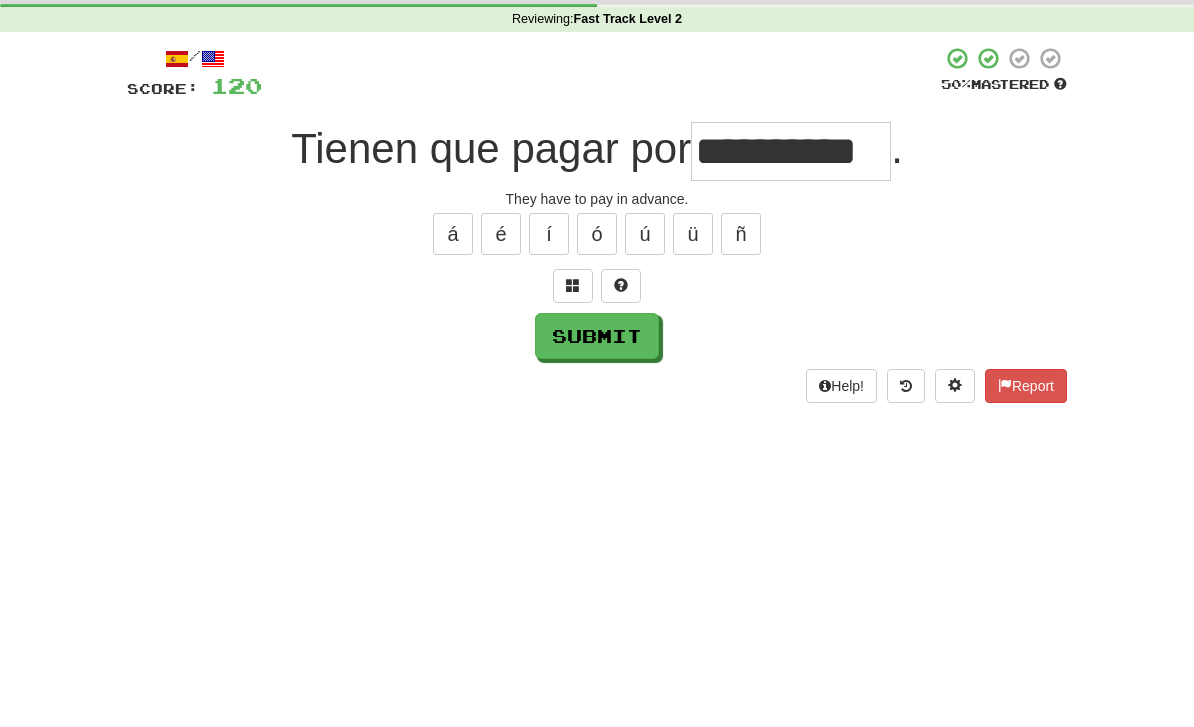 scroll, scrollTop: 76, scrollLeft: 0, axis: vertical 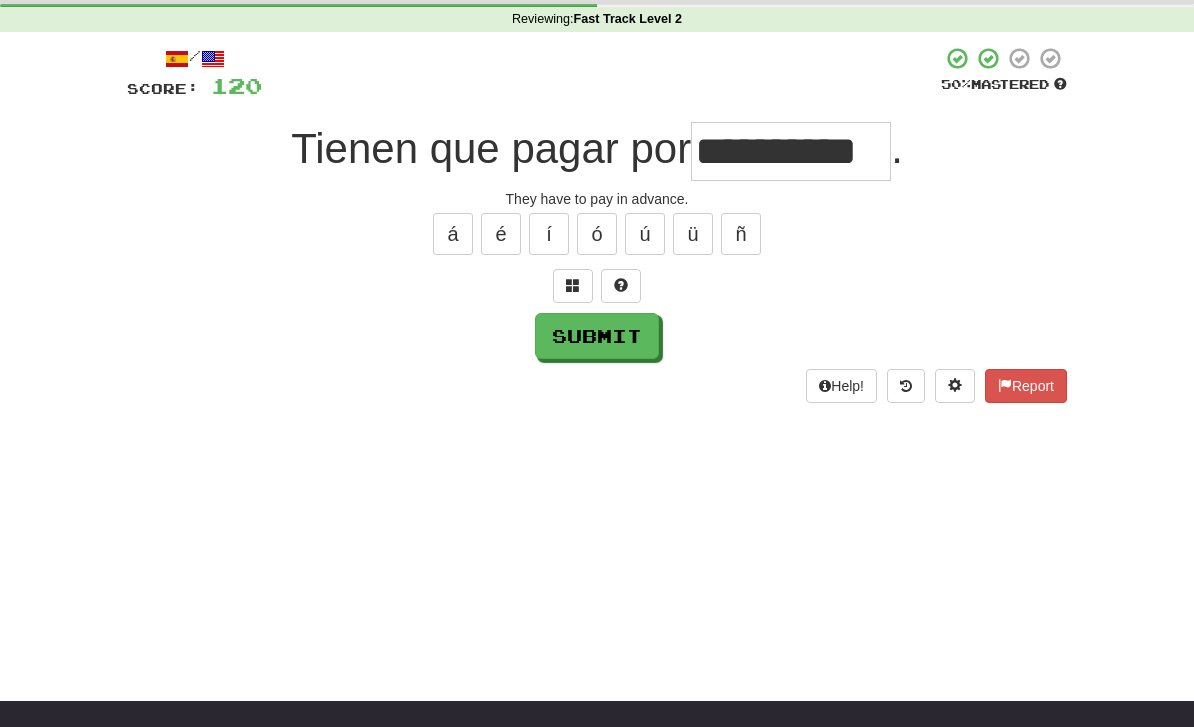 type on "**********" 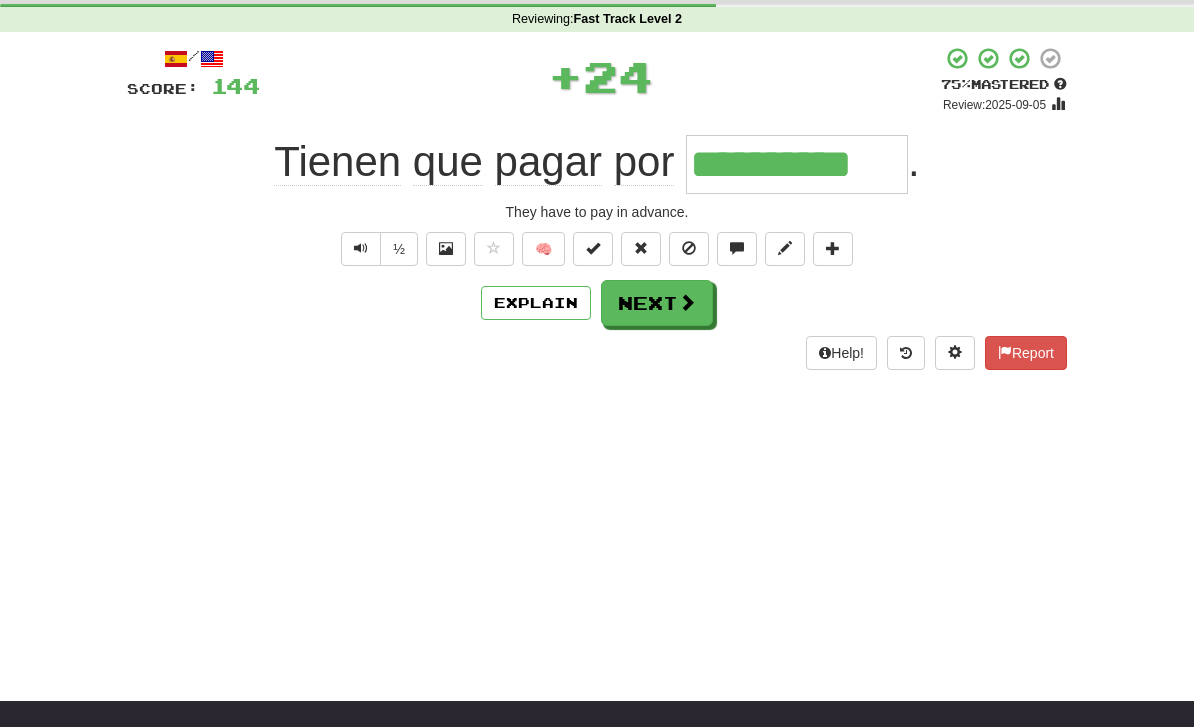 click on "Explain" at bounding box center [536, 303] 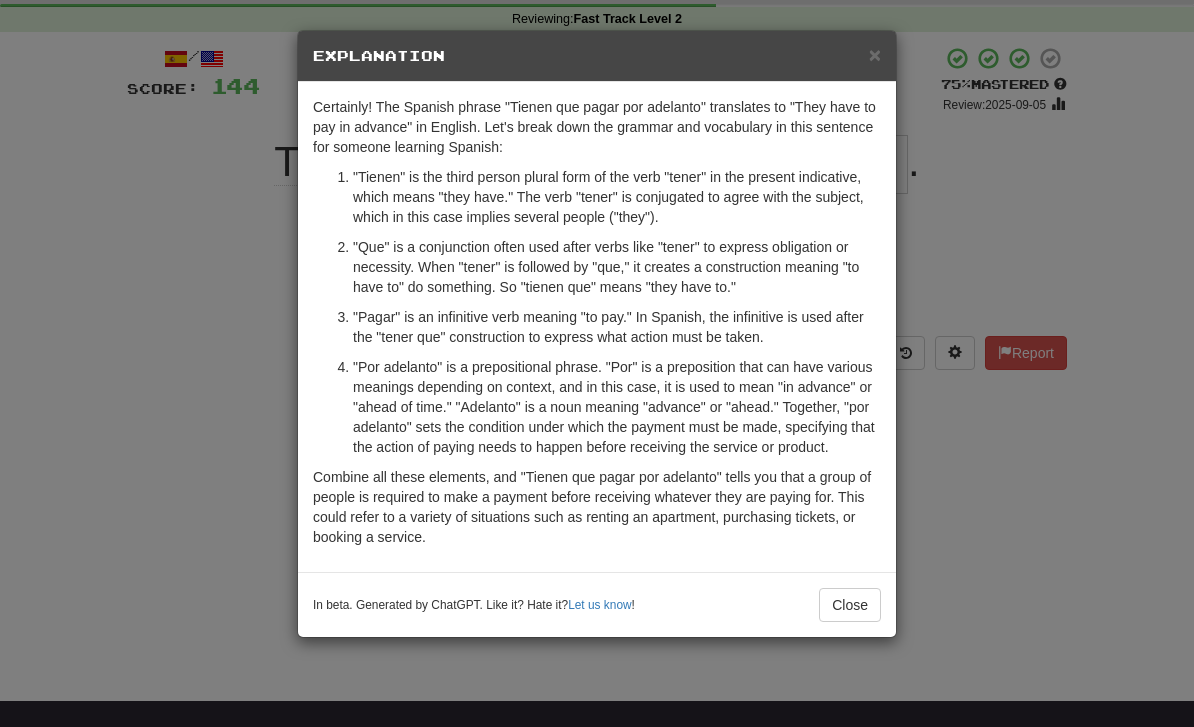 click on "Close" at bounding box center (850, 605) 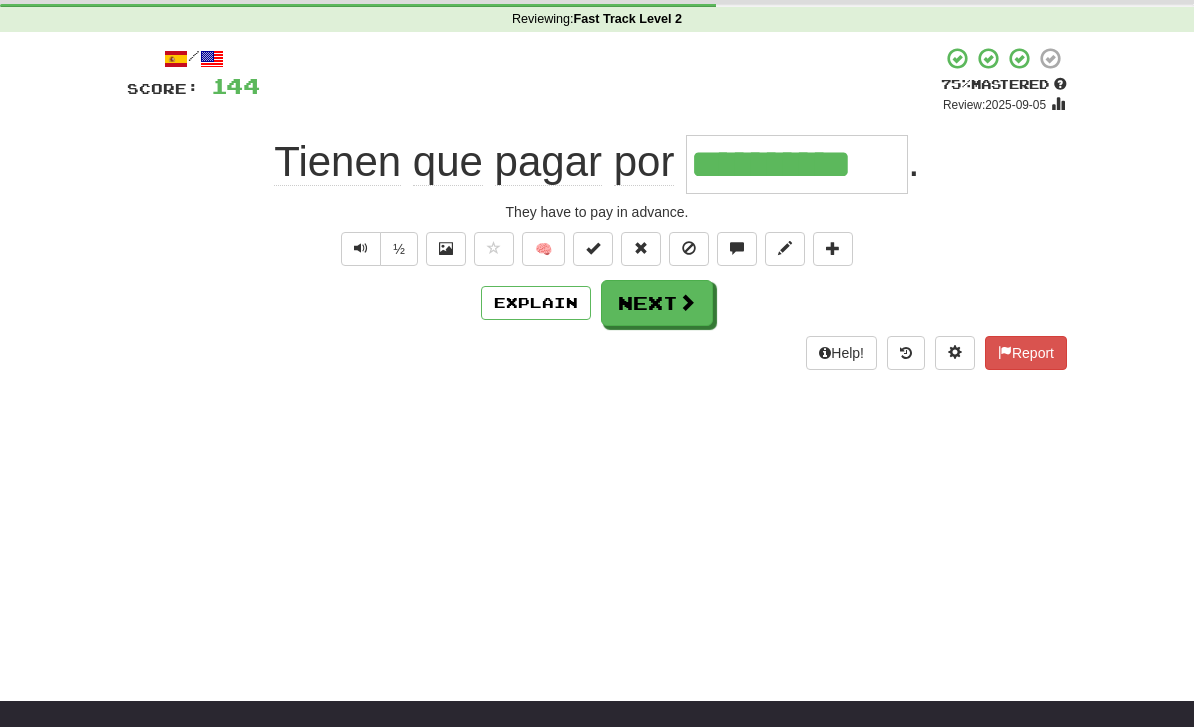 click on "Next" at bounding box center (657, 303) 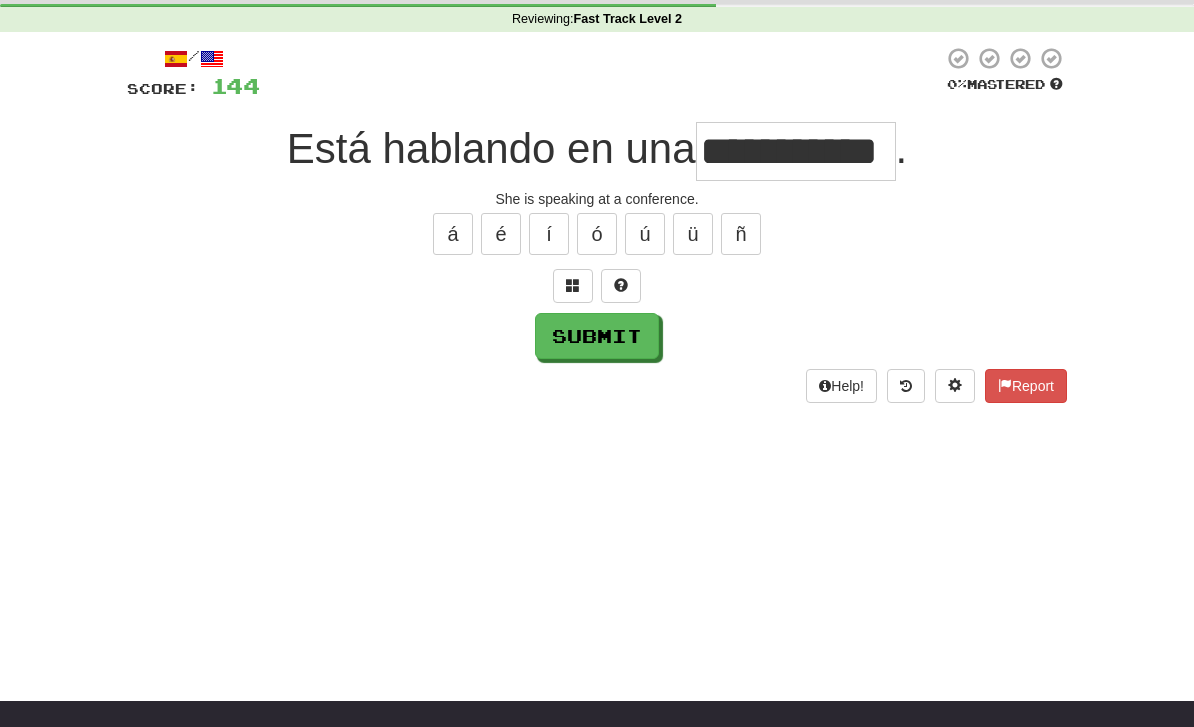 type on "**********" 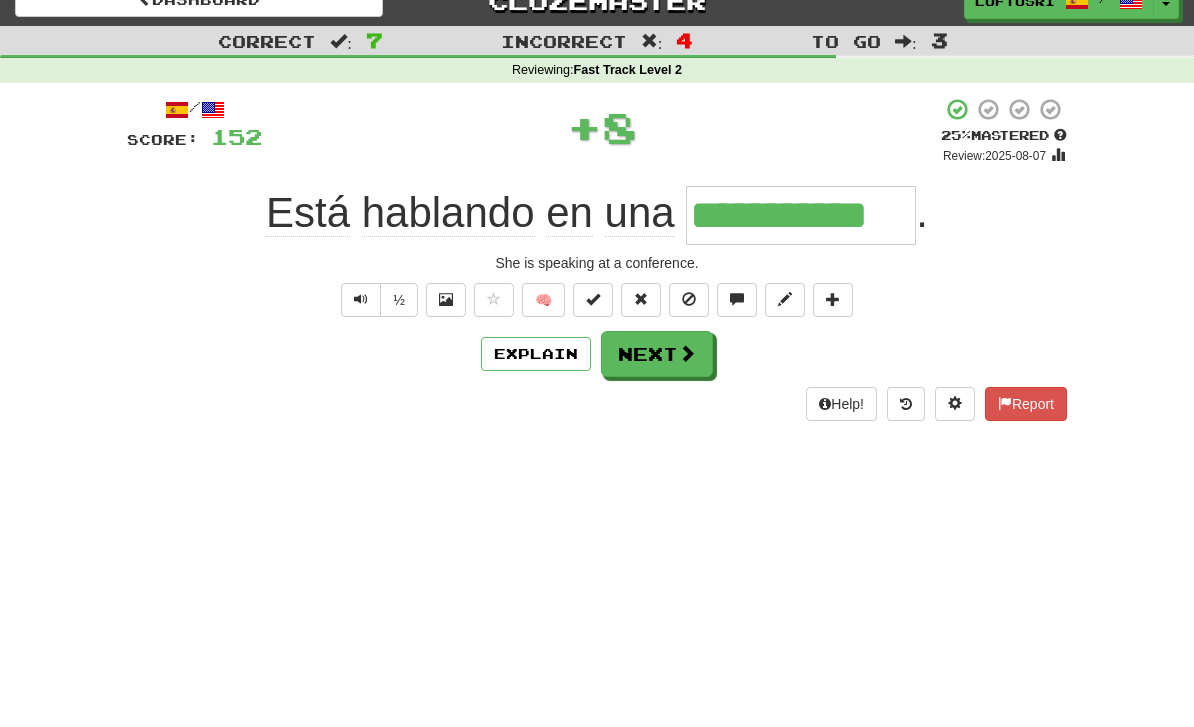 scroll, scrollTop: 0, scrollLeft: 0, axis: both 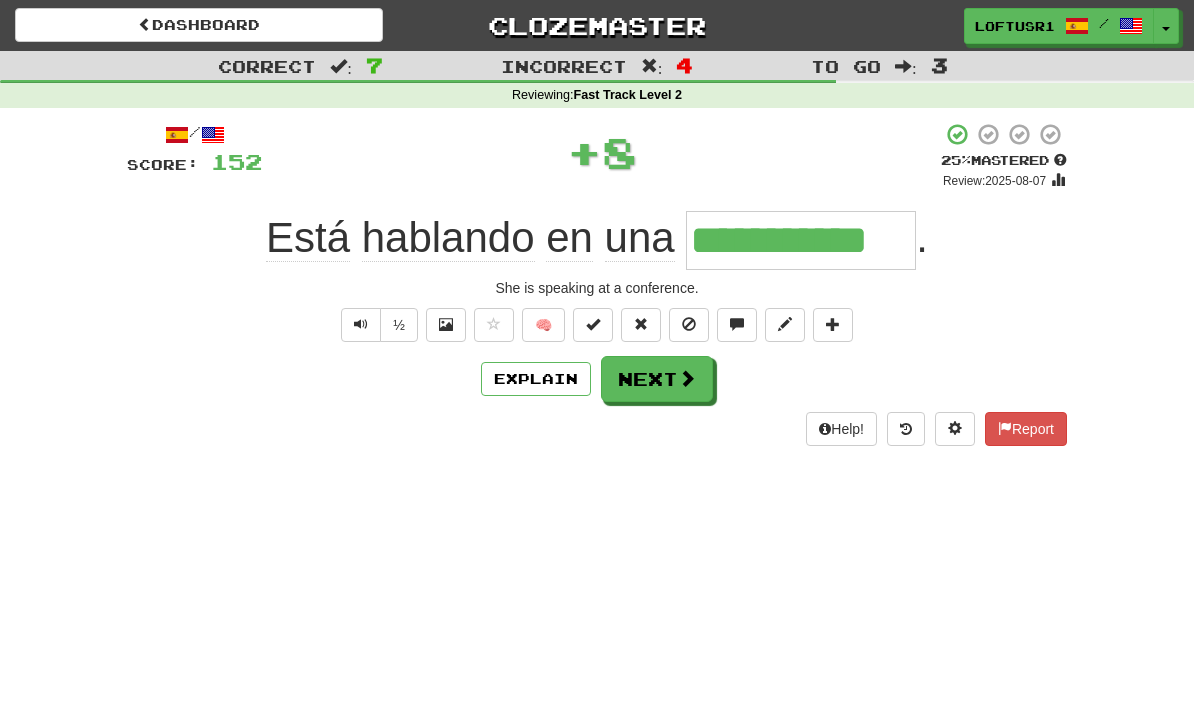 click on "Next" at bounding box center (657, 379) 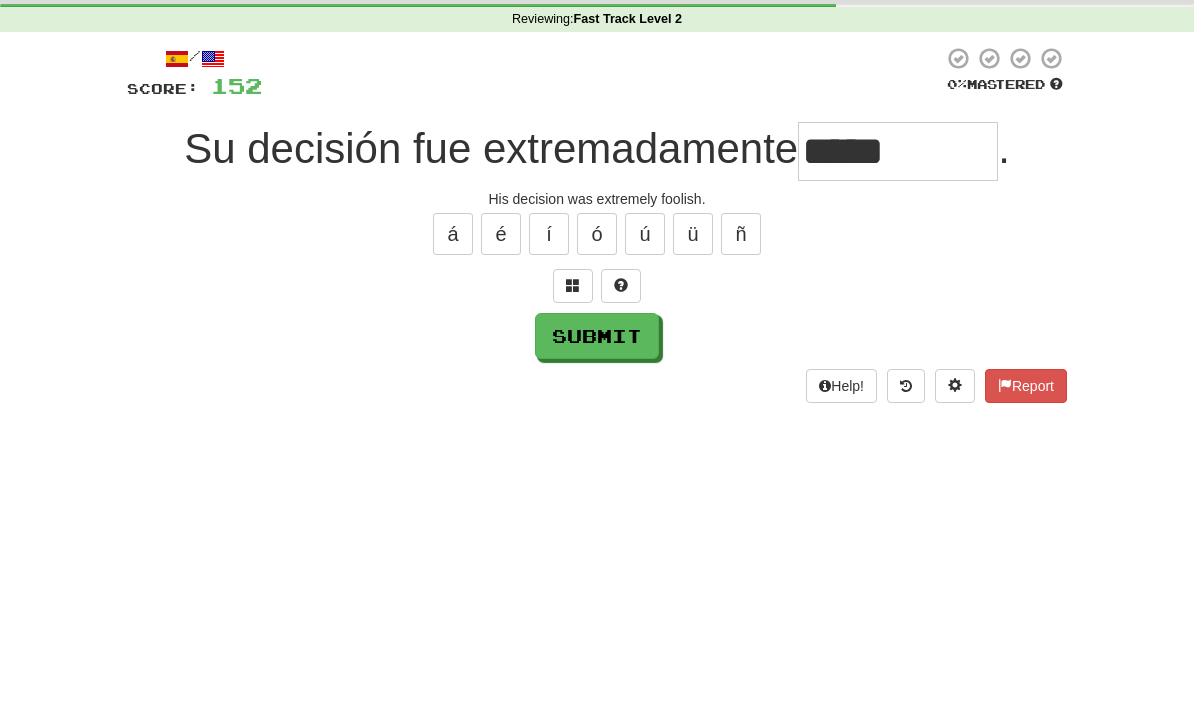 scroll, scrollTop: 76, scrollLeft: 0, axis: vertical 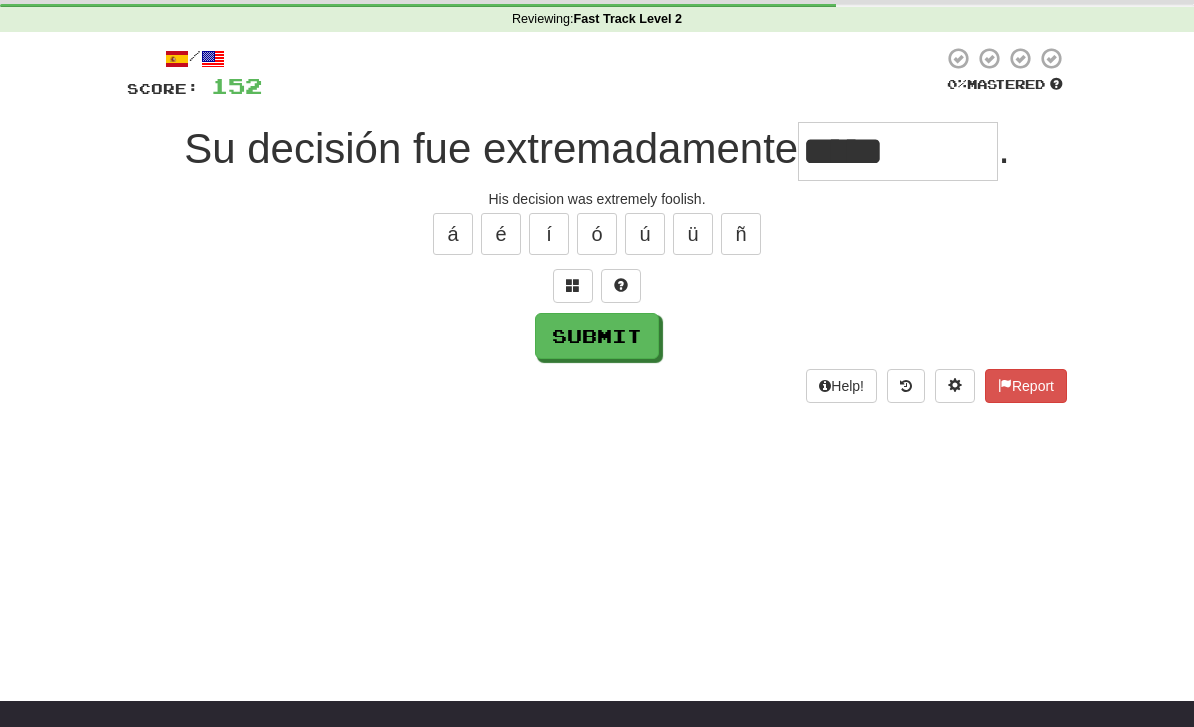 type on "*****" 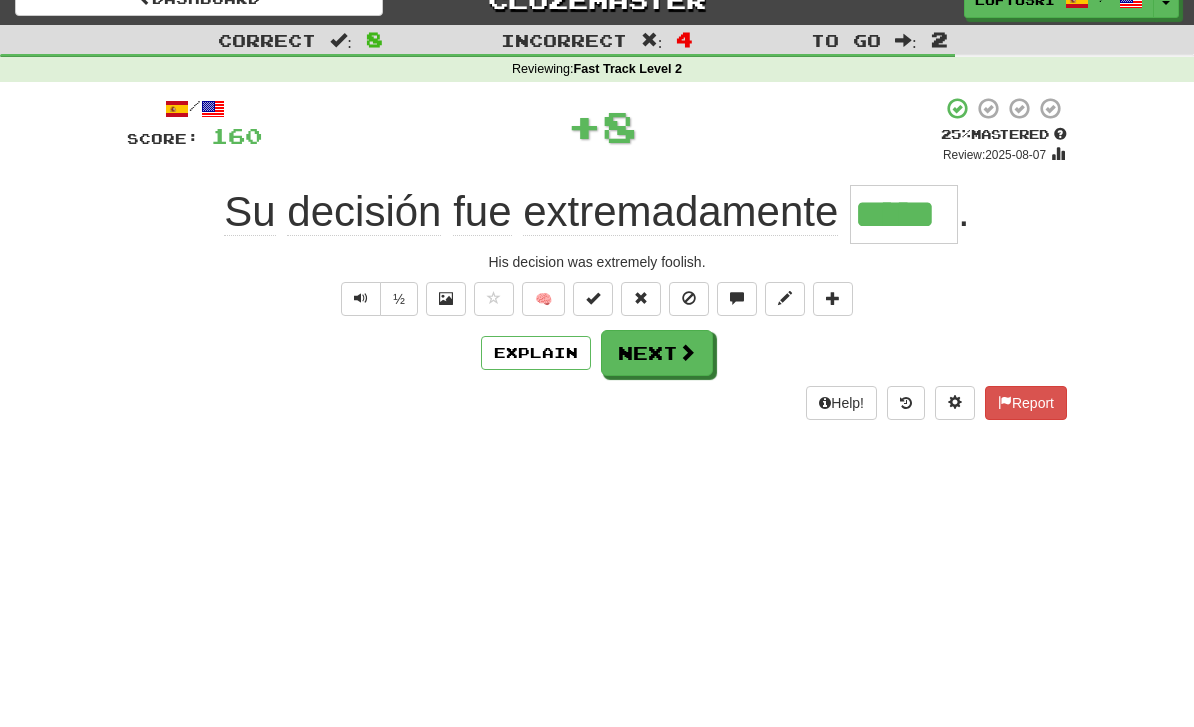 scroll, scrollTop: 0, scrollLeft: 0, axis: both 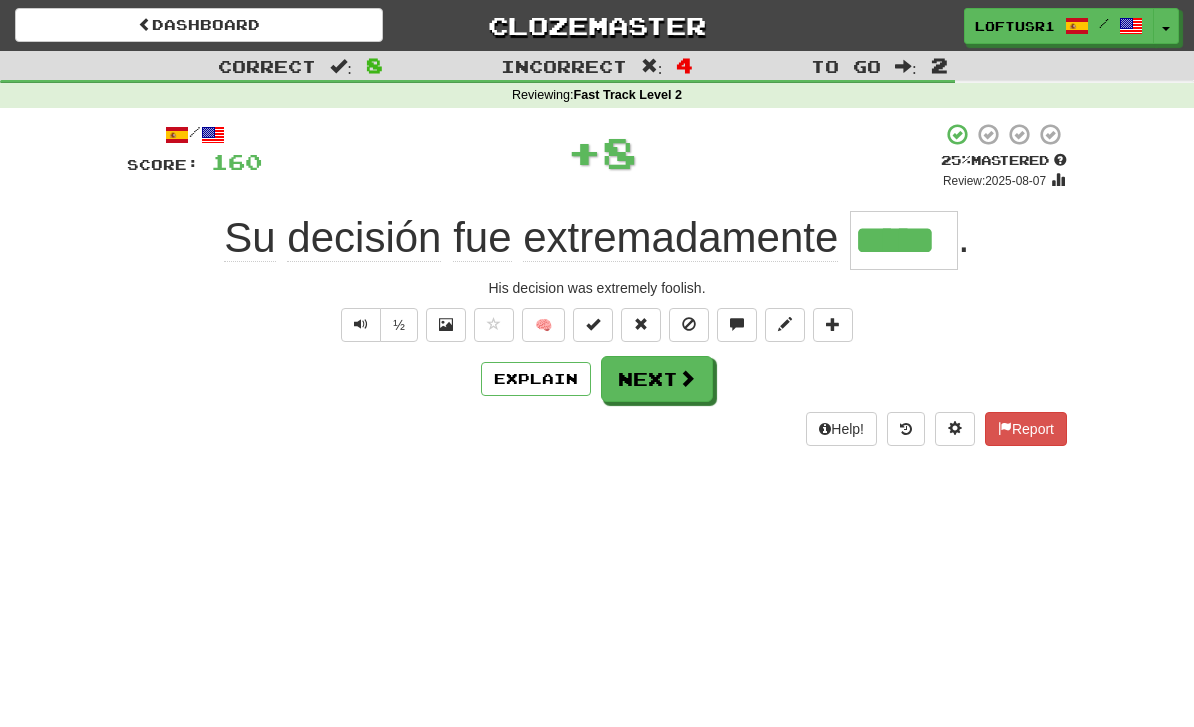 click on "Next" at bounding box center [657, 379] 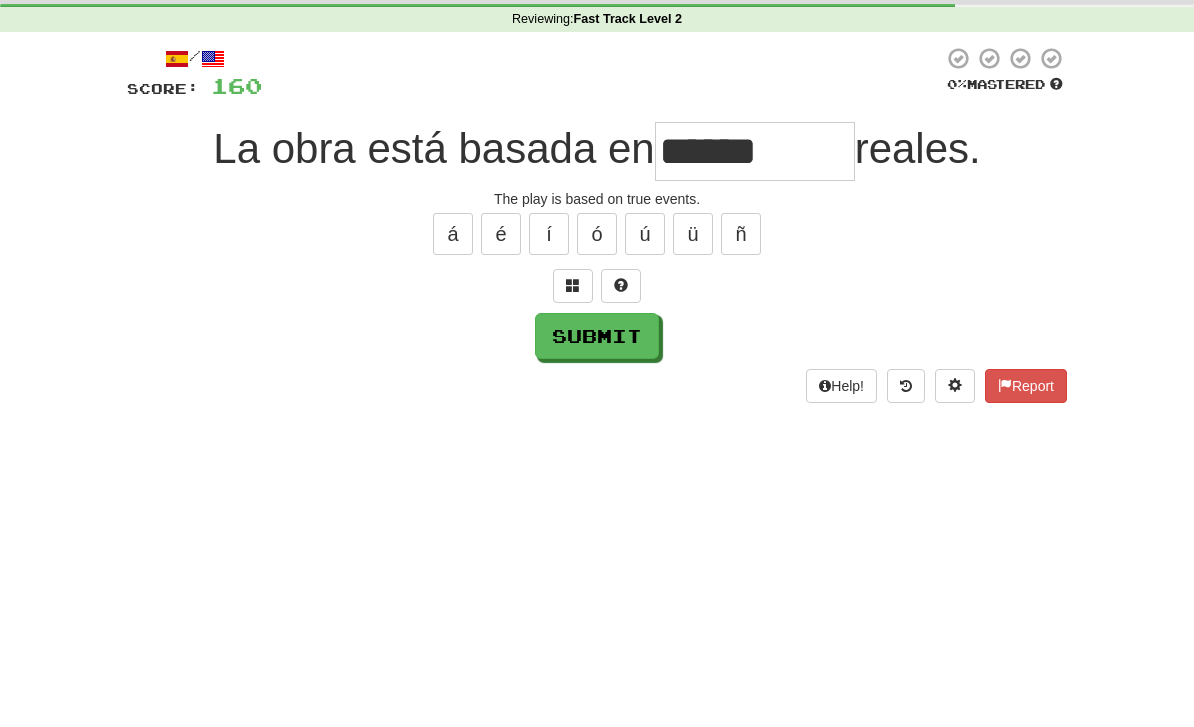 scroll, scrollTop: 76, scrollLeft: 0, axis: vertical 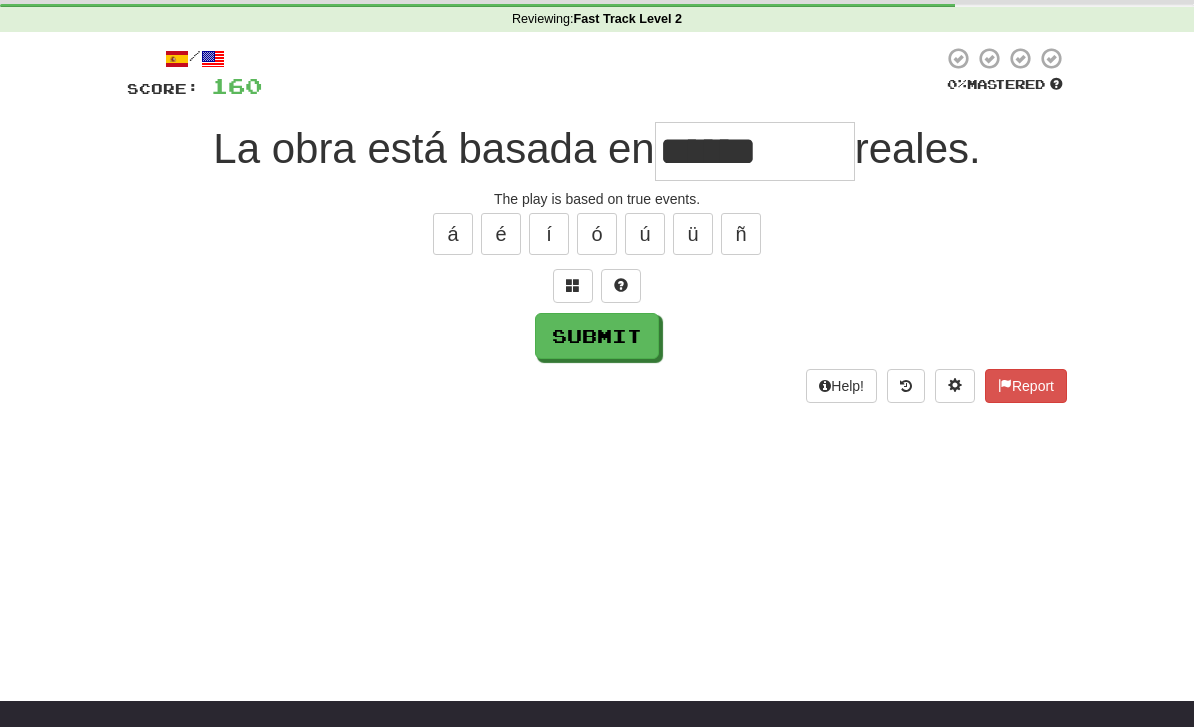 type on "******" 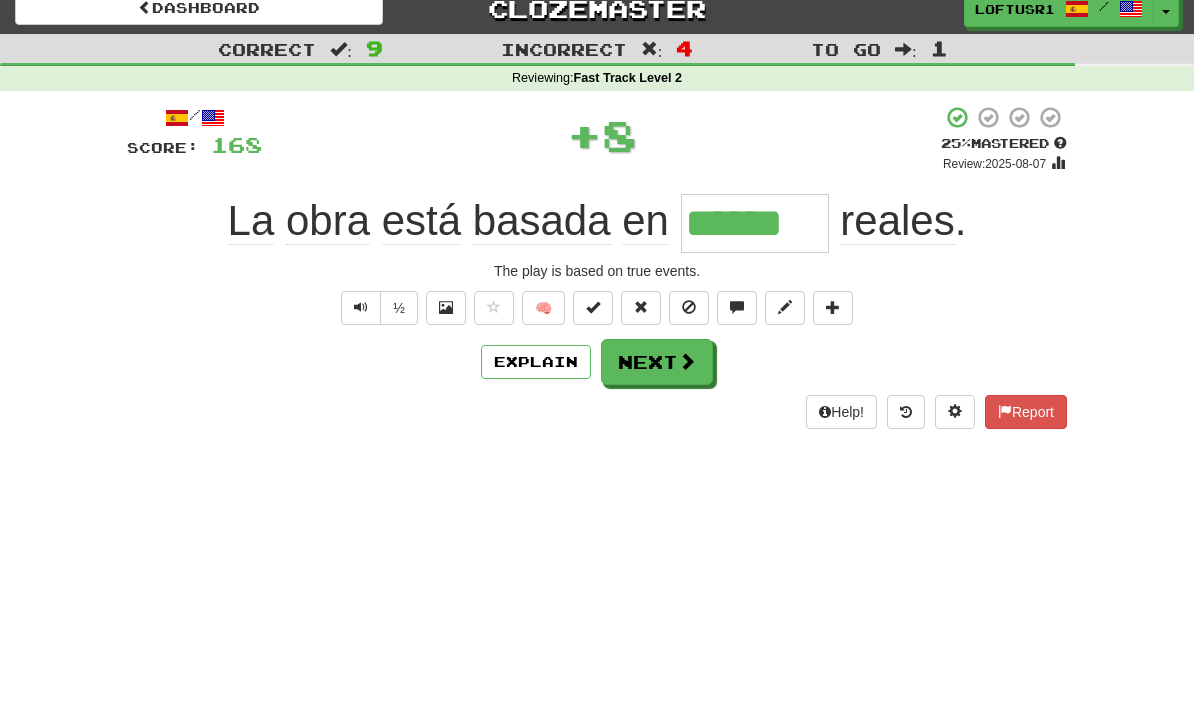 scroll, scrollTop: 0, scrollLeft: 0, axis: both 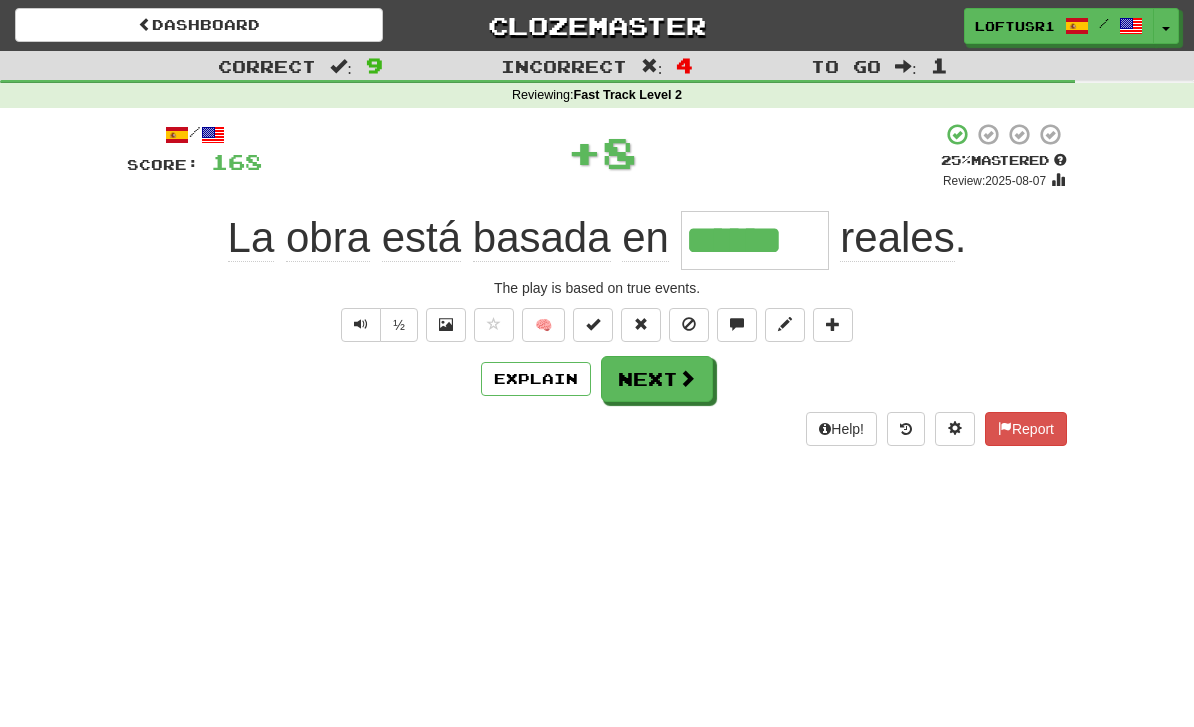 click on "Next" at bounding box center [657, 379] 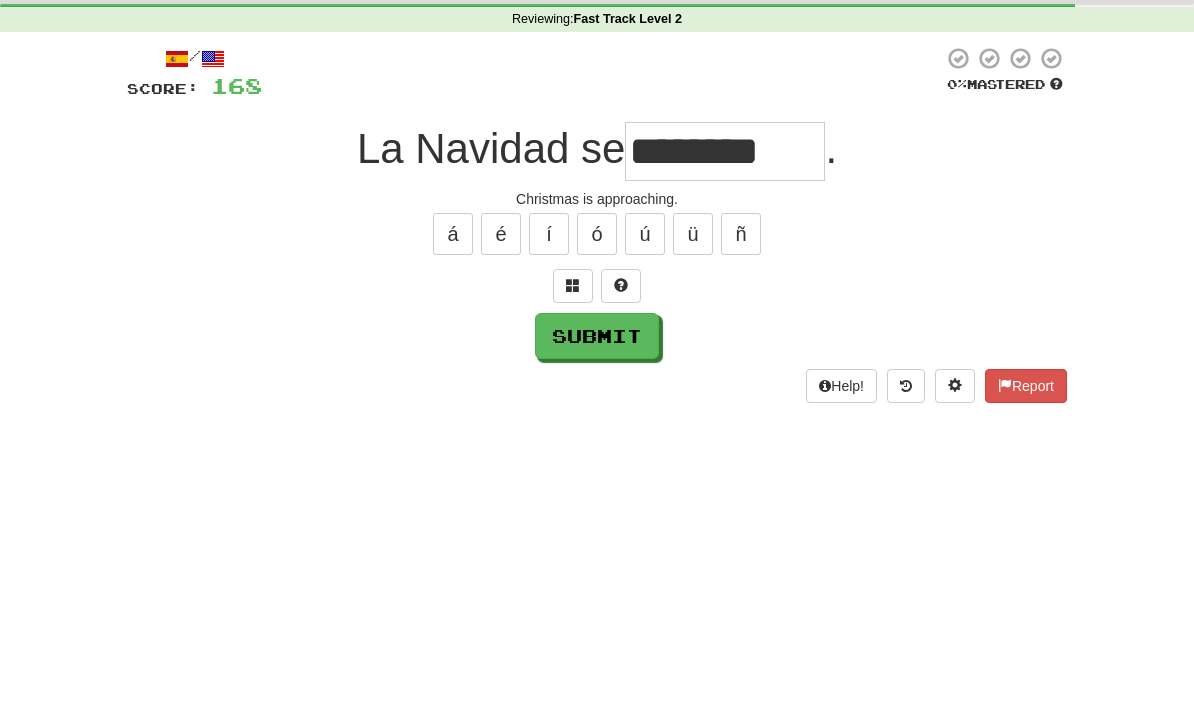 scroll, scrollTop: 76, scrollLeft: 0, axis: vertical 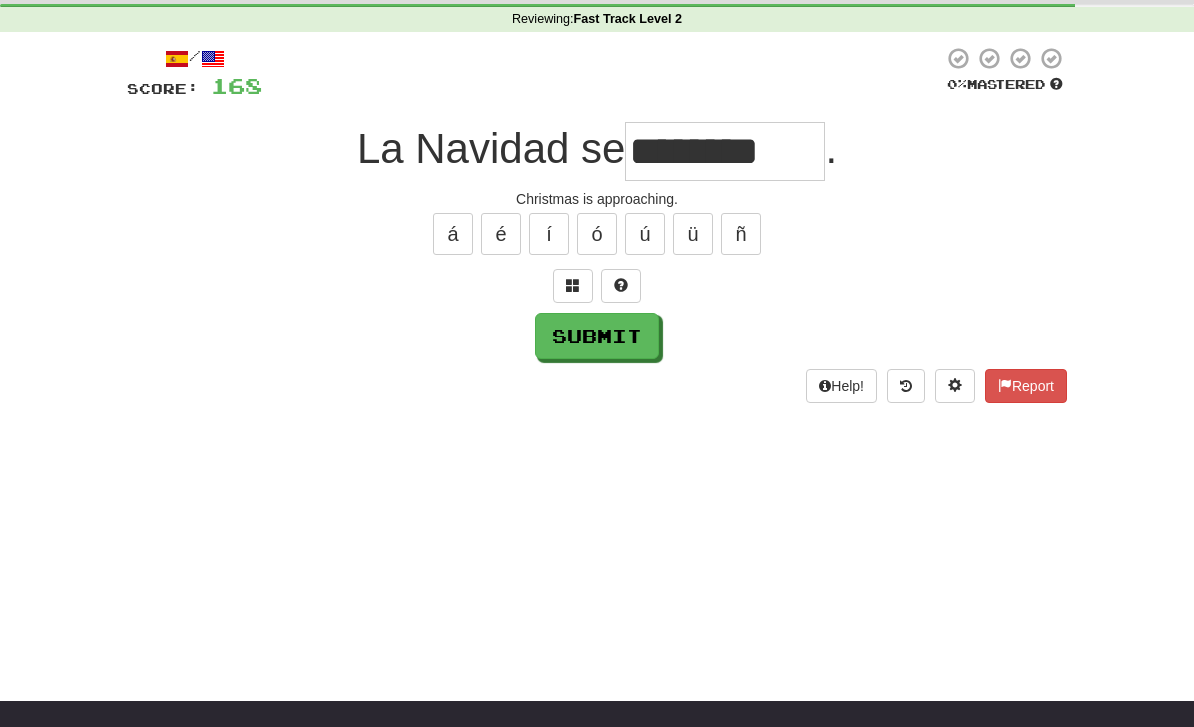 type on "********" 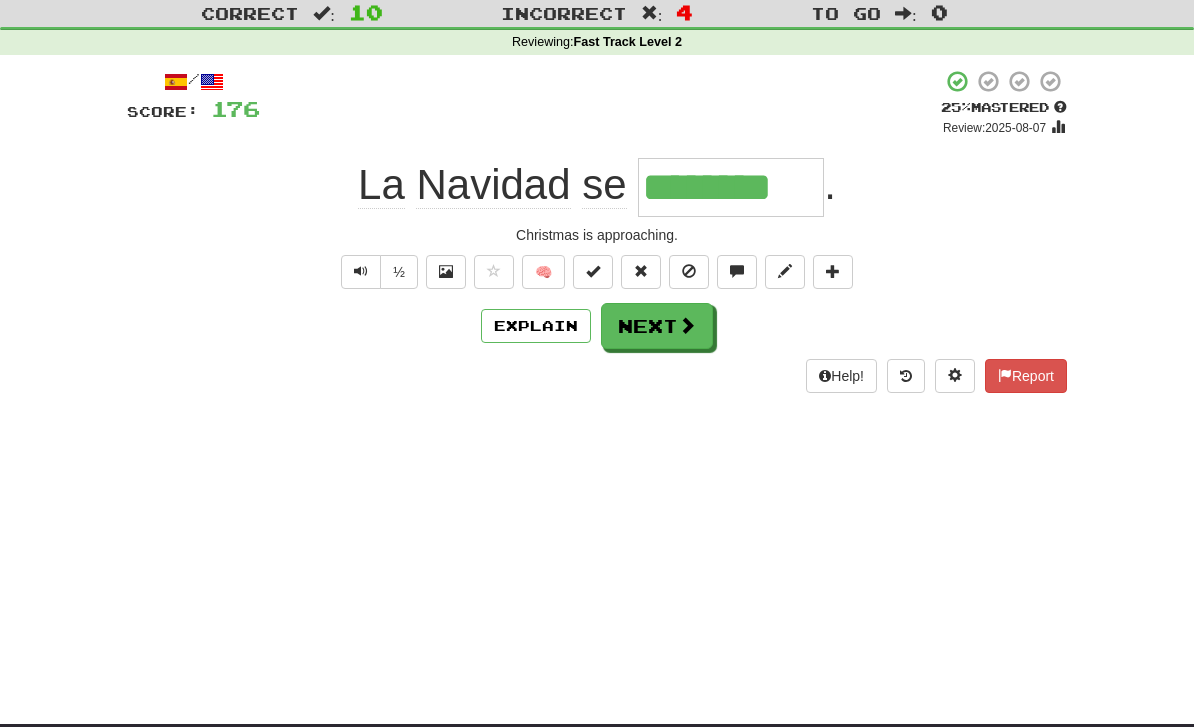 scroll, scrollTop: 0, scrollLeft: 0, axis: both 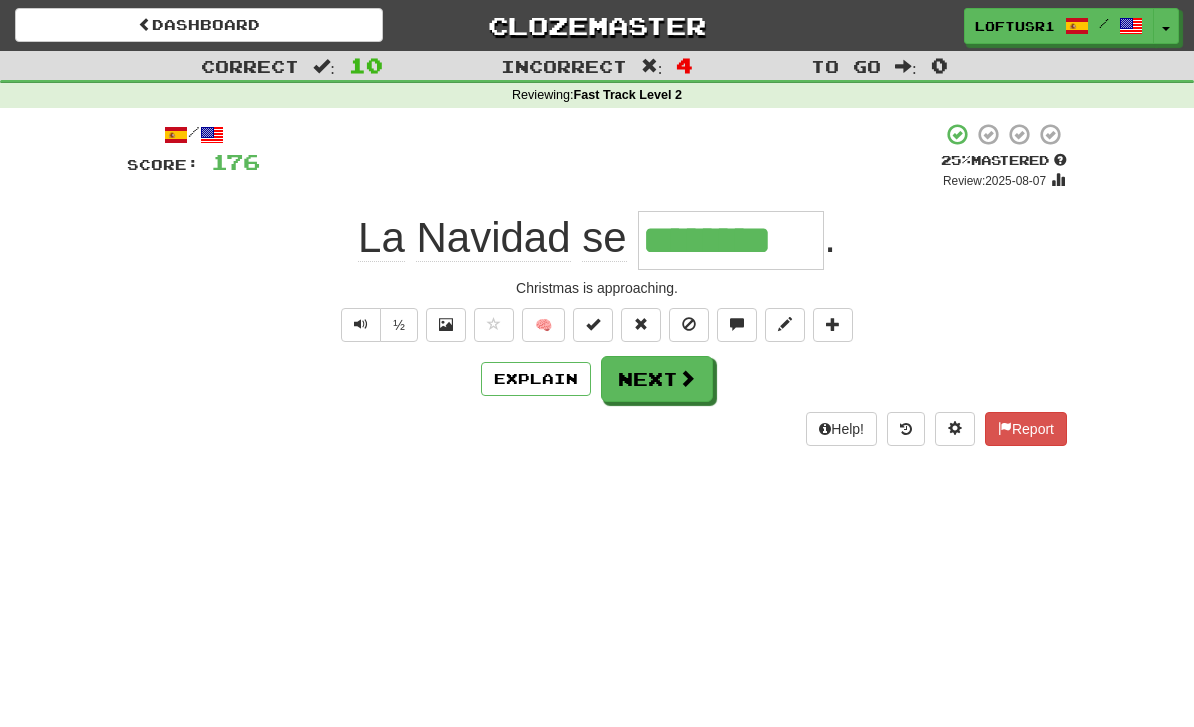 click on "Explain" at bounding box center (536, 379) 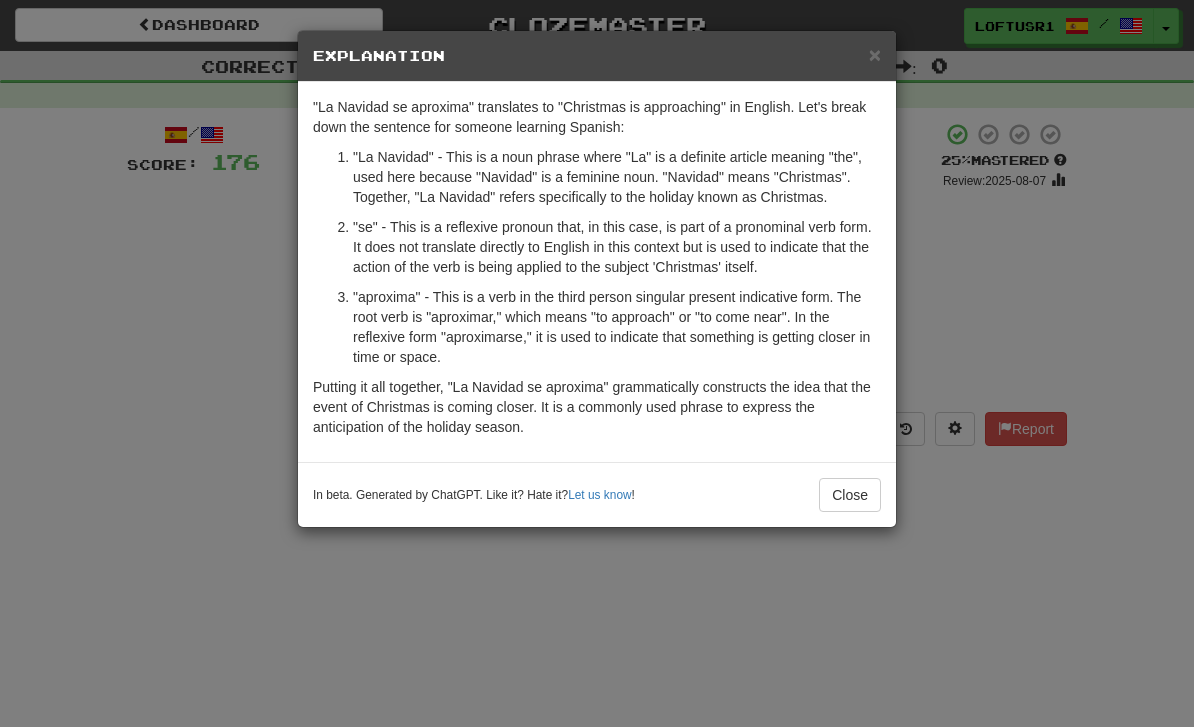 click on "Close" at bounding box center (850, 495) 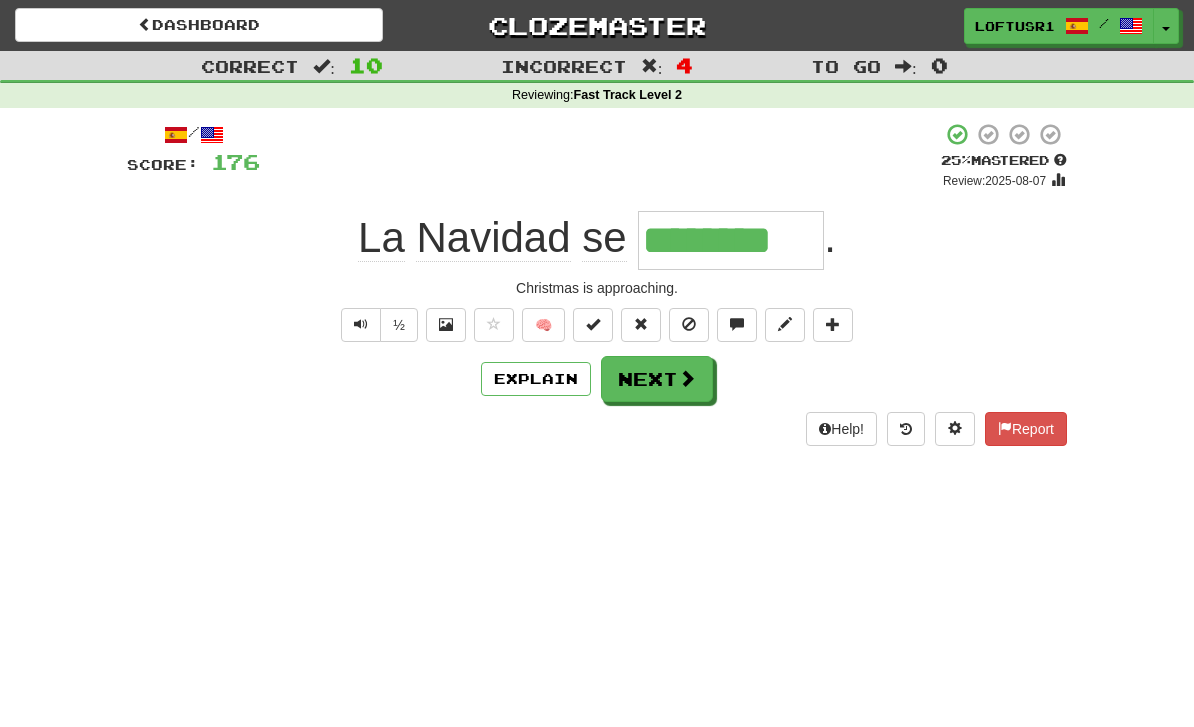 click on "Next" at bounding box center (657, 379) 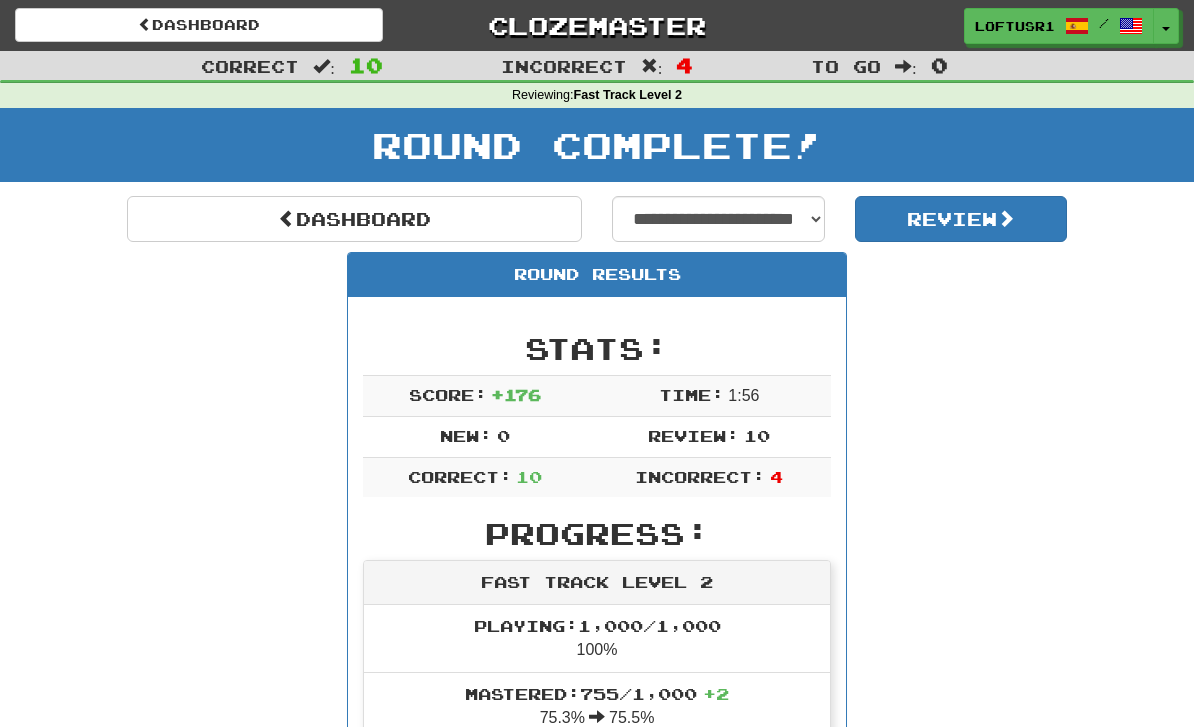 click on "Dashboard" at bounding box center [354, 219] 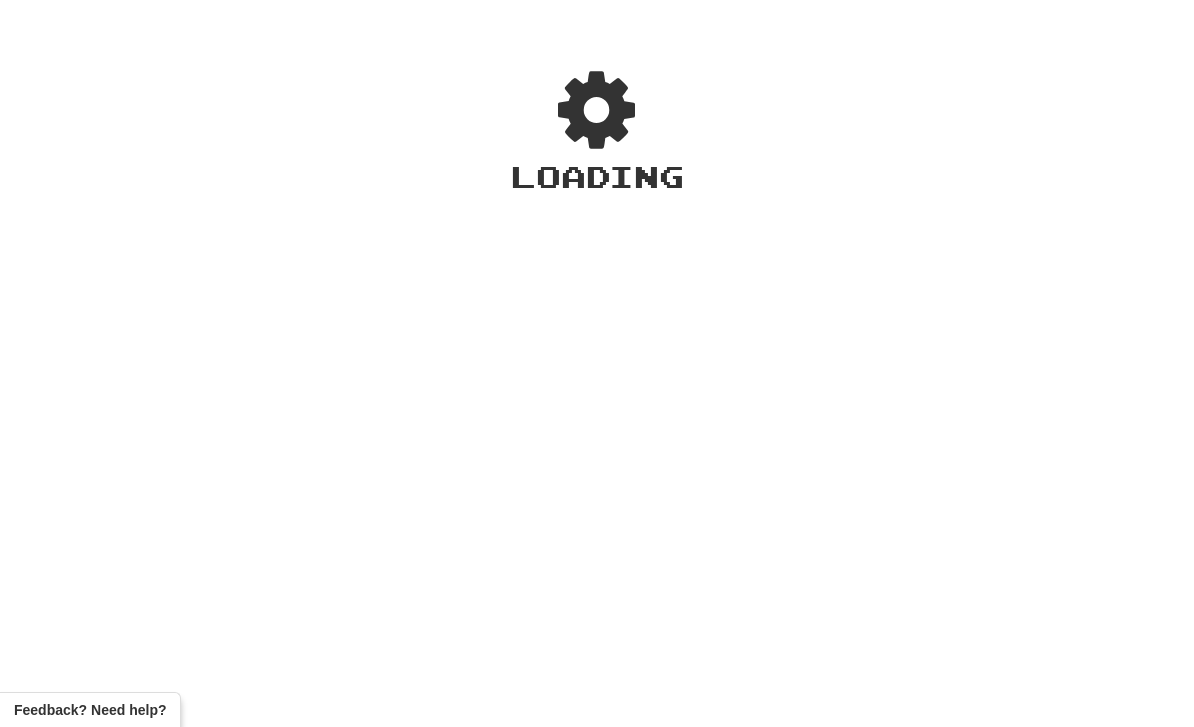 scroll, scrollTop: 0, scrollLeft: 0, axis: both 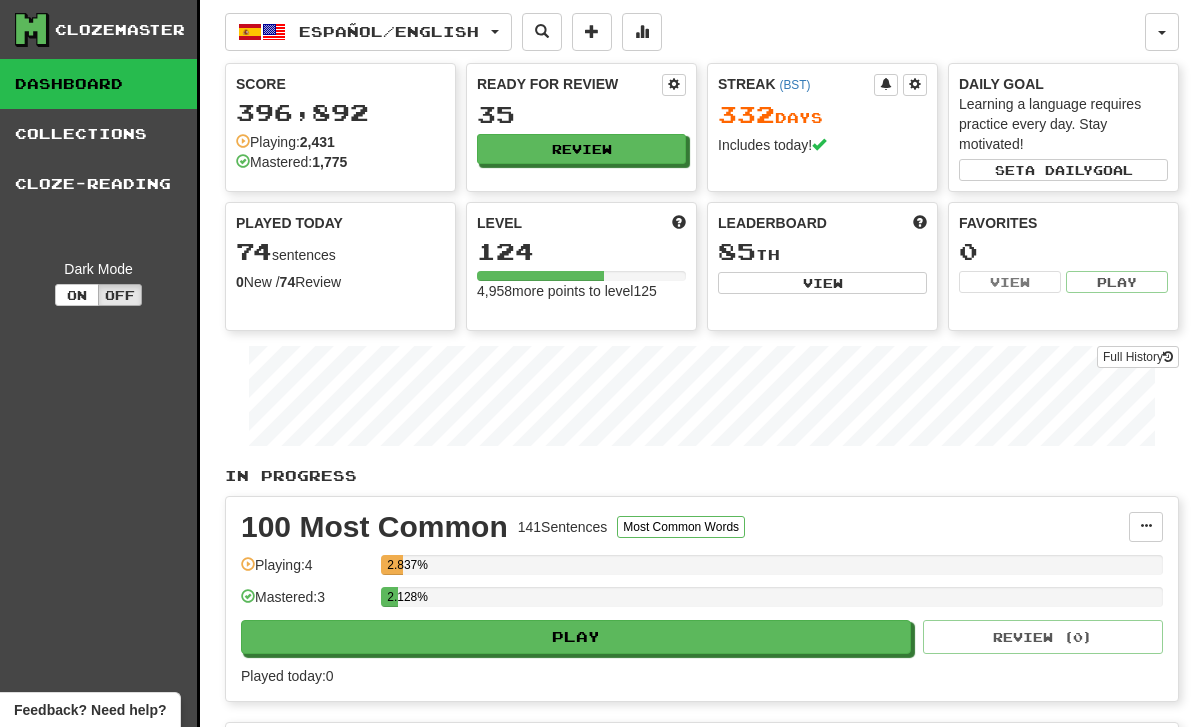 click on "Full History" at bounding box center (1138, 357) 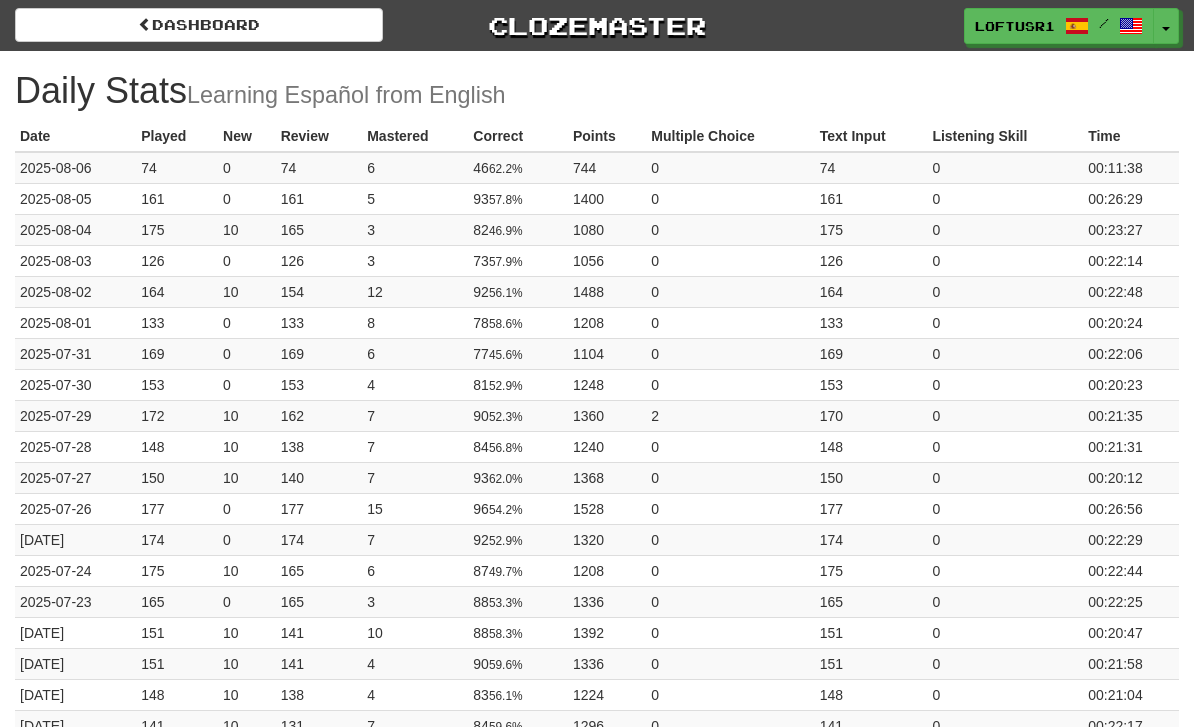 scroll, scrollTop: 0, scrollLeft: 0, axis: both 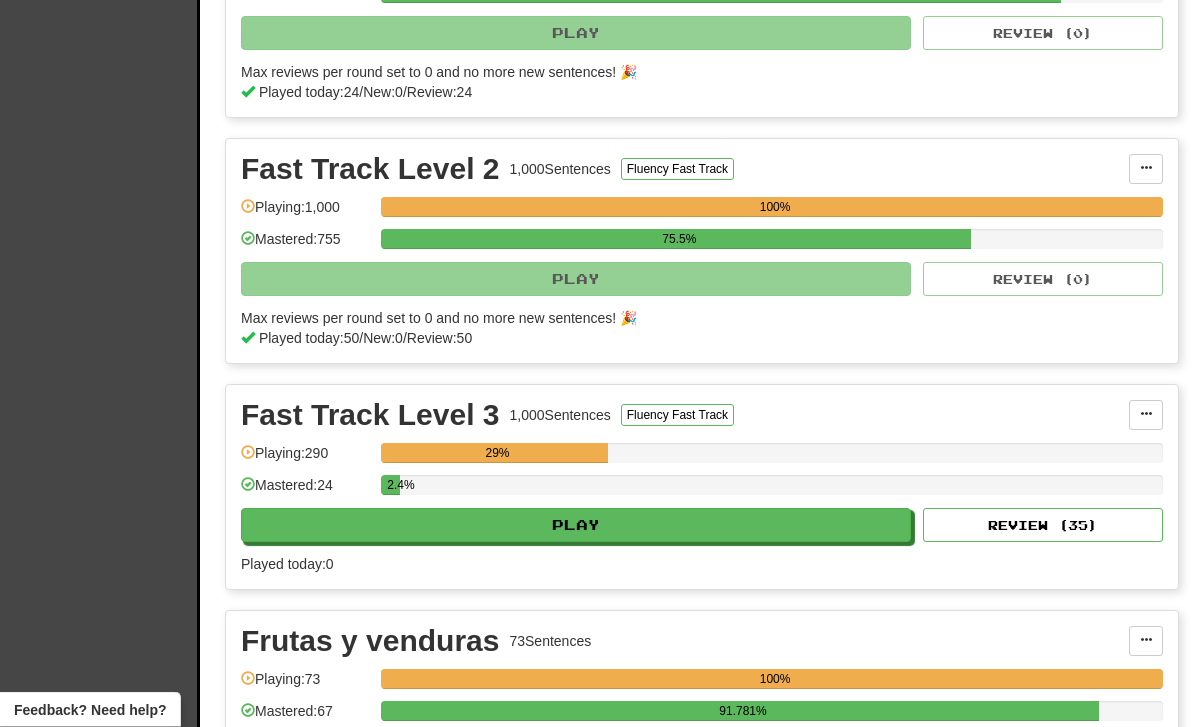 click on "Review ( 35 )" at bounding box center [1043, 526] 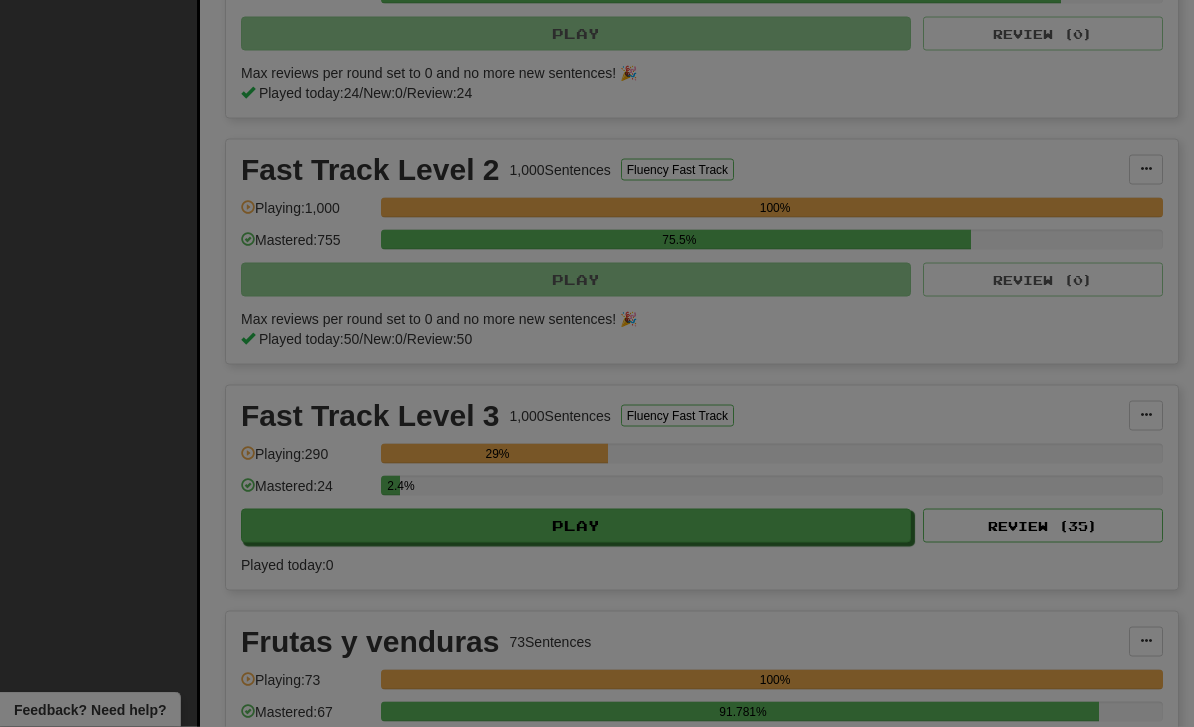 scroll, scrollTop: 1036, scrollLeft: 0, axis: vertical 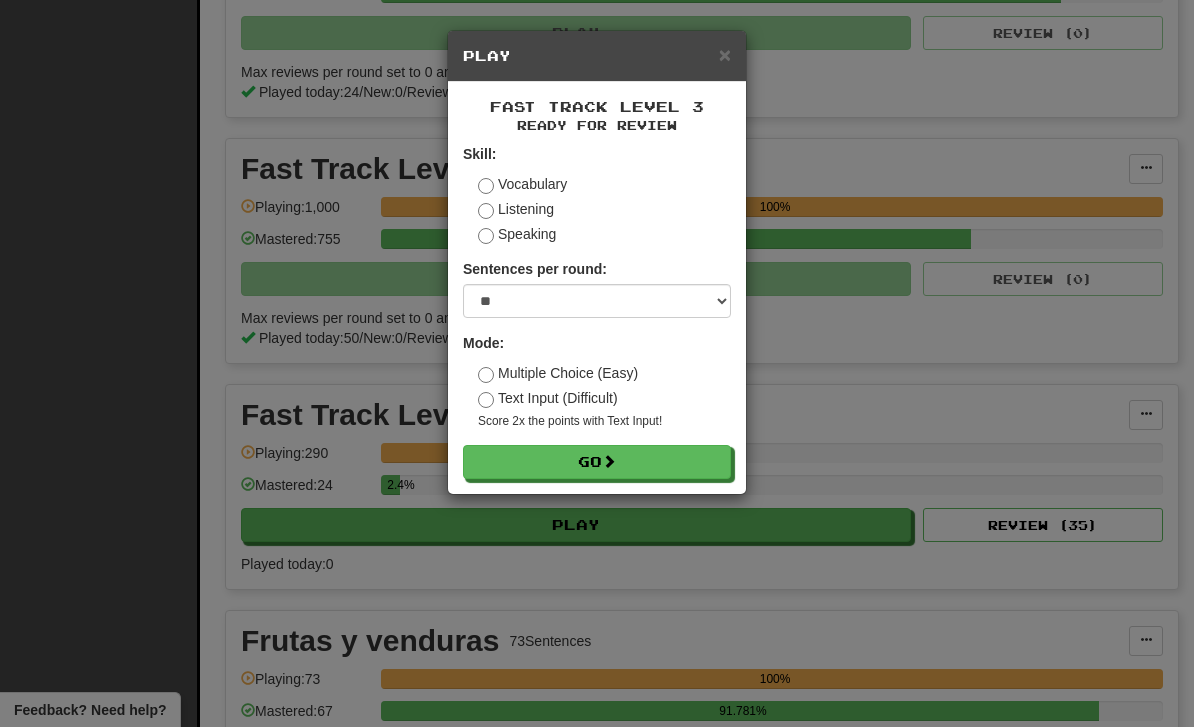 click on "Go" at bounding box center [597, 462] 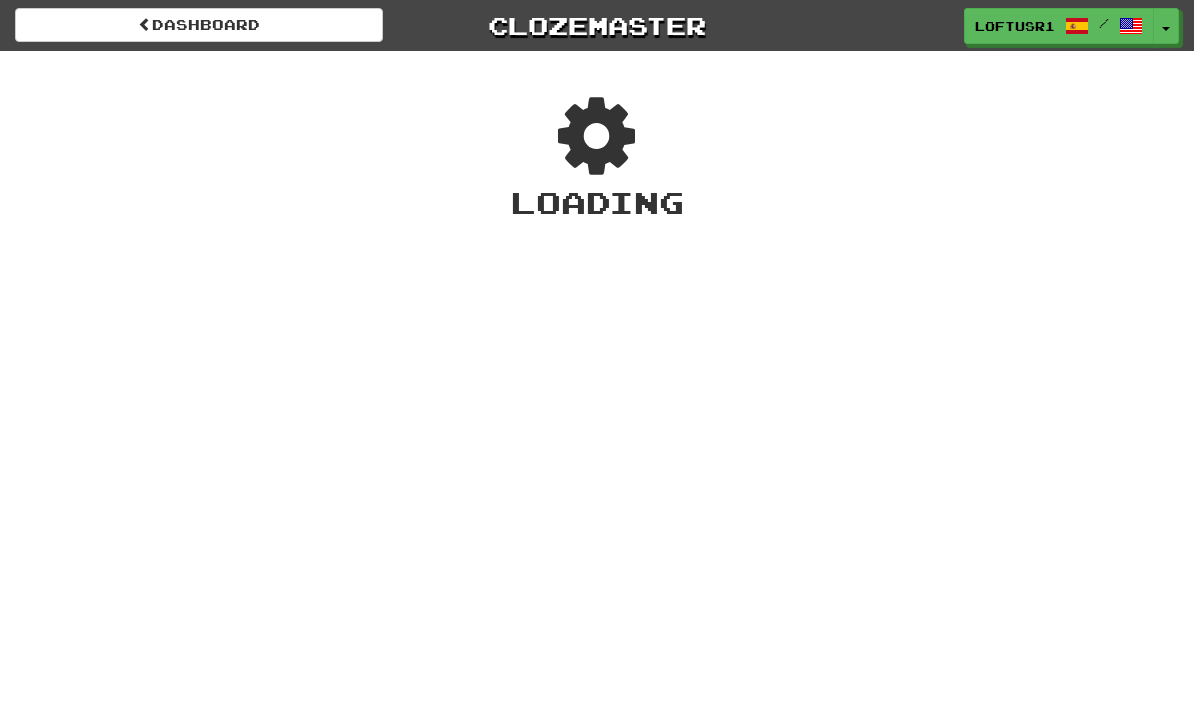 scroll, scrollTop: 0, scrollLeft: 0, axis: both 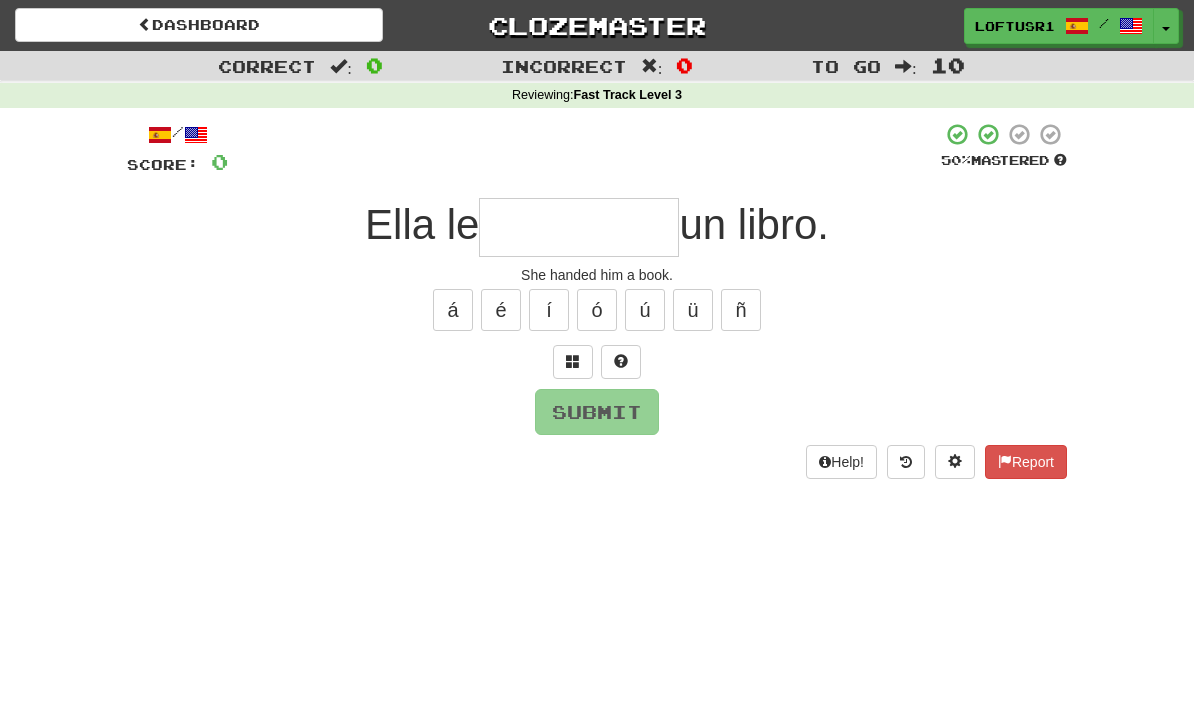 click at bounding box center [579, 227] 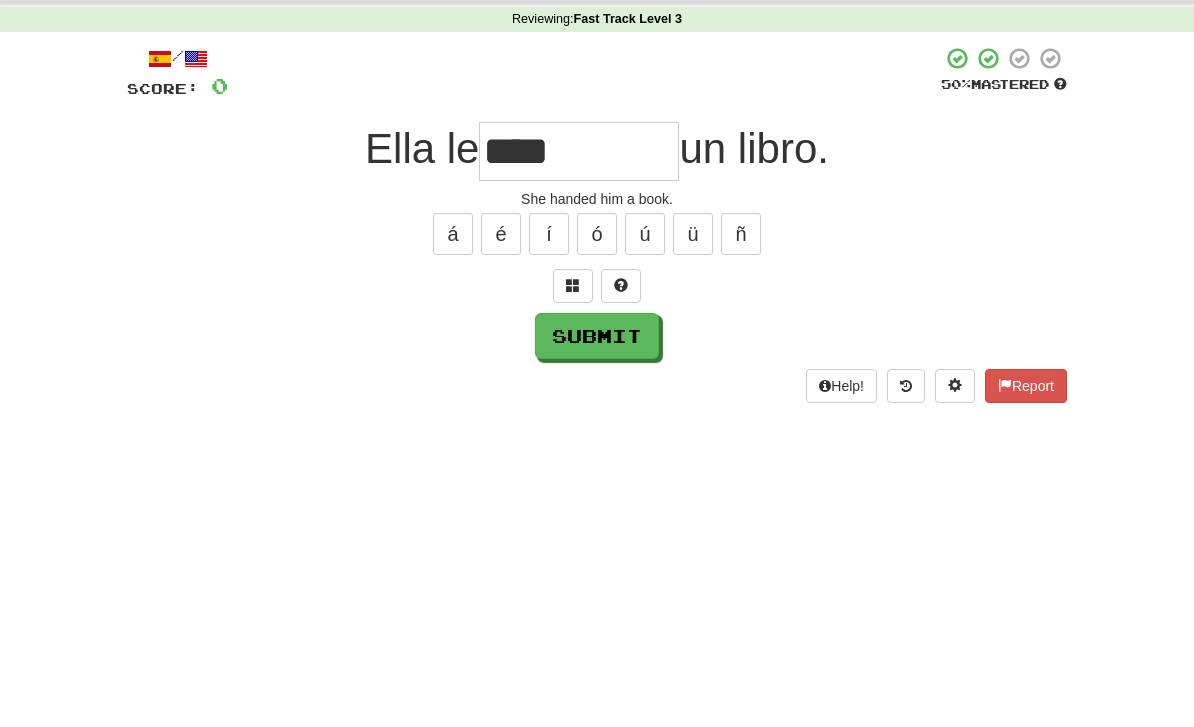 scroll, scrollTop: 76, scrollLeft: 0, axis: vertical 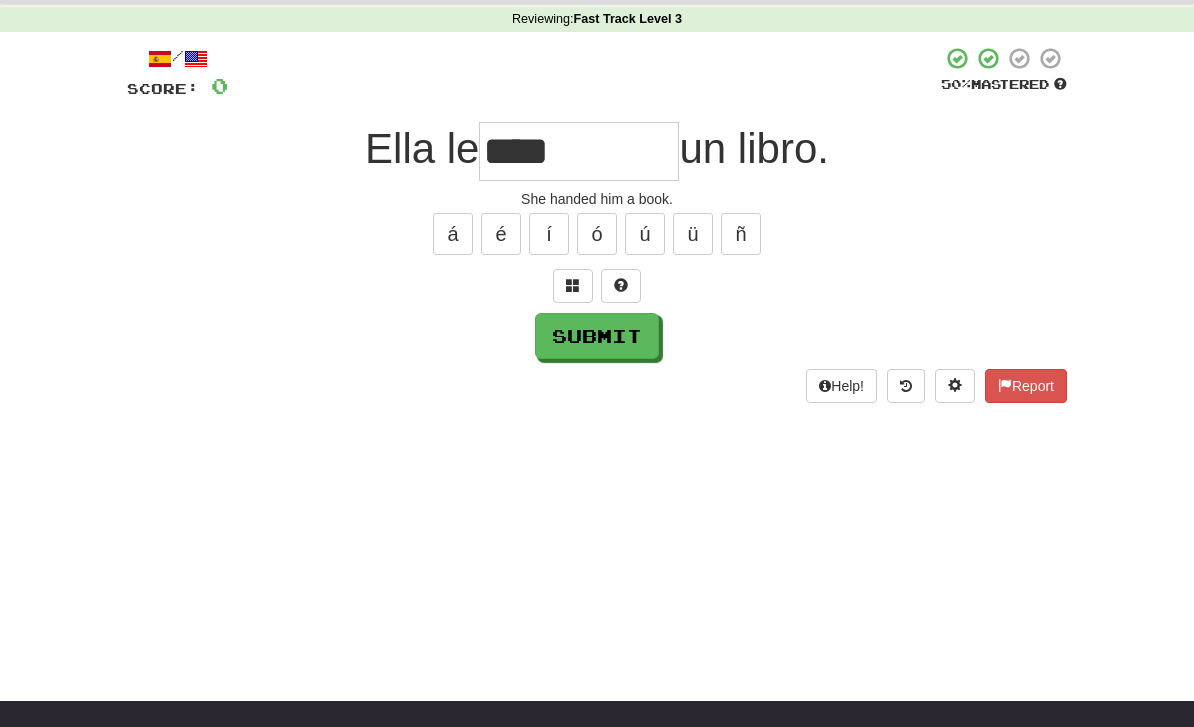 type on "****" 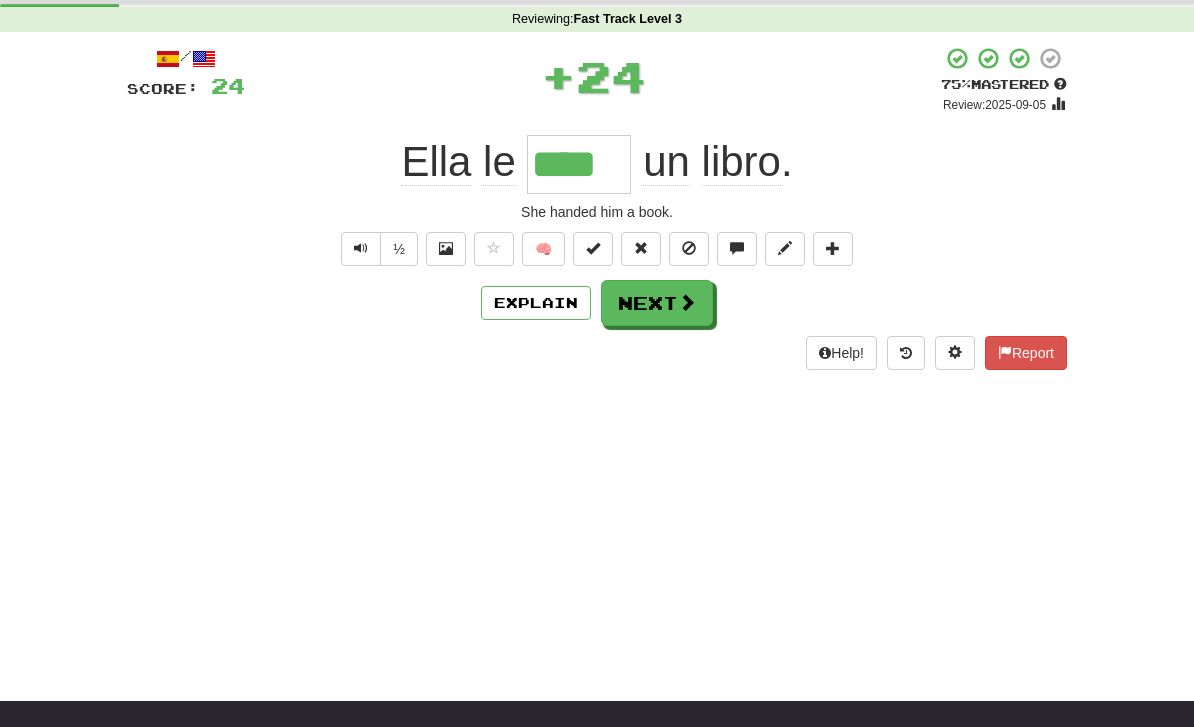 click on "Next" at bounding box center (657, 303) 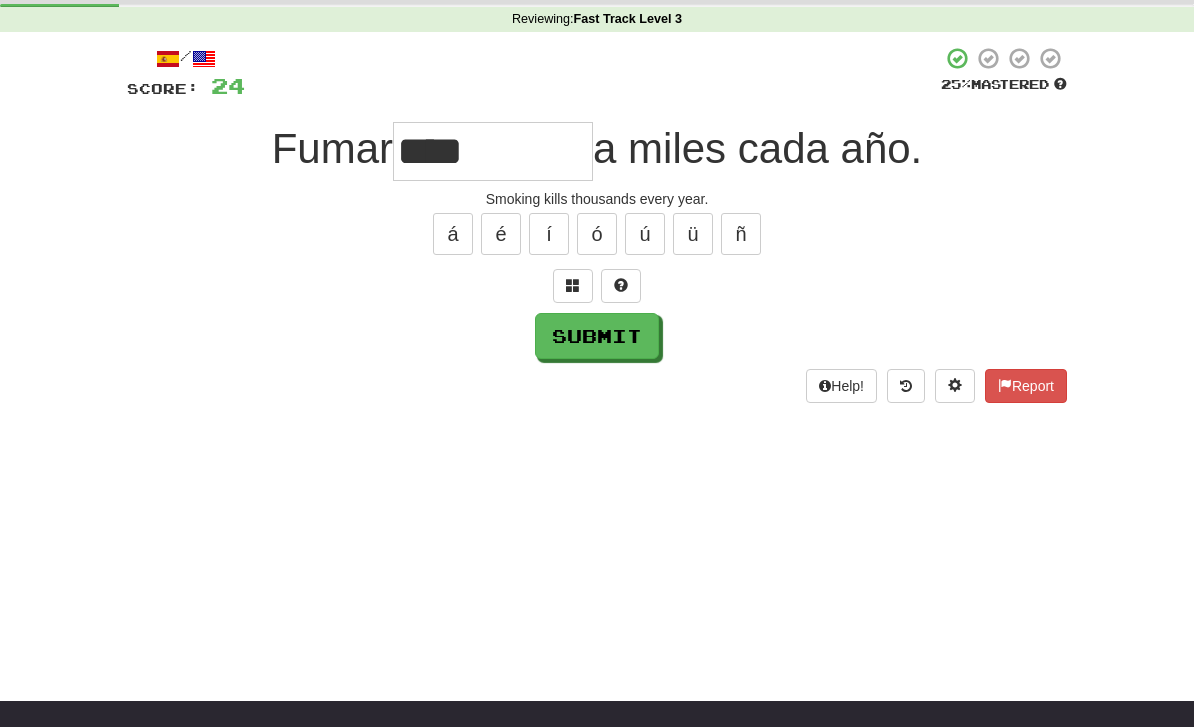 type on "****" 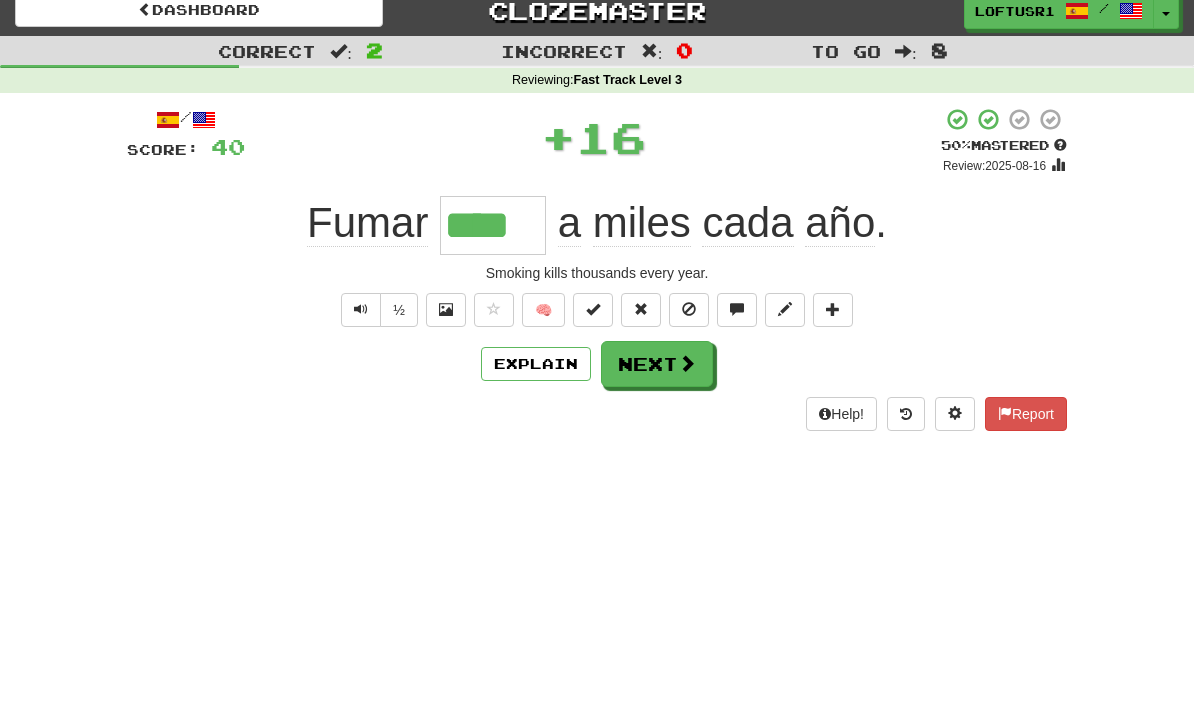 scroll, scrollTop: 0, scrollLeft: 0, axis: both 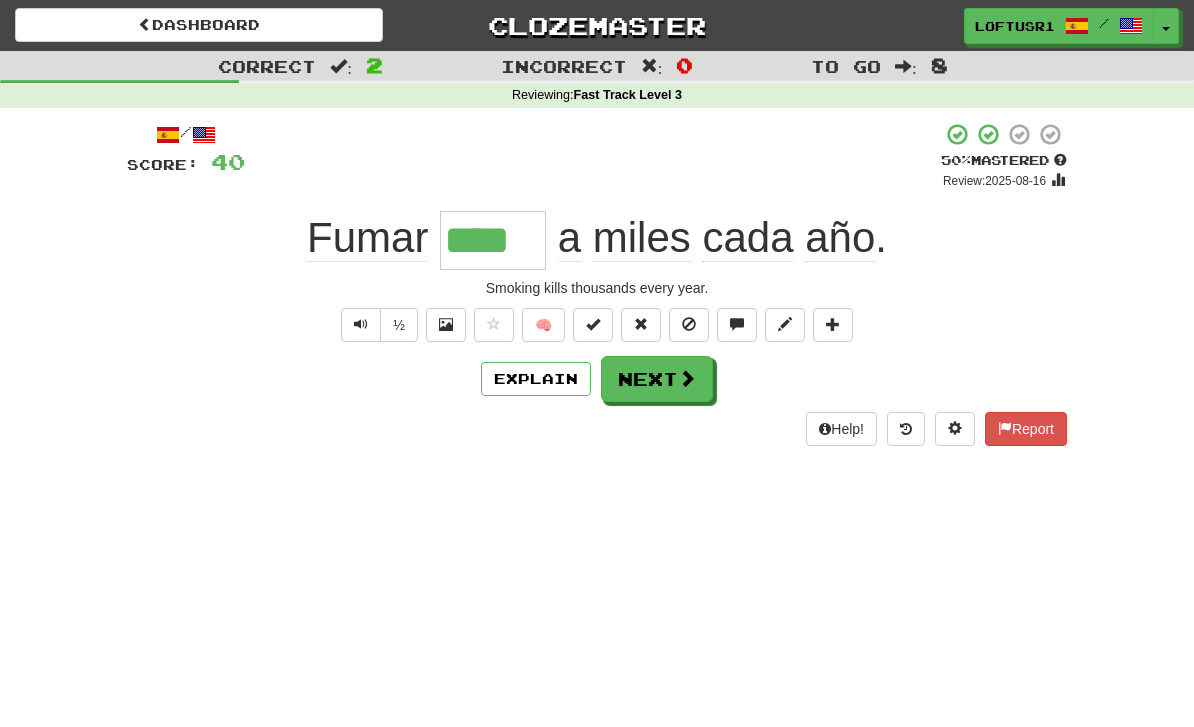 click on "Next" at bounding box center (657, 379) 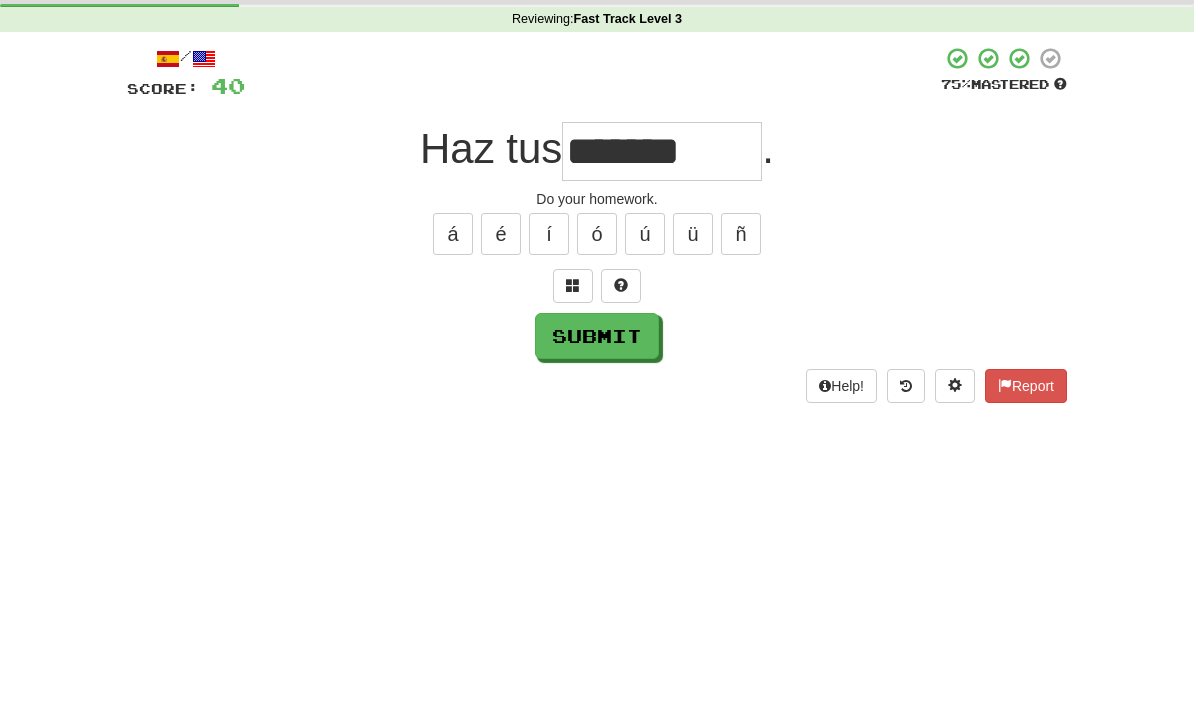 scroll, scrollTop: 76, scrollLeft: 0, axis: vertical 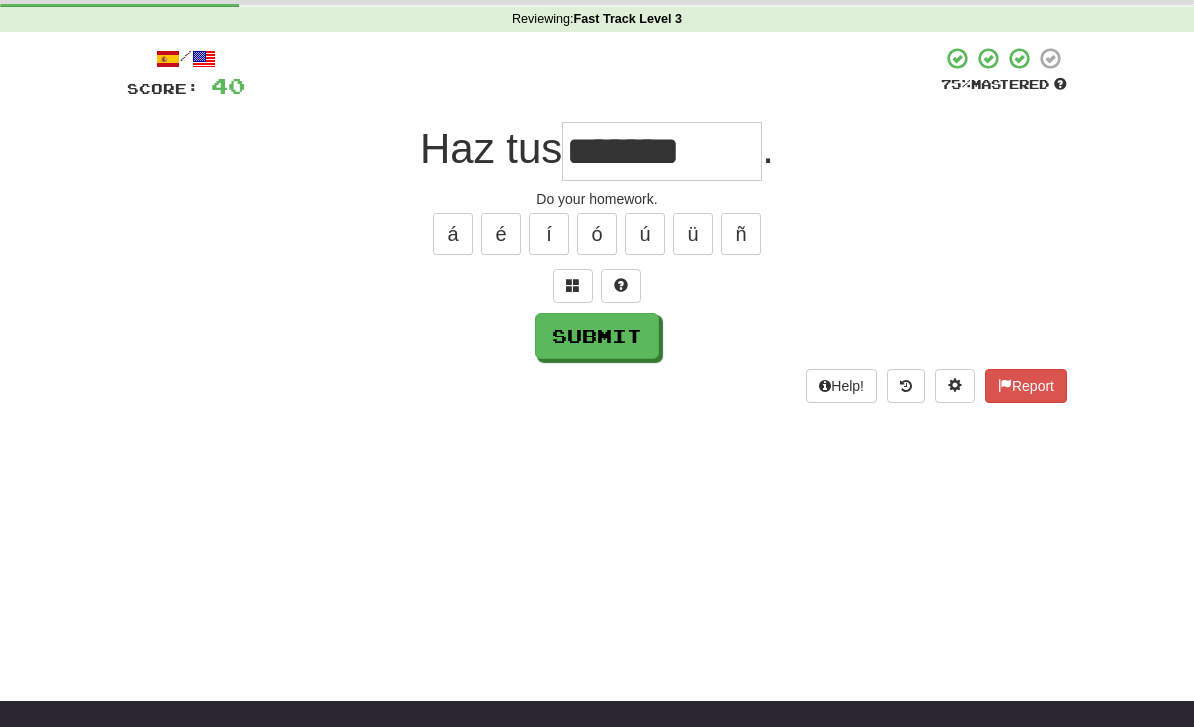 type on "*******" 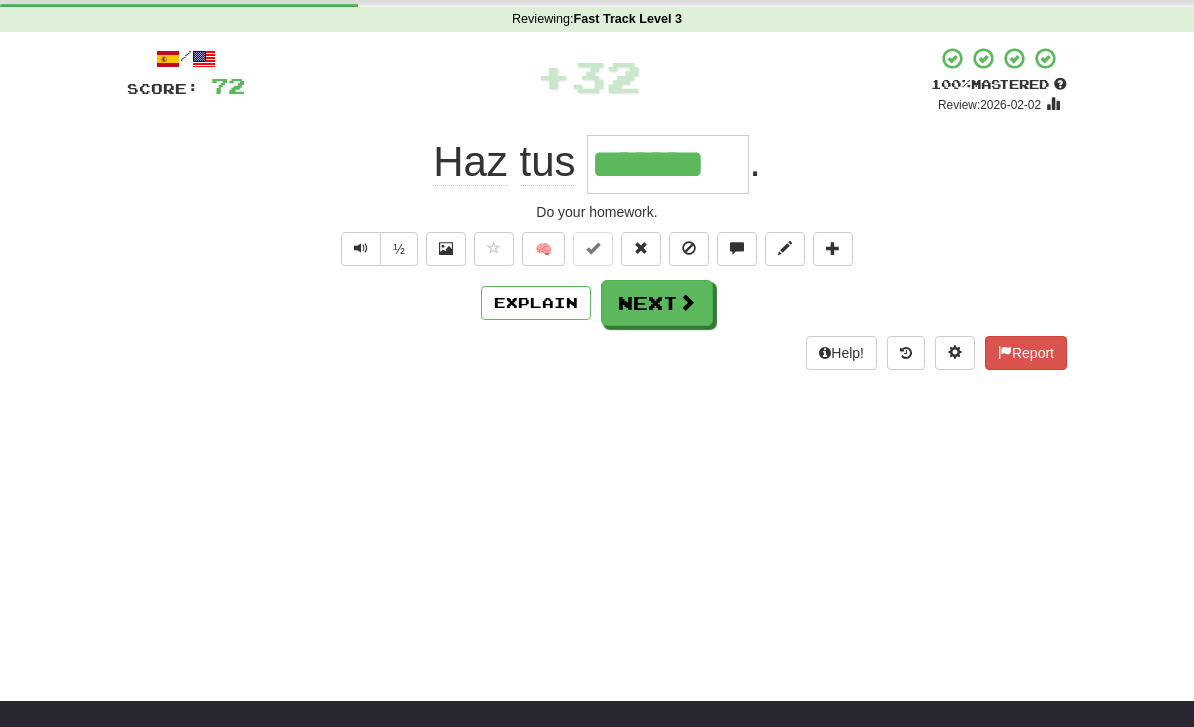 click on "Explain" at bounding box center [536, 303] 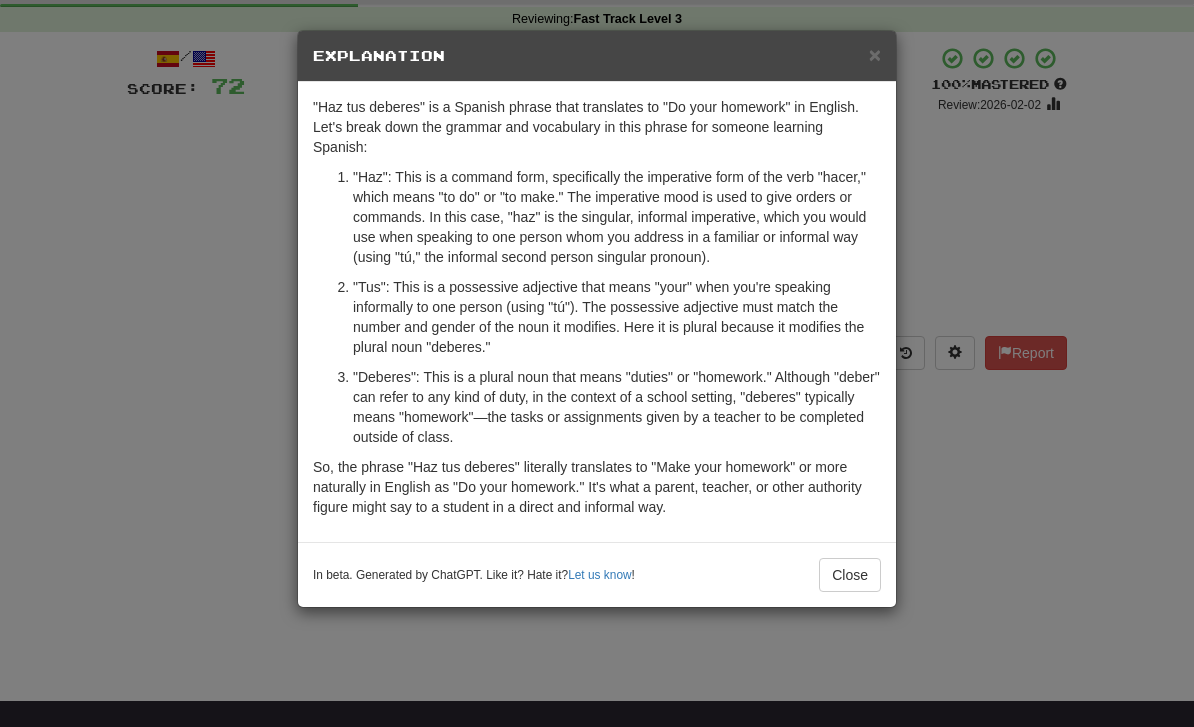 click on "Close" at bounding box center (850, 575) 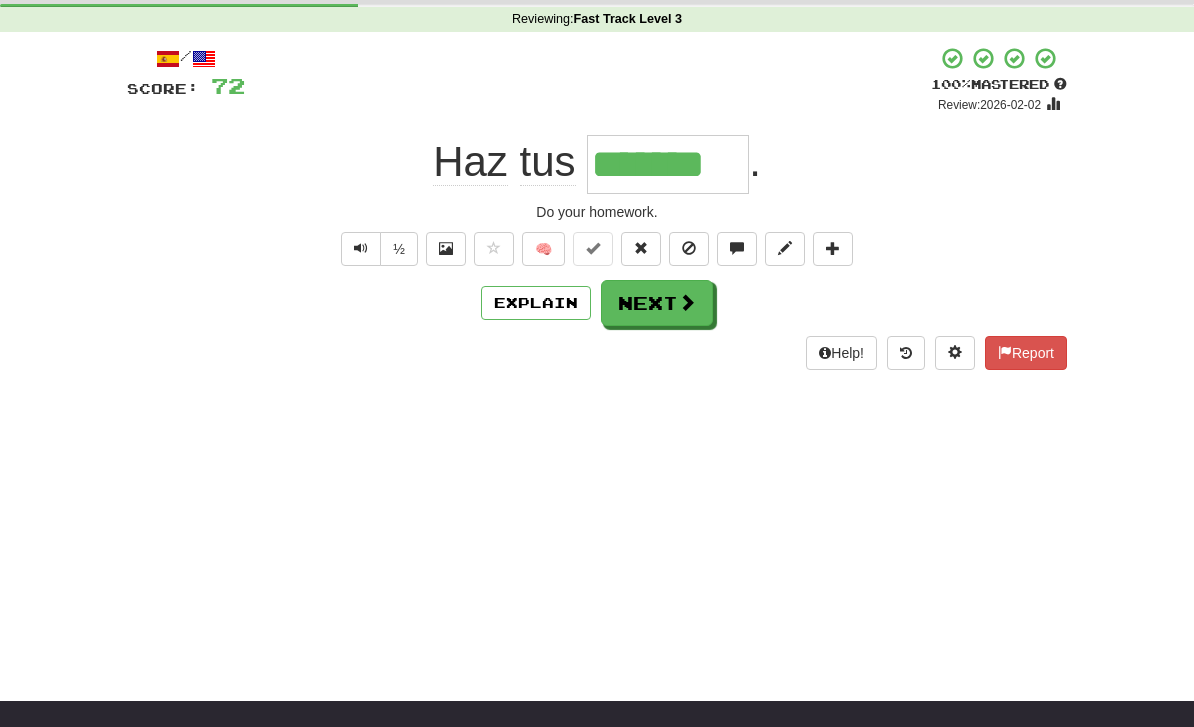 click on "Next" at bounding box center (657, 303) 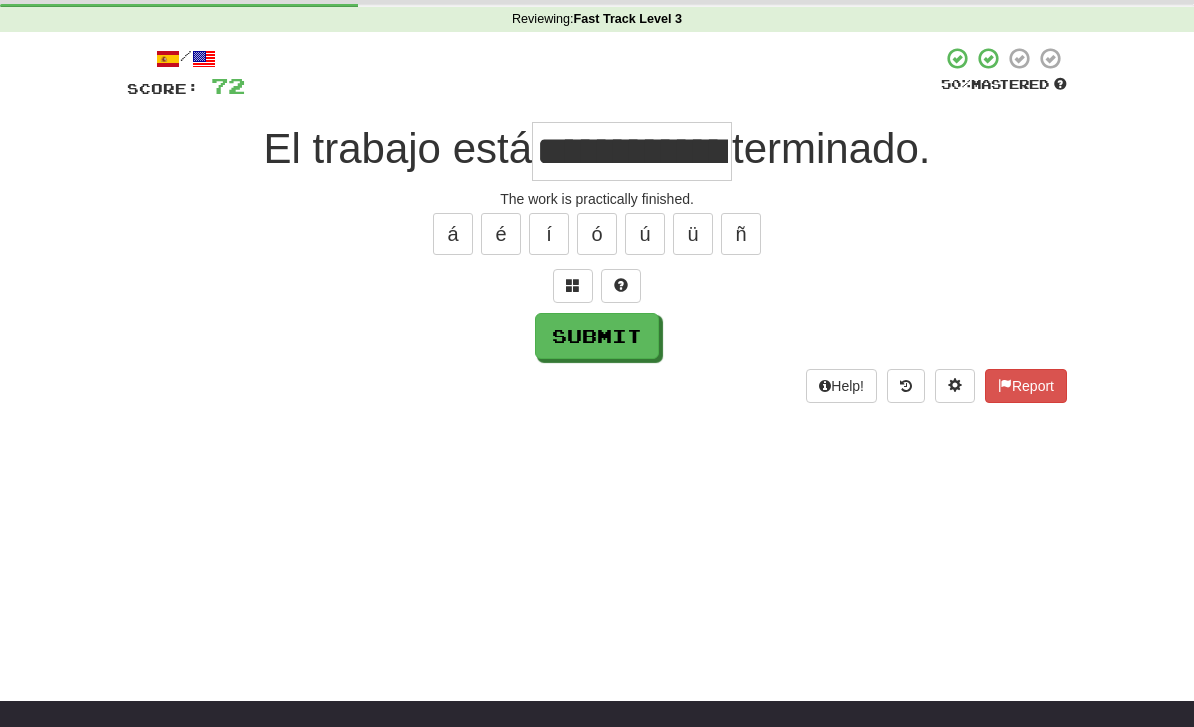 click on "Submit" at bounding box center [597, 336] 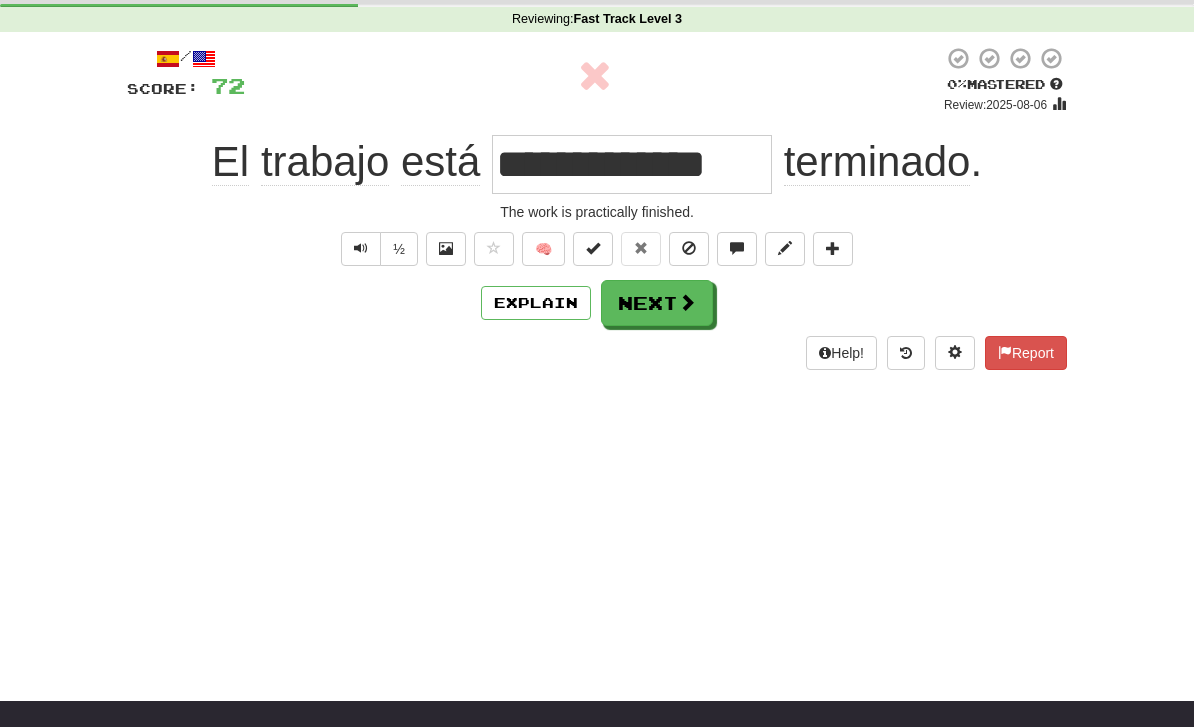 click at bounding box center (687, 302) 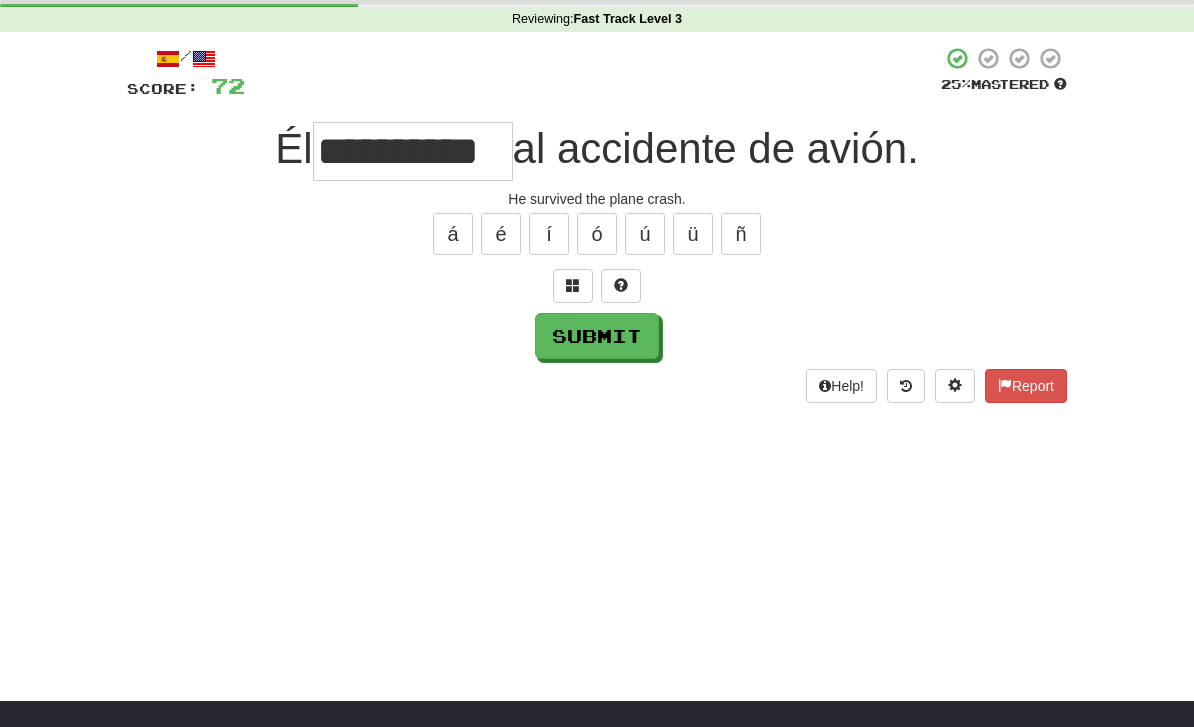 type on "**********" 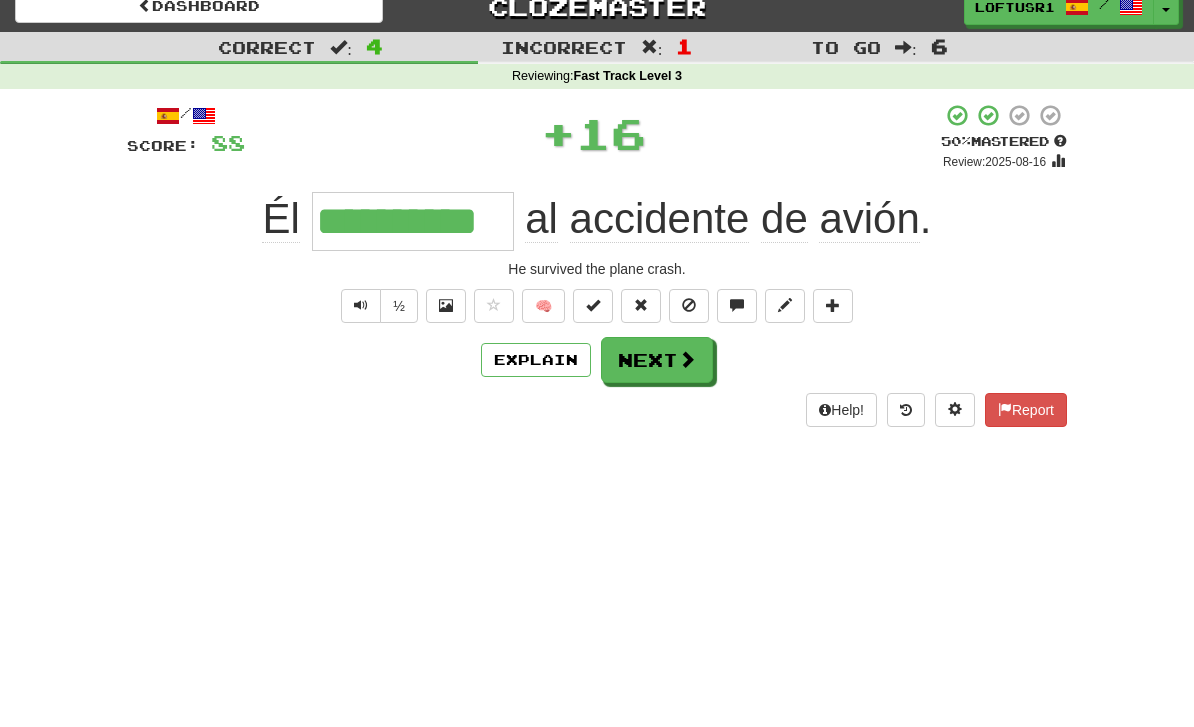 scroll, scrollTop: 0, scrollLeft: 0, axis: both 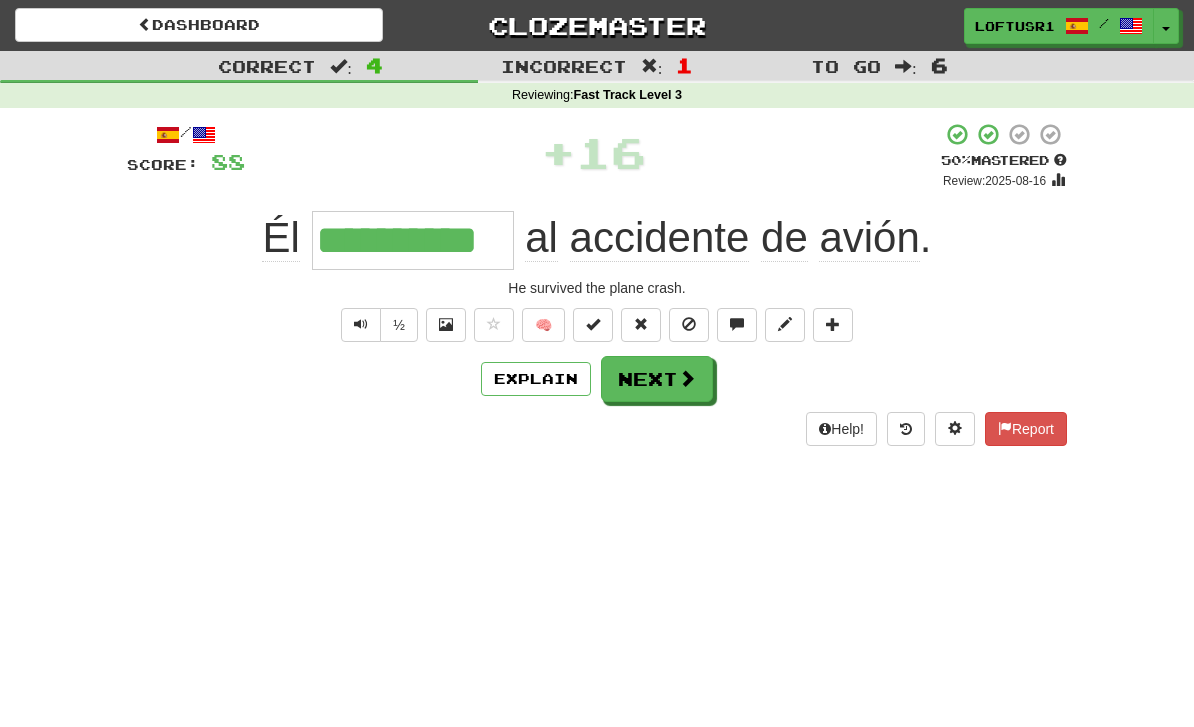 click at bounding box center (687, 378) 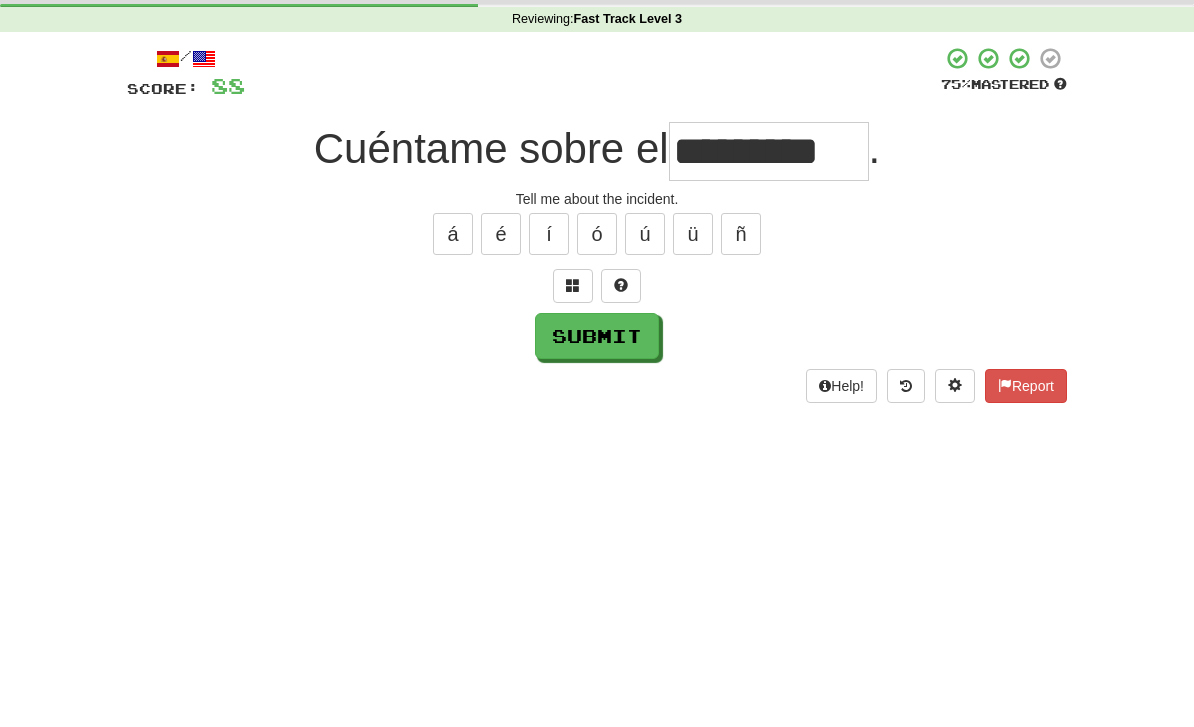 scroll, scrollTop: 76, scrollLeft: 0, axis: vertical 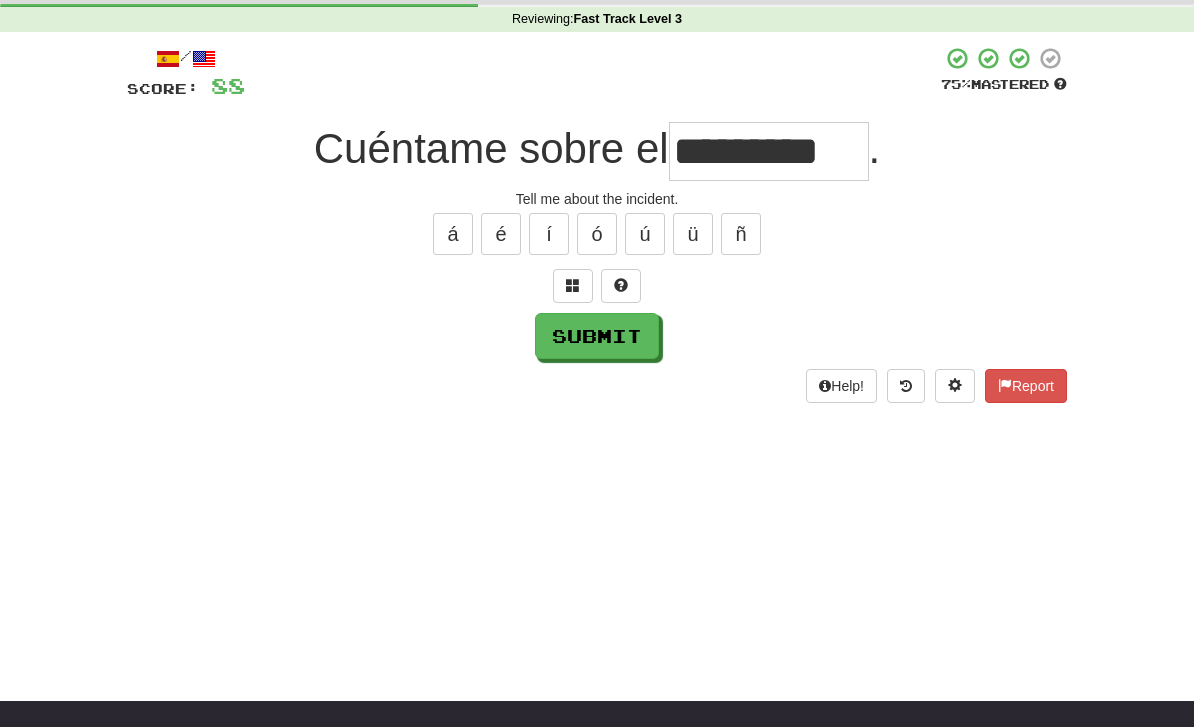 click on "Submit" at bounding box center [597, 336] 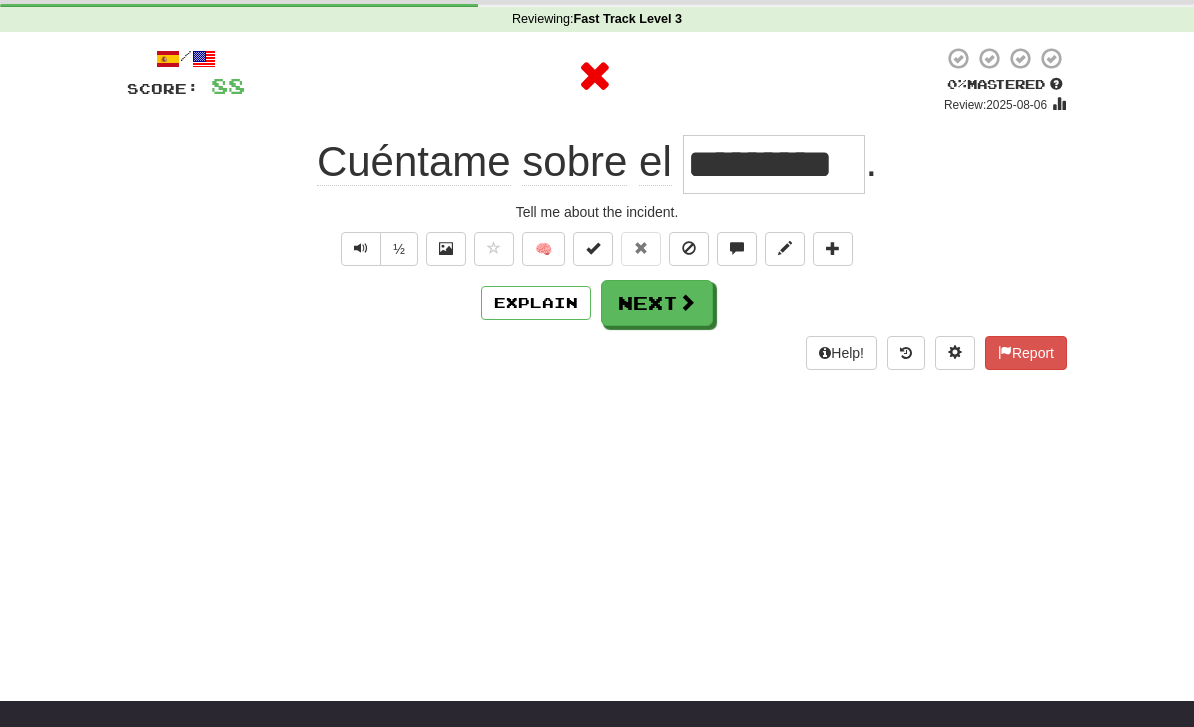 click on "Explain" at bounding box center [536, 303] 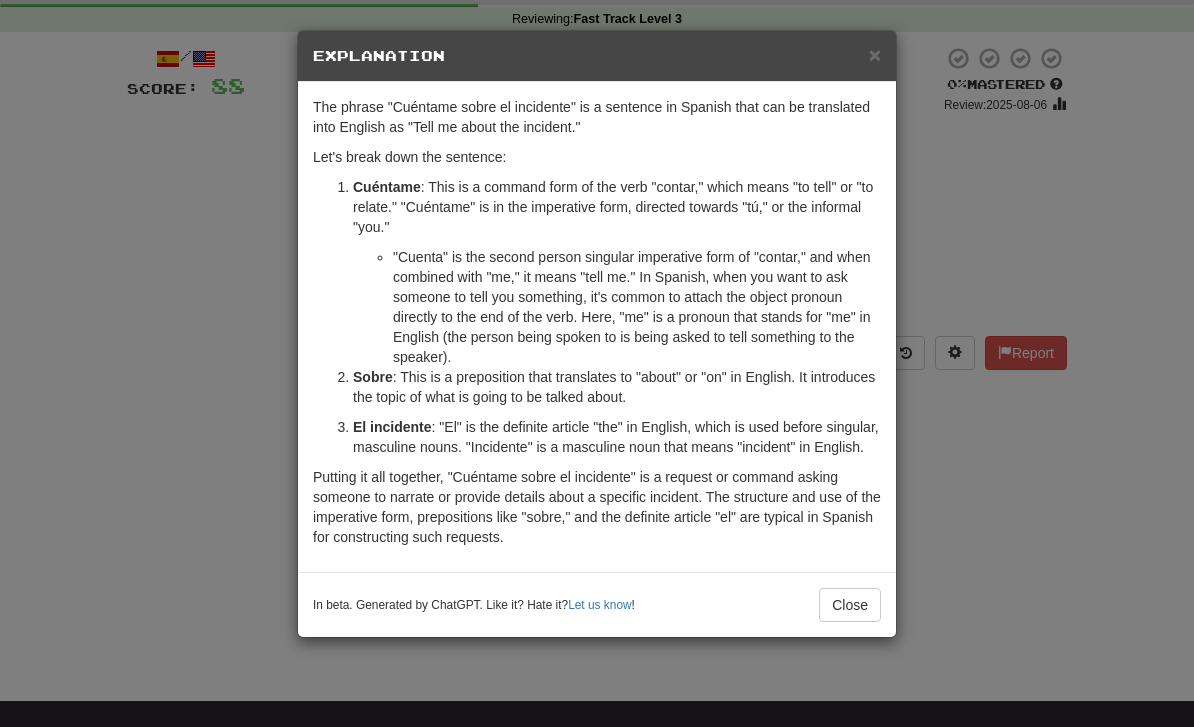 click on "Close" at bounding box center (850, 605) 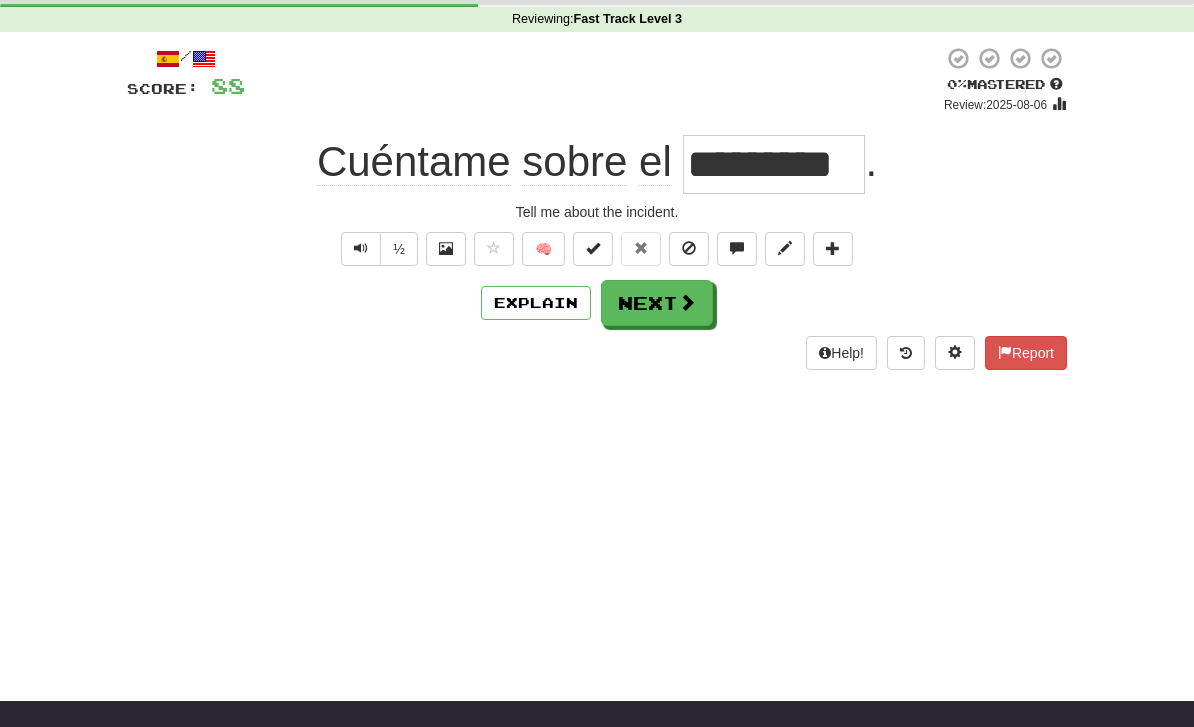 scroll, scrollTop: 71, scrollLeft: 0, axis: vertical 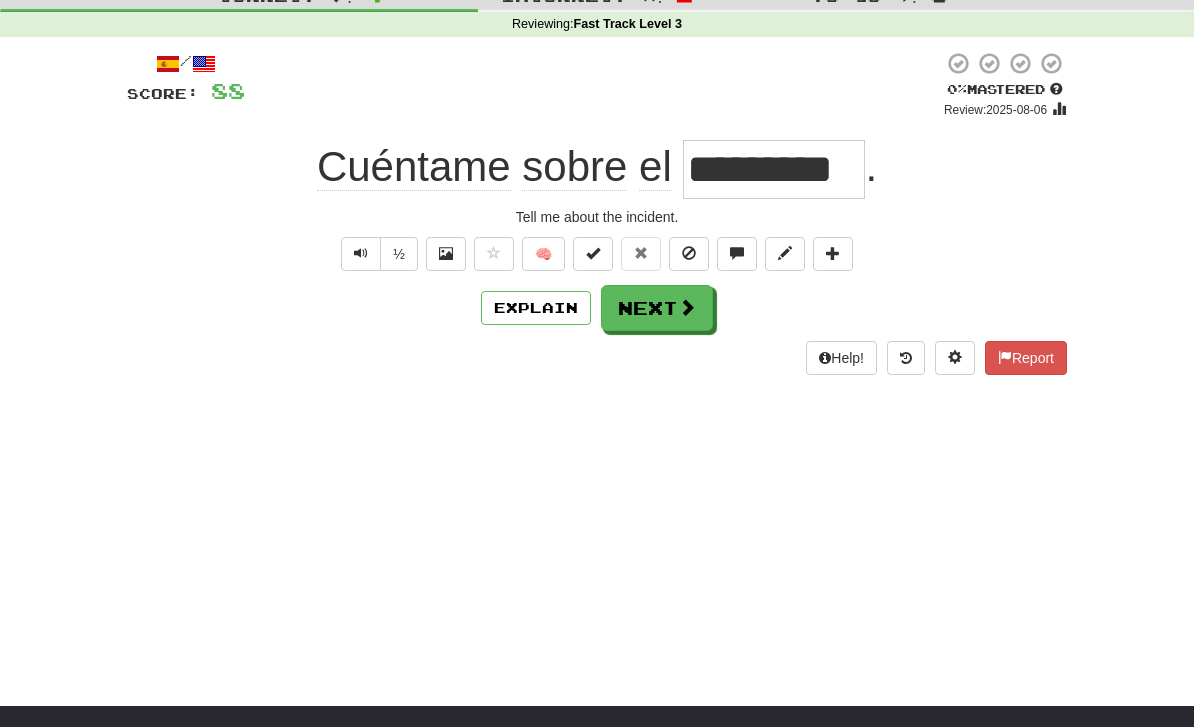 click at bounding box center (687, 307) 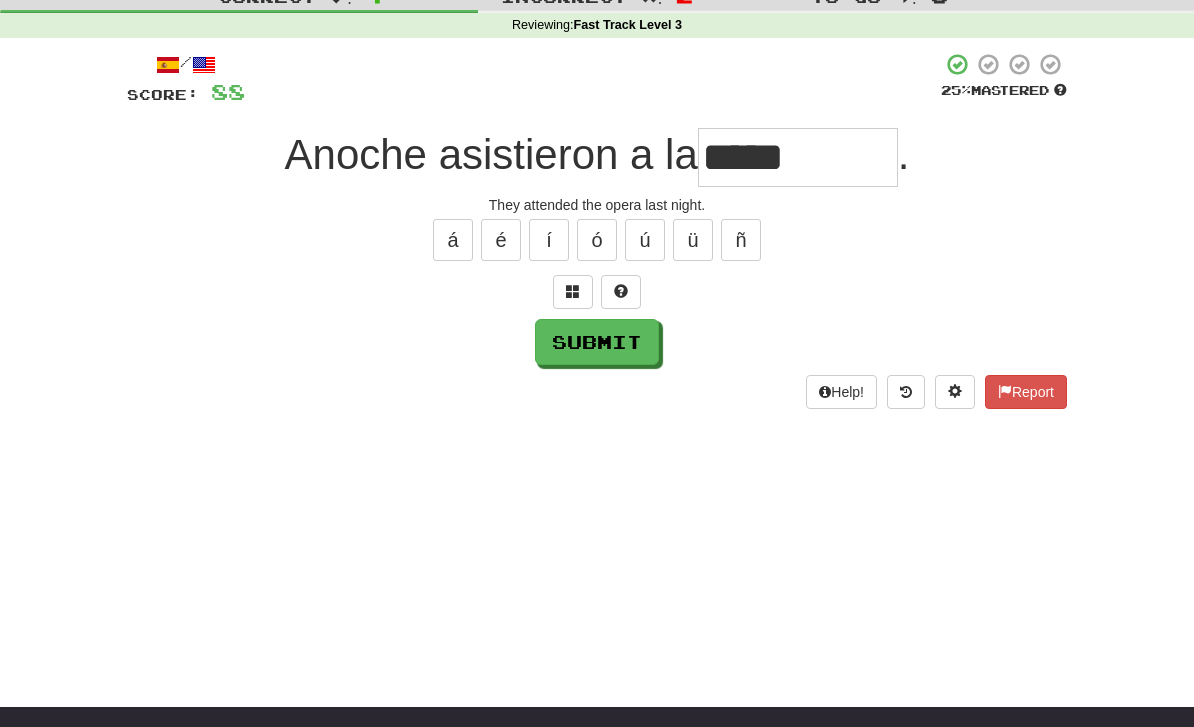 scroll, scrollTop: 71, scrollLeft: 0, axis: vertical 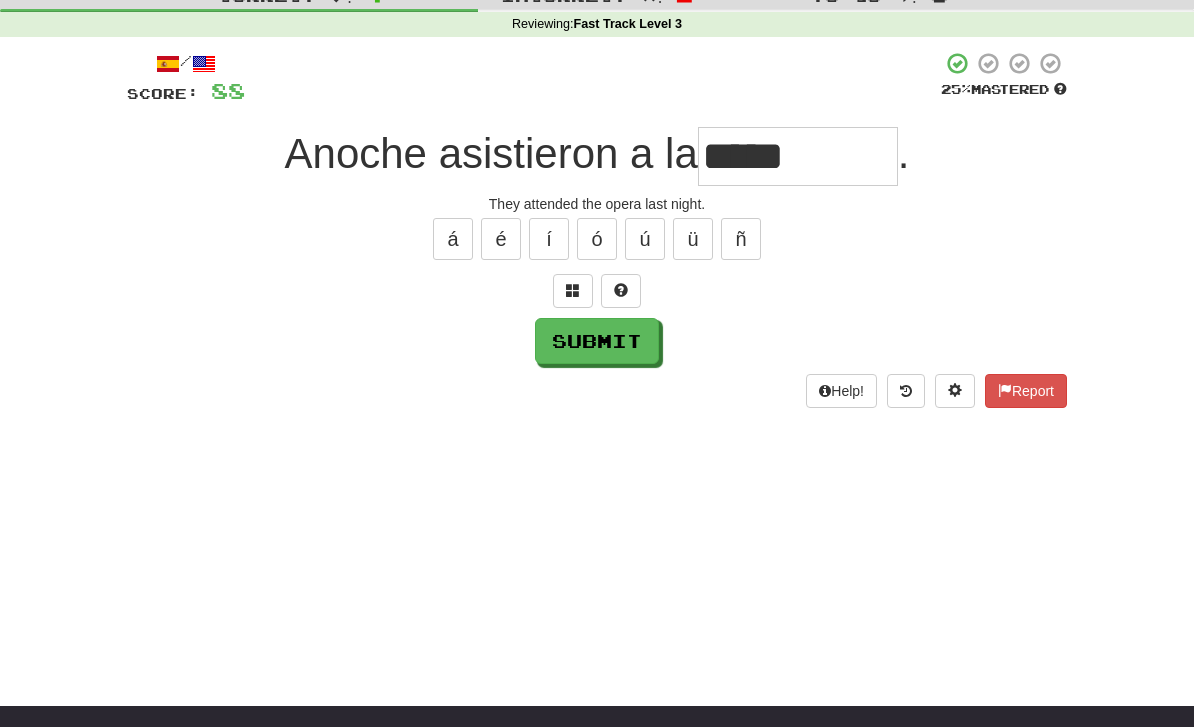 type on "*****" 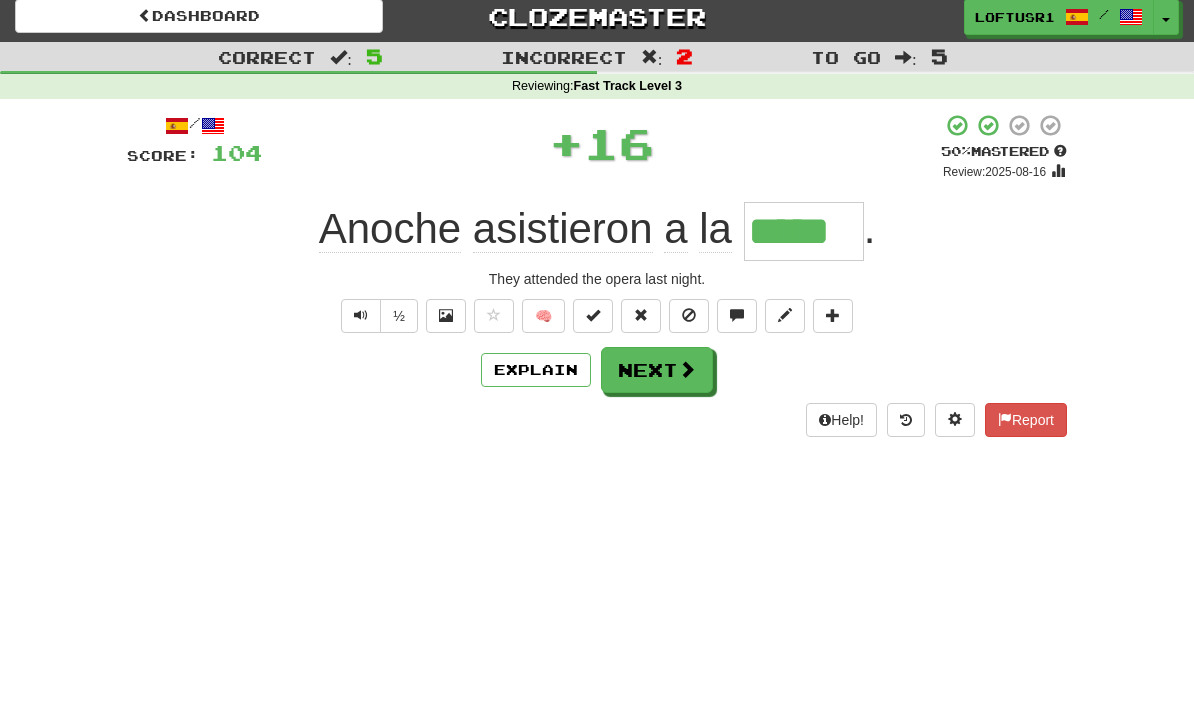 scroll, scrollTop: 0, scrollLeft: 0, axis: both 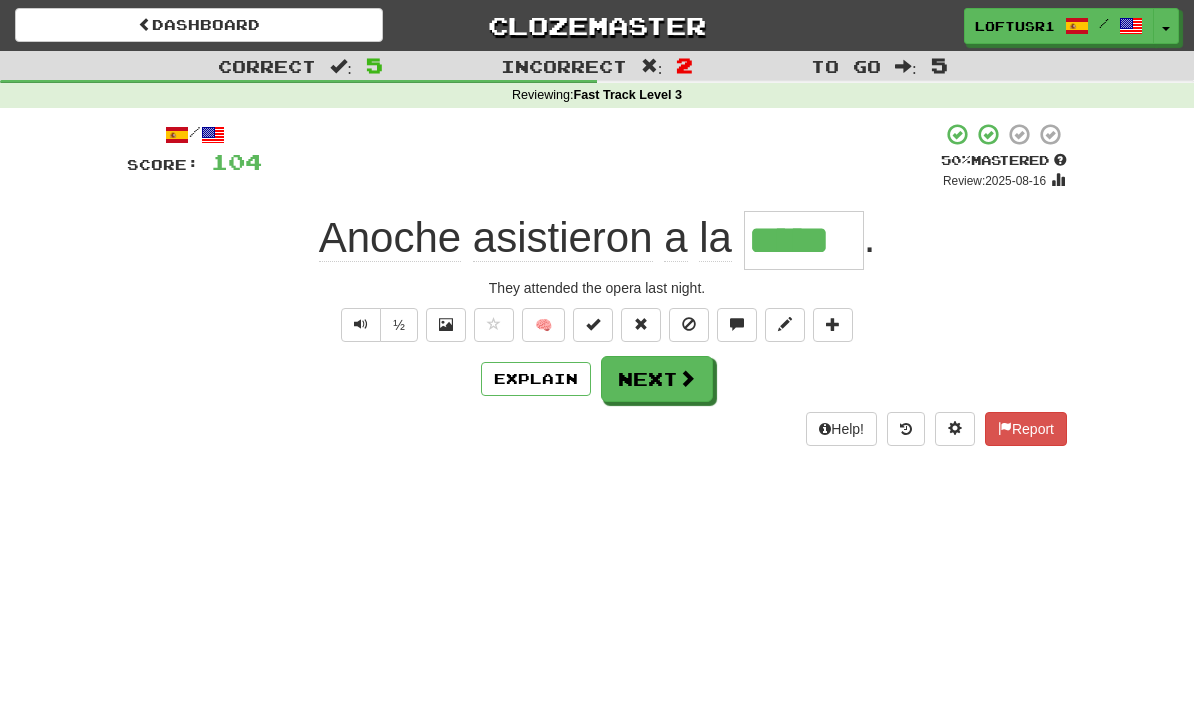 click on "Next" at bounding box center (657, 379) 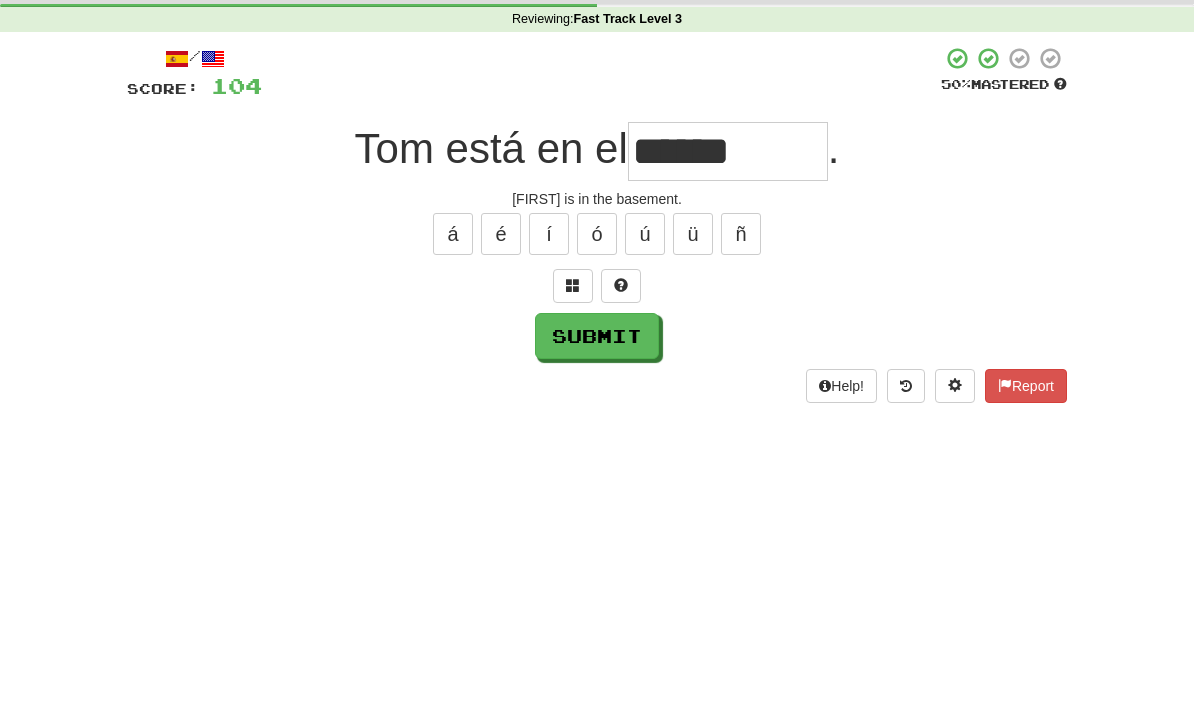 scroll, scrollTop: 76, scrollLeft: 0, axis: vertical 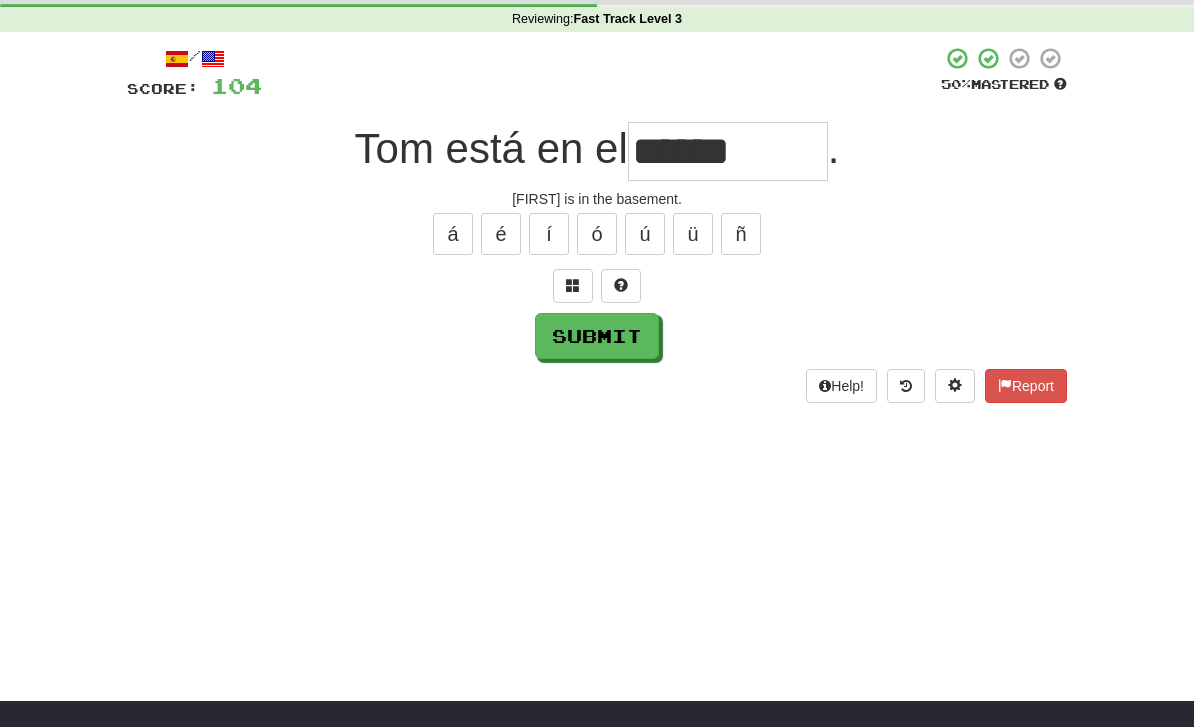 click on "Help!  Report" at bounding box center [597, 386] 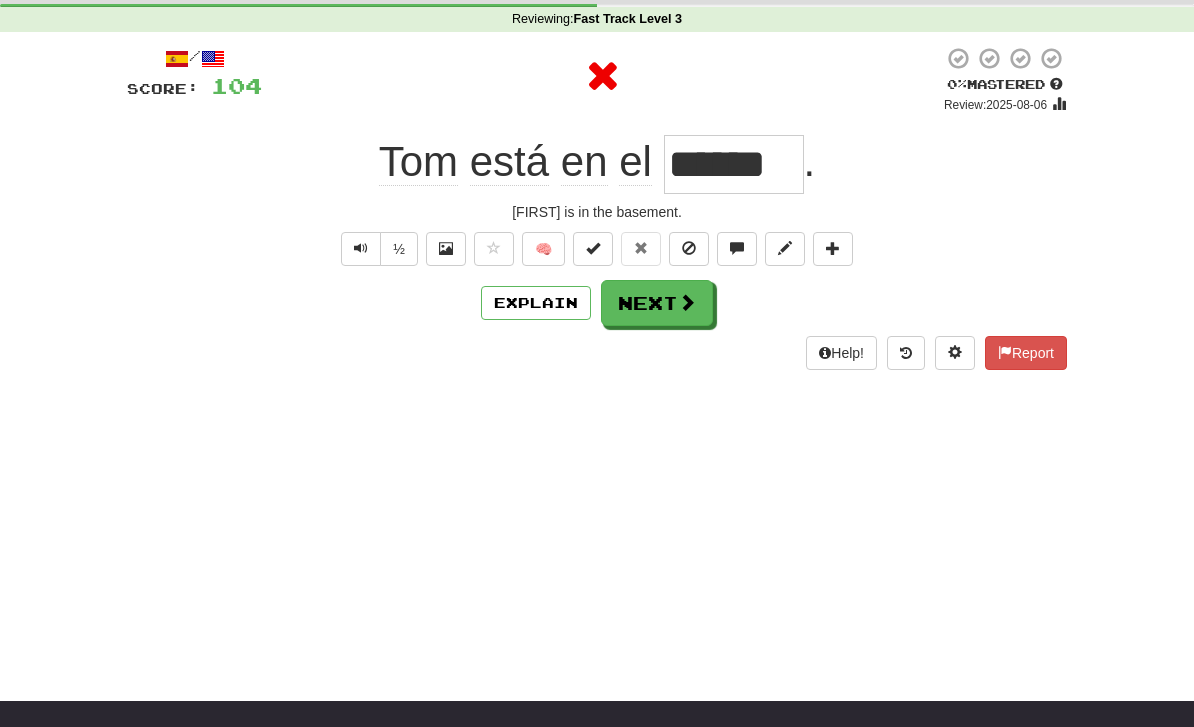 scroll, scrollTop: 0, scrollLeft: 0, axis: both 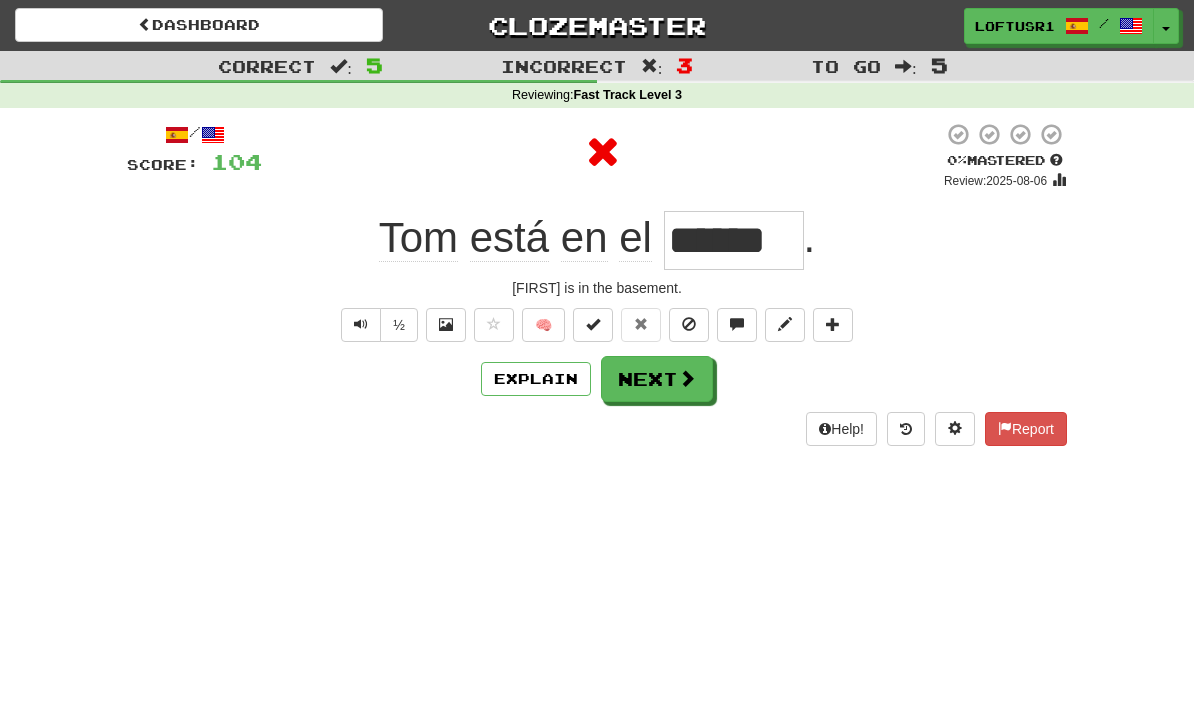 click at bounding box center (687, 378) 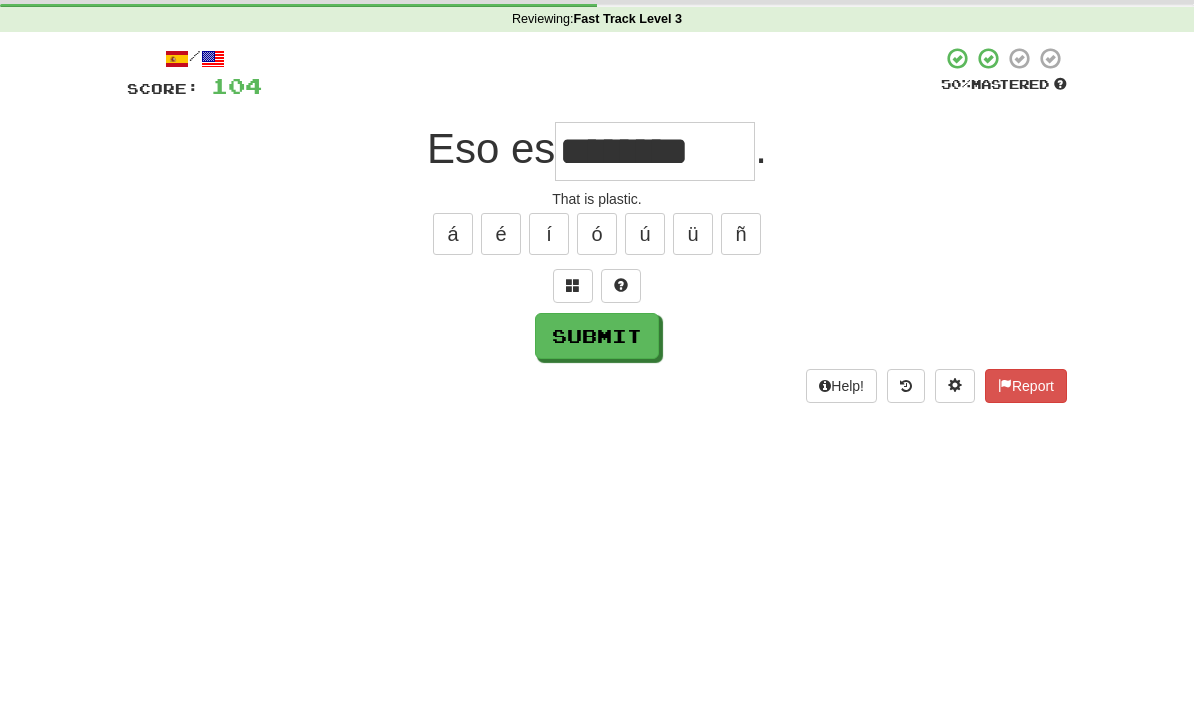 scroll, scrollTop: 76, scrollLeft: 0, axis: vertical 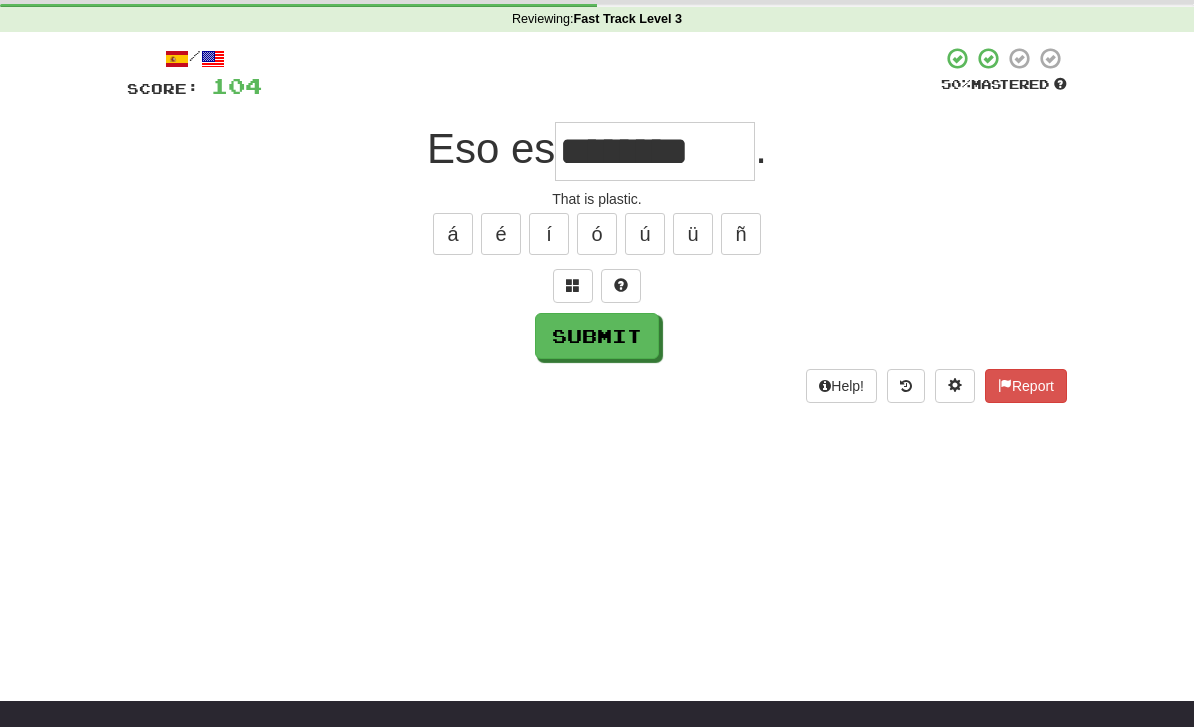 click on "Submit" at bounding box center [597, 336] 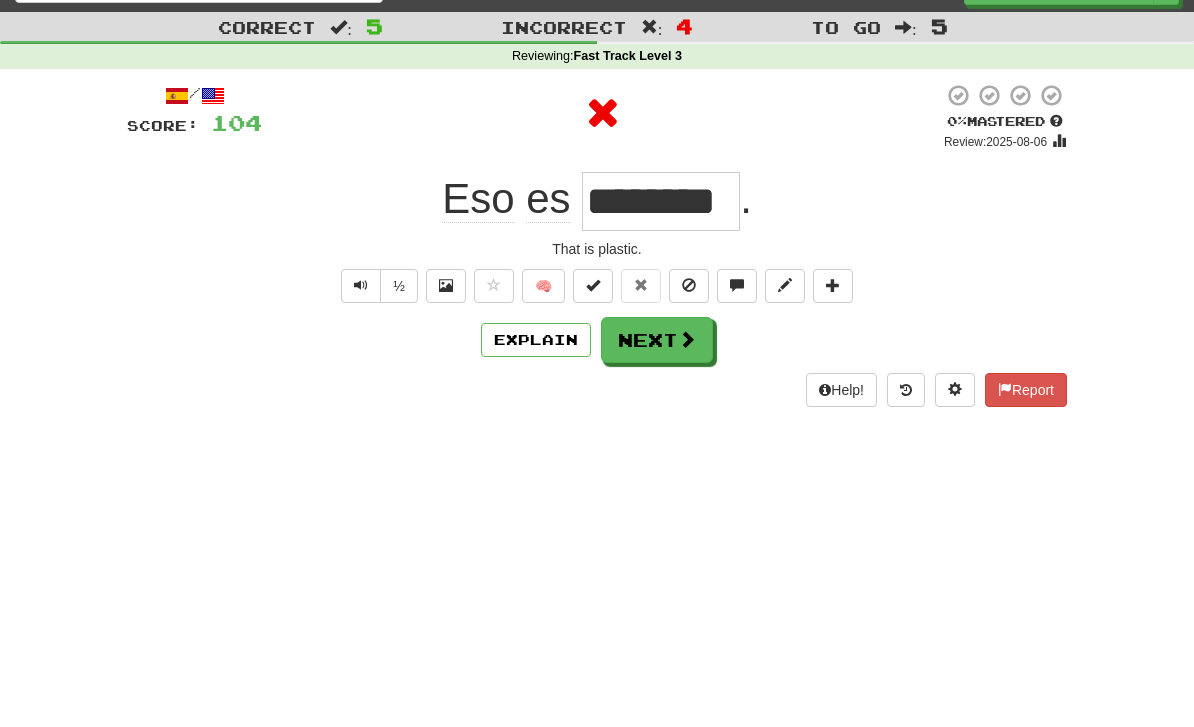 scroll, scrollTop: 0, scrollLeft: 0, axis: both 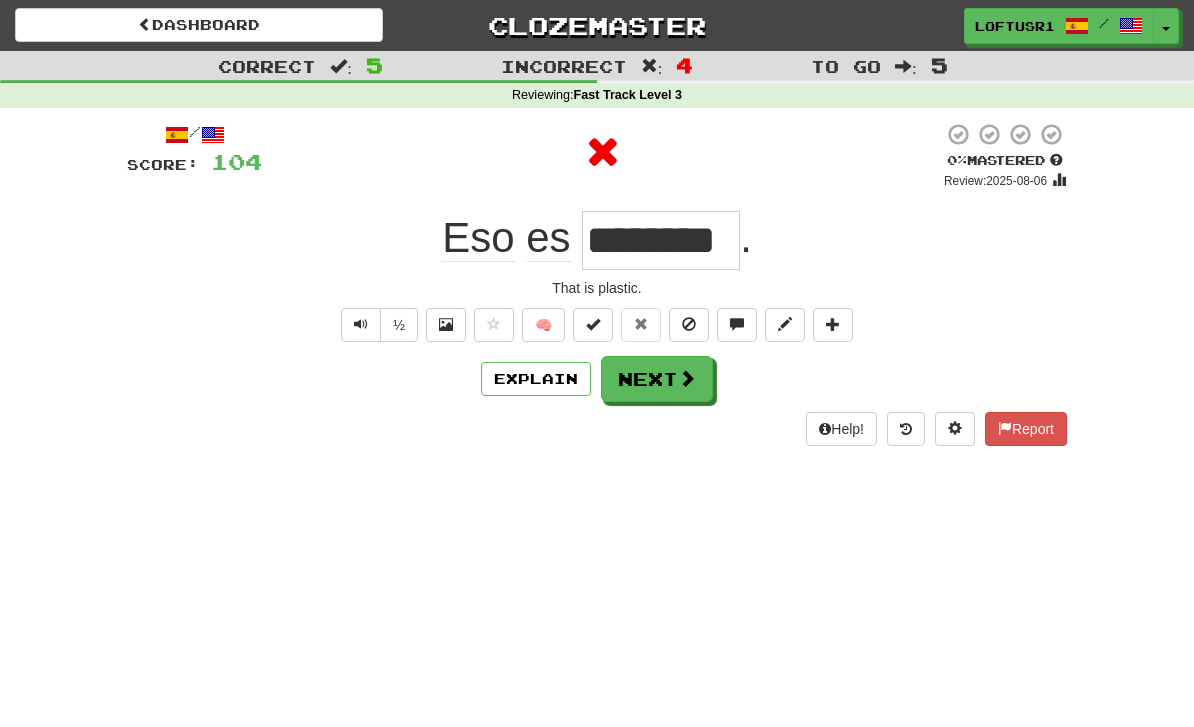 click on "Next" at bounding box center (657, 379) 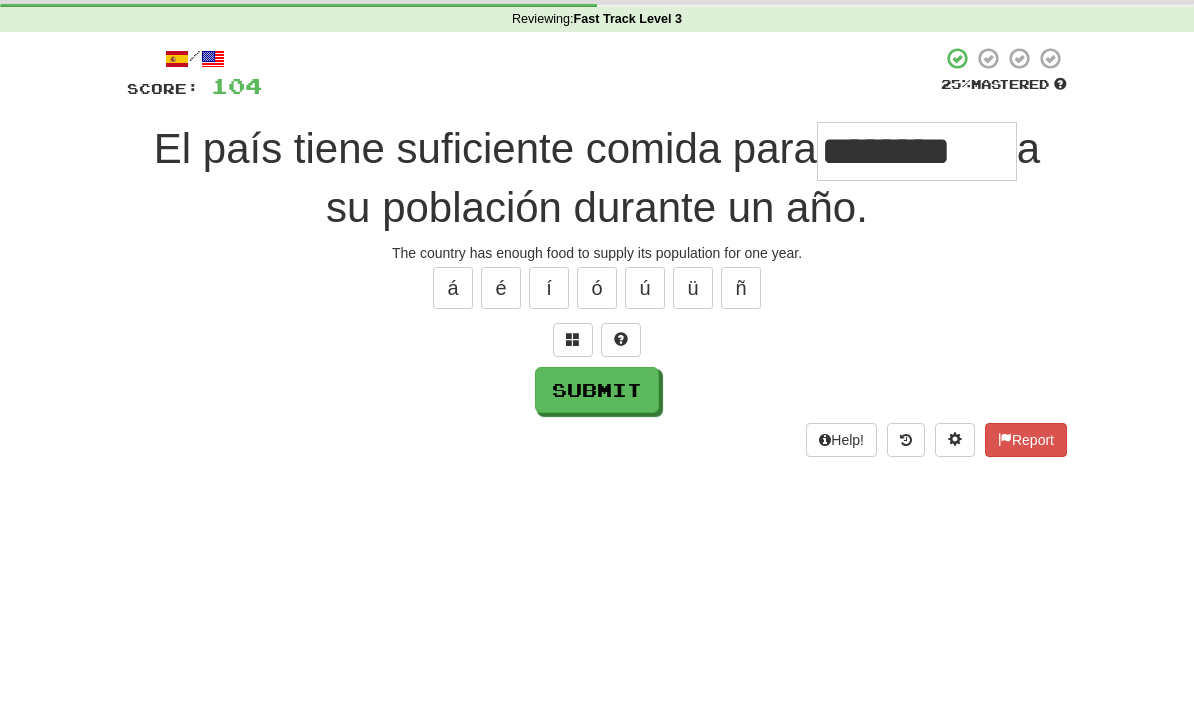 scroll, scrollTop: 76, scrollLeft: 0, axis: vertical 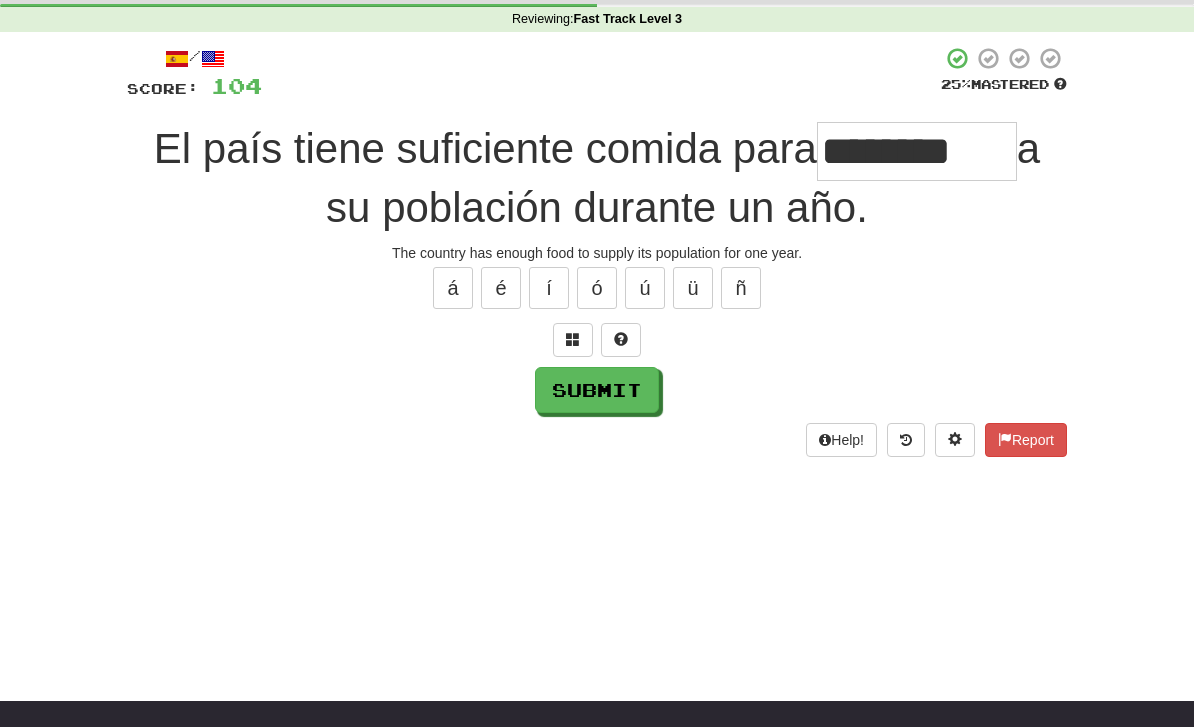 click on "Submit" at bounding box center (597, 390) 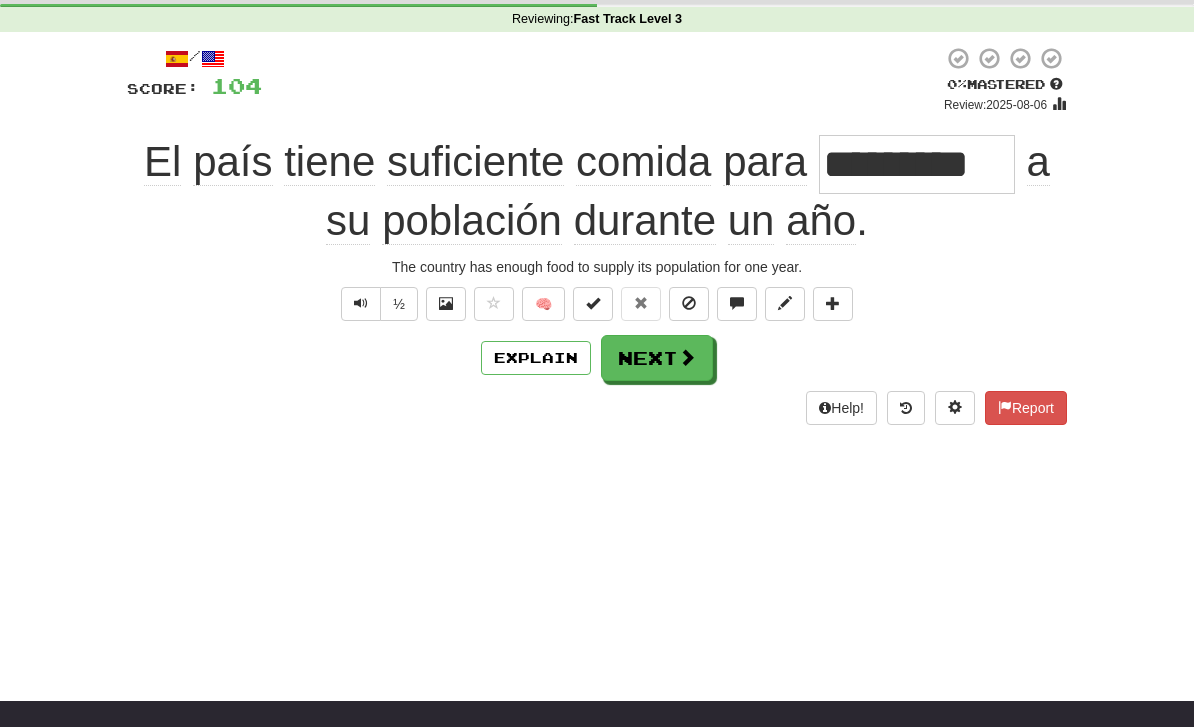 click on "Next" at bounding box center [657, 358] 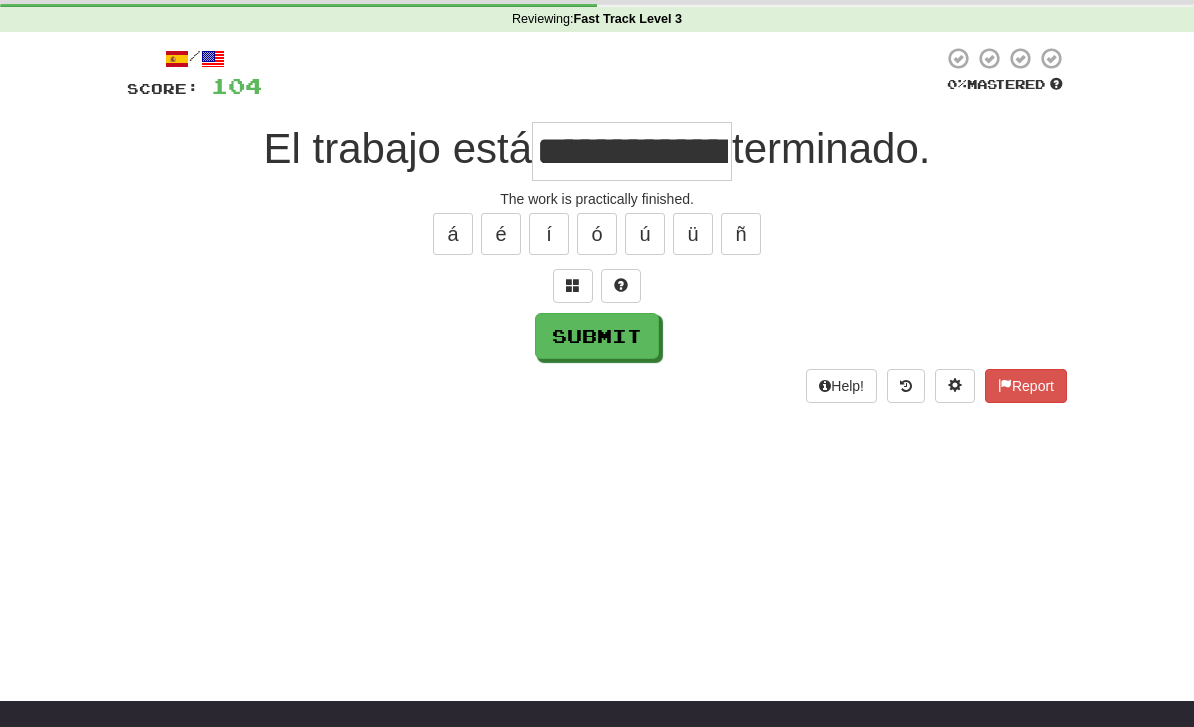 type on "**********" 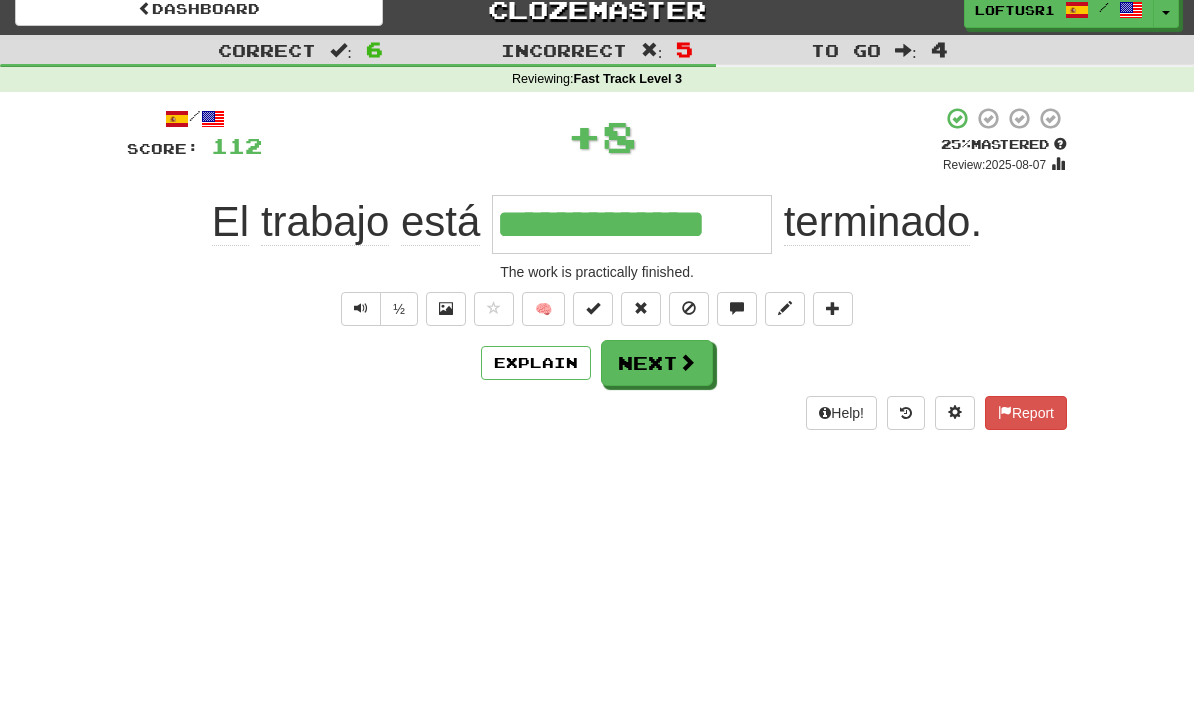 scroll, scrollTop: 0, scrollLeft: 0, axis: both 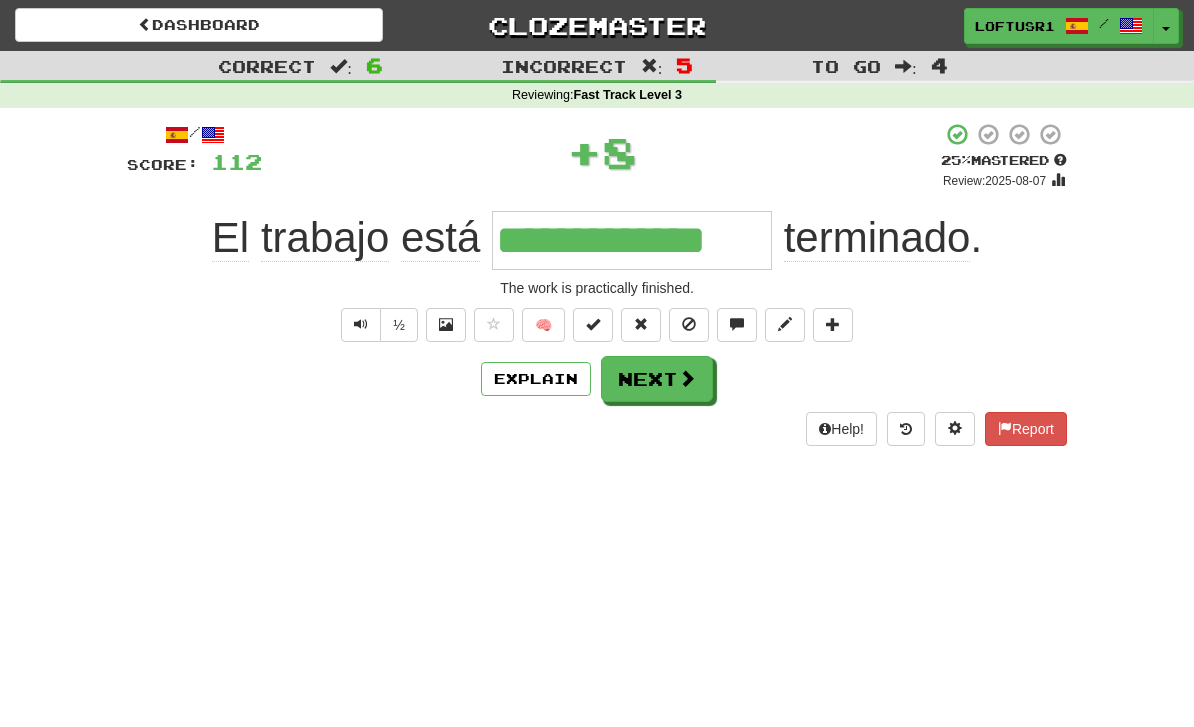 click on "Next" at bounding box center (657, 379) 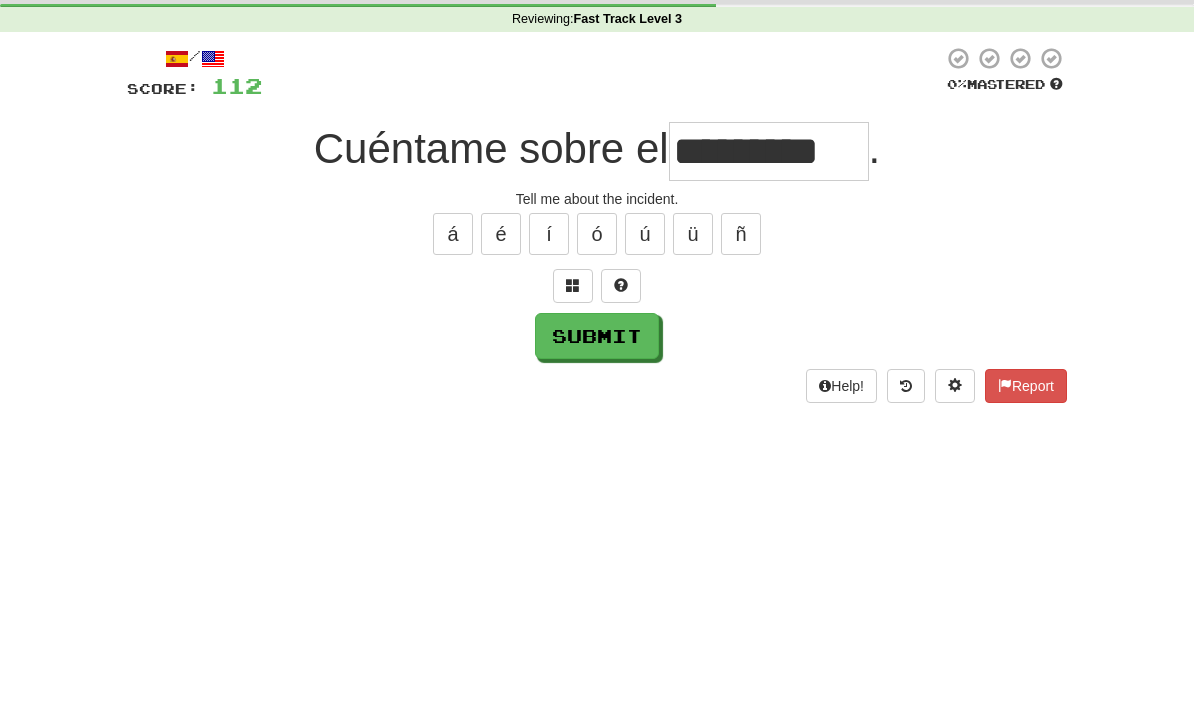 scroll, scrollTop: 76, scrollLeft: 0, axis: vertical 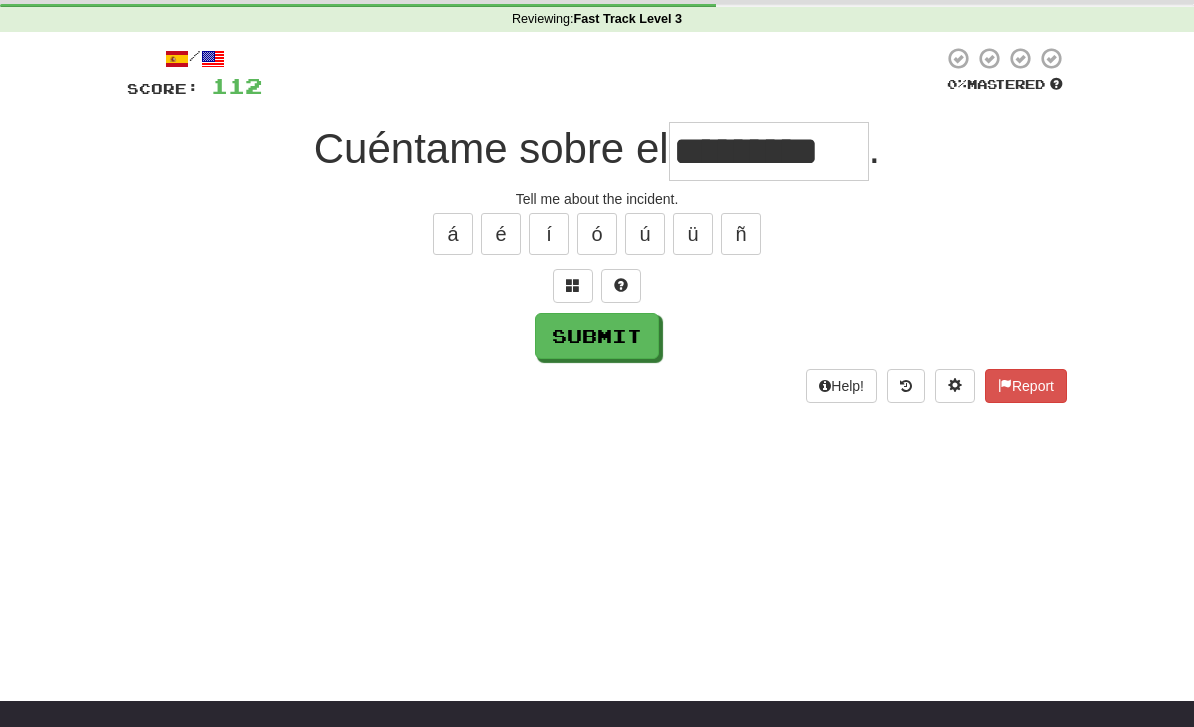 type on "*********" 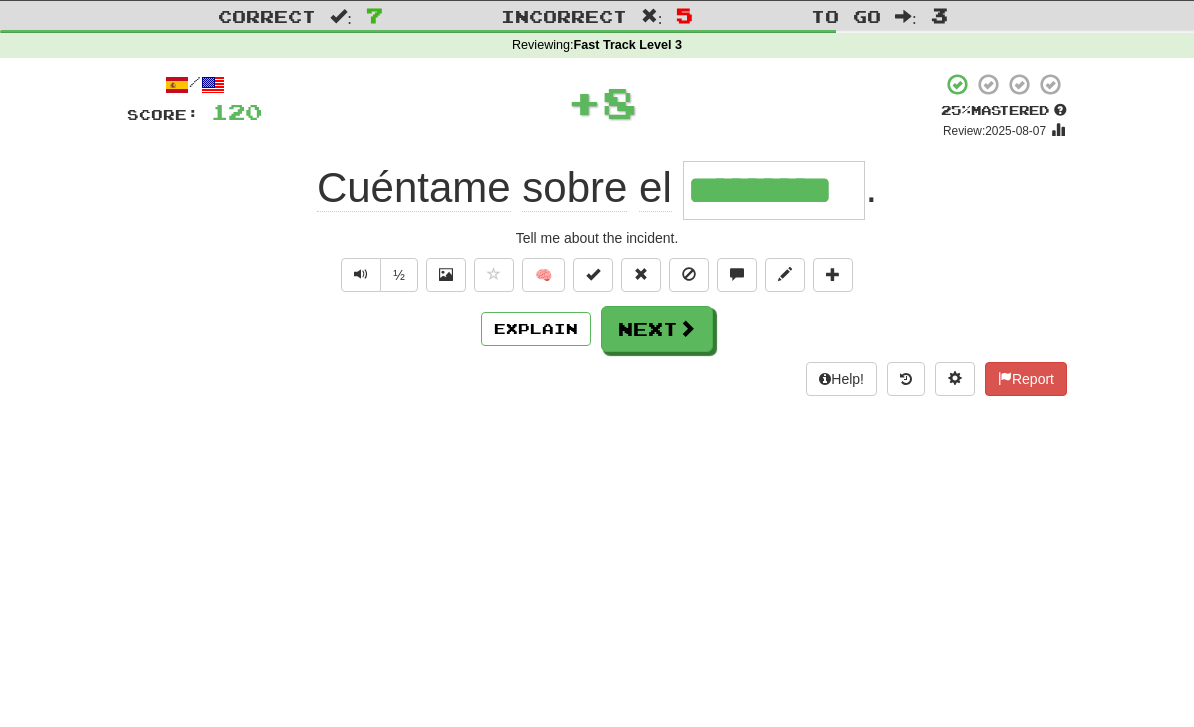 scroll, scrollTop: 0, scrollLeft: 0, axis: both 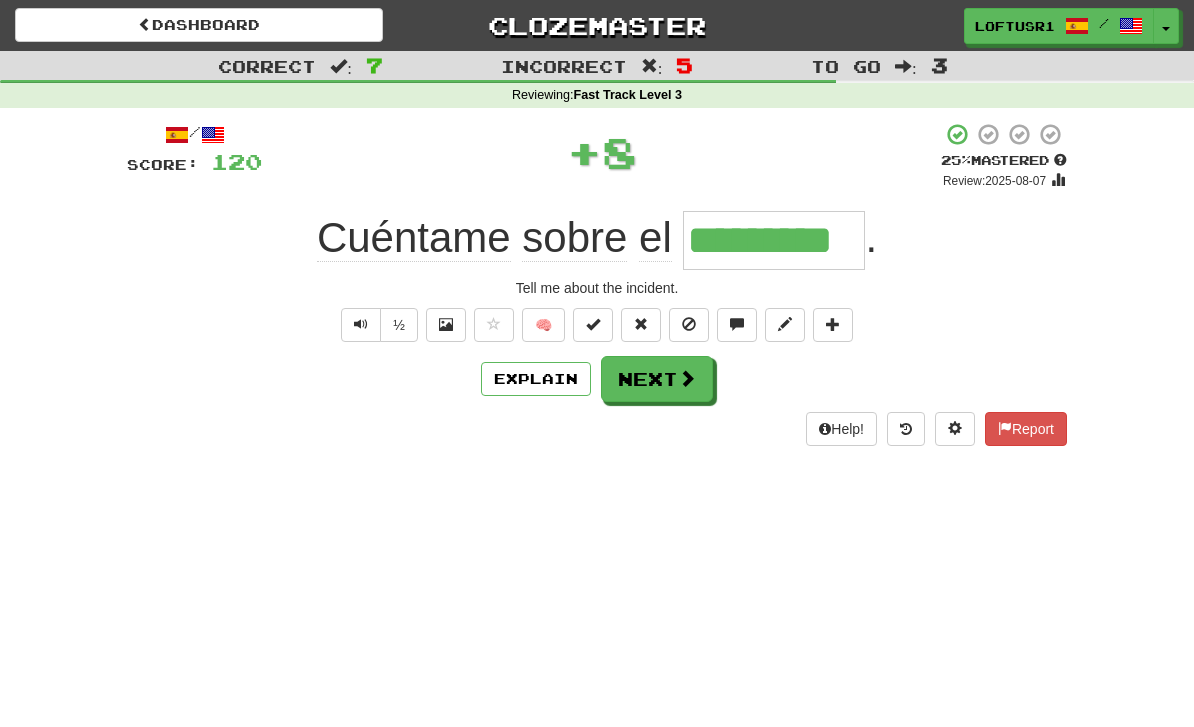 click on "Next" at bounding box center (657, 379) 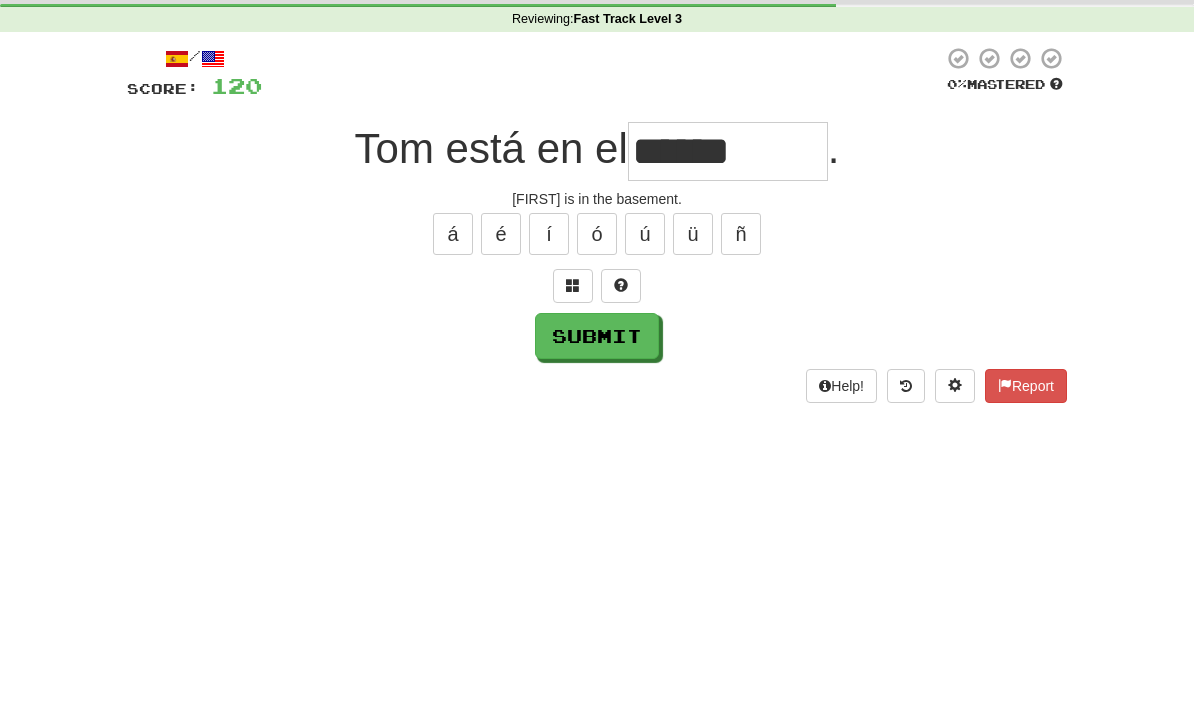 scroll, scrollTop: 76, scrollLeft: 0, axis: vertical 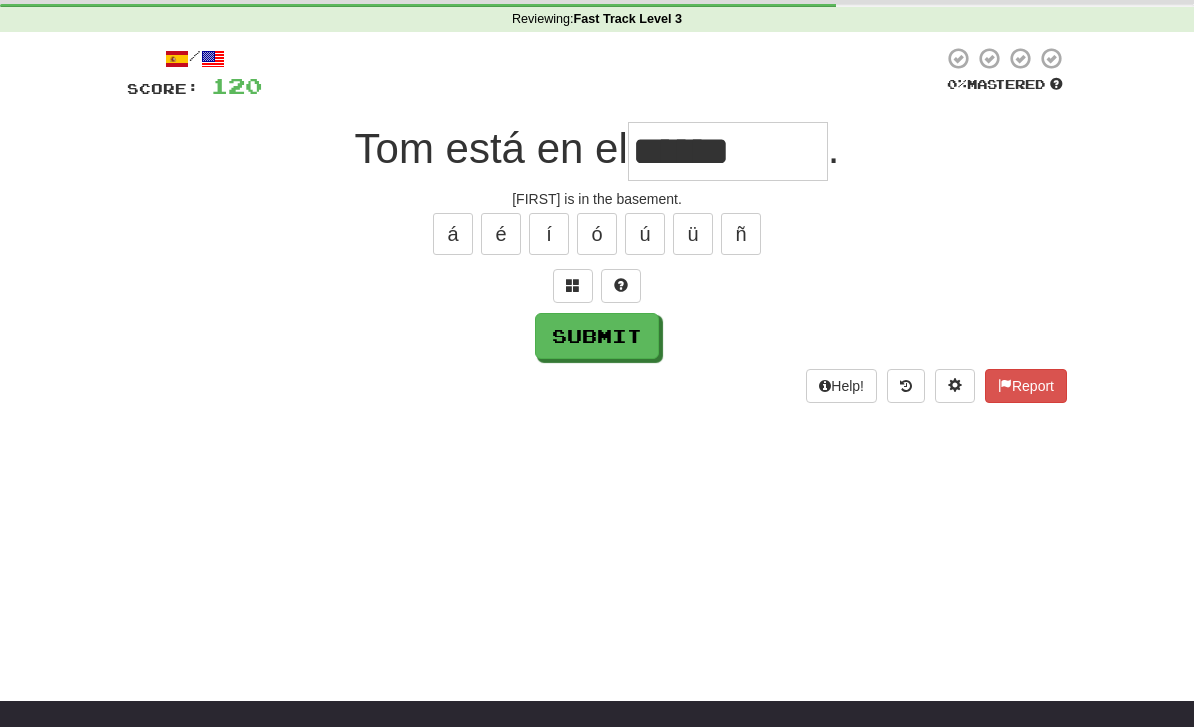 type on "******" 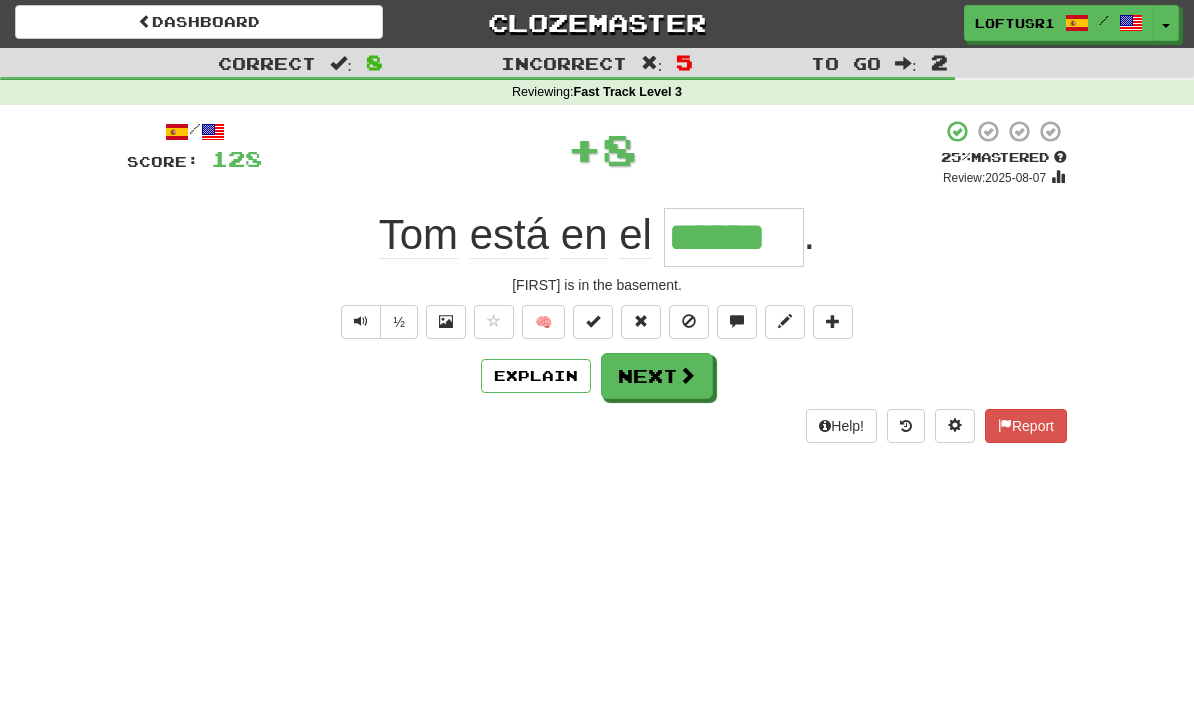 scroll, scrollTop: 0, scrollLeft: 0, axis: both 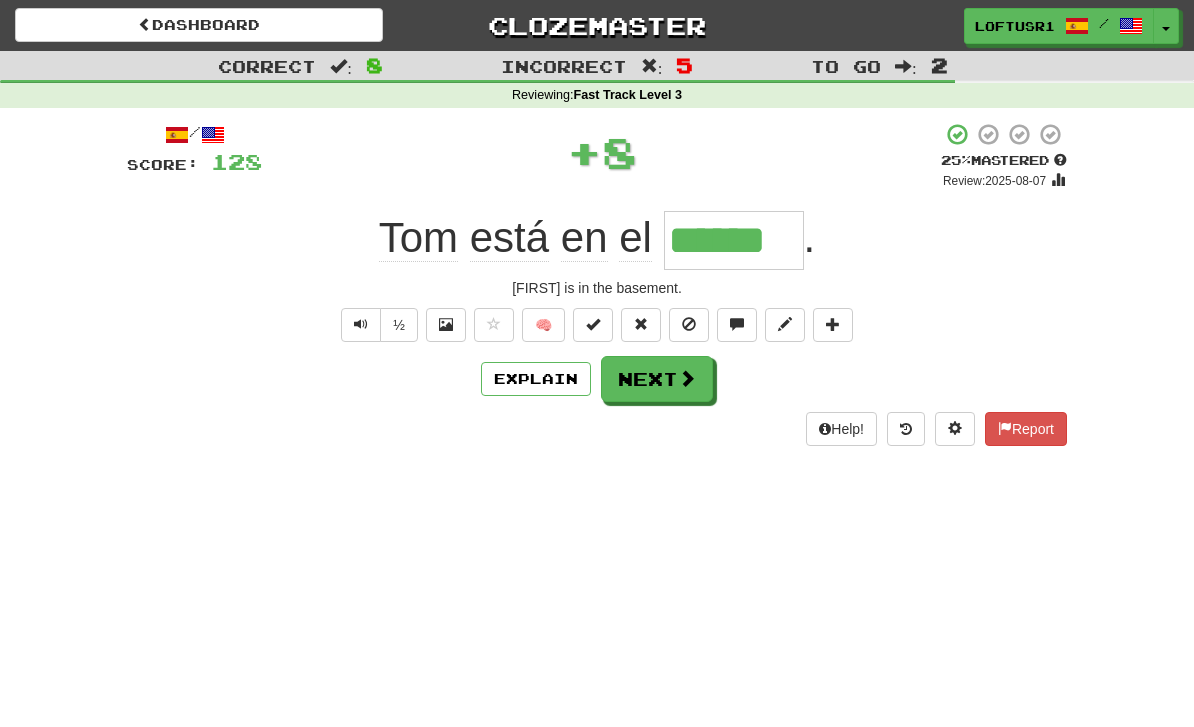 click at bounding box center [687, 378] 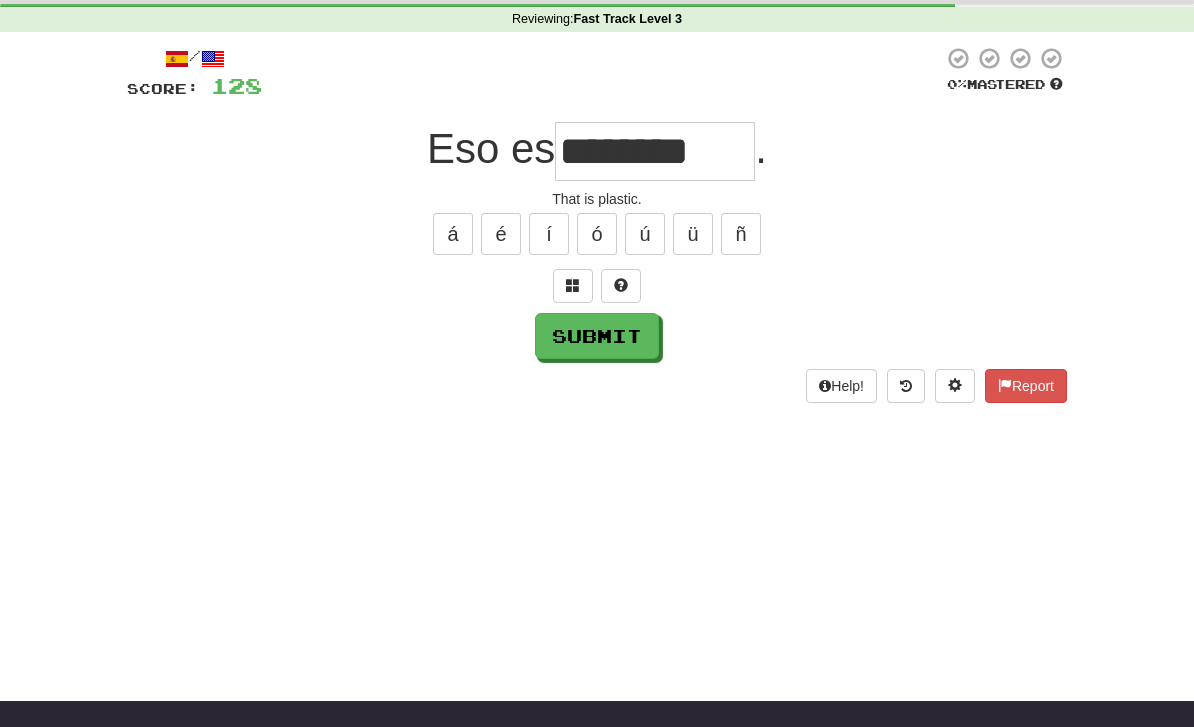 click on "Submit" at bounding box center (597, 336) 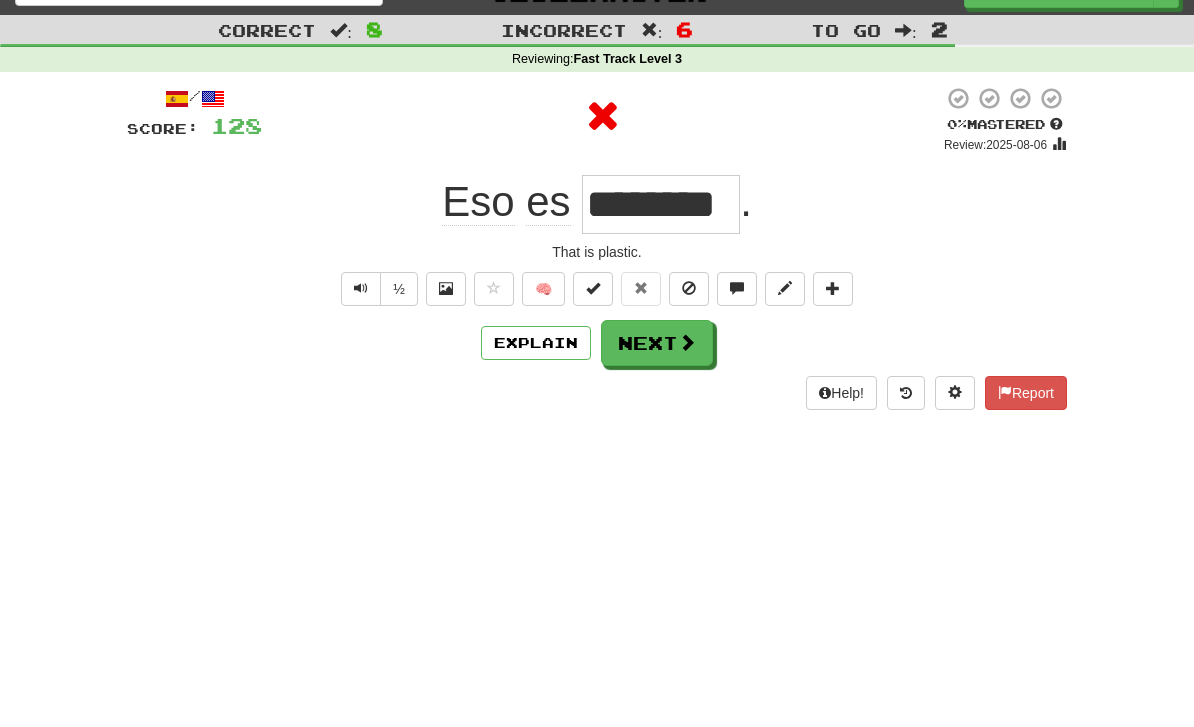 scroll, scrollTop: 0, scrollLeft: 0, axis: both 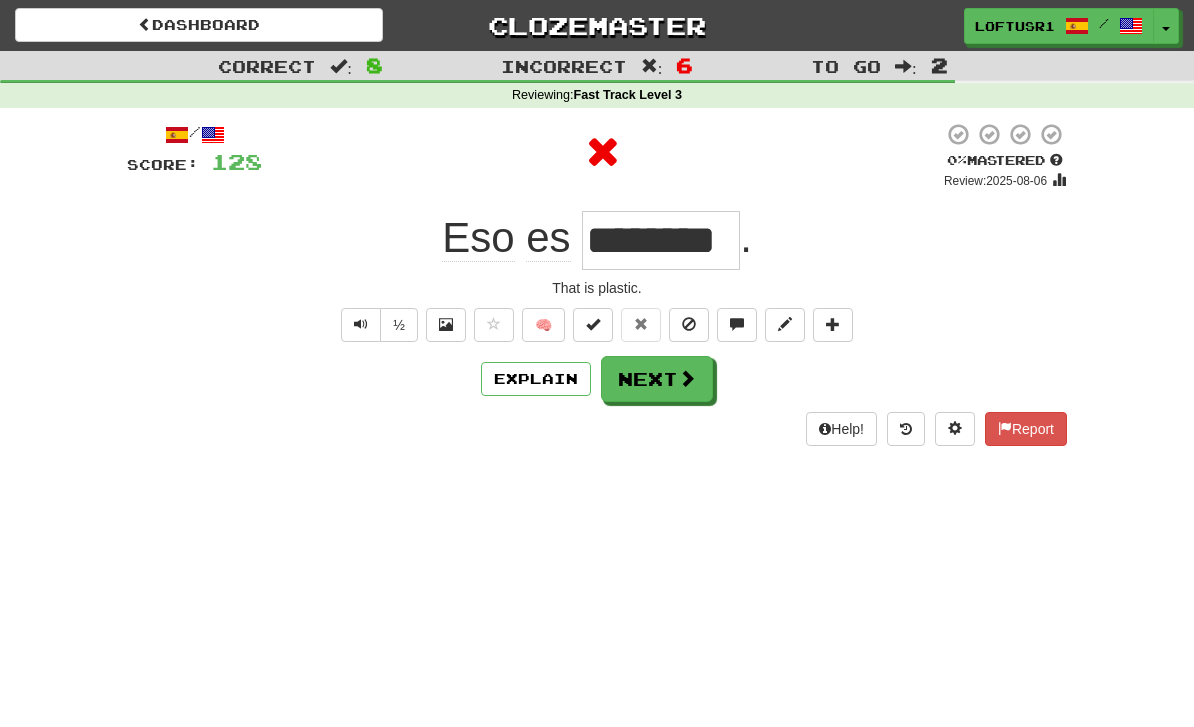 click on "Next" at bounding box center (657, 379) 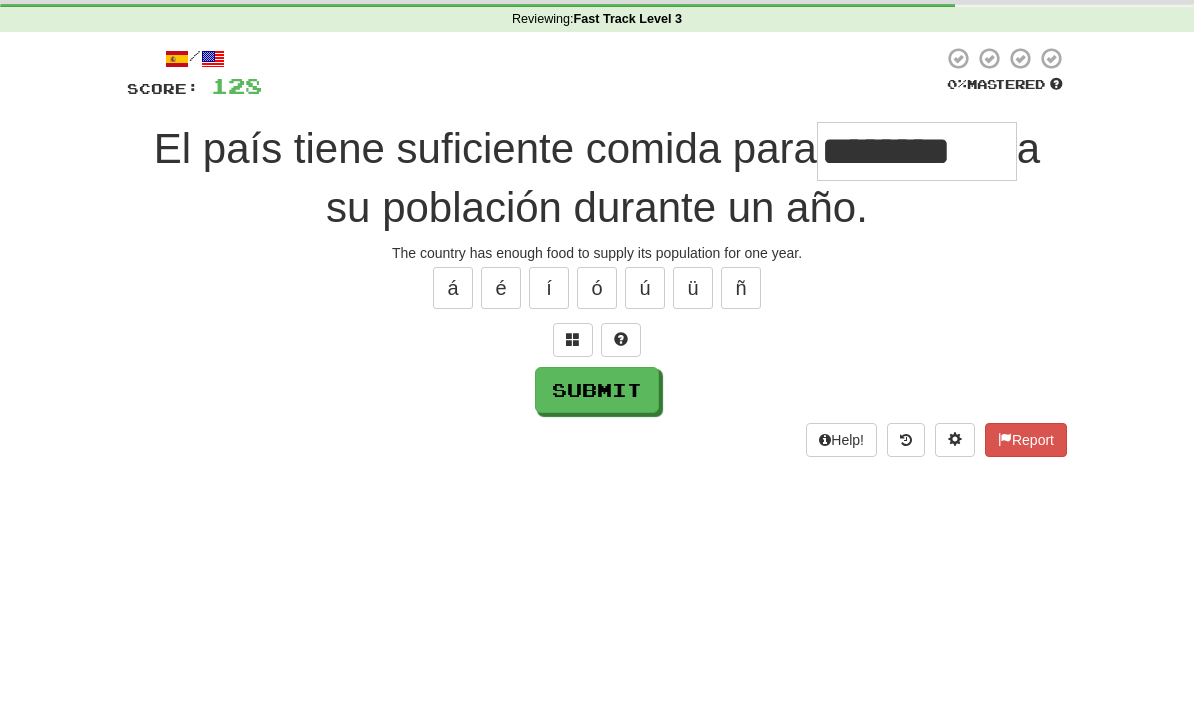 scroll, scrollTop: 76, scrollLeft: 0, axis: vertical 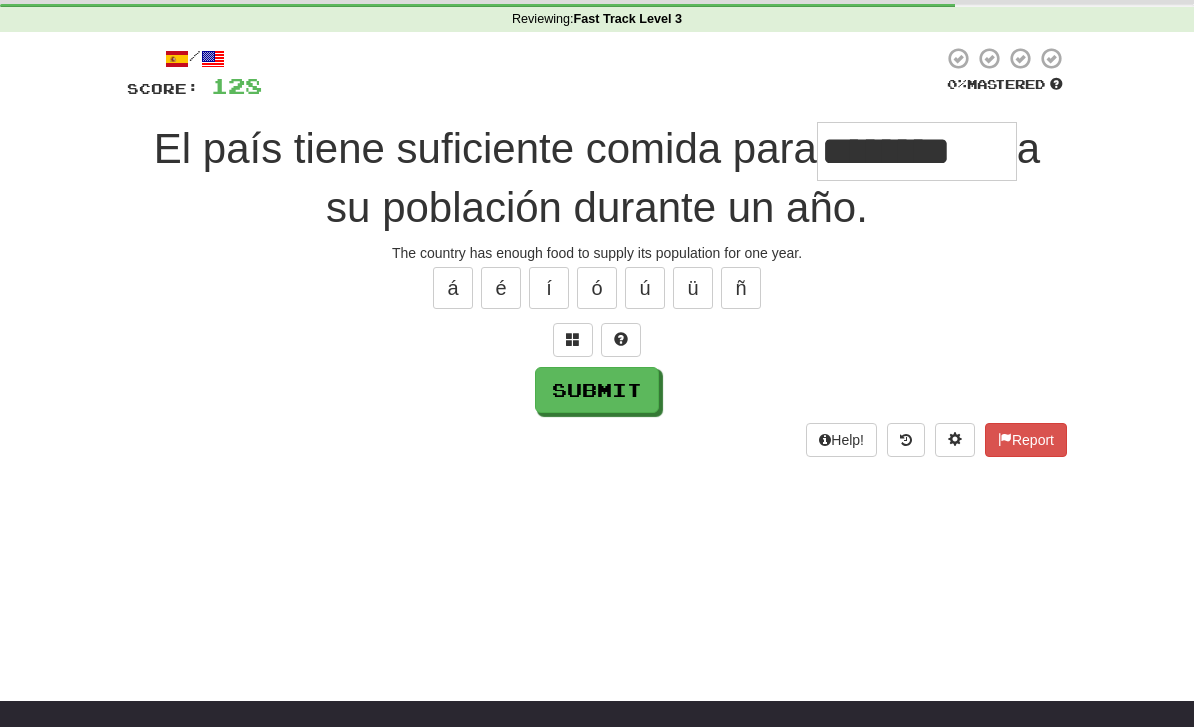 click on "Submit" at bounding box center (597, 390) 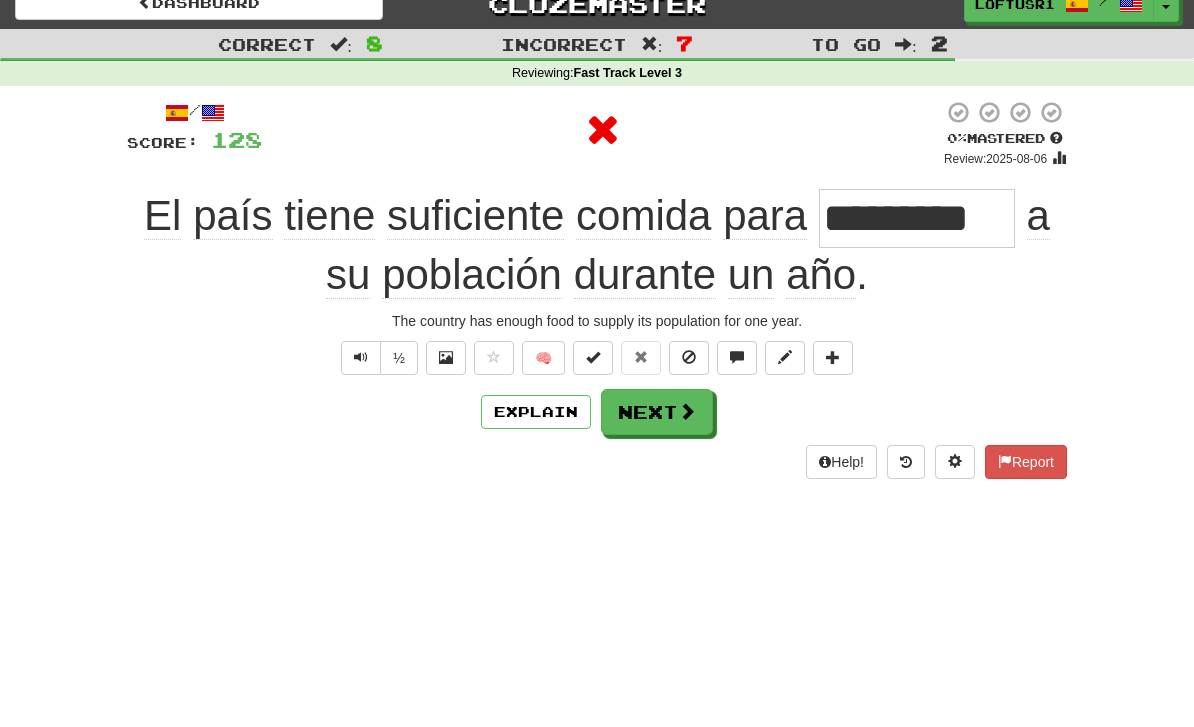 scroll, scrollTop: 0, scrollLeft: 0, axis: both 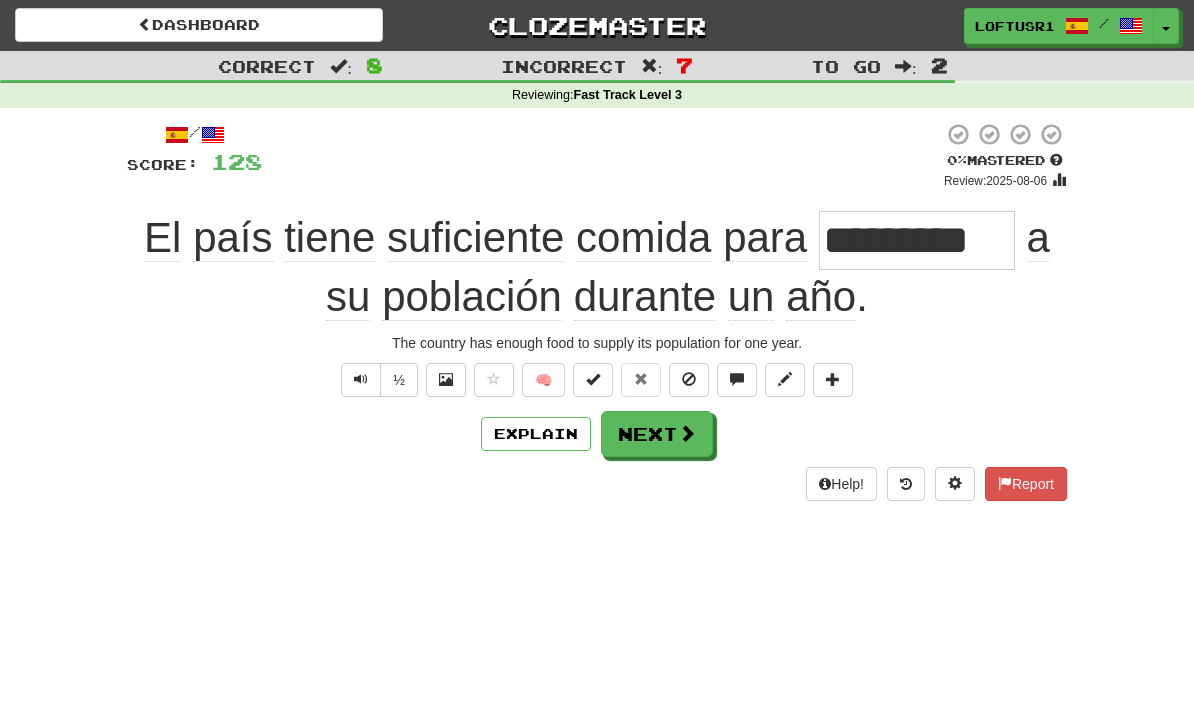 click on "Next" at bounding box center (657, 434) 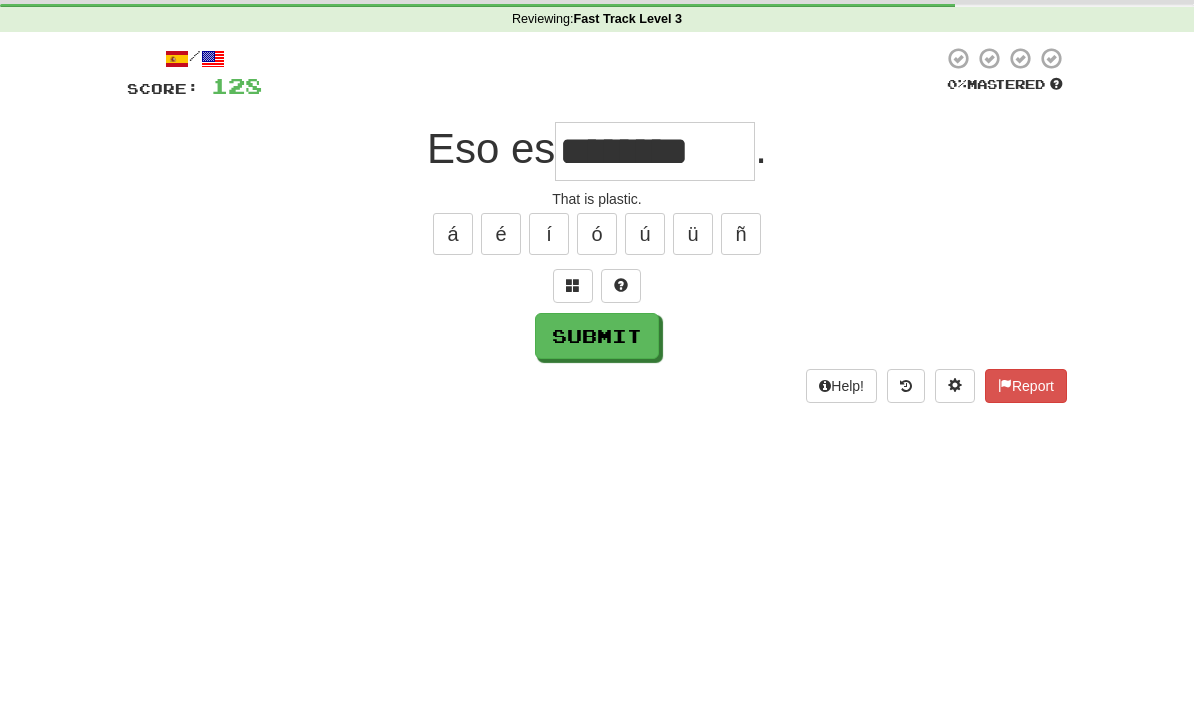 scroll, scrollTop: 76, scrollLeft: 0, axis: vertical 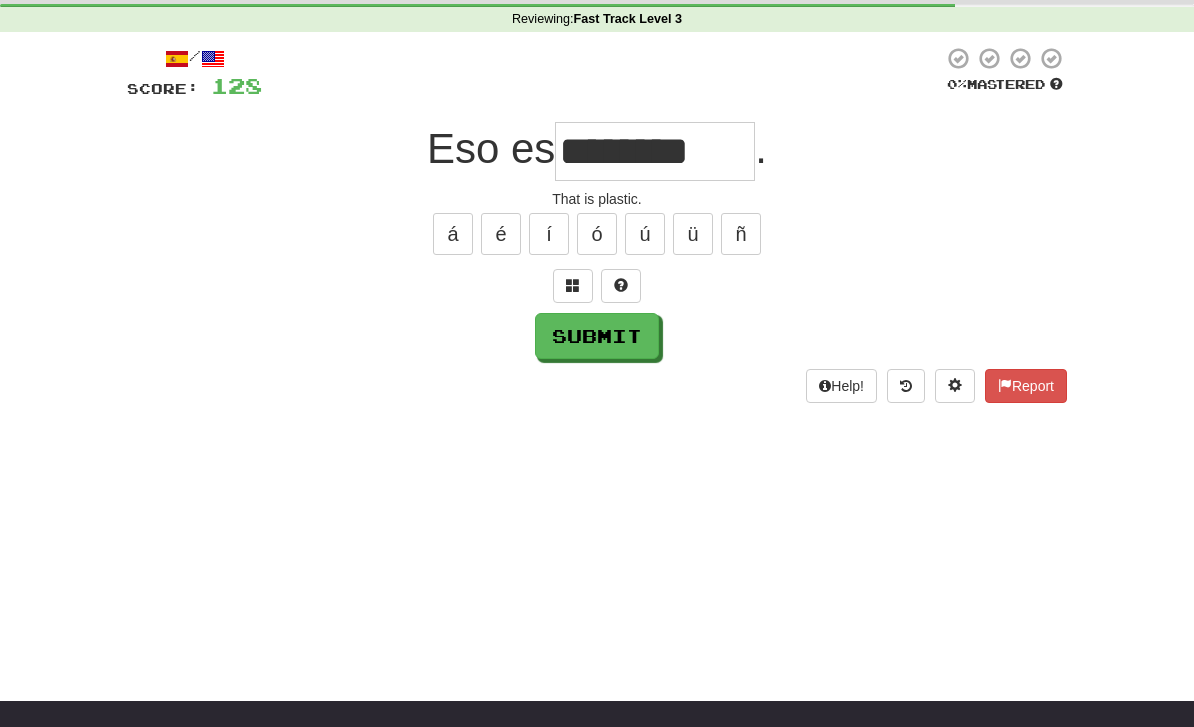 type on "********" 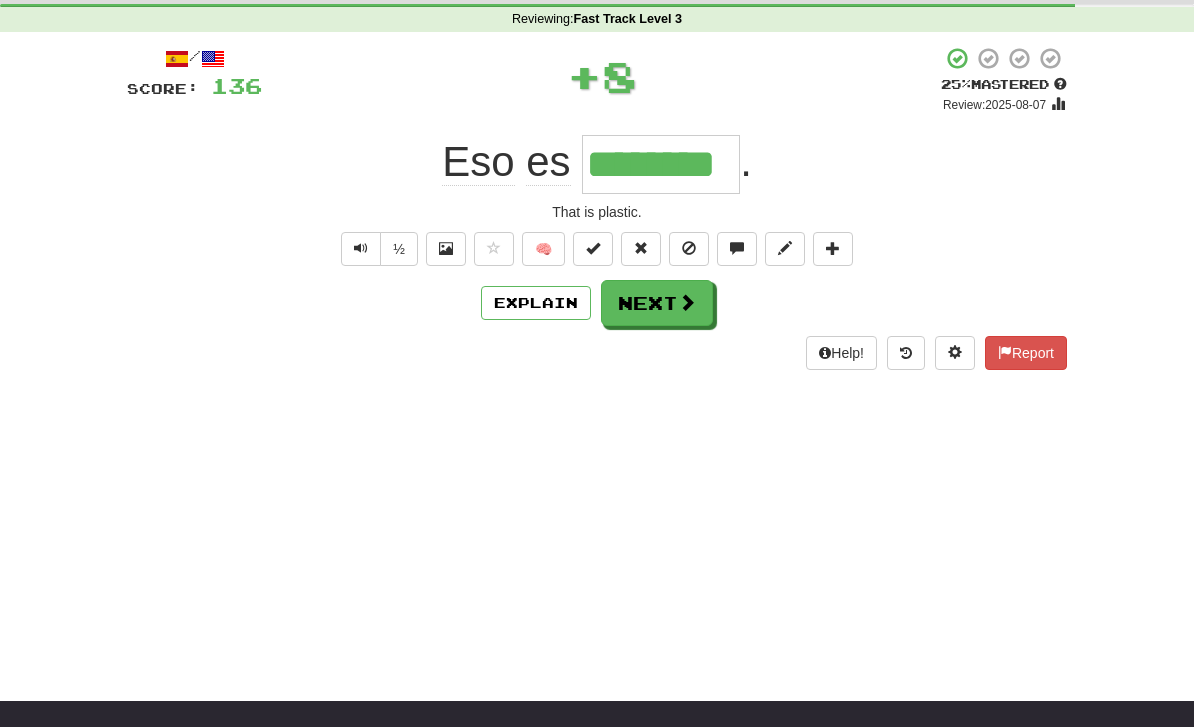 click on "Next" at bounding box center [657, 303] 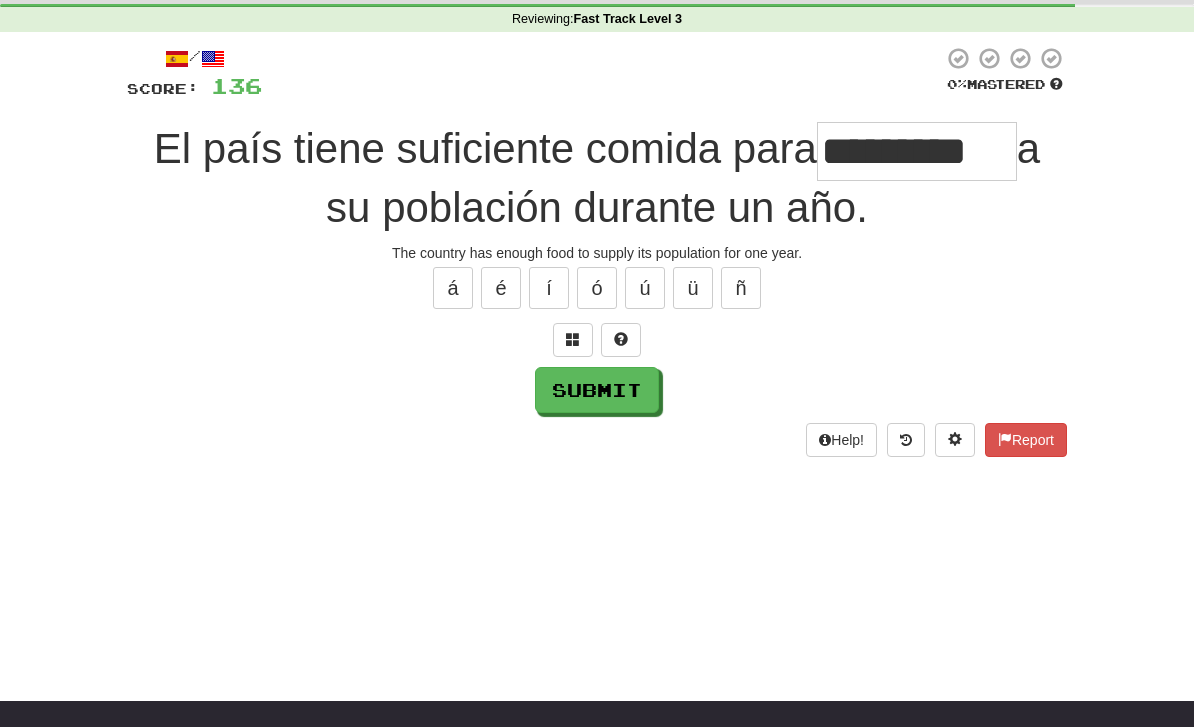type on "*********" 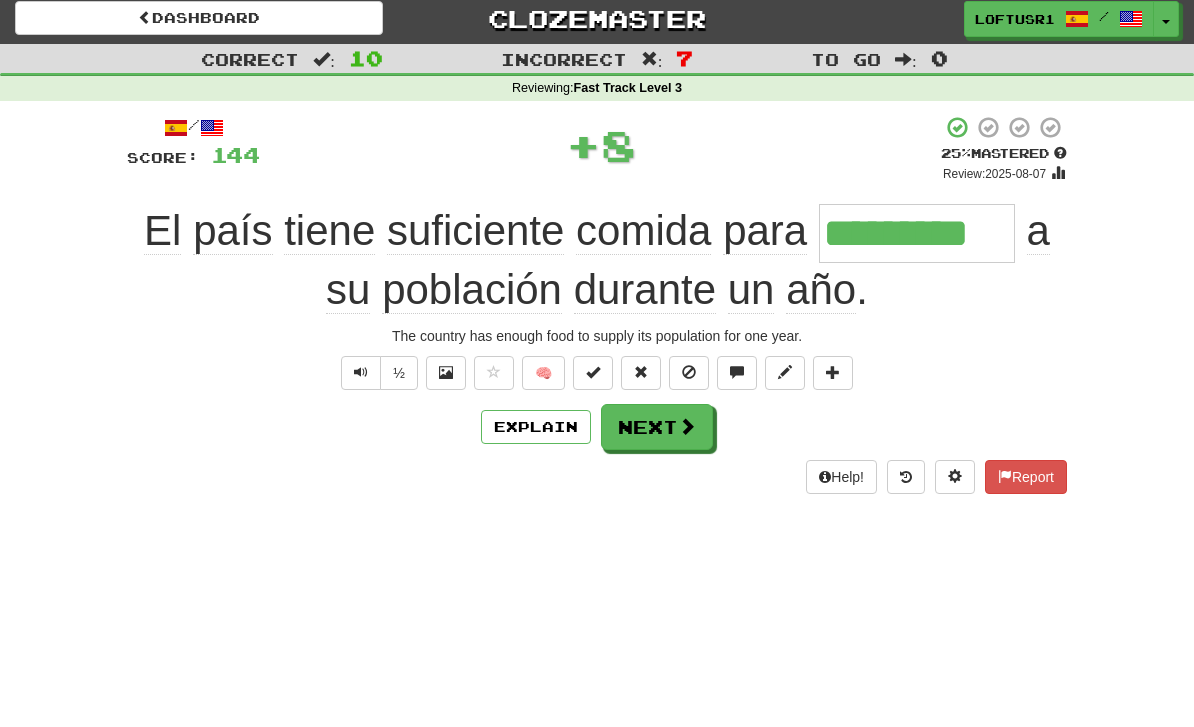 scroll, scrollTop: 0, scrollLeft: 0, axis: both 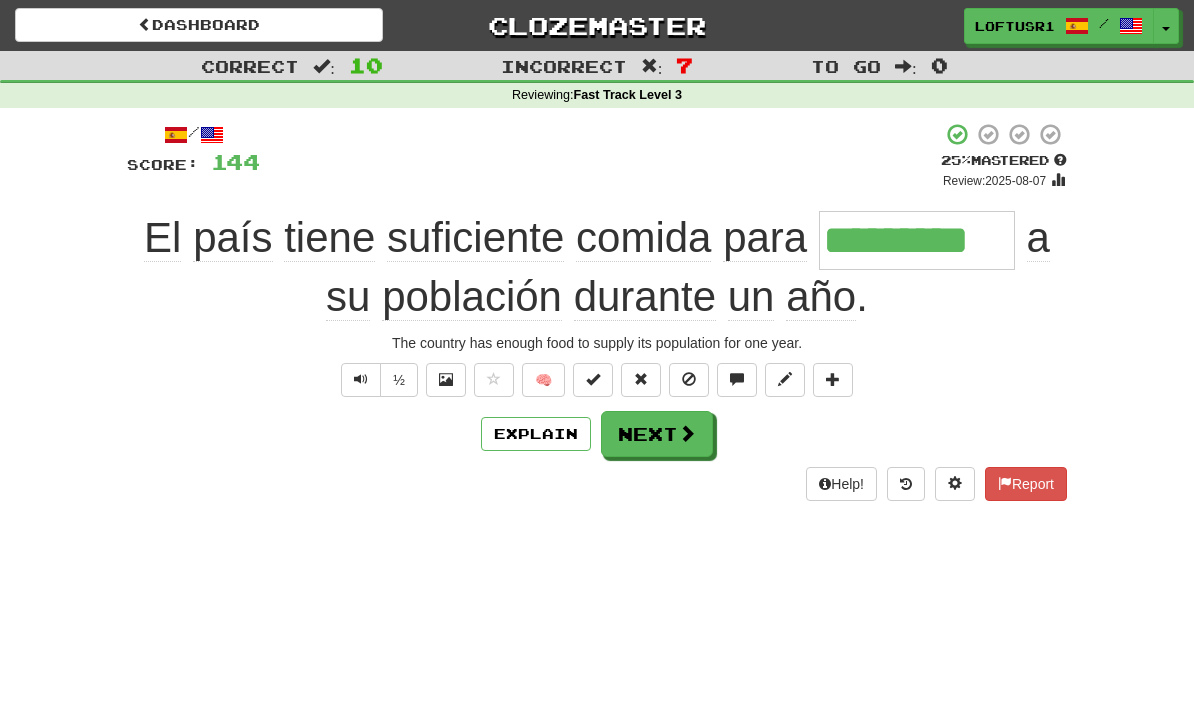click at bounding box center [687, 433] 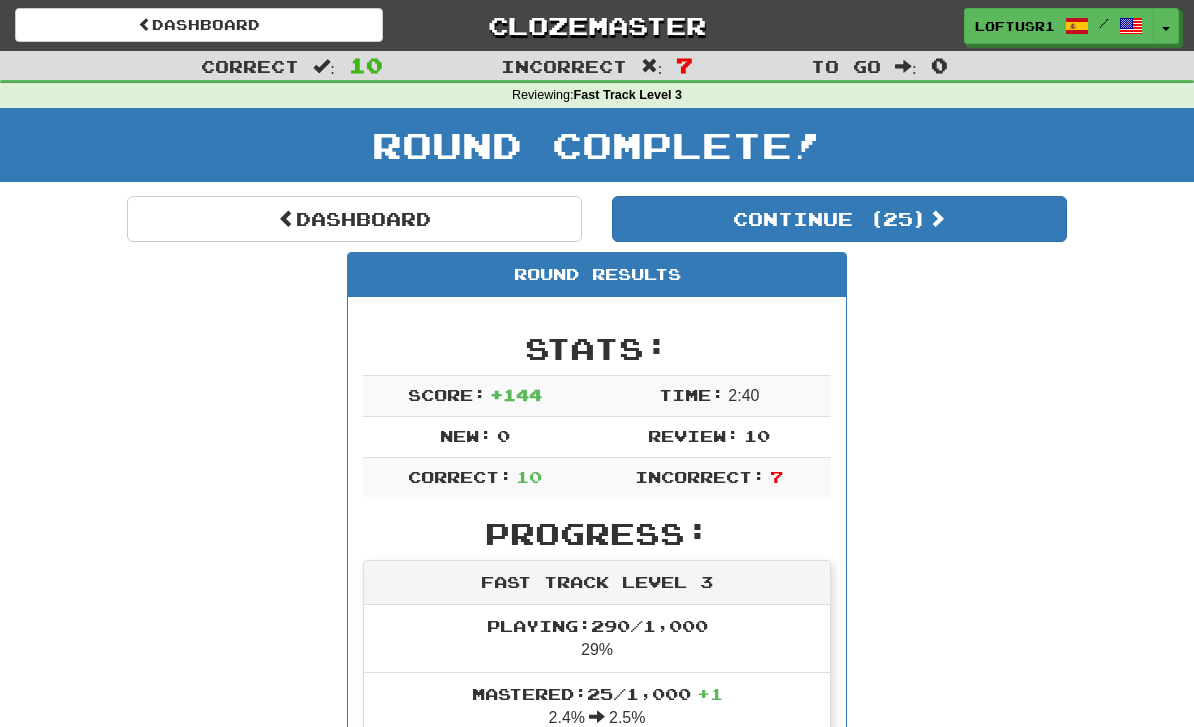 click on "Dashboard" at bounding box center (354, 219) 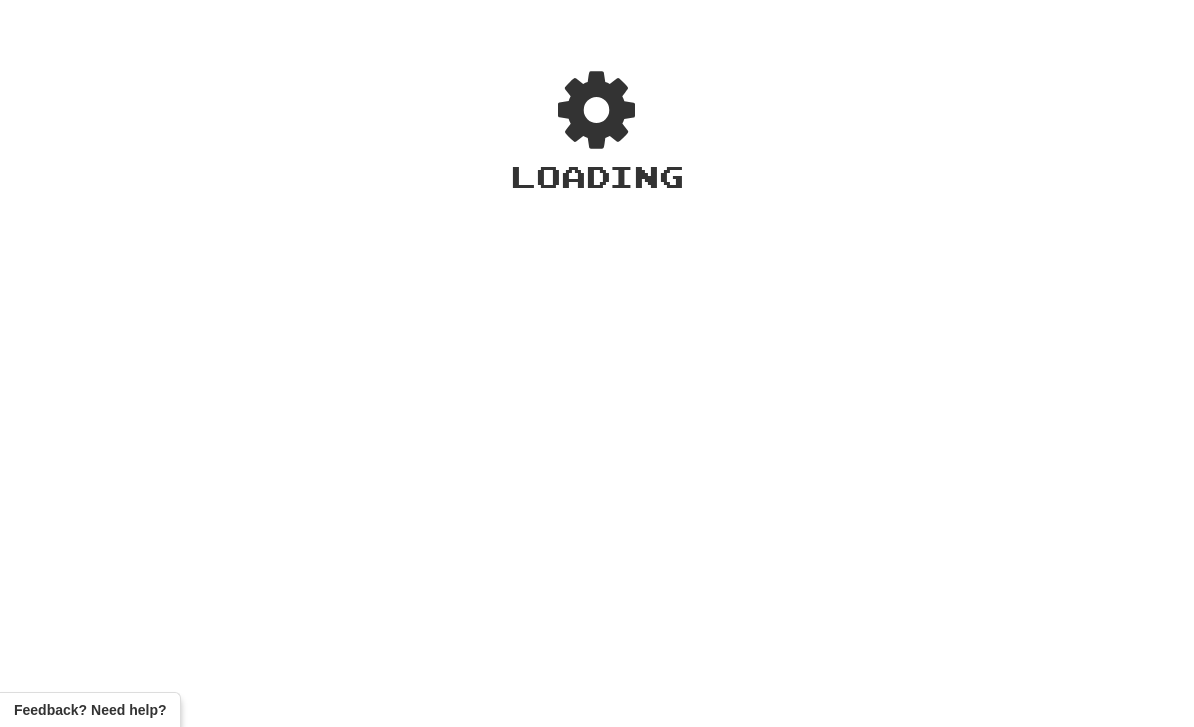 scroll, scrollTop: 0, scrollLeft: 0, axis: both 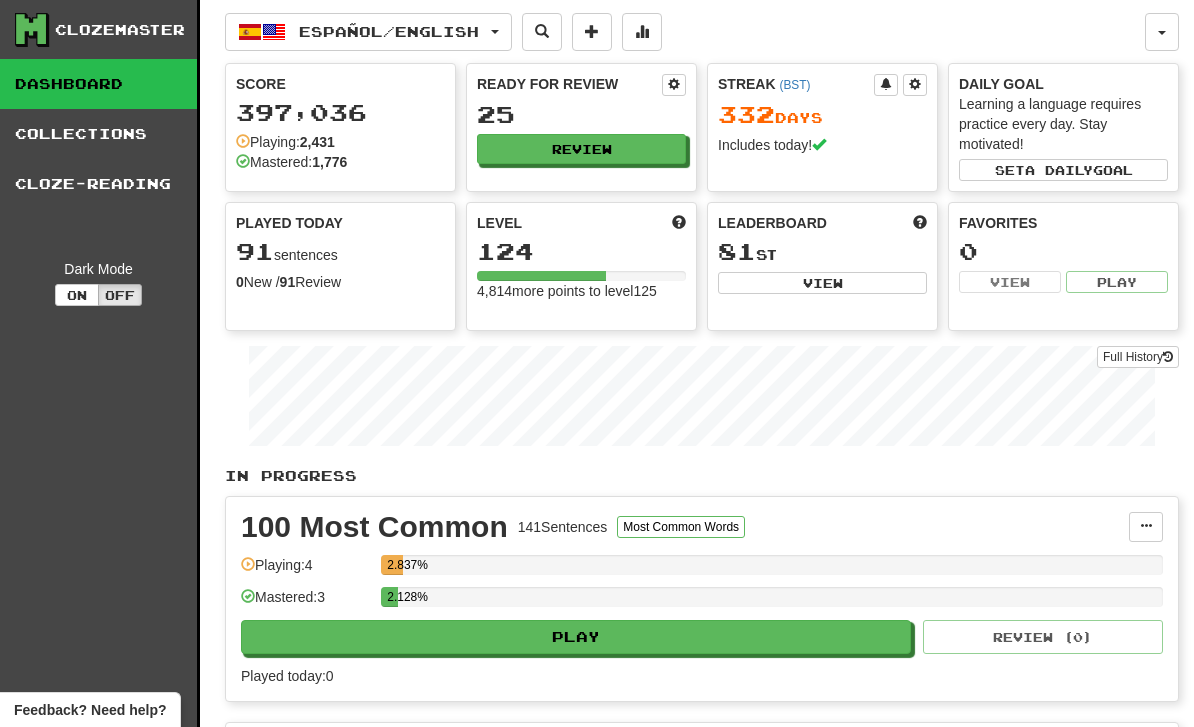 click on "Full History" at bounding box center [1138, 357] 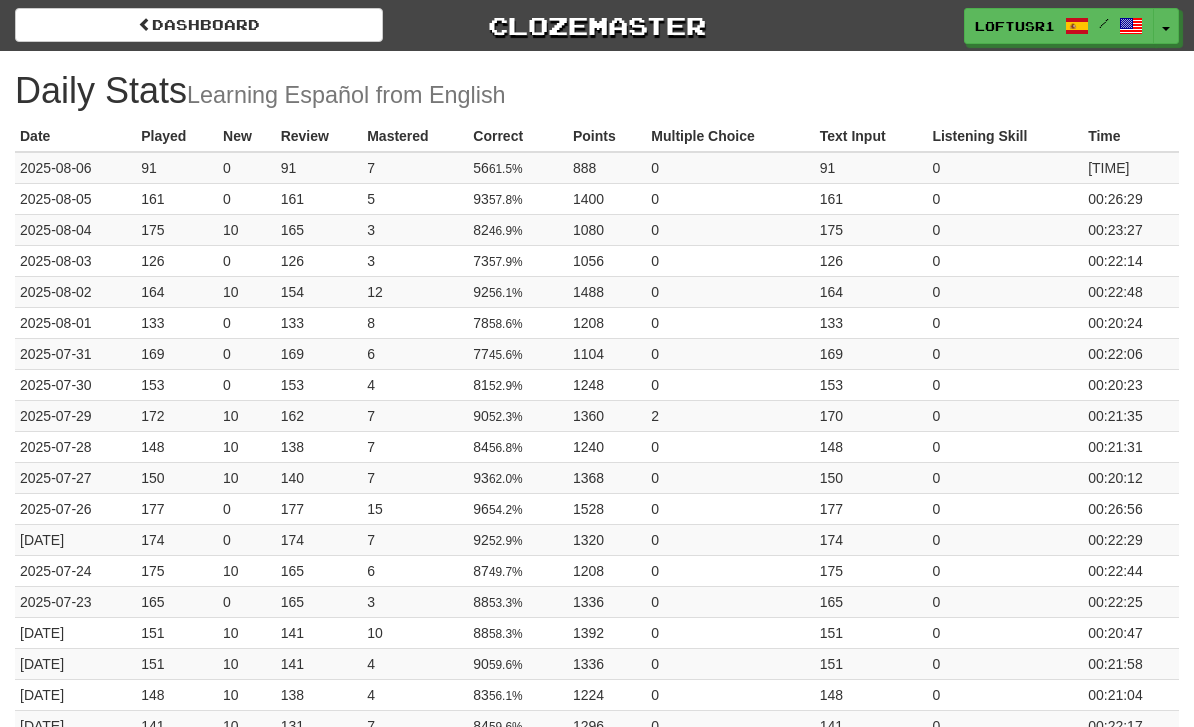 scroll, scrollTop: 0, scrollLeft: 0, axis: both 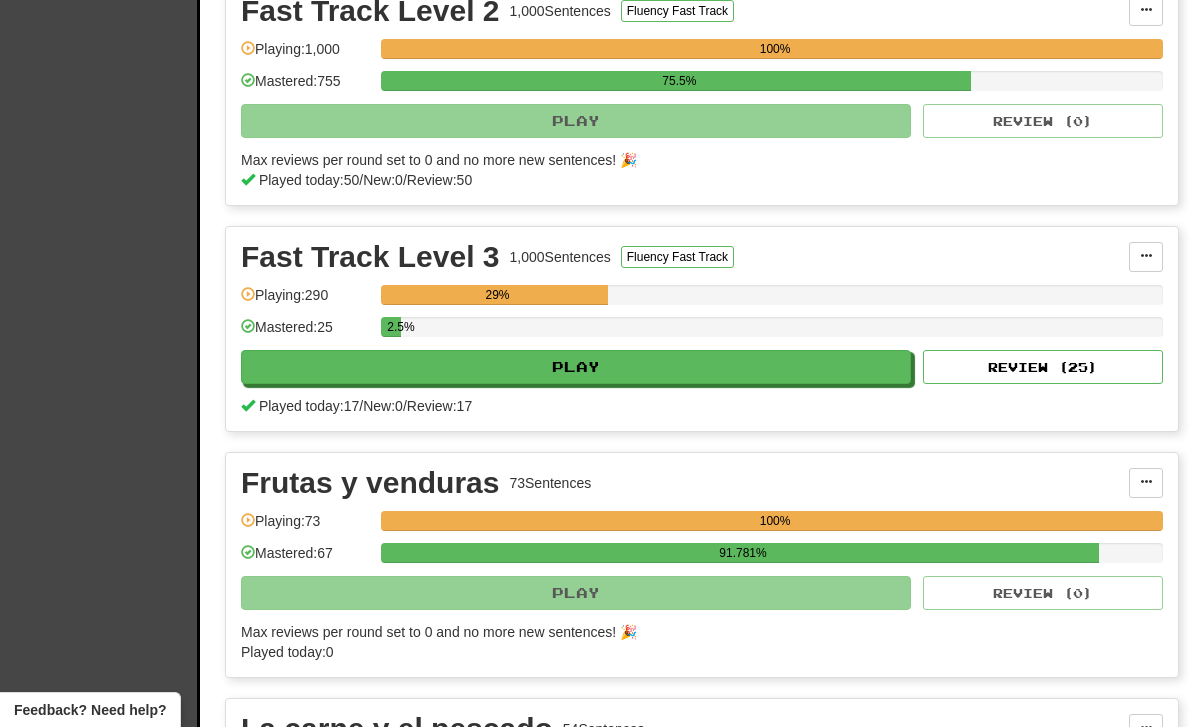 click on "Review ( 25 )" at bounding box center [1043, 367] 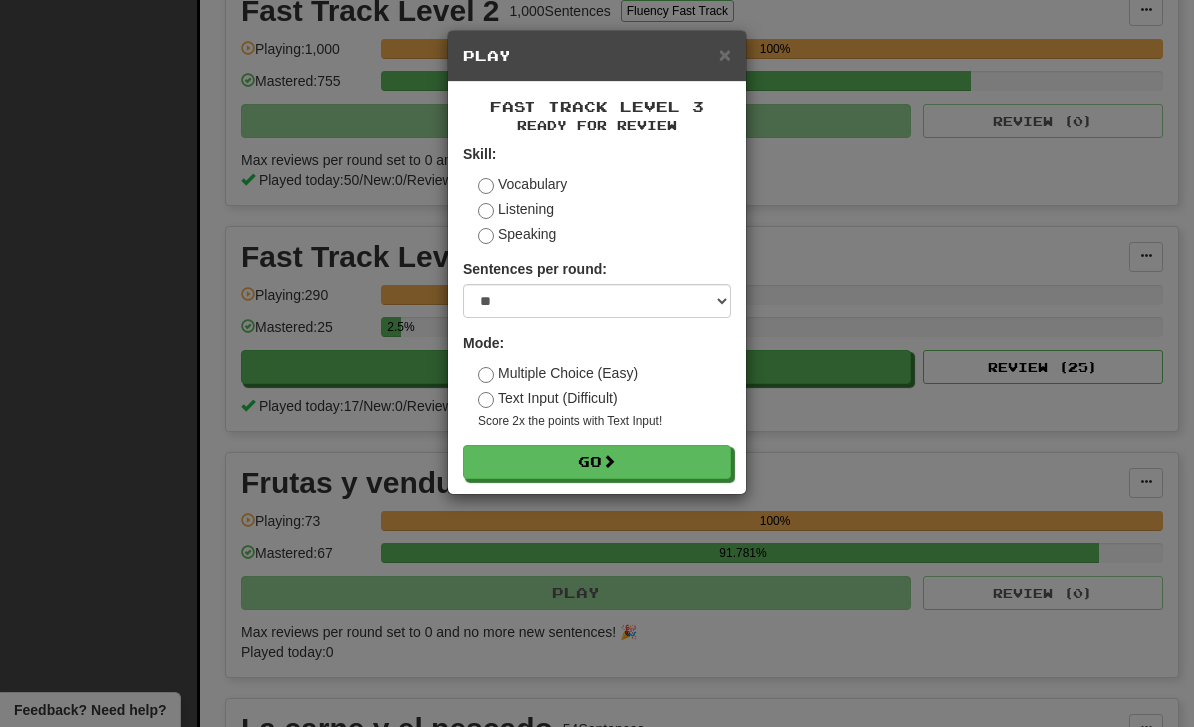 click on "Go" at bounding box center (597, 462) 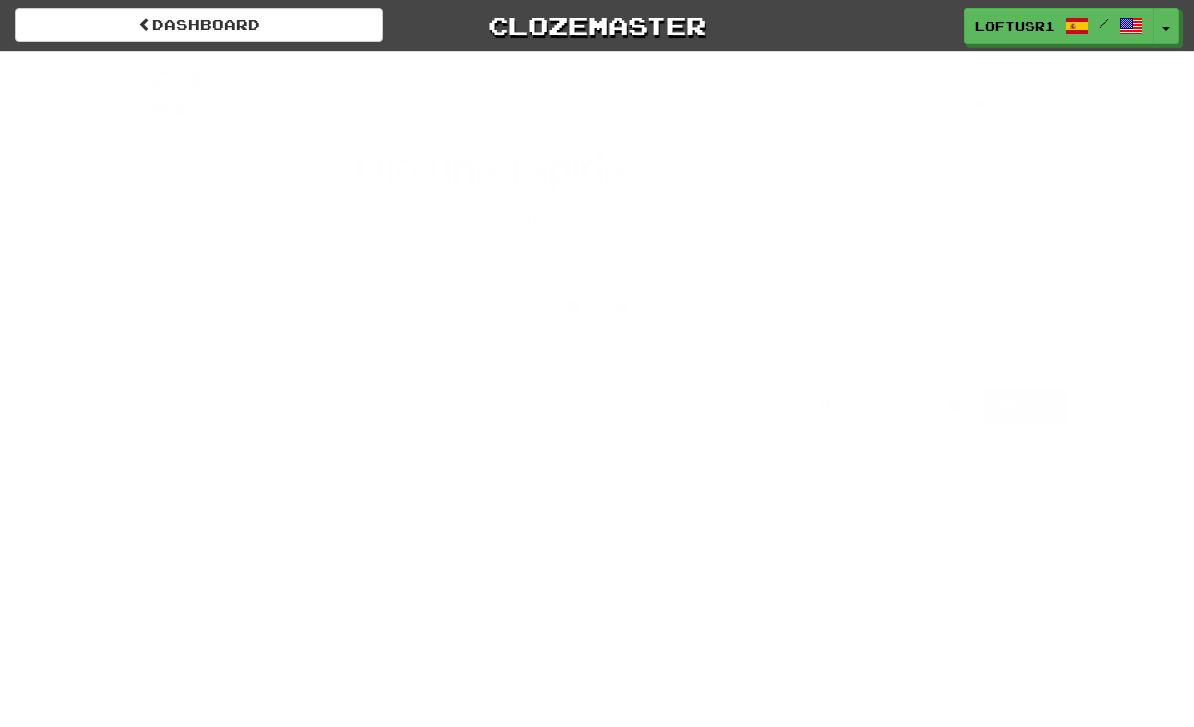 scroll, scrollTop: 0, scrollLeft: 0, axis: both 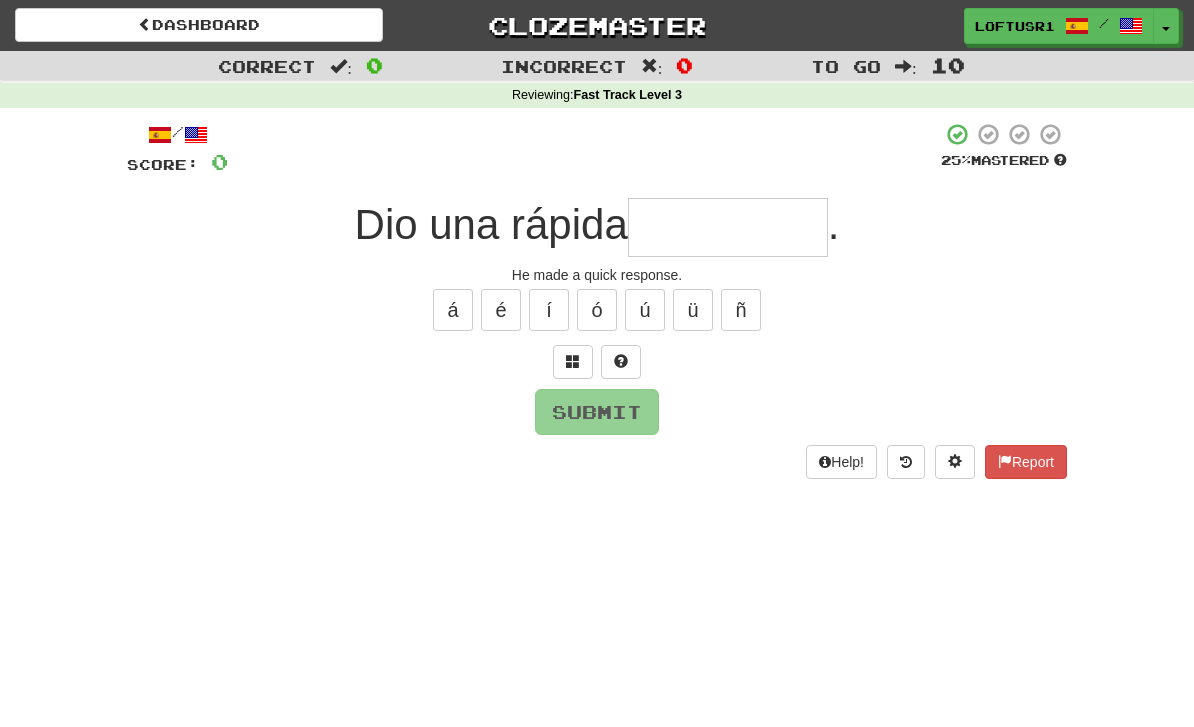 click at bounding box center (728, 227) 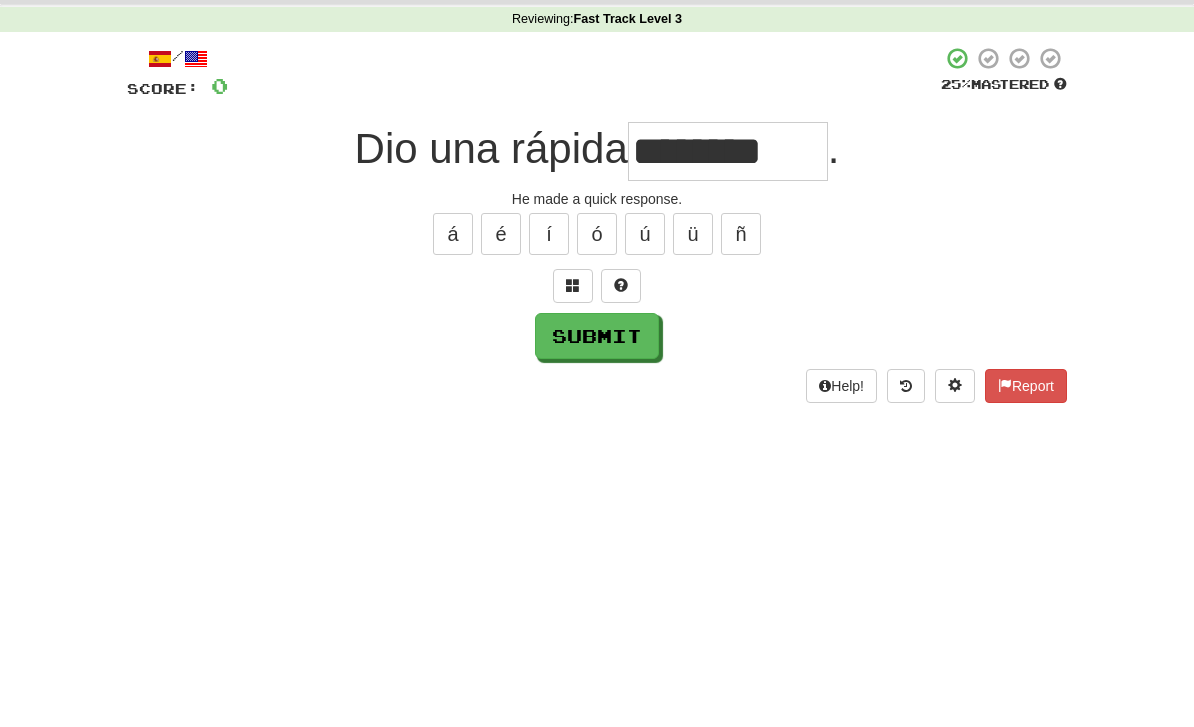 scroll, scrollTop: 76, scrollLeft: 0, axis: vertical 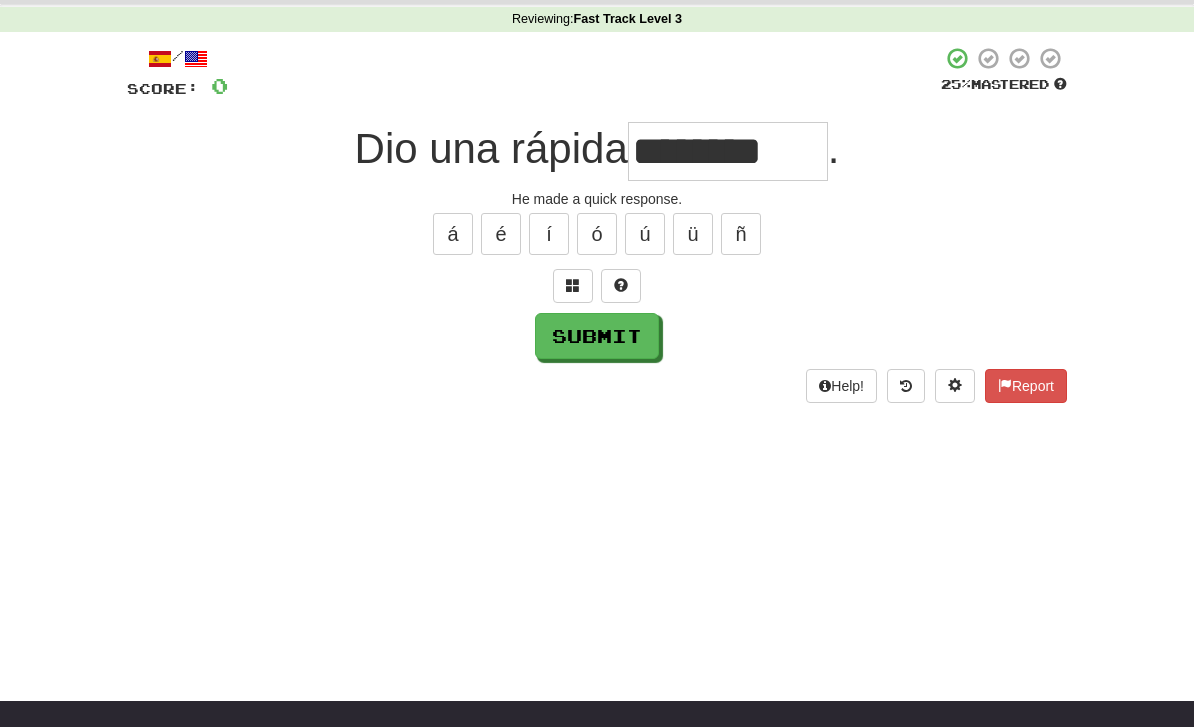 click on "Submit" at bounding box center [597, 336] 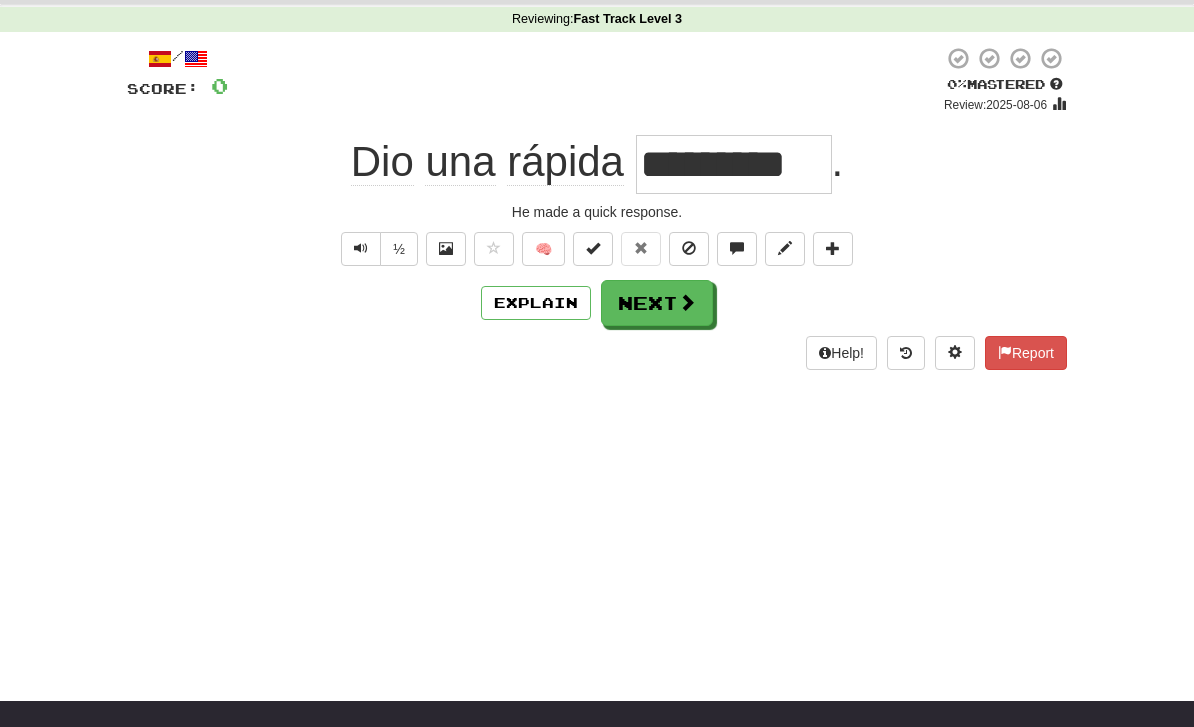 click on "Next" at bounding box center (657, 303) 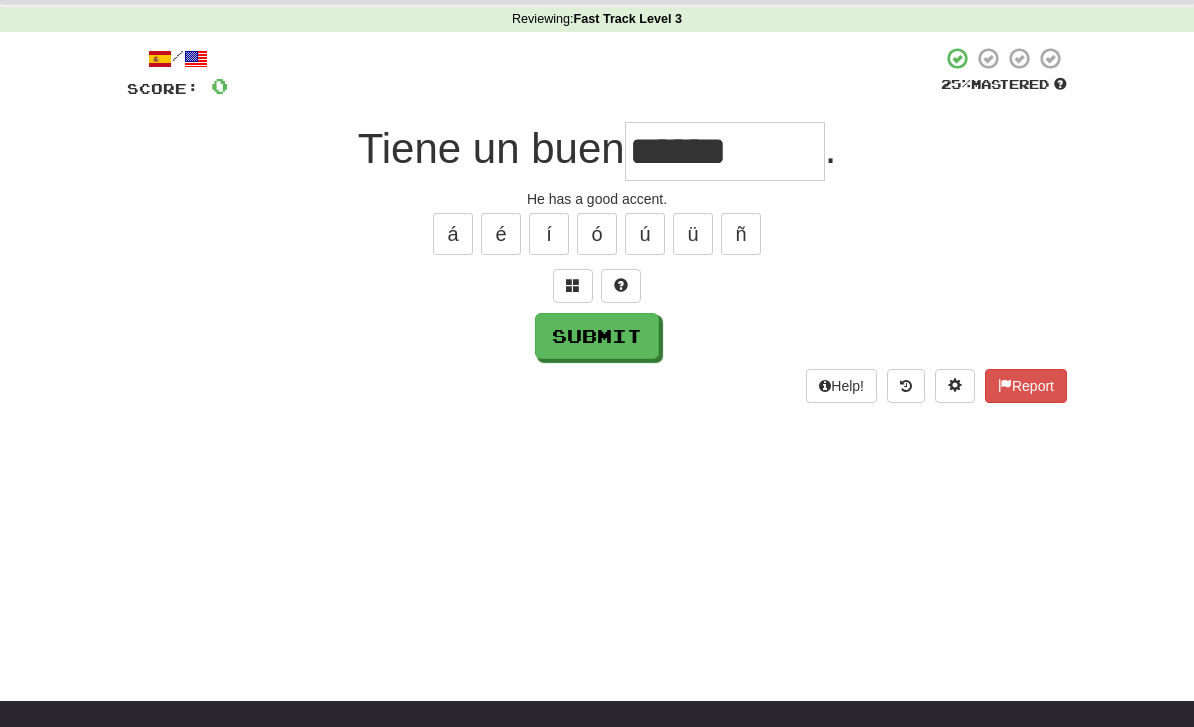 type on "******" 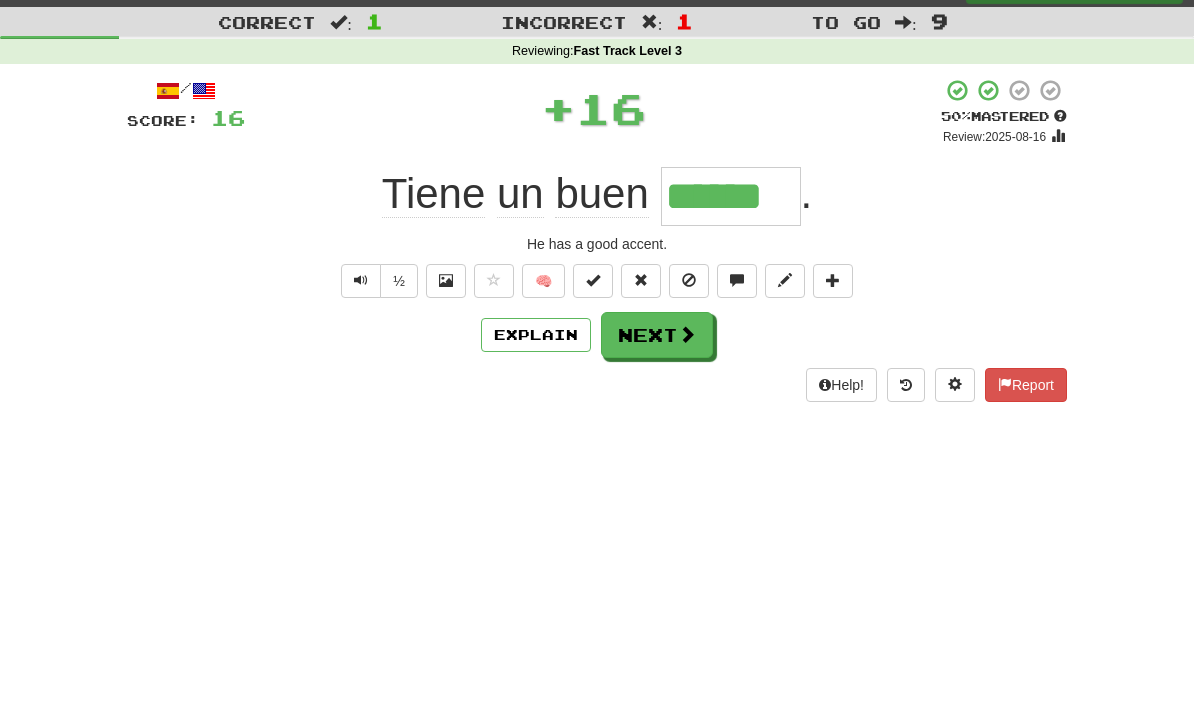 scroll, scrollTop: 0, scrollLeft: 0, axis: both 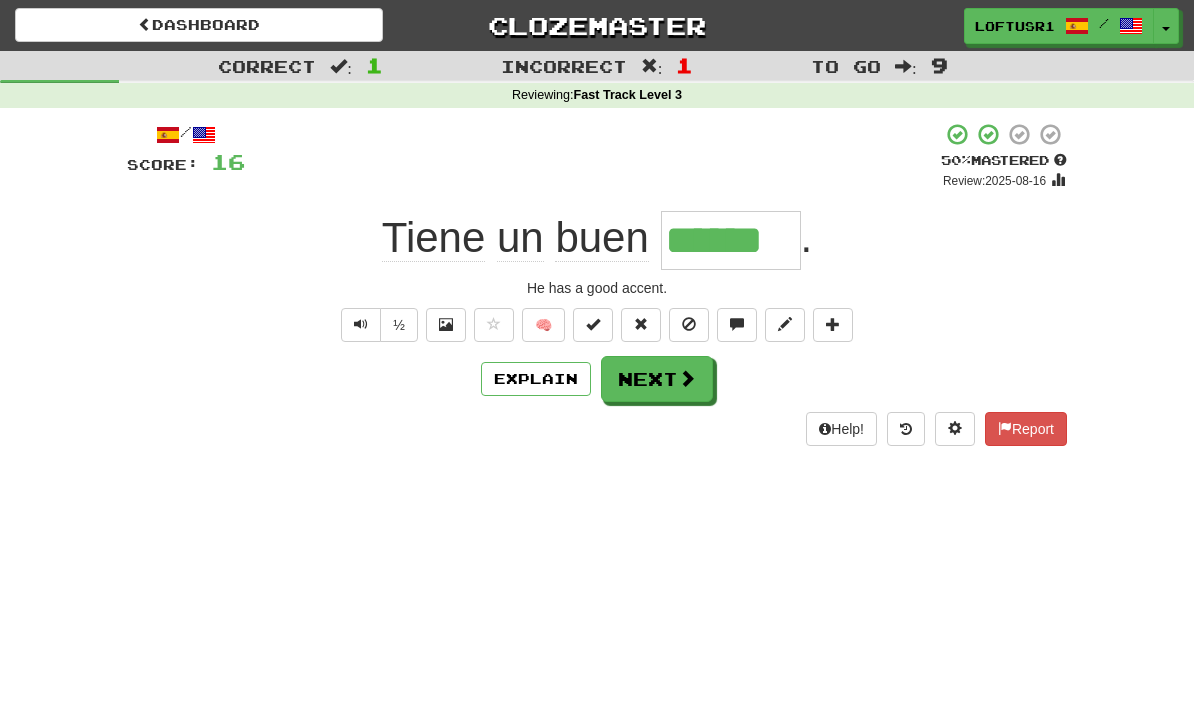 click at bounding box center (687, 378) 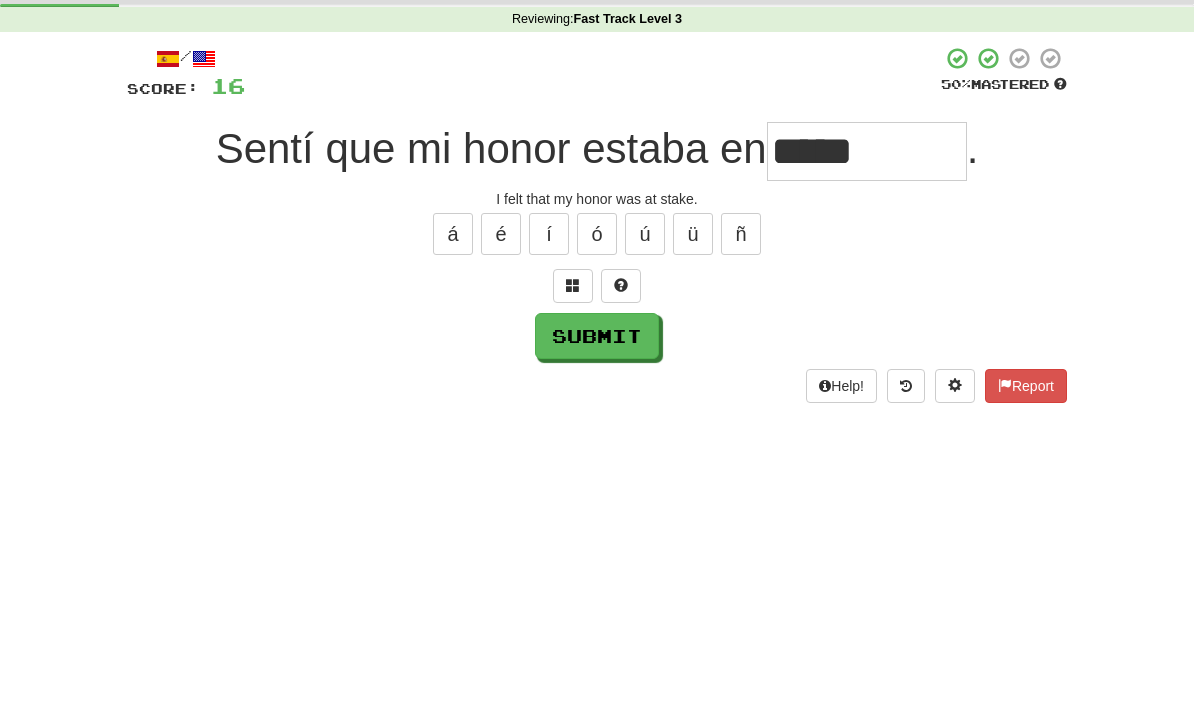 scroll, scrollTop: 76, scrollLeft: 0, axis: vertical 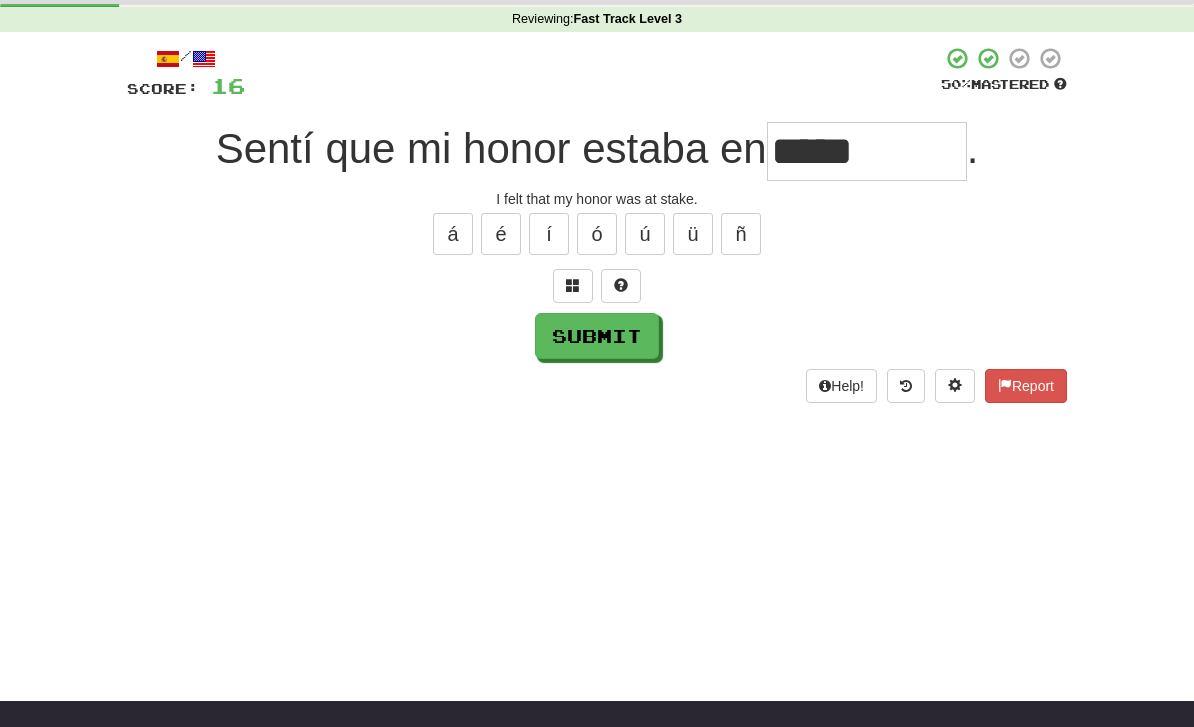 type on "*****" 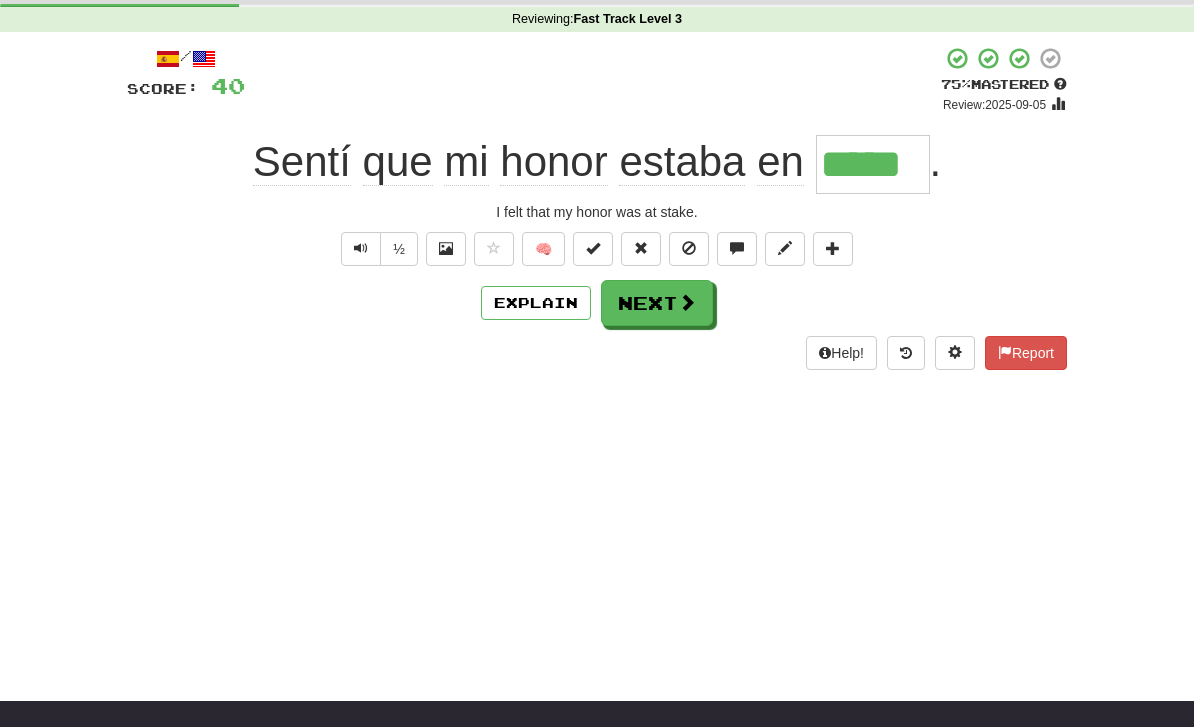 click on "Next" at bounding box center [657, 303] 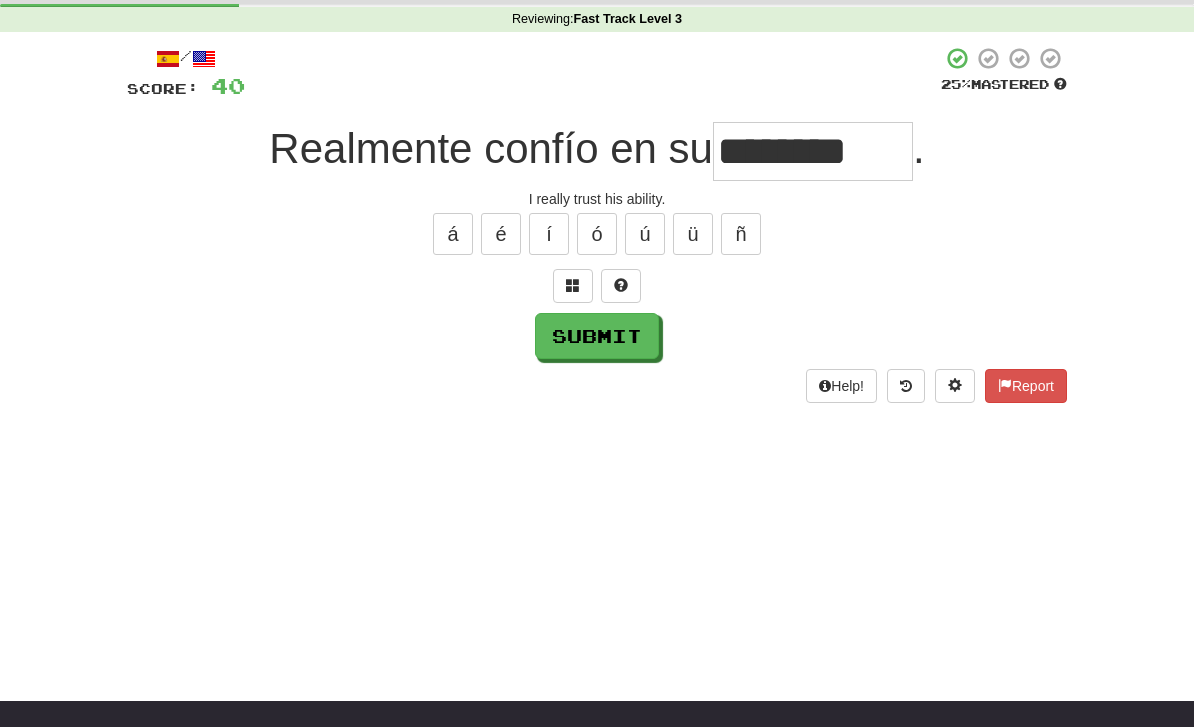 click on "Submit" at bounding box center (597, 336) 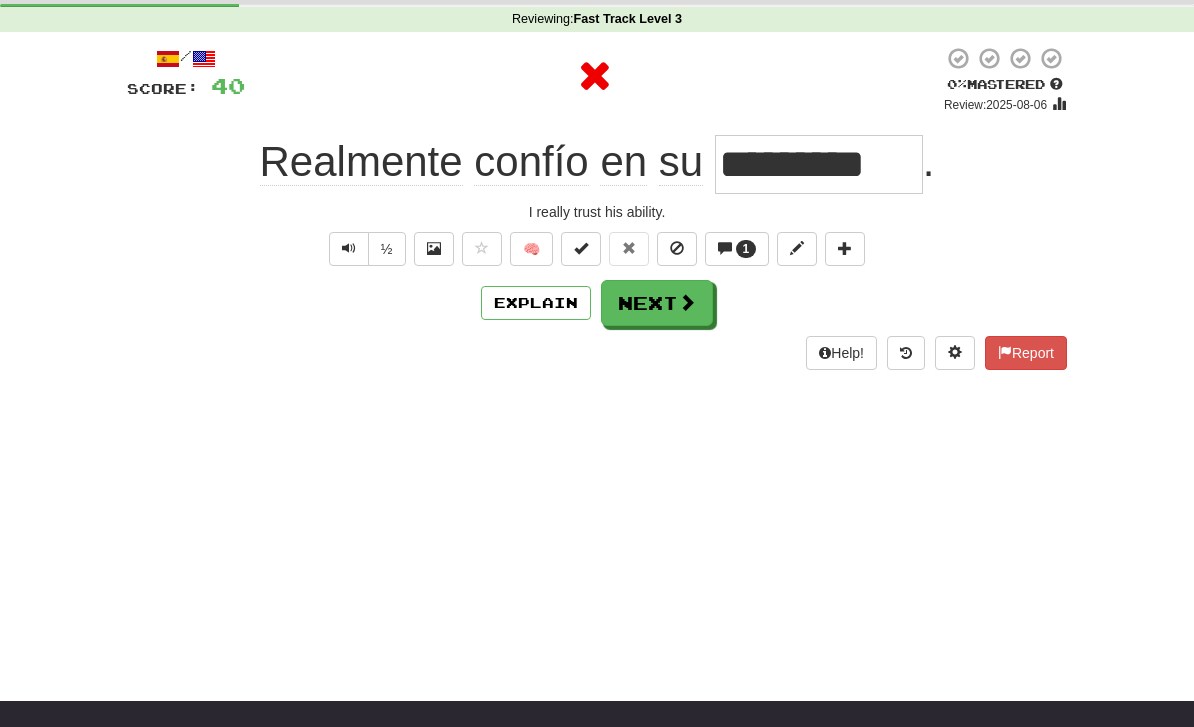click on "Next" at bounding box center (657, 303) 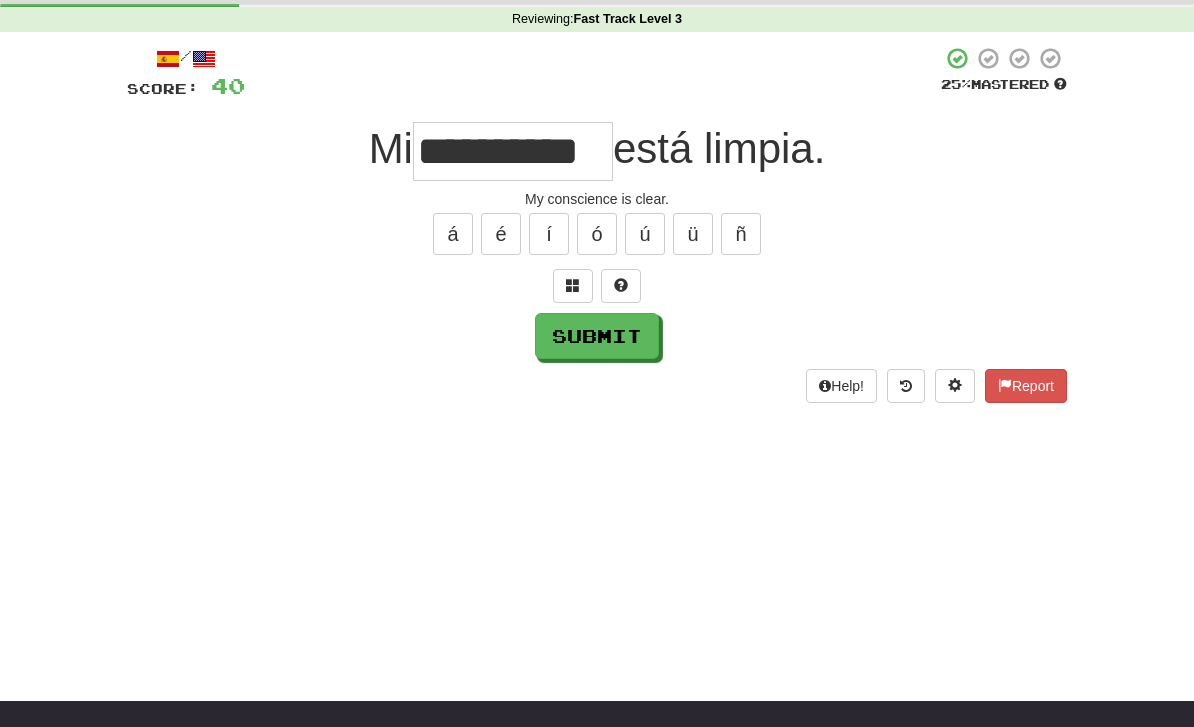 click on "Submit" at bounding box center (597, 336) 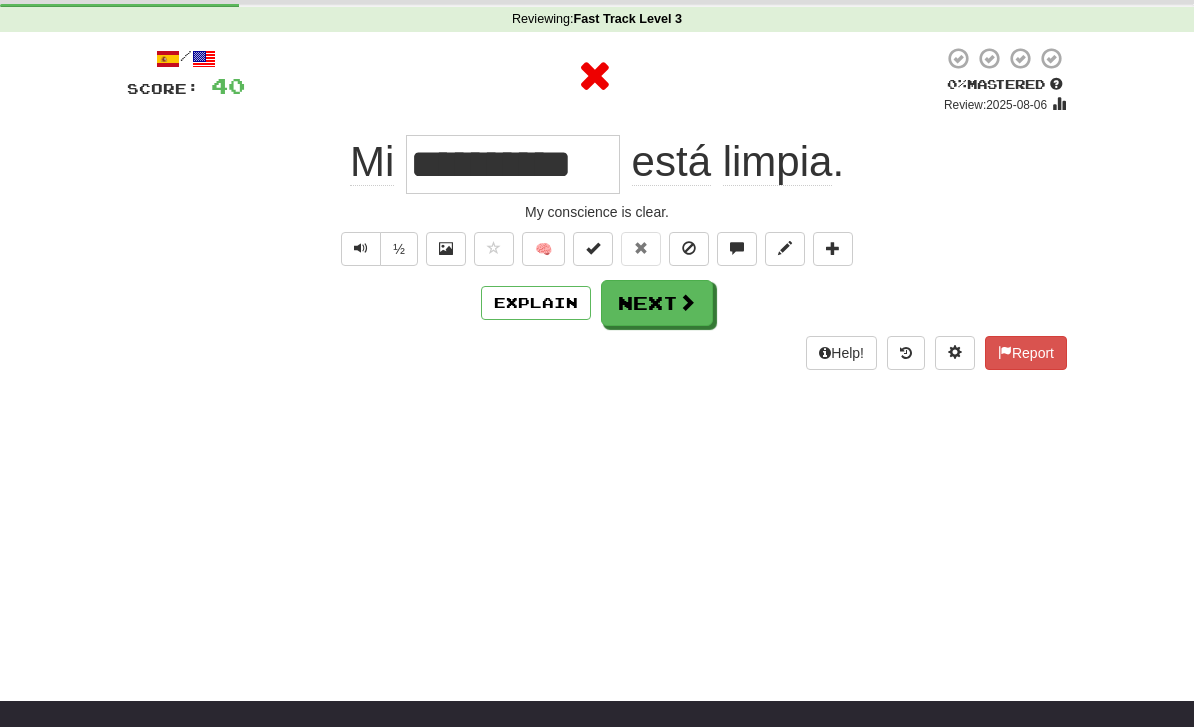 click on "Next" at bounding box center (657, 303) 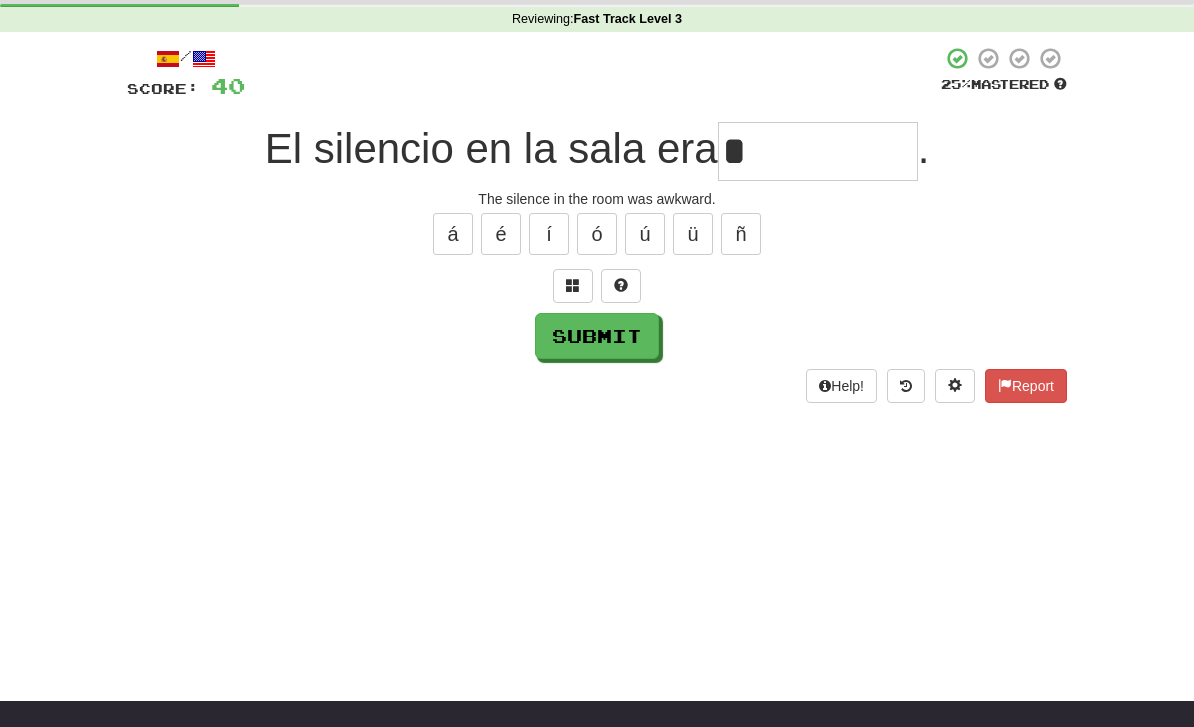 click on "Submit" at bounding box center [597, 336] 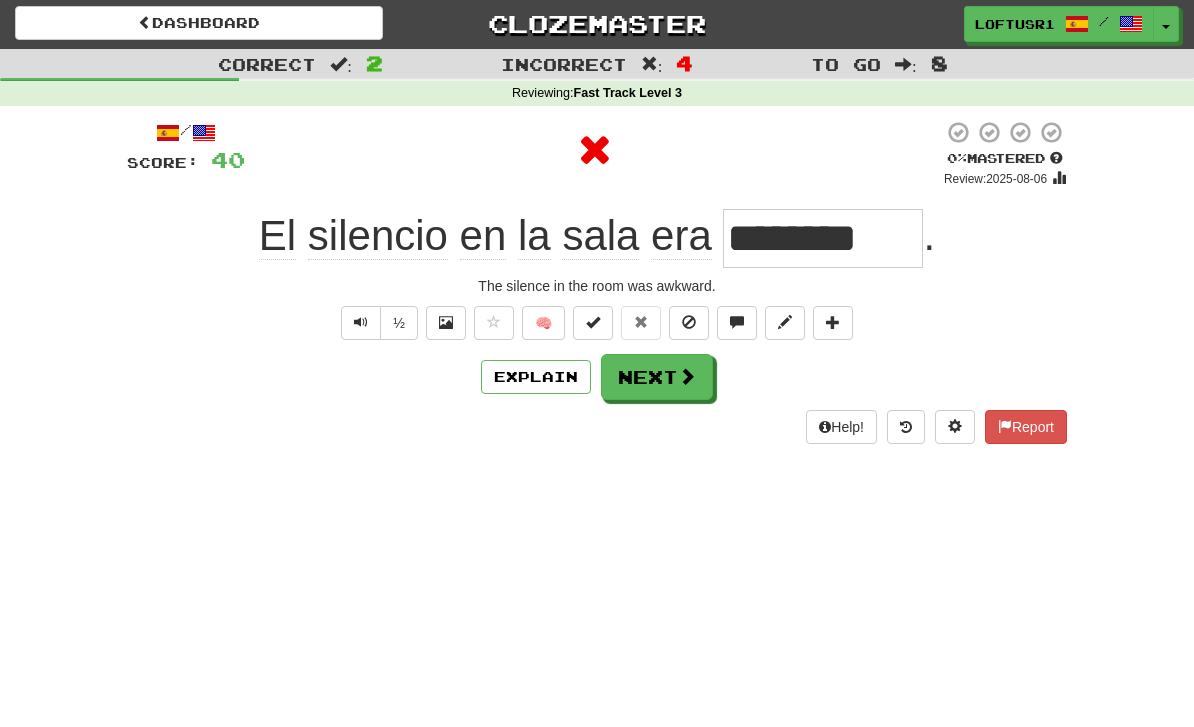 scroll, scrollTop: 1, scrollLeft: 0, axis: vertical 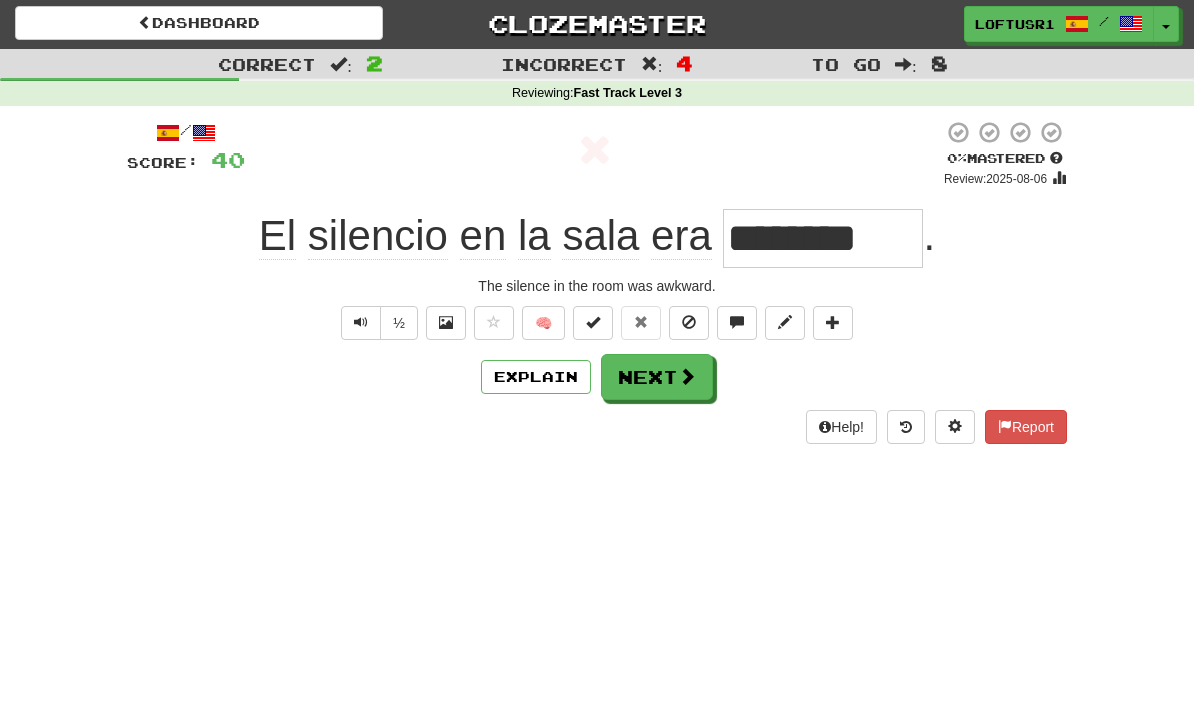 click on "Next" at bounding box center [657, 377] 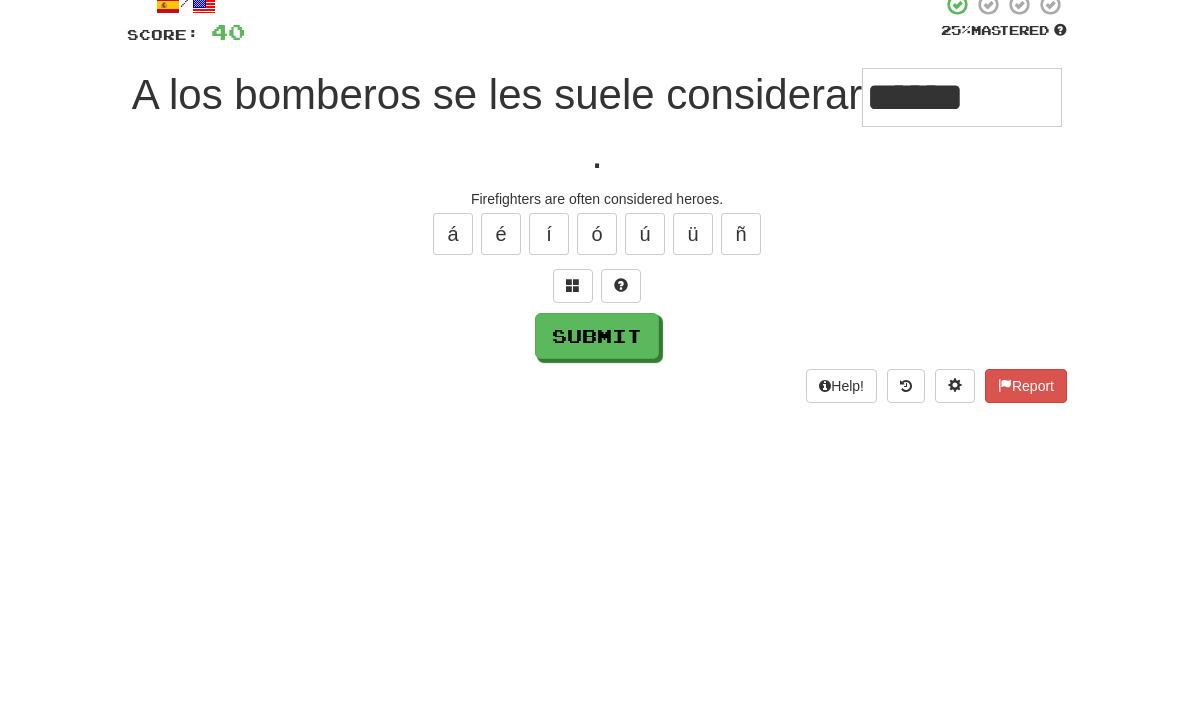 scroll, scrollTop: 130, scrollLeft: 0, axis: vertical 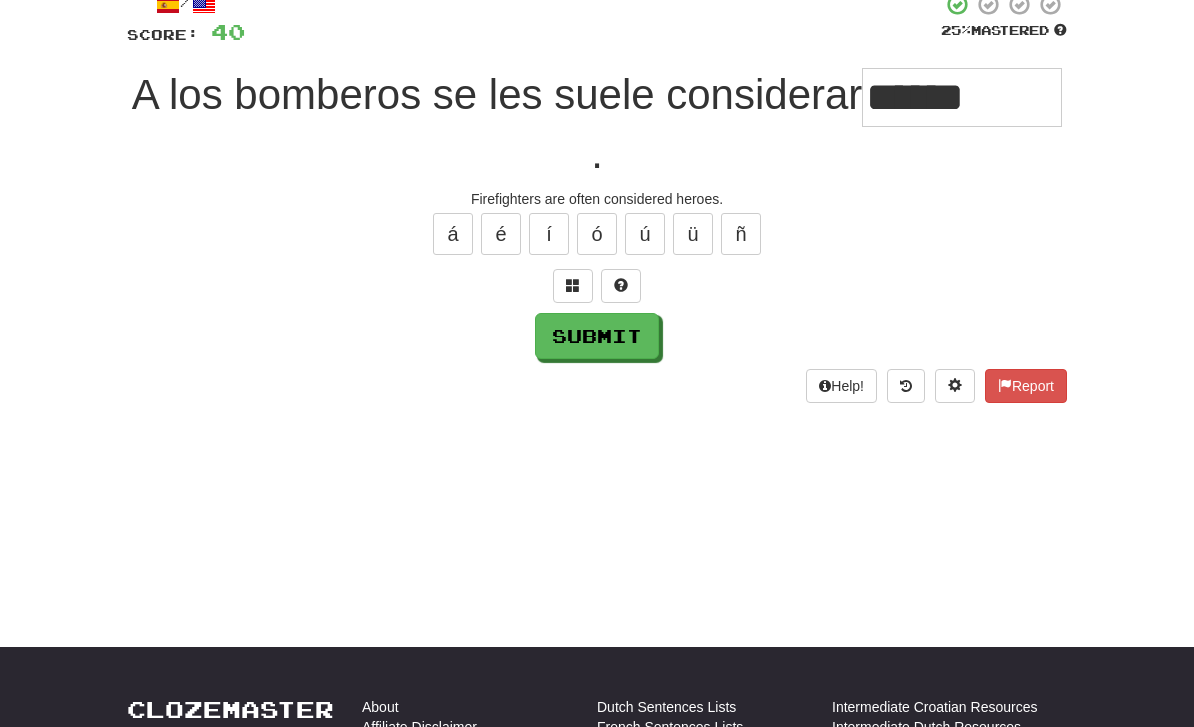 type on "******" 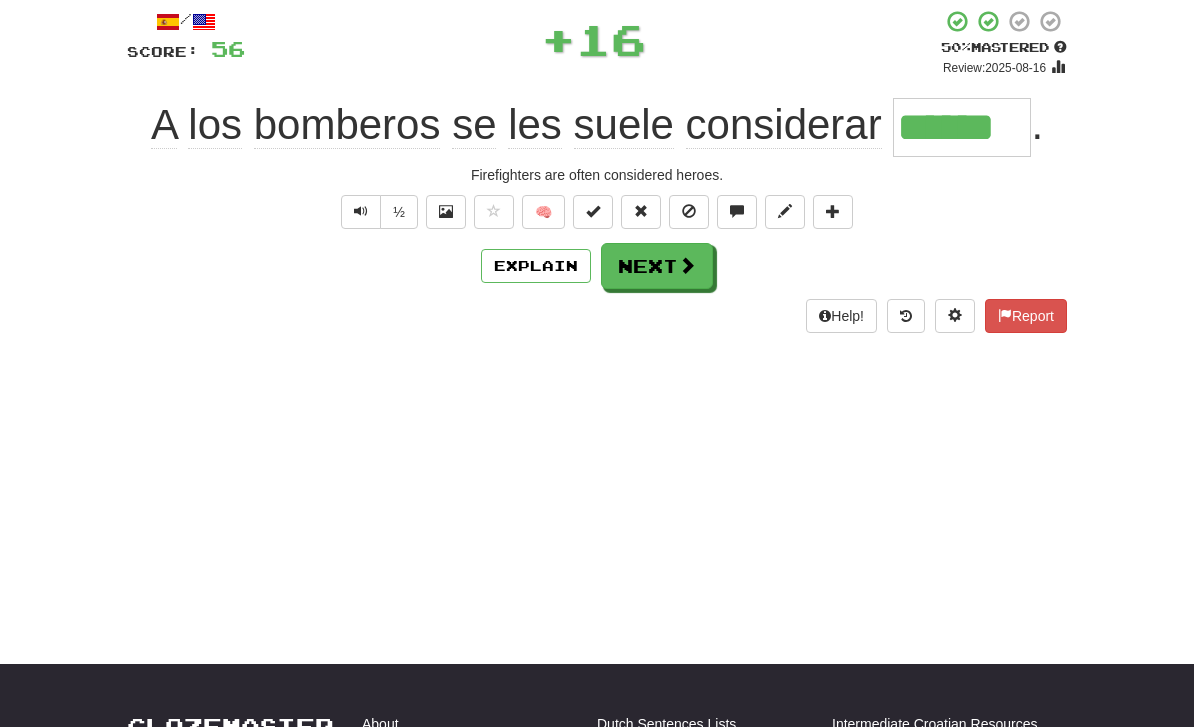scroll, scrollTop: 66, scrollLeft: 0, axis: vertical 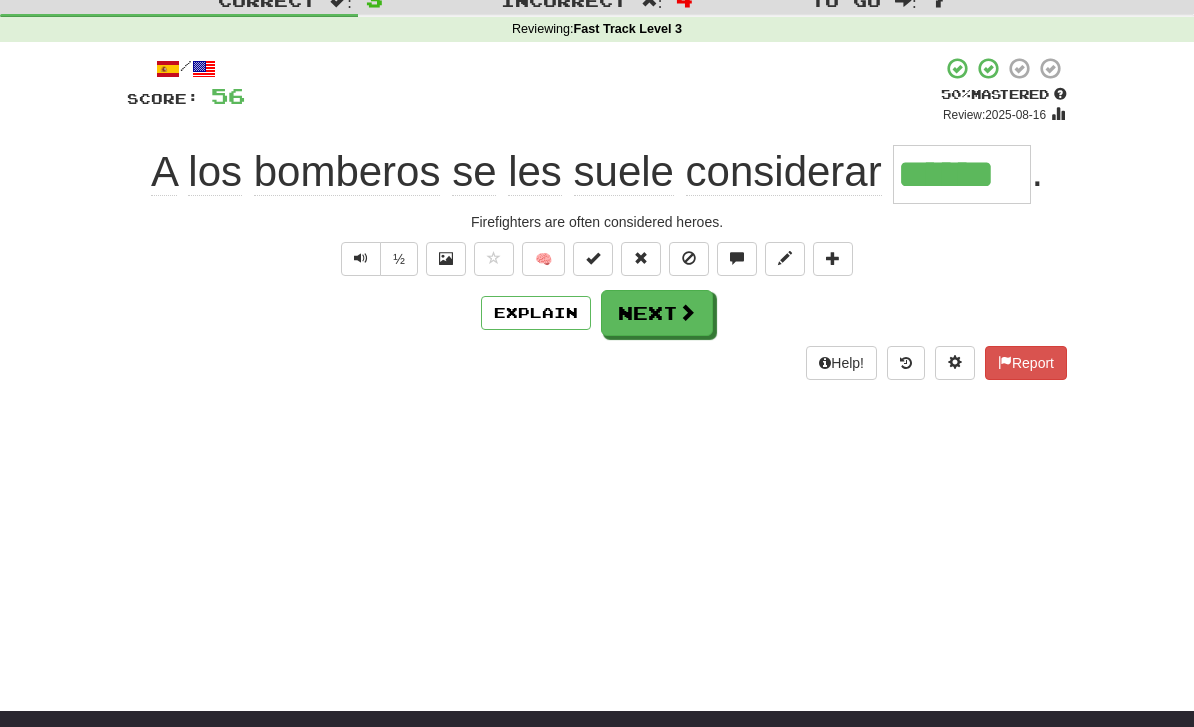 click on "Explain" at bounding box center [536, 313] 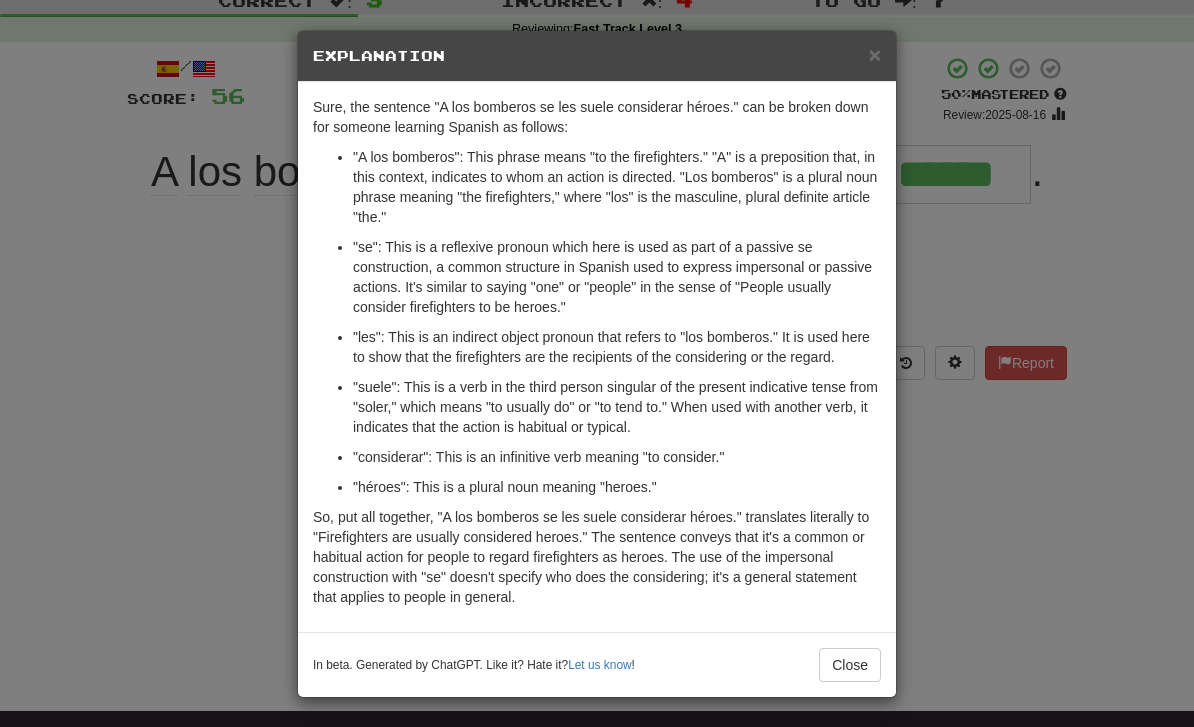 click on "× Explanation Sure, the sentence "A los bomberos se les suele considerar héroes." can be broken down for someone learning Spanish as follows:
"A los bomberos": This phrase means "to the firefighters." "A" is a preposition that, in this context, indicates to whom an action is directed. "Los bomberos" is a plural noun phrase meaning "the firefighters," where "los" is the masculine, plural definite article "the."
"se": This is a reflexive pronoun which here is used as part of a passive se construction, a common structure in Spanish used to express impersonal or passive actions. It's similar to saying "one" or "people" in the sense of "People usually consider firefighters to be heroes."
"les": This is an indirect object pronoun that refers to "los bomberos." It is used here to show that the firefighters are the recipients of the considering or the regard.
"considerar": This is an infinitive verb meaning "to consider."
"héroes": This is a plural noun meaning "heroes."
!" at bounding box center (597, 363) 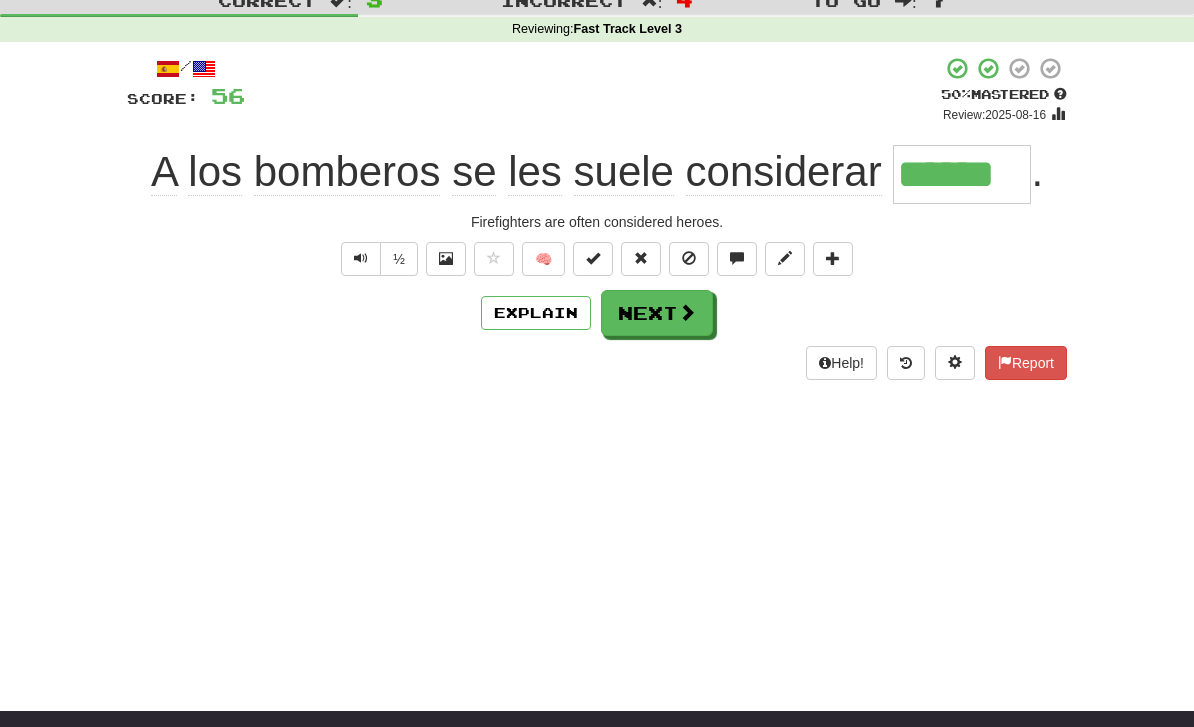 click on "Explain" at bounding box center [536, 313] 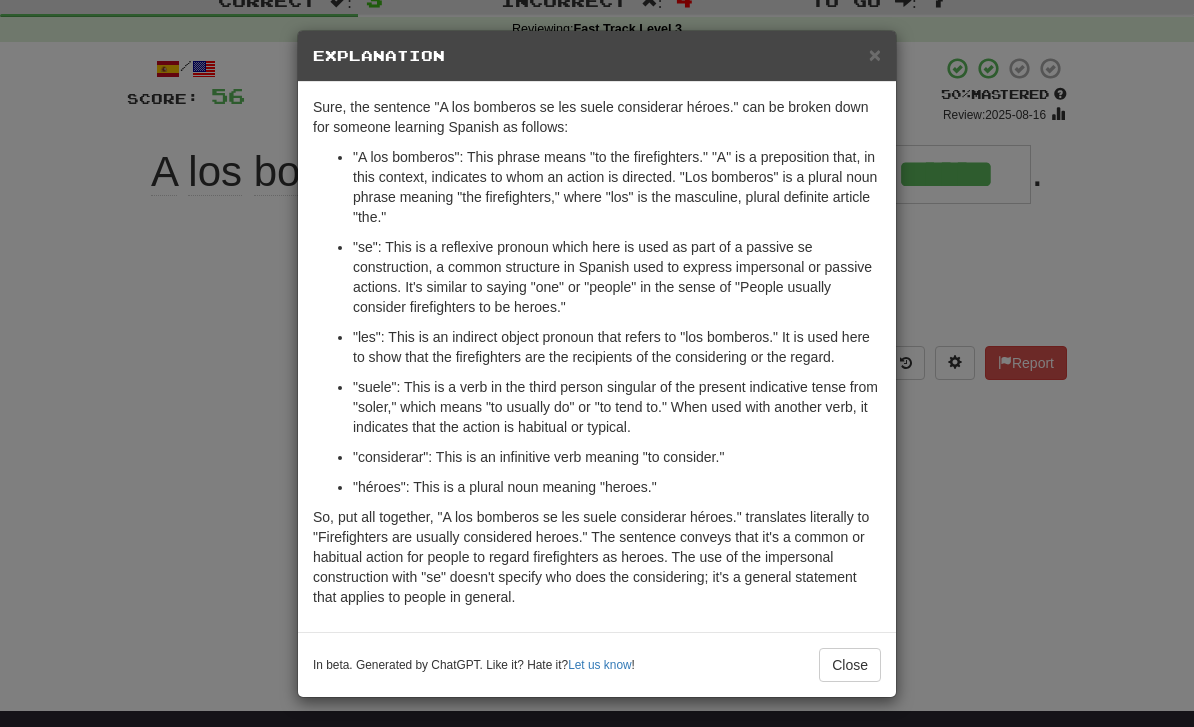click on "× Explanation Sure, the sentence "A los bomberos se les suele considerar héroes." can be broken down for someone learning Spanish as follows:
"A los bomberos": This phrase means "to the firefighters." "A" is a preposition that, in this context, indicates to whom an action is directed. "Los bomberos" is a plural noun phrase meaning "the firefighters," where "los" is the masculine, plural definite article "the."
"se": This is a reflexive pronoun which here is used as part of a passive se construction, a common structure in Spanish used to express impersonal or passive actions. It's similar to saying "one" or "people" in the sense of "People usually consider firefighters to be heroes."
"les": This is an indirect object pronoun that refers to "los bomberos." It is used here to show that the firefighters are the recipients of the considering or the regard.
"considerar": This is an infinitive verb meaning "to consider."
"héroes": This is a plural noun meaning "heroes."
!" at bounding box center [597, 363] 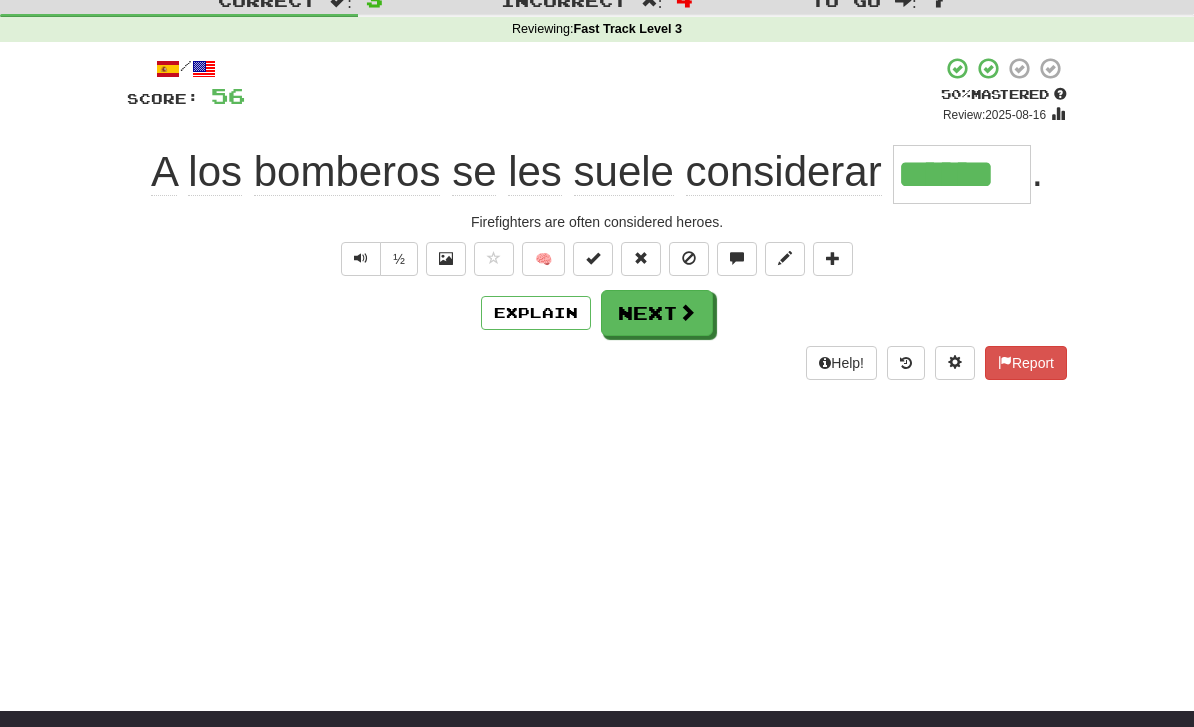 click on "Explain" at bounding box center (536, 313) 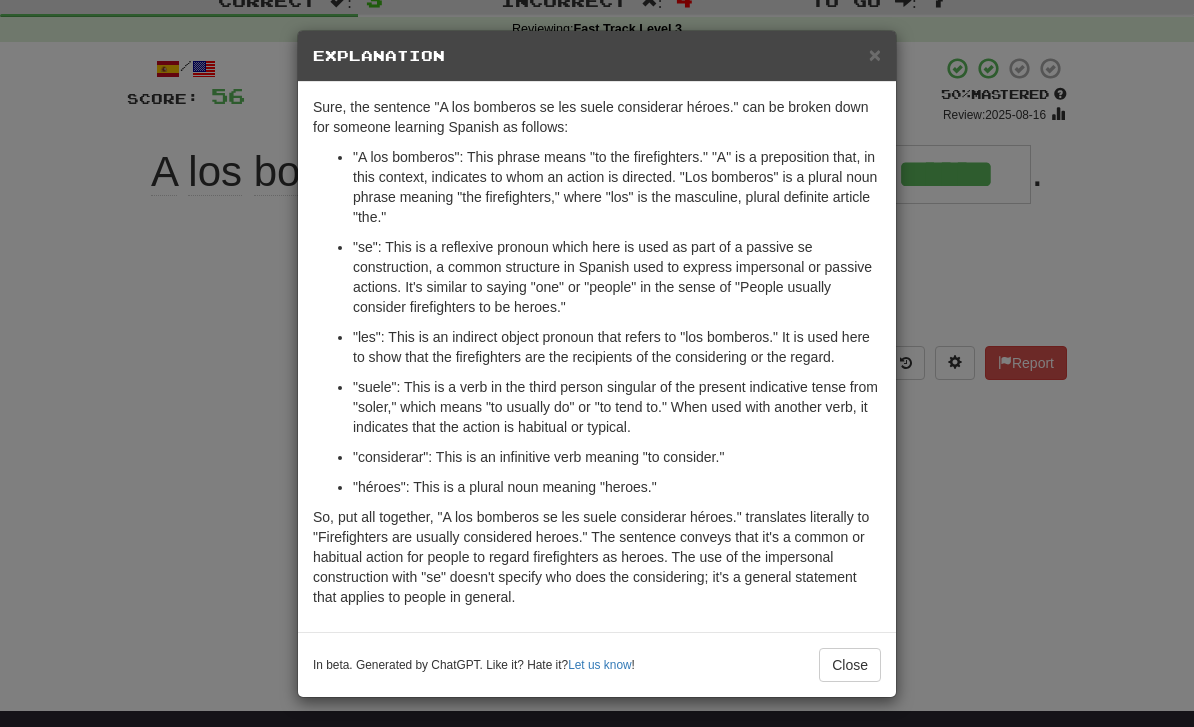 click on "Close" at bounding box center [850, 665] 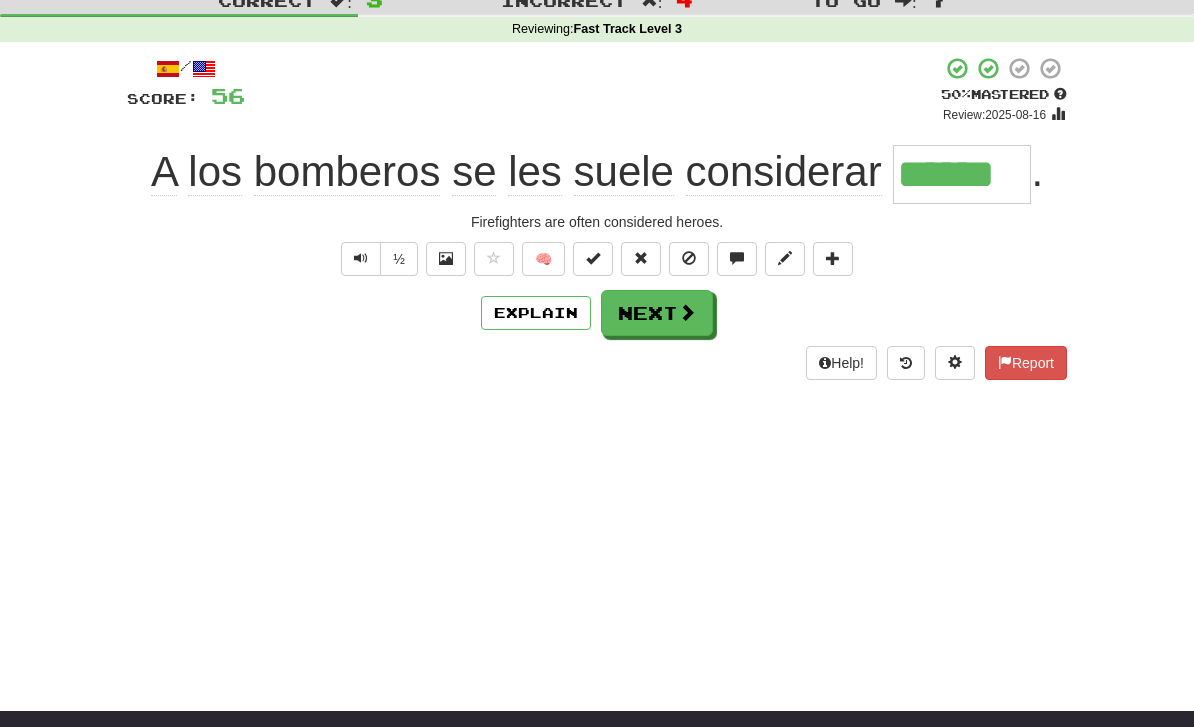 click on "Next" at bounding box center (657, 313) 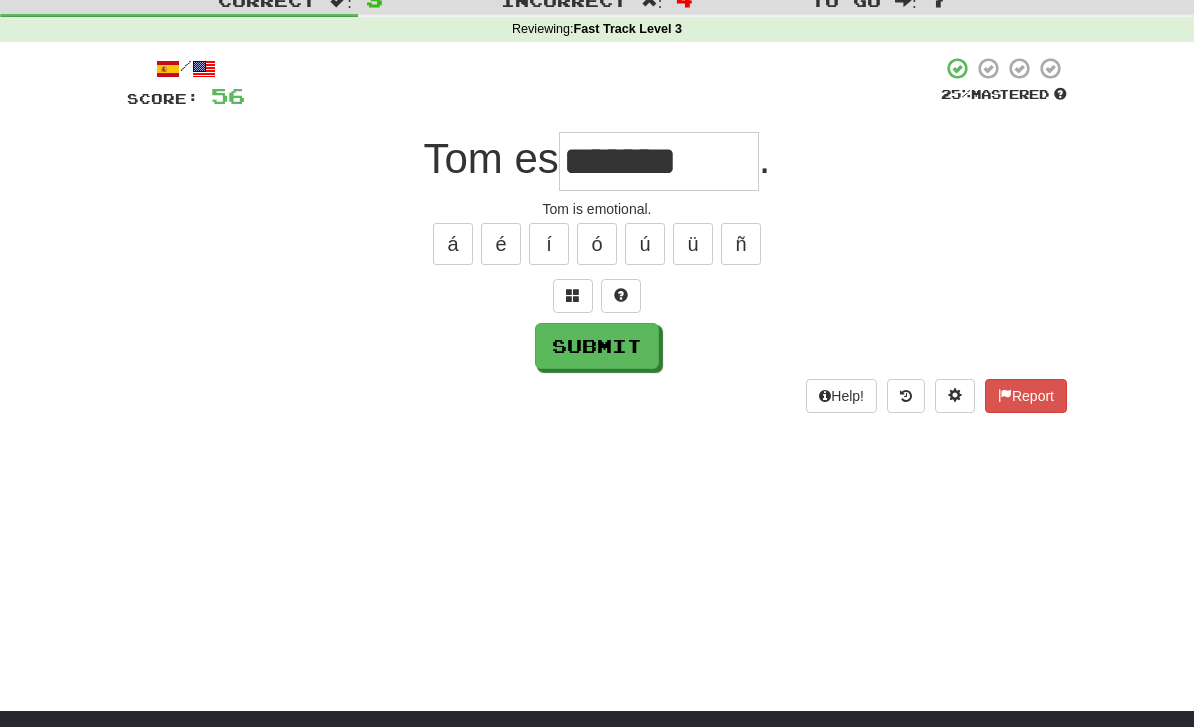 type on "*******" 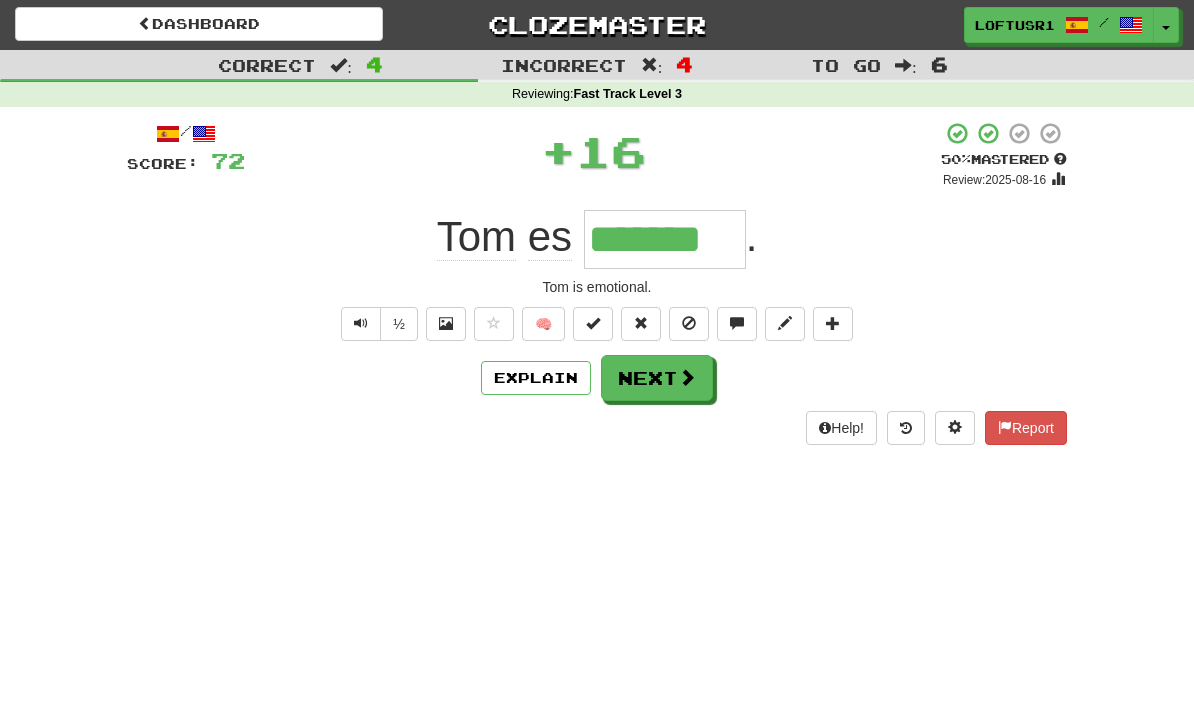 scroll, scrollTop: 0, scrollLeft: 0, axis: both 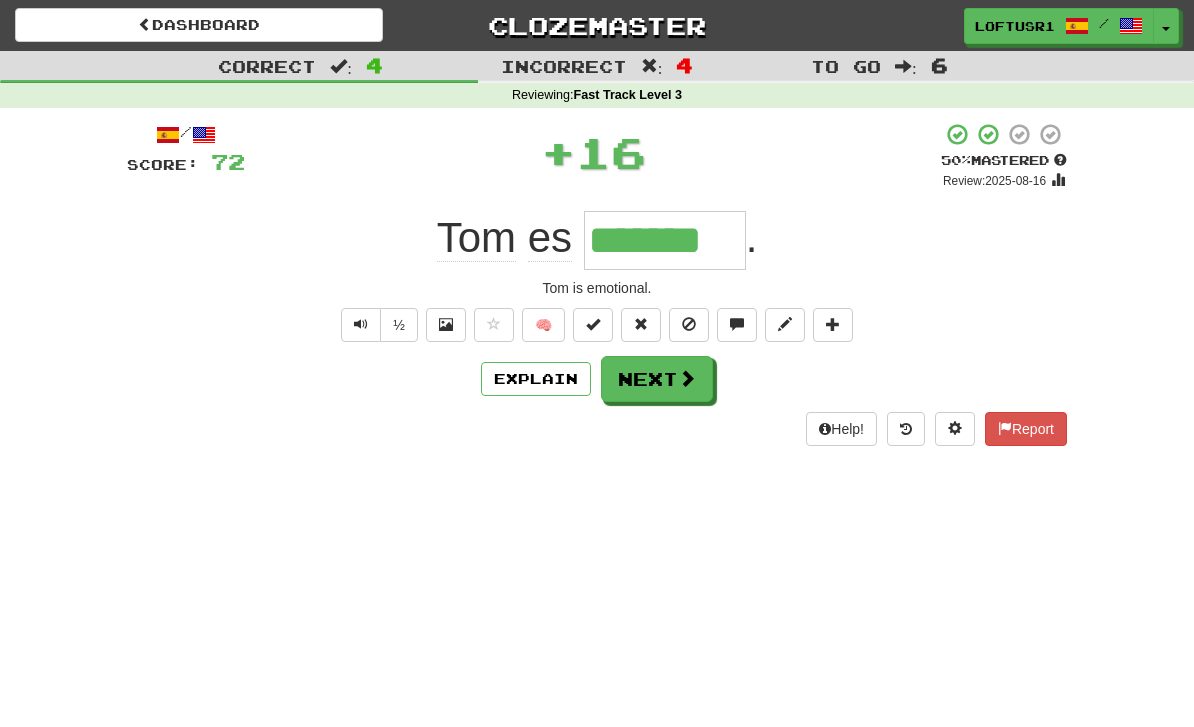 click on "Next" at bounding box center [657, 379] 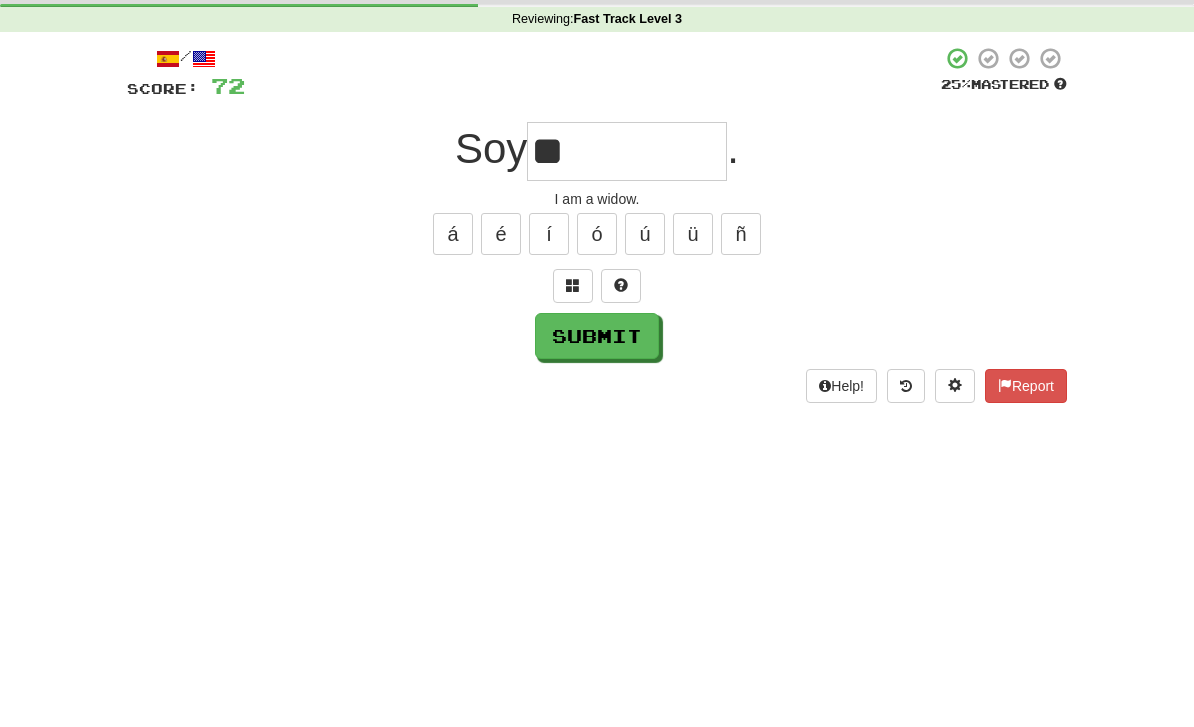 scroll, scrollTop: 76, scrollLeft: 0, axis: vertical 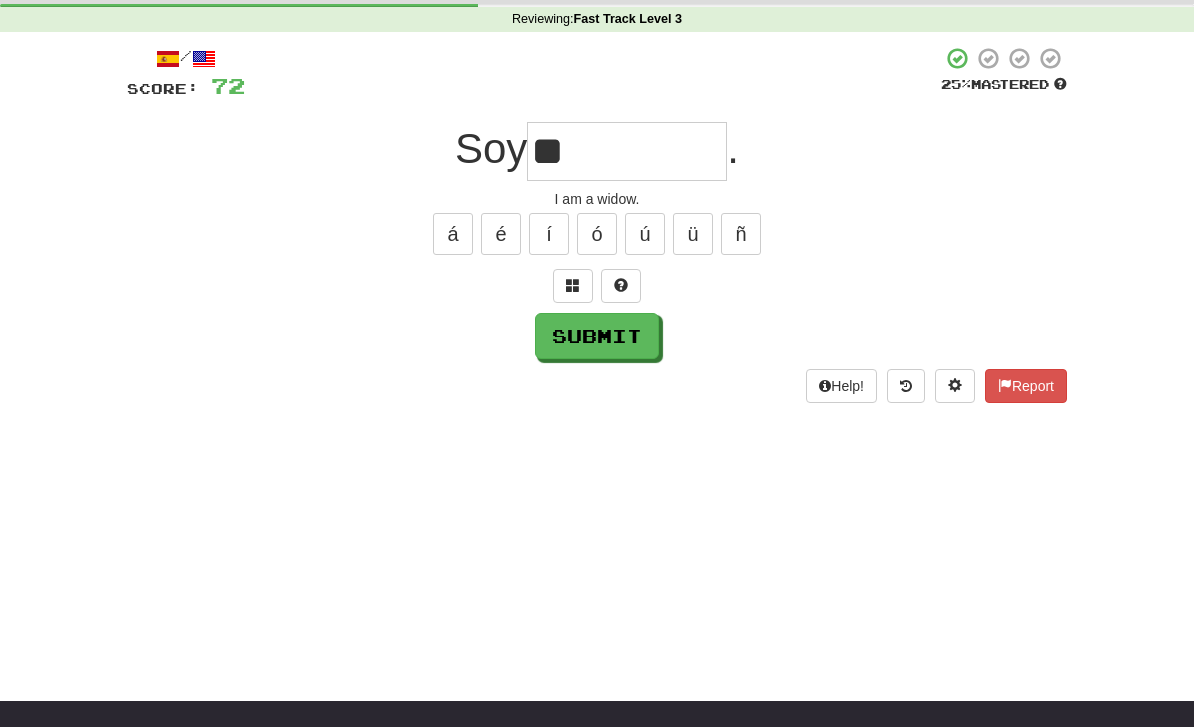 click on "Submit" at bounding box center (597, 336) 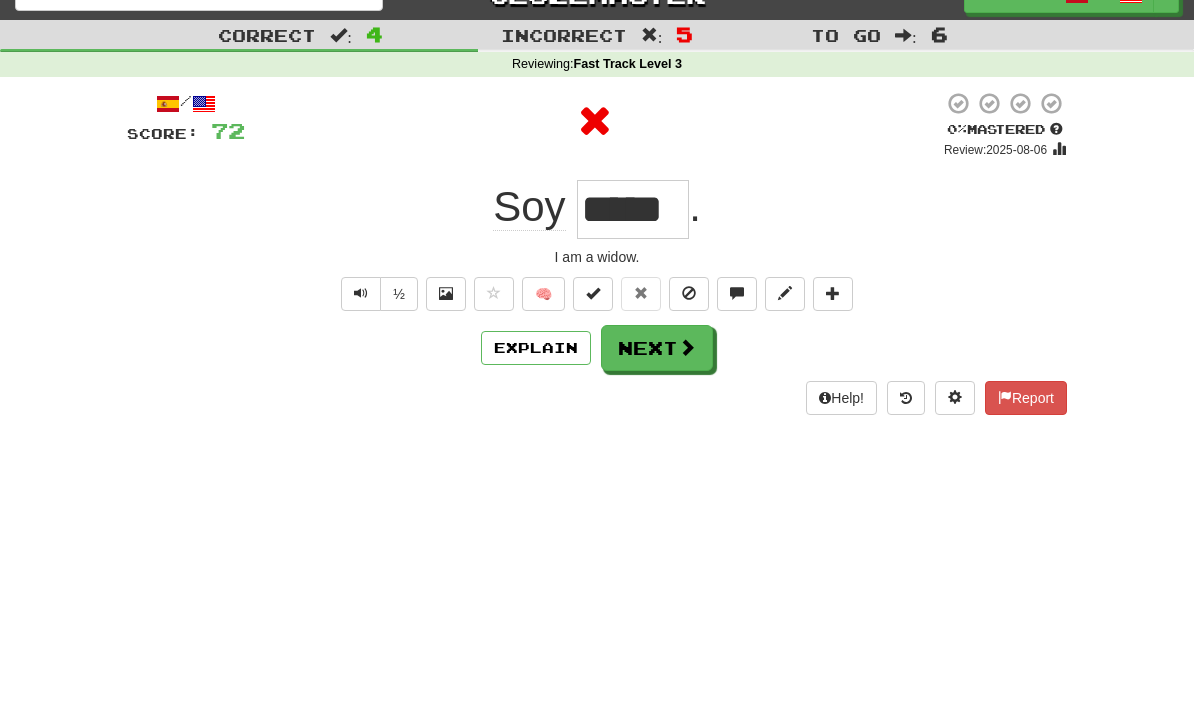 scroll, scrollTop: 0, scrollLeft: 0, axis: both 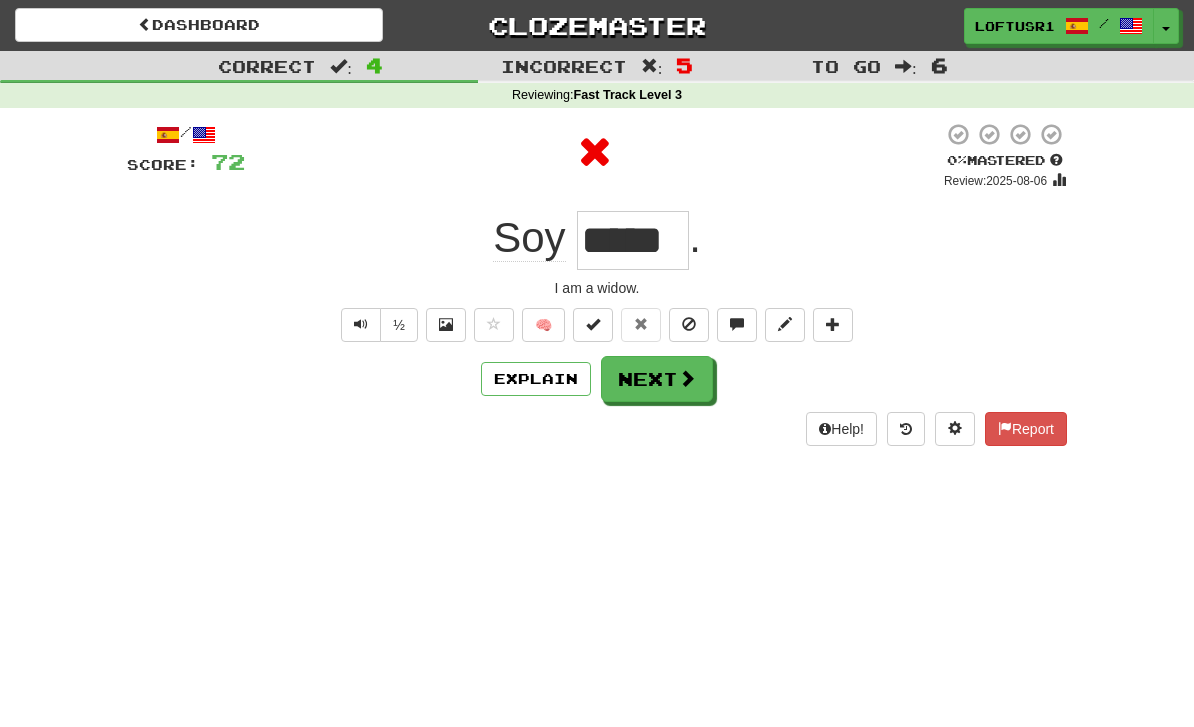 click at bounding box center (687, 378) 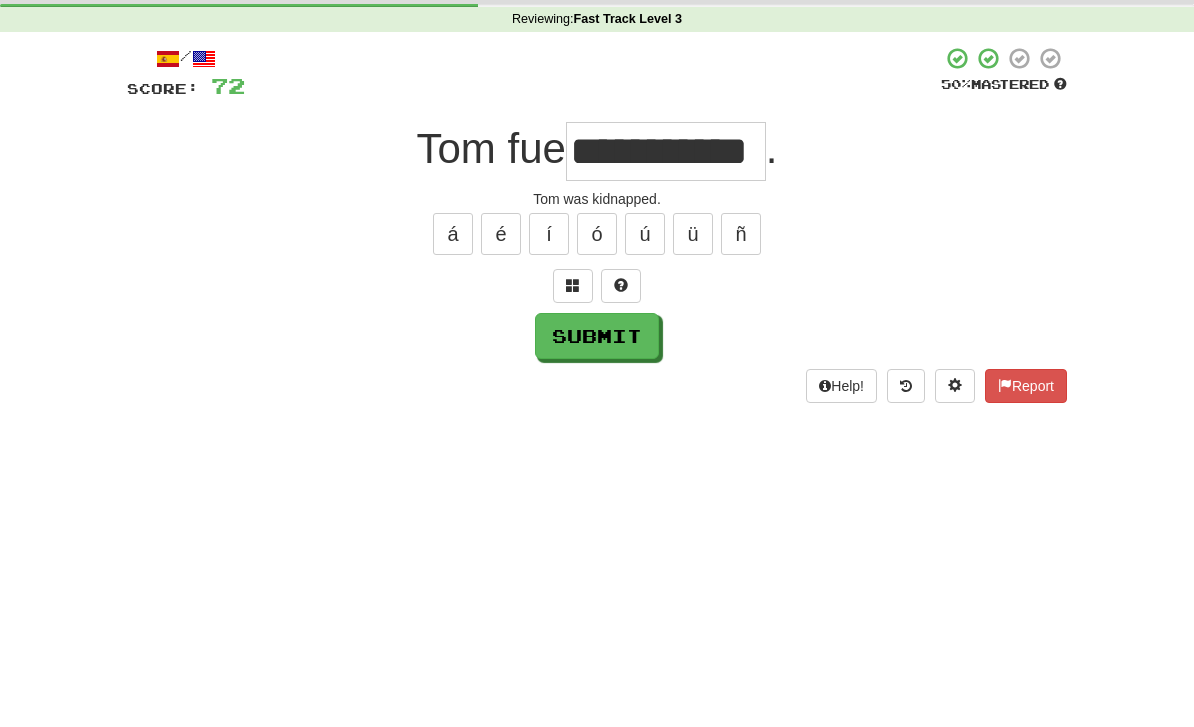 scroll, scrollTop: 76, scrollLeft: 0, axis: vertical 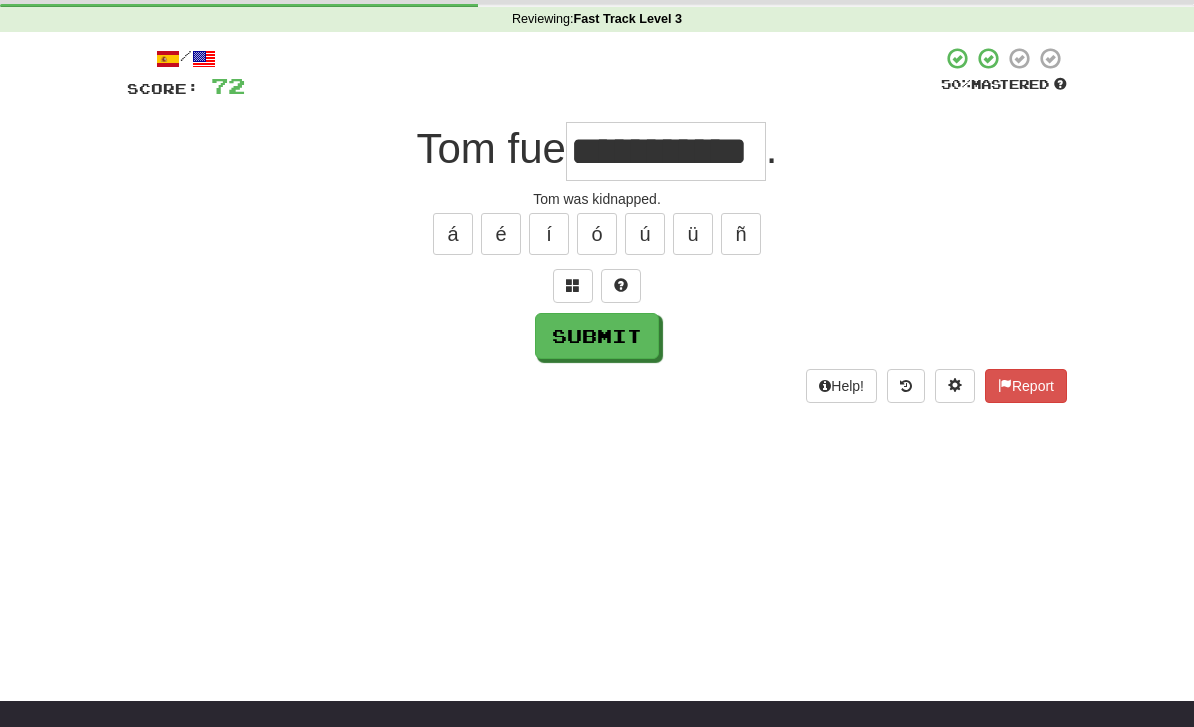 type on "**********" 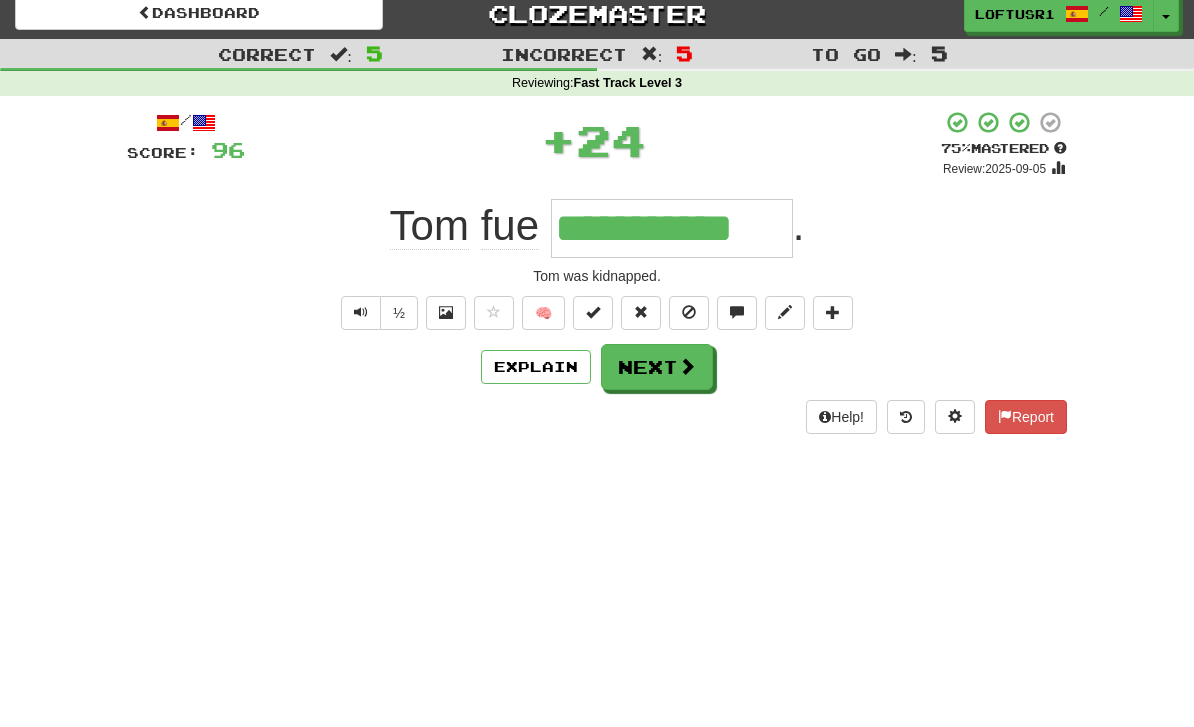 scroll, scrollTop: 0, scrollLeft: 0, axis: both 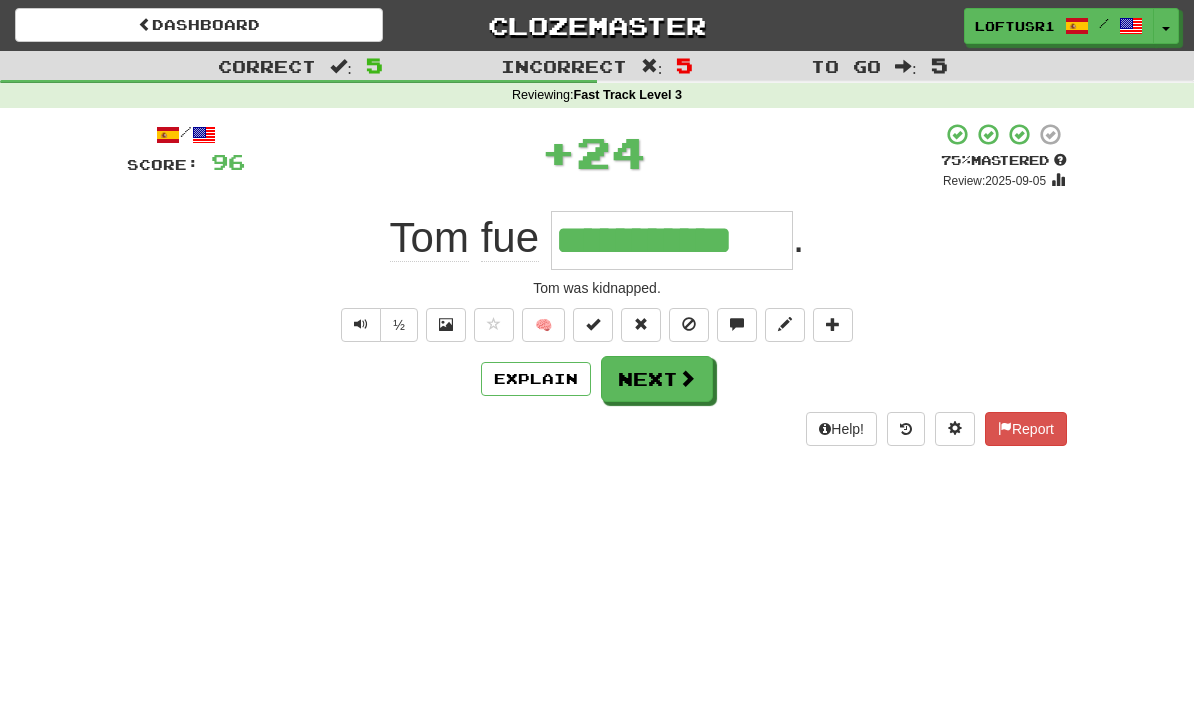 click on "Explain" at bounding box center [536, 379] 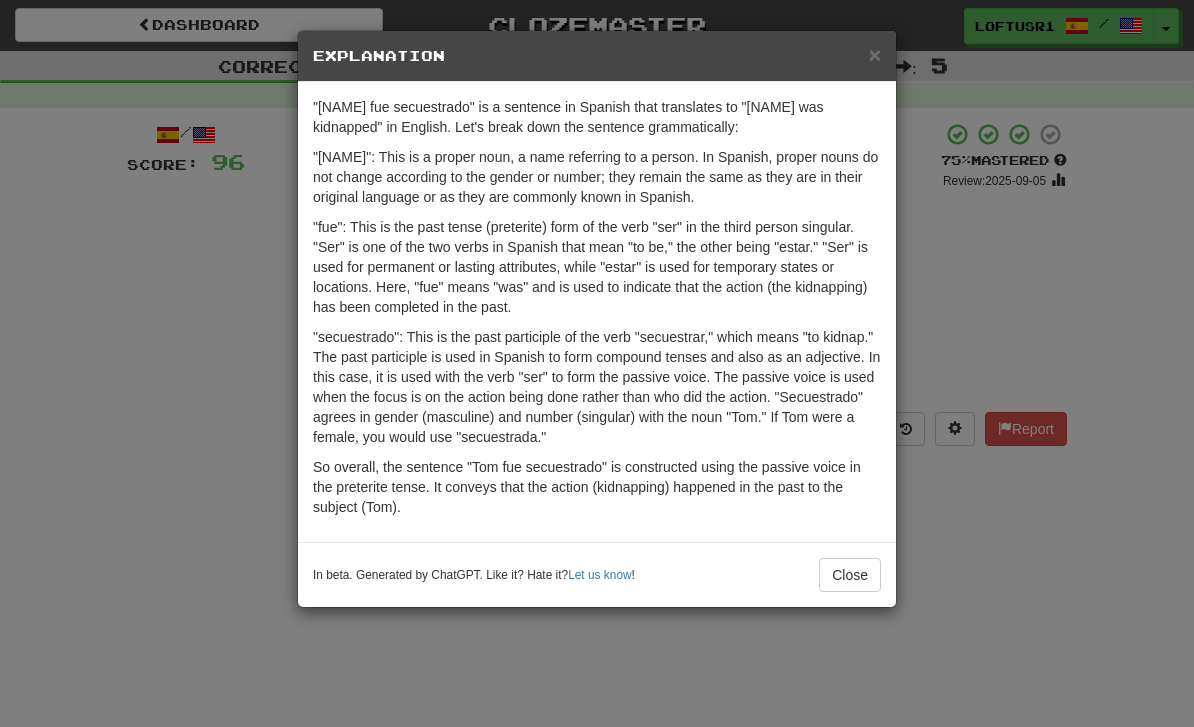 click on "Close" at bounding box center (850, 575) 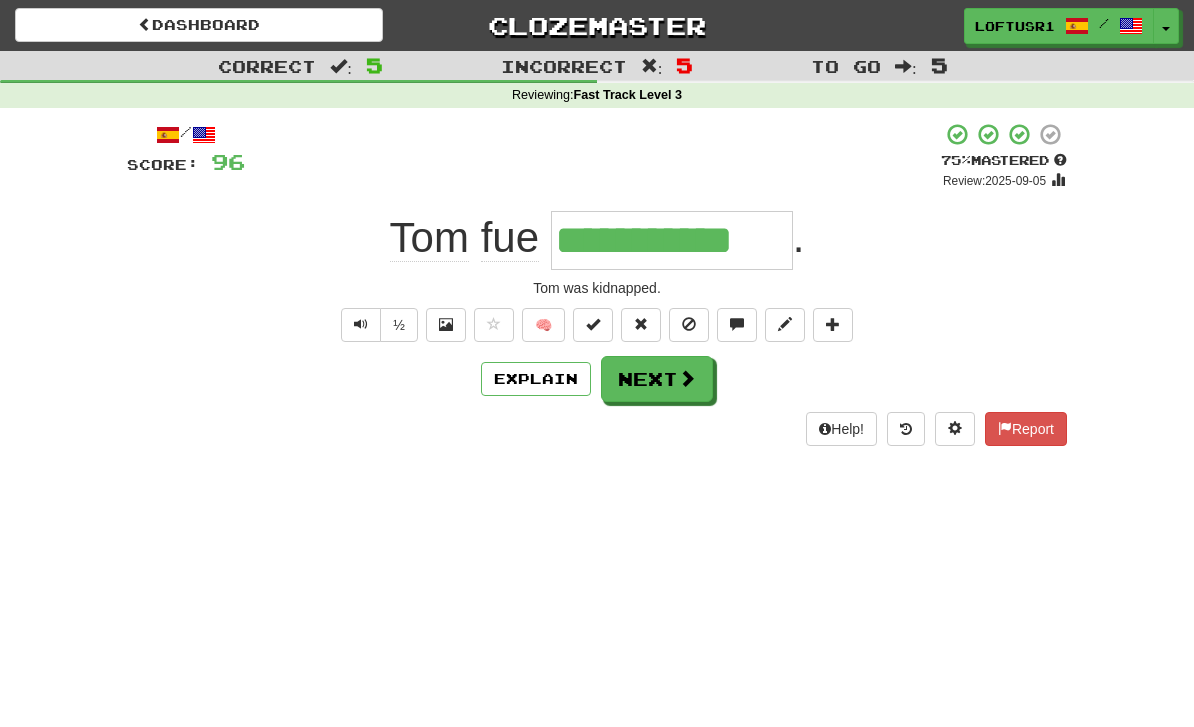 click on "Next" at bounding box center [657, 379] 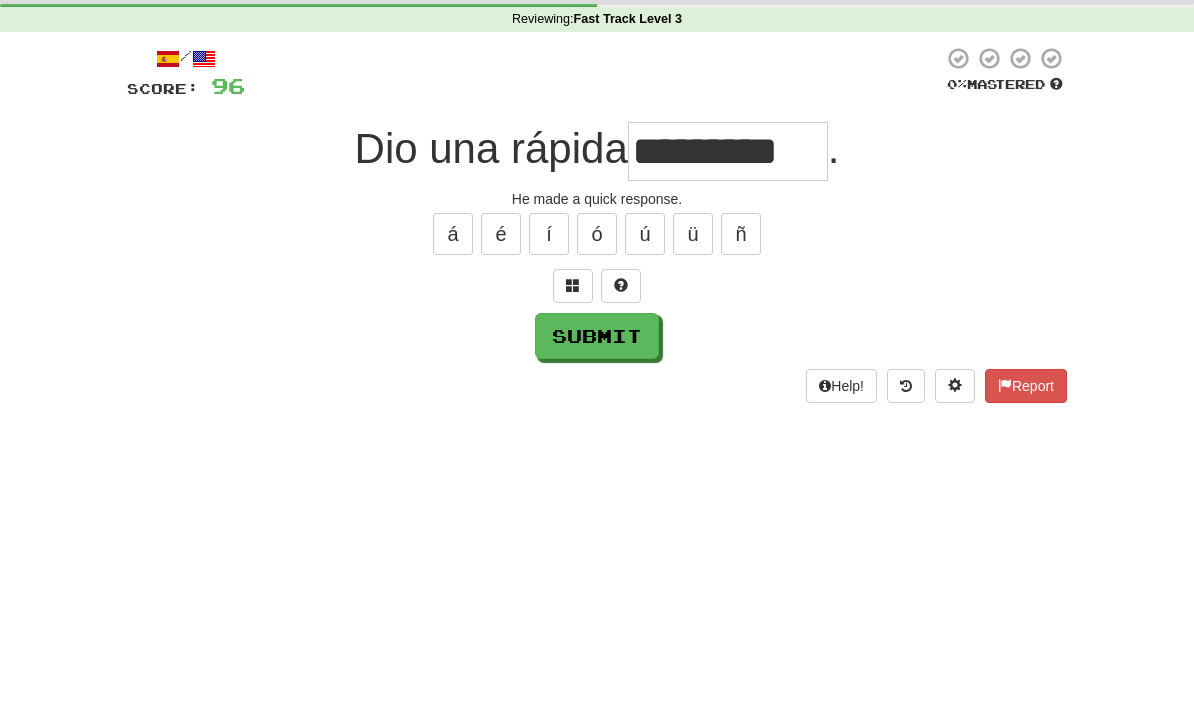 scroll, scrollTop: 76, scrollLeft: 0, axis: vertical 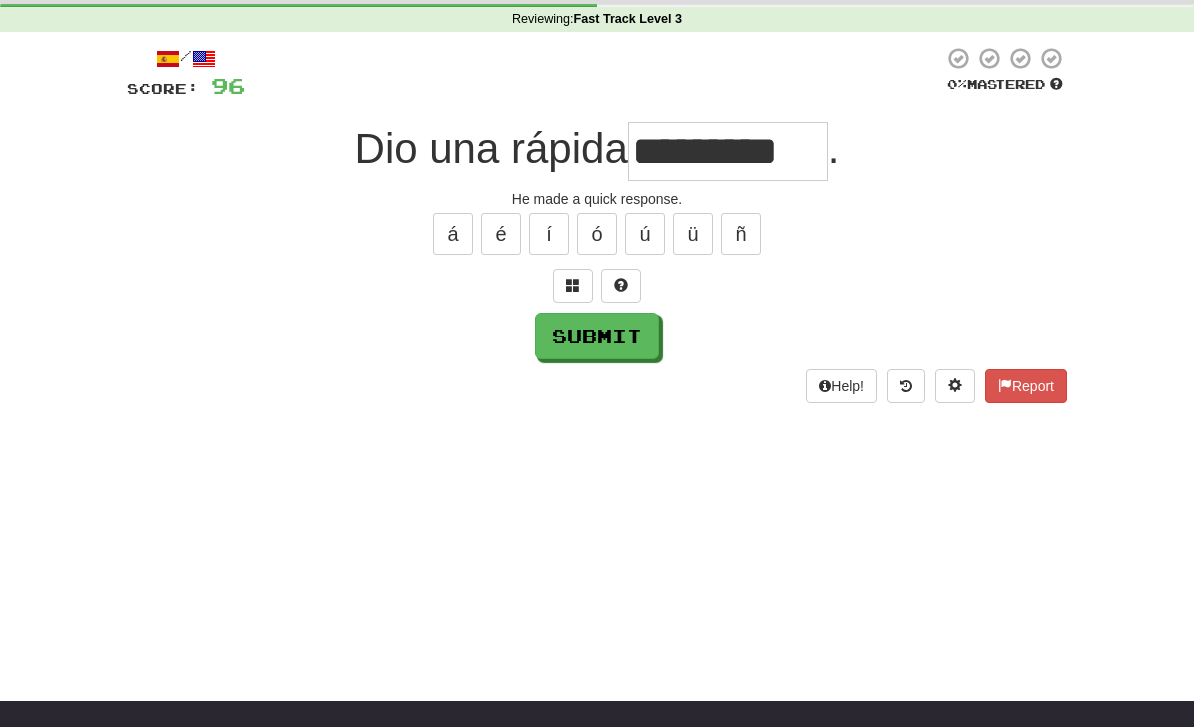 type on "*********" 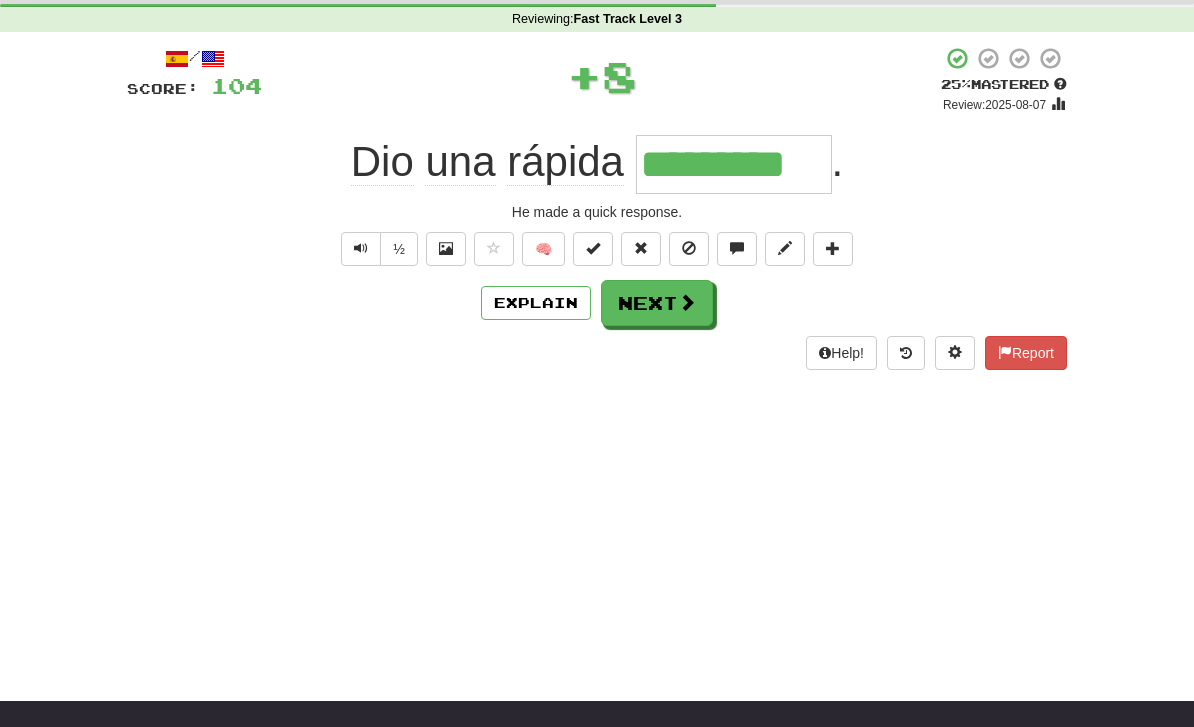 click on "Explain" at bounding box center [536, 303] 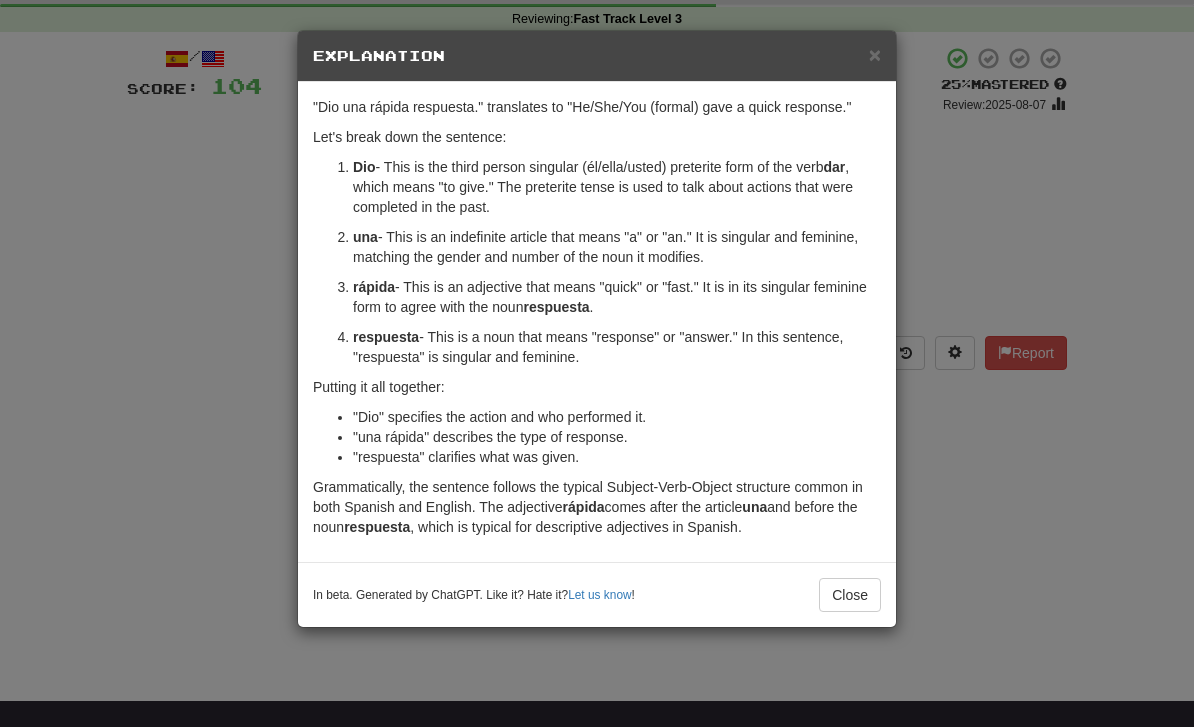 click on "Close" at bounding box center (850, 595) 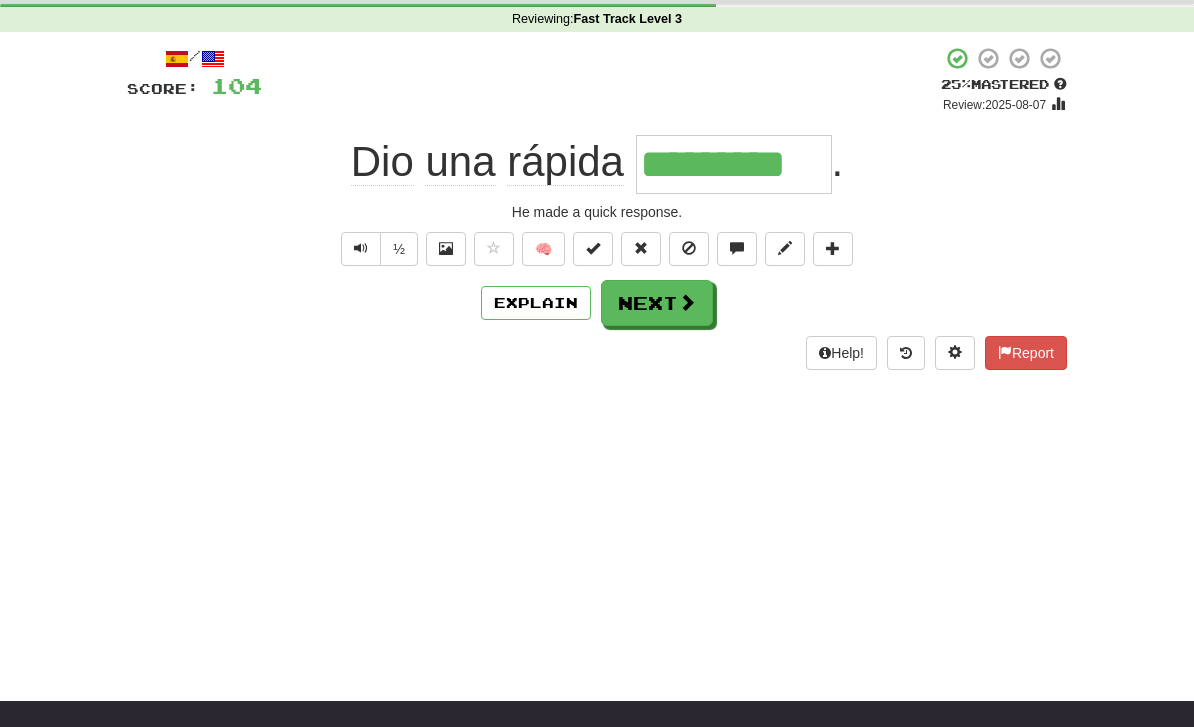 click on "Explain" at bounding box center [536, 303] 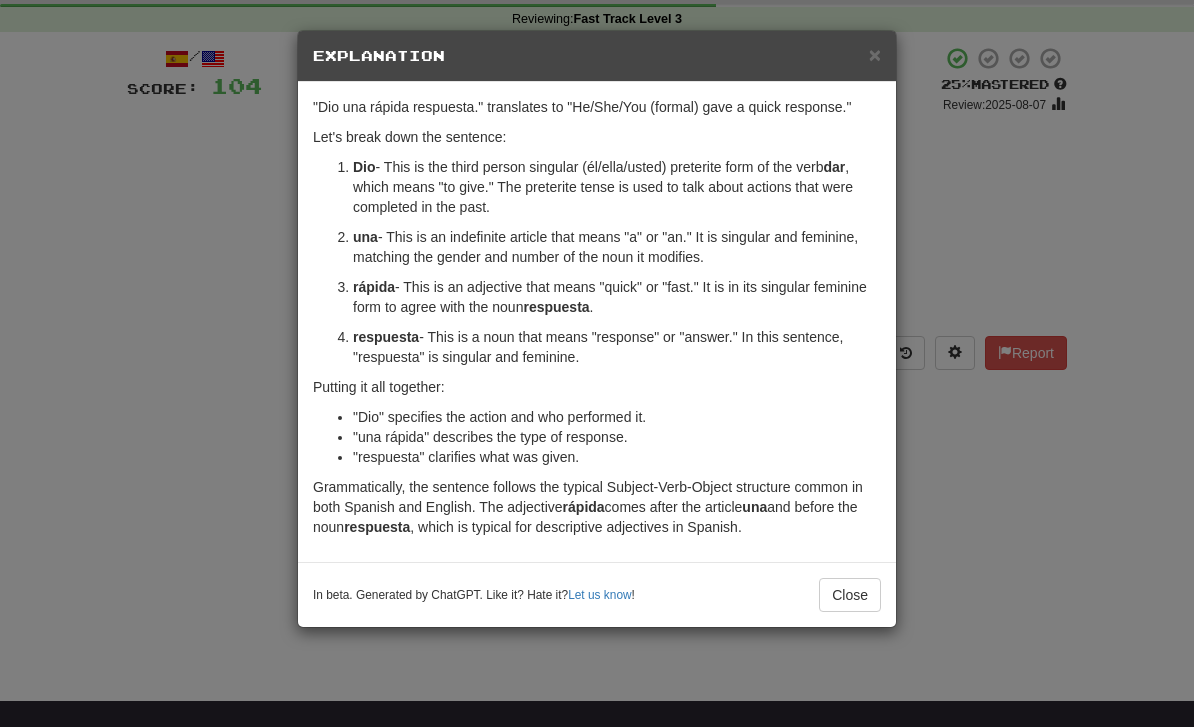 click on "Close" at bounding box center (850, 595) 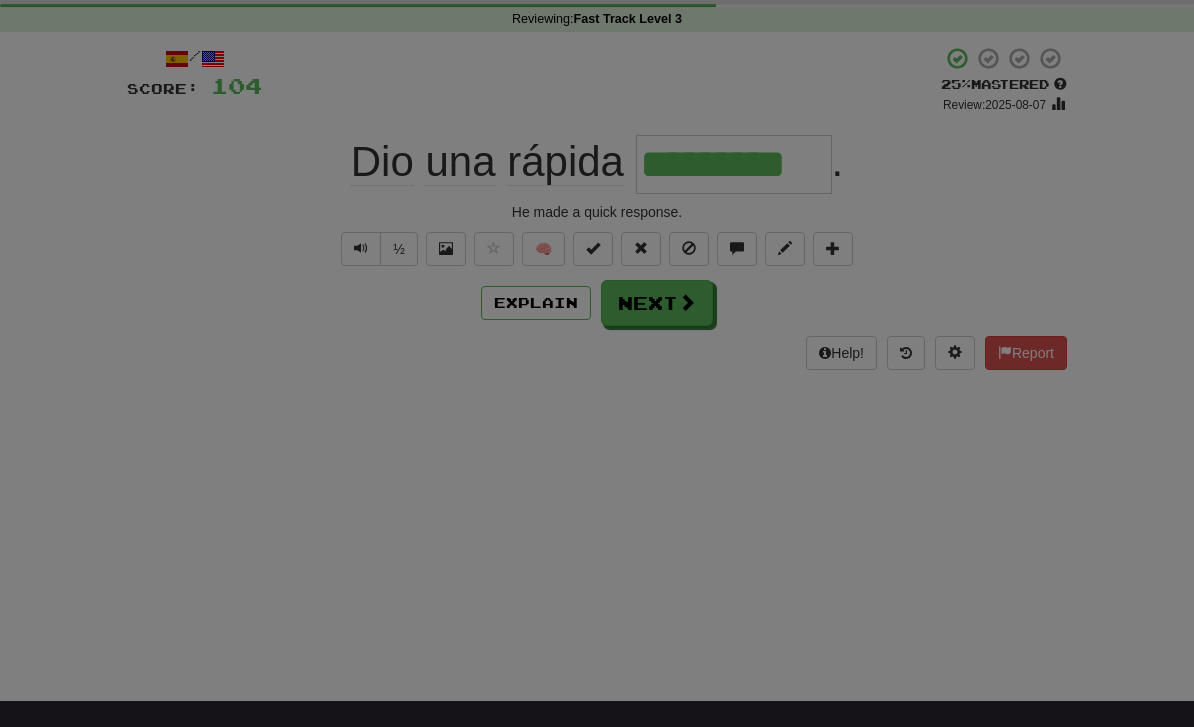 click on "× Explanation "Dio una rápida respuesta." translates to "He/She/You (formal) gave a quick response."
Let's break down the sentence:
Dio  - This is the third person singular (él/ella/usted) preterite form of the verb  dar , which means "to give." The preterite tense is used to talk about actions that were completed in the past.
una  - This is an indefinite article that means "a" or "an." It is singular and feminine, matching the gender and number of the noun it modifies.
rápida  - This is an adjective that means "quick" or "fast." It is in its singular feminine form to agree with the noun  respuesta .
respuesta  - This is a noun that means "response" or "answer." In this sentence, "respuesta" is singular and feminine.
Putting it all together:
"Dio" specifies the action and who performed it.
"una rápida" describes the type of response.
"respuesta" clarifies what was given.
rápida  comes after the article  una  and before the noun  respuesta Let us know ! Close" at bounding box center [597, 363] 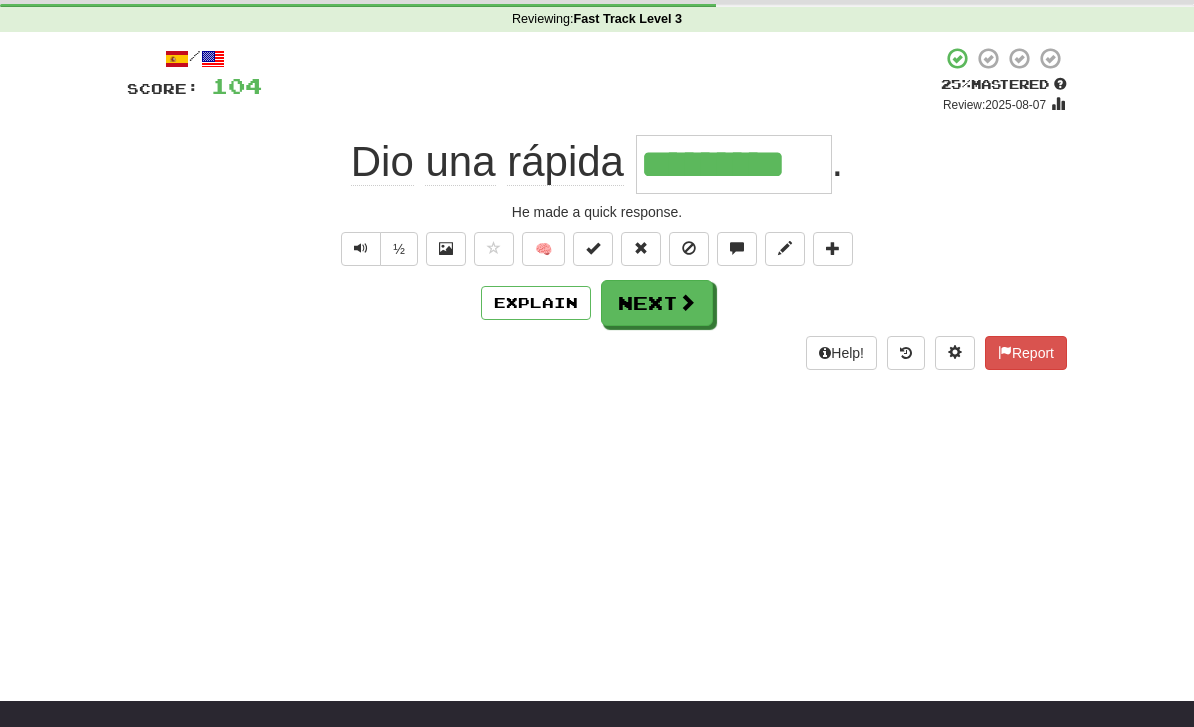 click on "Next" at bounding box center [657, 303] 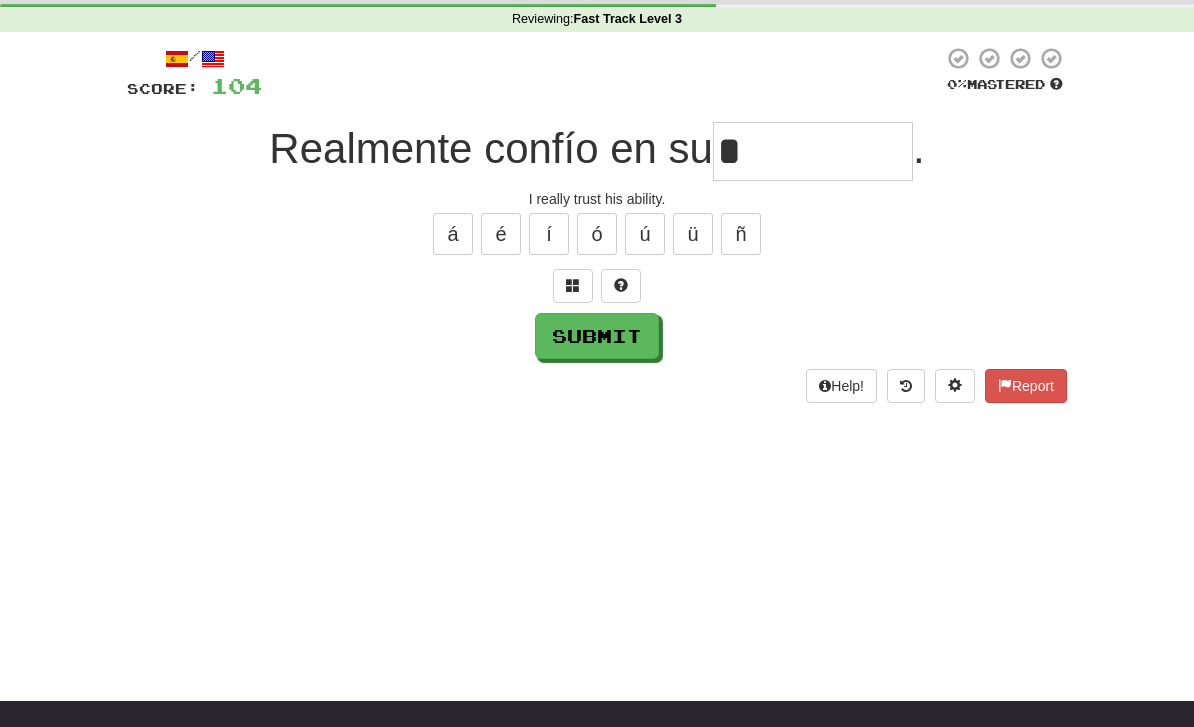 click on "Submit" at bounding box center [597, 336] 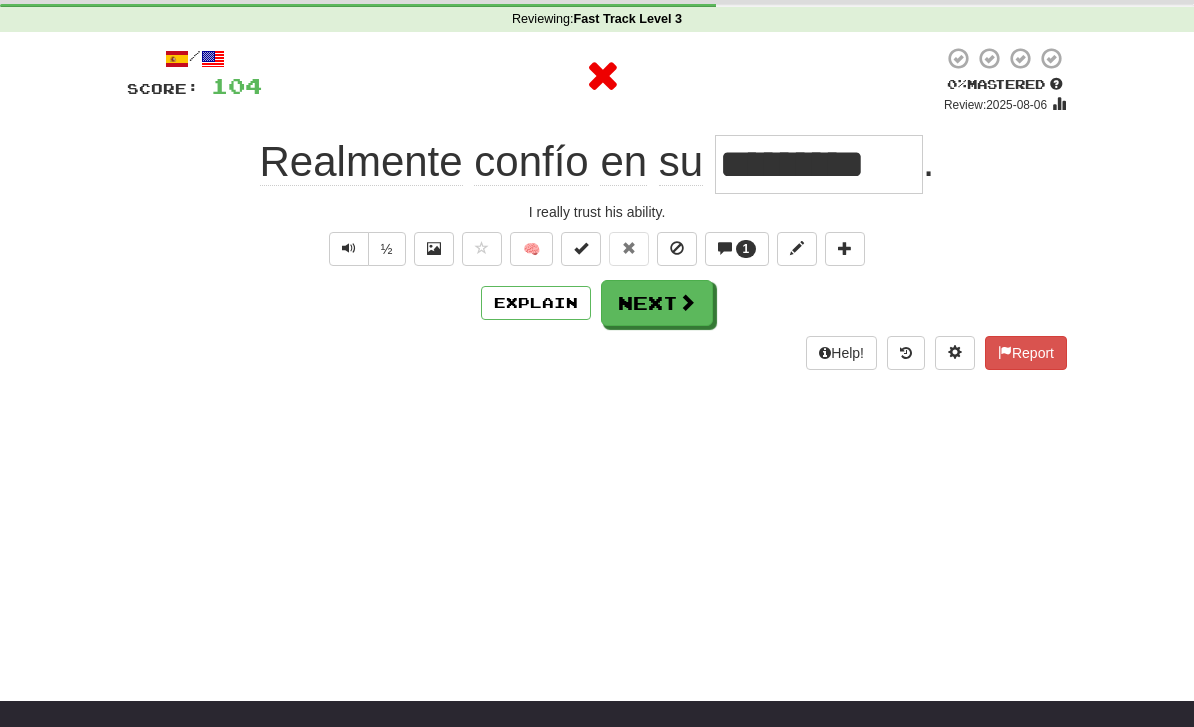 click on "1" at bounding box center (737, 249) 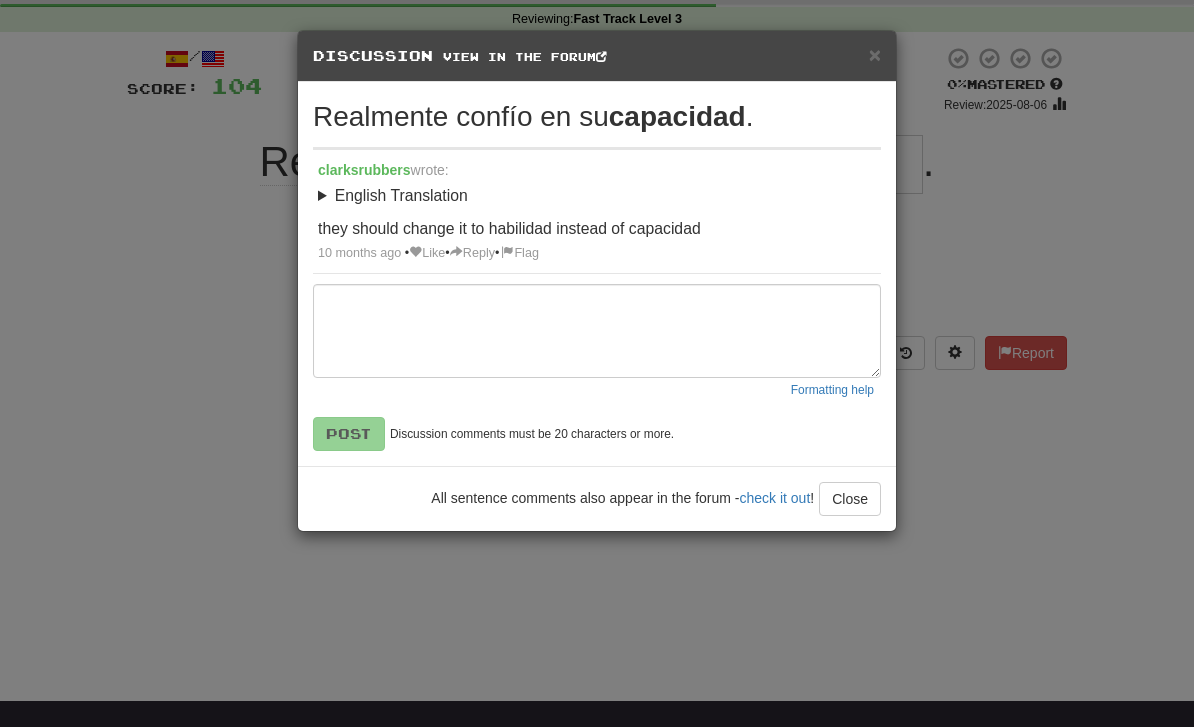 click on "Close" at bounding box center (850, 499) 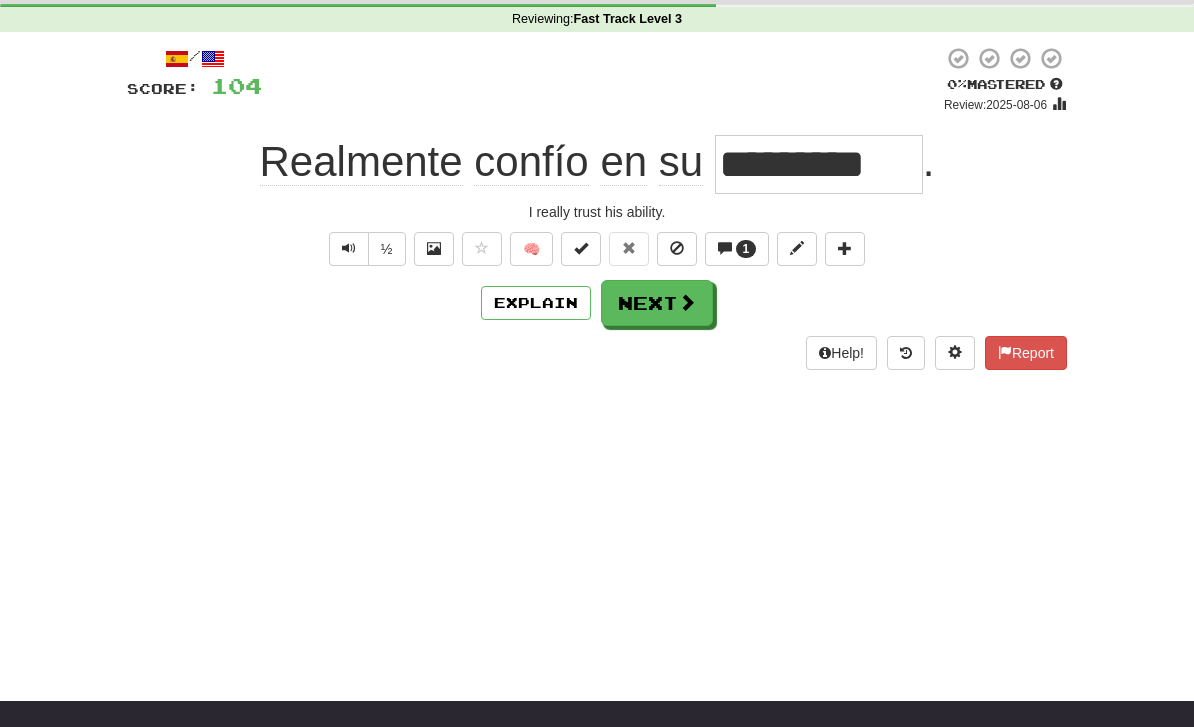 click on "Next" at bounding box center (657, 303) 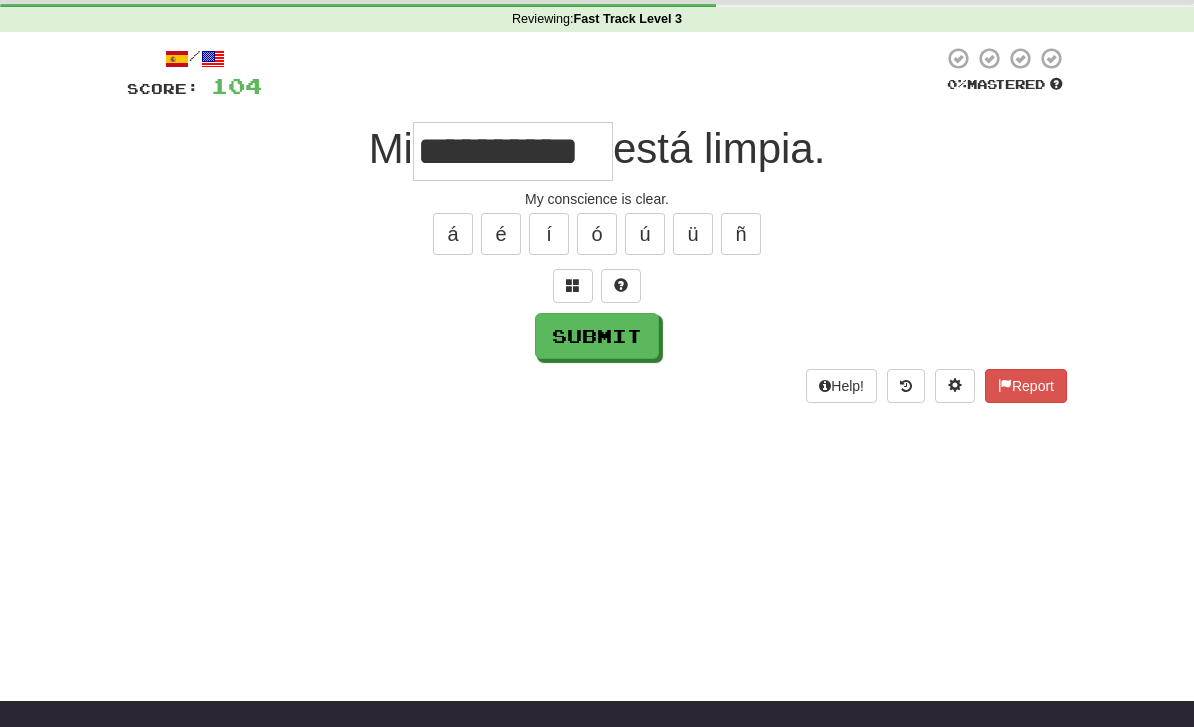 type on "**********" 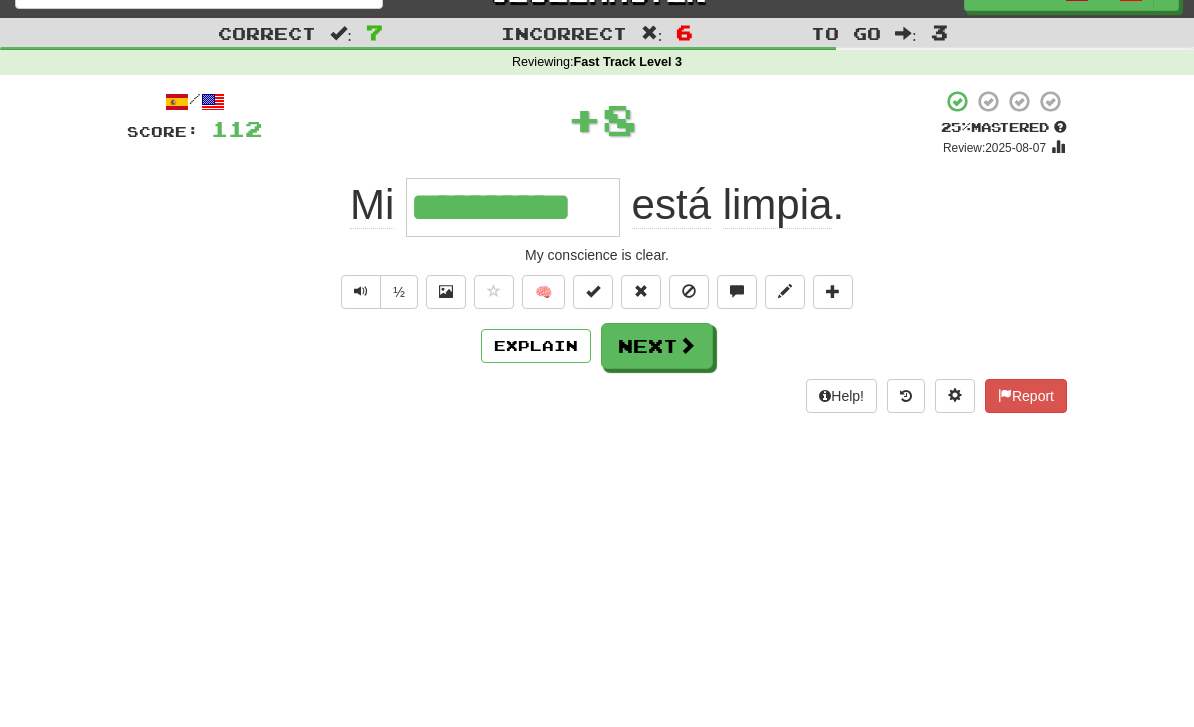 scroll, scrollTop: 0, scrollLeft: 0, axis: both 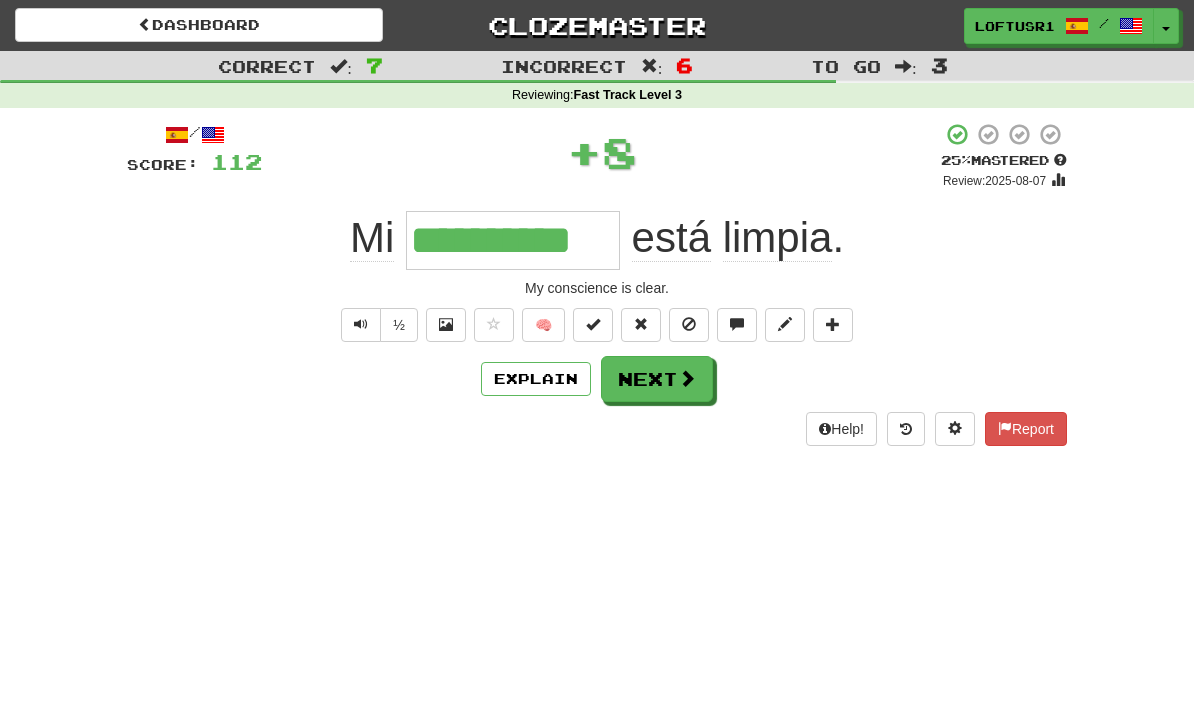 click on "Next" at bounding box center [657, 379] 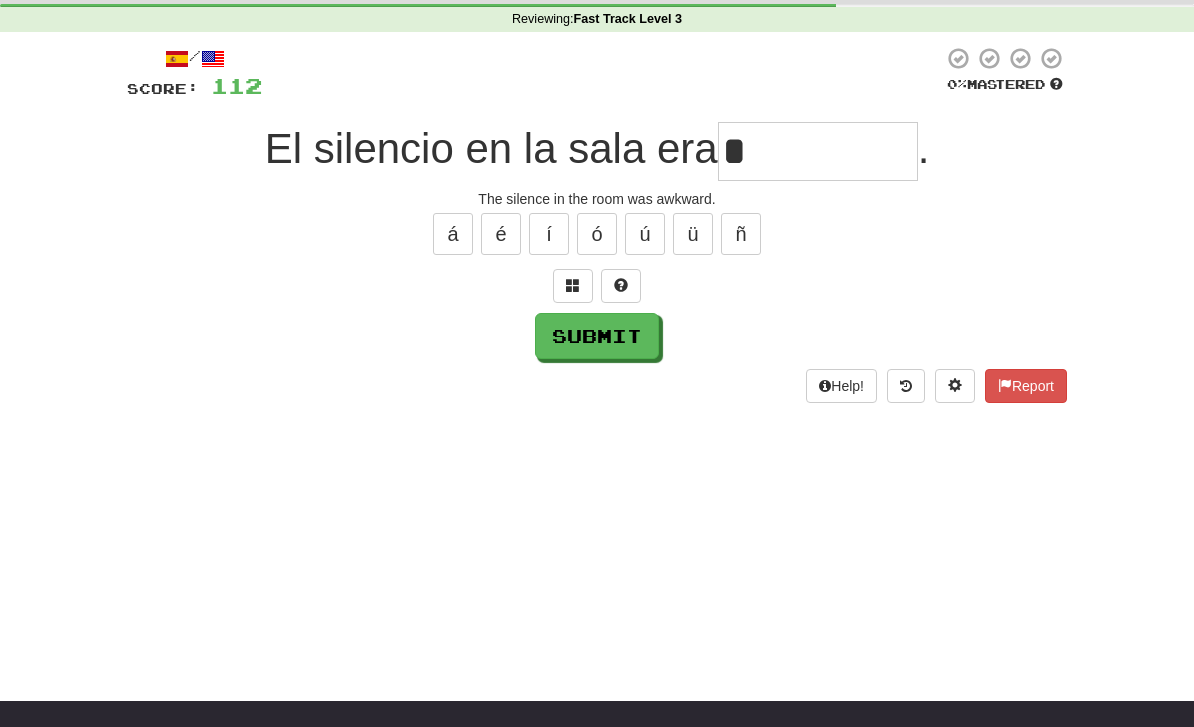 click on "Submit" at bounding box center (597, 336) 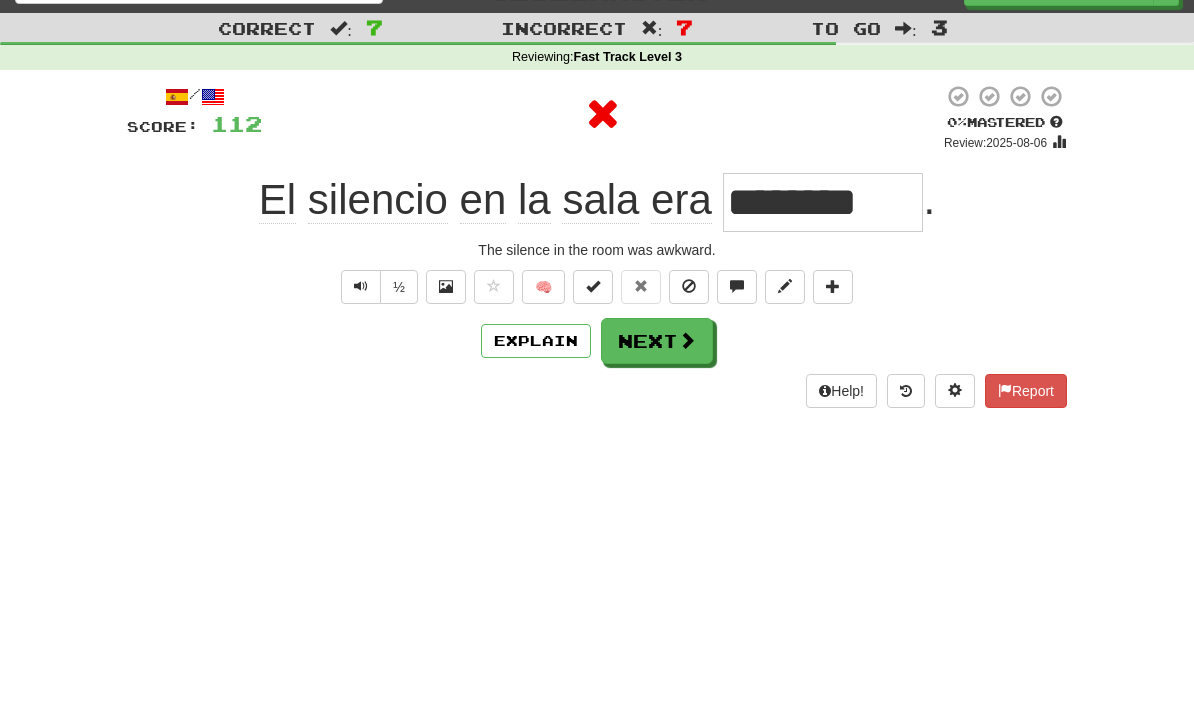 scroll, scrollTop: 0, scrollLeft: 0, axis: both 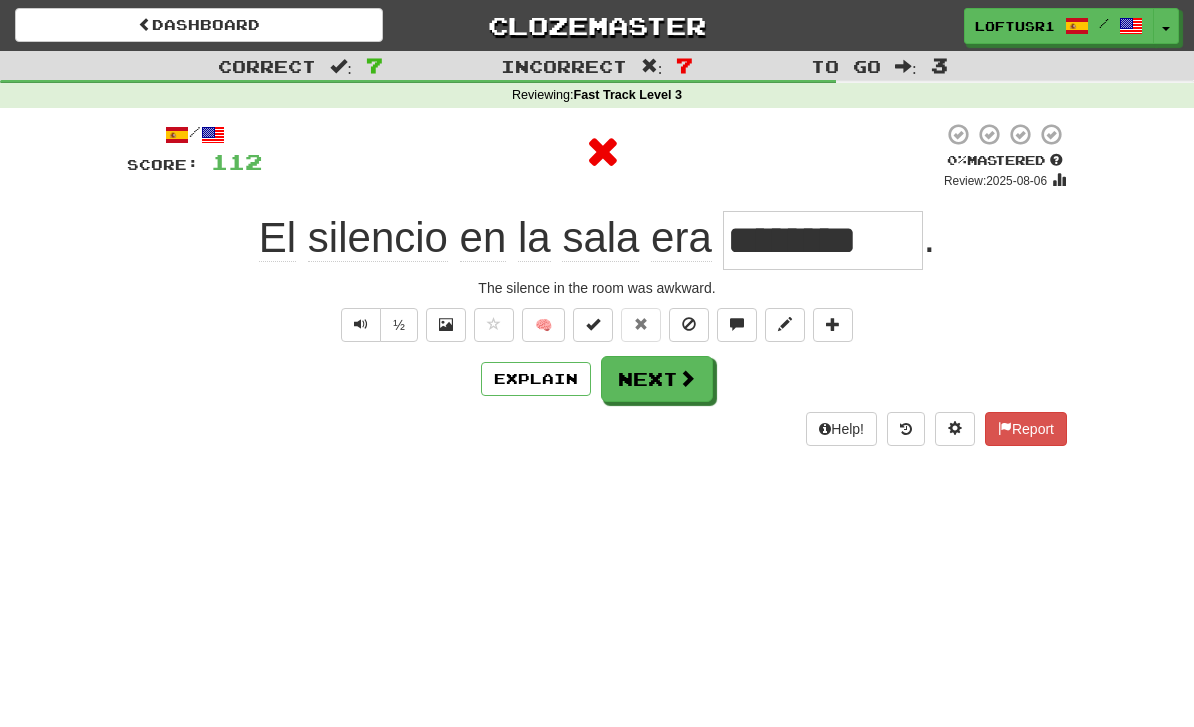 click at bounding box center (687, 378) 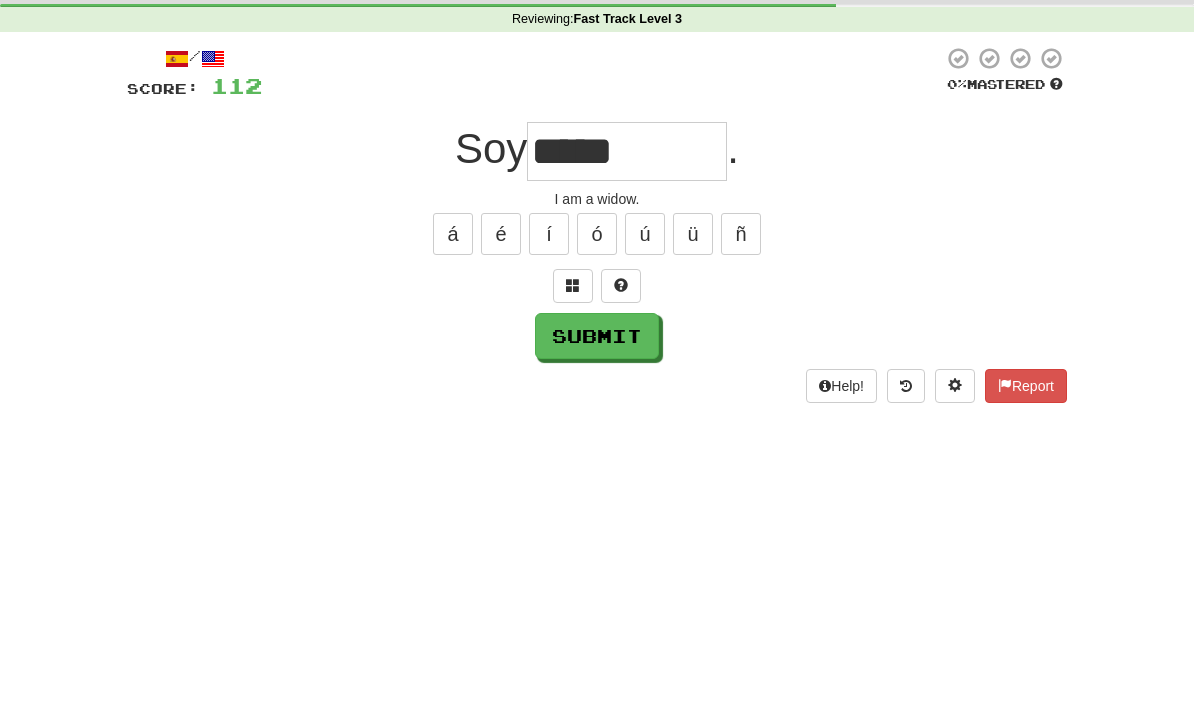 scroll, scrollTop: 76, scrollLeft: 0, axis: vertical 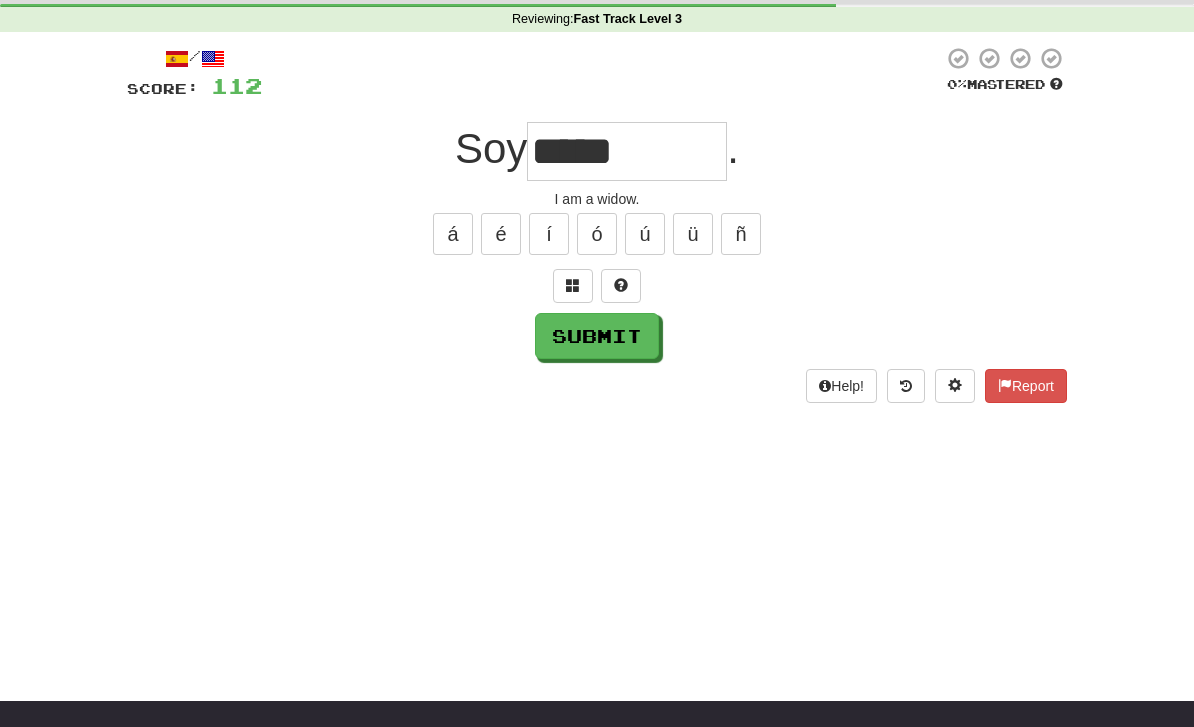 type on "*****" 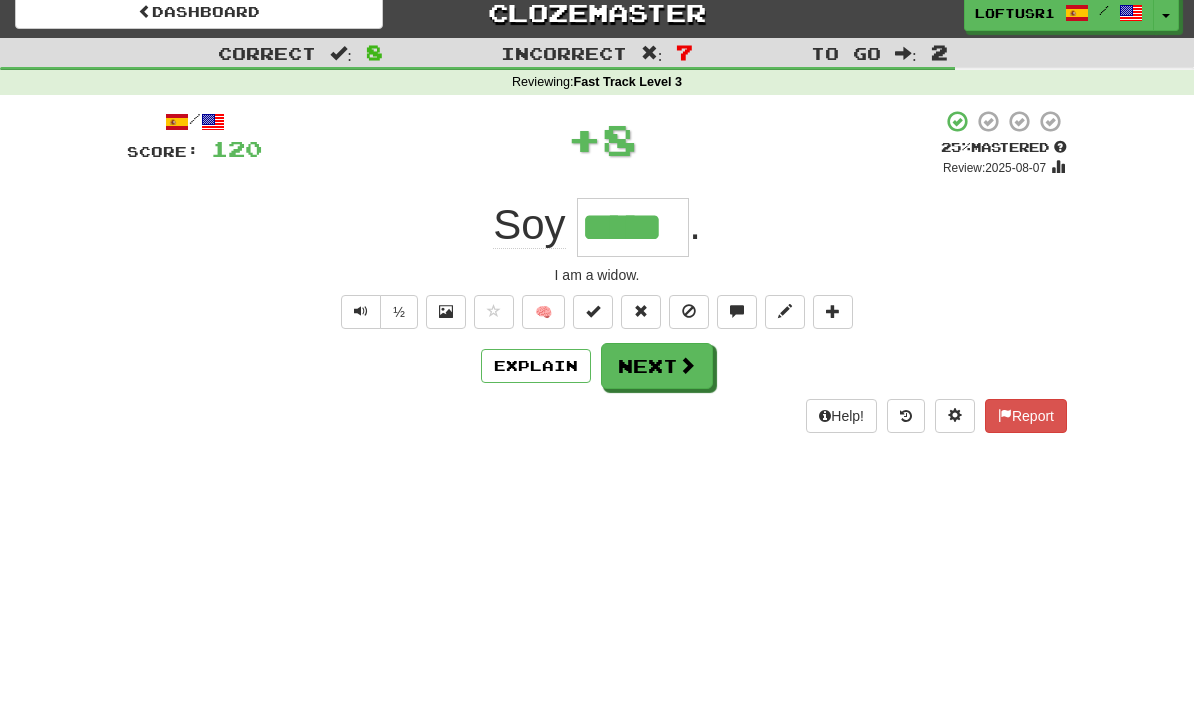 scroll, scrollTop: 0, scrollLeft: 0, axis: both 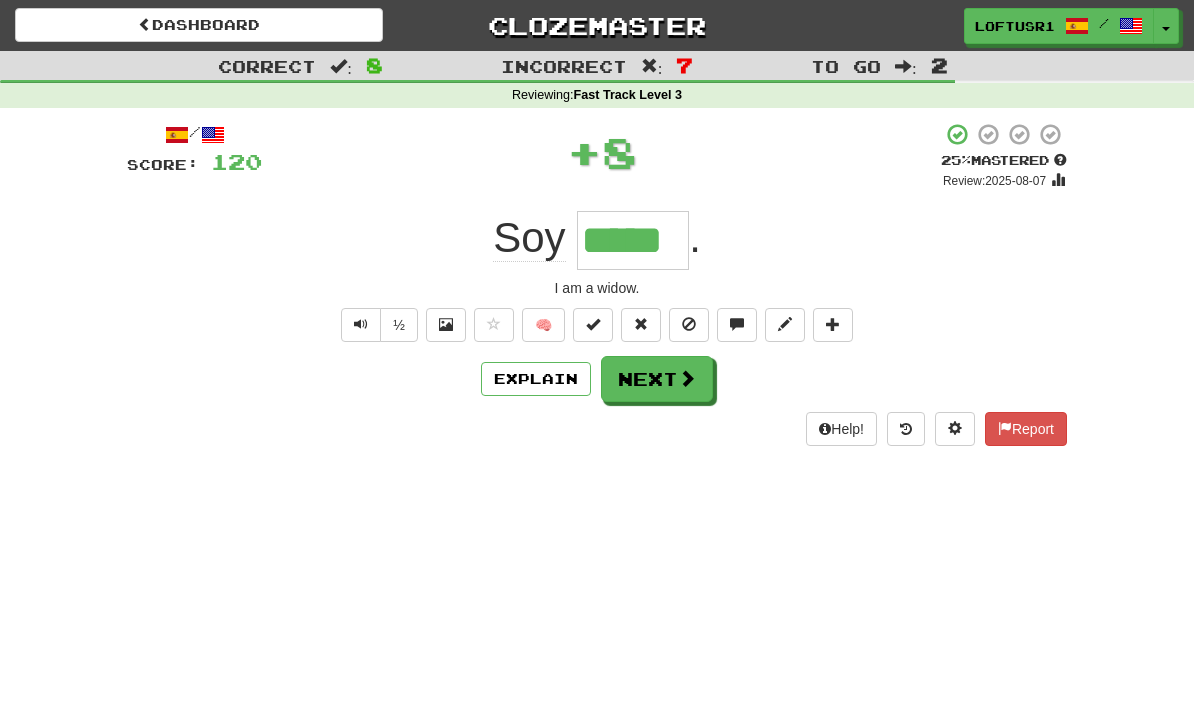 click on "Next" at bounding box center (657, 379) 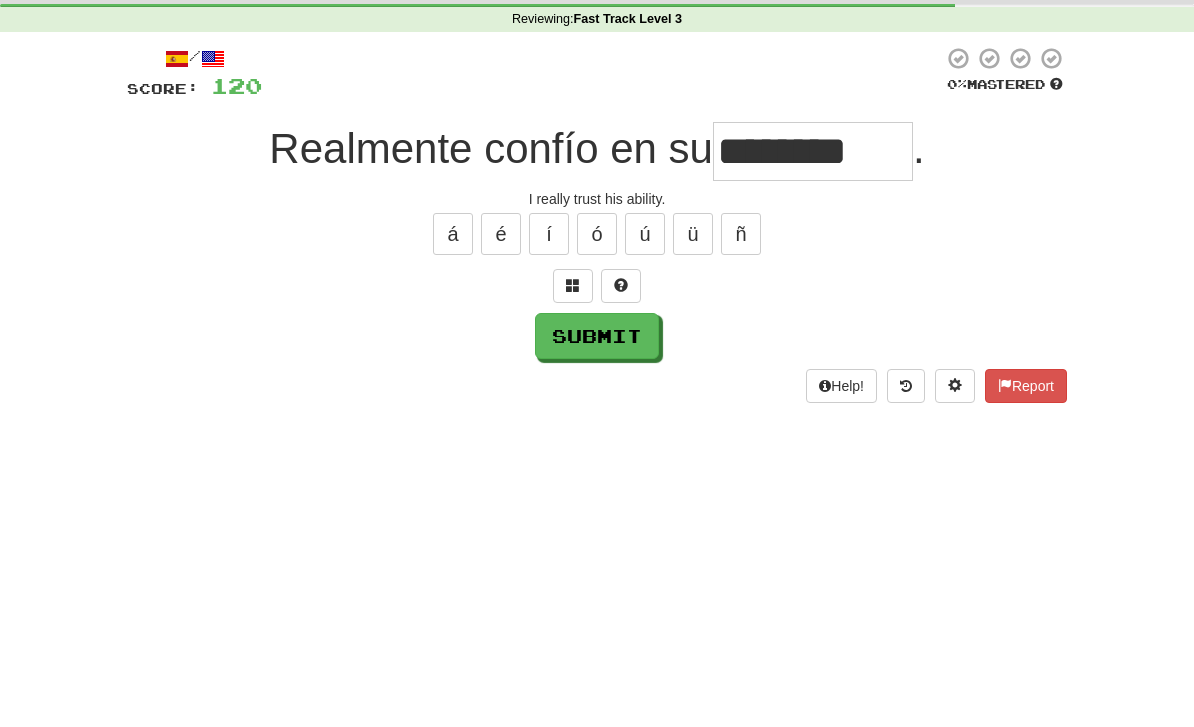 scroll, scrollTop: 76, scrollLeft: 0, axis: vertical 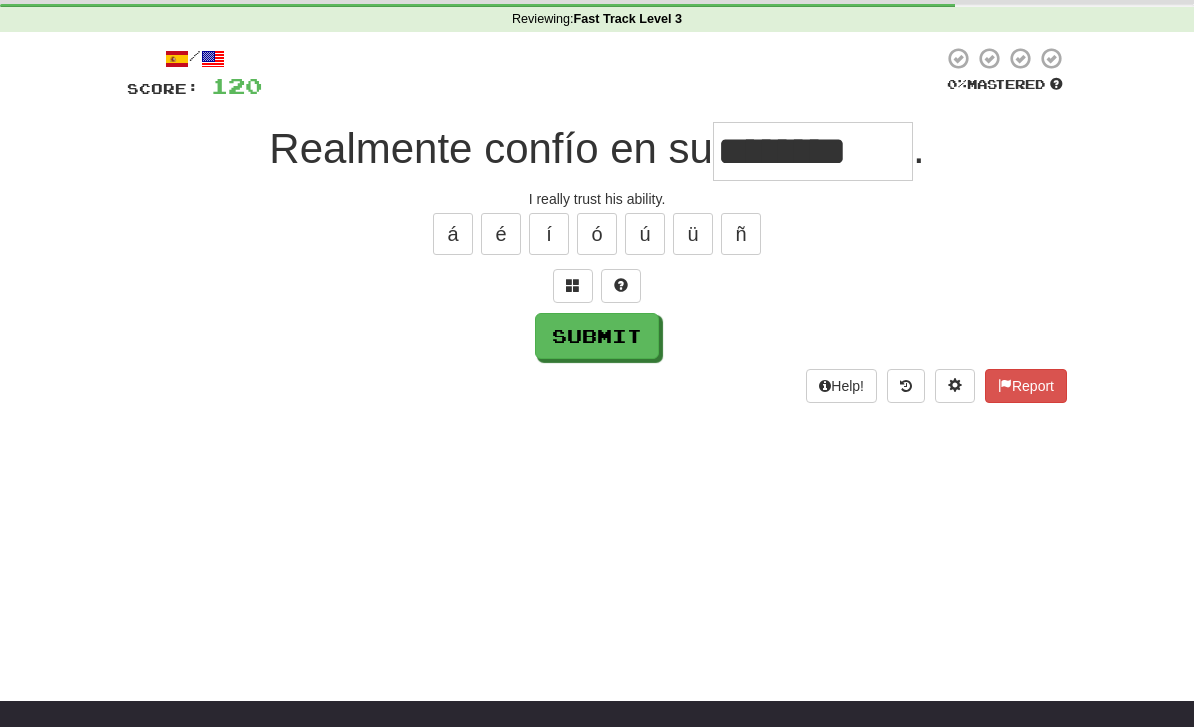 click on "Submit" at bounding box center [597, 336] 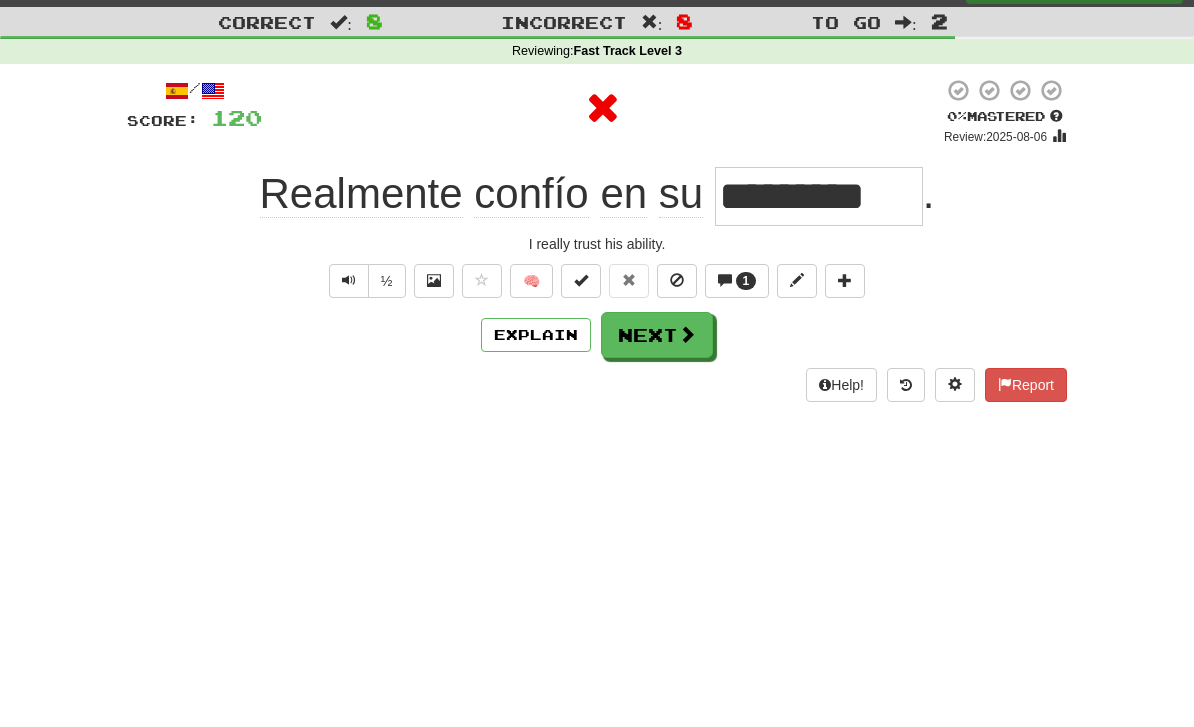scroll, scrollTop: 0, scrollLeft: 0, axis: both 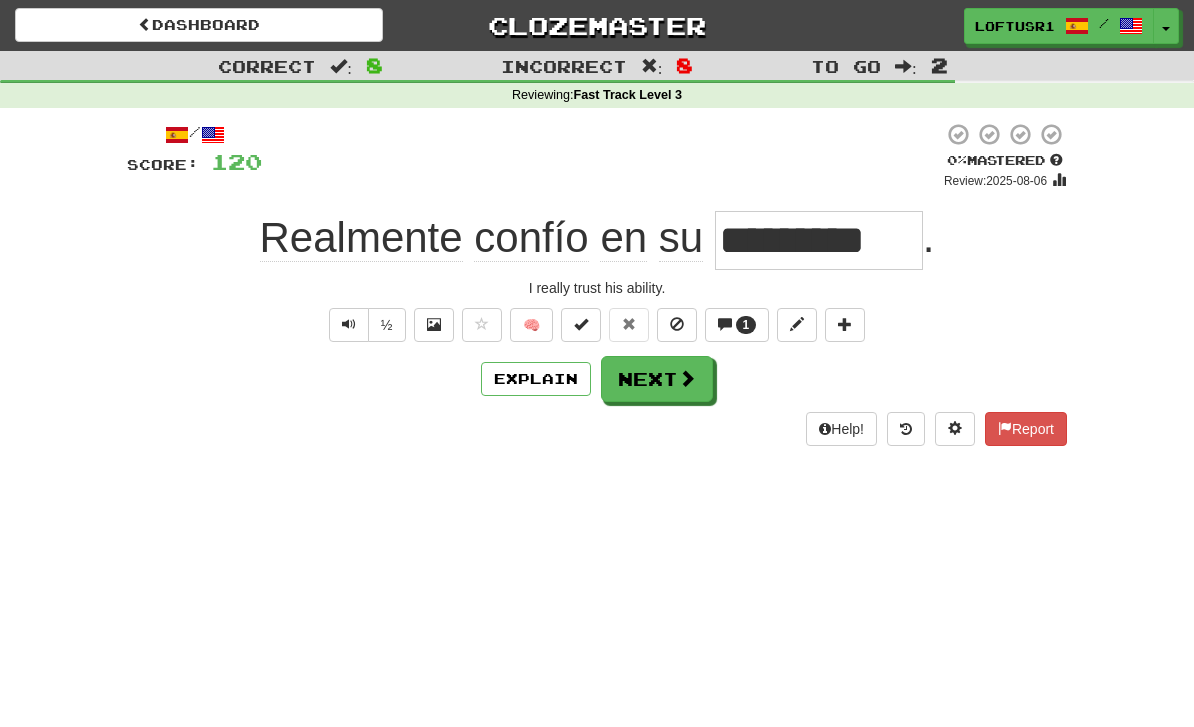 click on "Next" at bounding box center (657, 379) 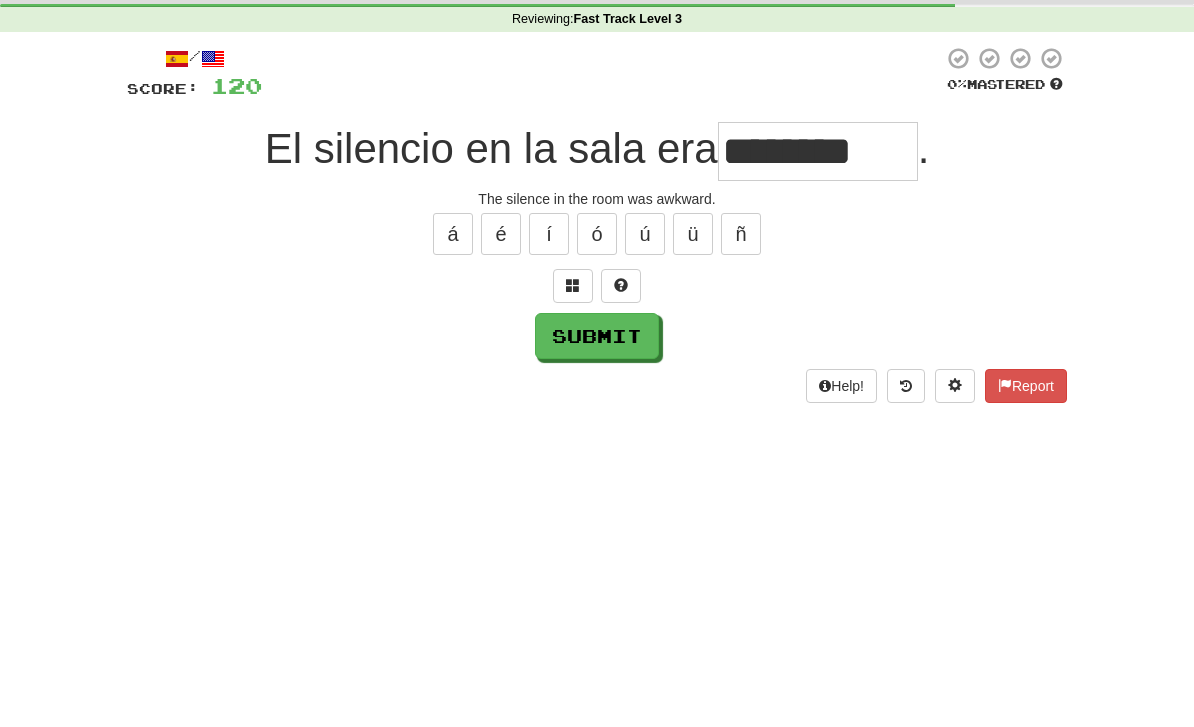 scroll, scrollTop: 76, scrollLeft: 0, axis: vertical 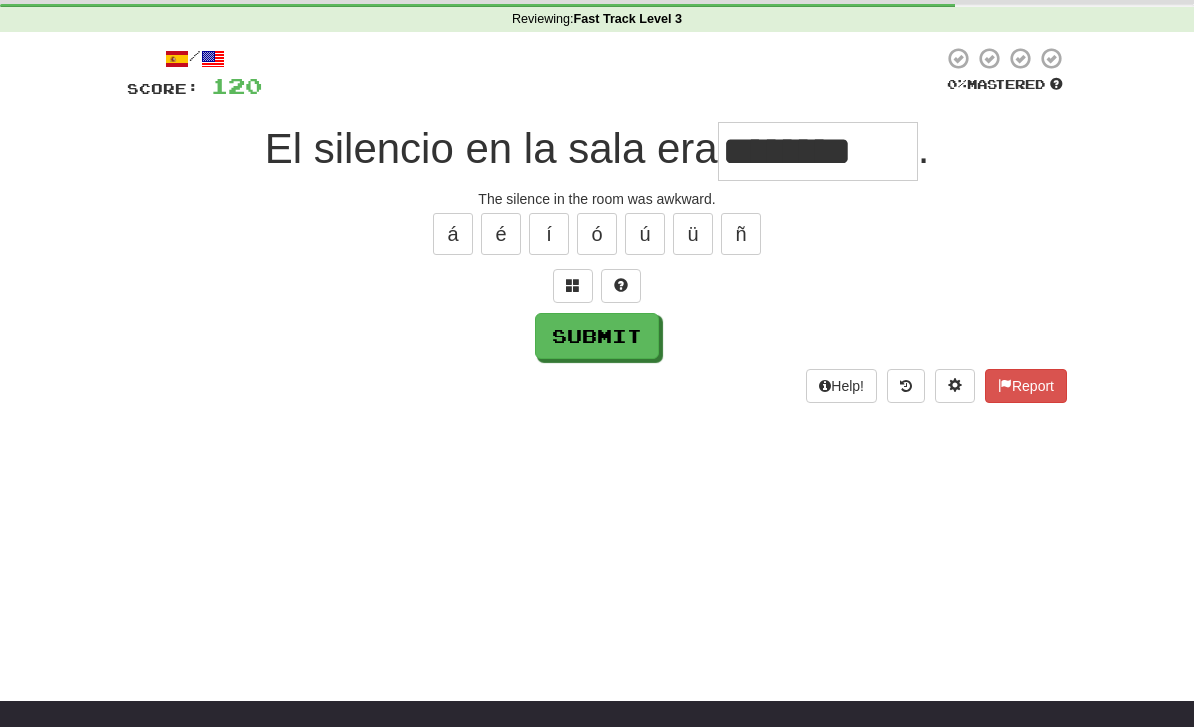 type on "********" 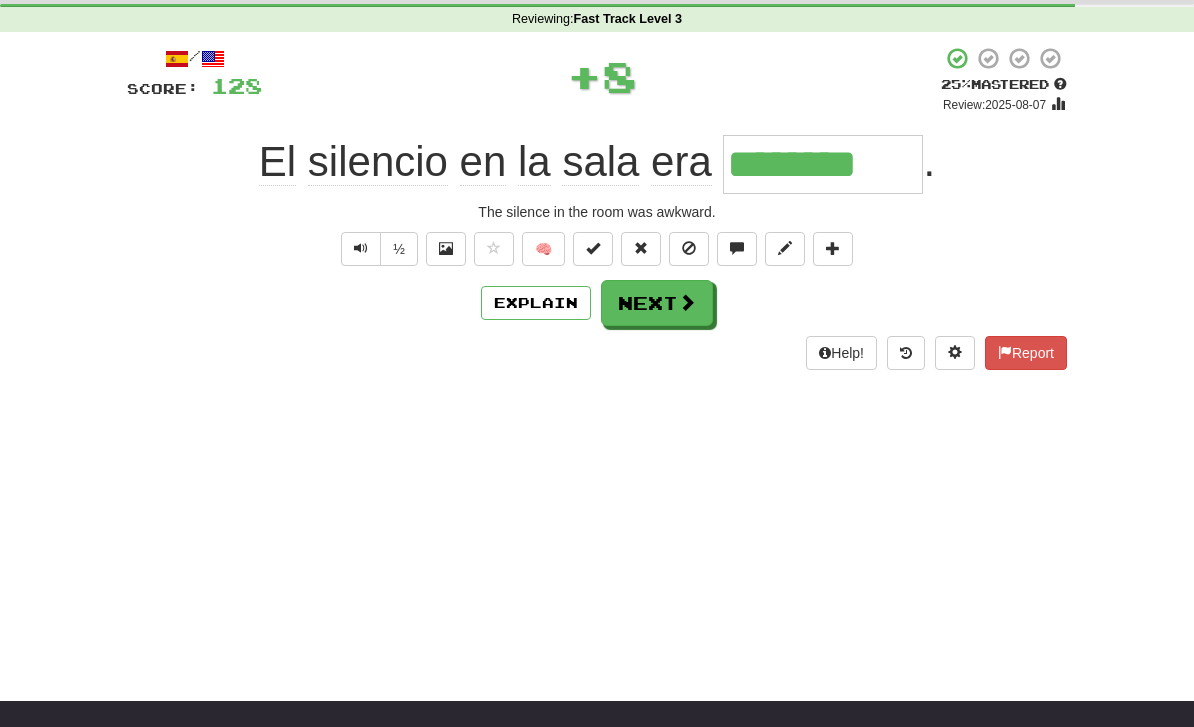 click on "Explain" at bounding box center [536, 303] 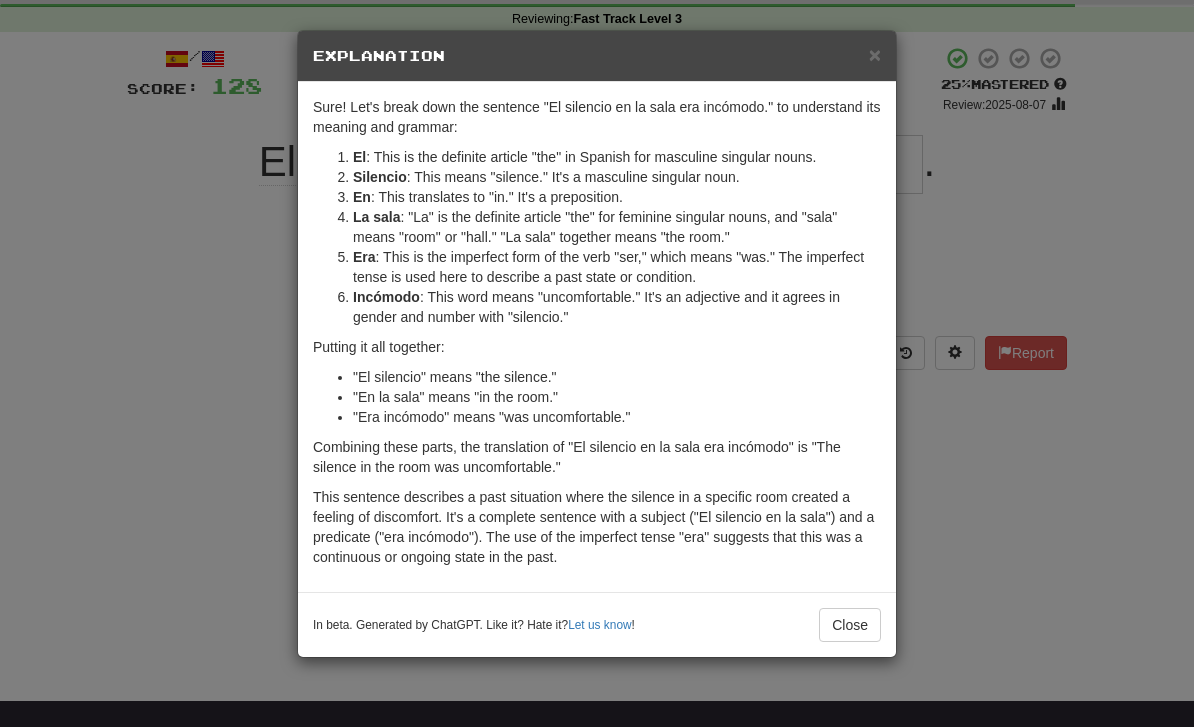 click on "Close" at bounding box center [850, 625] 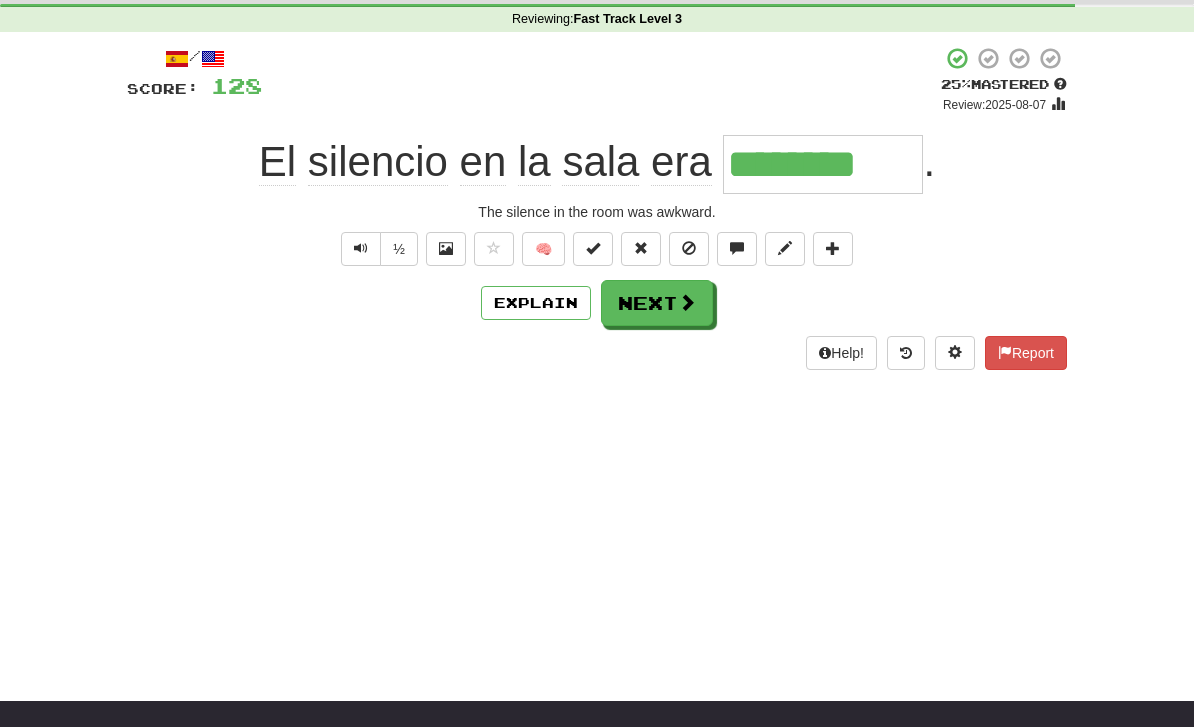 click on "Next" at bounding box center (657, 303) 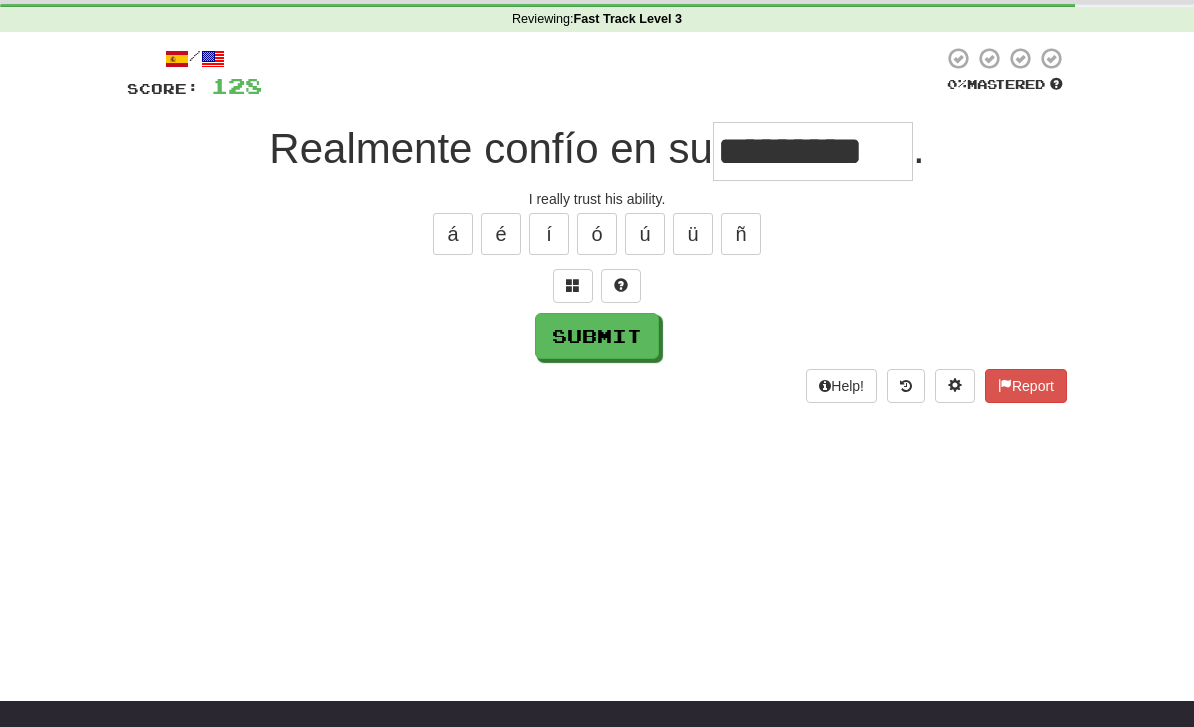 type on "*********" 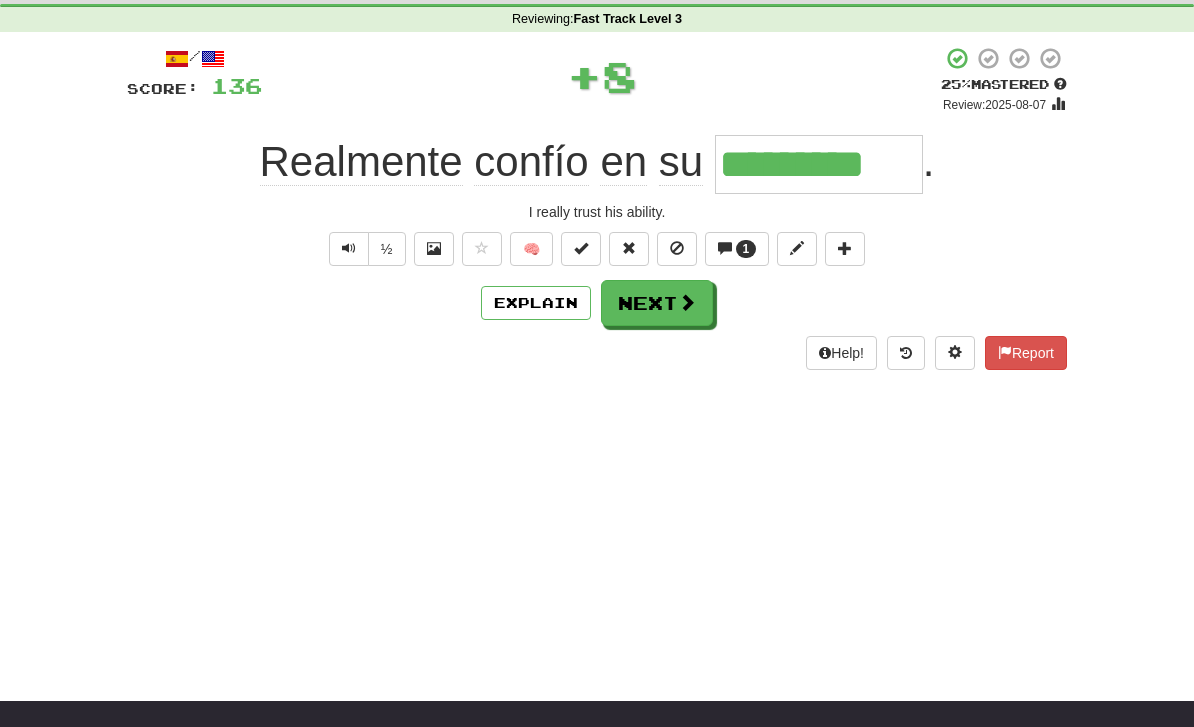 click on "1" at bounding box center [746, 249] 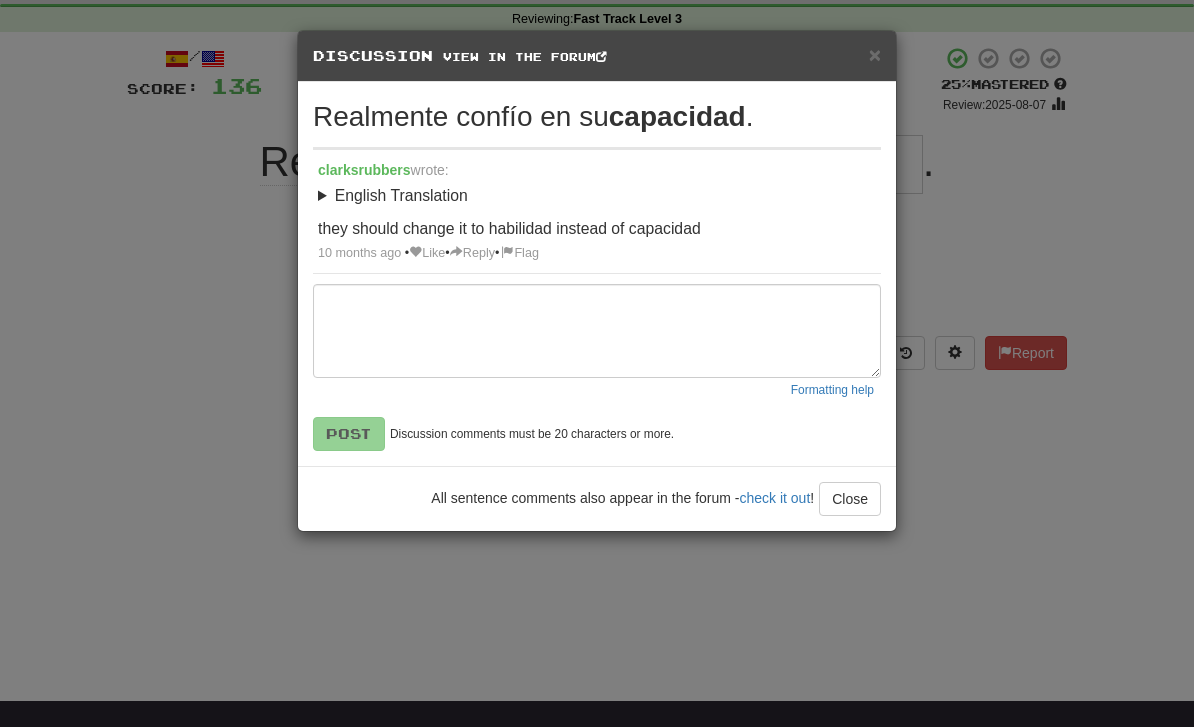 click on "Close" at bounding box center (850, 499) 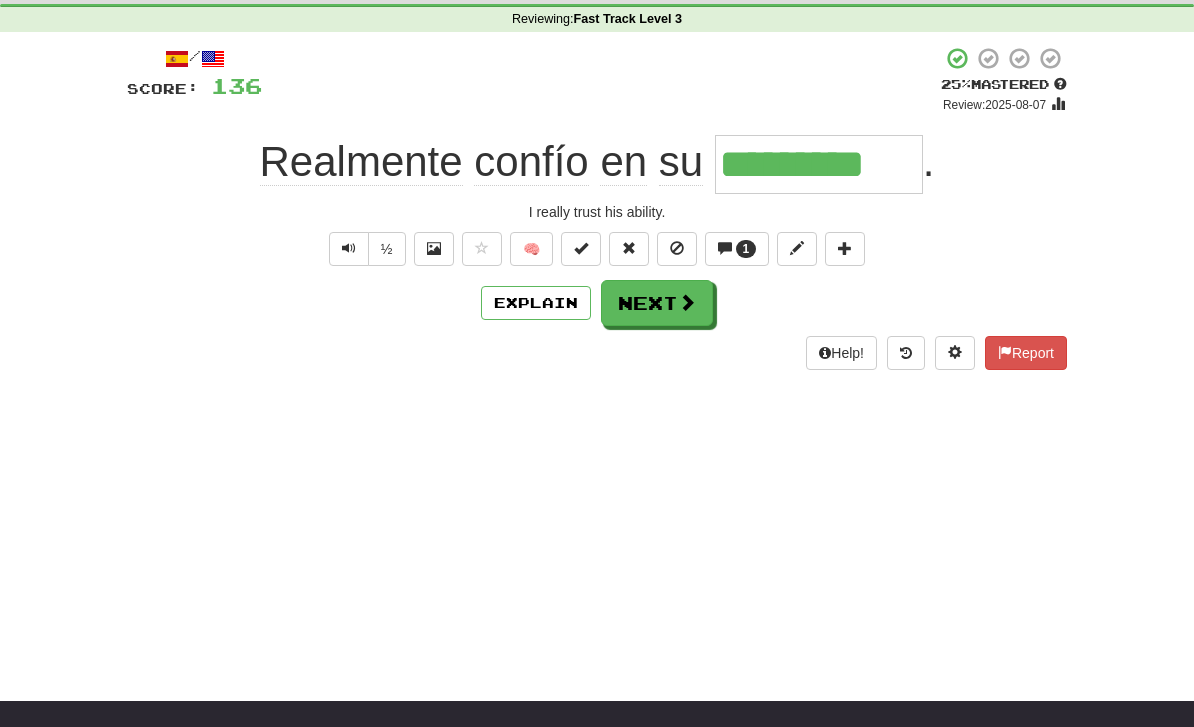 click on "Next" at bounding box center [657, 303] 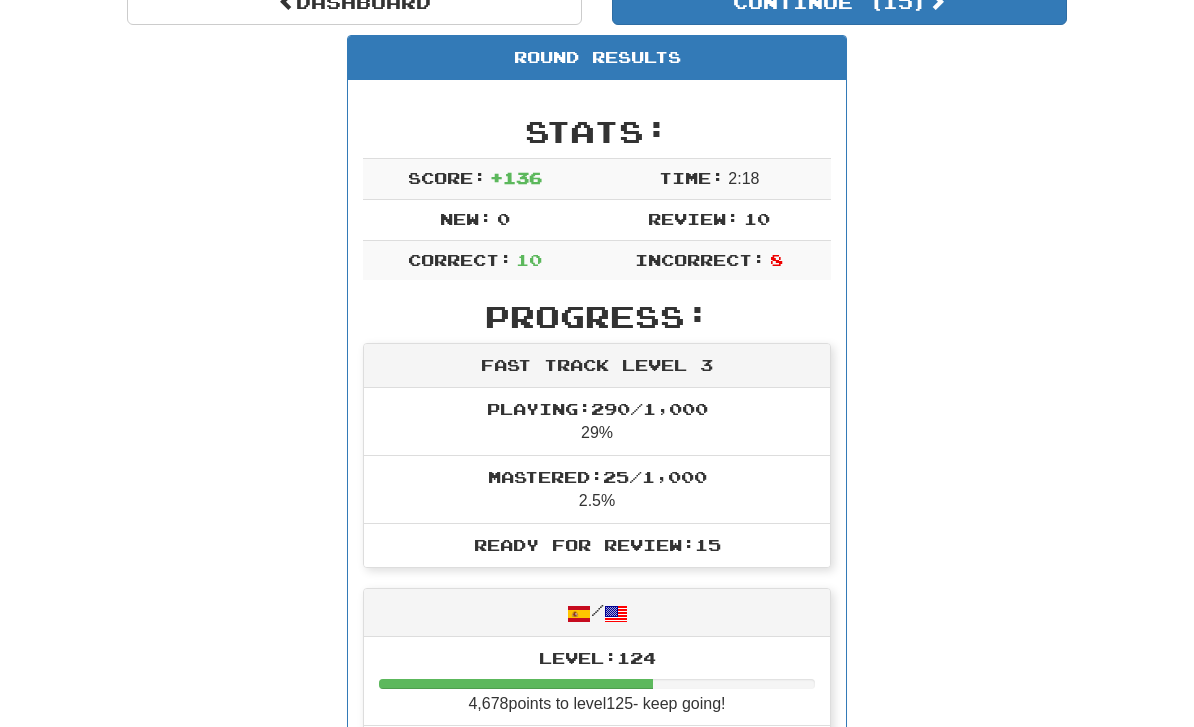 scroll, scrollTop: 114, scrollLeft: 0, axis: vertical 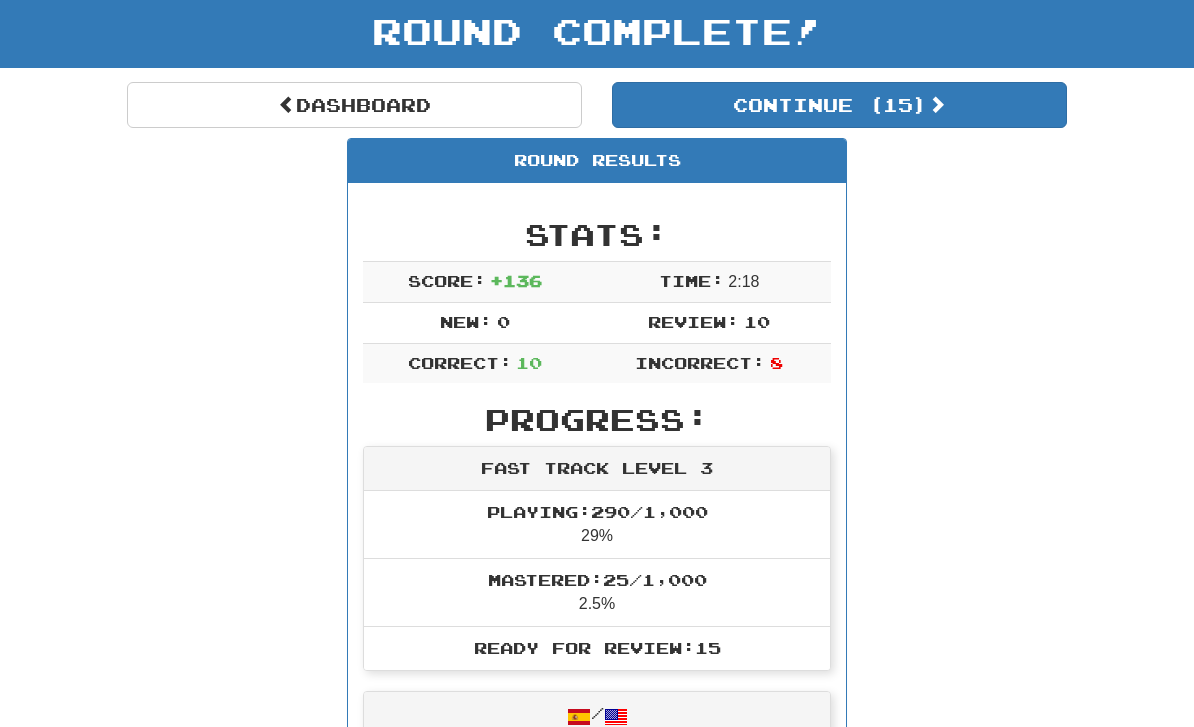 click on "Dashboard" at bounding box center [354, 105] 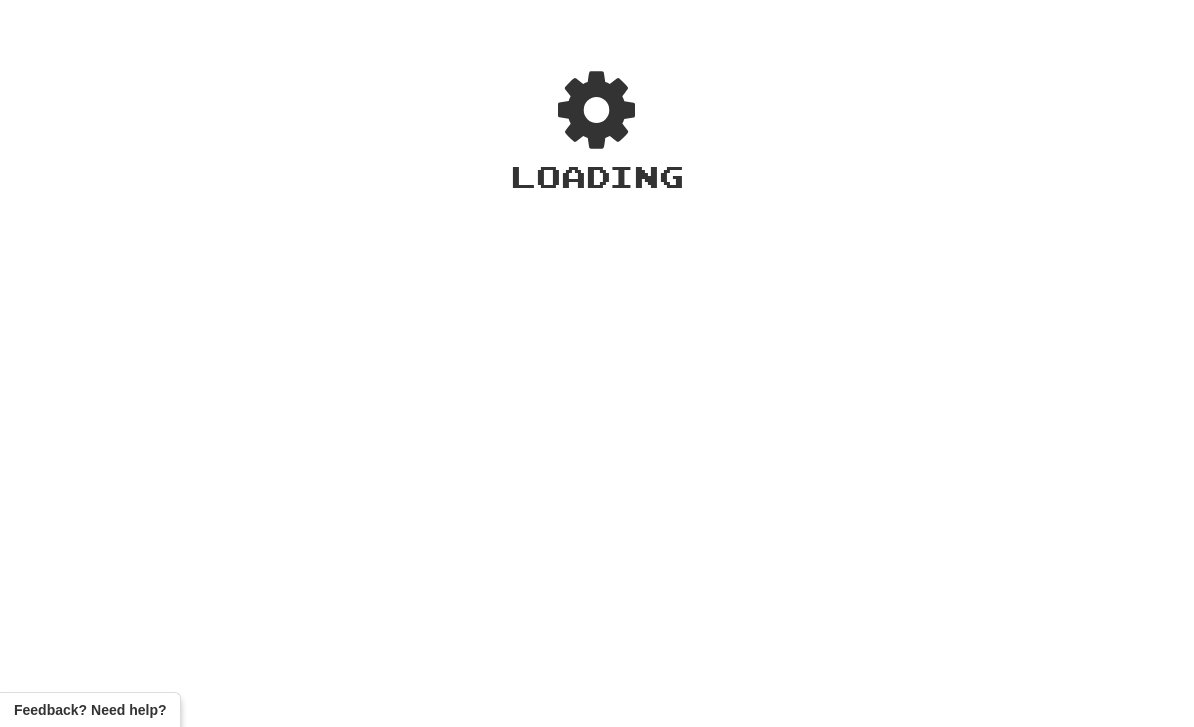 scroll, scrollTop: 0, scrollLeft: 0, axis: both 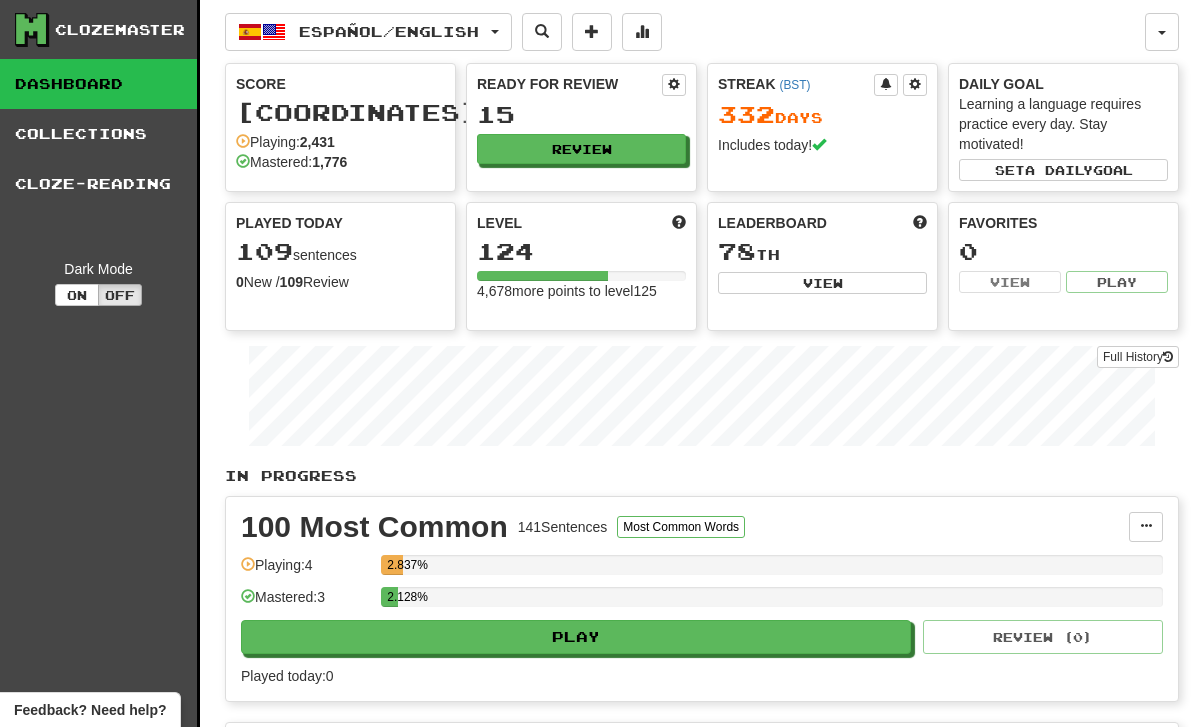 click on "Full History" at bounding box center (1138, 357) 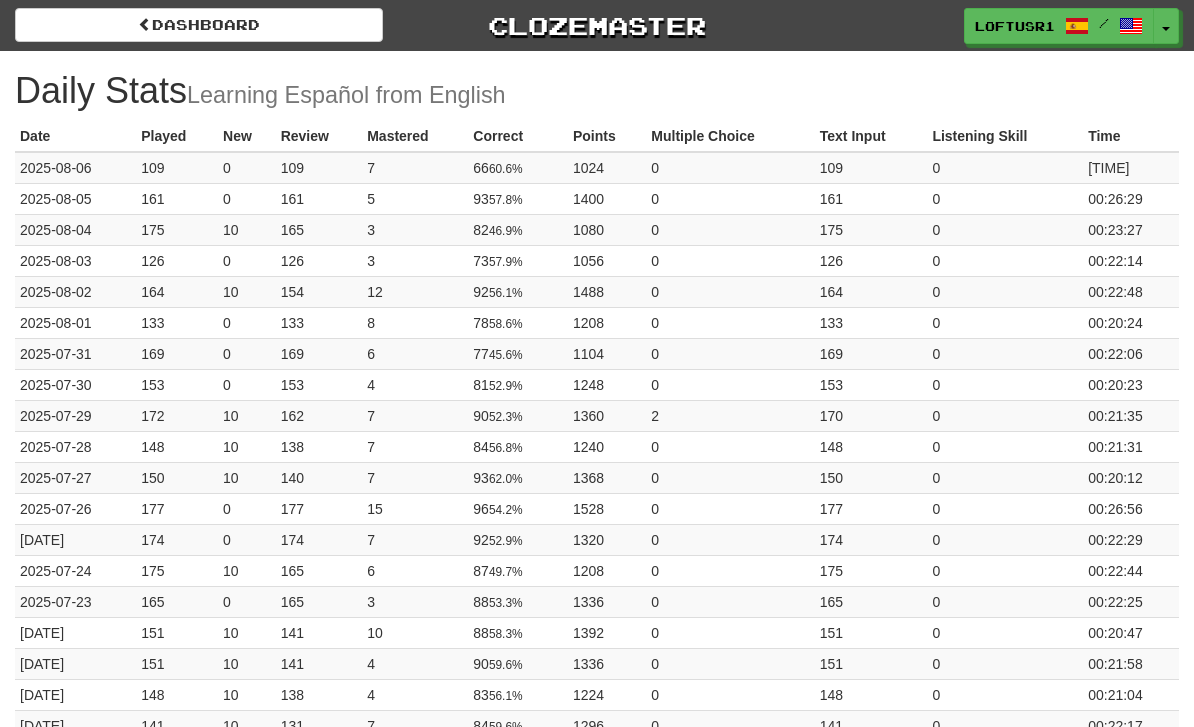 scroll, scrollTop: 0, scrollLeft: 0, axis: both 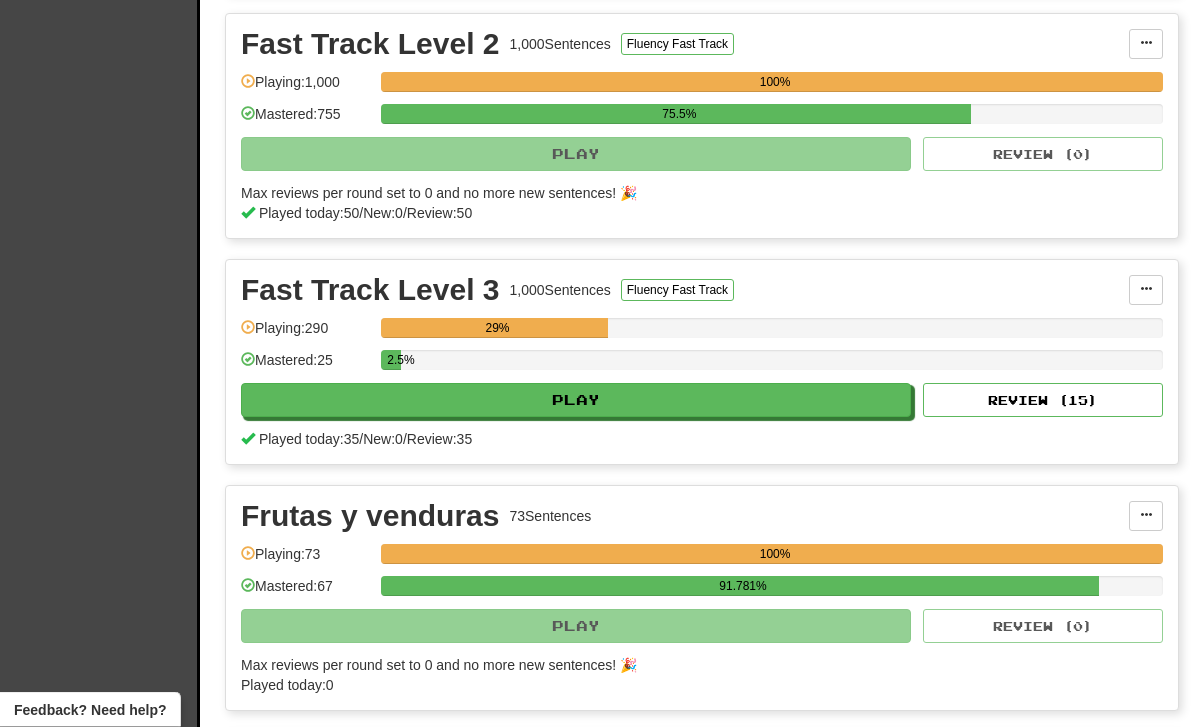 click on "Review ( 15 )" at bounding box center [1043, 401] 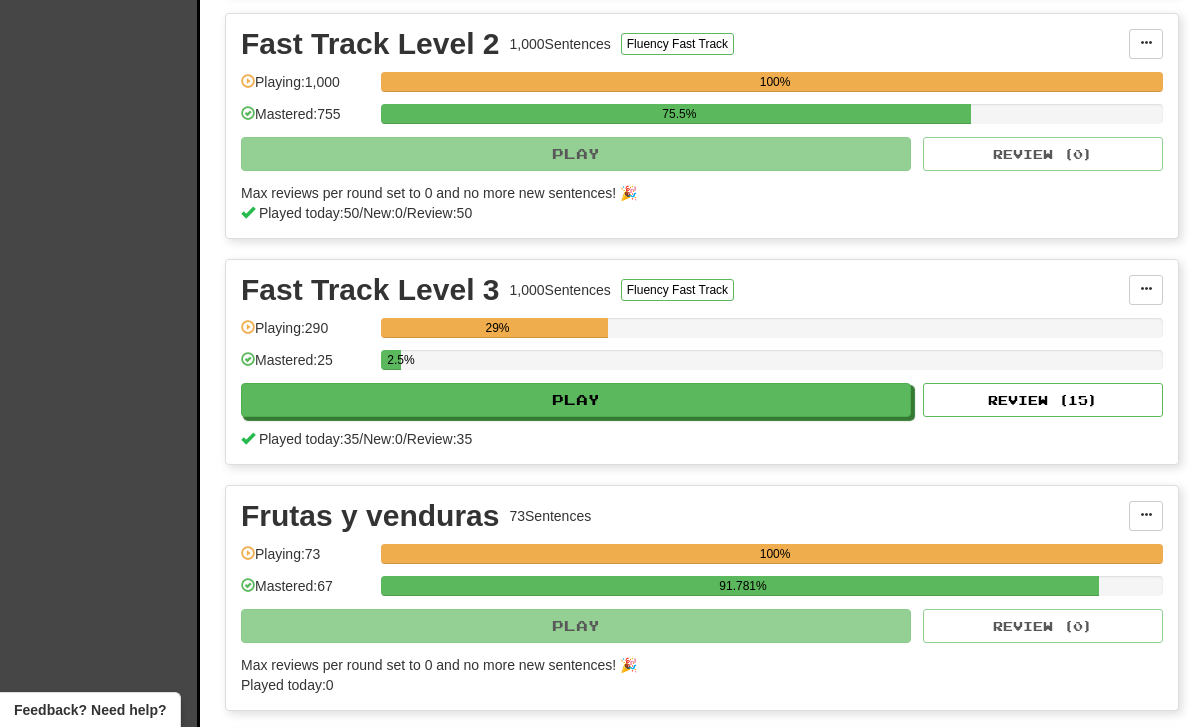 select on "**" 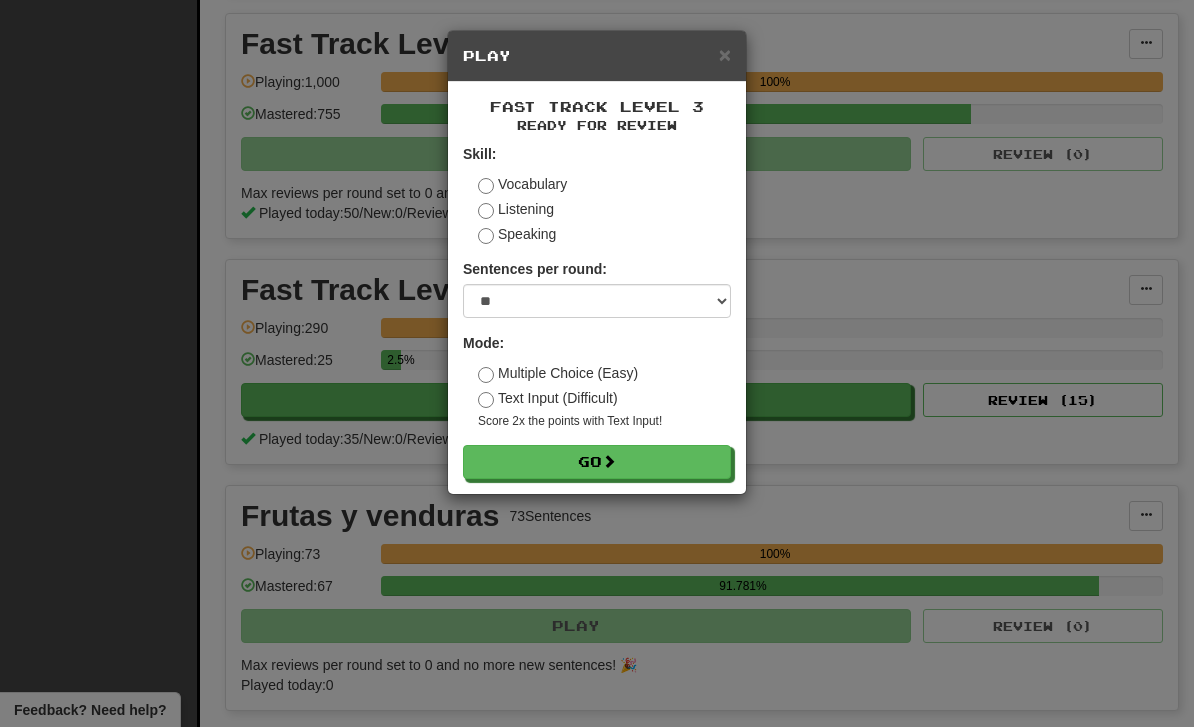 click on "Go" at bounding box center [597, 462] 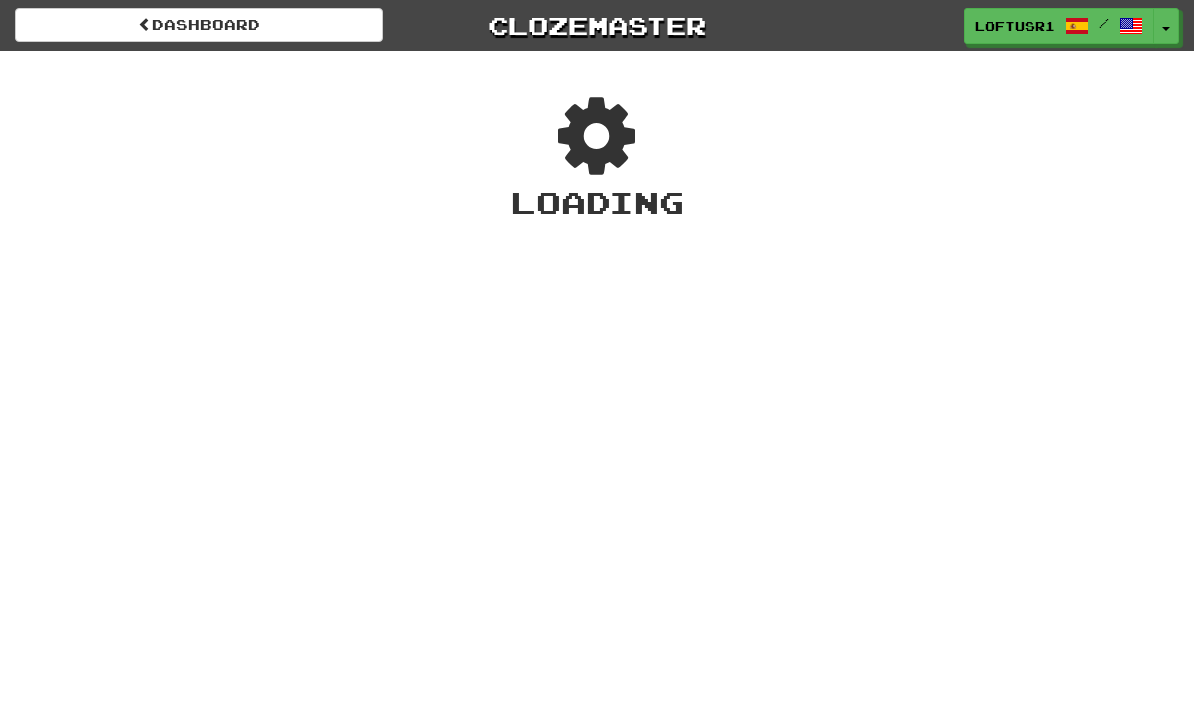 scroll, scrollTop: 0, scrollLeft: 0, axis: both 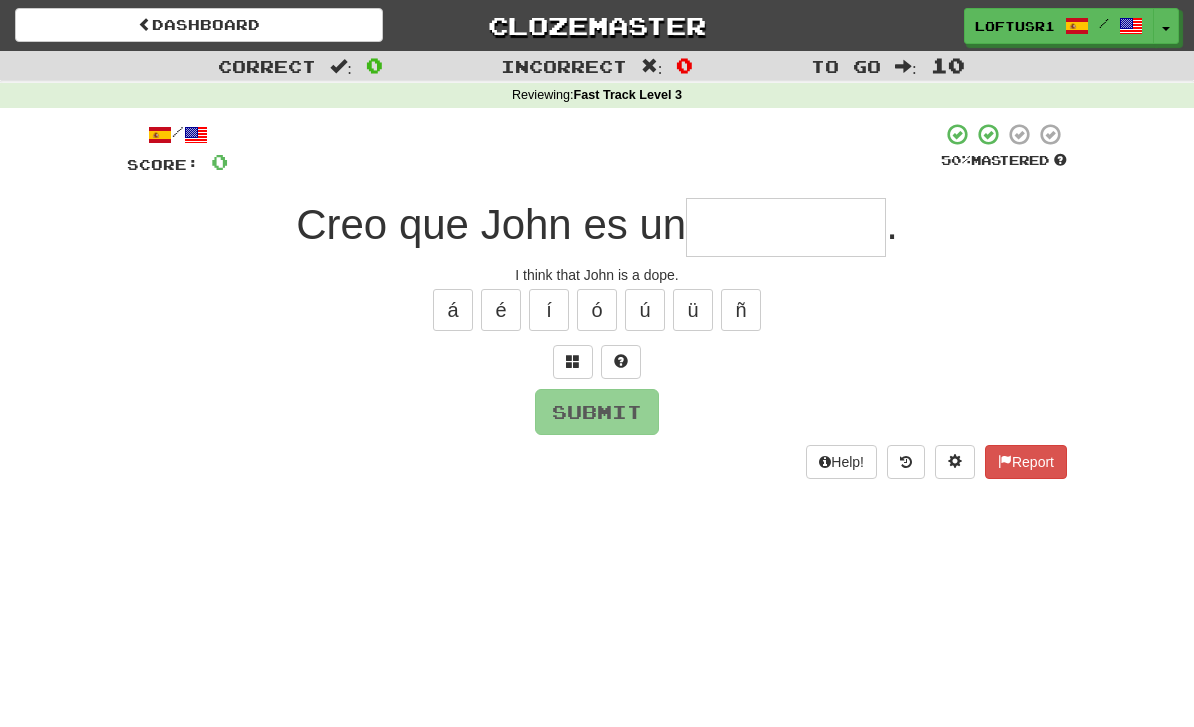 click at bounding box center (786, 227) 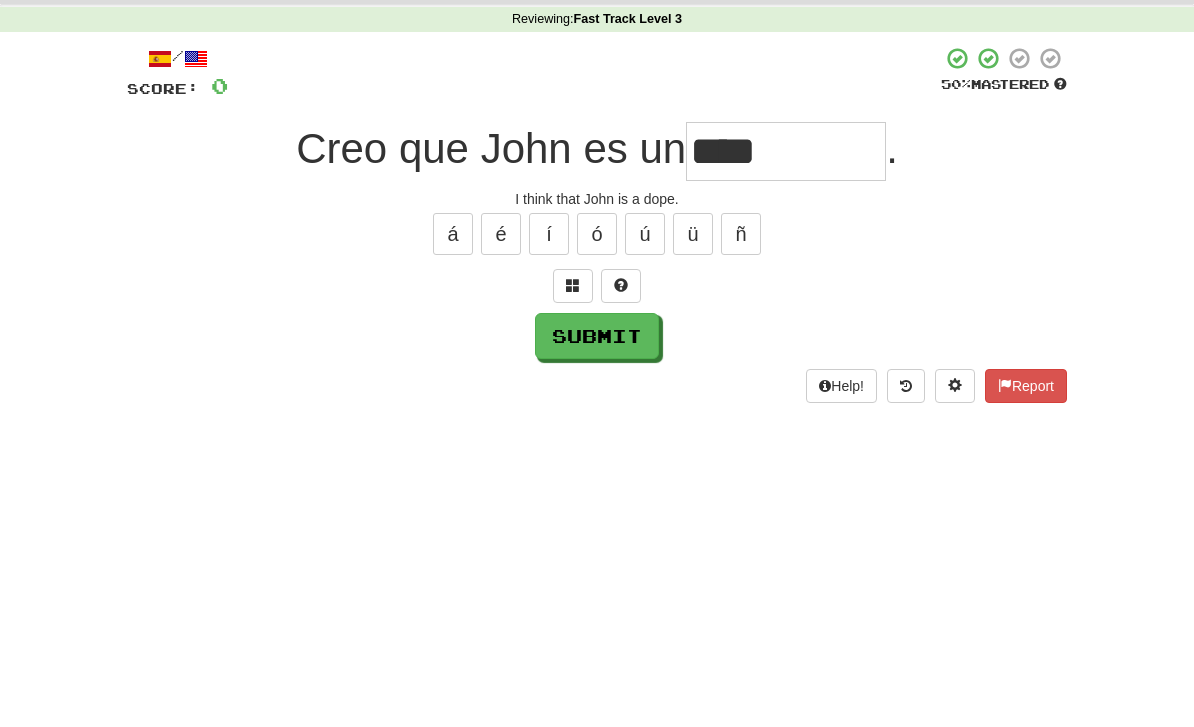 scroll, scrollTop: 76, scrollLeft: 0, axis: vertical 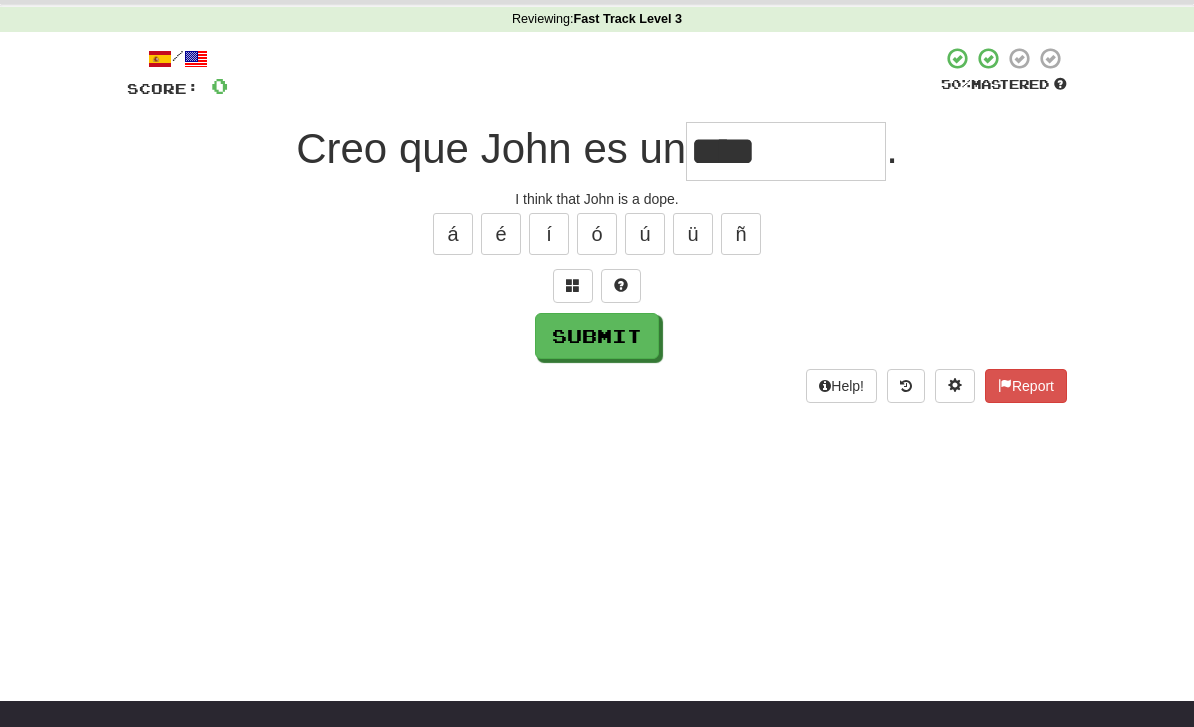 type on "****" 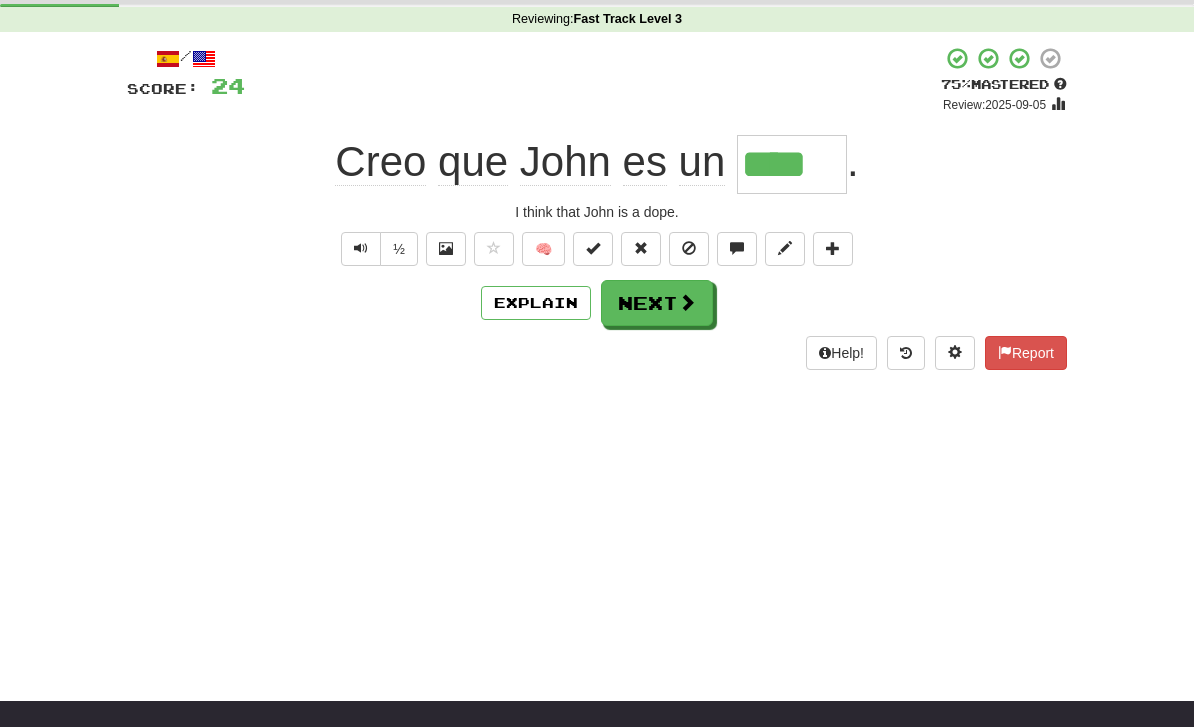 click on "/  Score:   24 + 24 75 %  Mastered Review:  2025-09-05 Creo   que   [FIRST]   es   un   **** . I think that [FIRST] is a dope. ½ 🧠 Explain Next  Help!  Report" at bounding box center [597, 208] 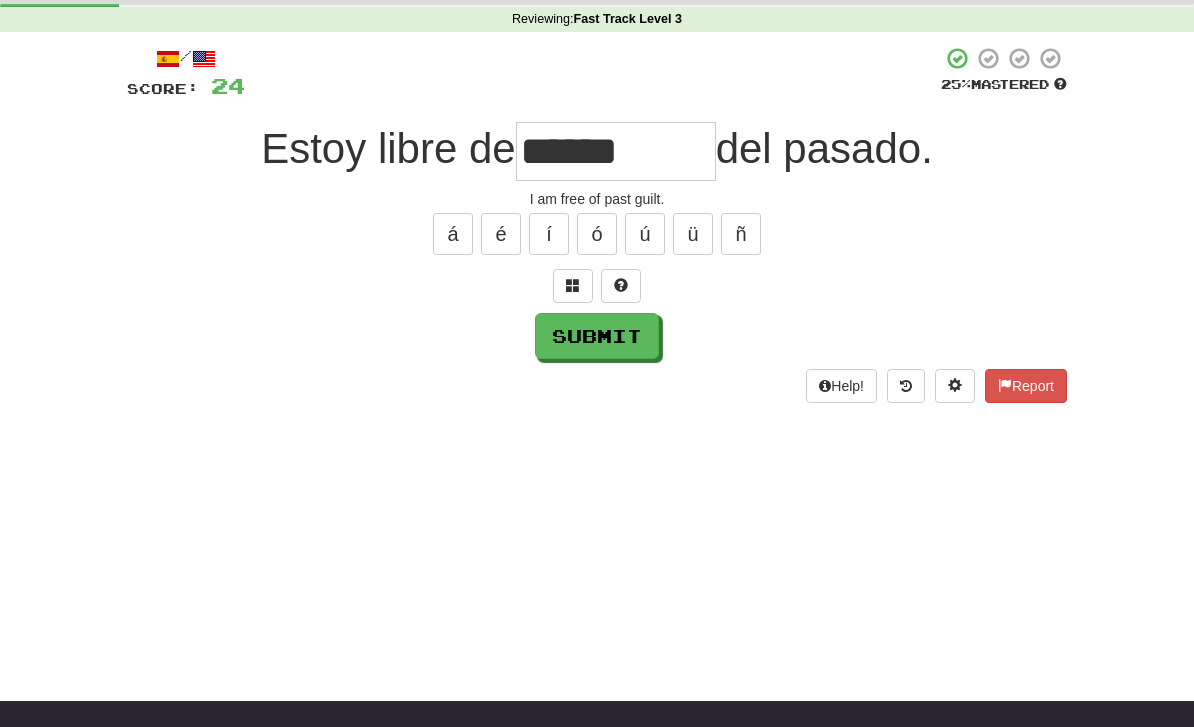 type on "******" 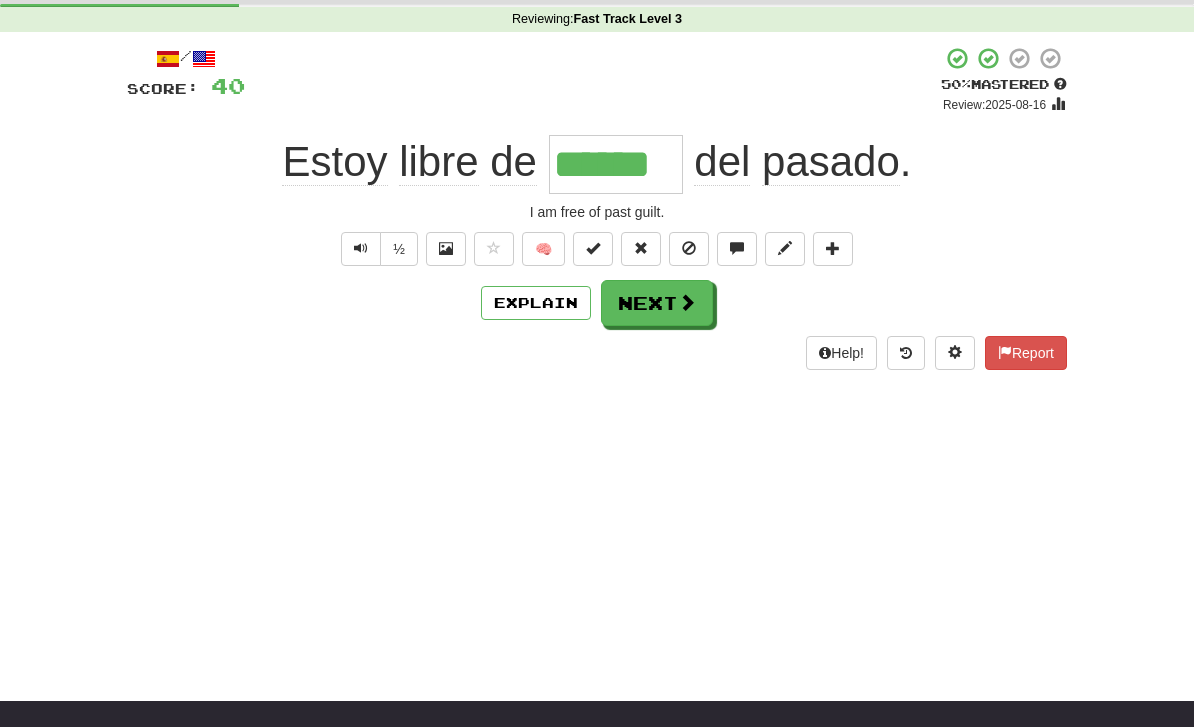 click on "Explain" at bounding box center [536, 303] 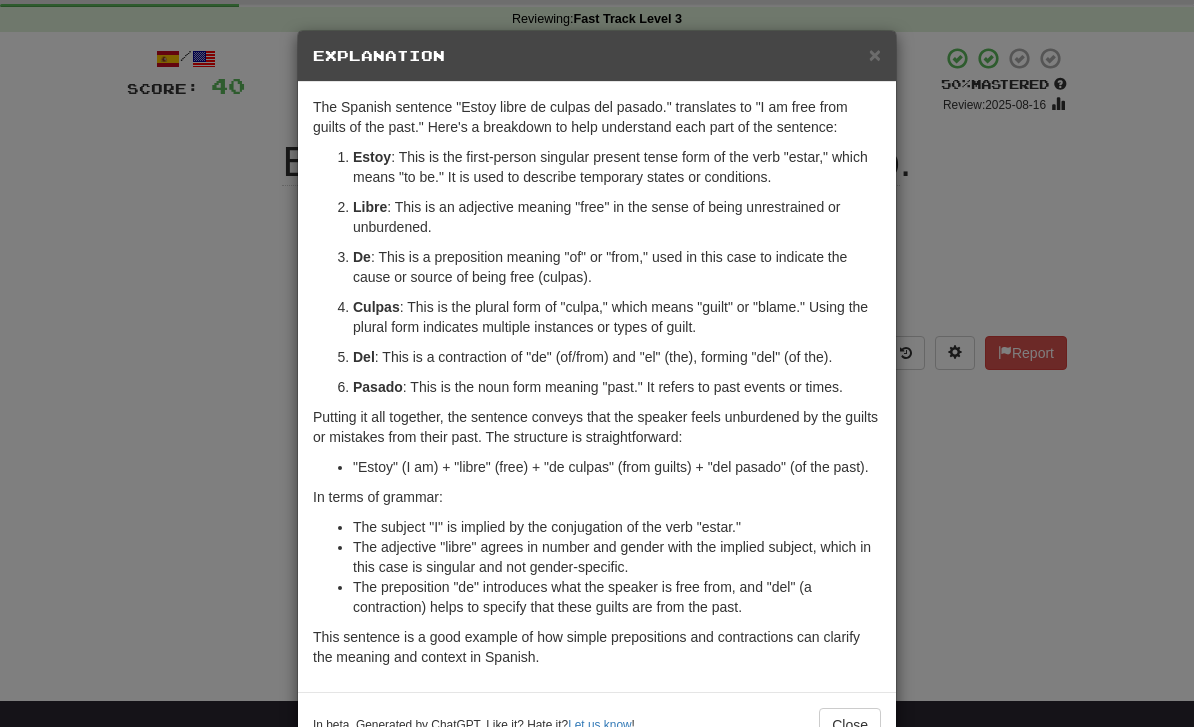 click on "× Explanation The Spanish sentence "Estoy libre de culpas del pasado." translates to "I am free from guilts of the past." Here's a breakdown to help understand each part of the sentence:
Estoy : This is the first-person singular present tense form of the verb "estar," which means "to be." It is used to describe temporary states or conditions.
Libre : This is an adjective meaning "free" in the sense of being unrestrained or unburdened.
De : This is a preposition meaning "of" or "from," used in this case to indicate the cause or source of being free (culpas).
Culpas : This is the plural form of "culpa," which means "guilt" or "blame." Using the plural form indicates multiple instances or types of guilt.
Del : This is a contraction of "de" (of/from) and "el" (the), forming "del" (of the).
Pasado : This is the noun form meaning "past." It refers to past events or times.
"Estoy" (I am) + "libre" (free) + "de culpas" (from guilts) + "del pasado" (of the past)." at bounding box center (597, 363) 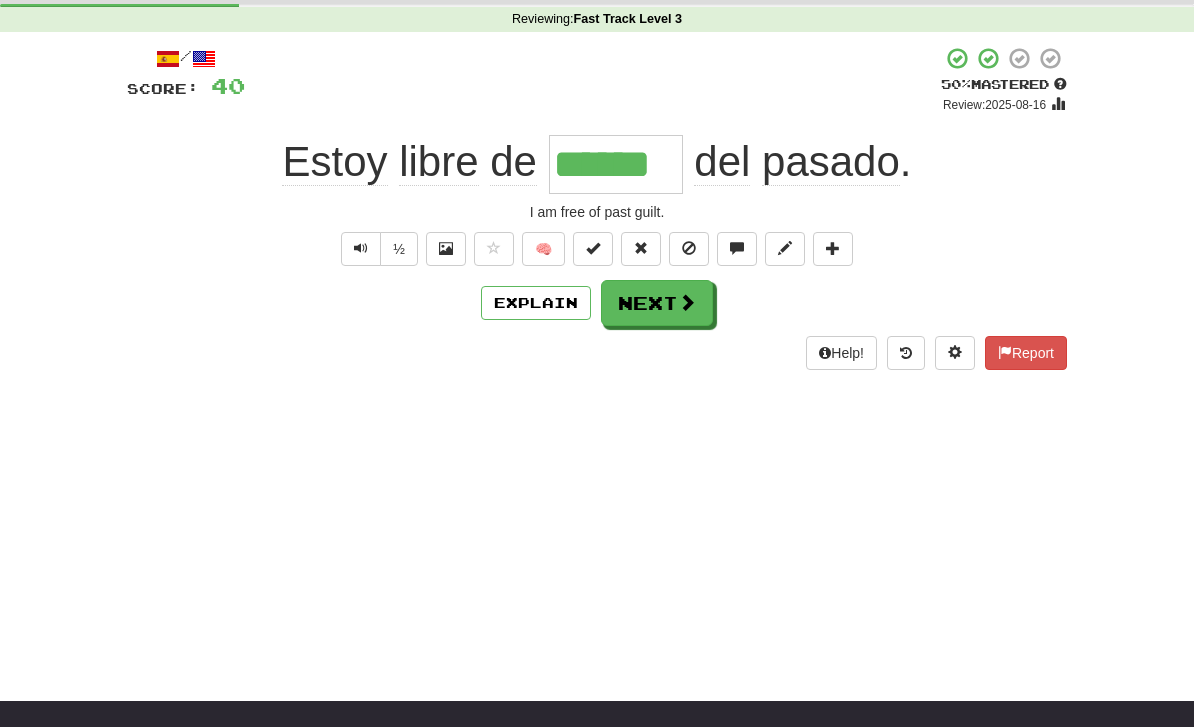 click on "Next" at bounding box center [657, 303] 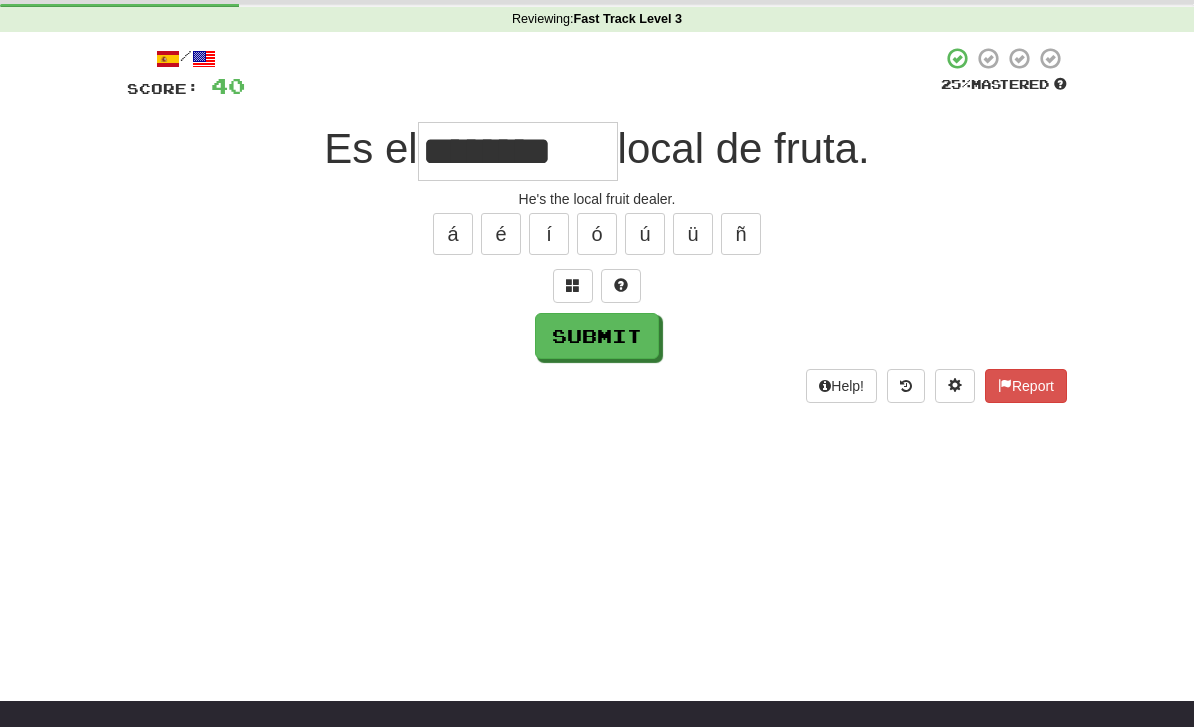 type on "********" 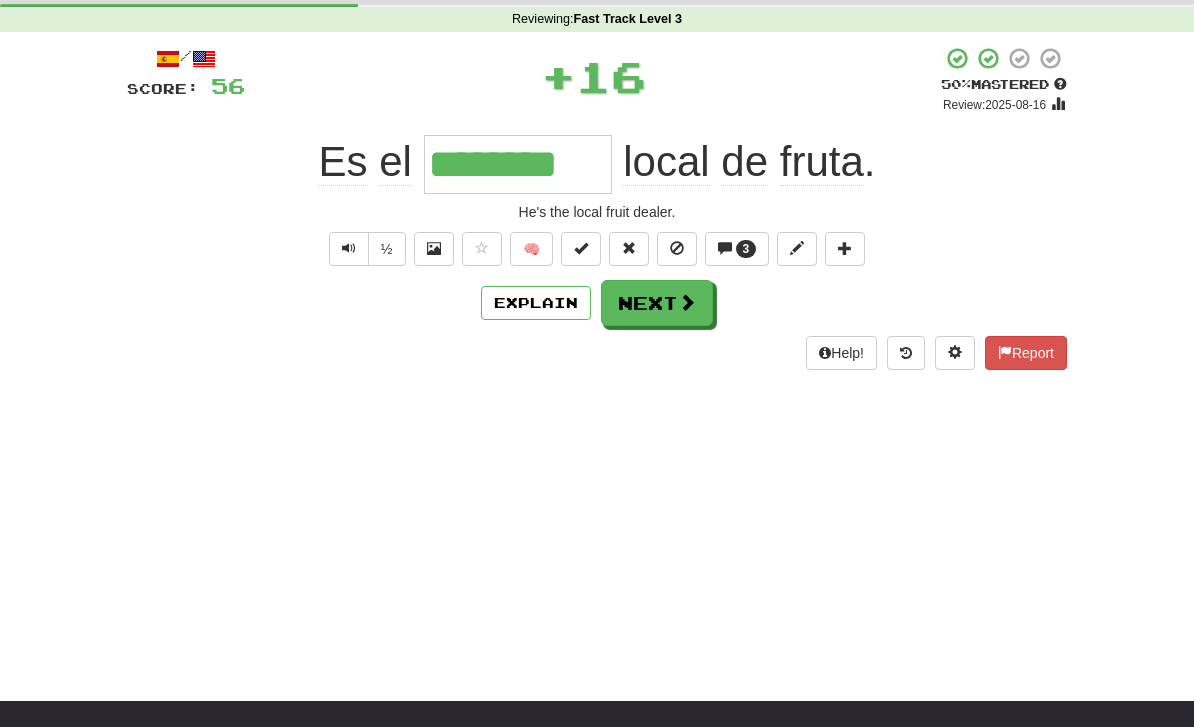 click on "Explain" at bounding box center [536, 303] 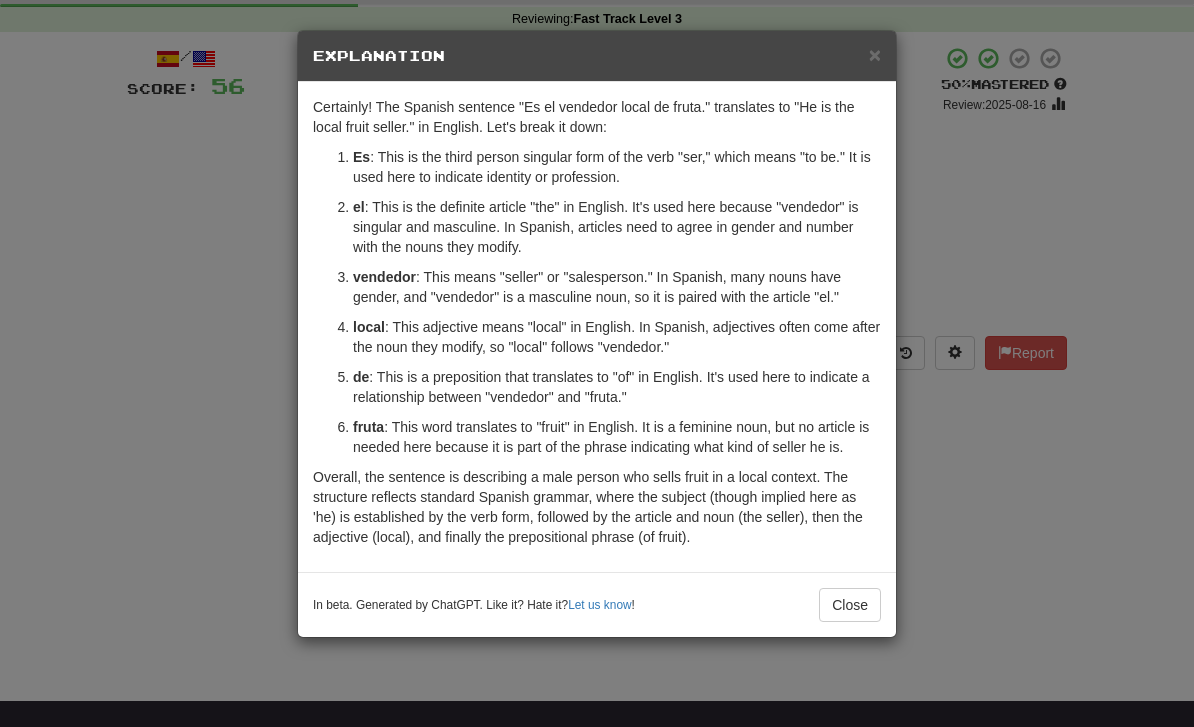 click on "Close" at bounding box center (850, 605) 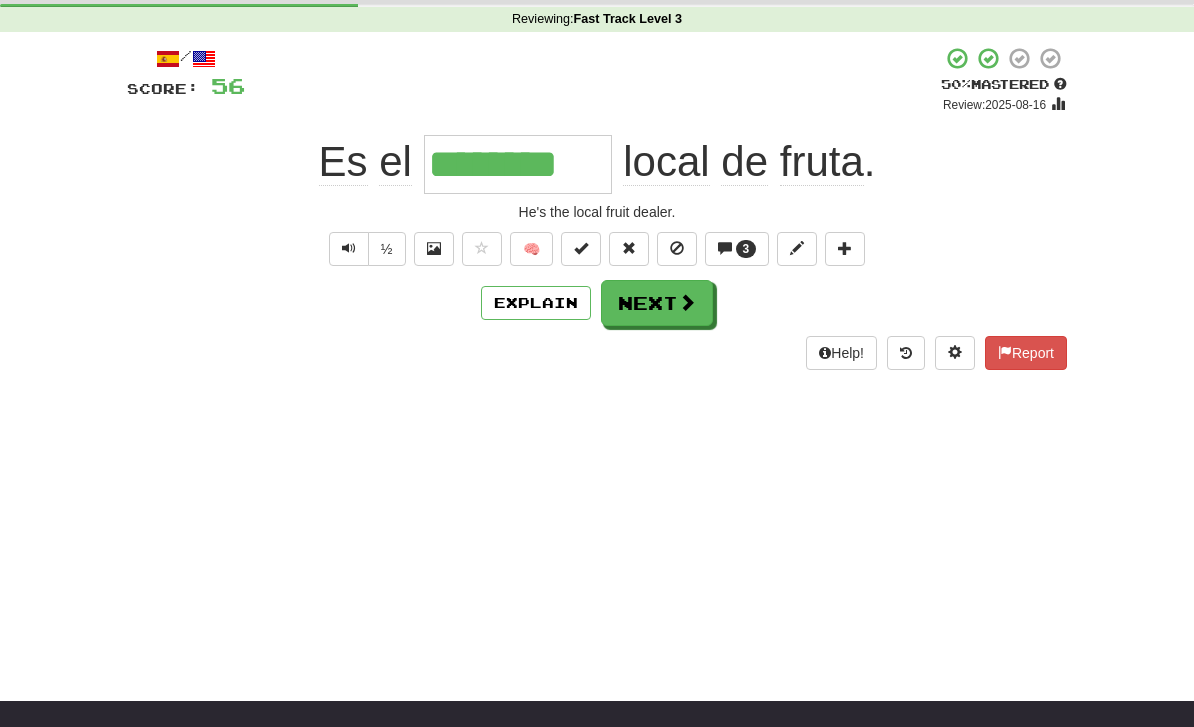 click on "3" at bounding box center (746, 249) 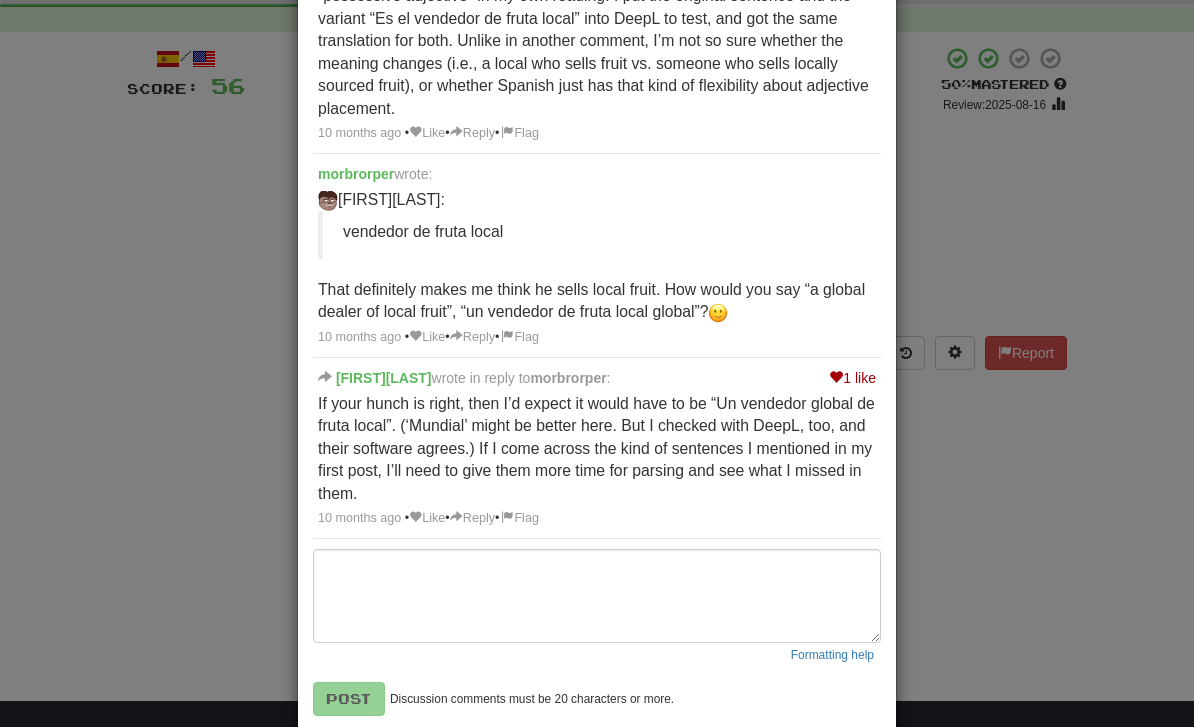 scroll, scrollTop: 258, scrollLeft: 0, axis: vertical 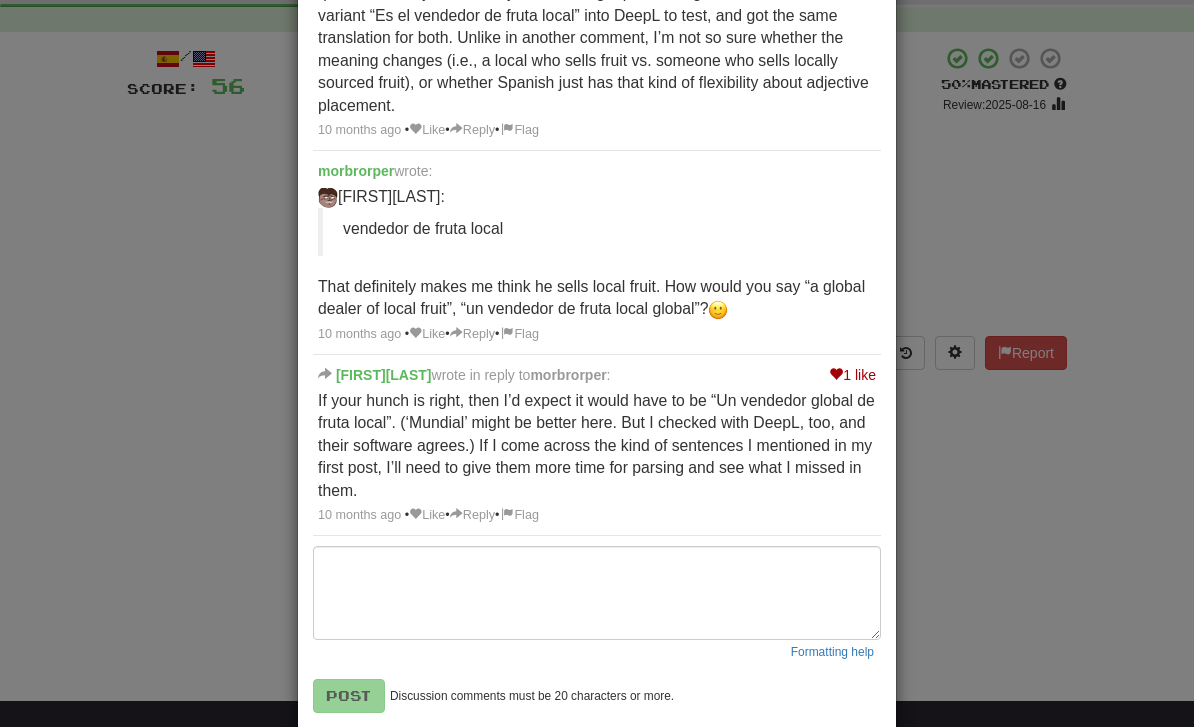 click on "× Discussion View in the forum  Es el  vendedor  local de fruta.
AdamBelter
wrote:
English Translation
He’s the local fruit dealer.
I recall seeing sentences where an adjective like ‘local’ comes after the “possessive adjective” in my own reading. I put the original sentence and the variant “Es el vendedor de fruta local” into DeepL to test, and got the same translation for both. Unlike in another comment, I’m not so sure whether the meaning changes (i.e., a local who sells fruit vs. someone who sells locally sourced fruit), or whether Spanish just has that kind of flexibility about adjective placement.
10 months ago
•
Like
•
Reply
•
Flag
morbrorper
wrote:
AdamBelter:
vendedor de fruta local
That definitely makes me think he sells local fruit. How would you say “a global dealer of local fruit”, “un vendedor de fruta local global”?
10 months ago
•
Like
•
Reply
•
Flag" at bounding box center (597, 363) 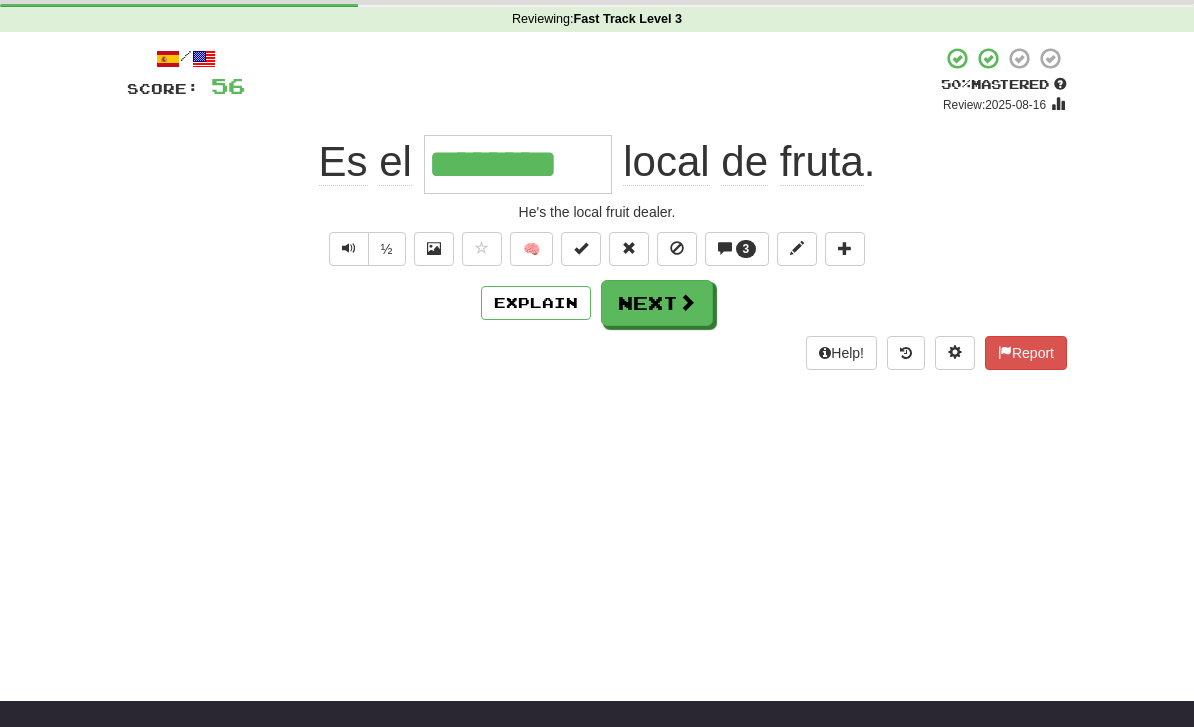 click on "Next" at bounding box center (657, 303) 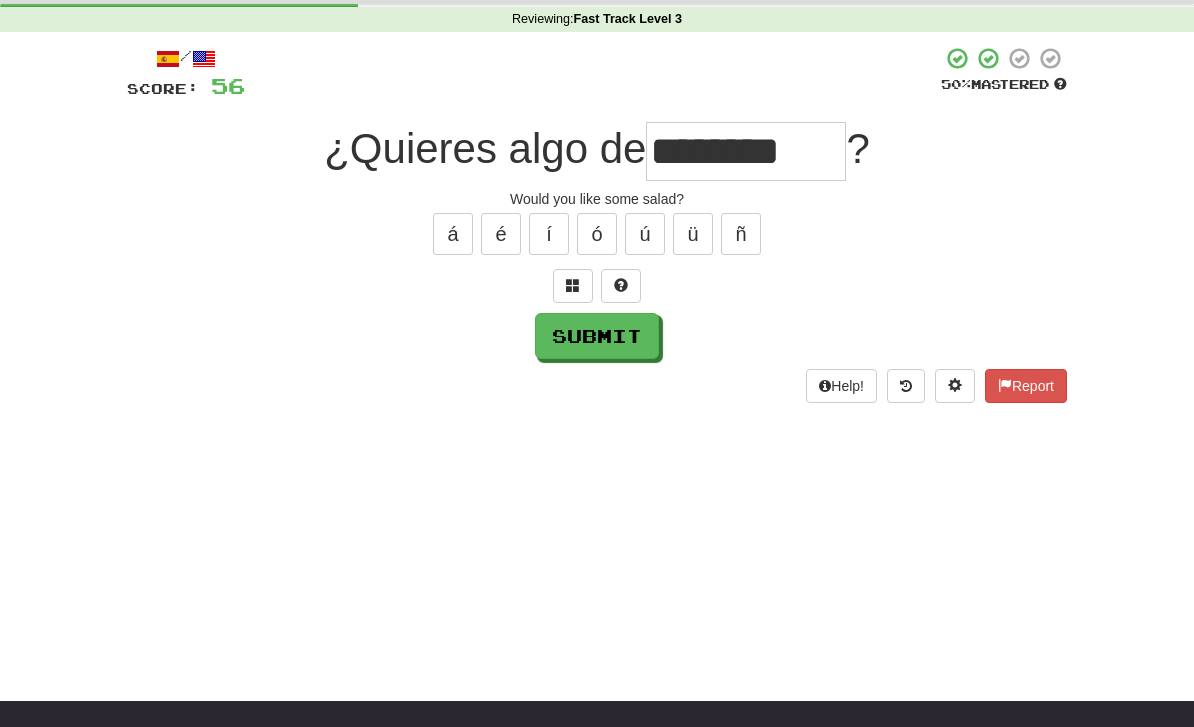 type on "********" 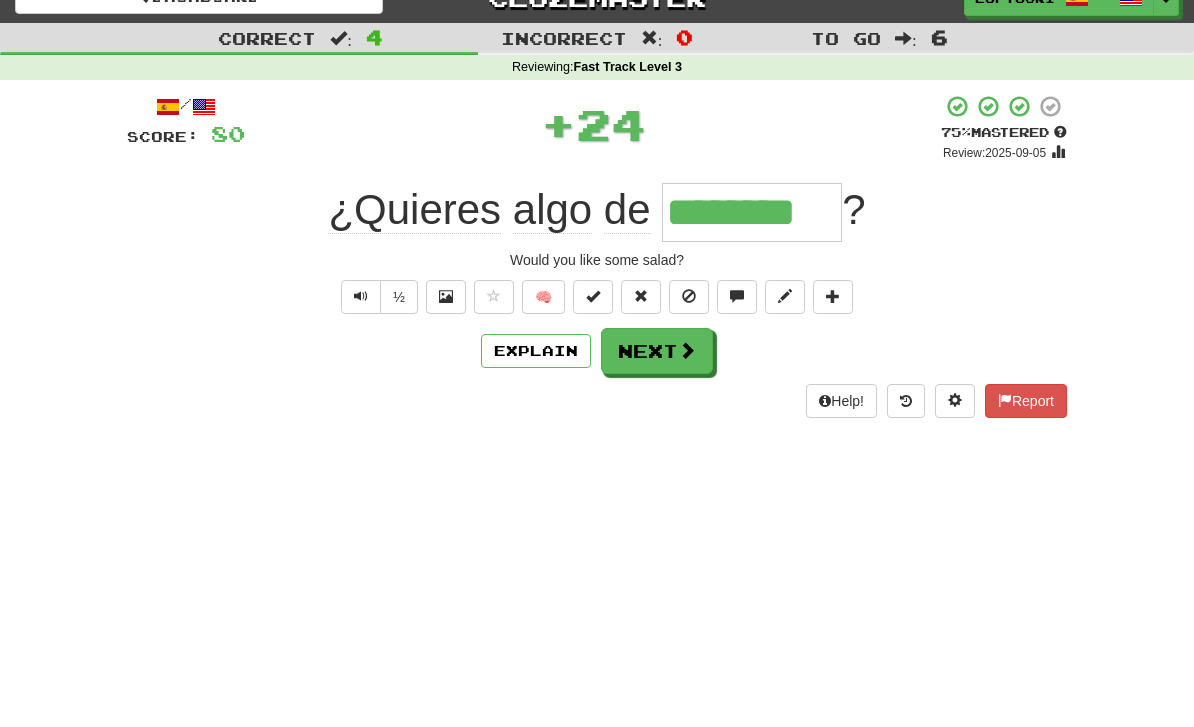 scroll, scrollTop: 0, scrollLeft: 0, axis: both 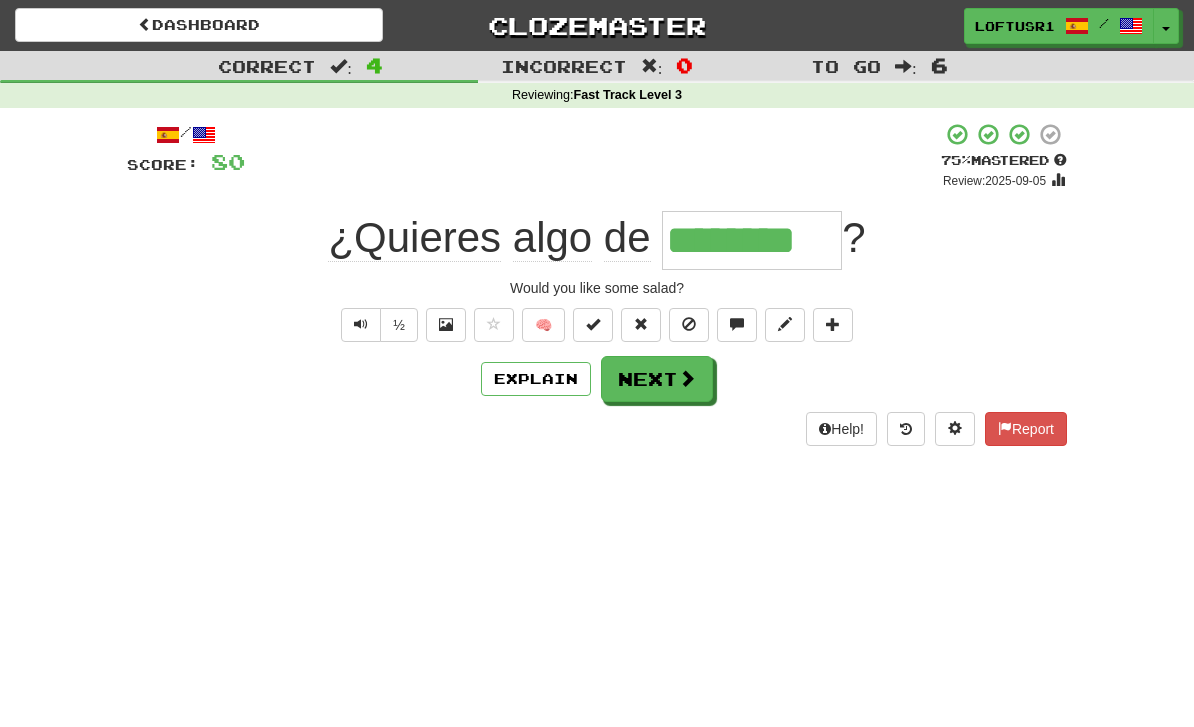 click on "Next" at bounding box center [657, 379] 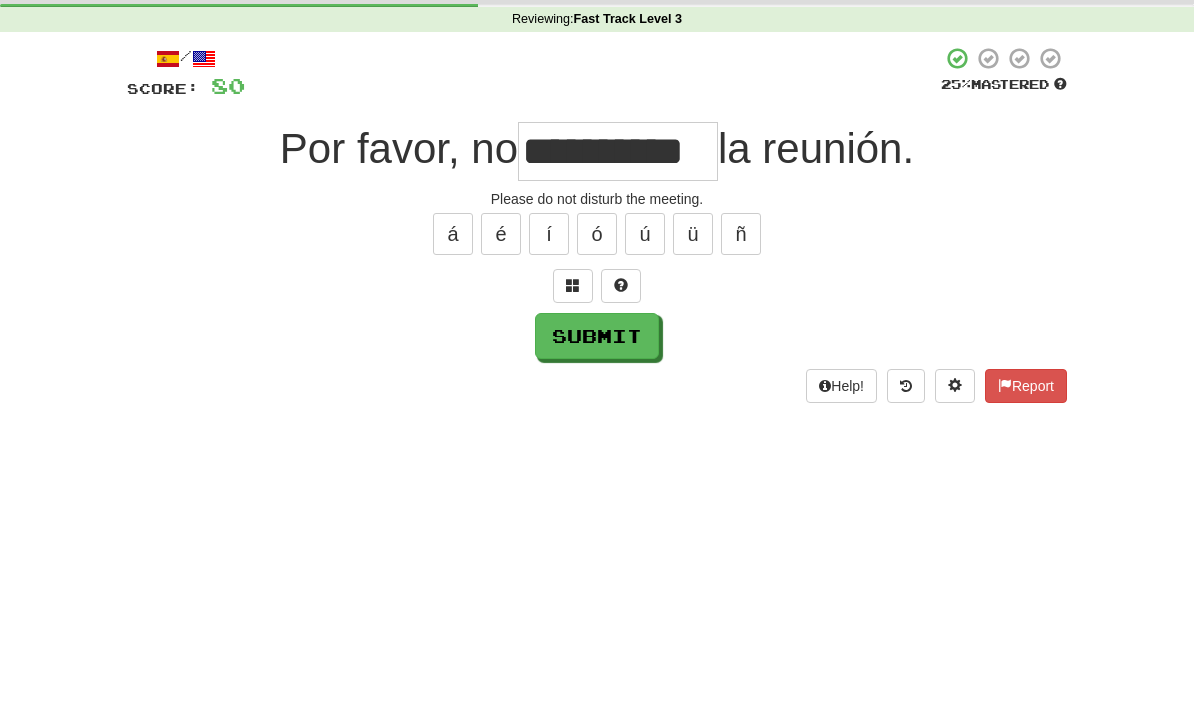 scroll, scrollTop: 76, scrollLeft: 0, axis: vertical 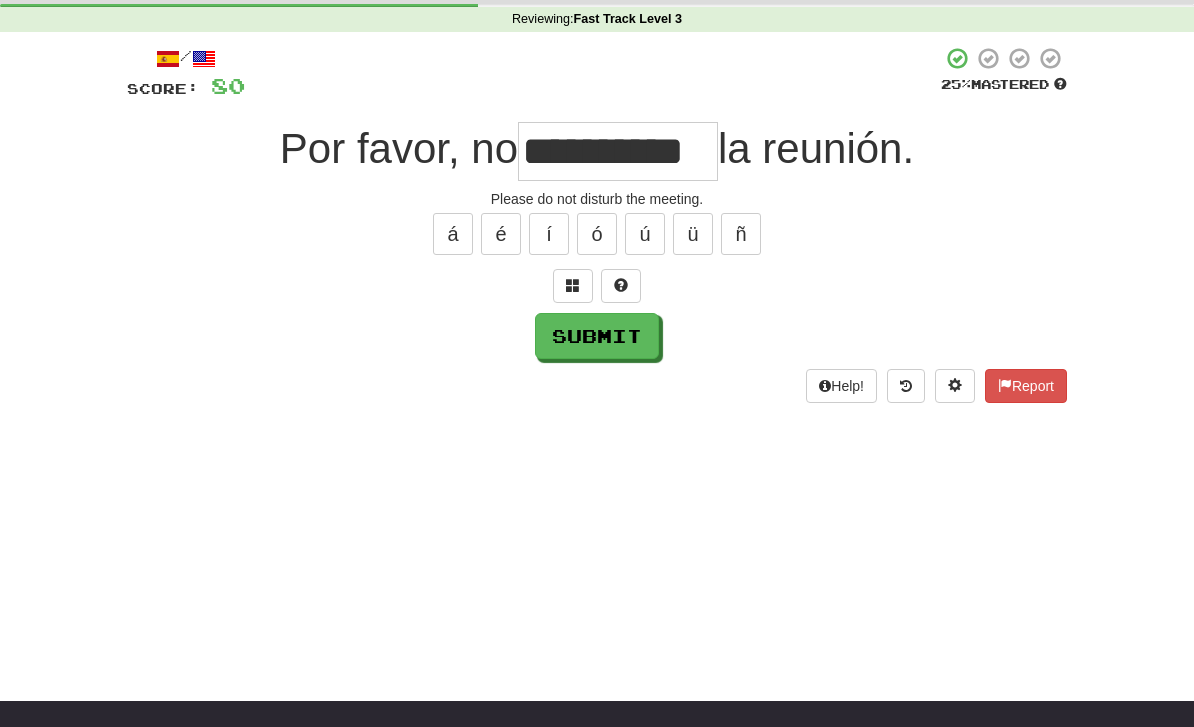 click on "Submit" at bounding box center [597, 336] 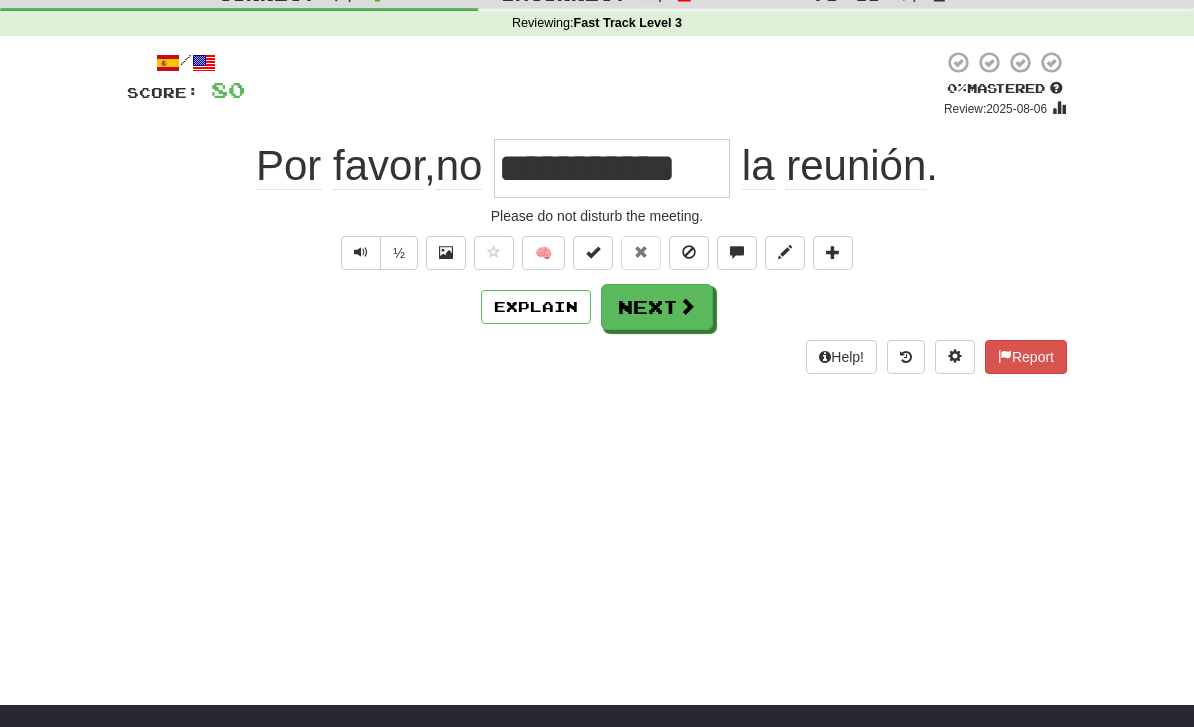 click on "Next" at bounding box center [657, 307] 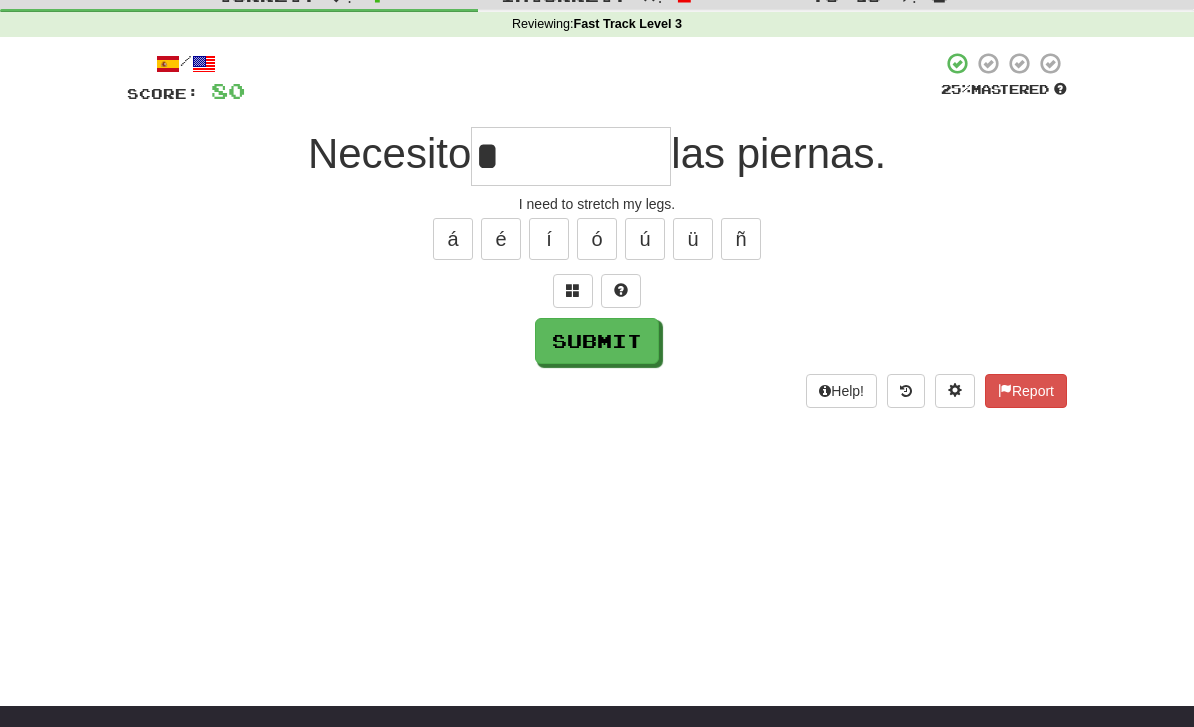 scroll, scrollTop: 72, scrollLeft: 0, axis: vertical 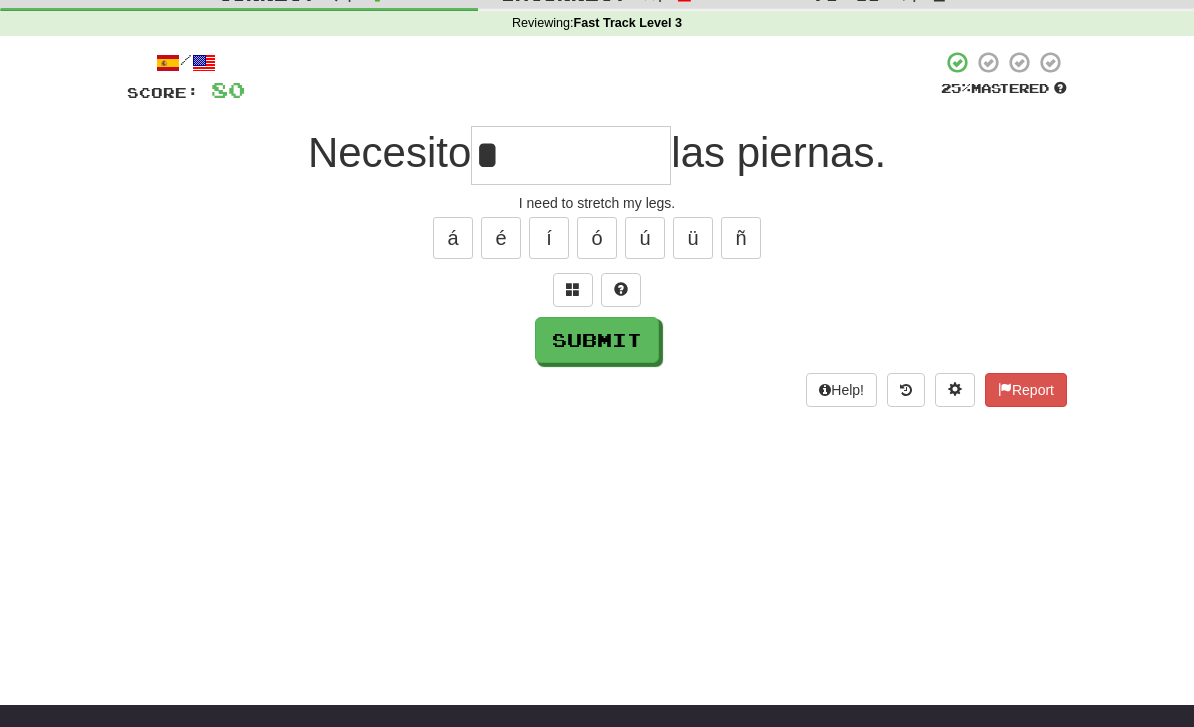 click on "Submit" at bounding box center [597, 340] 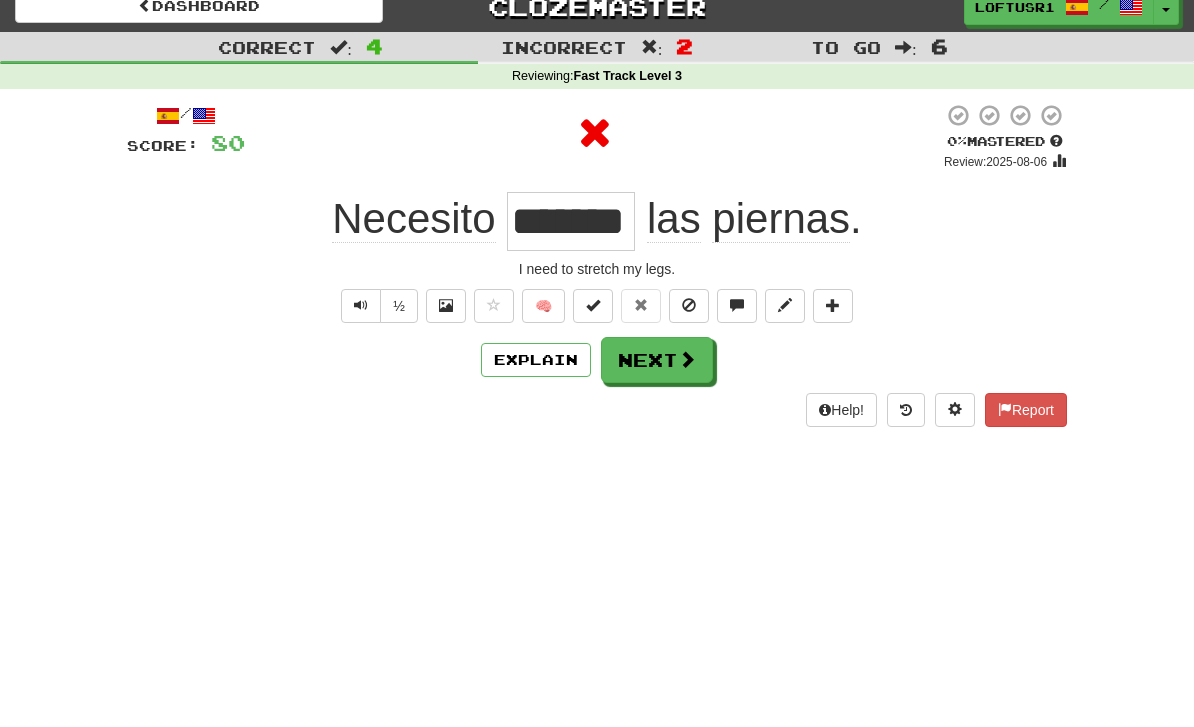 scroll, scrollTop: 0, scrollLeft: 0, axis: both 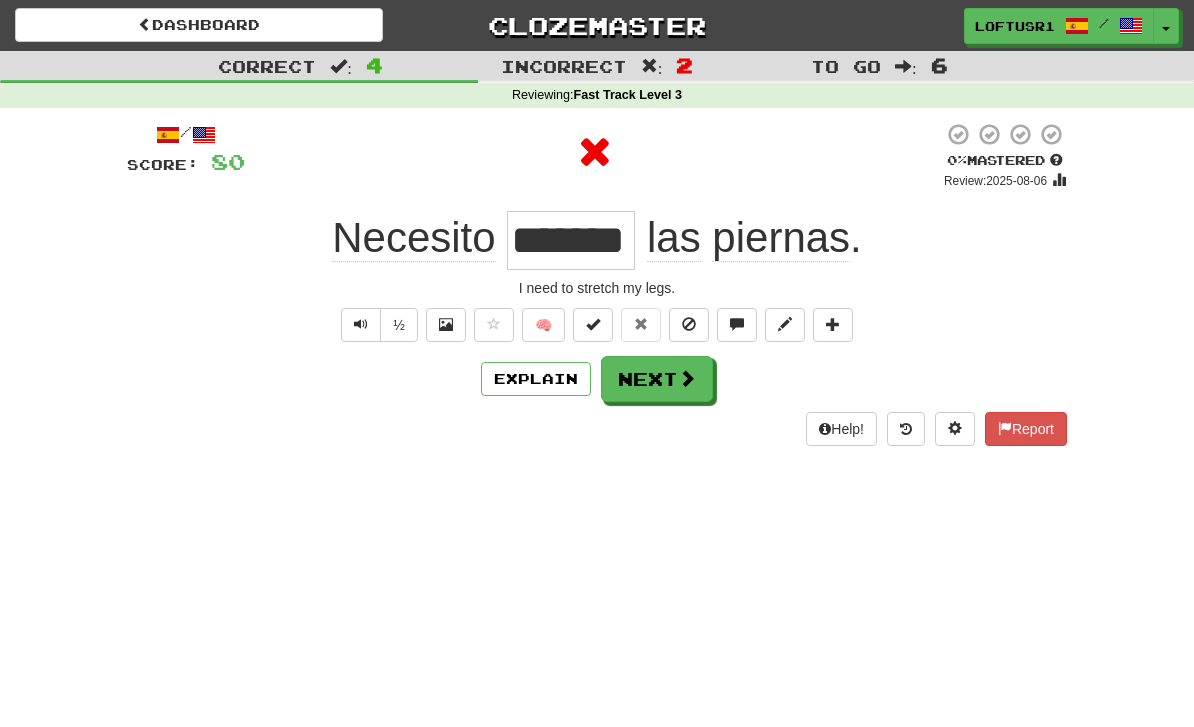 click on "Next" at bounding box center (657, 379) 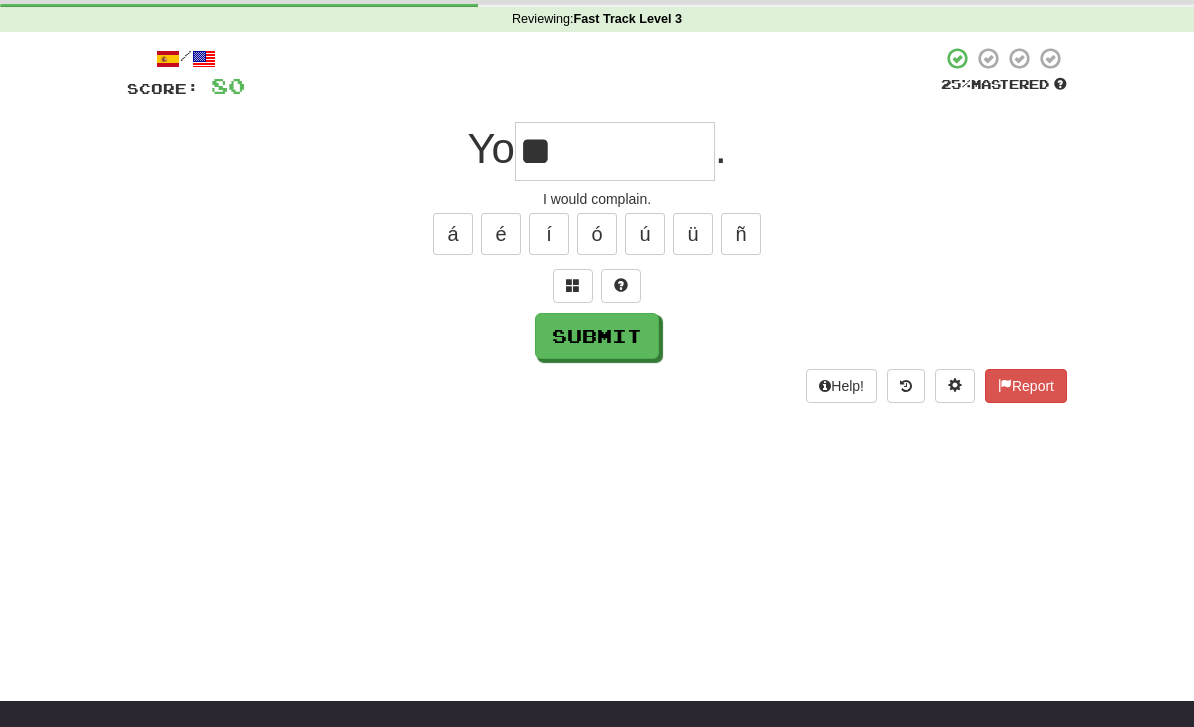 click on "Submit" at bounding box center [597, 336] 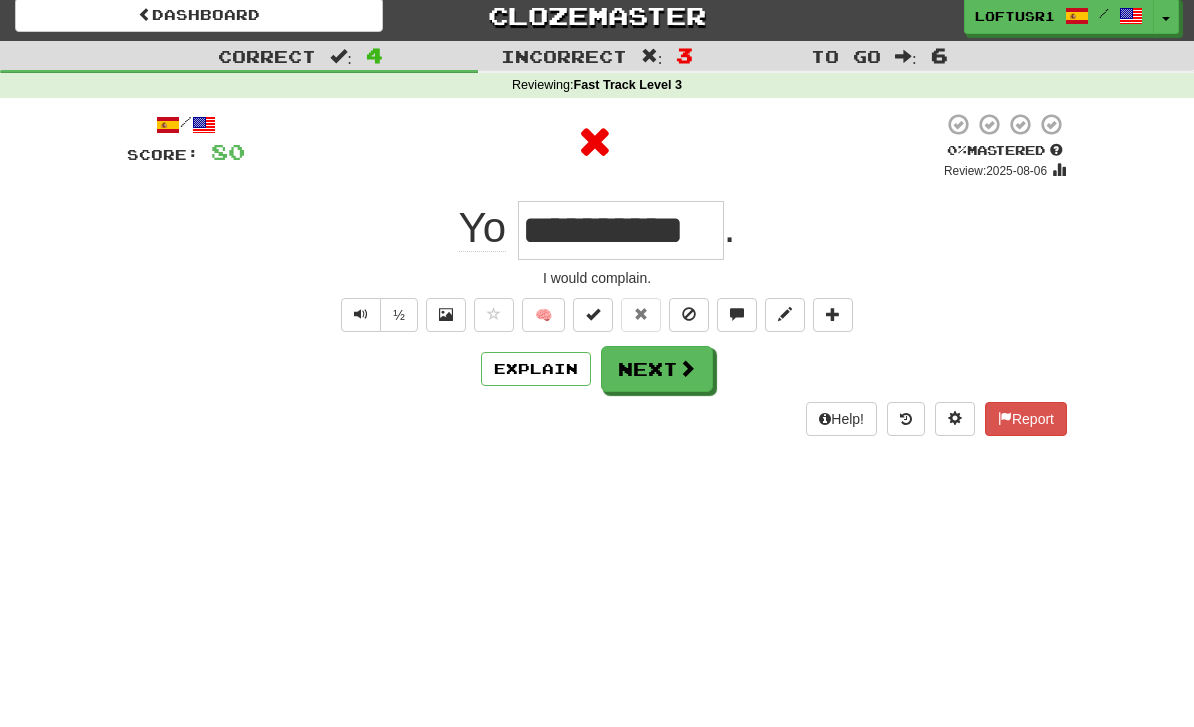 scroll, scrollTop: 0, scrollLeft: 0, axis: both 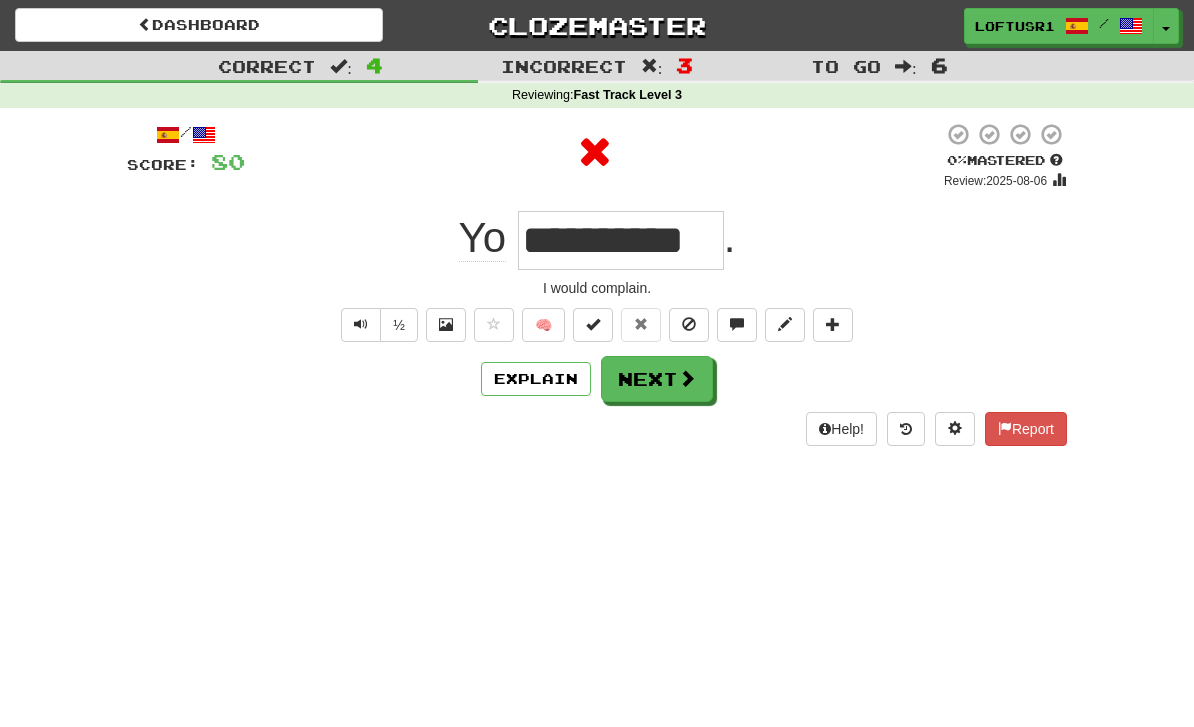 click on "Explain" at bounding box center [536, 379] 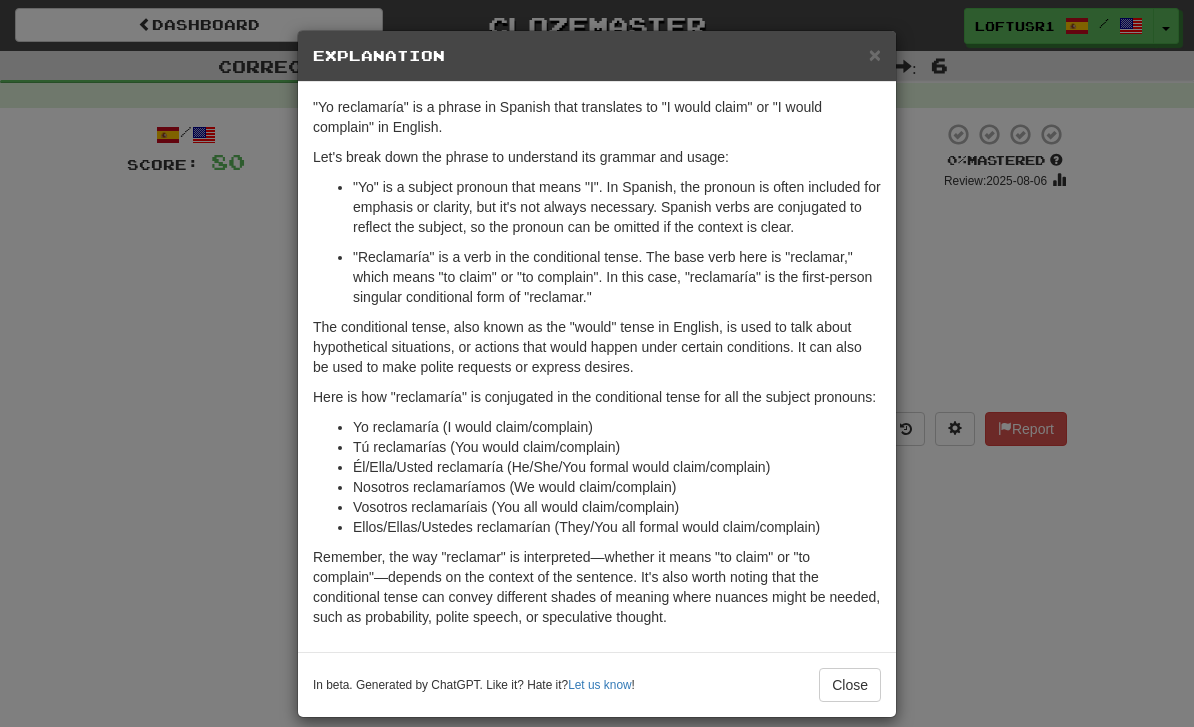 click on "Close" at bounding box center [850, 685] 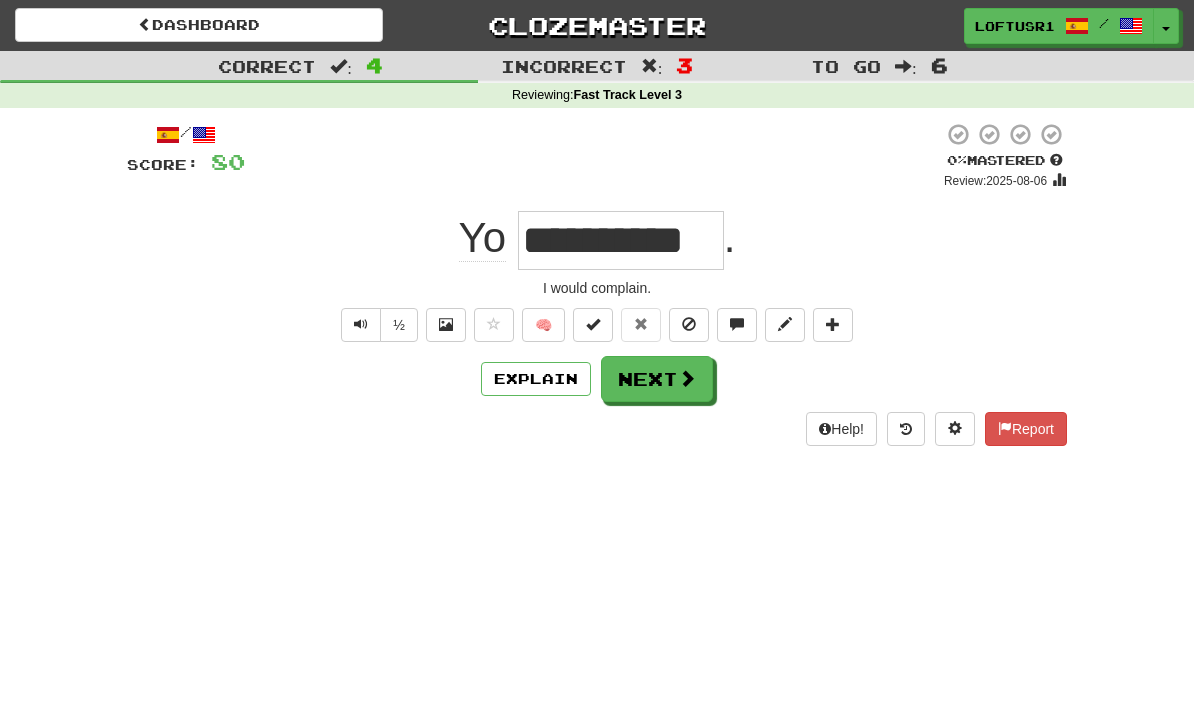 click on "Next" at bounding box center (657, 379) 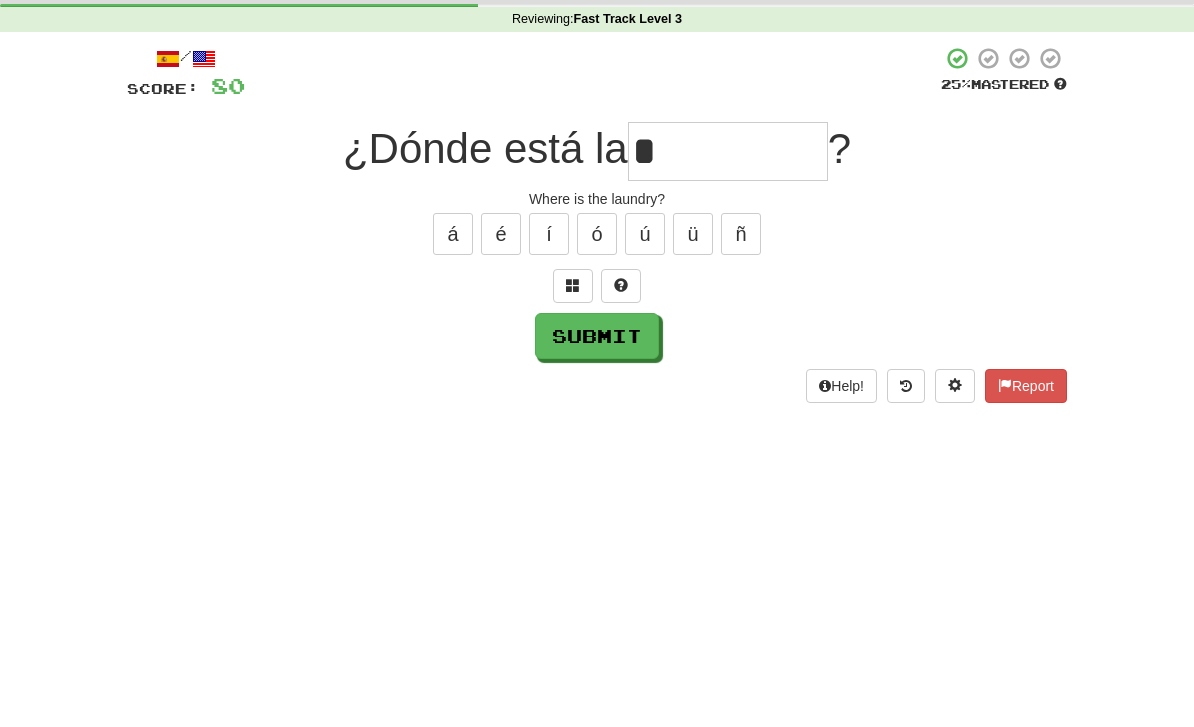 scroll, scrollTop: 76, scrollLeft: 0, axis: vertical 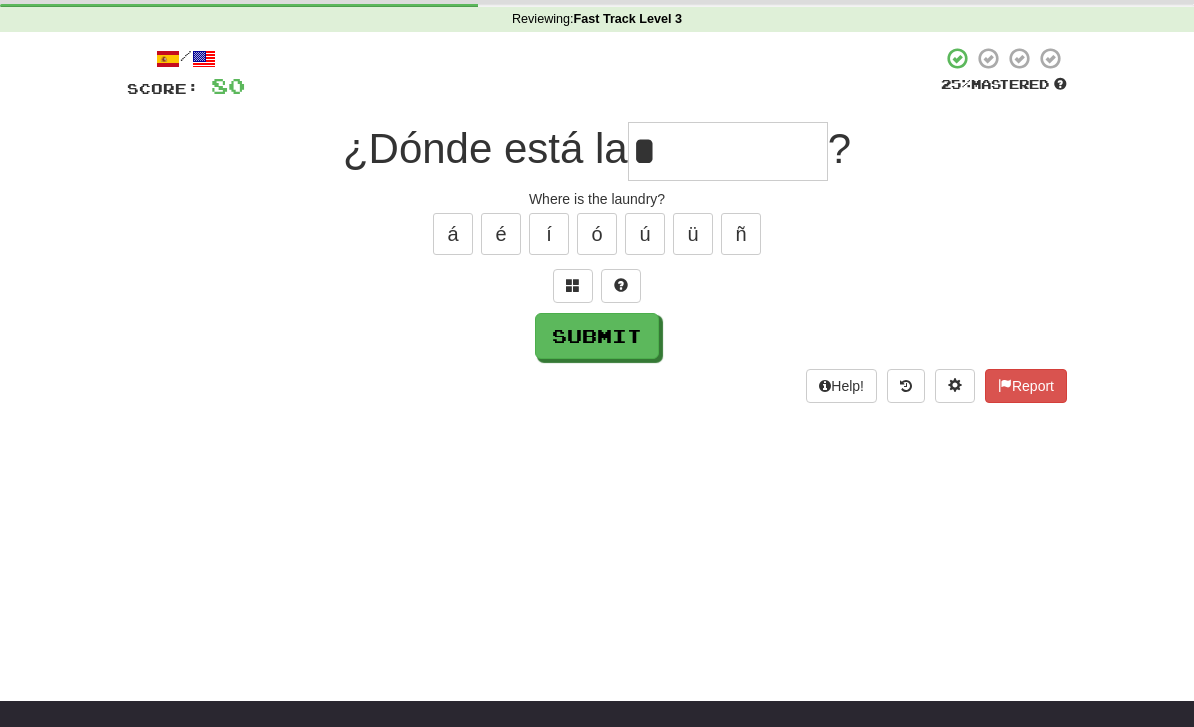 click on "Submit" at bounding box center (597, 336) 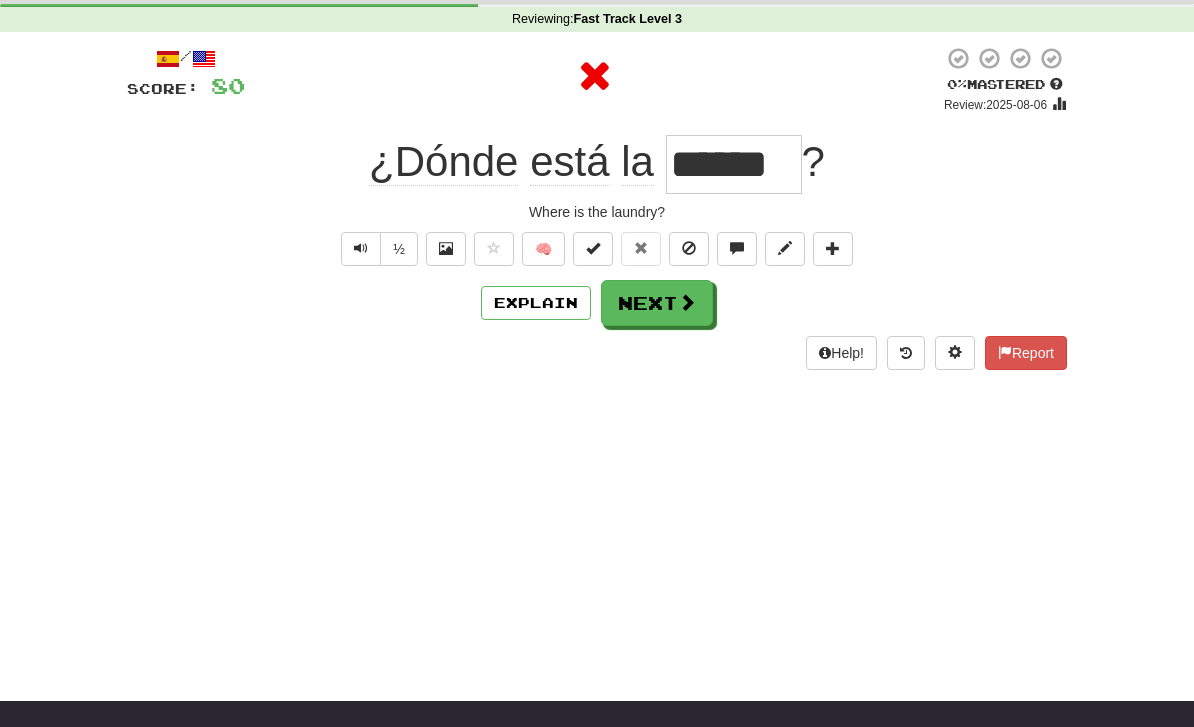 click on "Next" at bounding box center (657, 303) 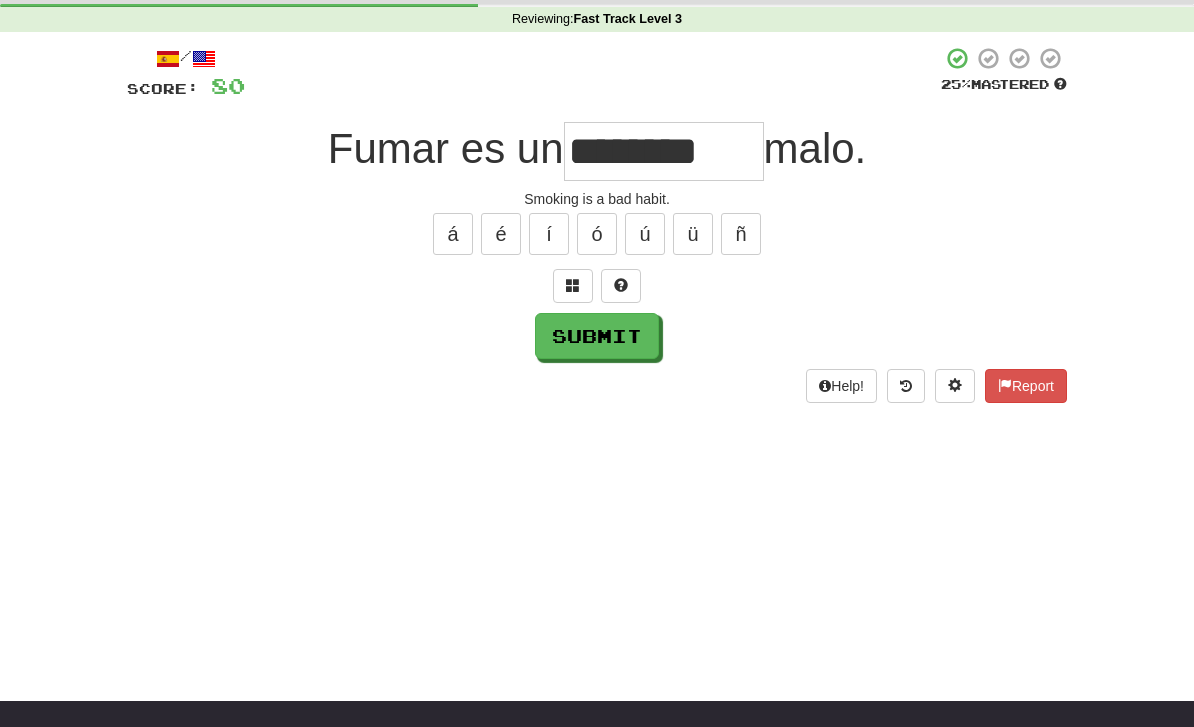 click on "Submit" at bounding box center (597, 336) 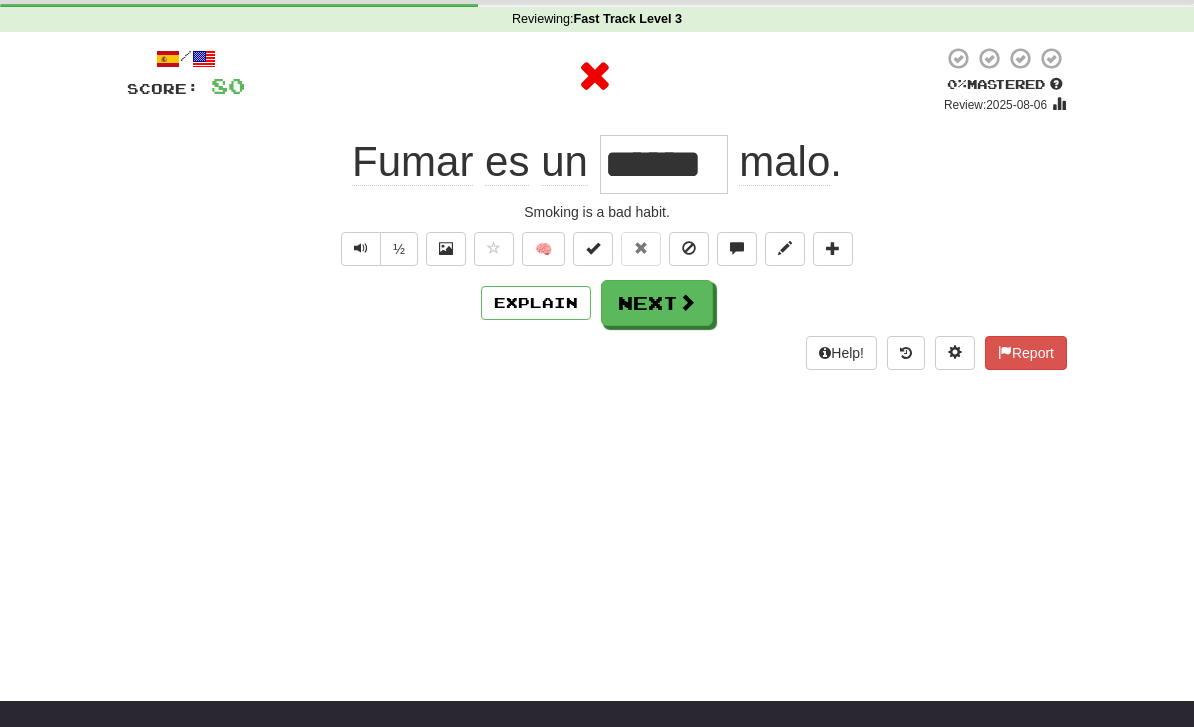 click at bounding box center [687, 302] 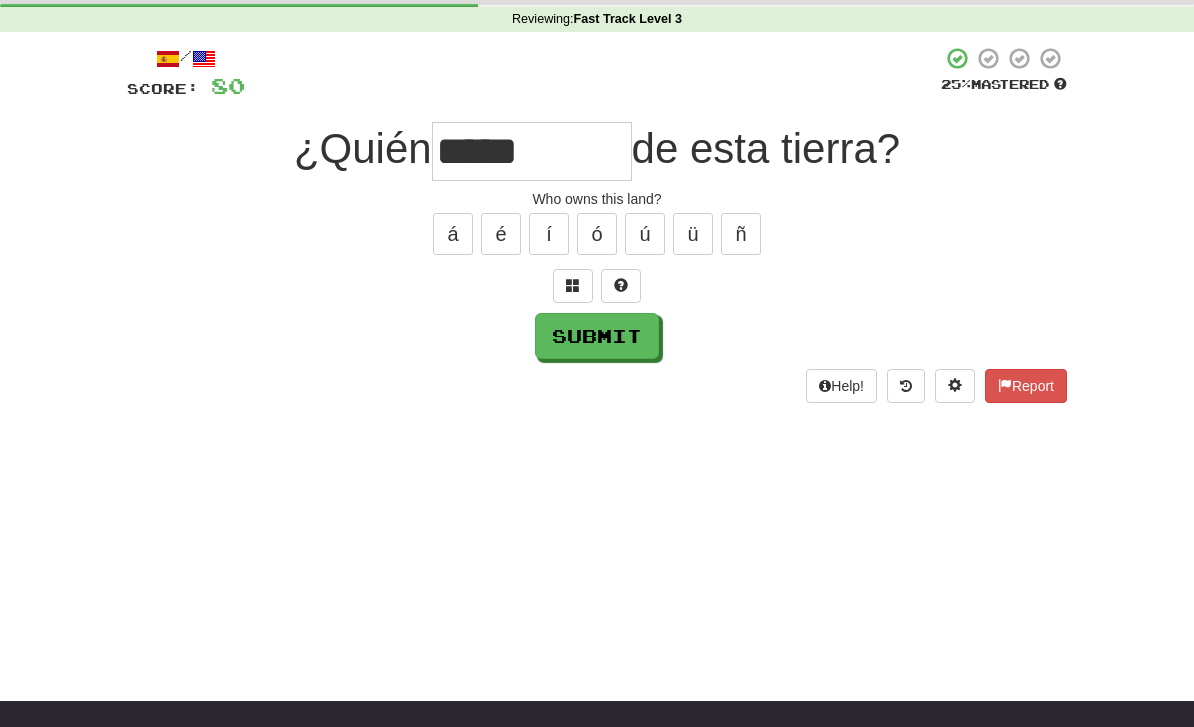 click on "Submit" at bounding box center (597, 336) 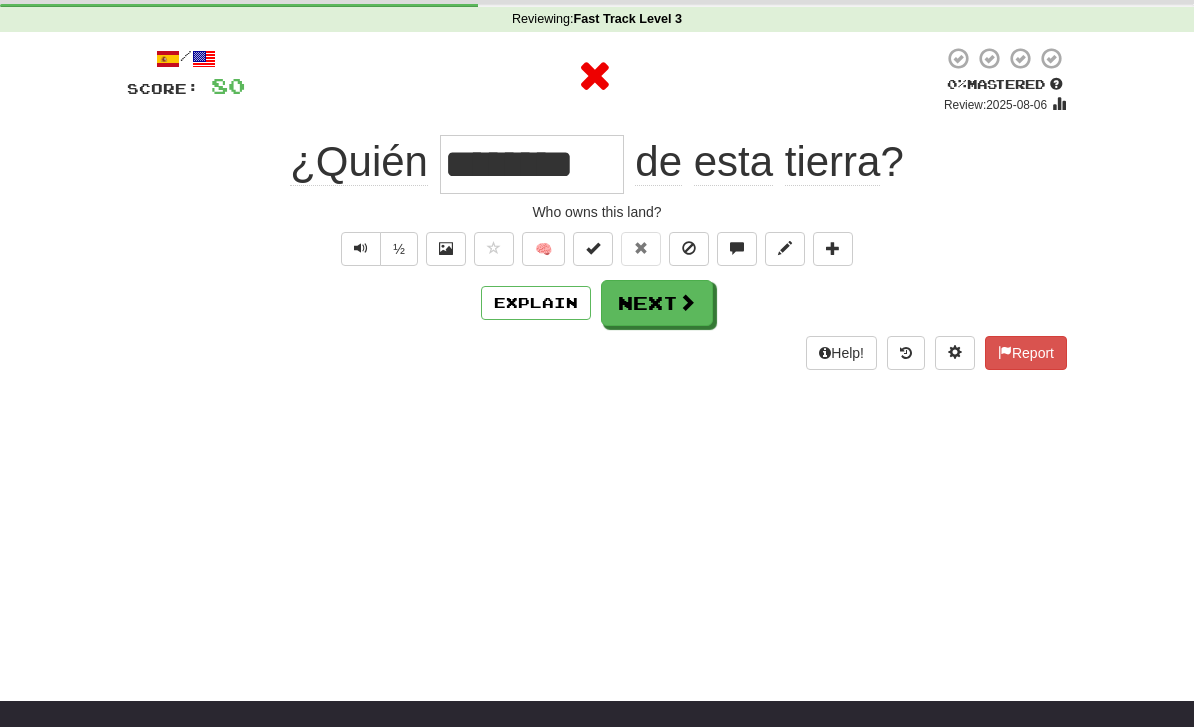 click at bounding box center (687, 302) 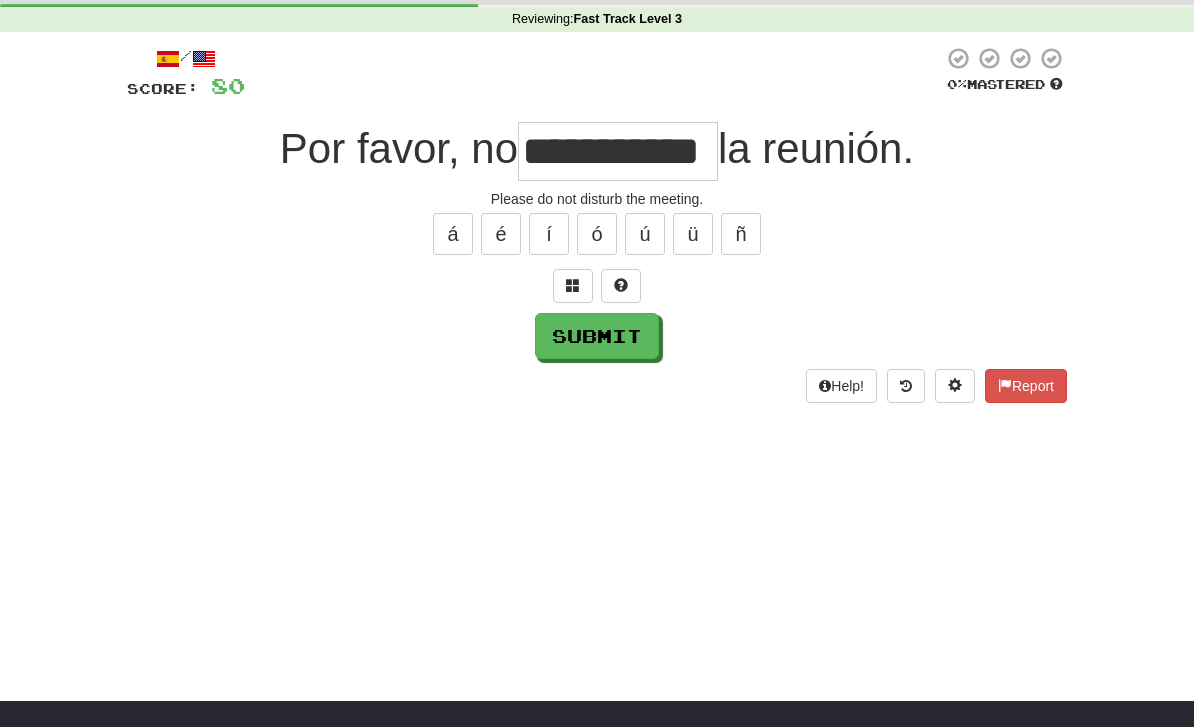 type on "**********" 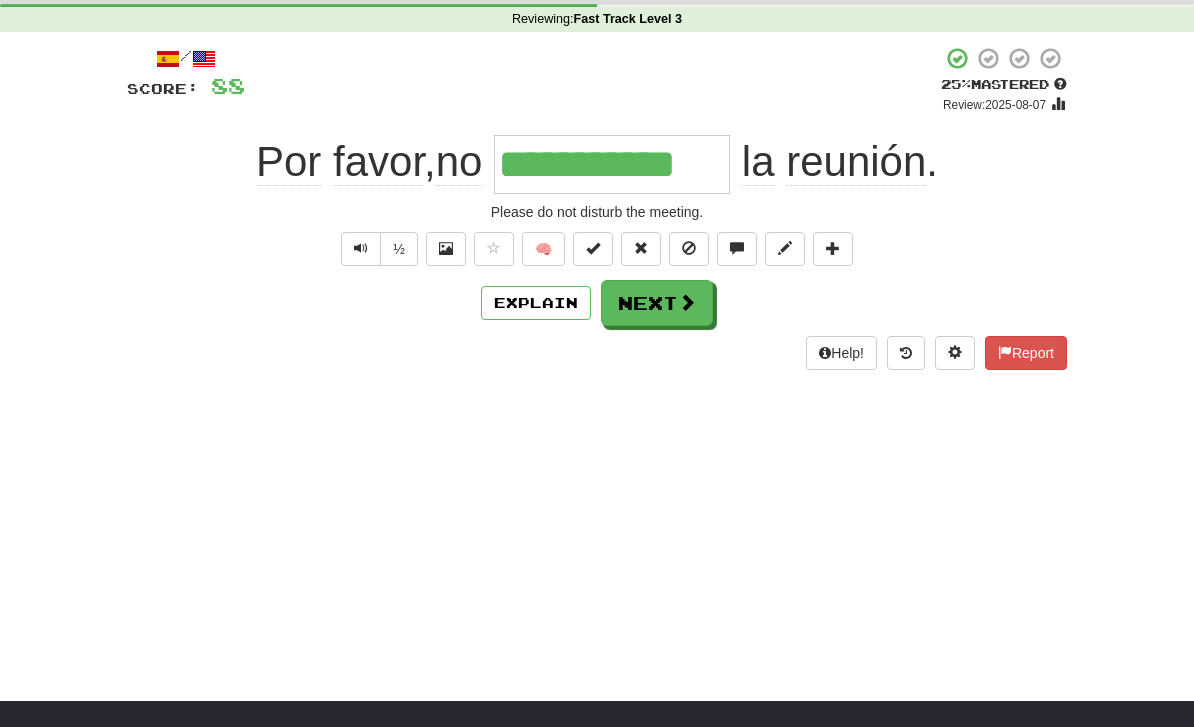 click on "Next" at bounding box center [657, 303] 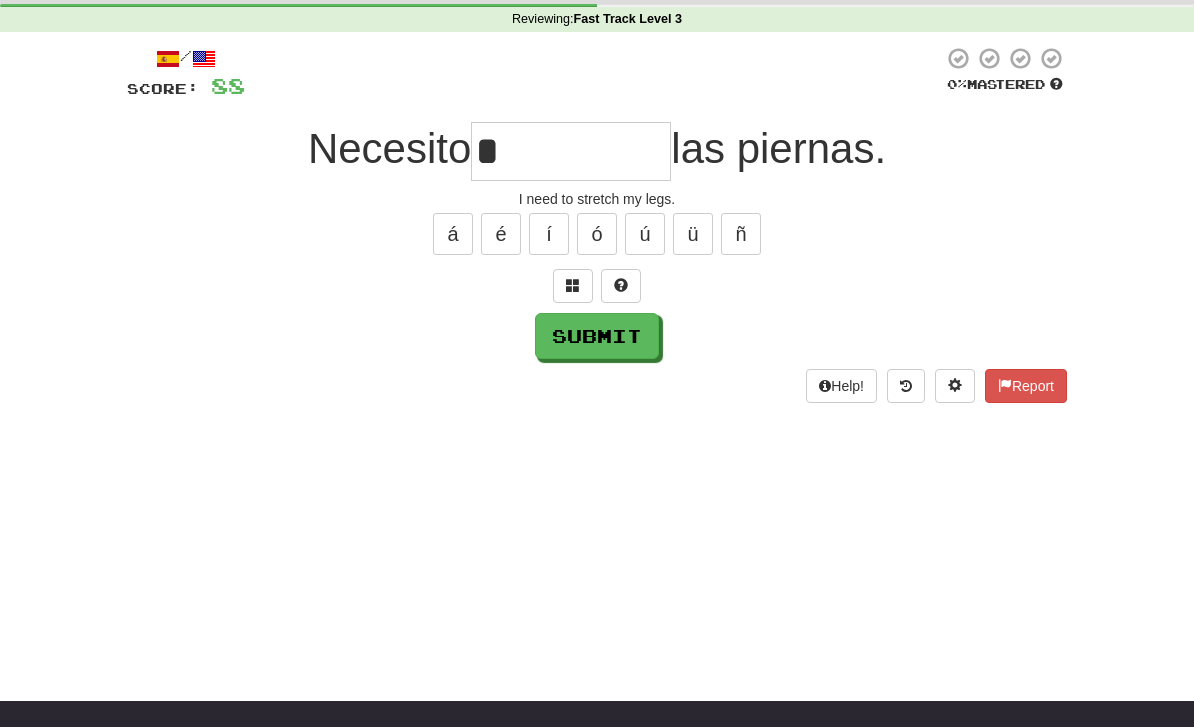 click on "Submit" at bounding box center (597, 336) 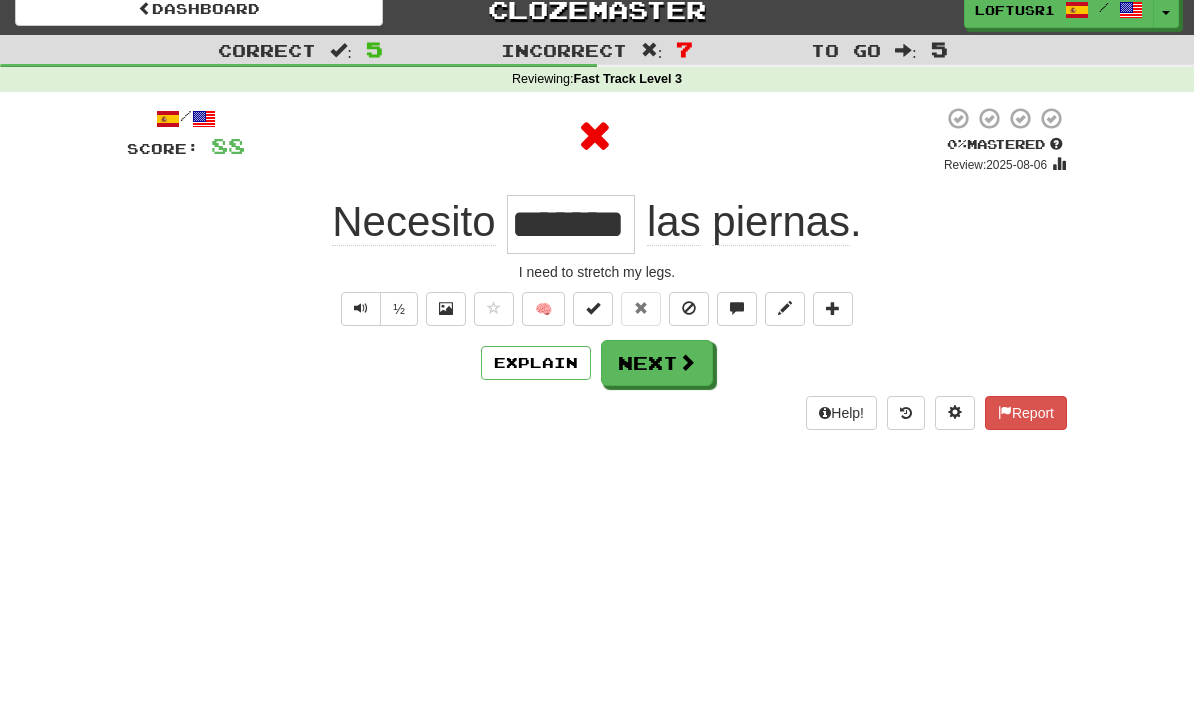 scroll, scrollTop: 2, scrollLeft: 0, axis: vertical 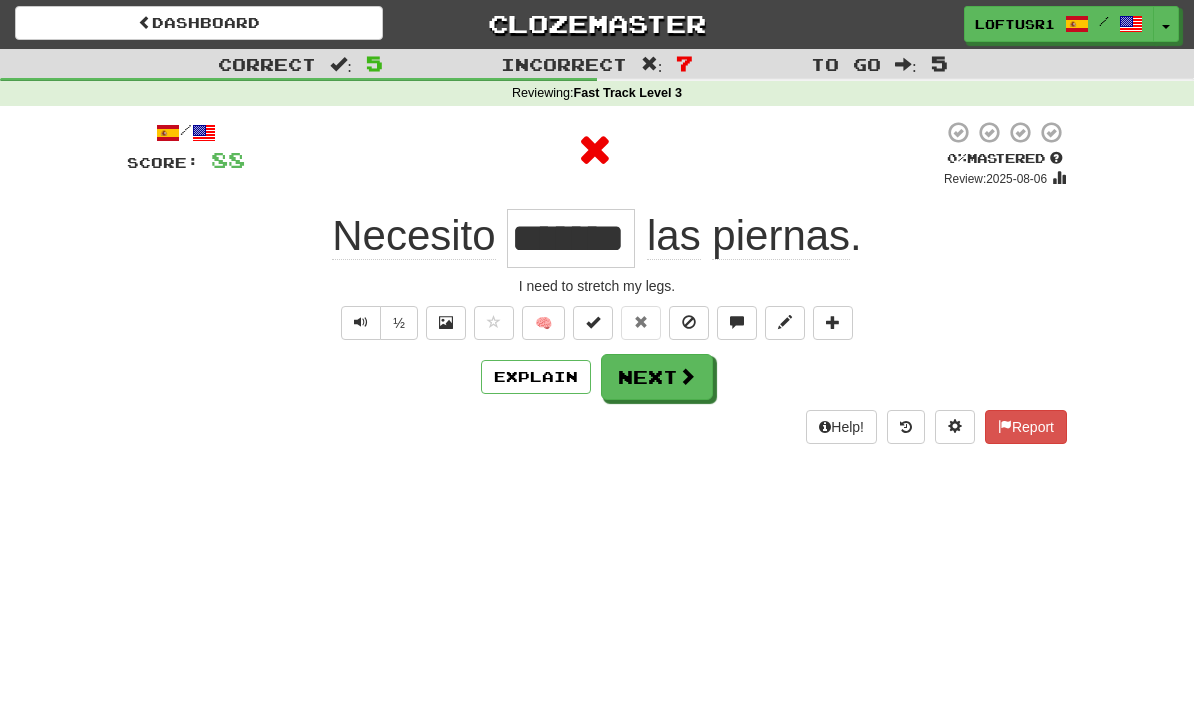 click on "Next" at bounding box center [657, 377] 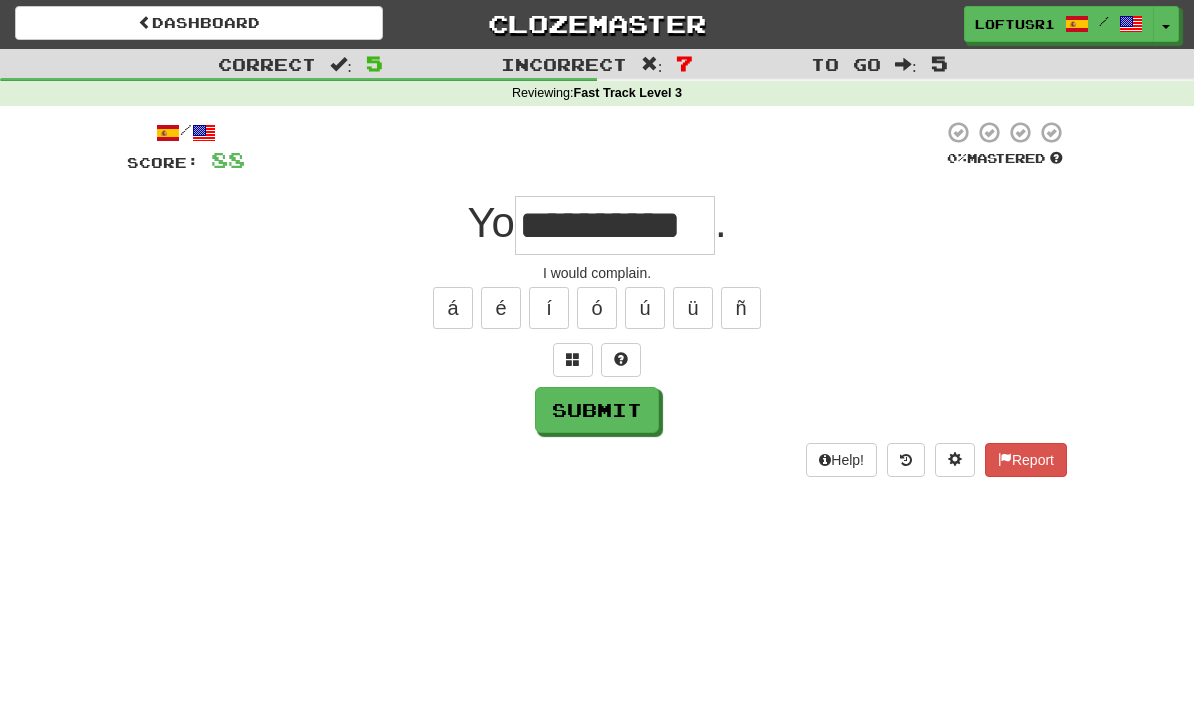 type on "**********" 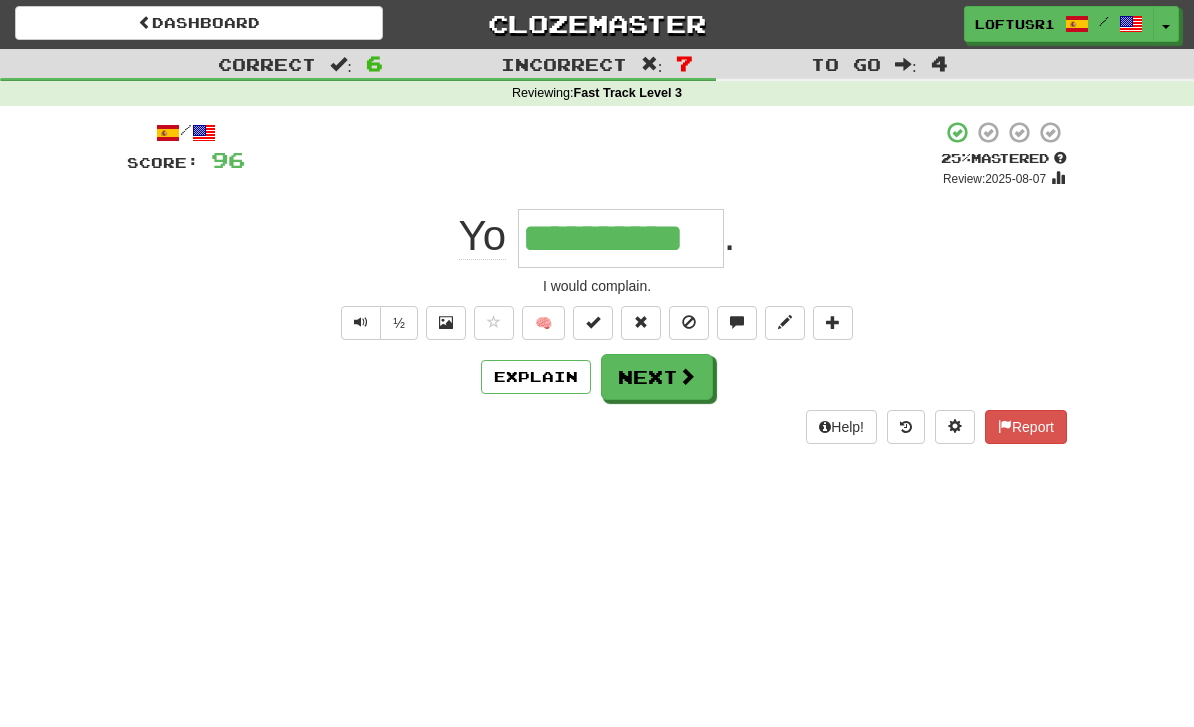 click on "Next" at bounding box center [657, 377] 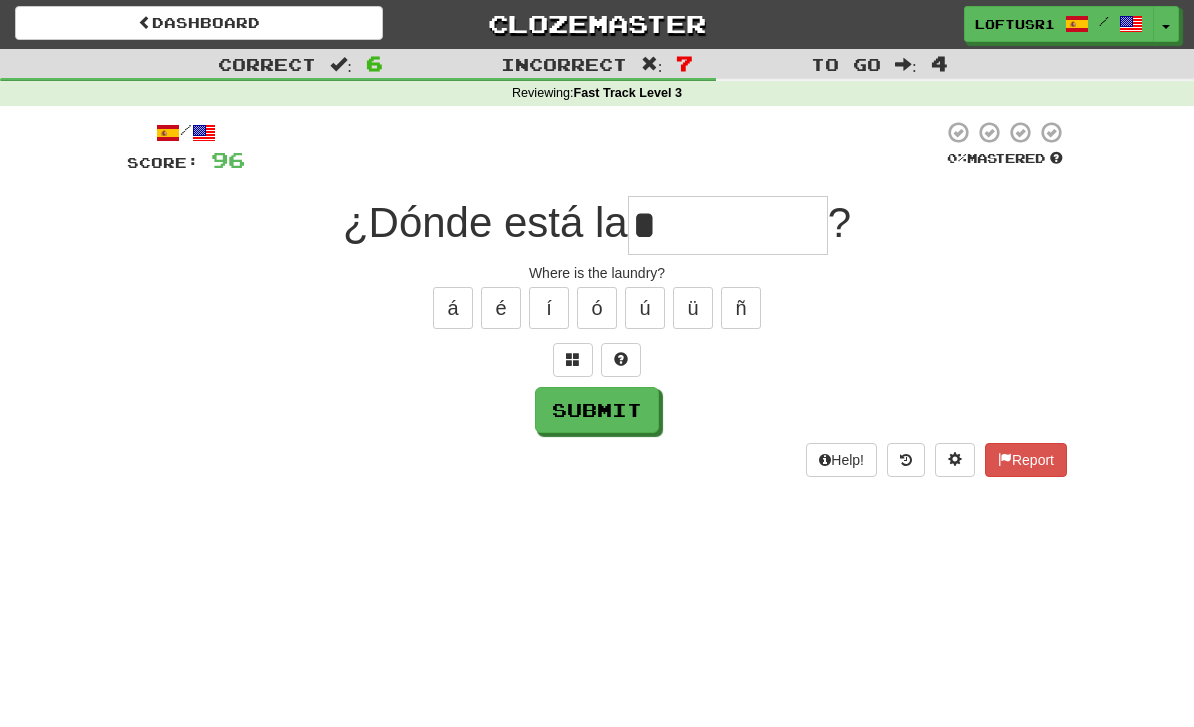 click on "Submit" at bounding box center [597, 410] 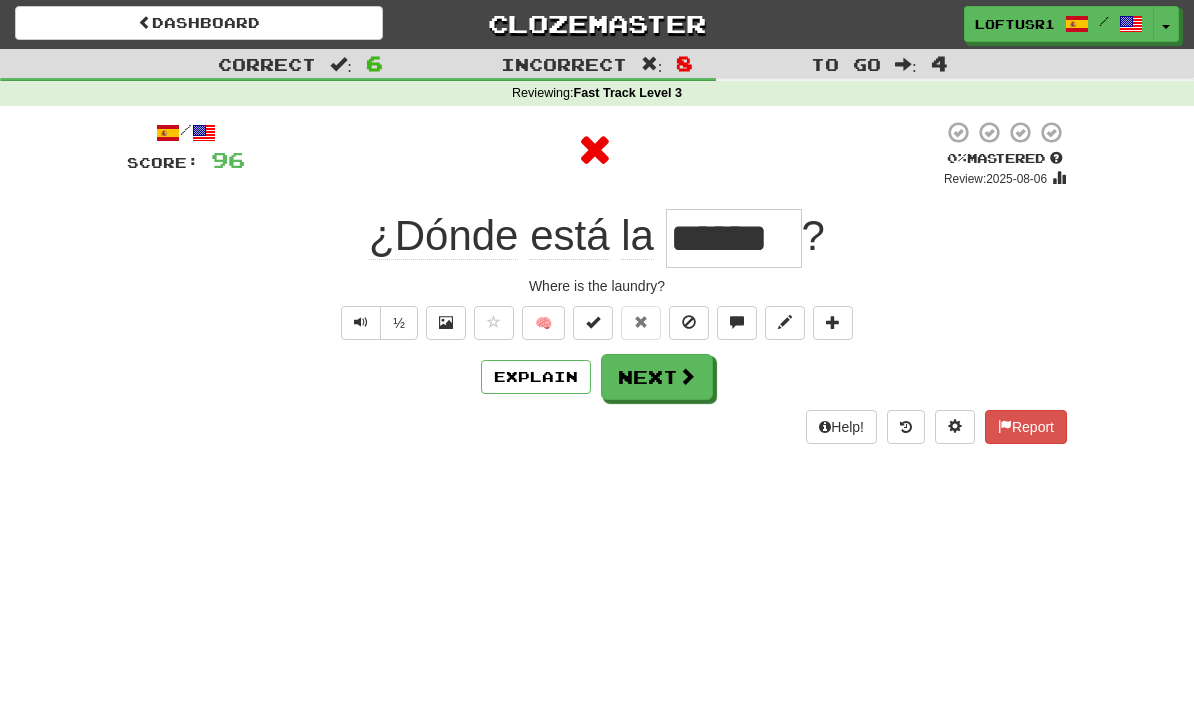 scroll, scrollTop: 0, scrollLeft: 0, axis: both 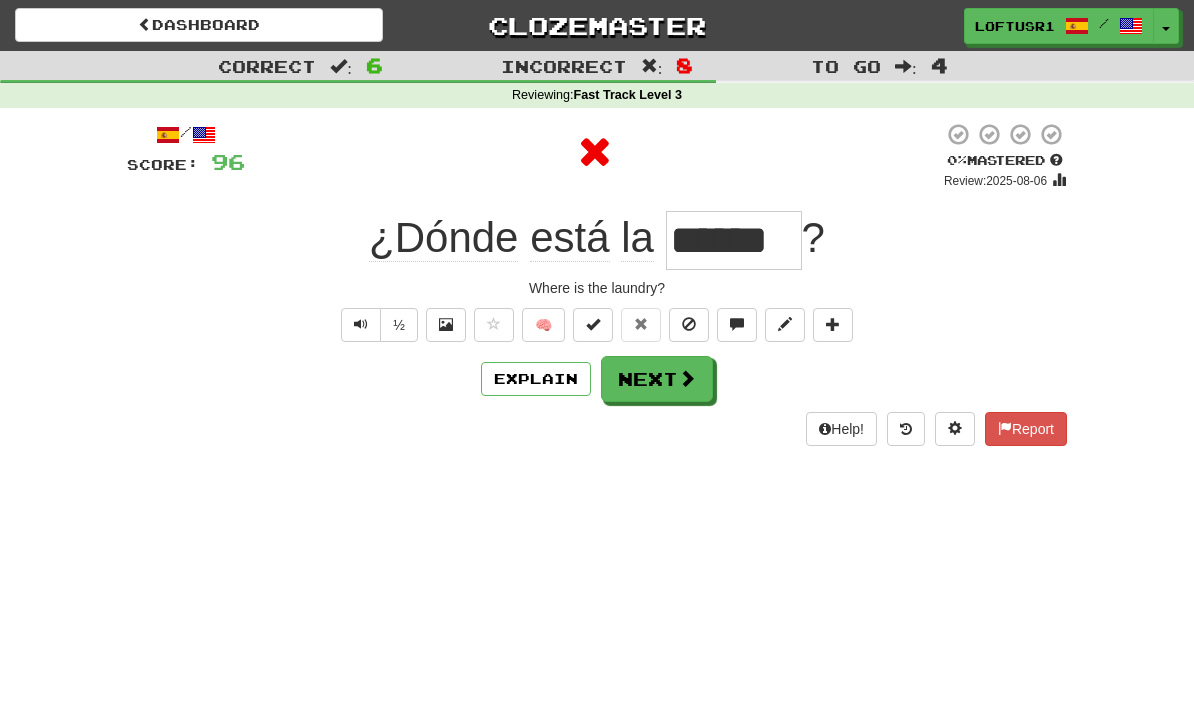 click on "Next" at bounding box center (657, 379) 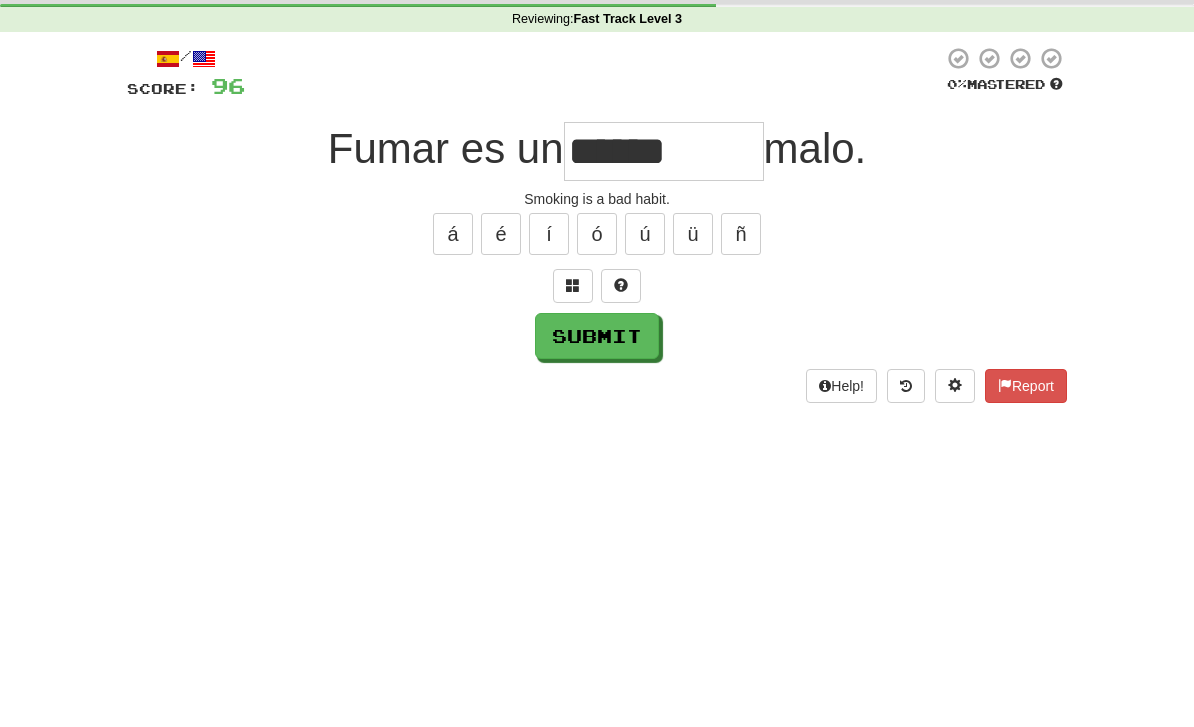 scroll, scrollTop: 76, scrollLeft: 0, axis: vertical 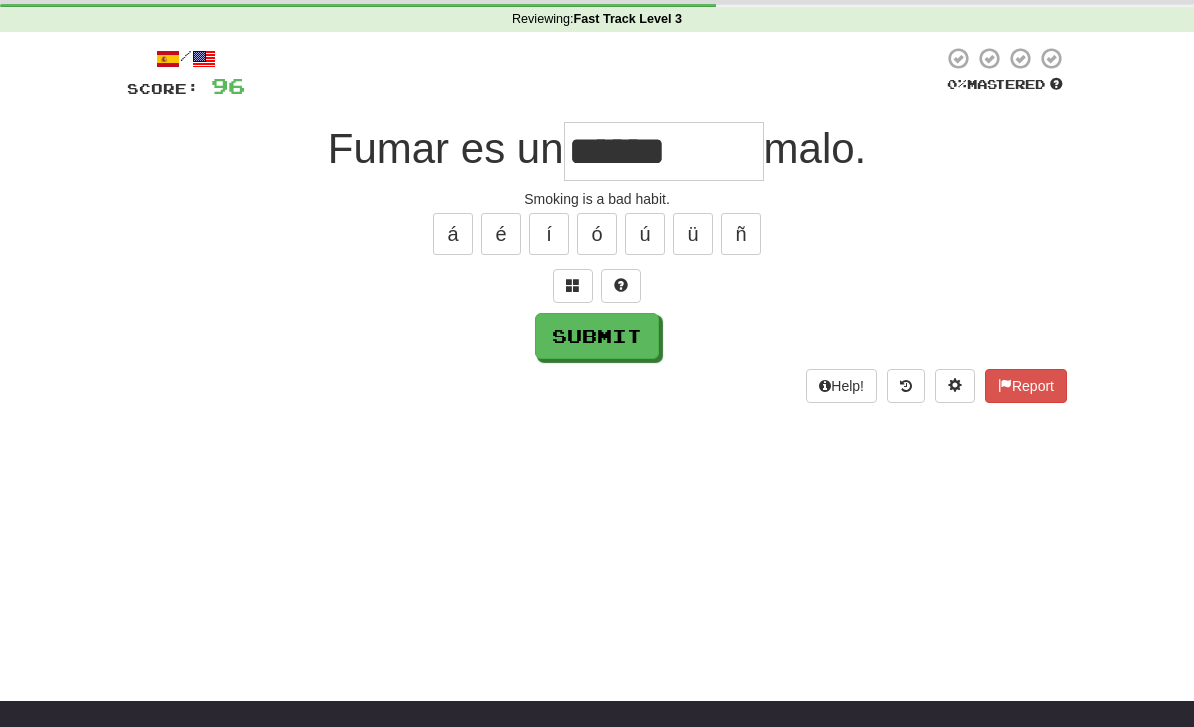 type on "******" 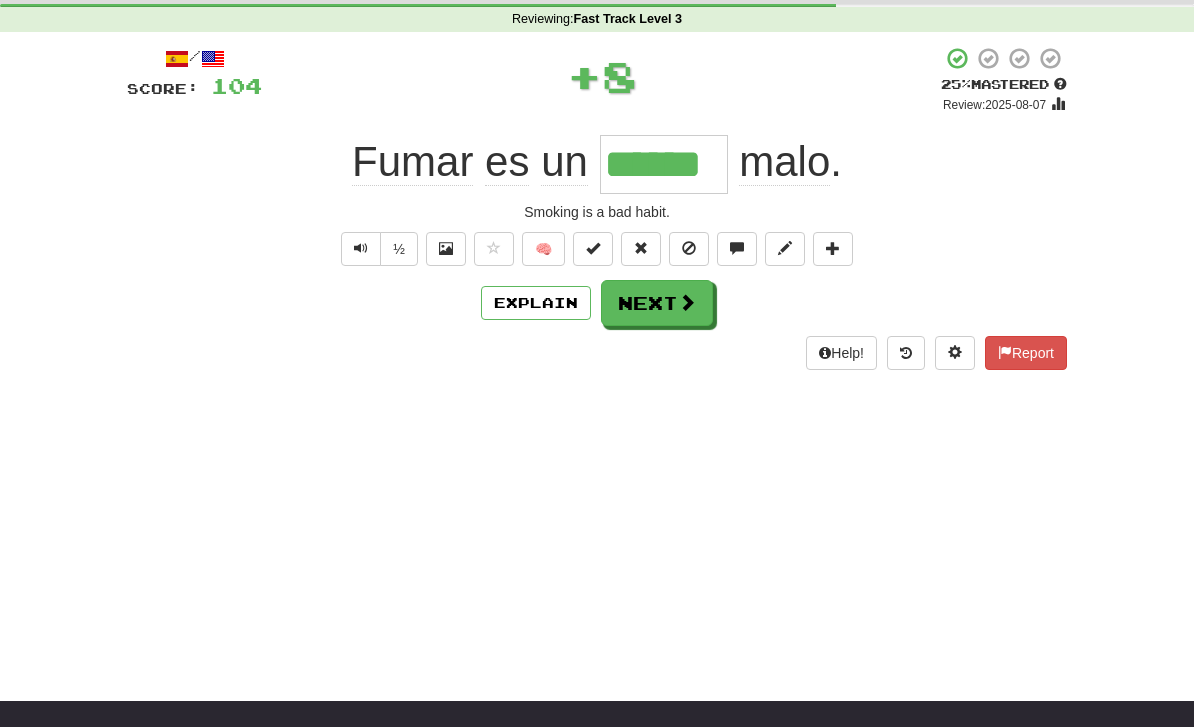 click on "Explain" at bounding box center [536, 303] 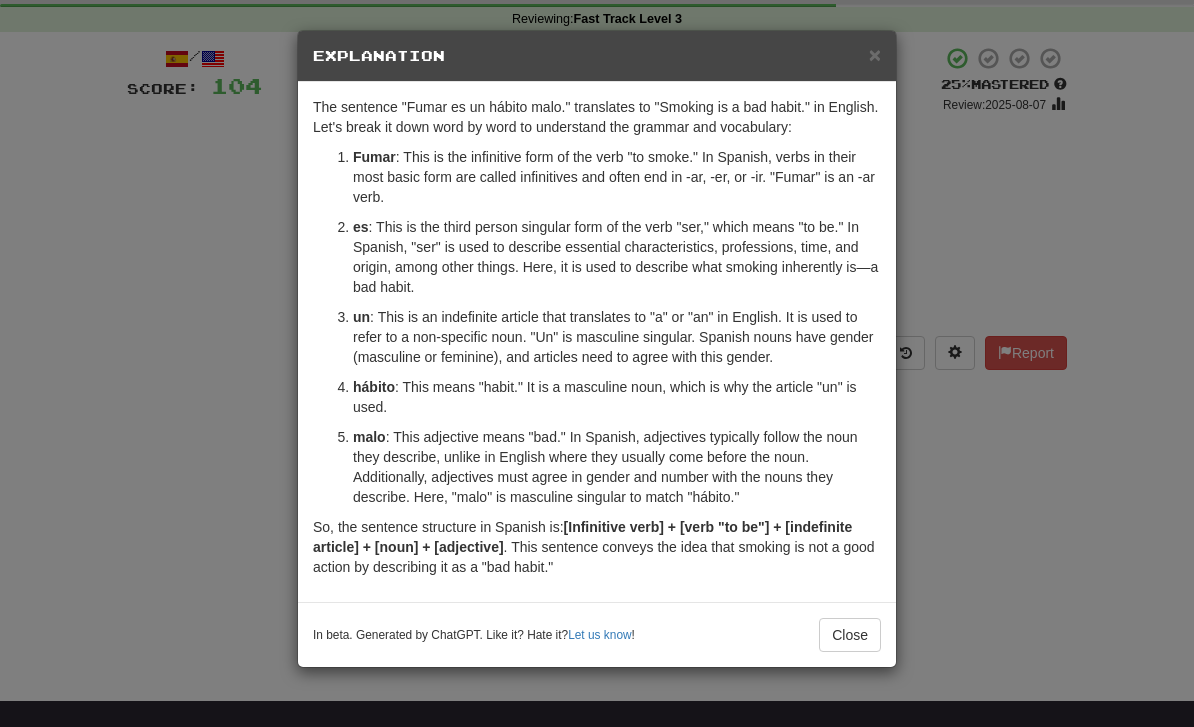 click on "Close" at bounding box center [850, 635] 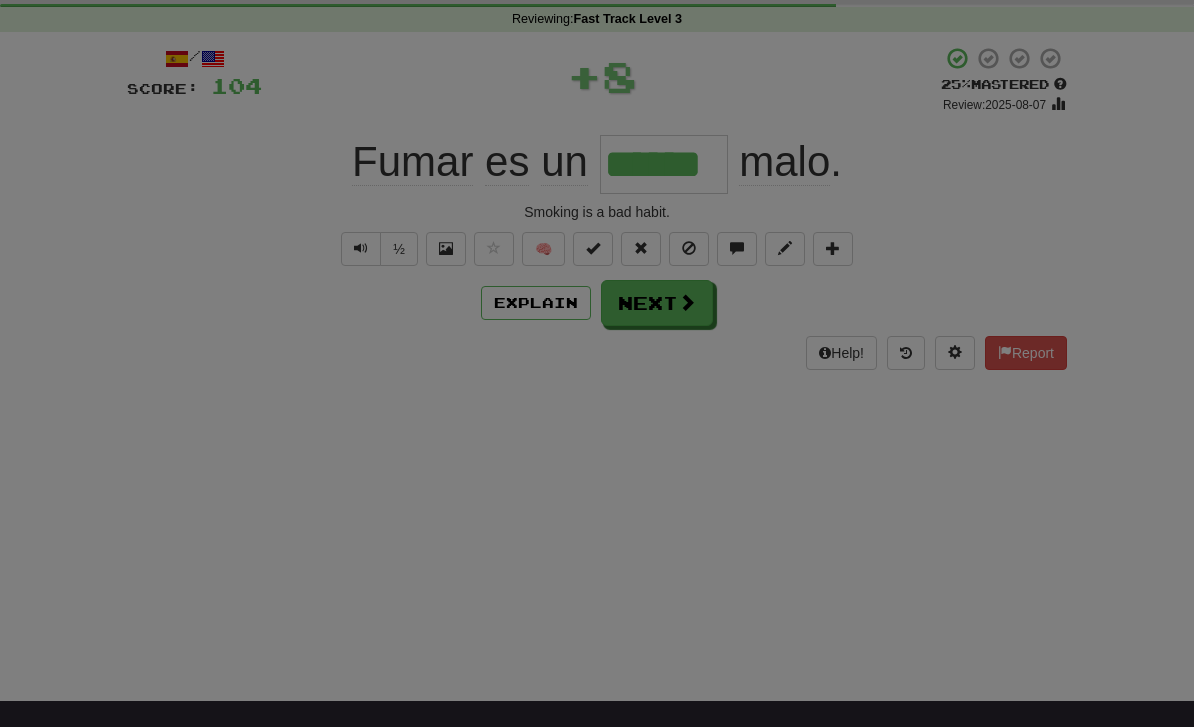 click at bounding box center (597, 363) 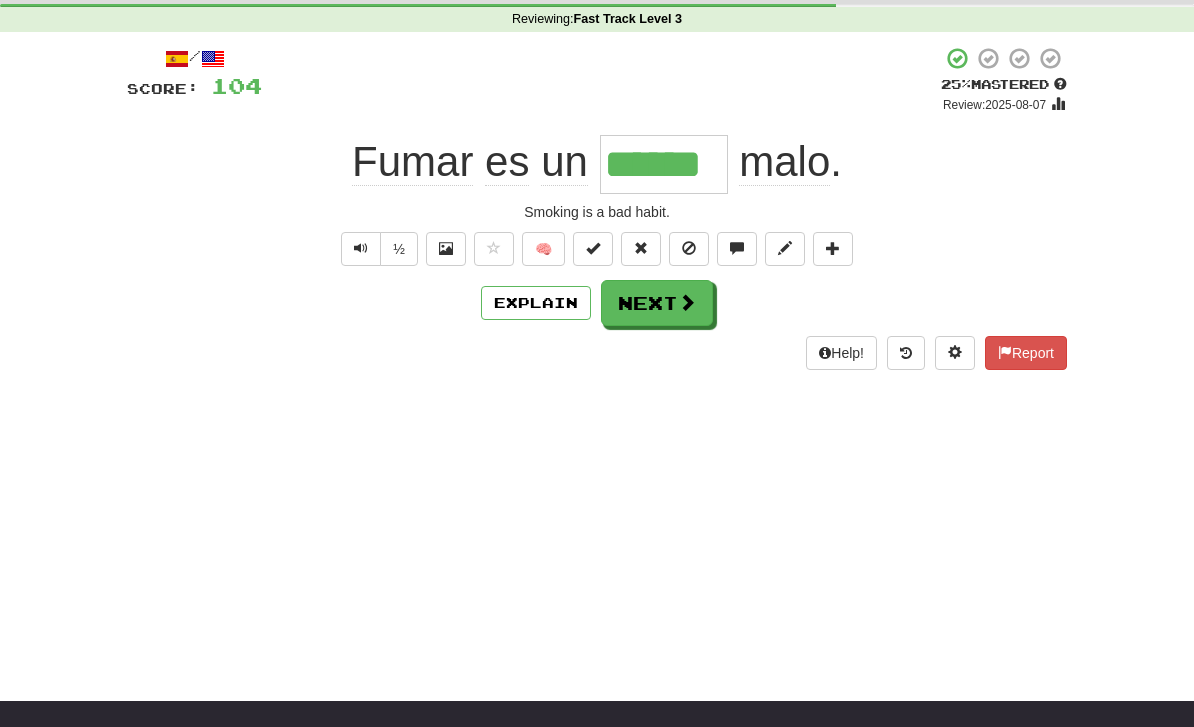 click on "Next" at bounding box center [657, 303] 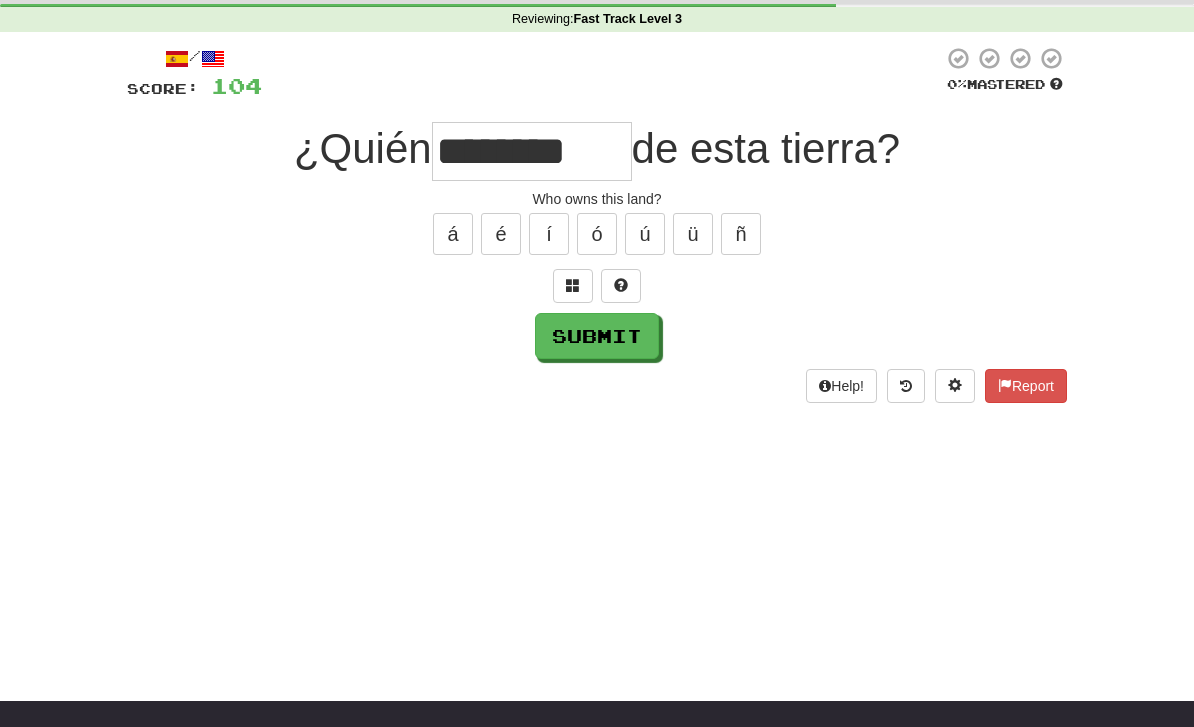 type on "********" 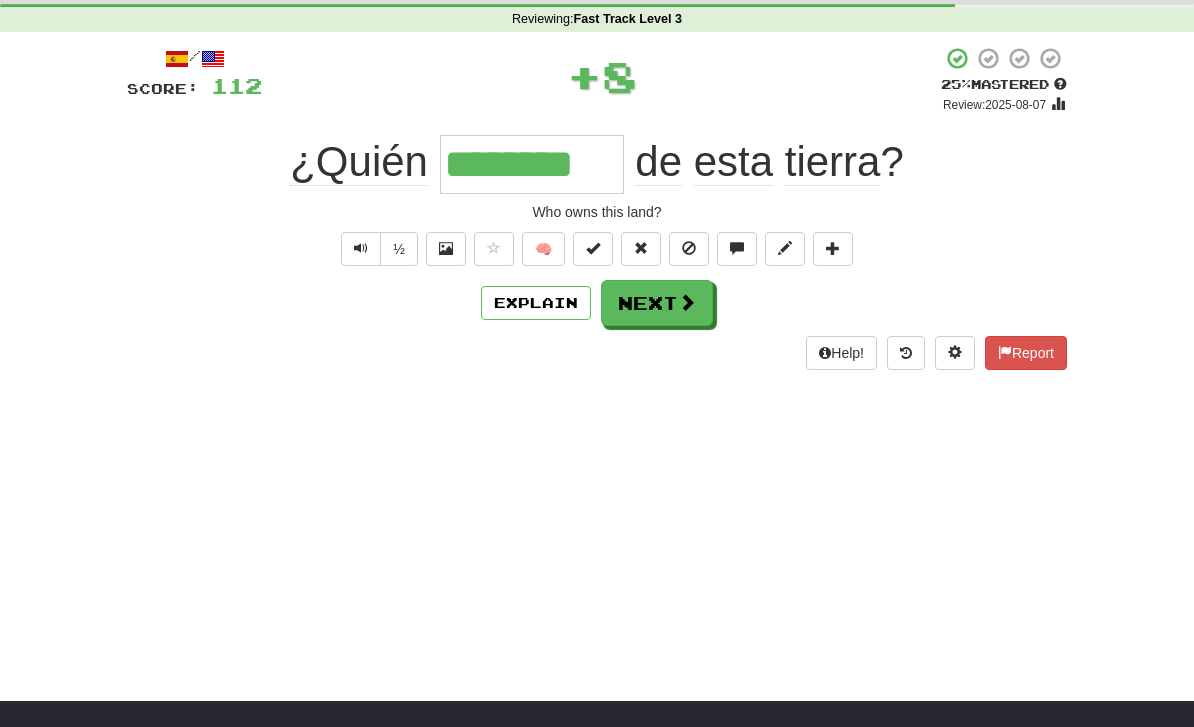 click on "Explain" at bounding box center [536, 303] 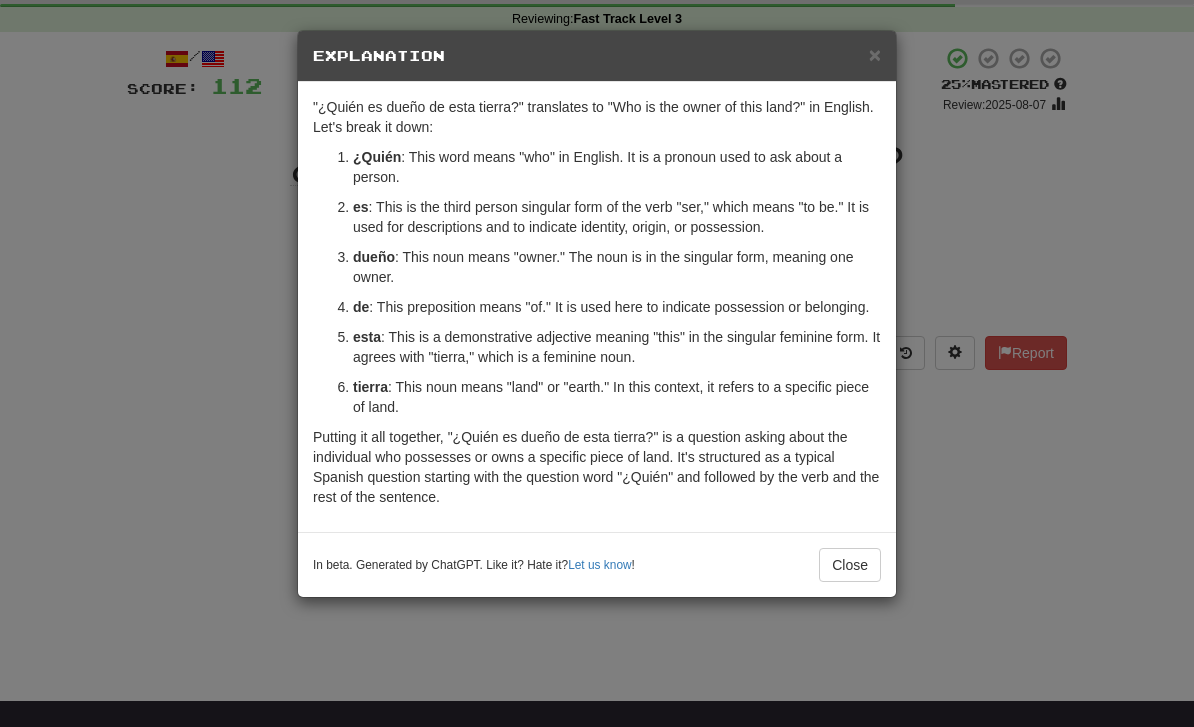 click on "Close" at bounding box center [850, 565] 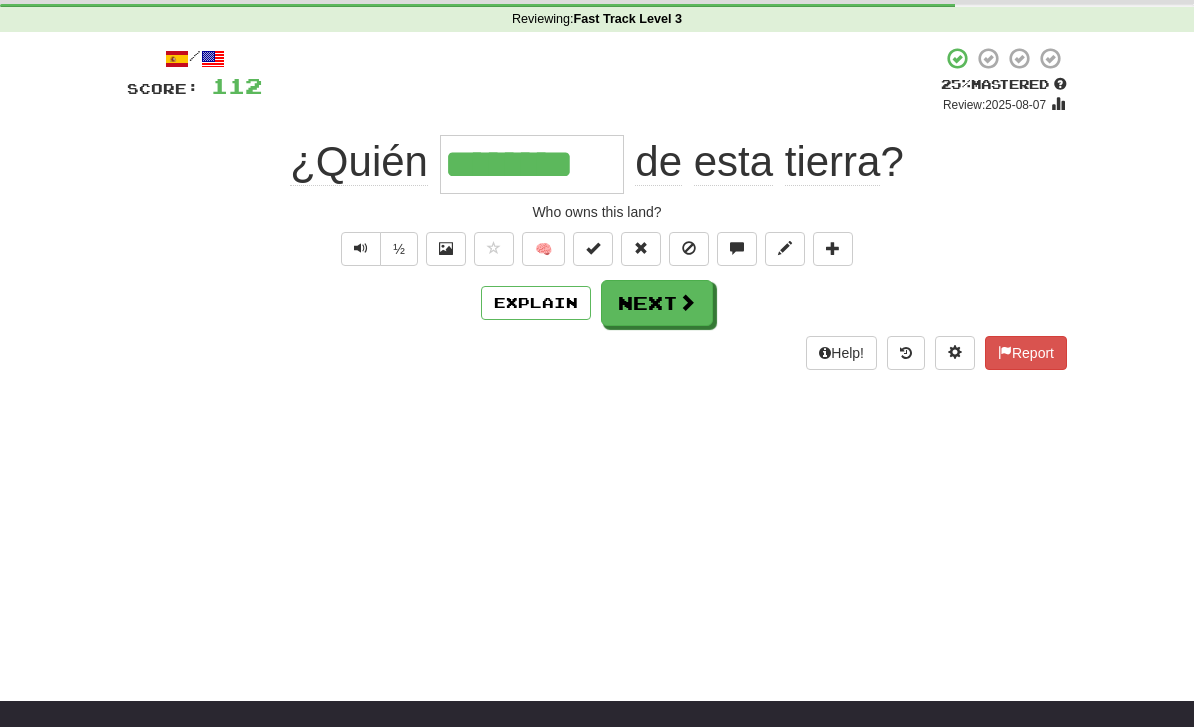 click at bounding box center (687, 302) 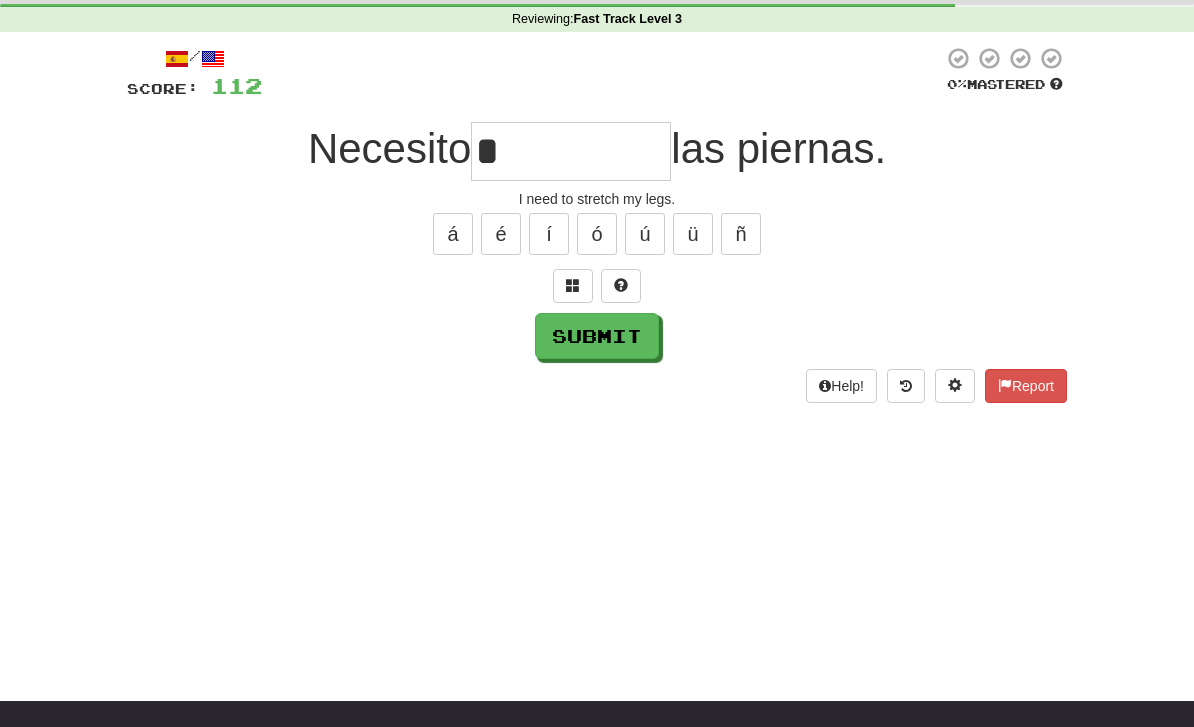click on "Submit" at bounding box center (597, 336) 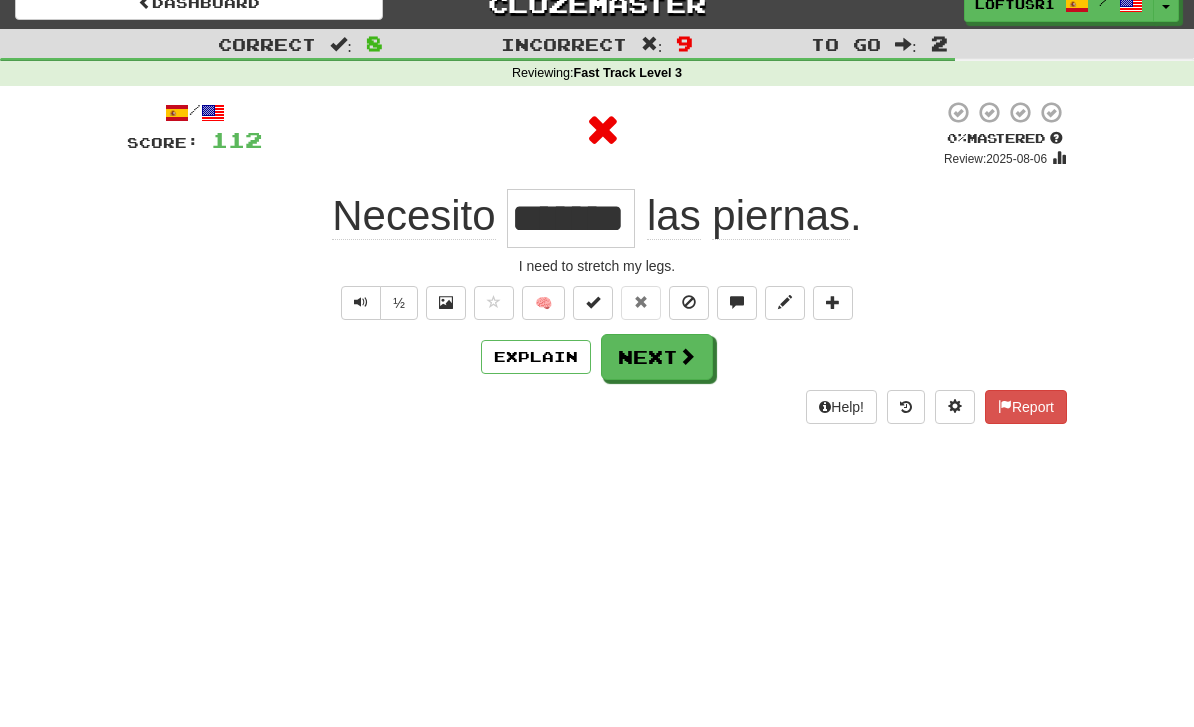 scroll, scrollTop: 0, scrollLeft: 0, axis: both 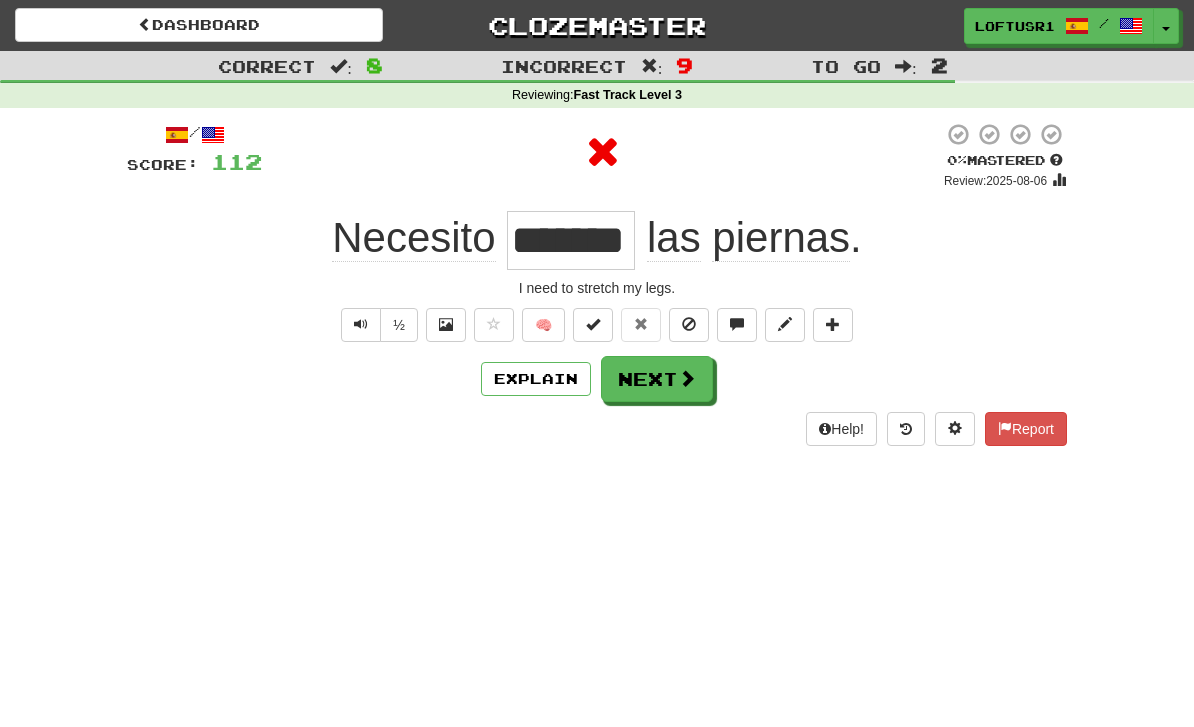 click on "Next" at bounding box center [657, 379] 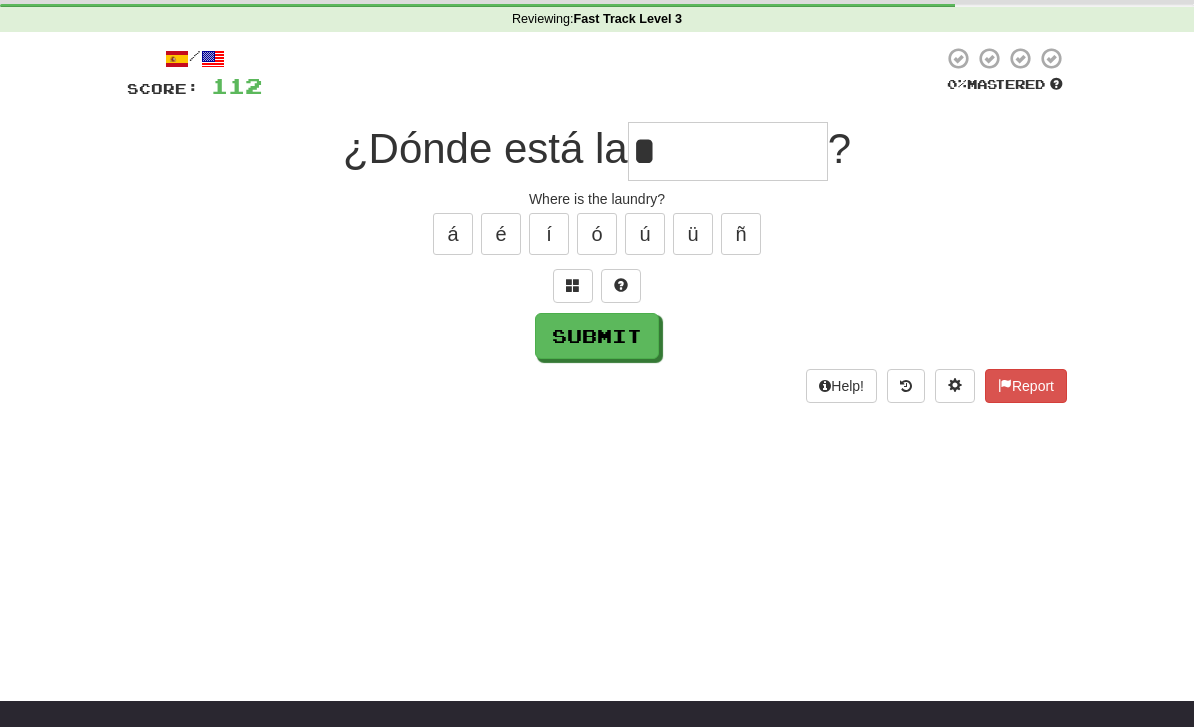 click on "Submit" at bounding box center [597, 336] 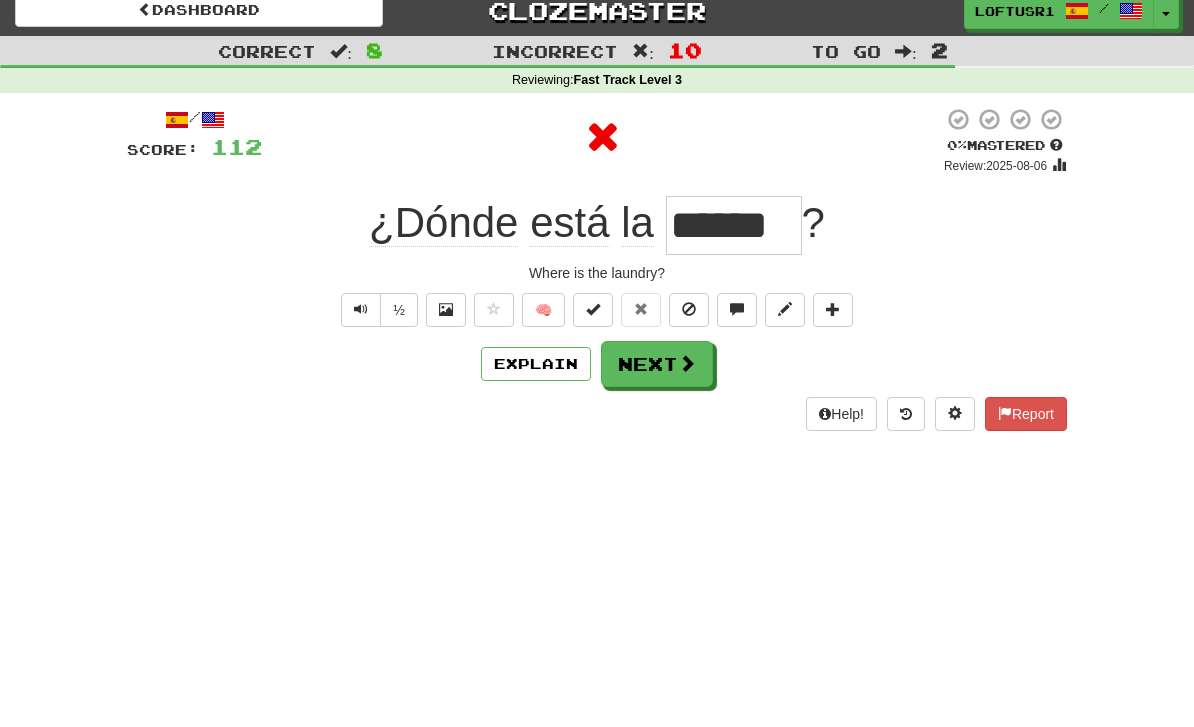 scroll, scrollTop: 0, scrollLeft: 0, axis: both 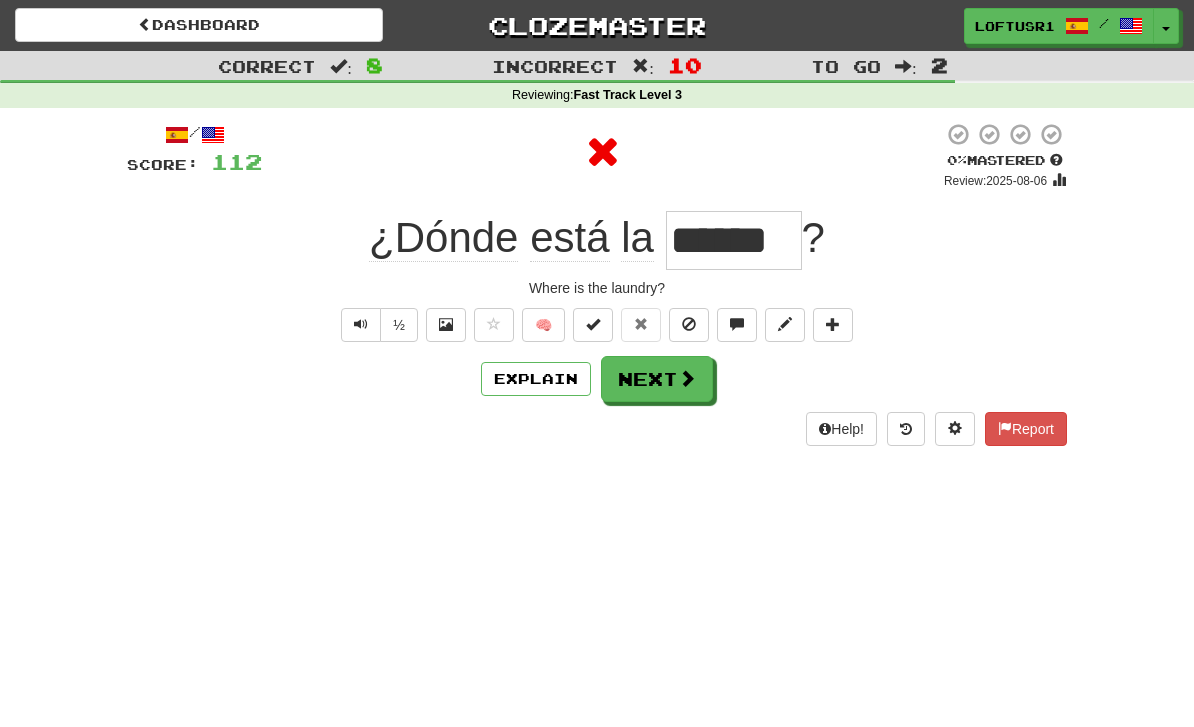 click on "Next" at bounding box center (657, 379) 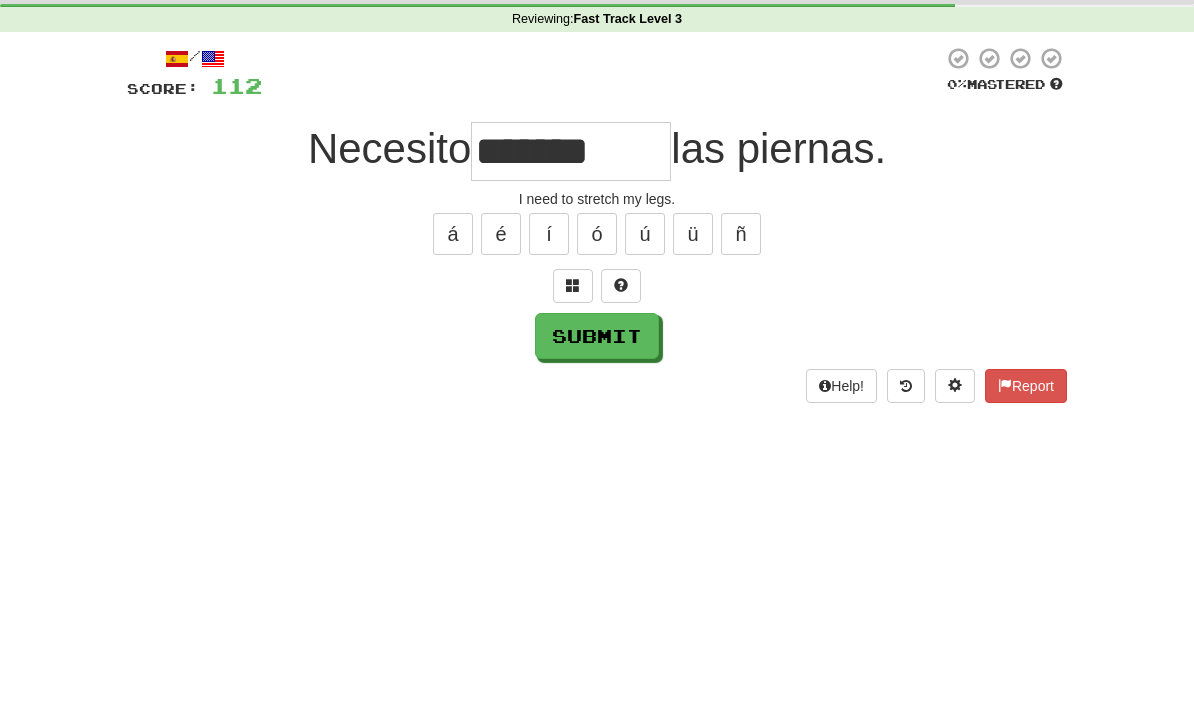 scroll, scrollTop: 76, scrollLeft: 0, axis: vertical 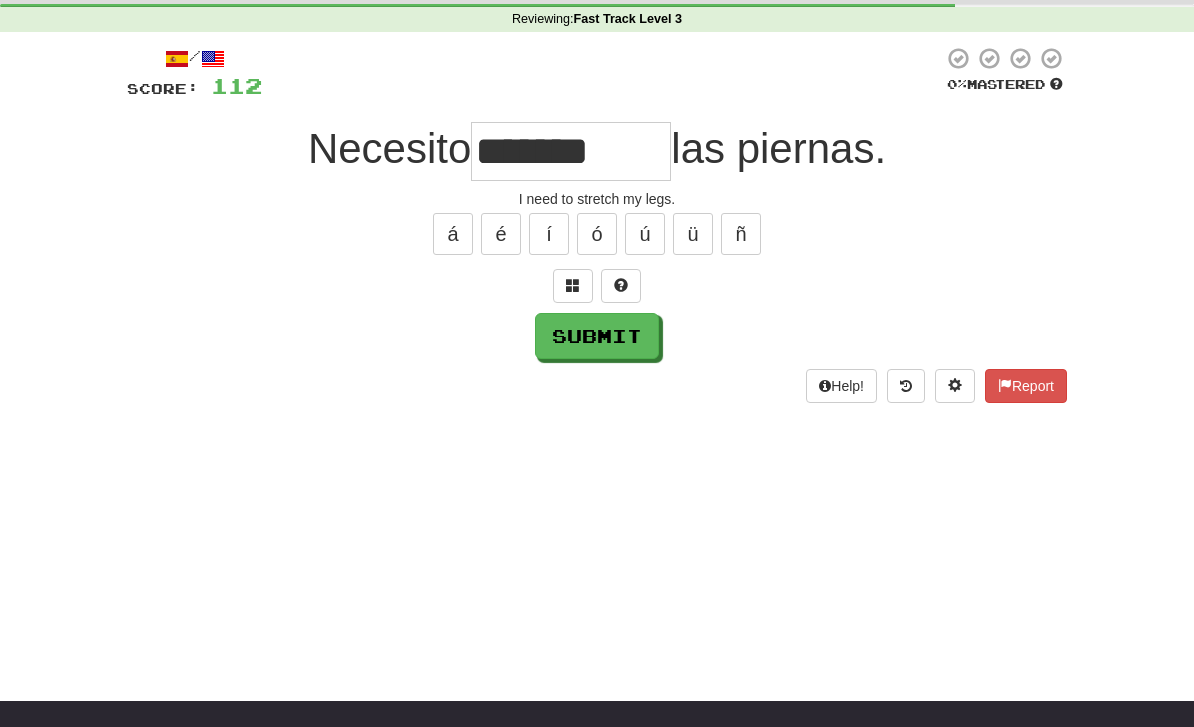 type on "*******" 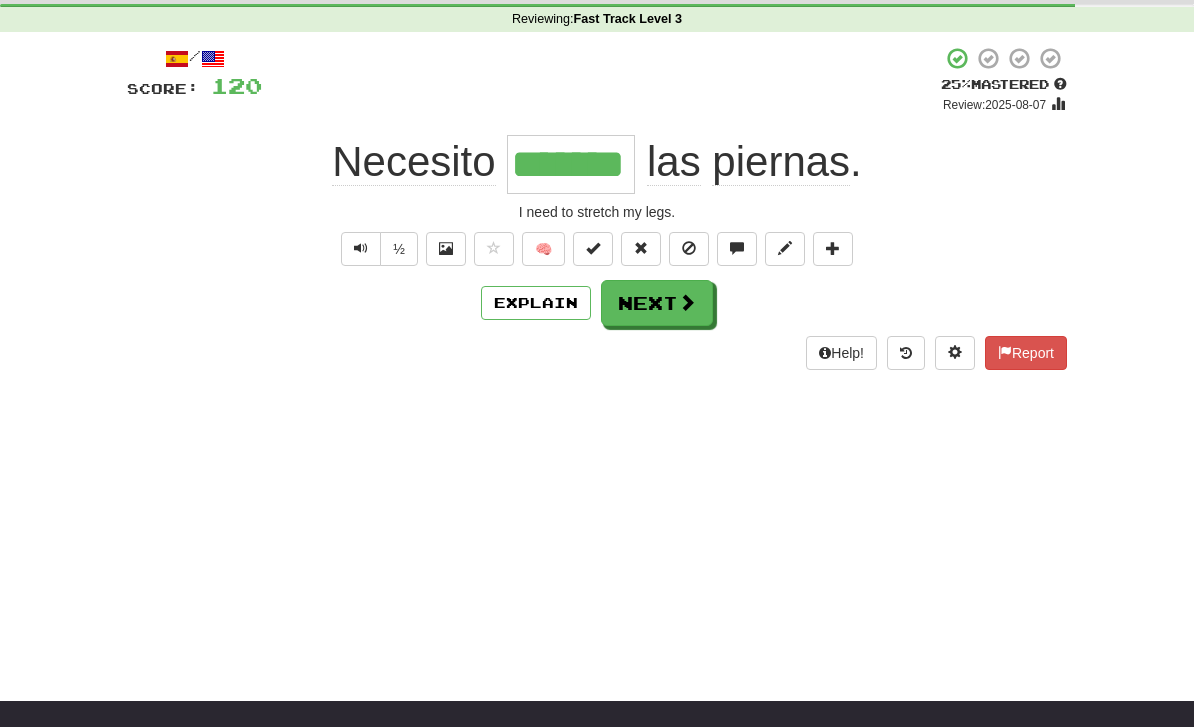 click on "Next" at bounding box center (657, 303) 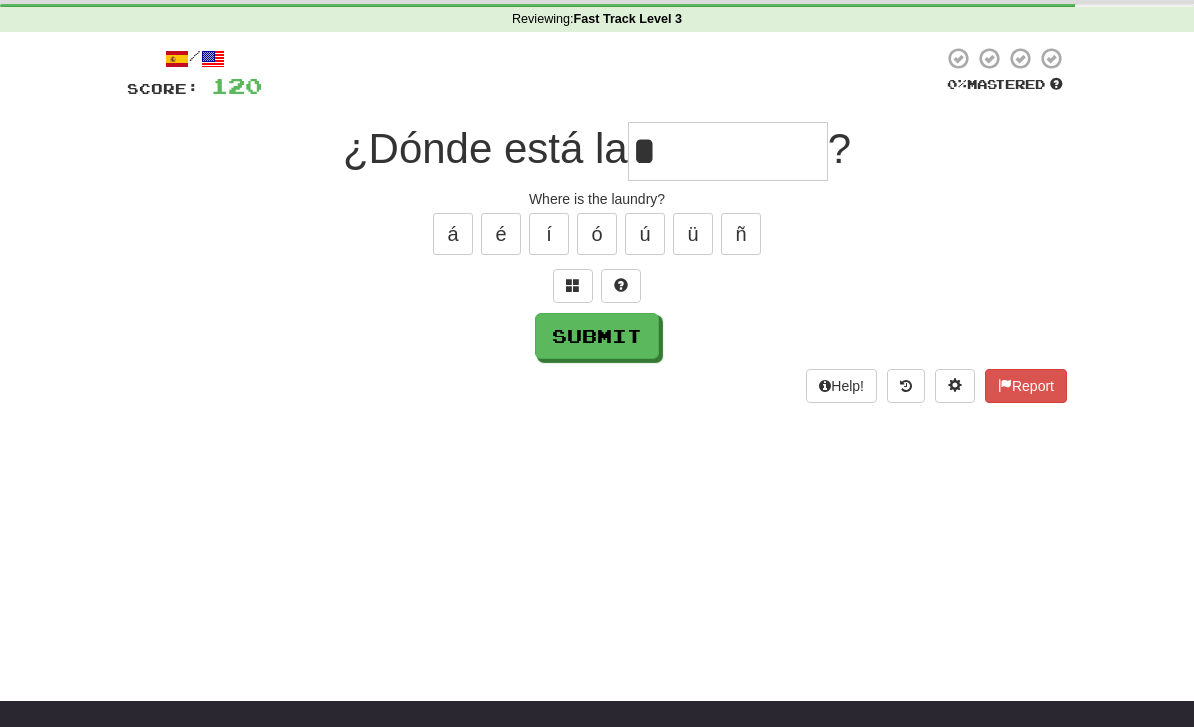 click on "Submit" at bounding box center (597, 336) 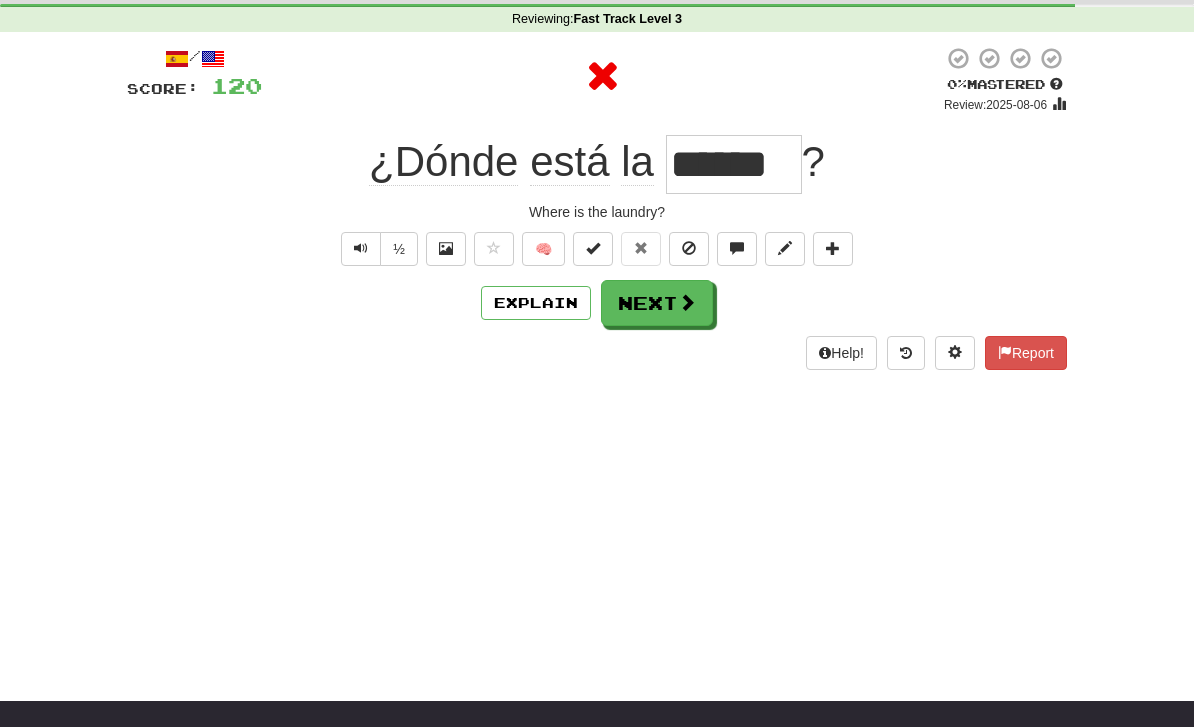 click on "Next" at bounding box center [657, 303] 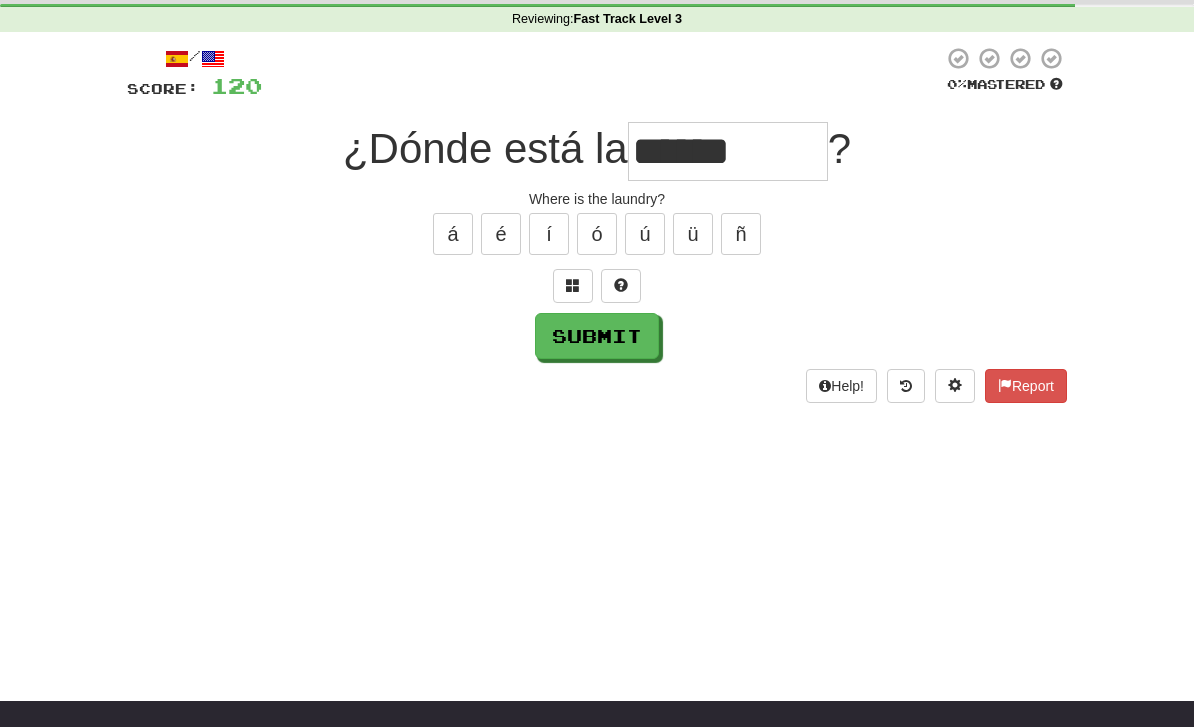 type on "******" 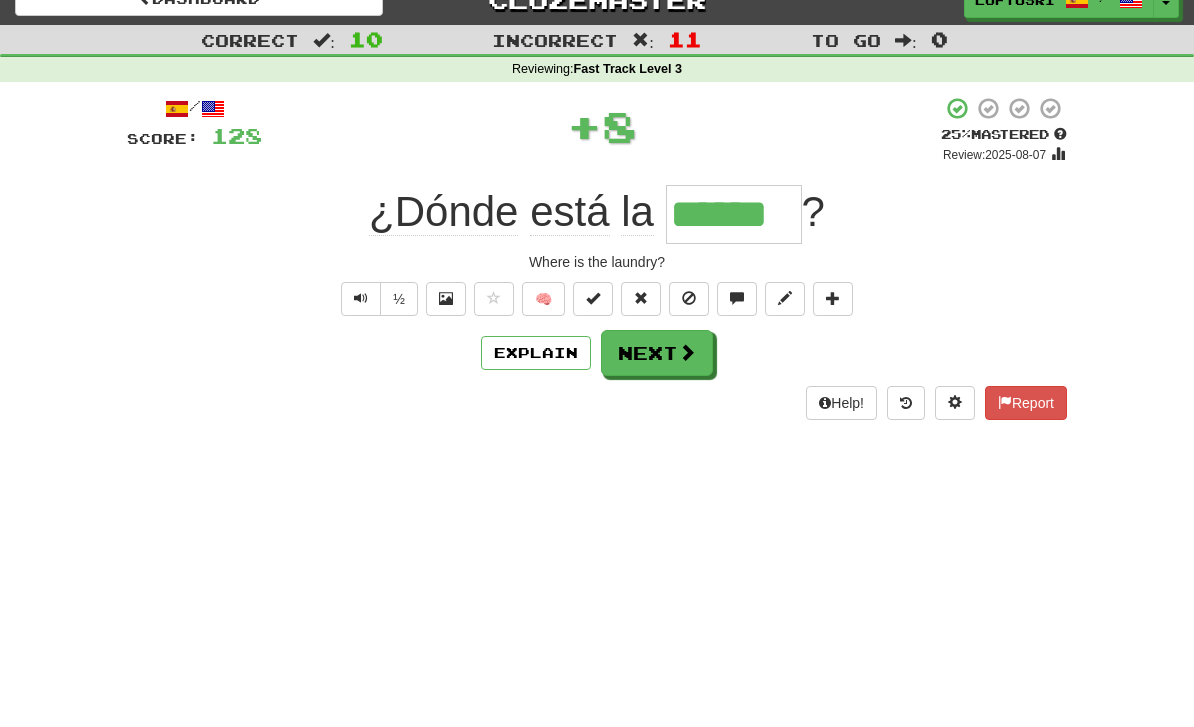 scroll, scrollTop: 0, scrollLeft: 0, axis: both 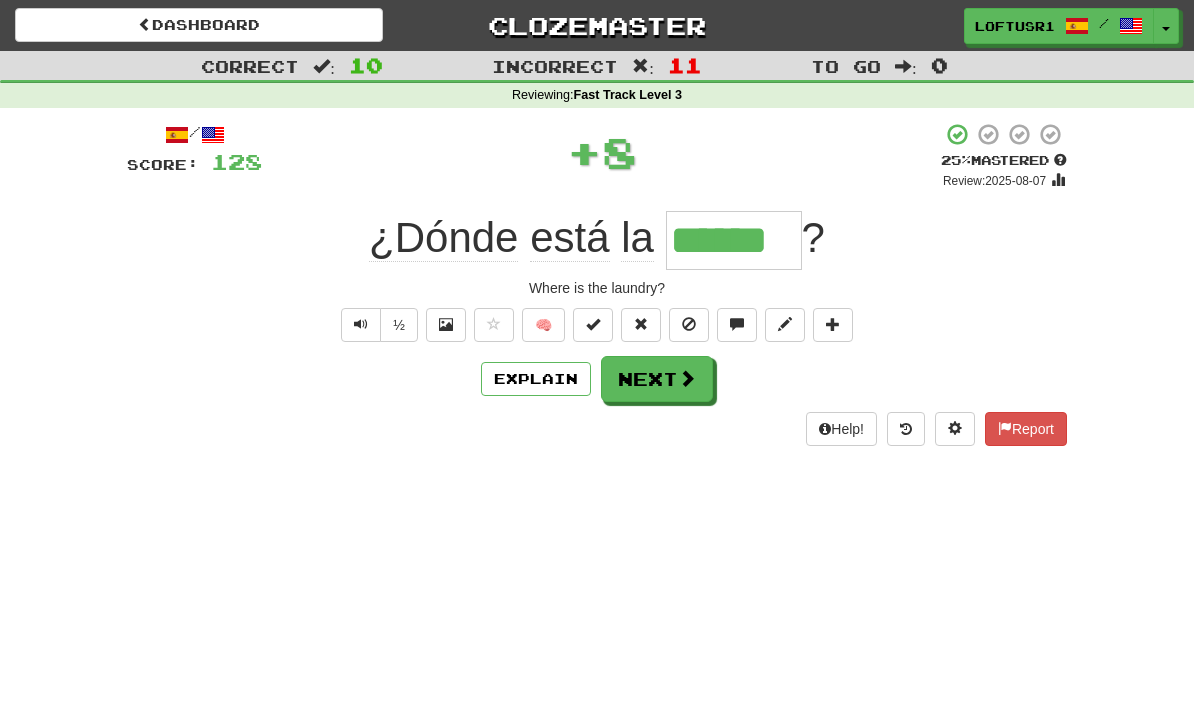 click on "Next" at bounding box center [657, 379] 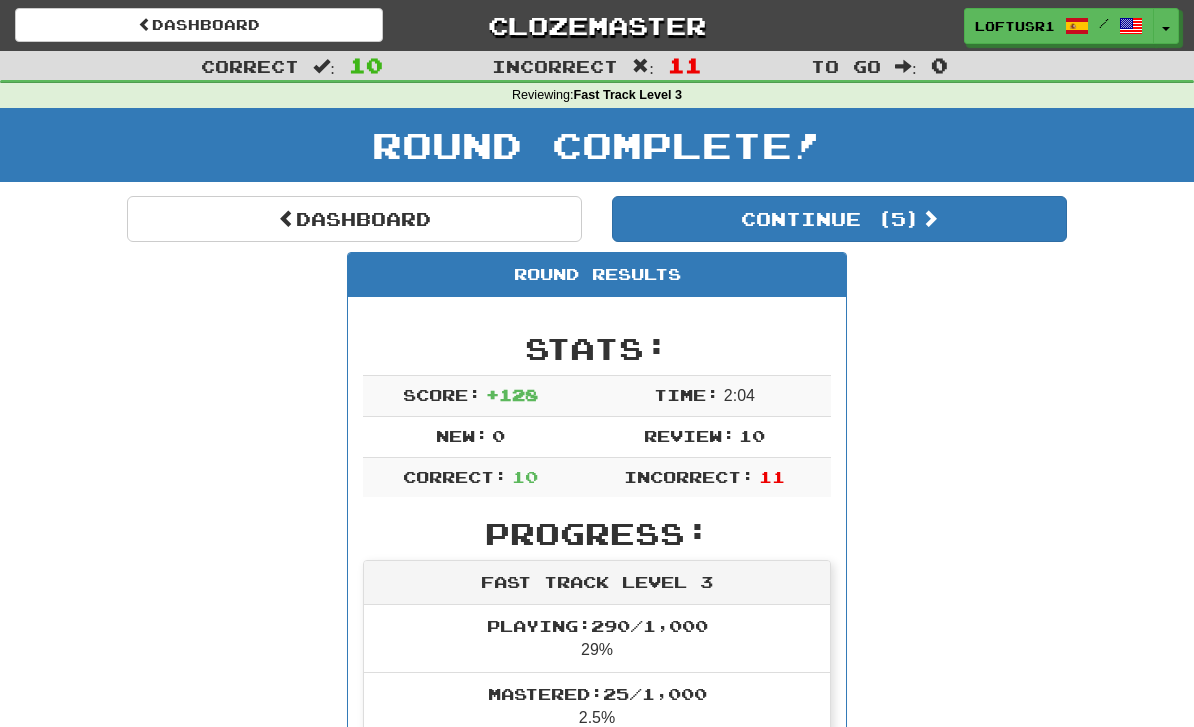 click at bounding box center (287, 218) 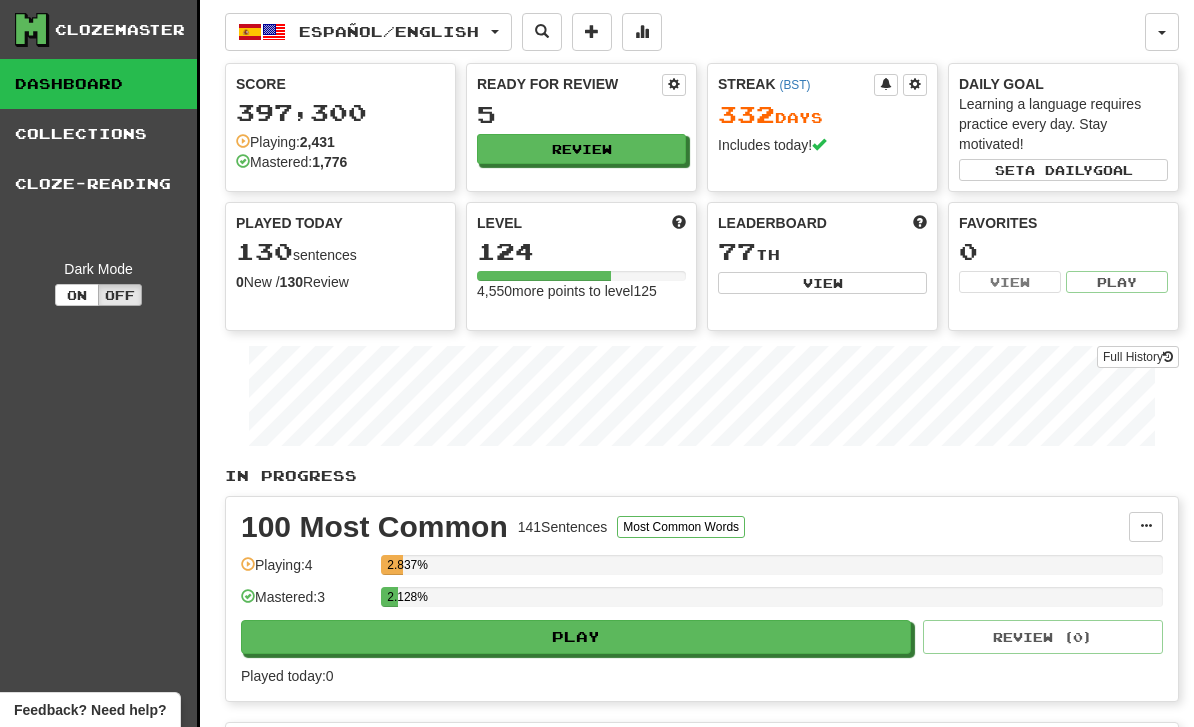scroll, scrollTop: 0, scrollLeft: 0, axis: both 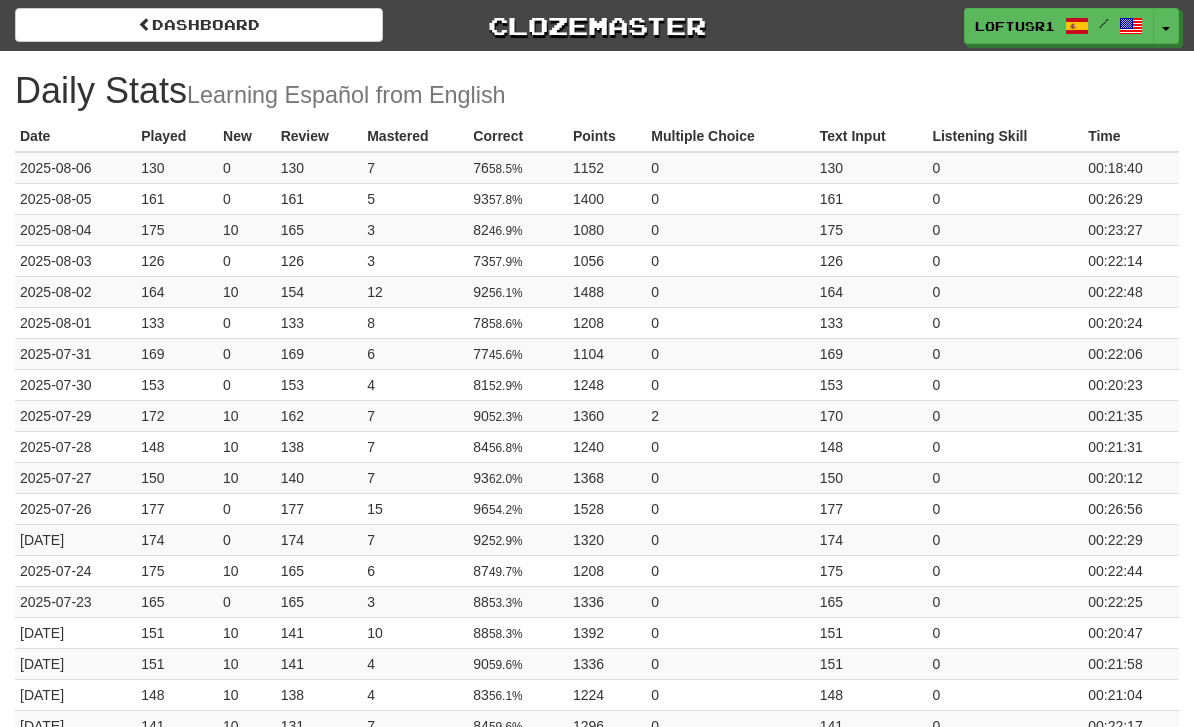 click on "Dashboard" at bounding box center [199, 25] 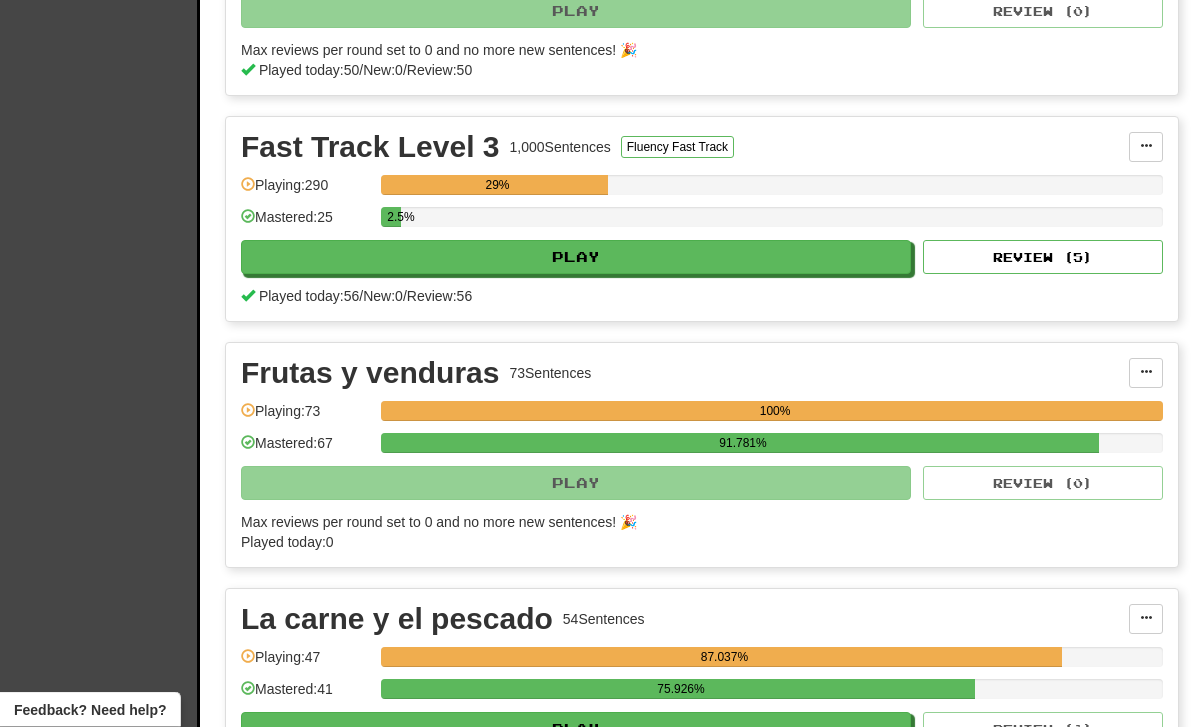 scroll, scrollTop: 1316, scrollLeft: 0, axis: vertical 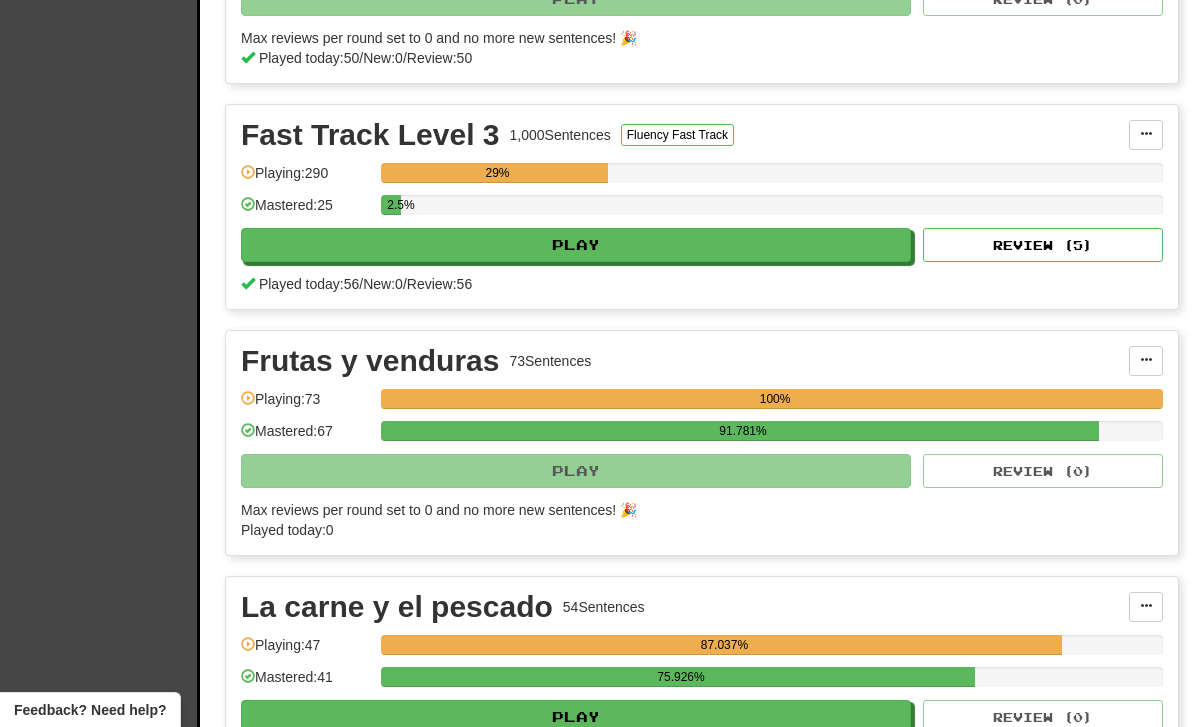 click on "Review ( 5 )" at bounding box center [1043, 245] 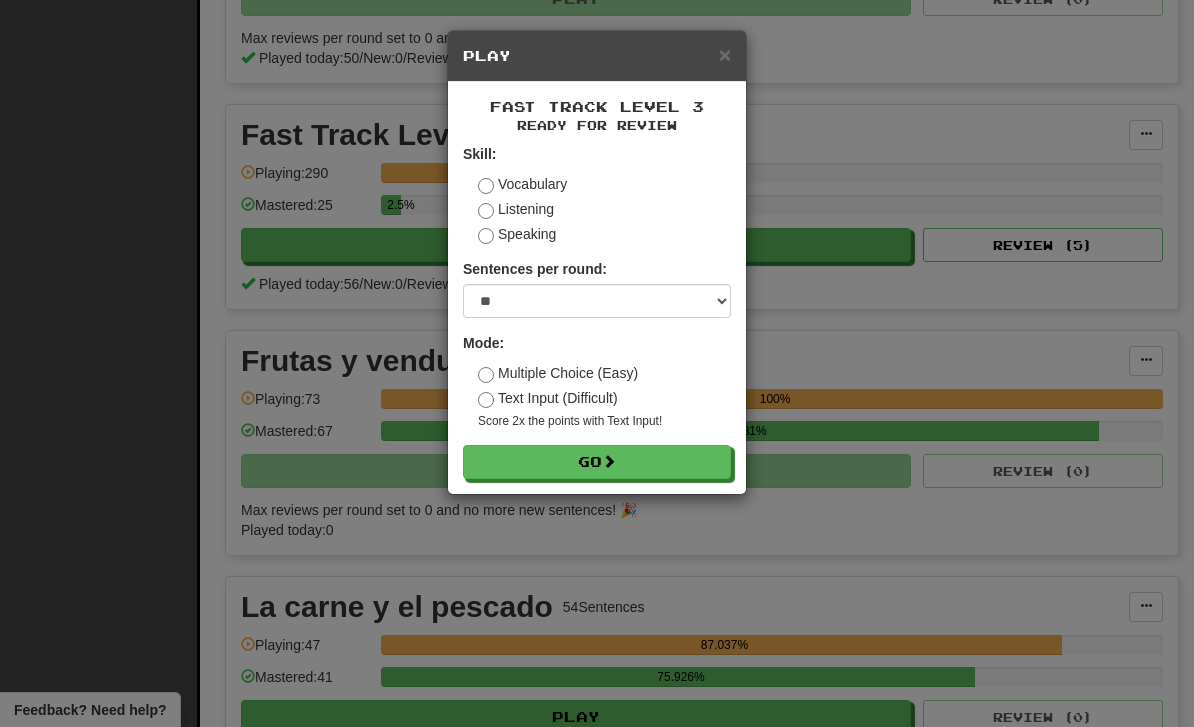 click on "Go" at bounding box center [597, 462] 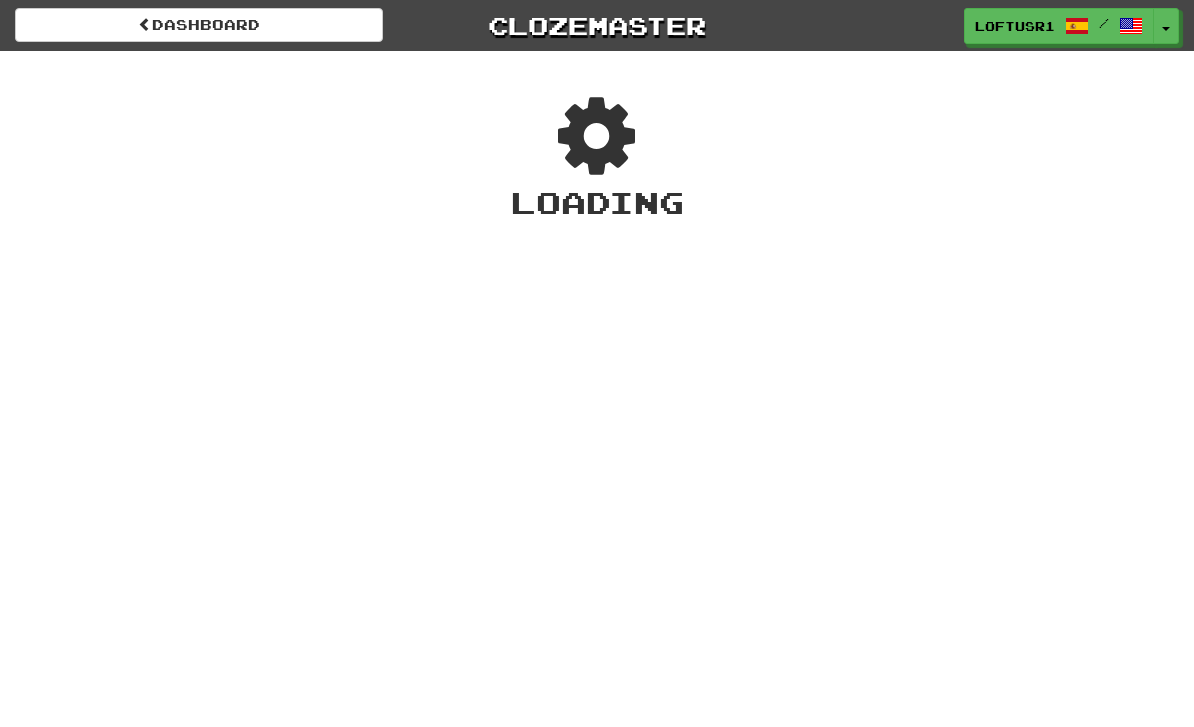 scroll, scrollTop: 0, scrollLeft: 0, axis: both 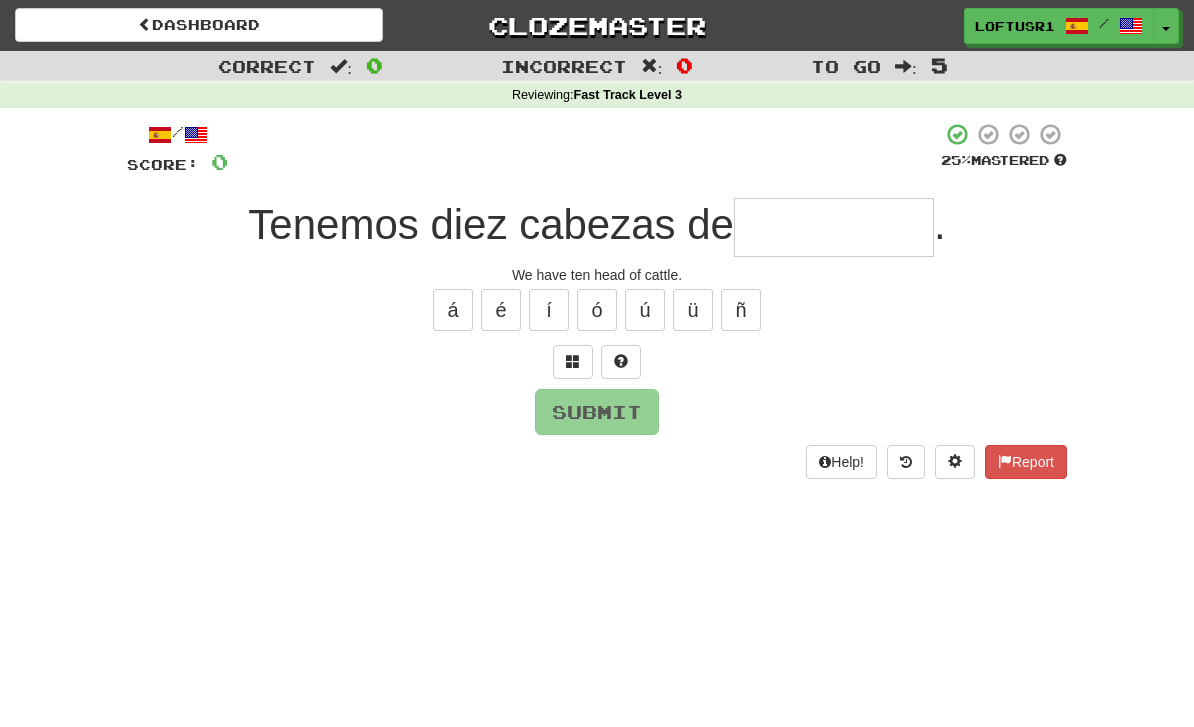 click at bounding box center (834, 227) 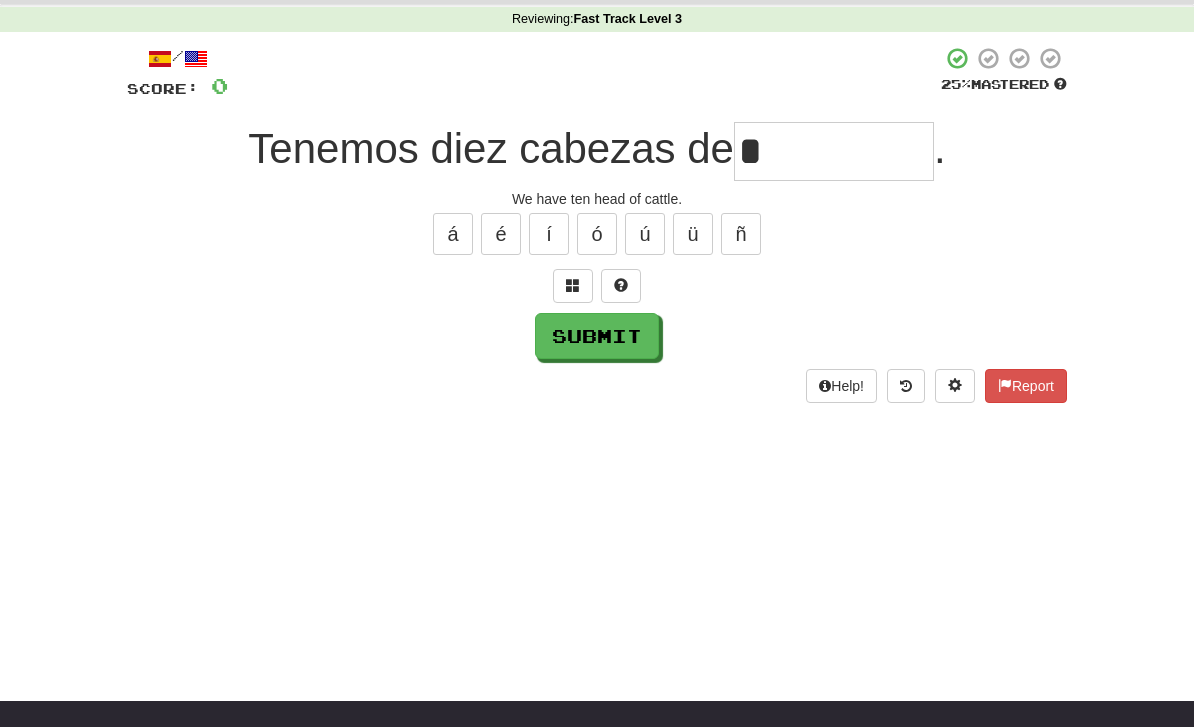 click on "Submit" at bounding box center (597, 336) 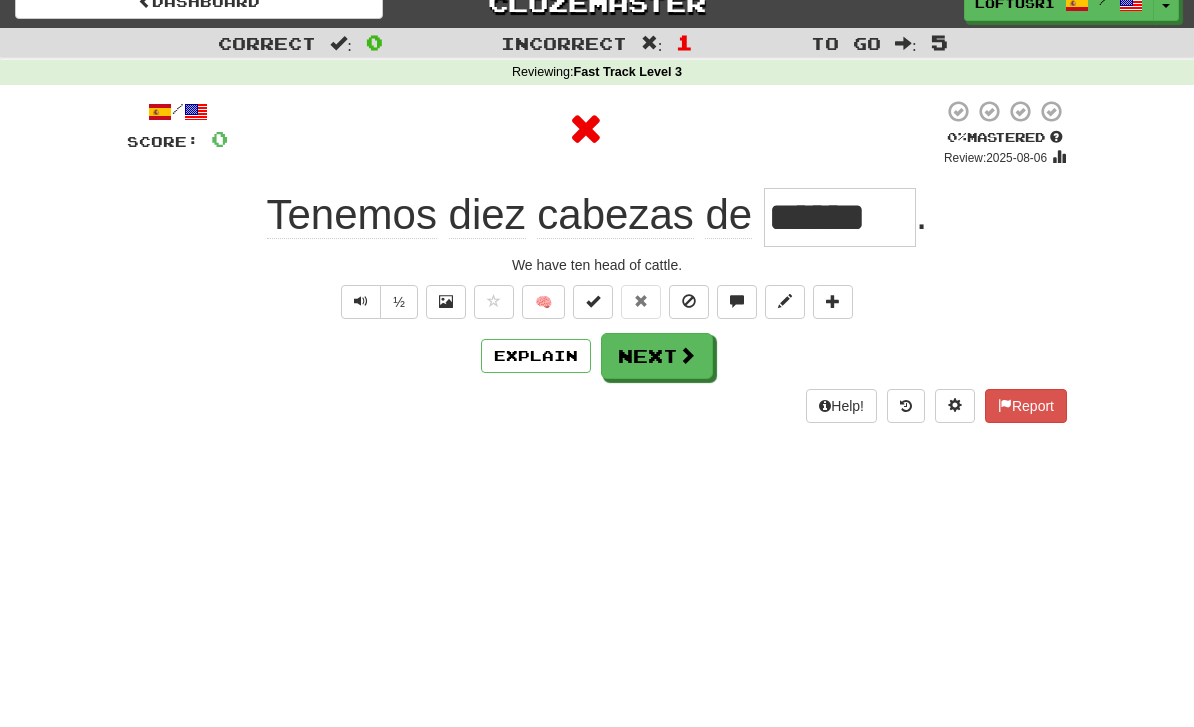 scroll, scrollTop: 0, scrollLeft: 0, axis: both 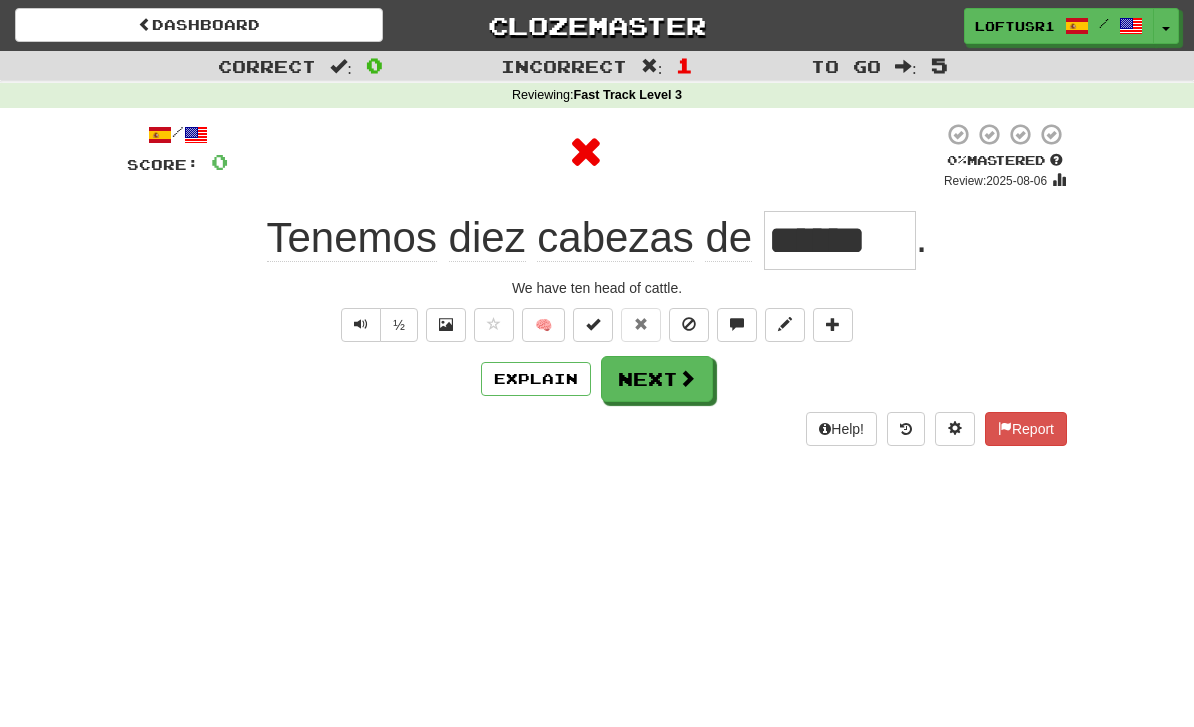click on "Next" at bounding box center [657, 379] 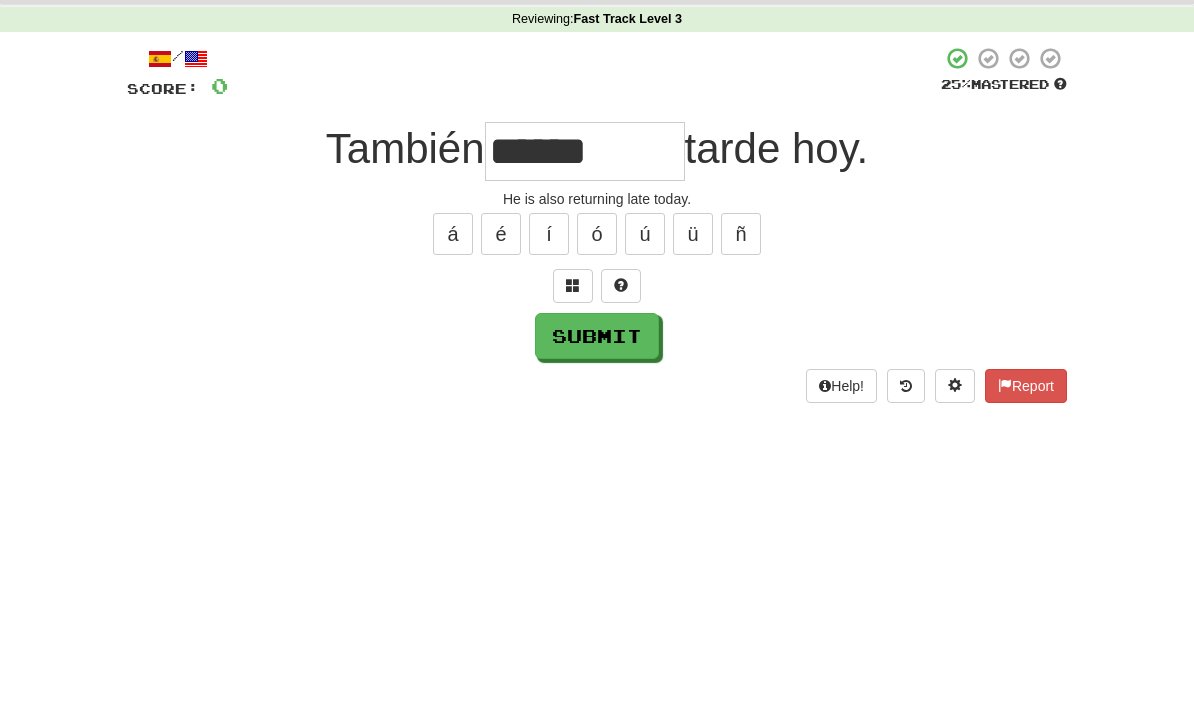 scroll, scrollTop: 76, scrollLeft: 0, axis: vertical 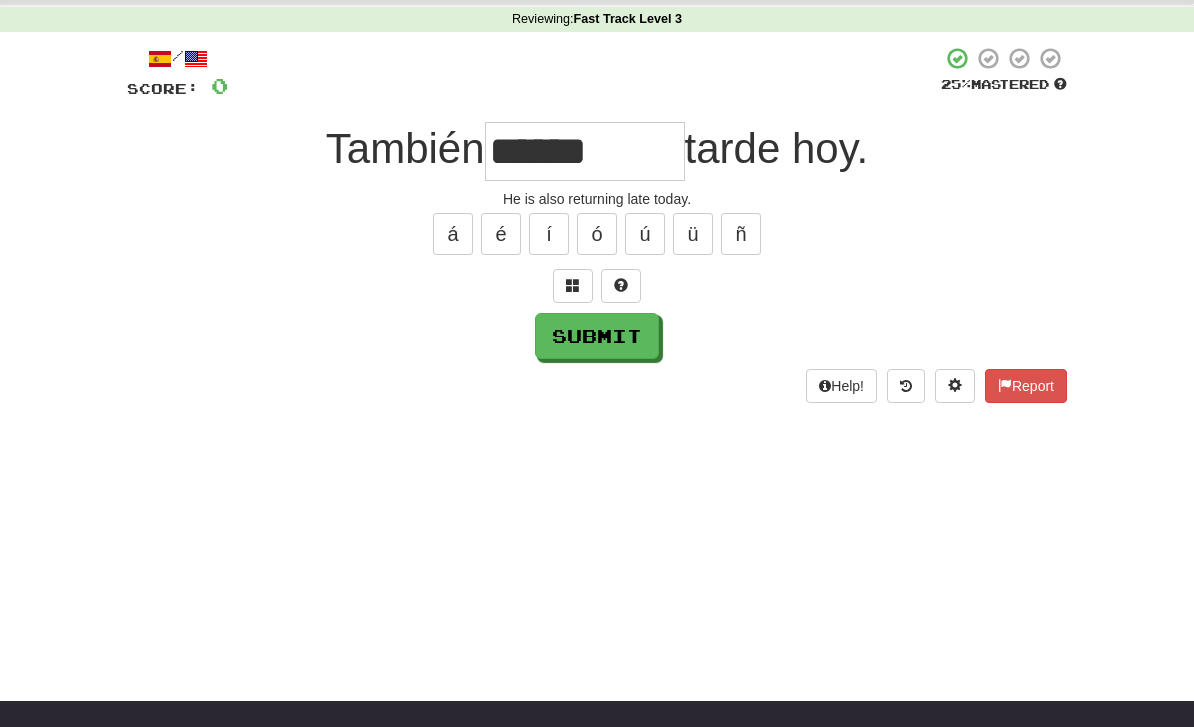 click on "Submit" at bounding box center [597, 336] 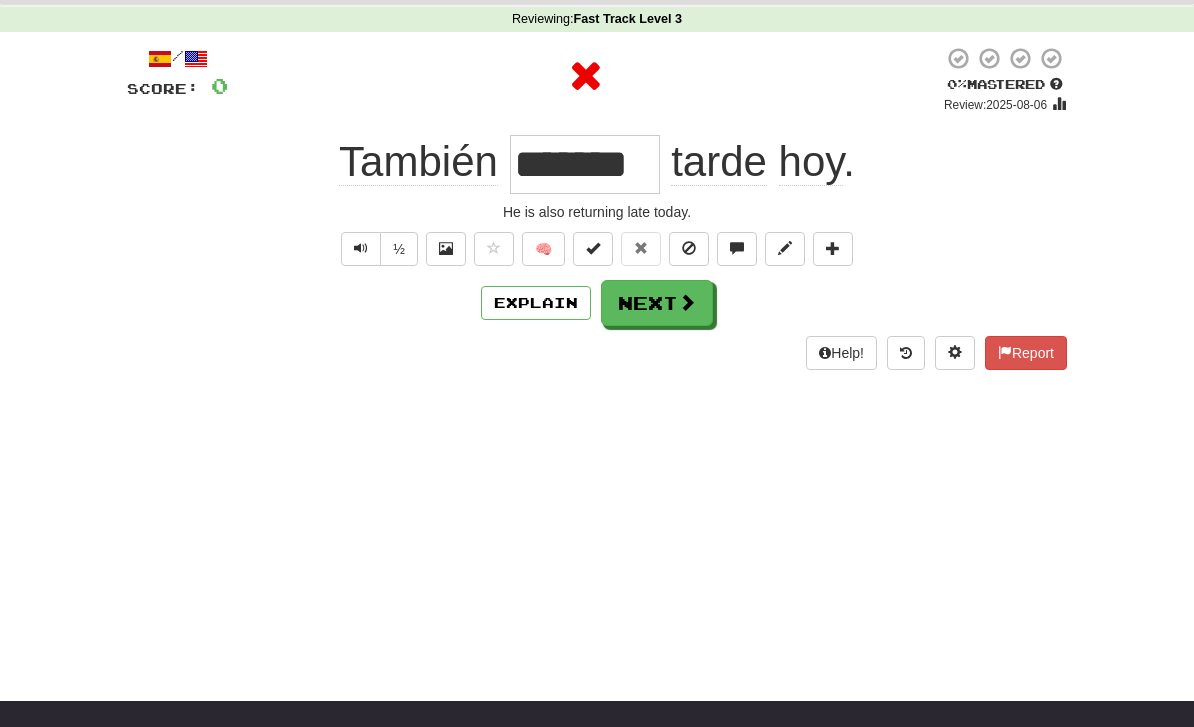 click on "Explain" at bounding box center [536, 303] 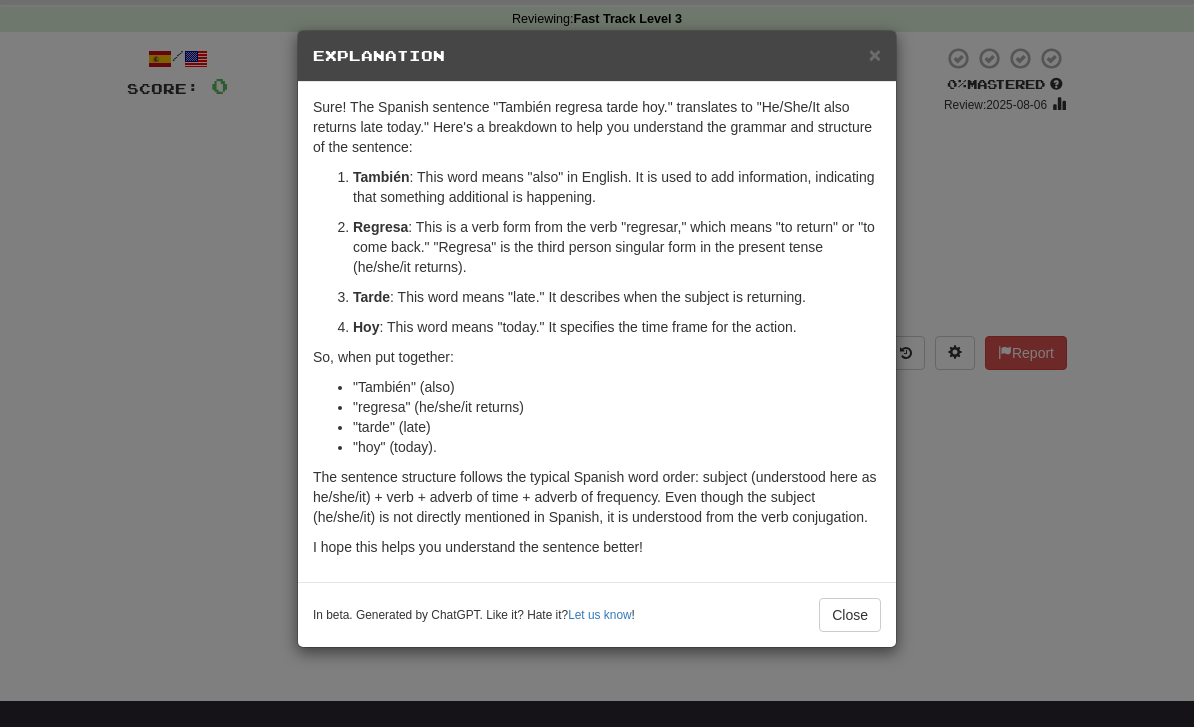 click on "Close" at bounding box center [850, 615] 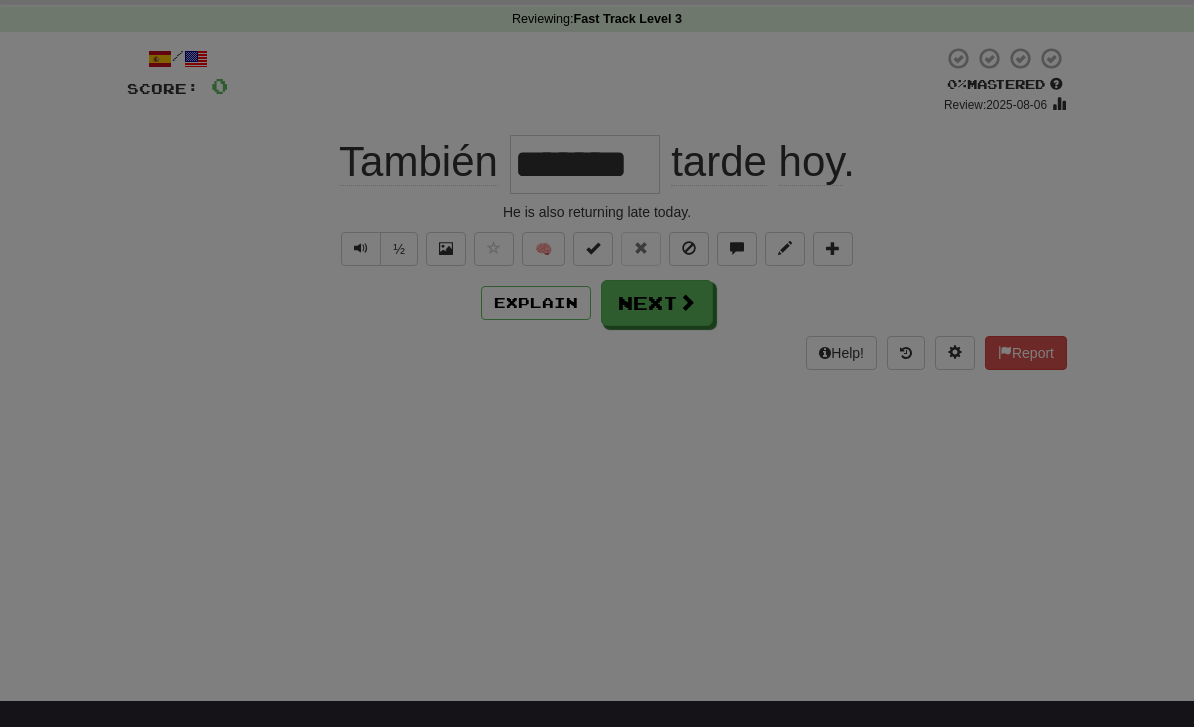 click at bounding box center (597, 363) 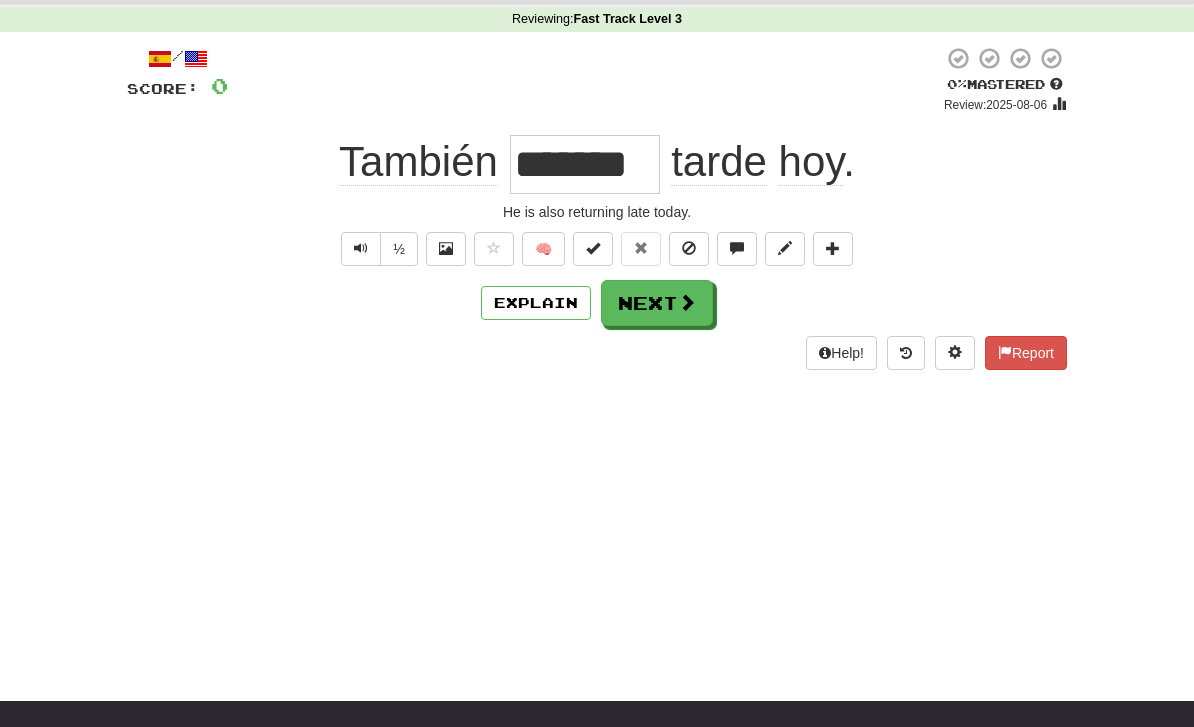 click on "Next" at bounding box center [657, 303] 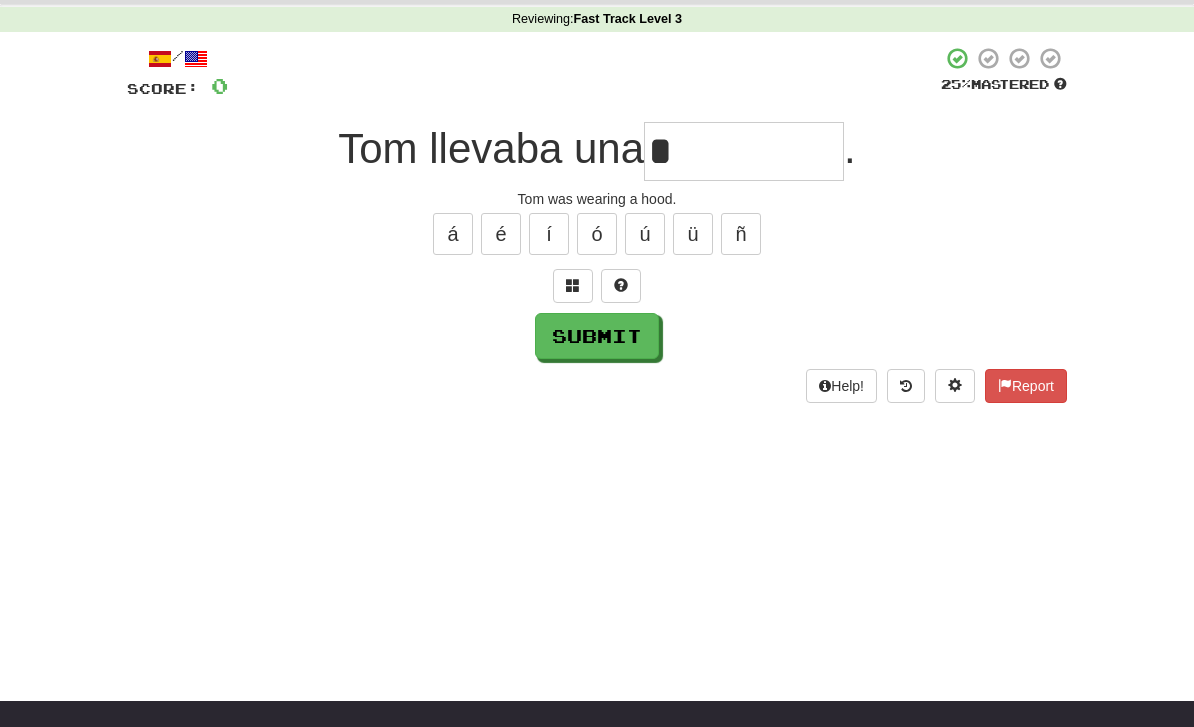 click on "Submit" at bounding box center (597, 336) 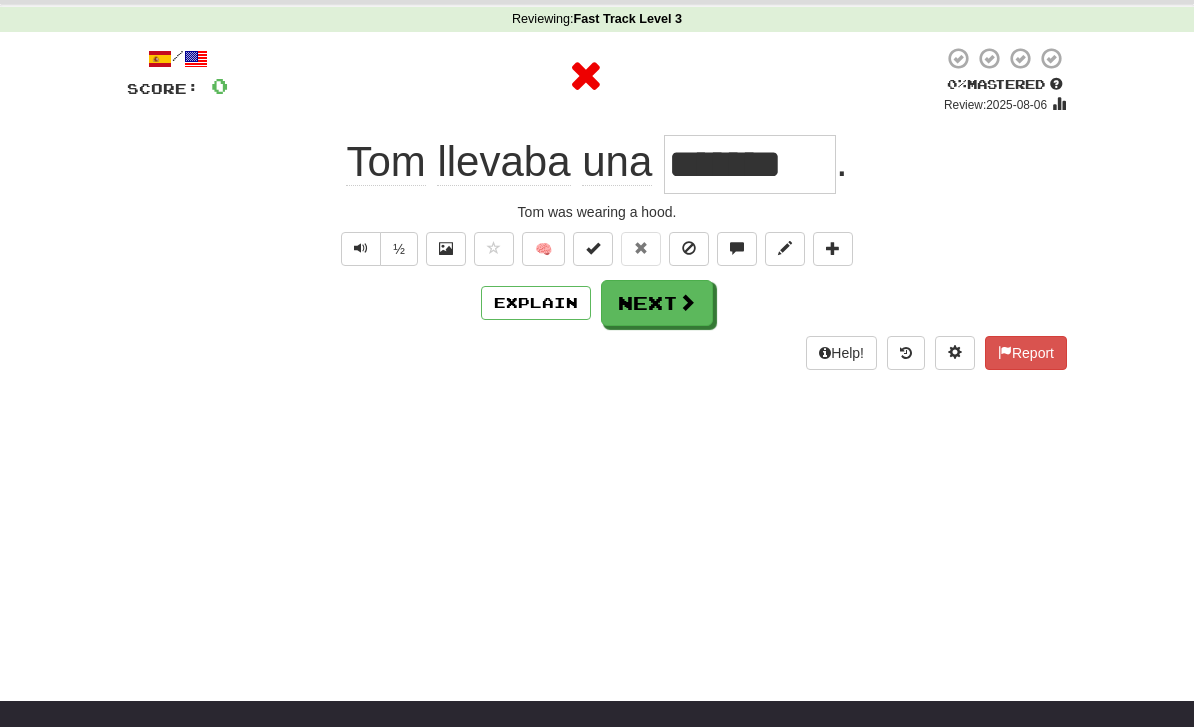click at bounding box center [687, 302] 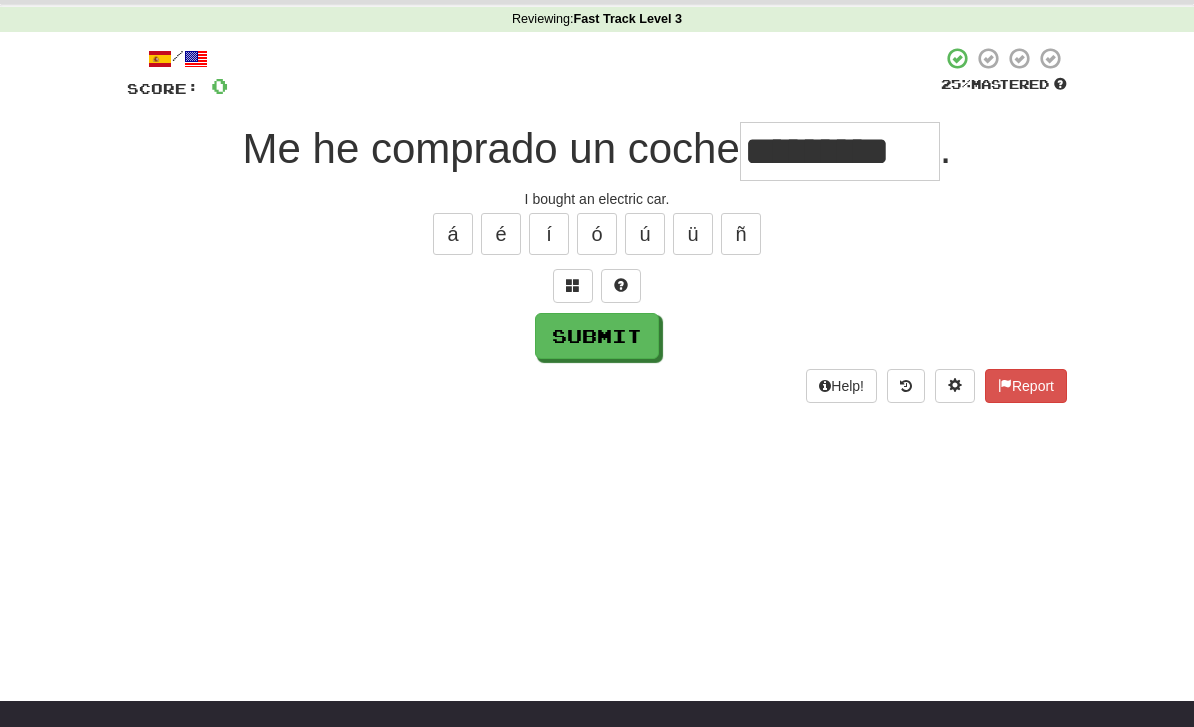 click on "Submit" at bounding box center [597, 336] 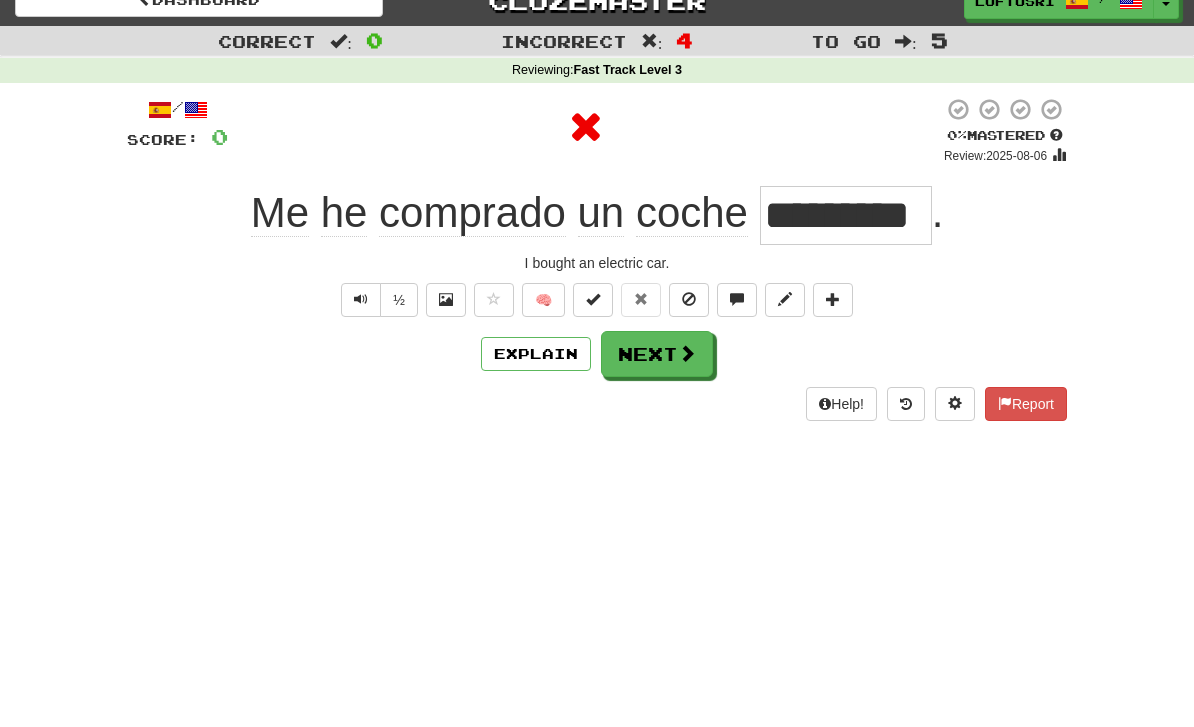 scroll, scrollTop: 23, scrollLeft: 0, axis: vertical 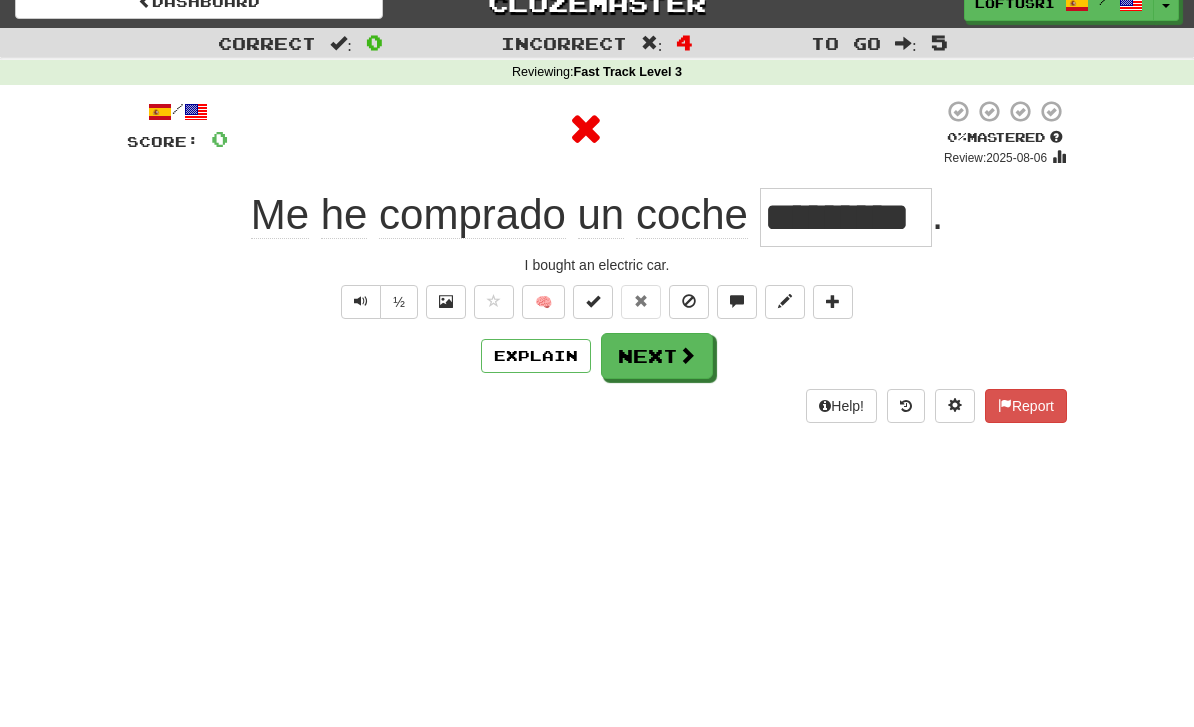 click on "Next" at bounding box center (657, 356) 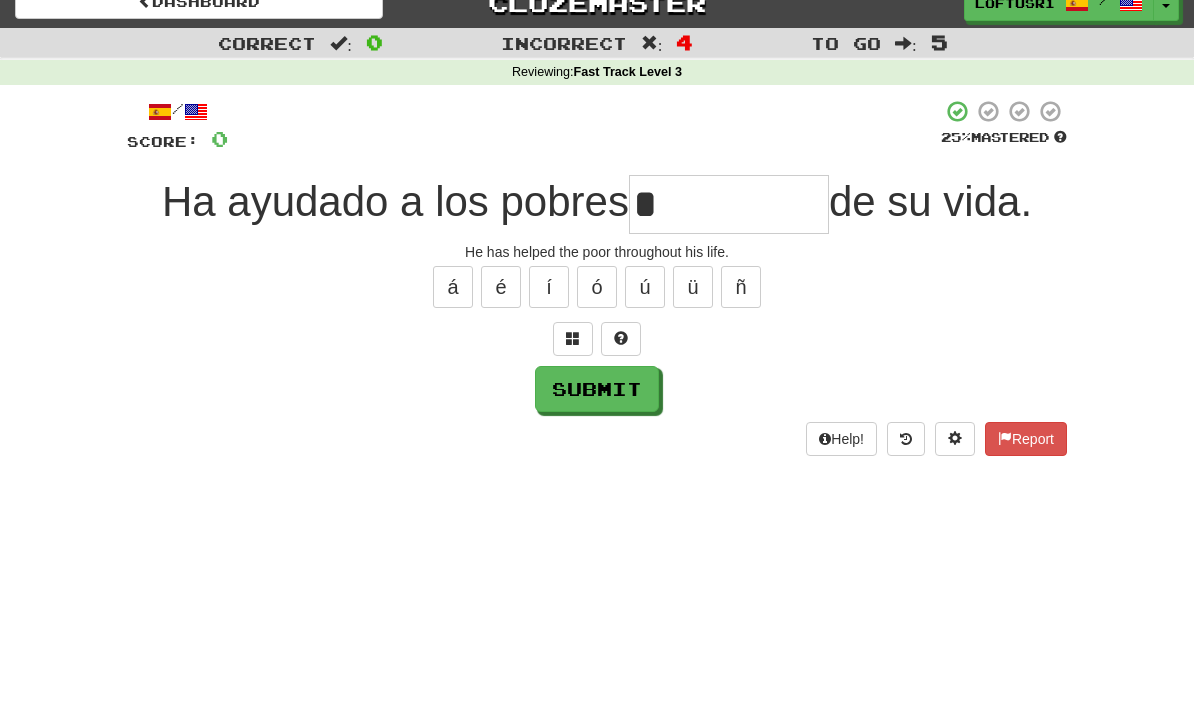 click on "Submit" at bounding box center (597, 389) 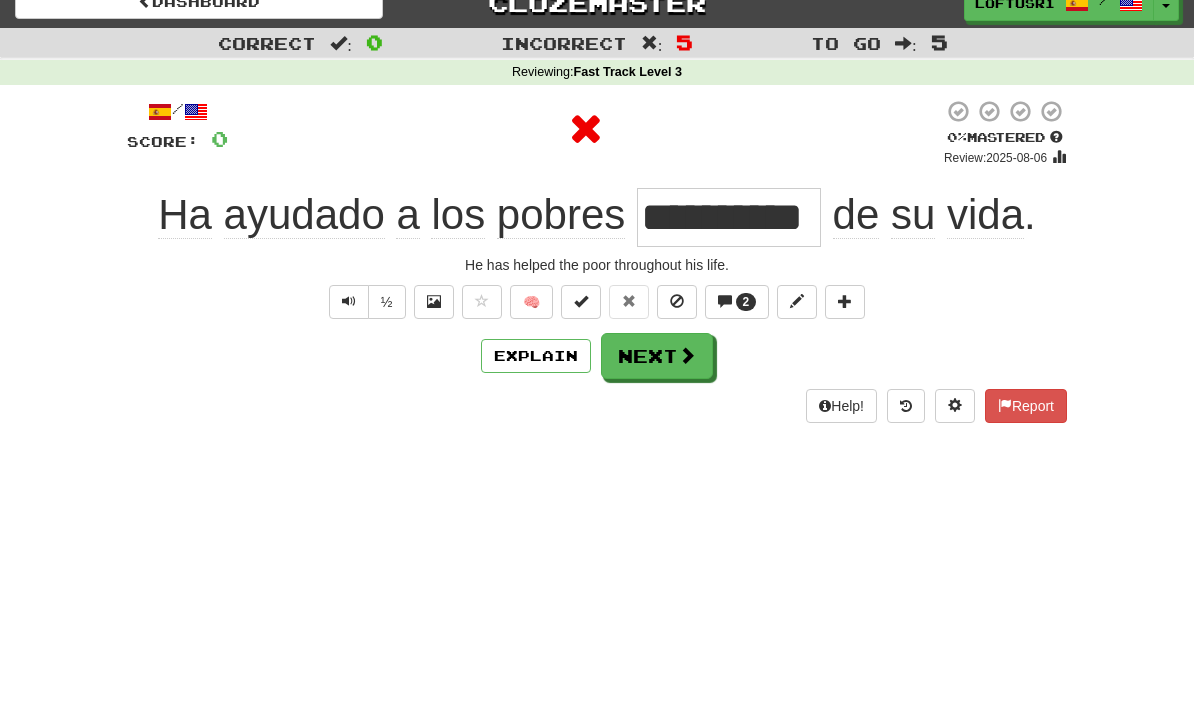 click on "Explain" at bounding box center [536, 356] 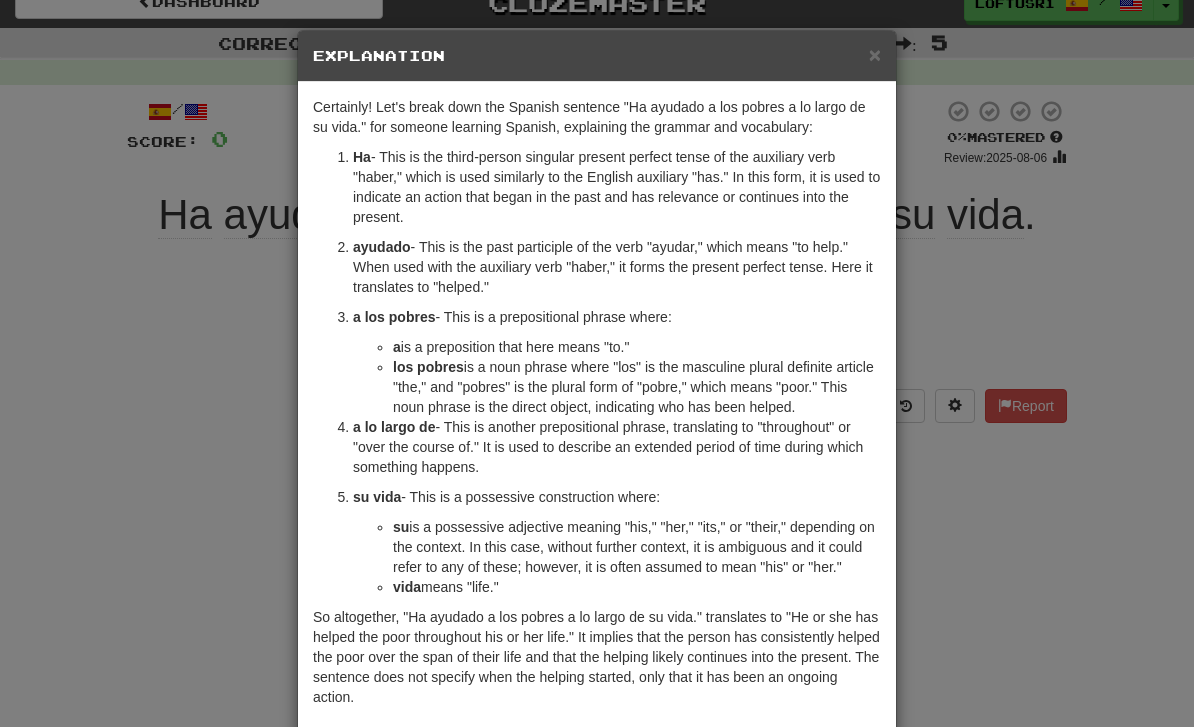 click on "× Explanation Certainly! Let's break down the Spanish sentence "Ha ayudado a los pobres a lo largo de su vida." for someone learning Spanish, explaining the grammar and vocabulary:
Ha  - This is the third-person singular present perfect tense of the auxiliary verb "haber," which is used similarly to the English auxiliary "has." In this form, it is used to indicate an action that began in the past and has relevance or continues into the present.
ayudado  - This is the past participle of the verb "ayudar," which means "to help." When used with the auxiliary verb "haber," it forms the present perfect tense. Here it translates to "helped."
a los pobres  - This is a prepositional phrase where:
a  is a preposition that here means "to."
los pobres  is a noun phrase where "los" is the masculine plural definite article "the," and "pobres" is the plural form of "pobre," which means "poor." This noun phrase is the direct object, indicating who has been helped.
a lo largo de
su vida" at bounding box center (597, 363) 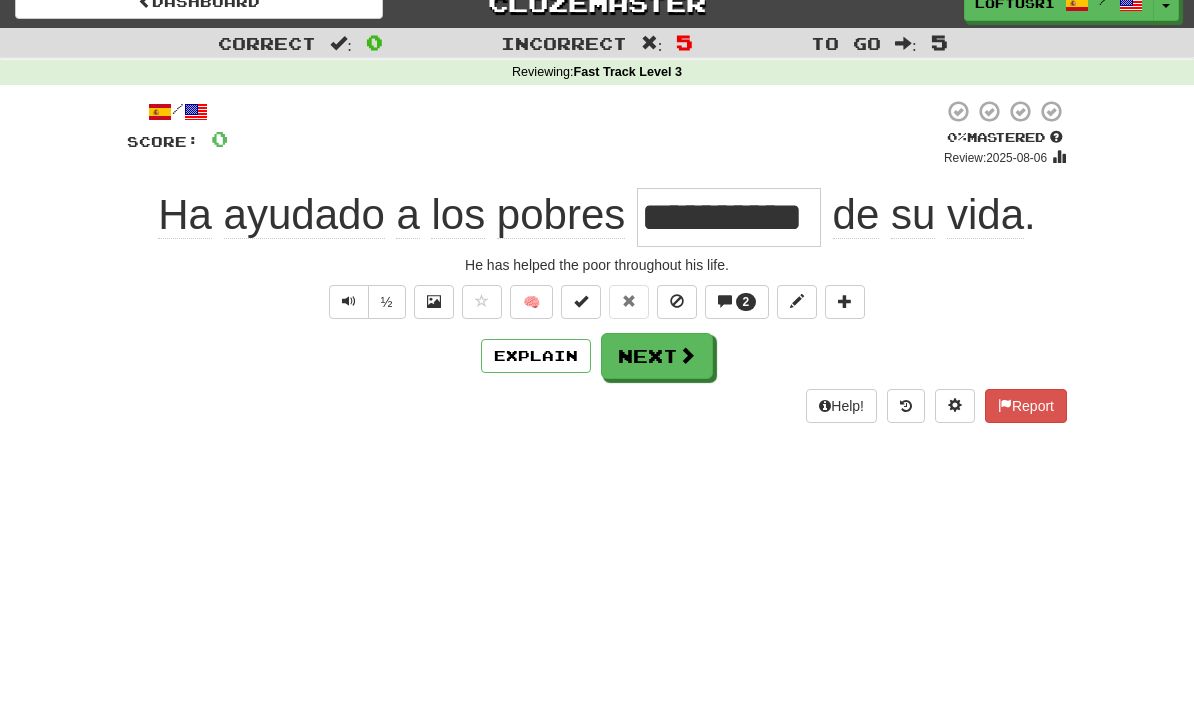 click on "Next" at bounding box center (657, 356) 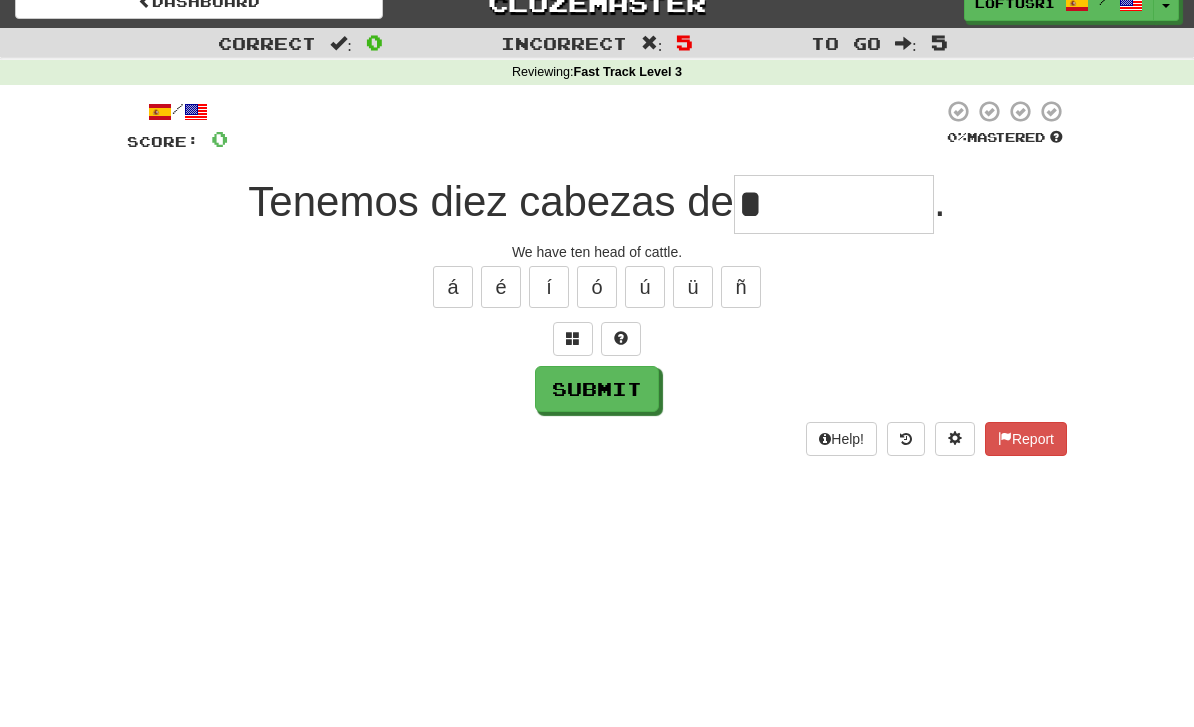 click on "Submit" at bounding box center [597, 389] 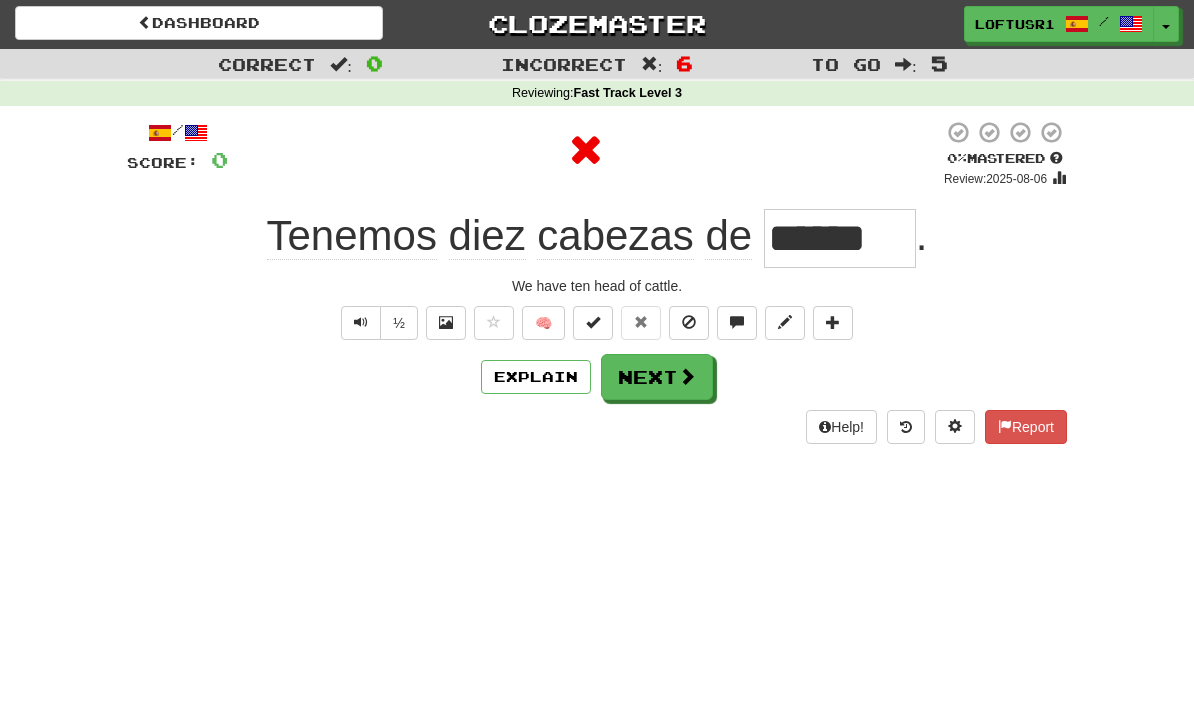 scroll, scrollTop: 0, scrollLeft: 0, axis: both 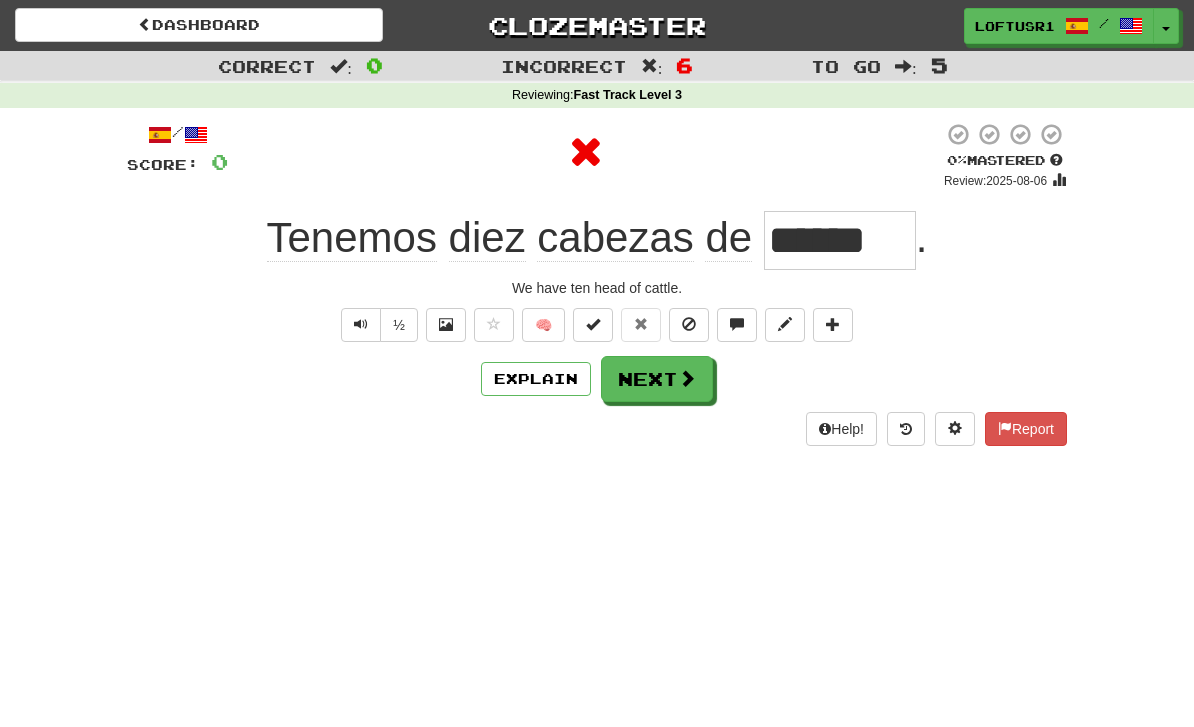 click on "Next" at bounding box center (657, 379) 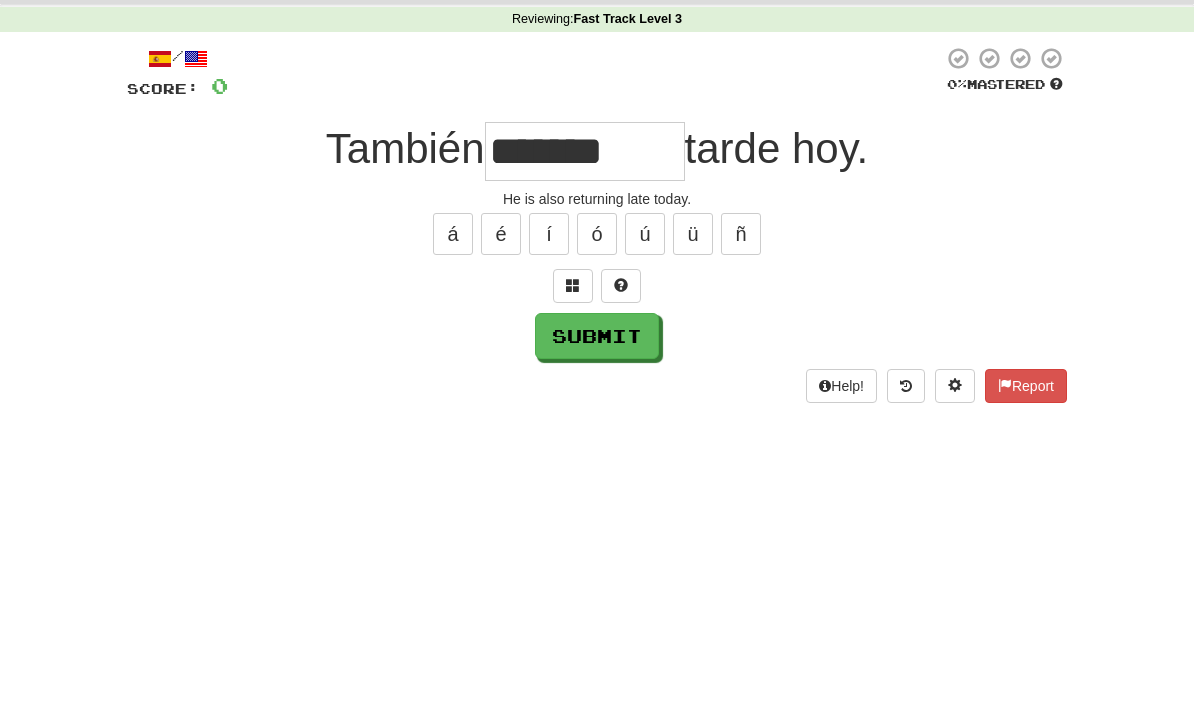 scroll, scrollTop: 76, scrollLeft: 0, axis: vertical 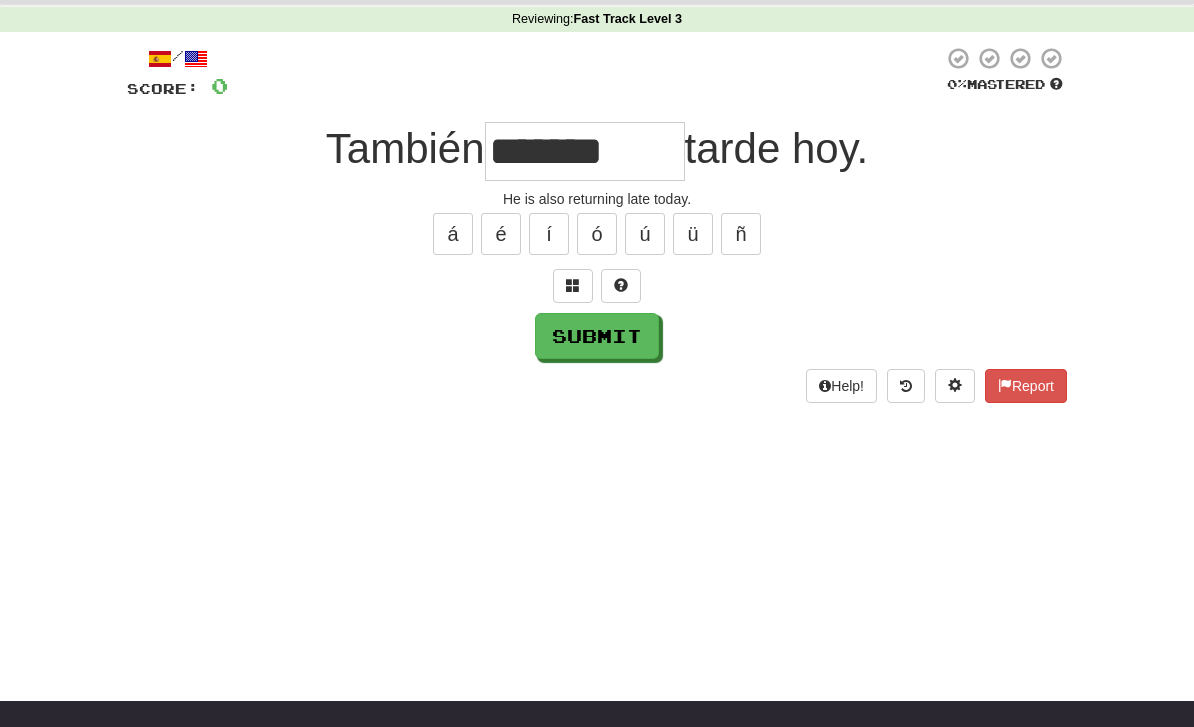 type on "*******" 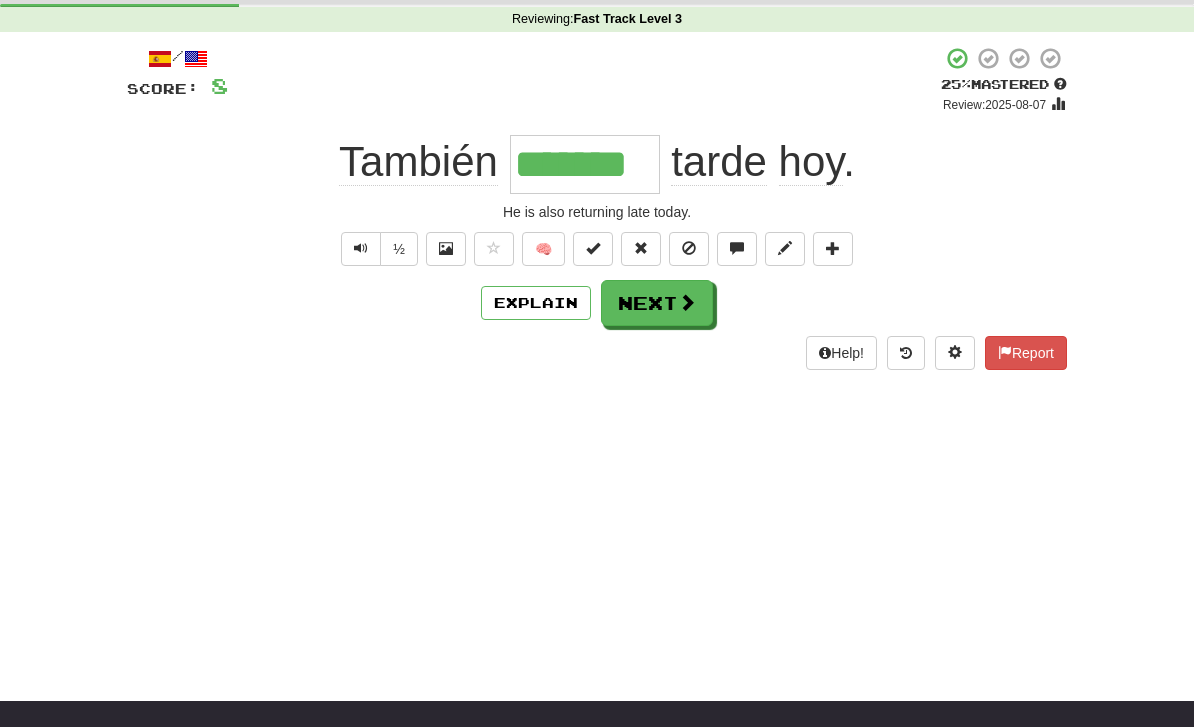 click at bounding box center [687, 302] 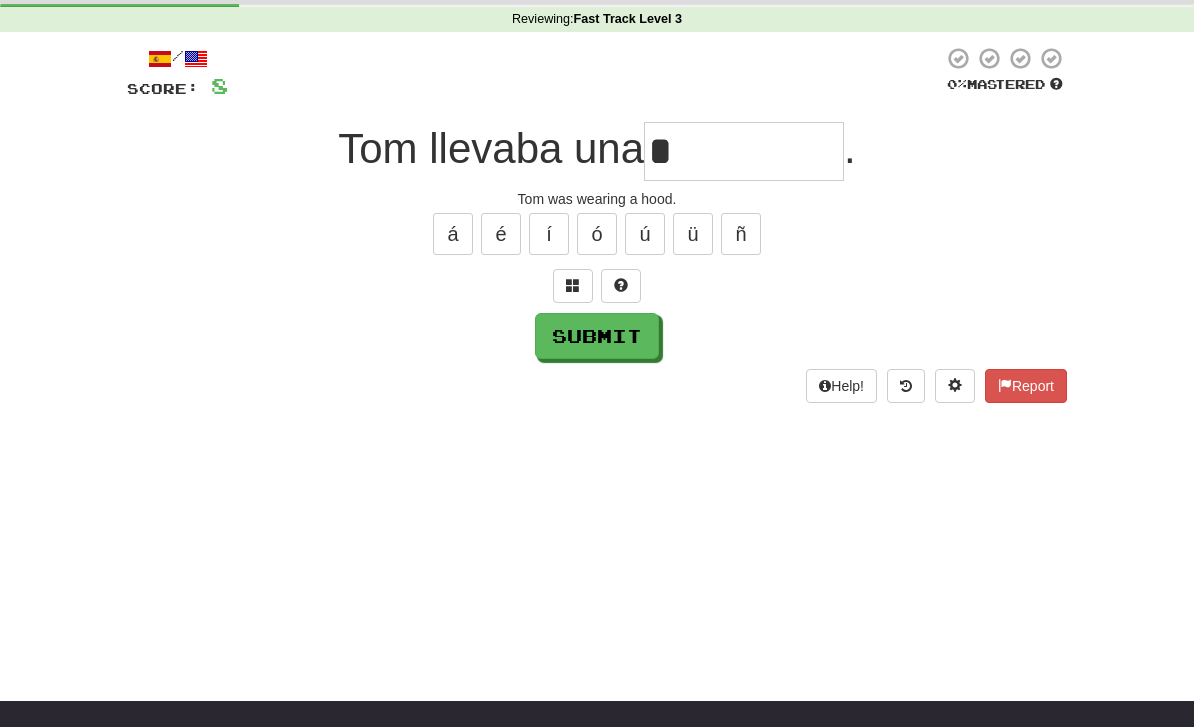 click on "Submit" at bounding box center (597, 336) 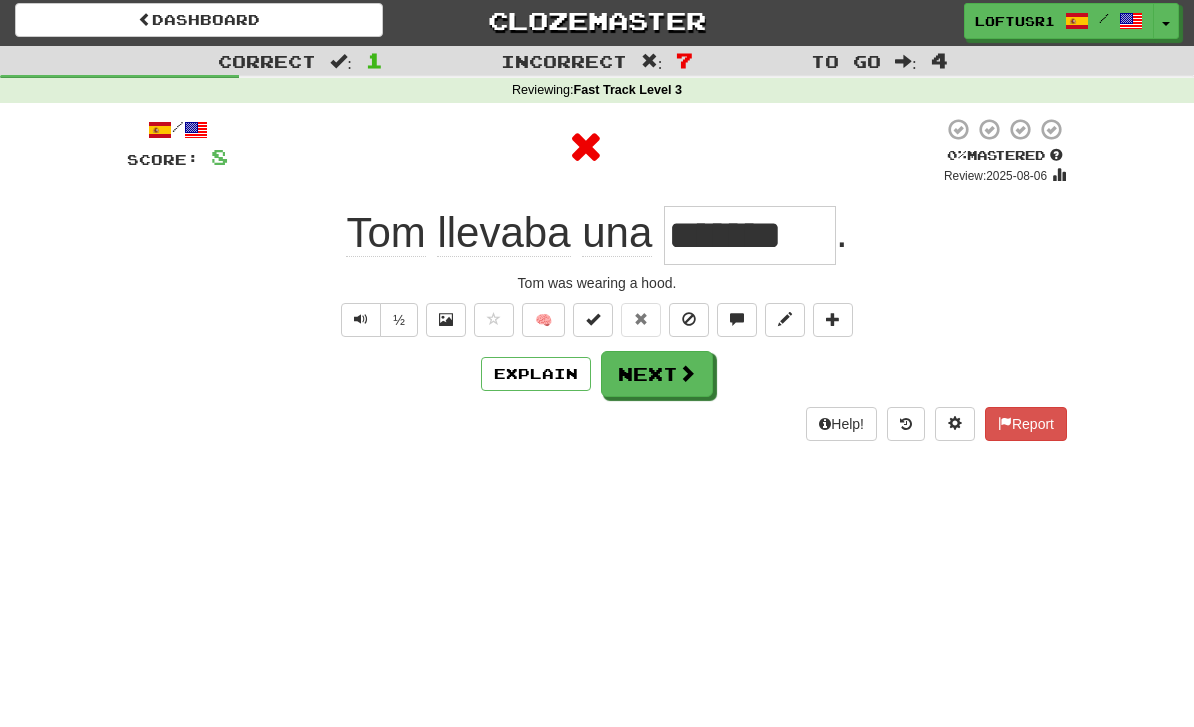 scroll, scrollTop: 0, scrollLeft: 0, axis: both 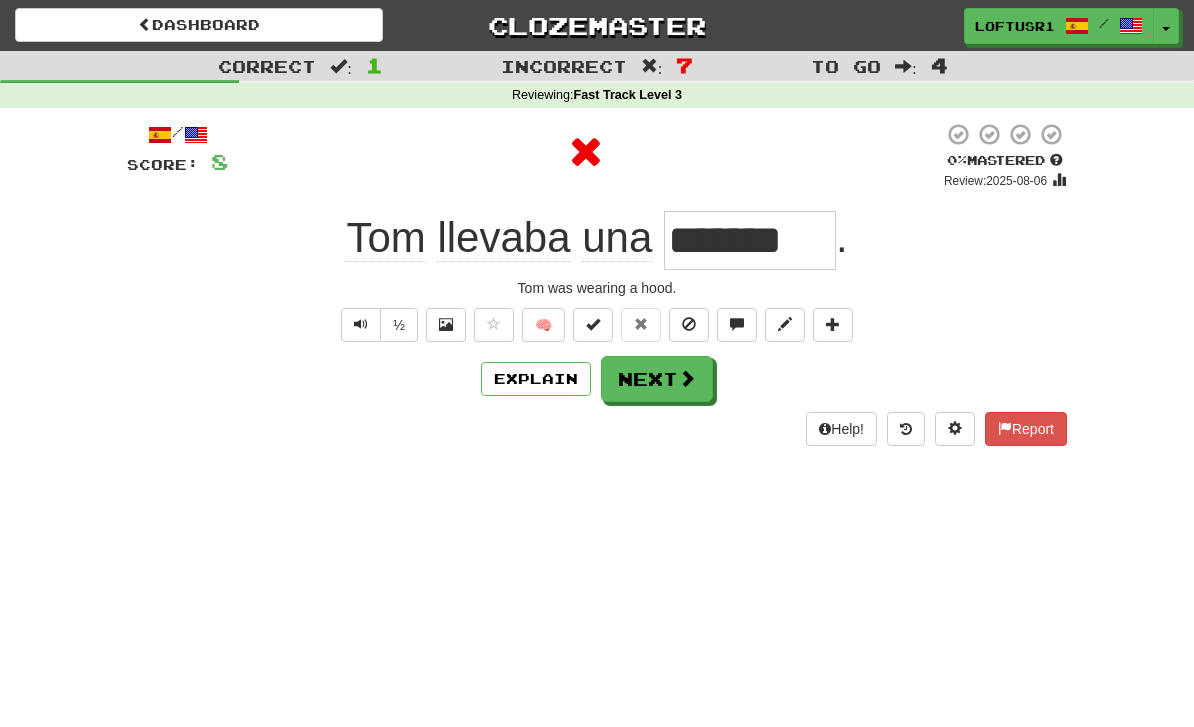 click on "Next" at bounding box center (657, 379) 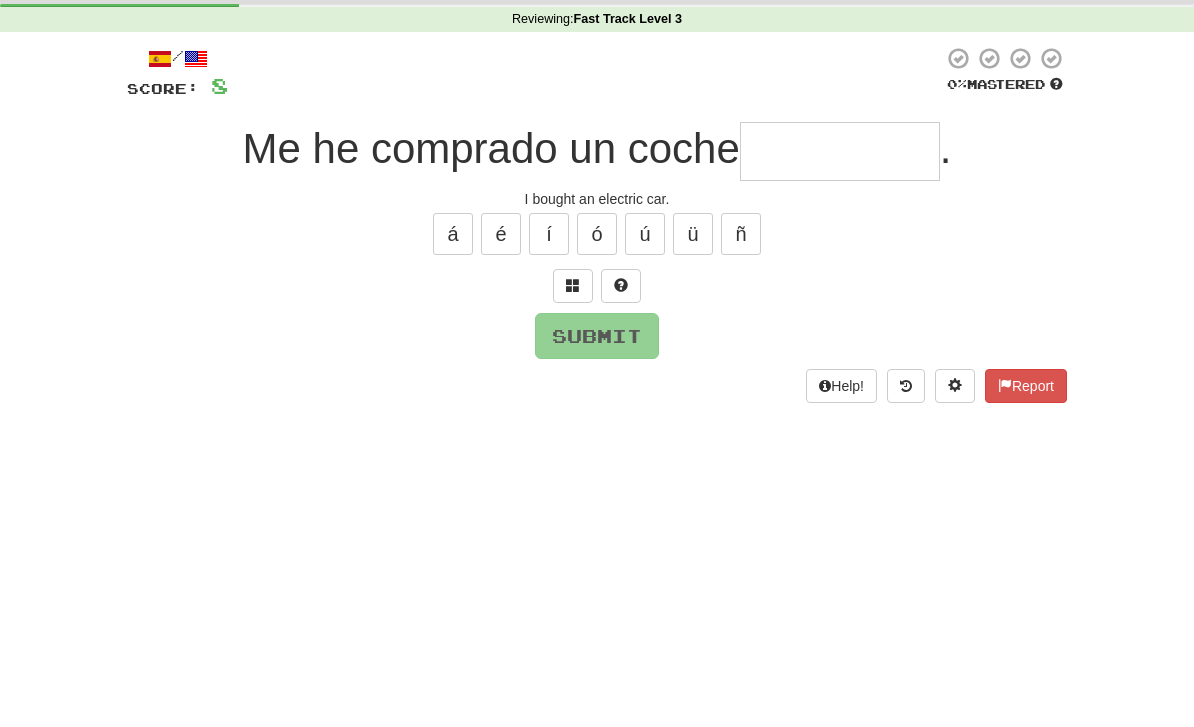 type on "*" 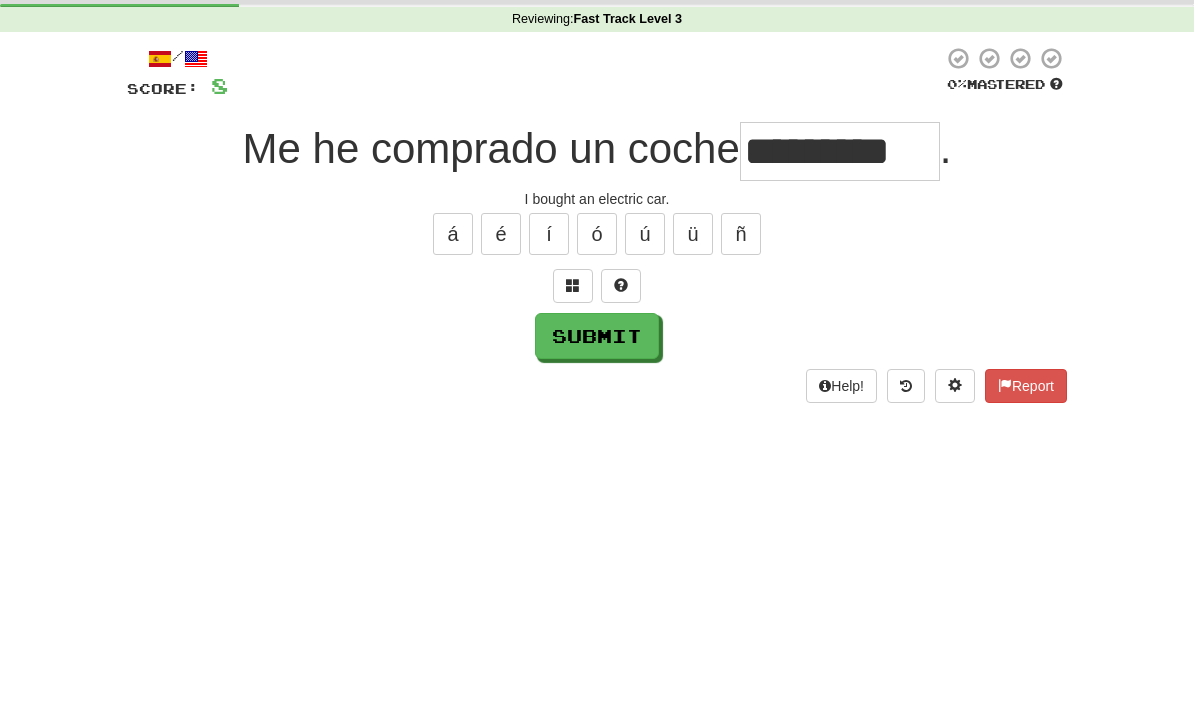 scroll, scrollTop: 76, scrollLeft: 0, axis: vertical 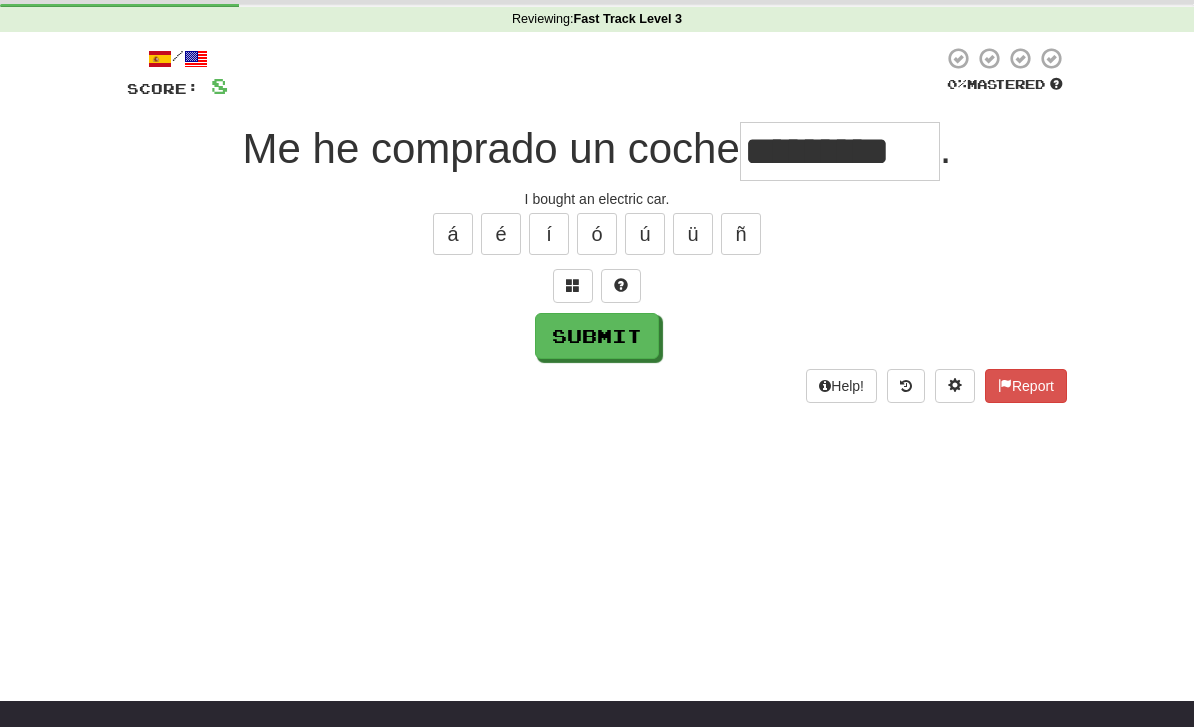 click on "Submit" at bounding box center [597, 336] 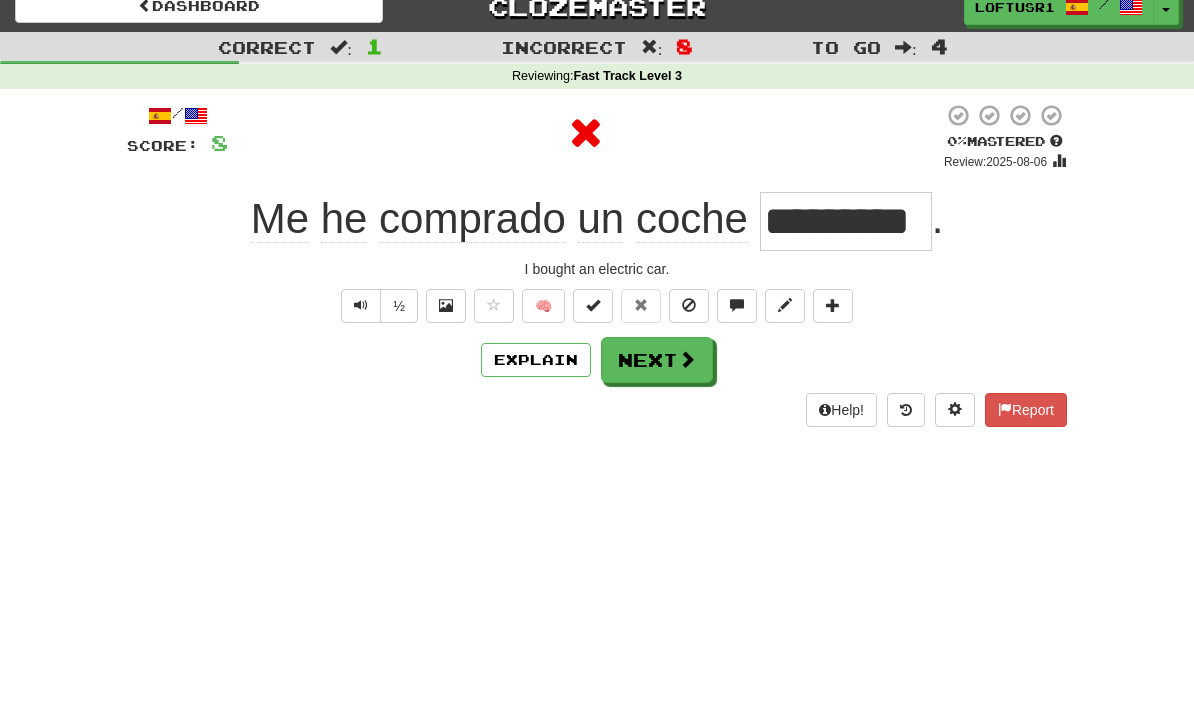 scroll, scrollTop: 0, scrollLeft: 0, axis: both 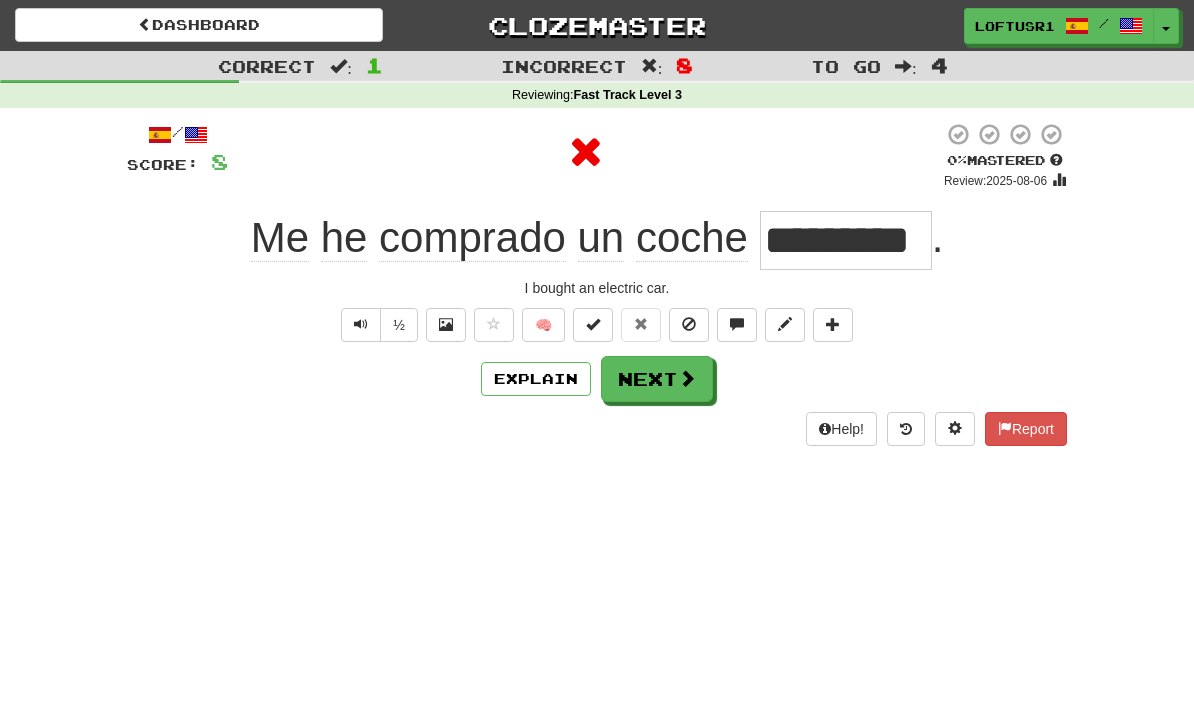 click at bounding box center [687, 378] 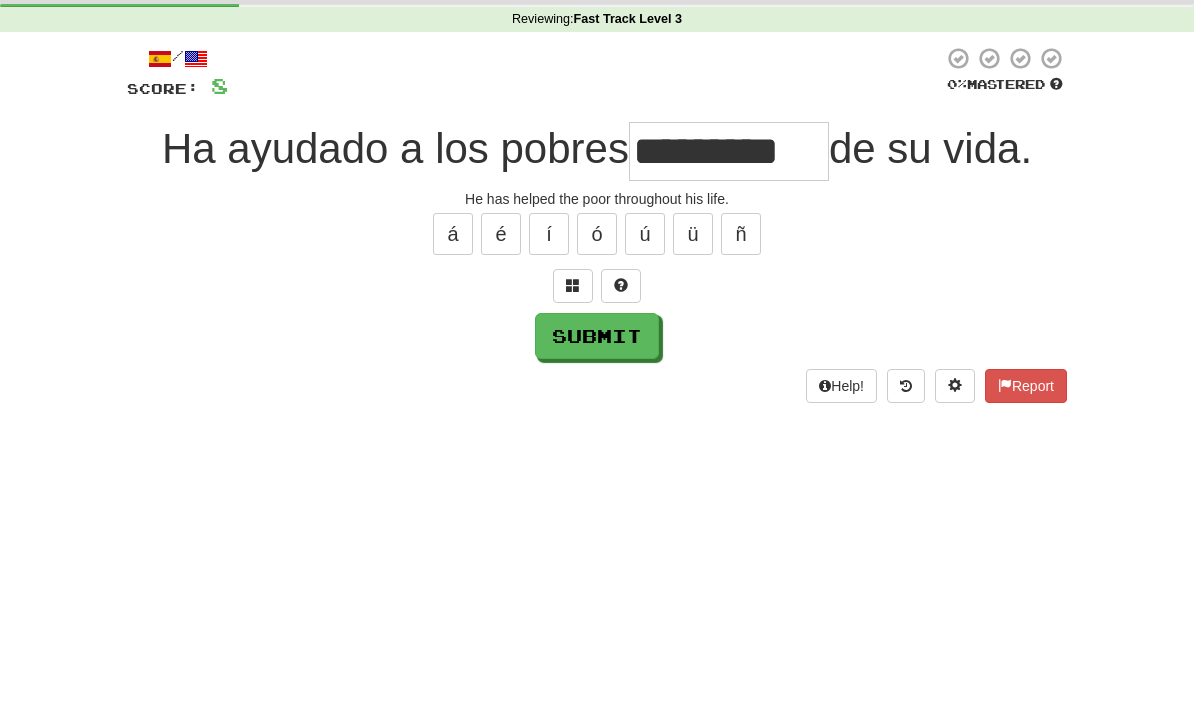 scroll, scrollTop: 76, scrollLeft: 0, axis: vertical 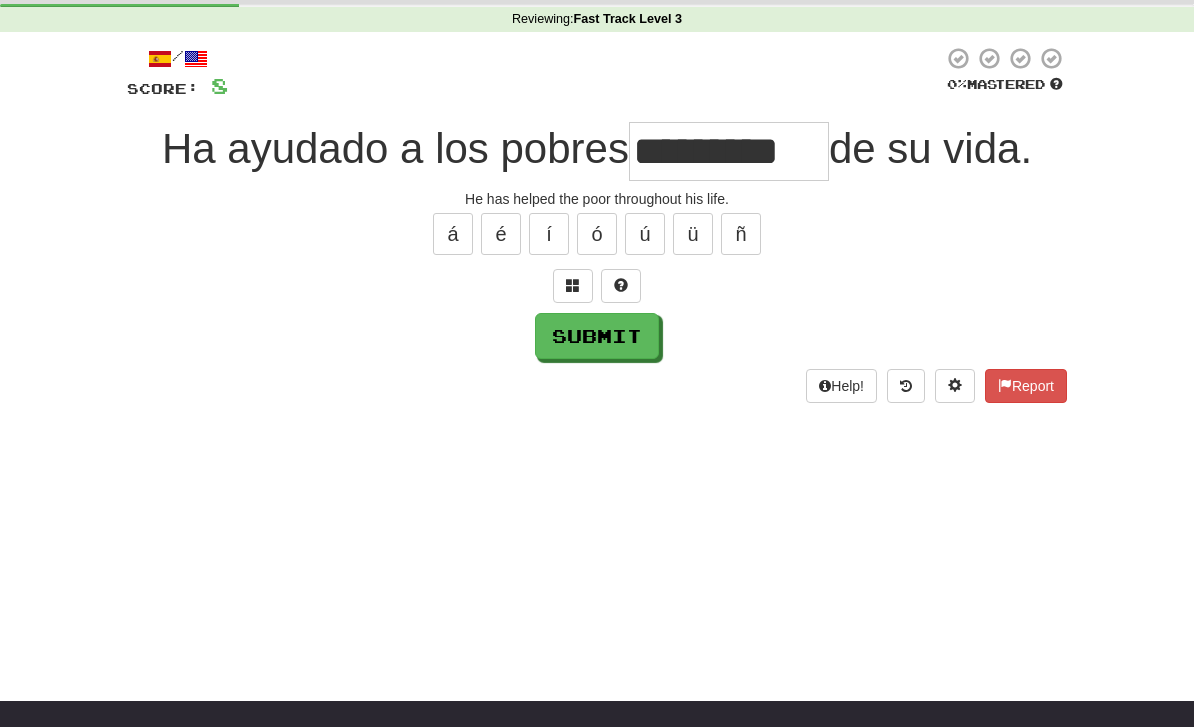 click on "Submit" at bounding box center [597, 336] 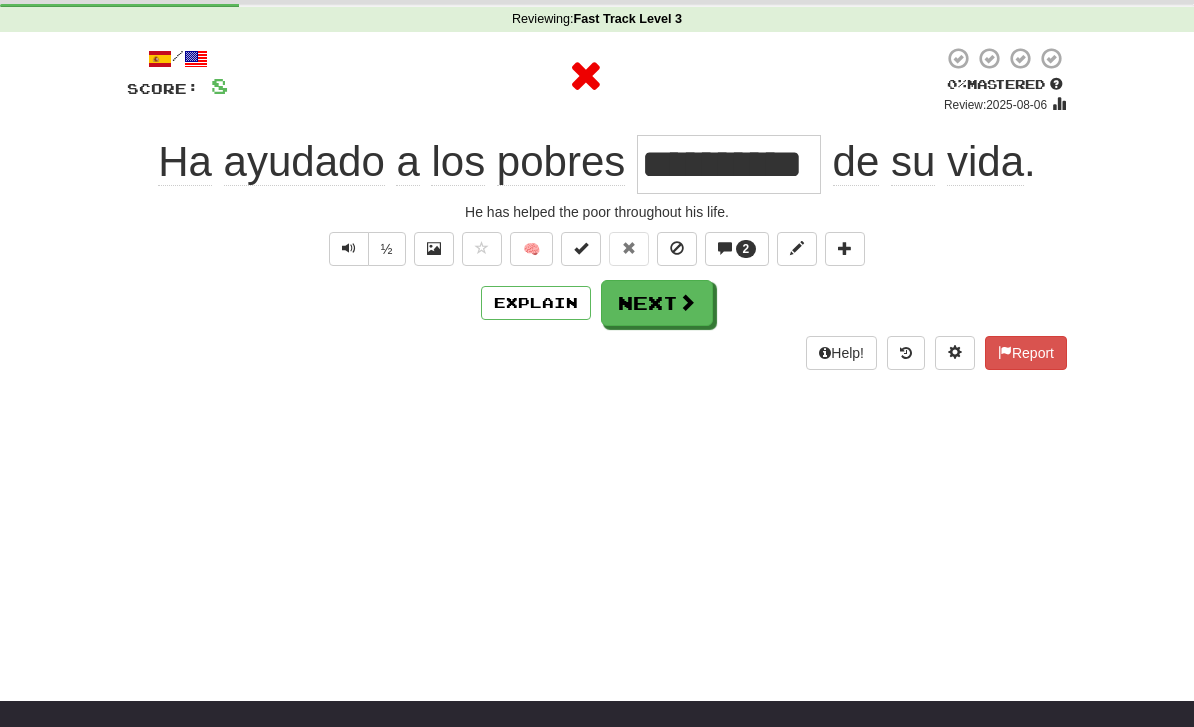 click on "2" at bounding box center (737, 249) 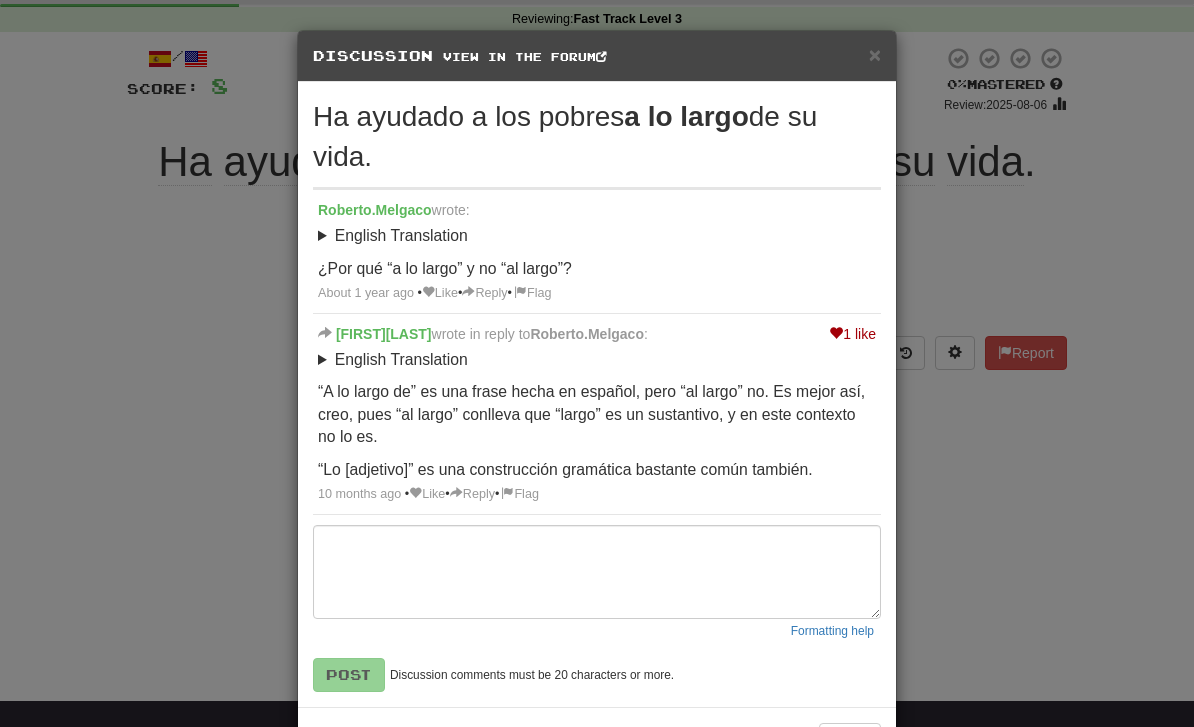 click on "× Discussion View in the forum  Ha ayudado a los pobres  a lo largo  de su vida.
Roberto.Melgaco
wrote:
English Translation
He has helped the poor throughout his life.
¿Por qué “a lo largo” y no “al largo”?
About 1 year ago
•
Like
•
Reply
•
Flag
1
like
AdamBelter
wrote
in reply to
Roberto.Melgaco :
English Translation
He has helped the poor throughout his life.
“A lo largo de” es una frase hecha en español, pero “al largo” no. Es mejor así, creo, pues “al largo” conlleva que “largo” es un sustantivo, y en este contexto no lo es.
“Lo [adjetivo]” es una construcción gramática bastante común también.
10 months ago
•
Like
•
Reply
•
Flag
Formatting help Post Discussion comments must be 20 characters or more. All sentence comments also appear in the forum -  check it out ! Close Loading ." at bounding box center (597, 363) 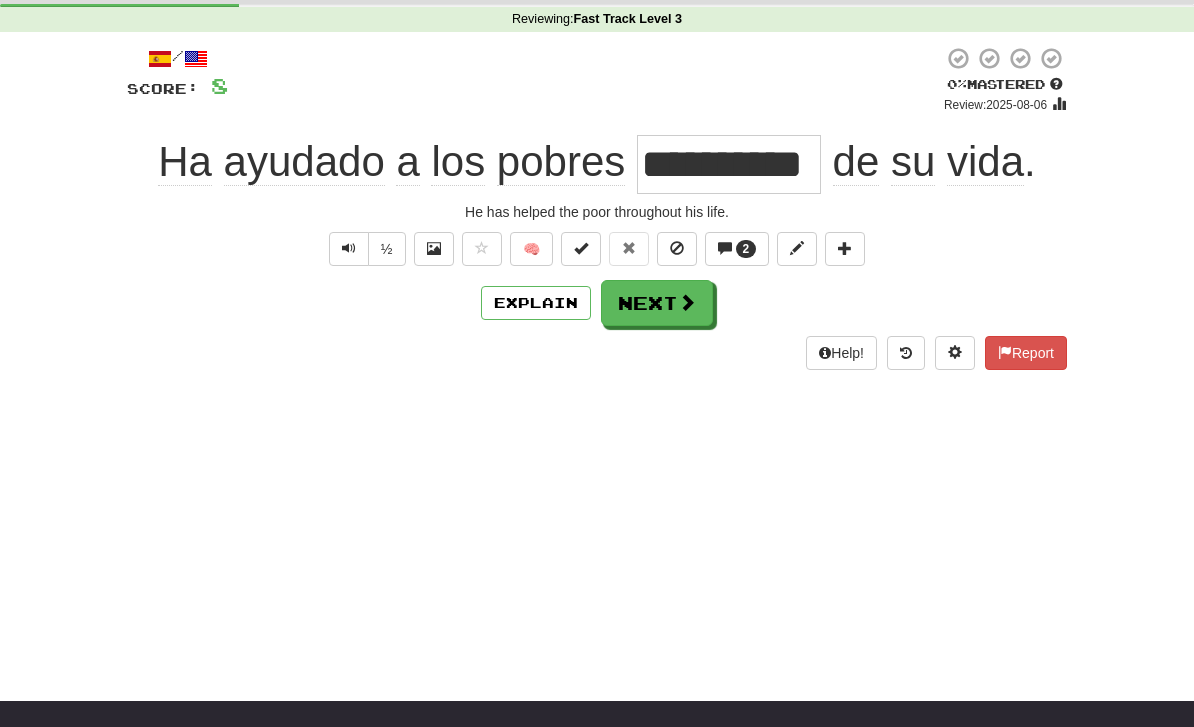 click on "Next" at bounding box center [657, 303] 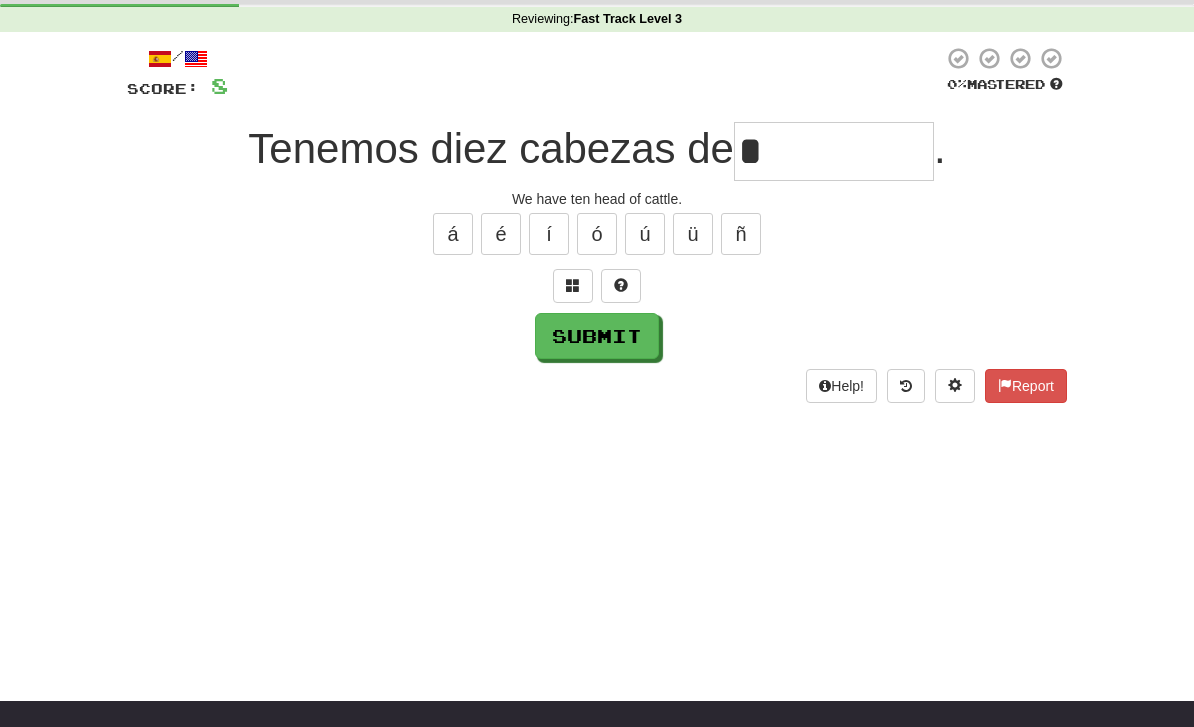 click on "Submit" at bounding box center [597, 336] 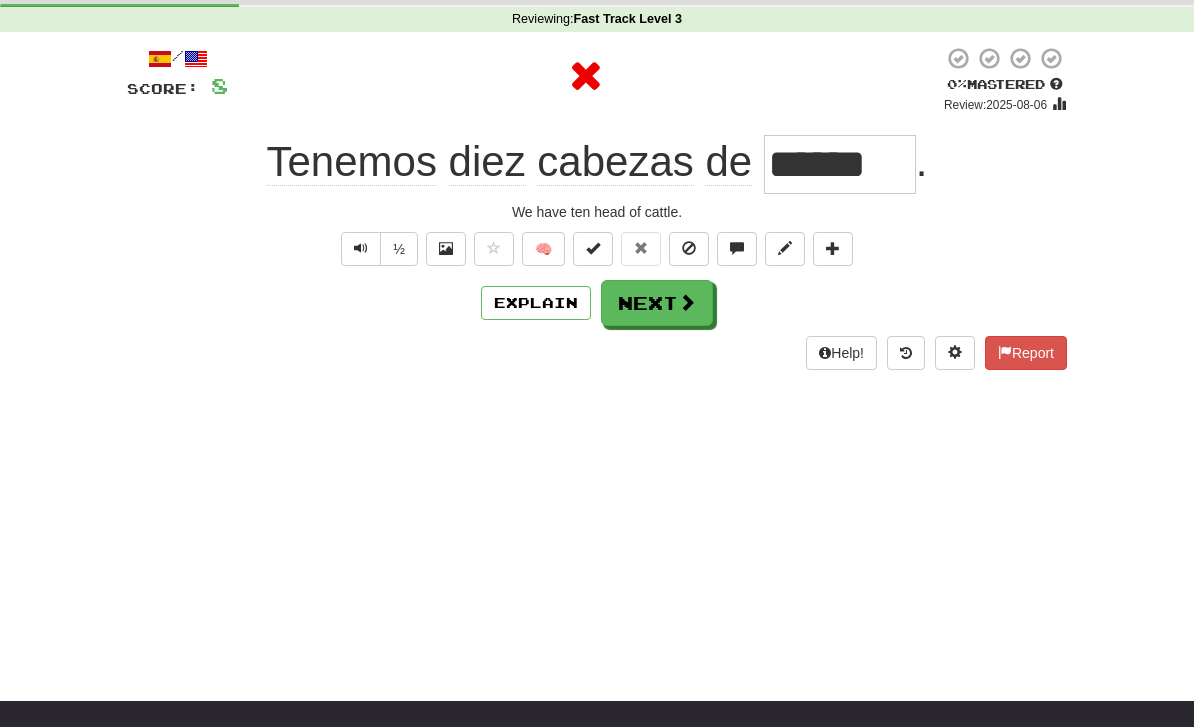 click at bounding box center (687, 302) 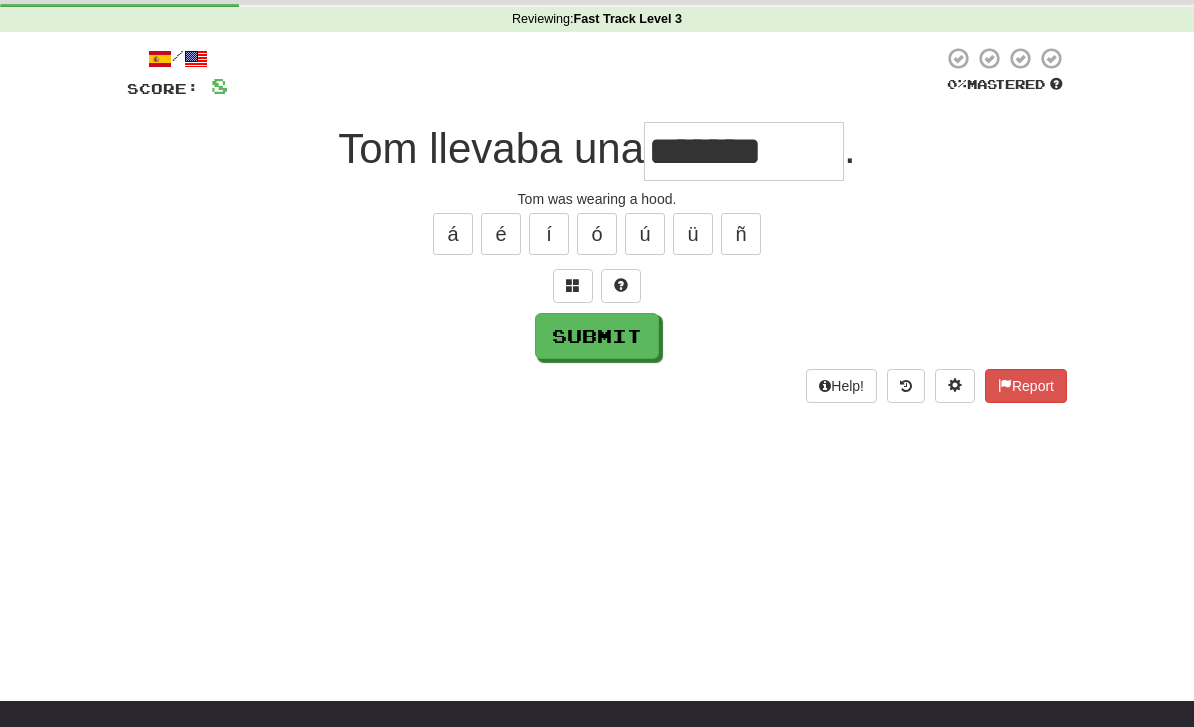 type on "*******" 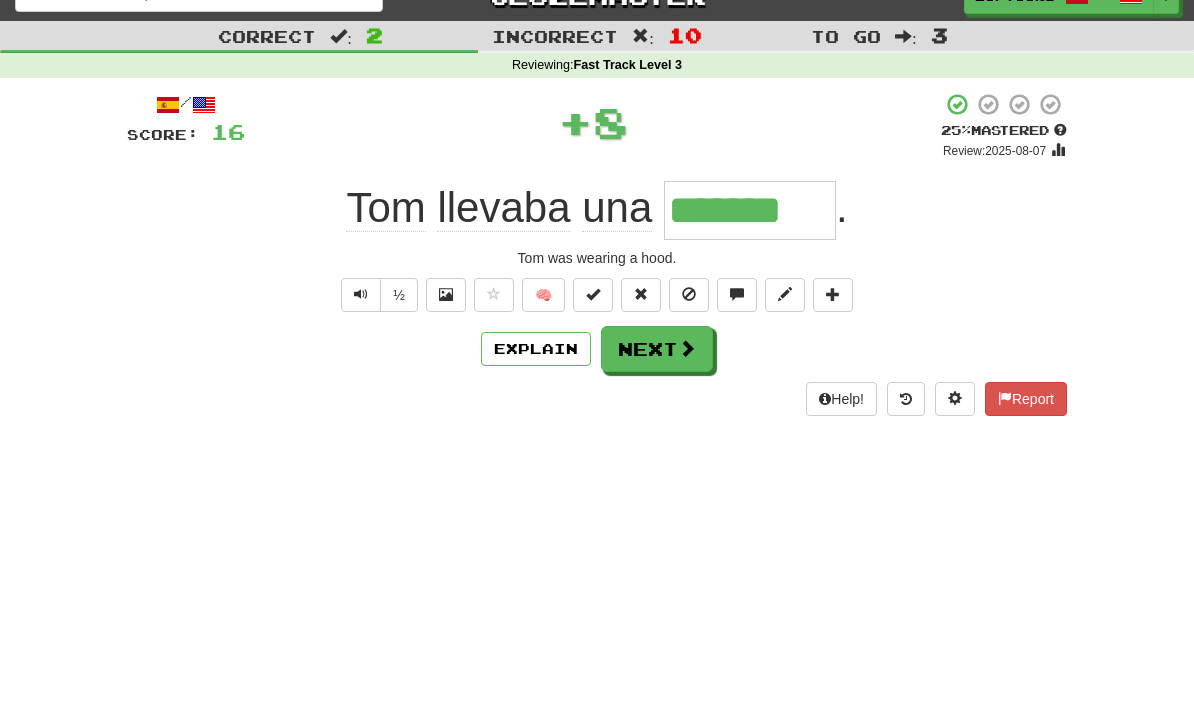 scroll, scrollTop: 0, scrollLeft: 0, axis: both 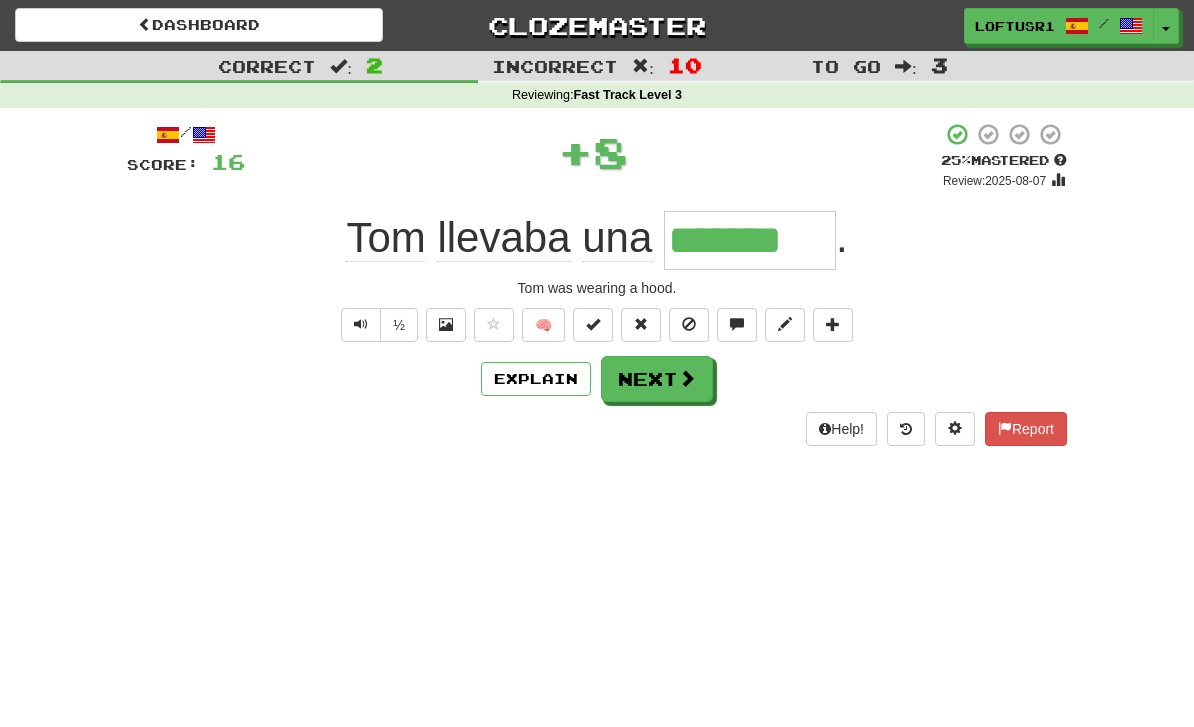 click on "Next" at bounding box center (657, 379) 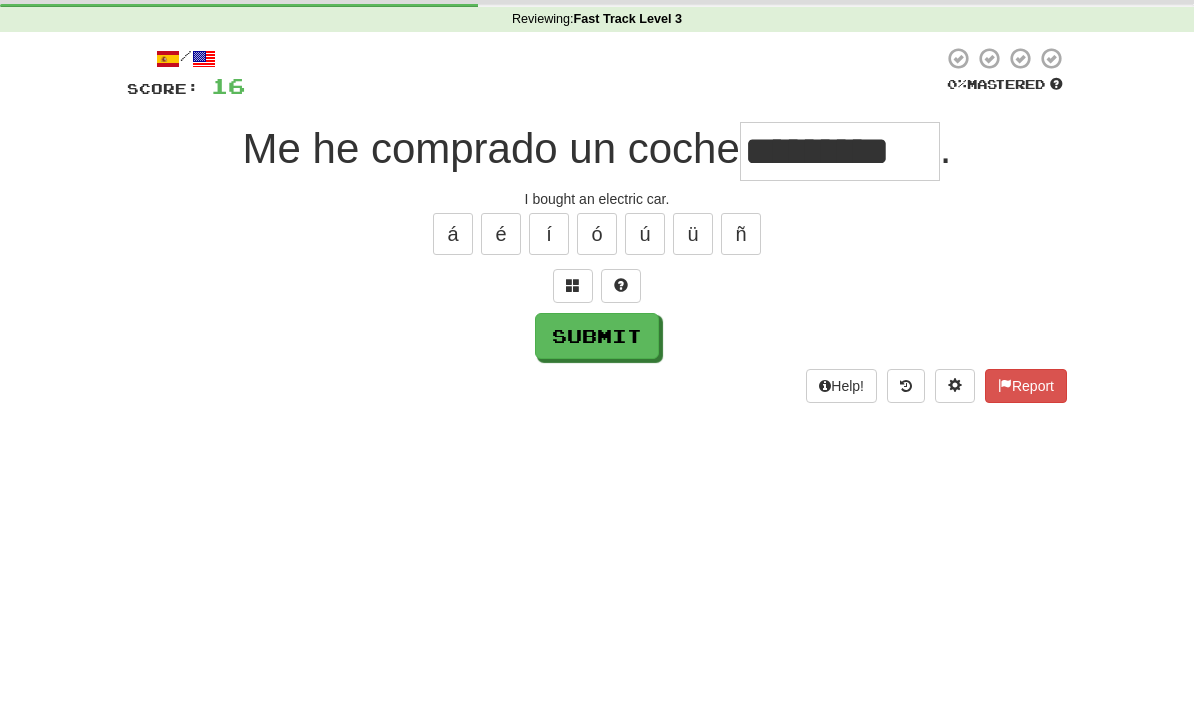 scroll, scrollTop: 76, scrollLeft: 0, axis: vertical 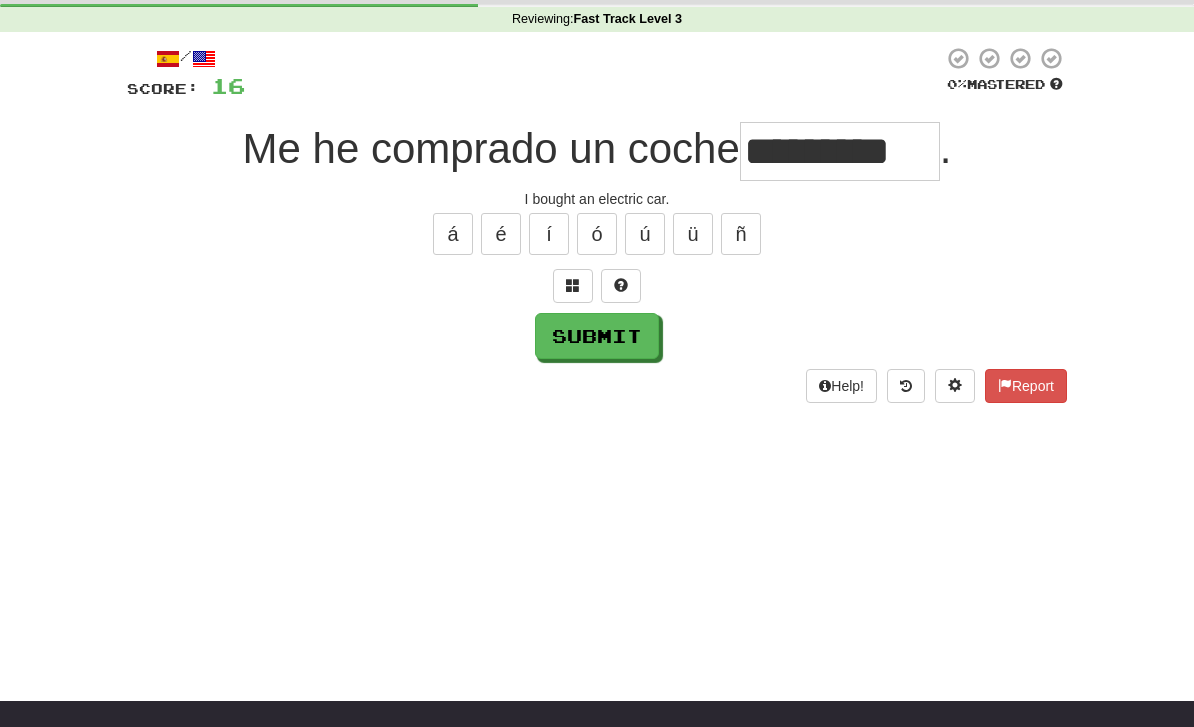 type on "*********" 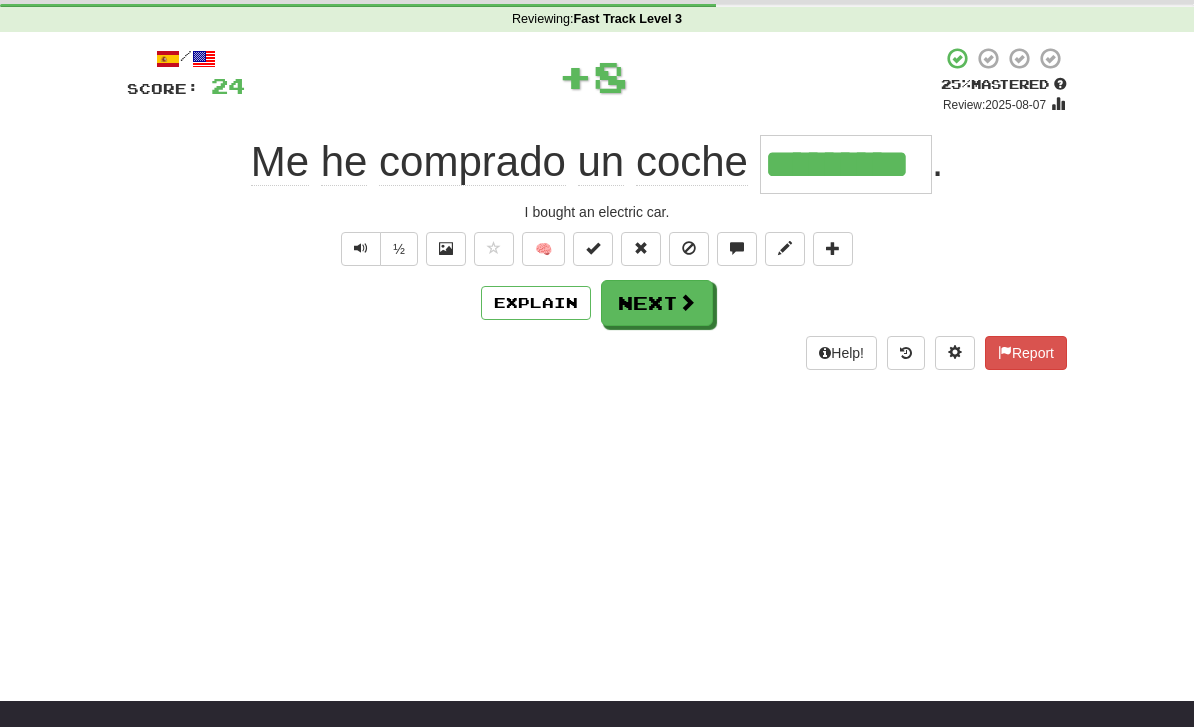 click on "Explain" at bounding box center (536, 303) 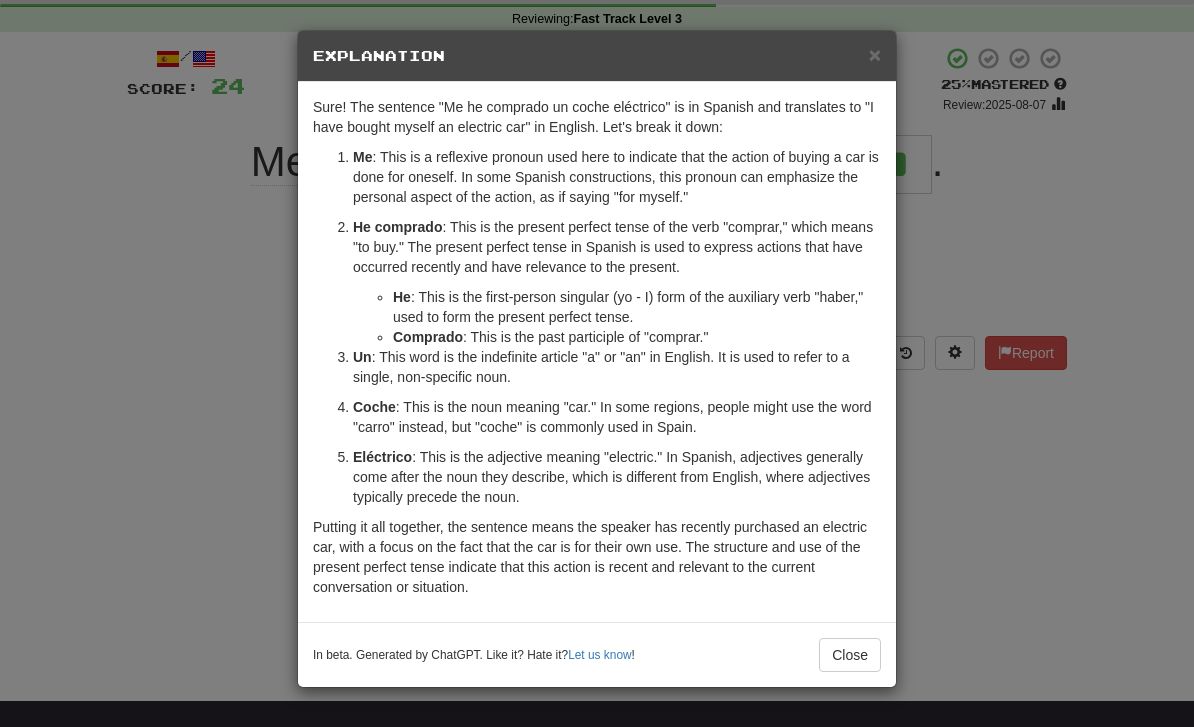 click on "Close" at bounding box center (850, 655) 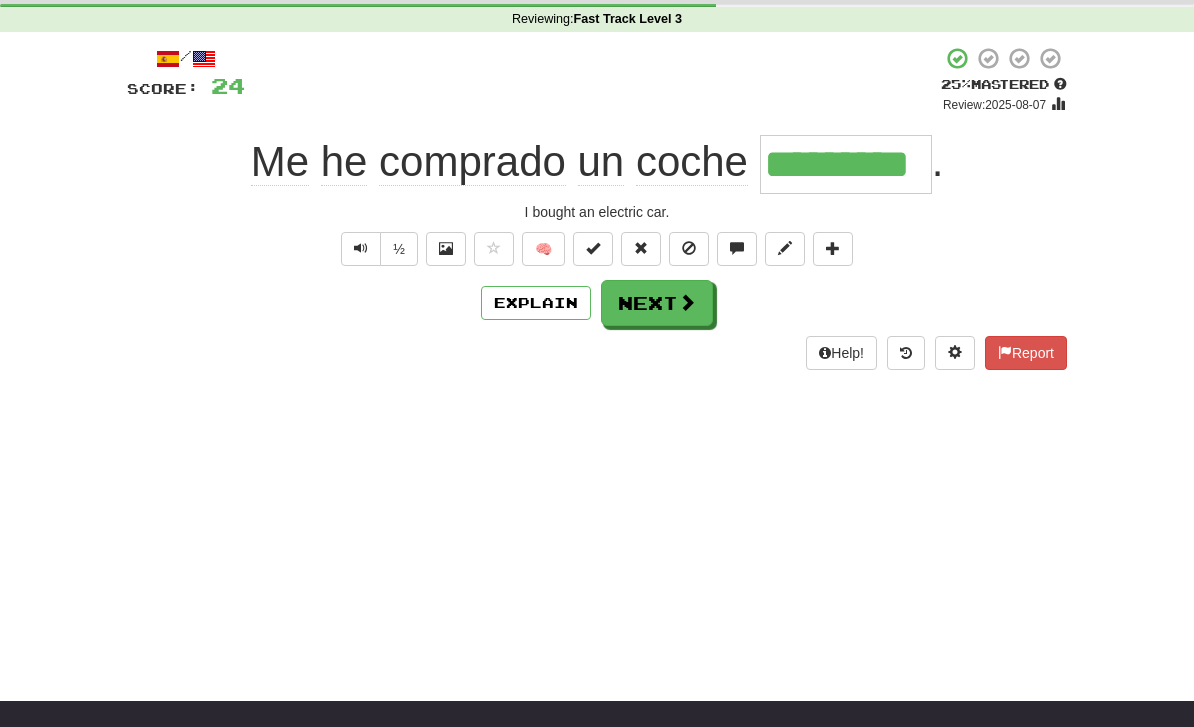 click at bounding box center [687, 302] 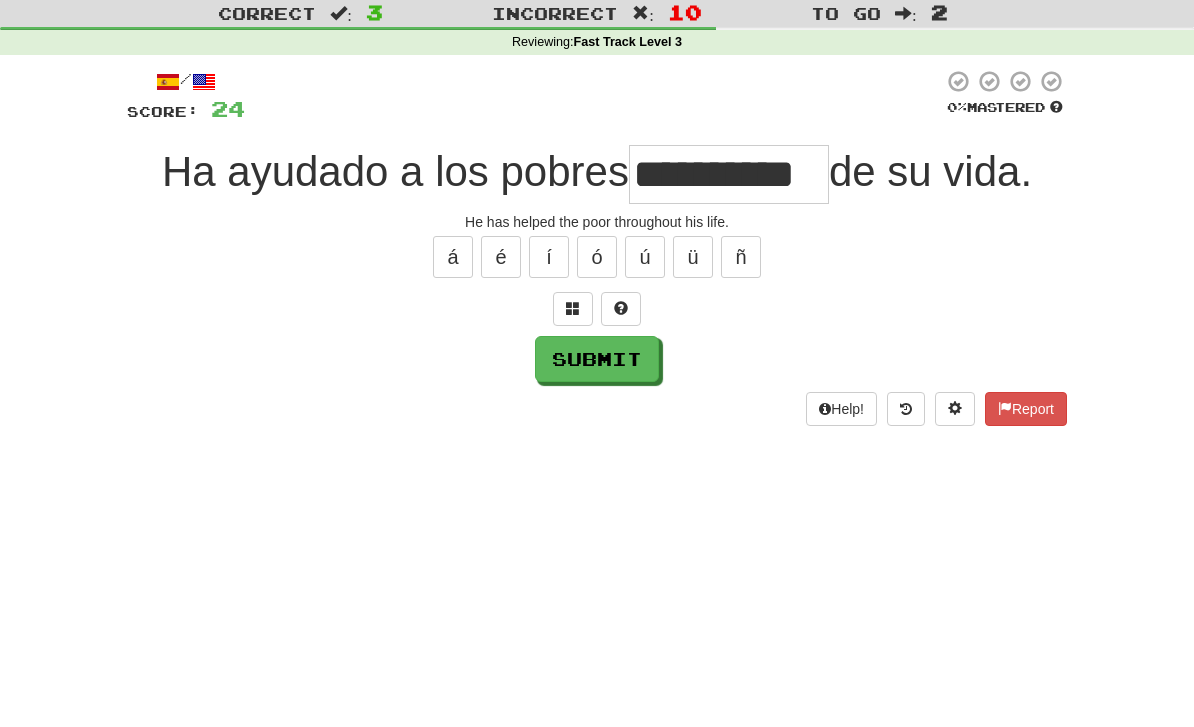 scroll, scrollTop: 53, scrollLeft: 0, axis: vertical 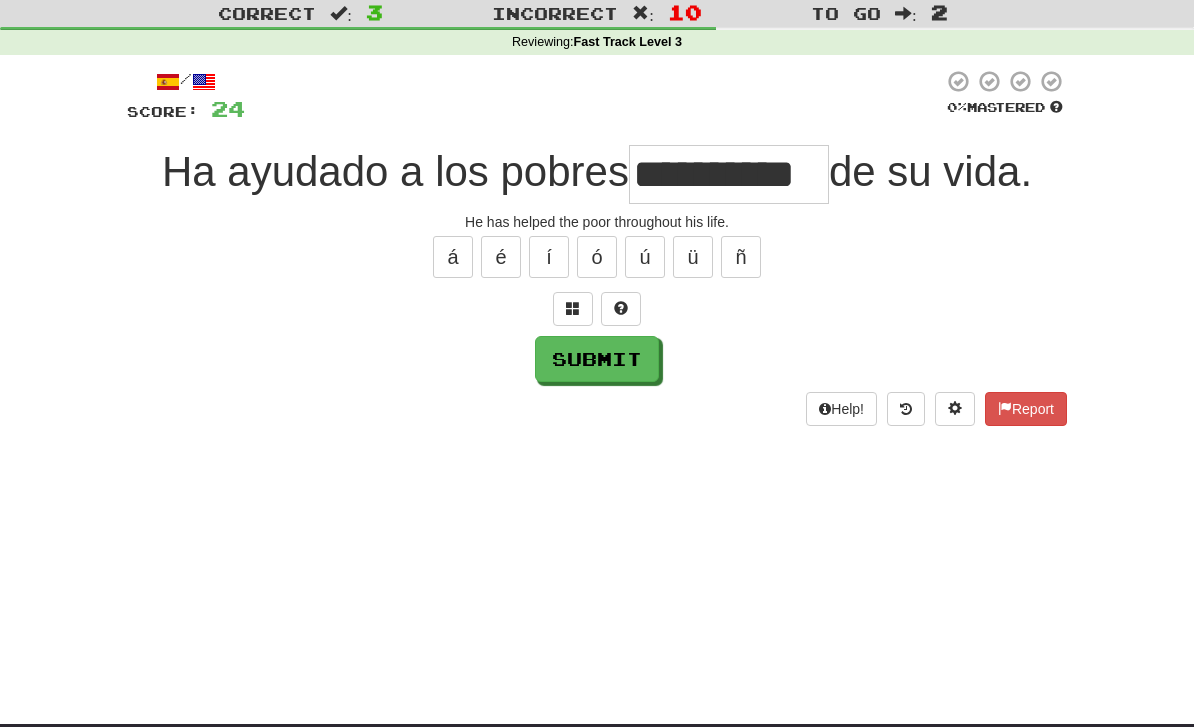 type on "**********" 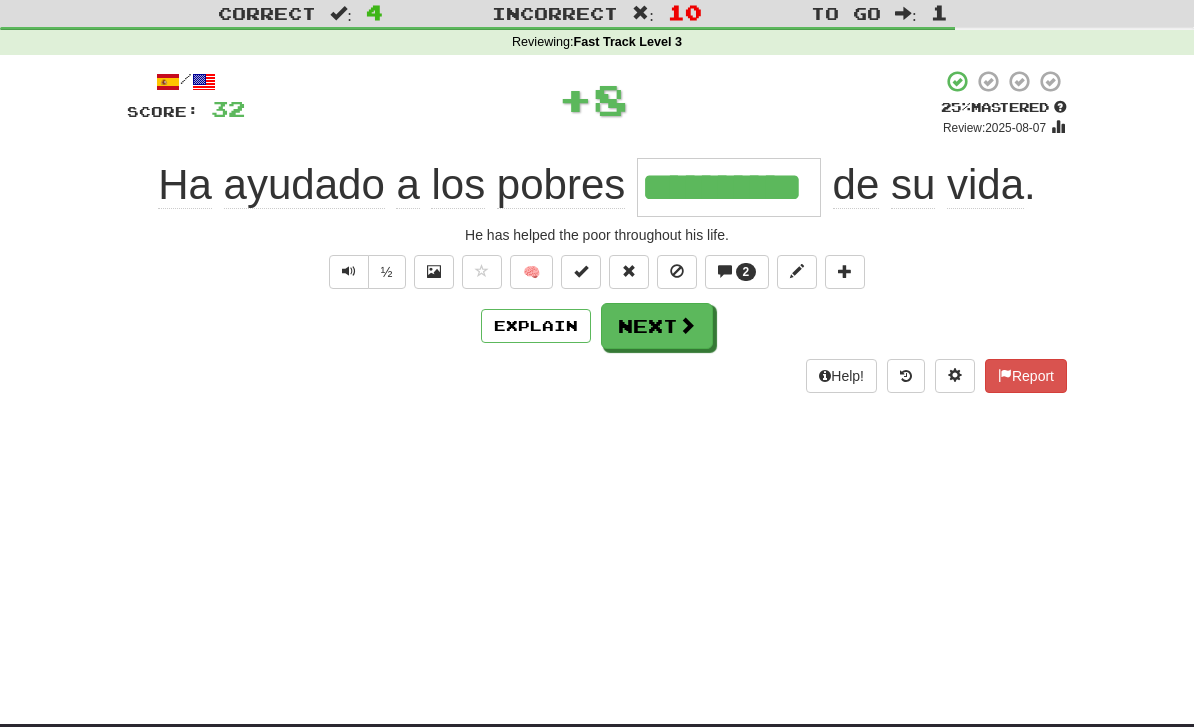 click on "Explain" at bounding box center [536, 326] 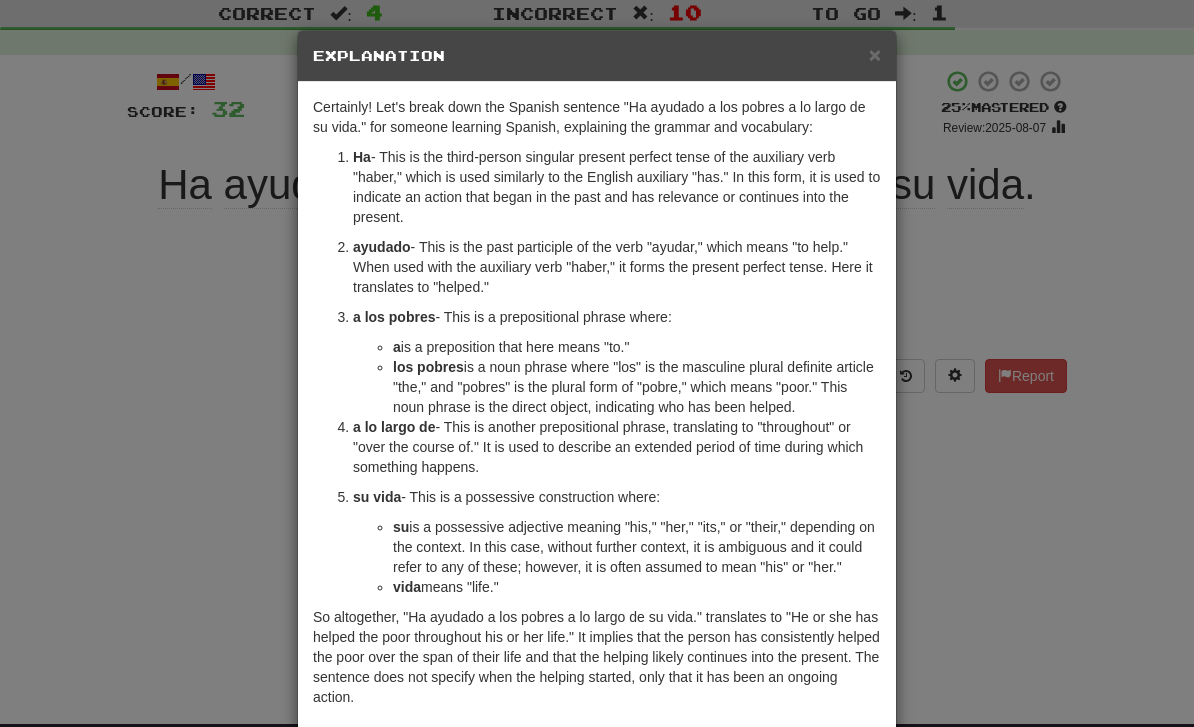 click on "× Explanation Certainly! Let's break down the Spanish sentence "Ha ayudado a los pobres a lo largo de su vida." for someone learning Spanish, explaining the grammar and vocabulary:
Ha  - This is the third-person singular present perfect tense of the auxiliary verb "haber," which is used similarly to the English auxiliary "has." In this form, it is used to indicate an action that began in the past and has relevance or continues into the present.
ayudado  - This is the past participle of the verb "ayudar," which means "to help." When used with the auxiliary verb "haber," it forms the present perfect tense. Here it translates to "helped."
a los pobres  - This is a prepositional phrase where:
a  is a preposition that here means "to."
los pobres  is a noun phrase where "los" is the masculine plural definite article "the," and "pobres" is the plural form of "pobre," which means "poor." This noun phrase is the direct object, indicating who has been helped.
a lo largo de
su vida" at bounding box center [597, 363] 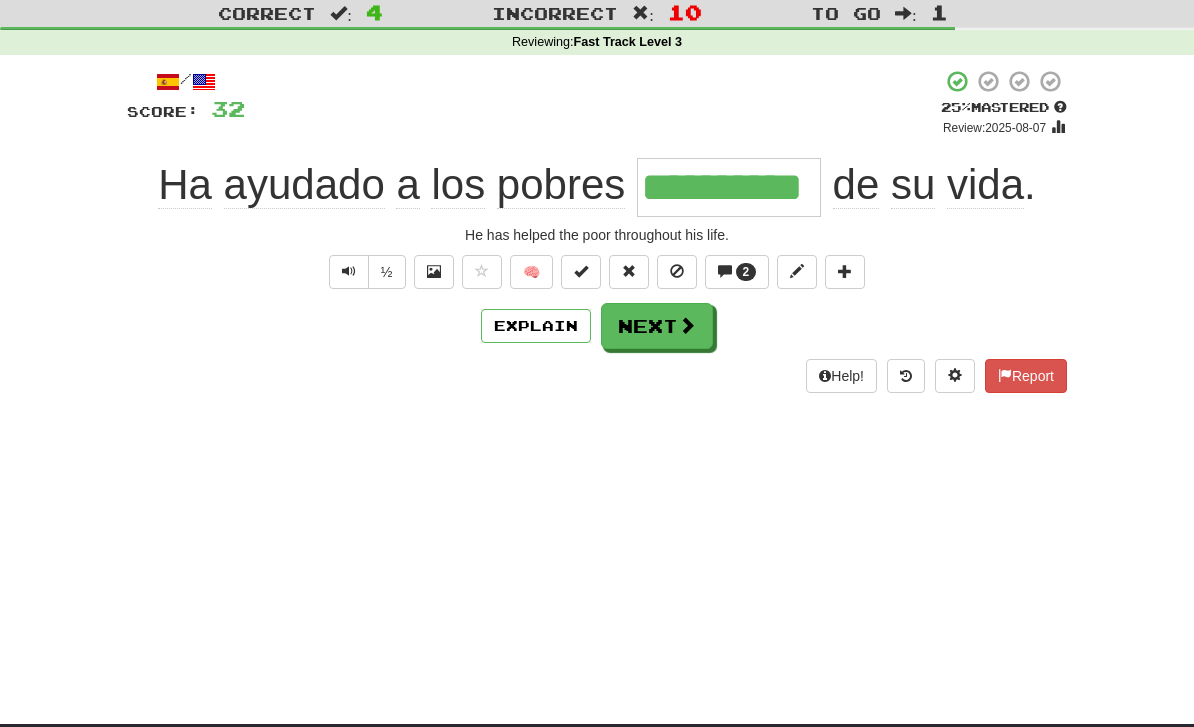 click on "Next" at bounding box center (657, 326) 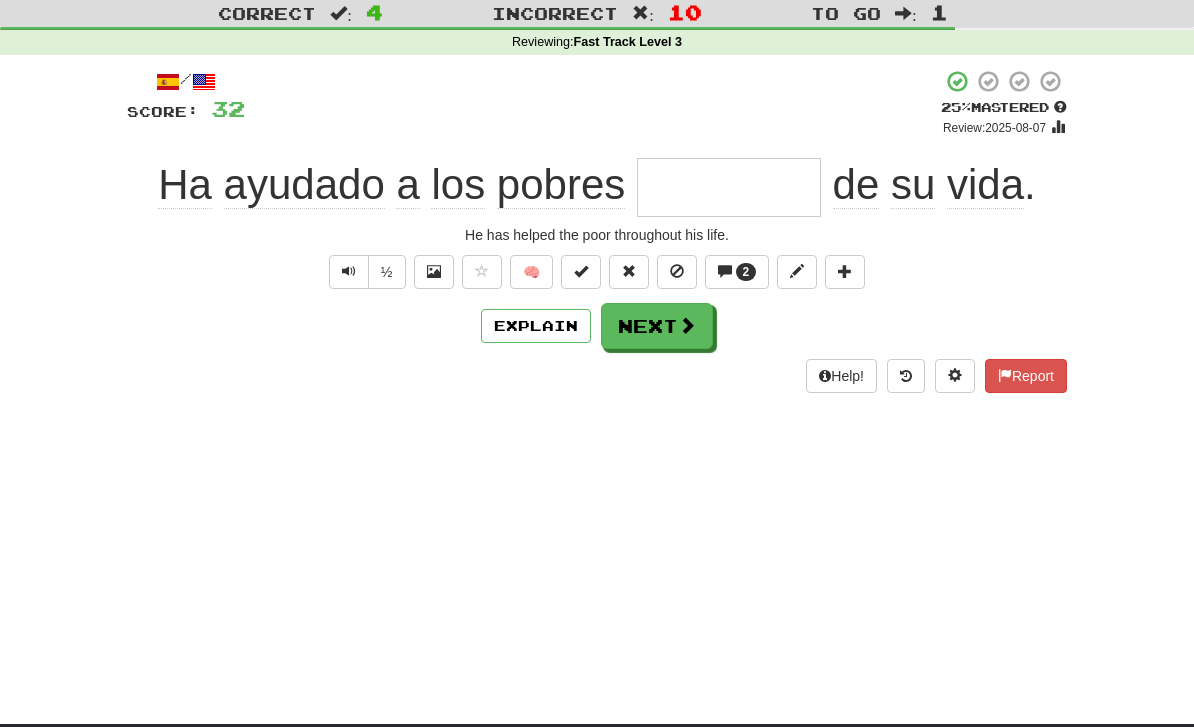 scroll, scrollTop: 52, scrollLeft: 0, axis: vertical 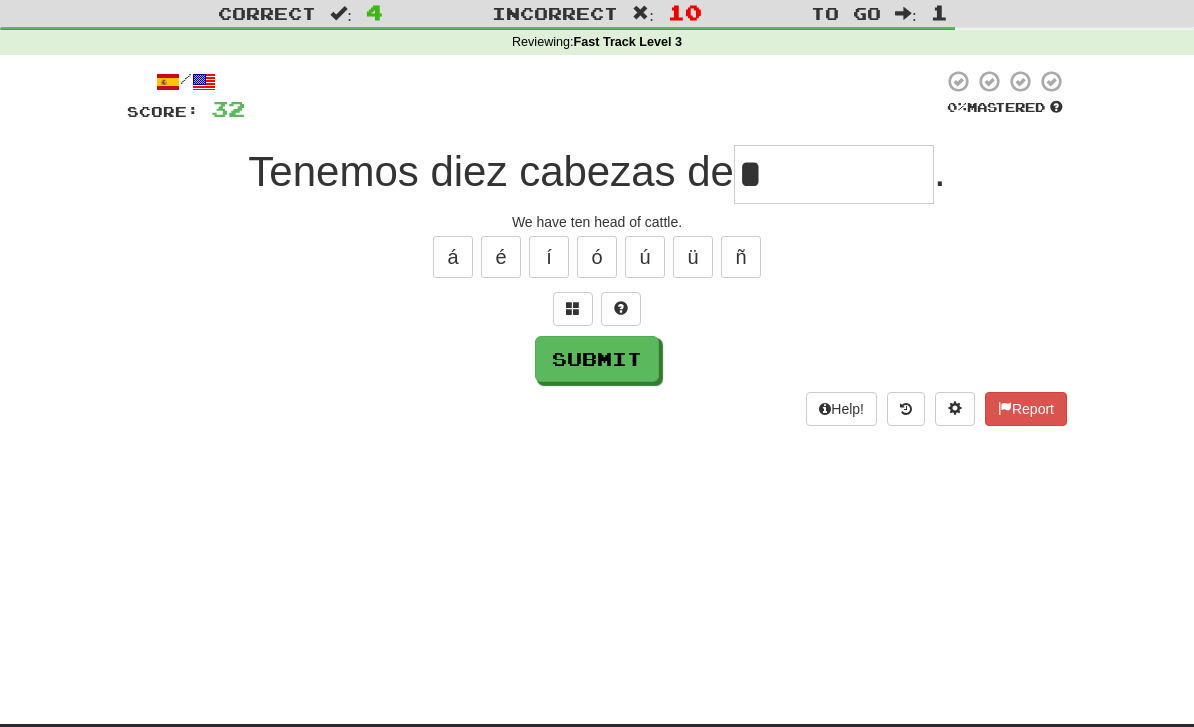 click on "Submit" at bounding box center (597, 359) 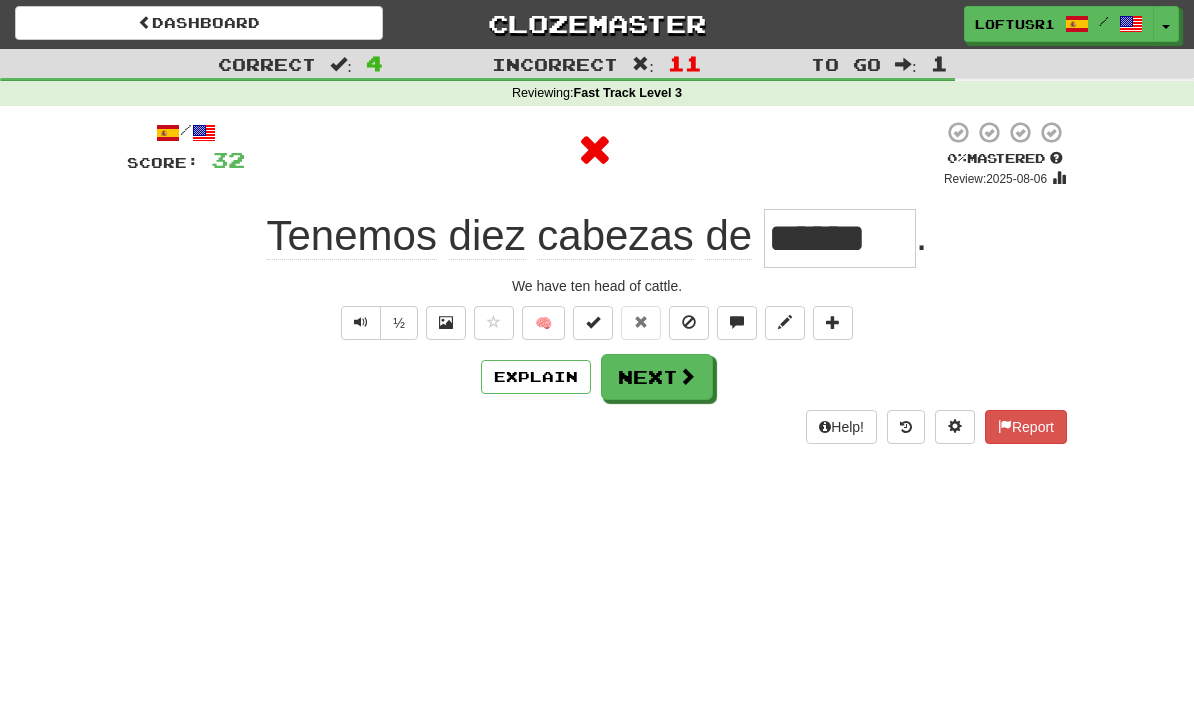 scroll, scrollTop: 0, scrollLeft: 0, axis: both 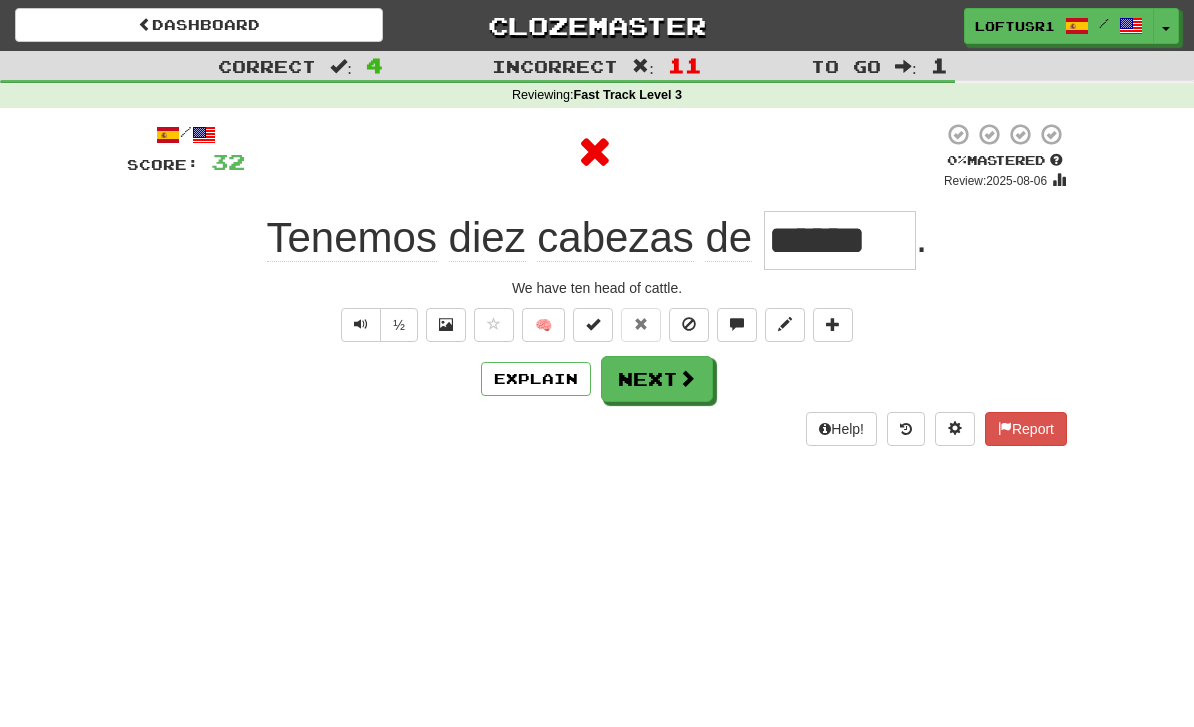 click on "Next" at bounding box center [657, 379] 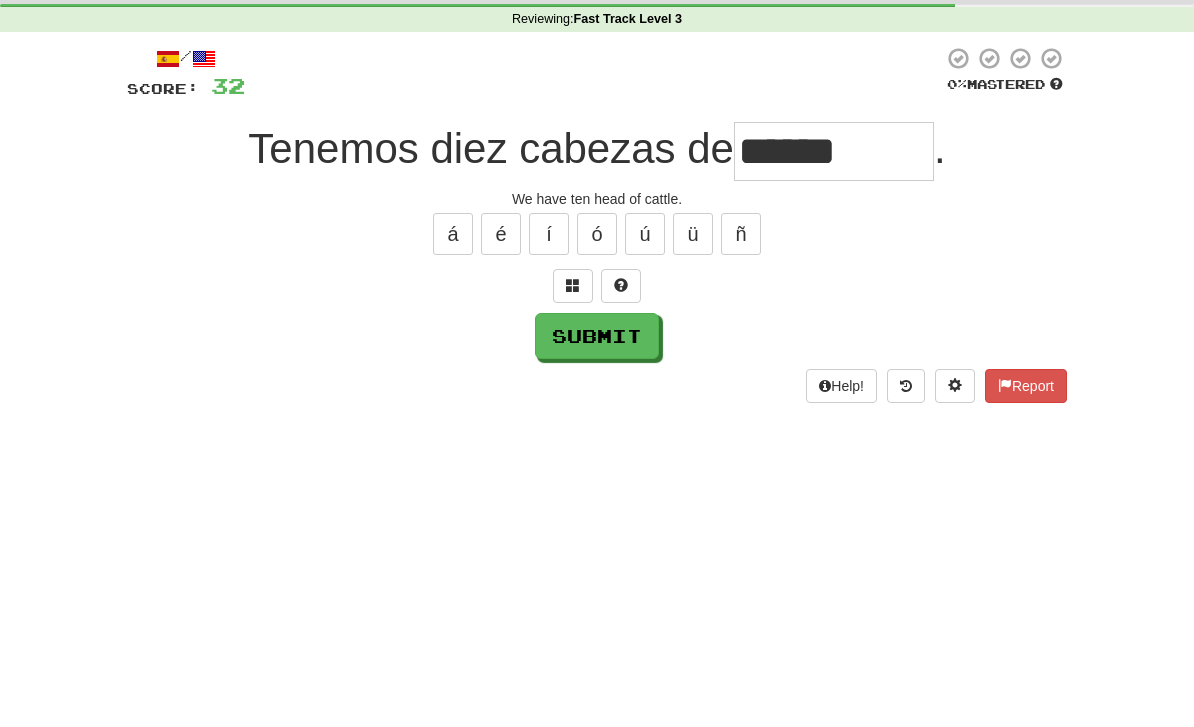 scroll, scrollTop: 76, scrollLeft: 0, axis: vertical 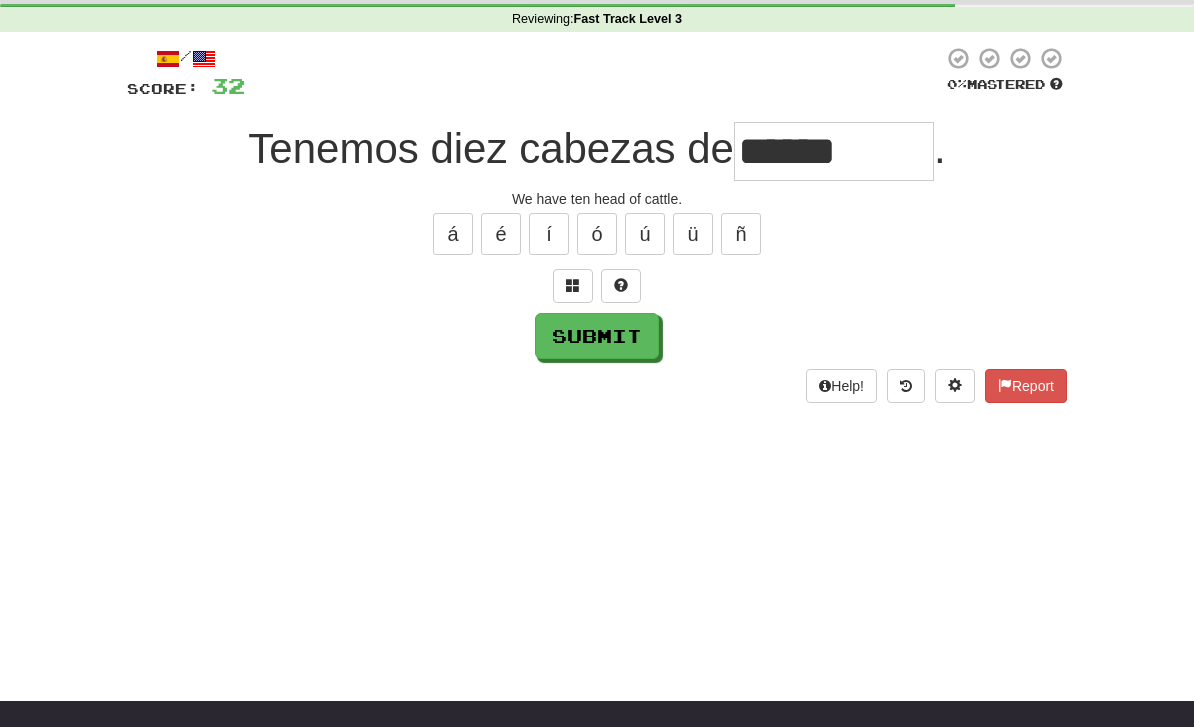 type on "******" 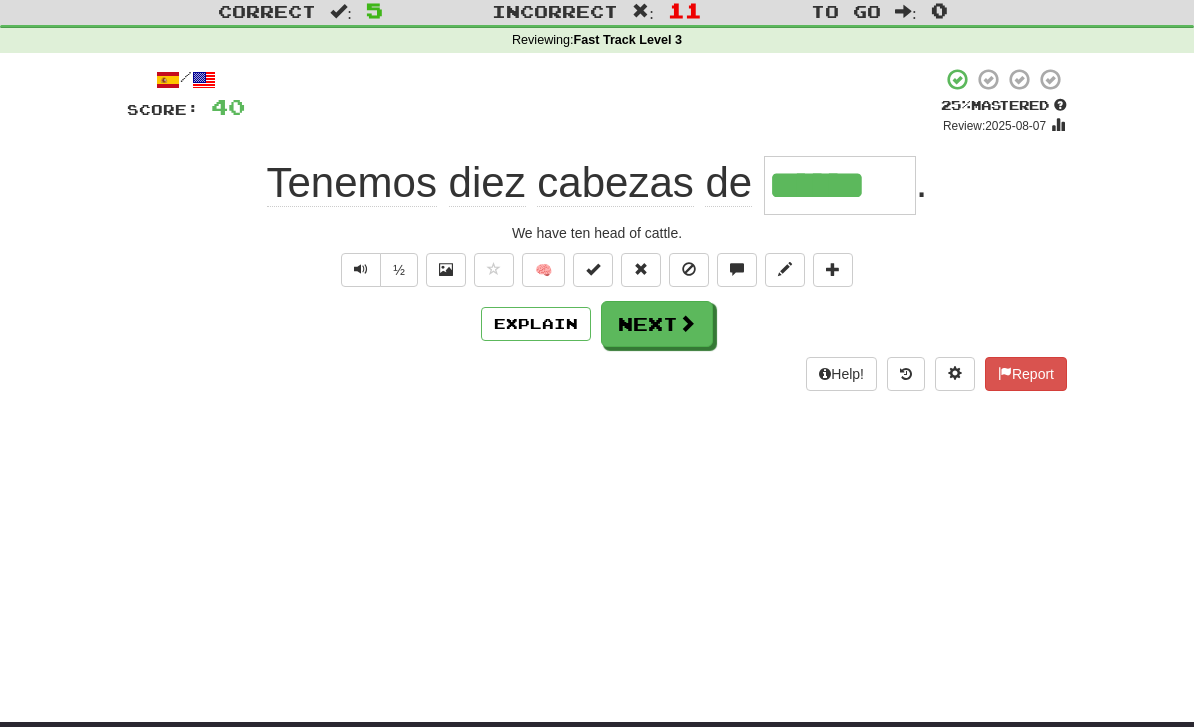 scroll, scrollTop: 0, scrollLeft: 0, axis: both 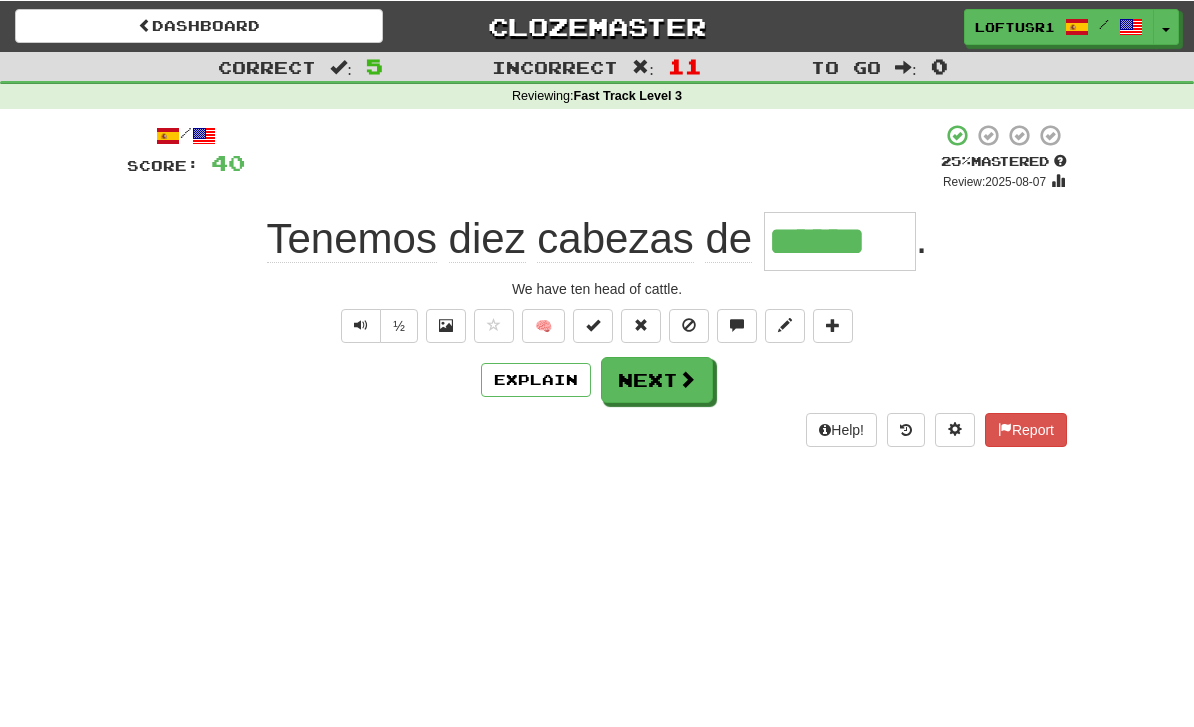 click on "Next" at bounding box center [657, 379] 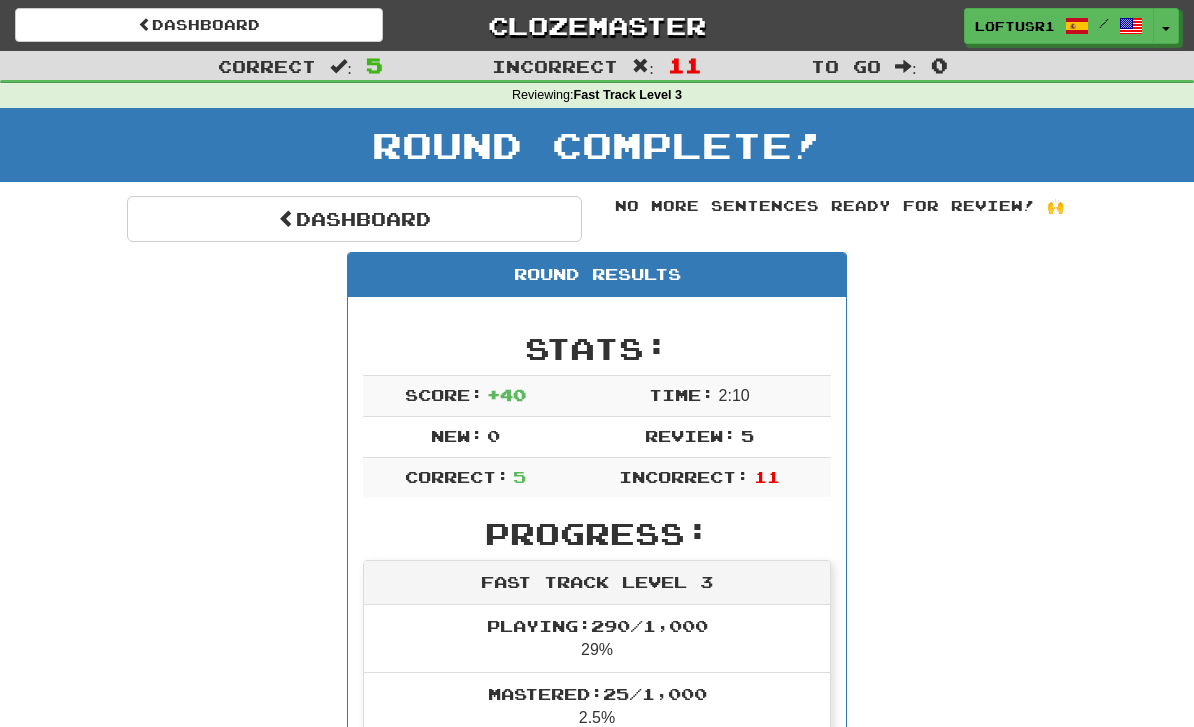 click at bounding box center [287, 218] 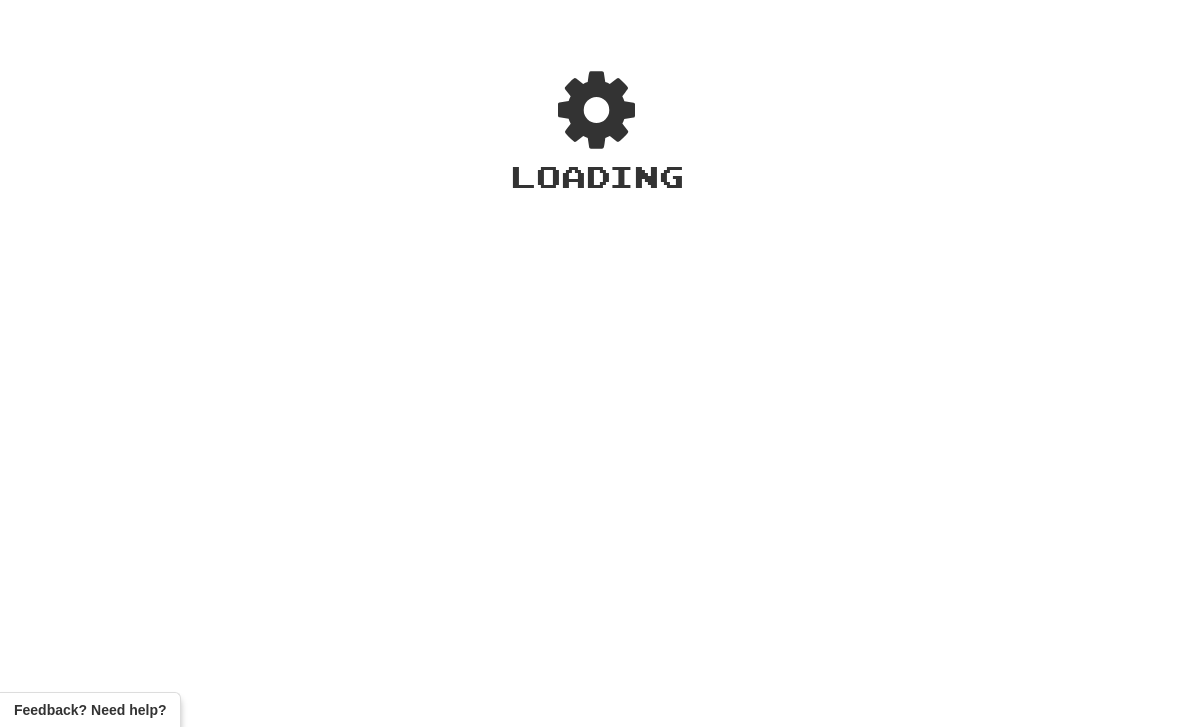 scroll, scrollTop: 0, scrollLeft: 0, axis: both 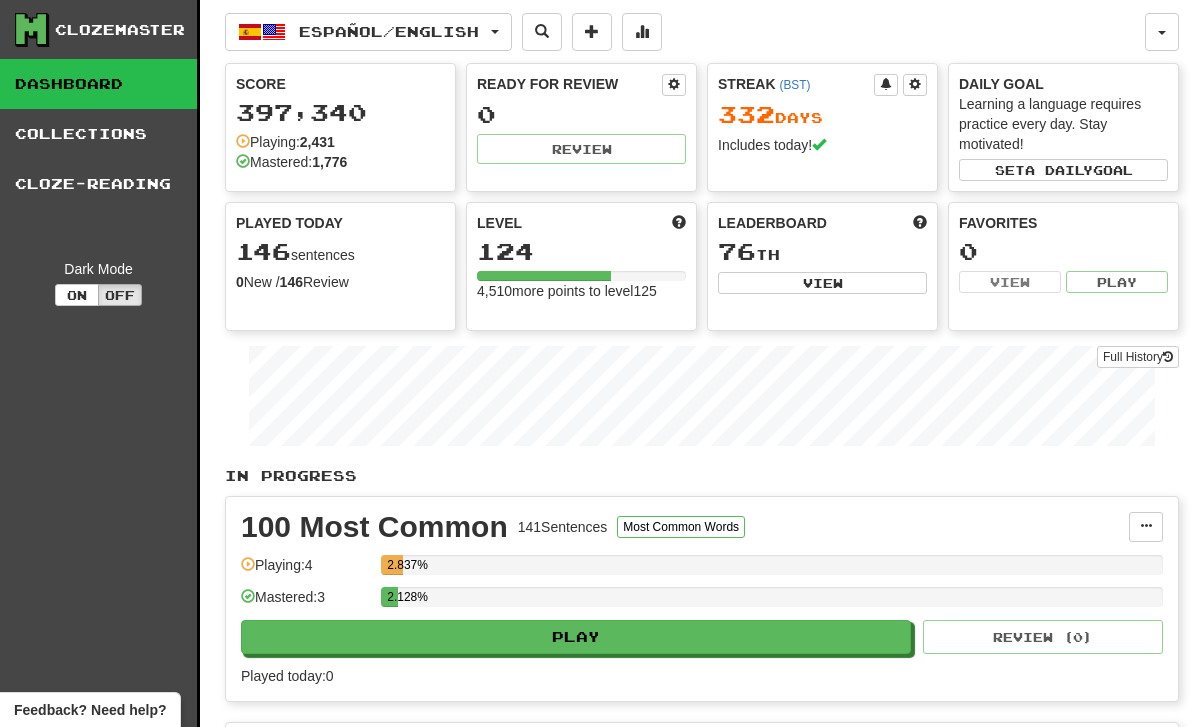 click on "Full History" at bounding box center (1138, 357) 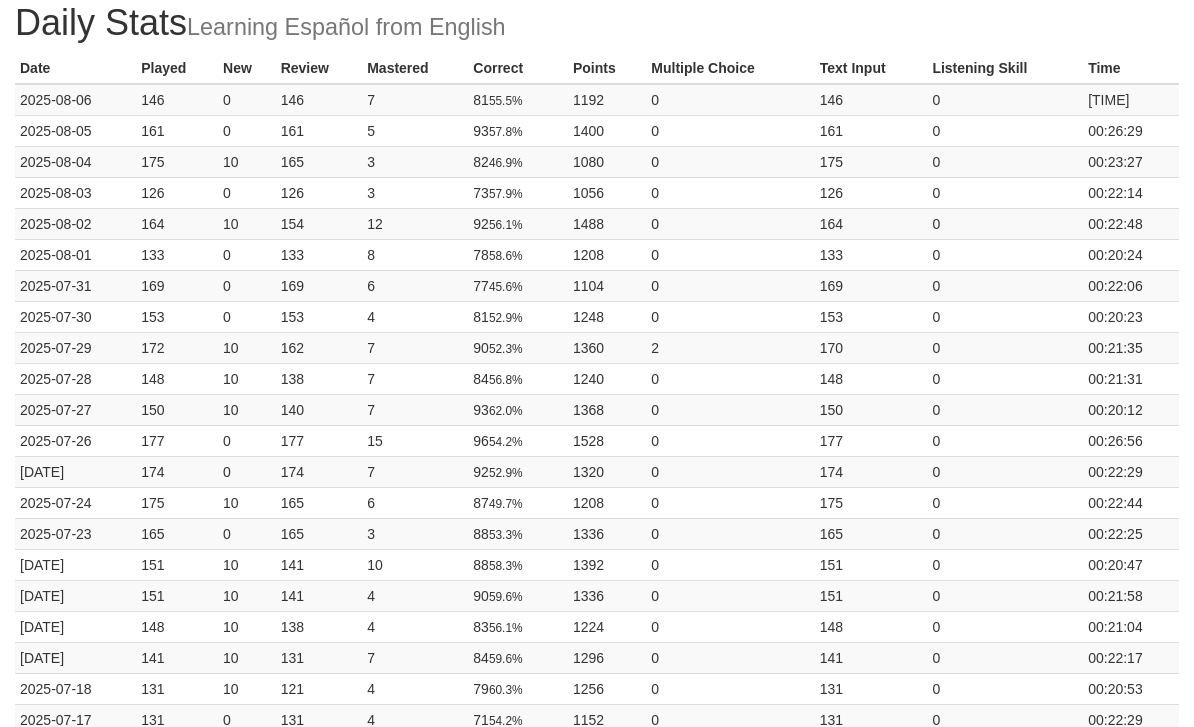scroll, scrollTop: 0, scrollLeft: 0, axis: both 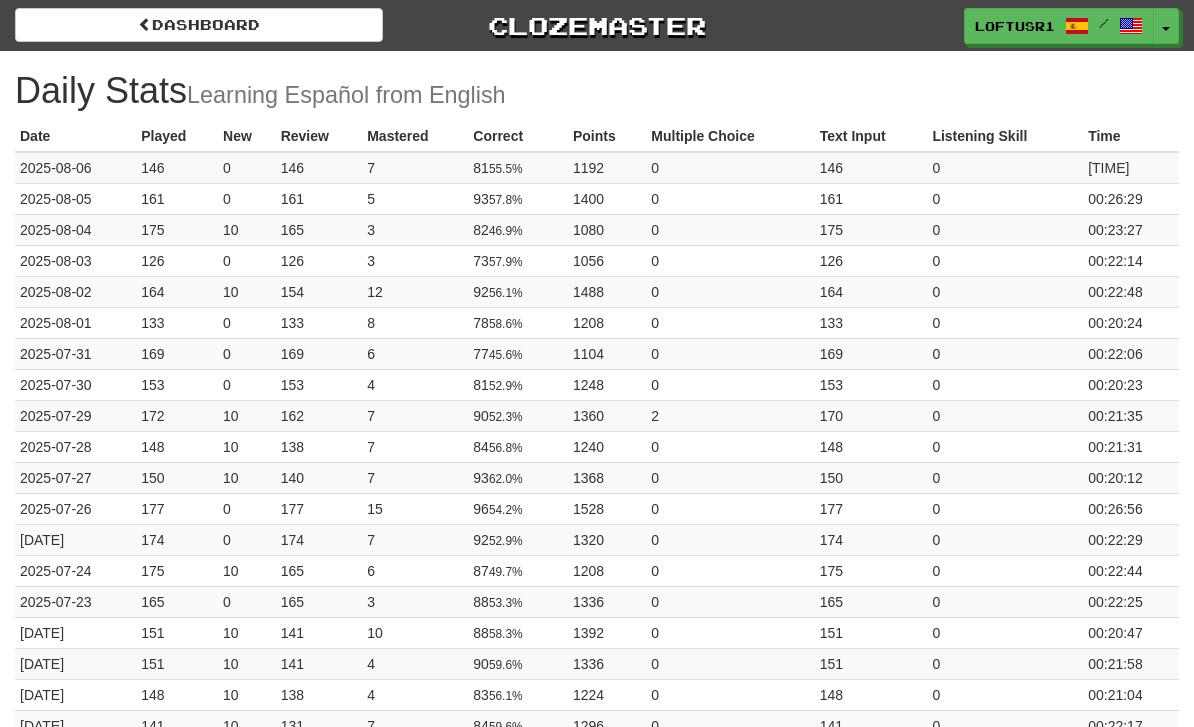 click on "Dashboard" at bounding box center (199, 25) 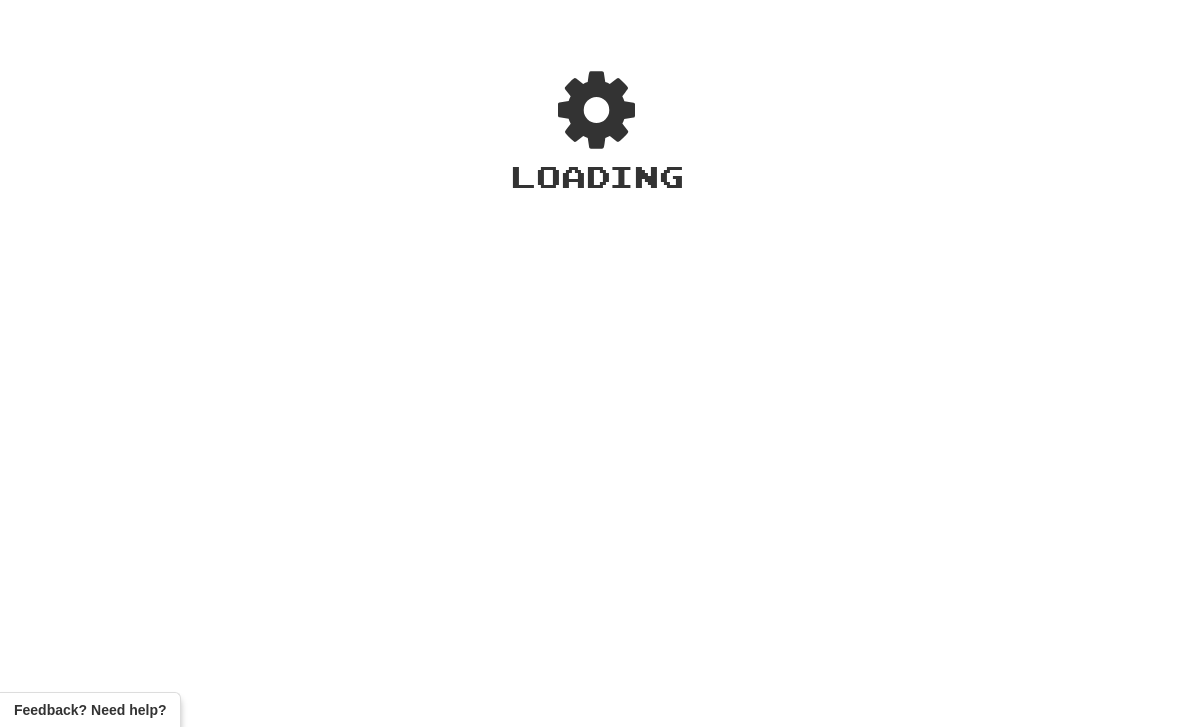 scroll, scrollTop: 0, scrollLeft: 0, axis: both 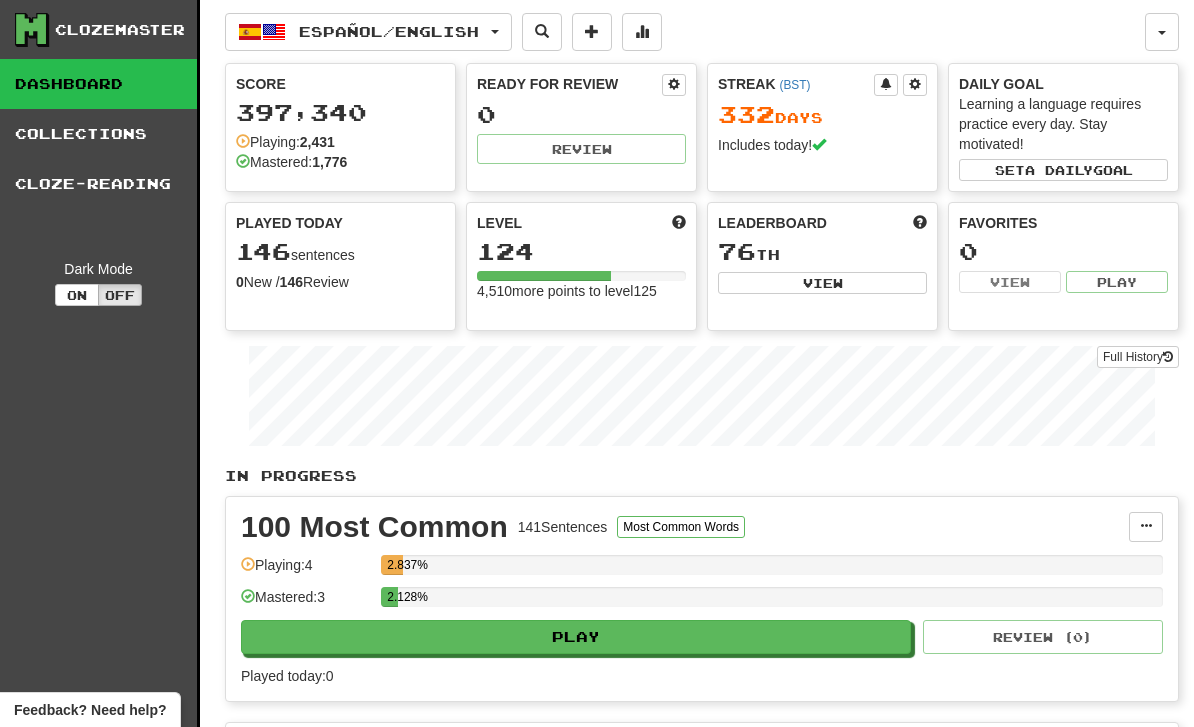 click on "Full History" at bounding box center (1138, 357) 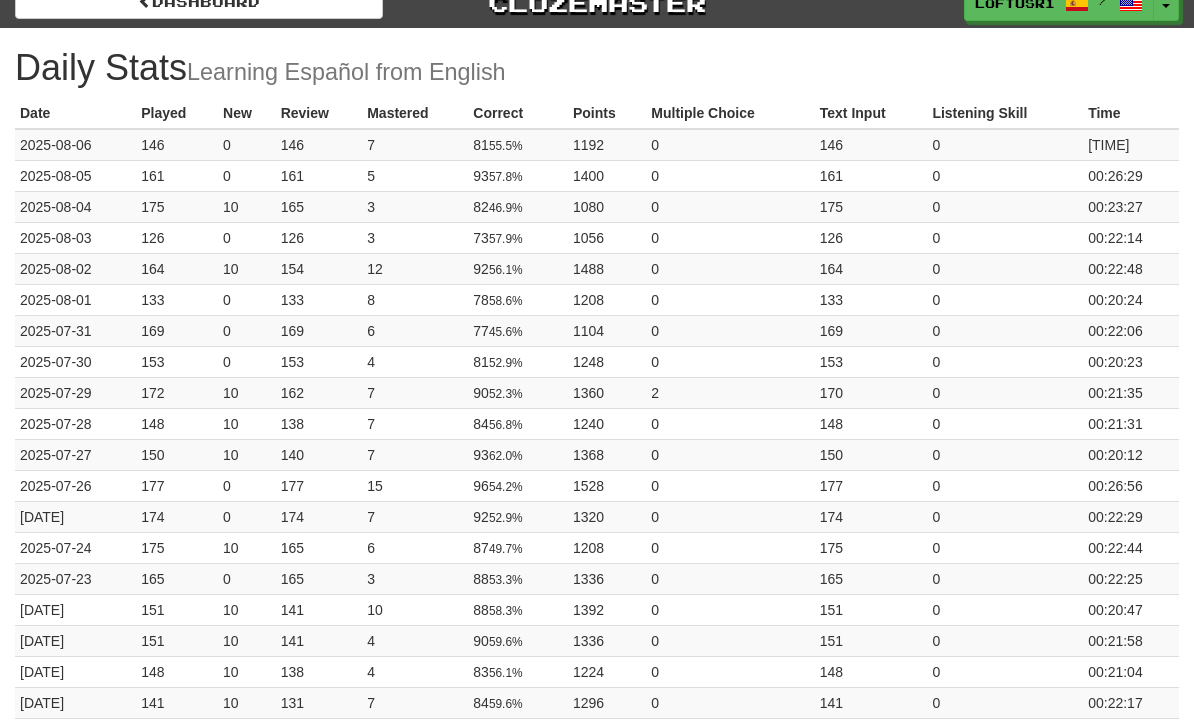 scroll, scrollTop: 0, scrollLeft: 0, axis: both 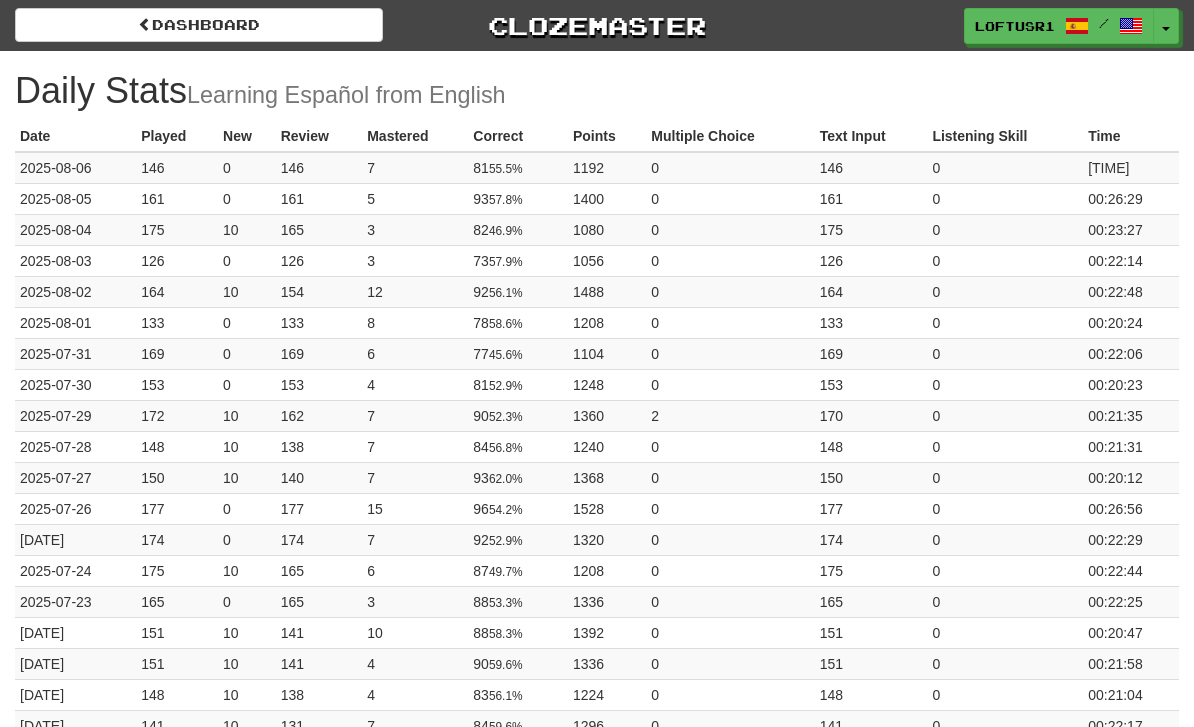 click at bounding box center (145, 24) 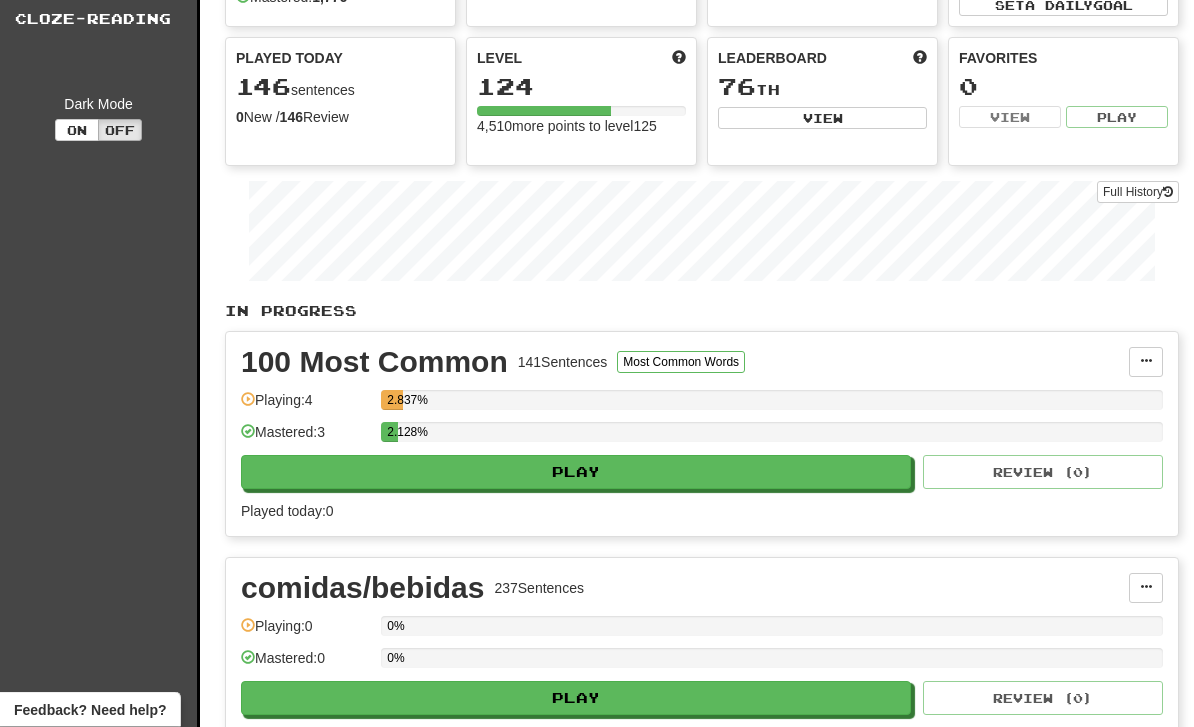 scroll, scrollTop: 165, scrollLeft: 0, axis: vertical 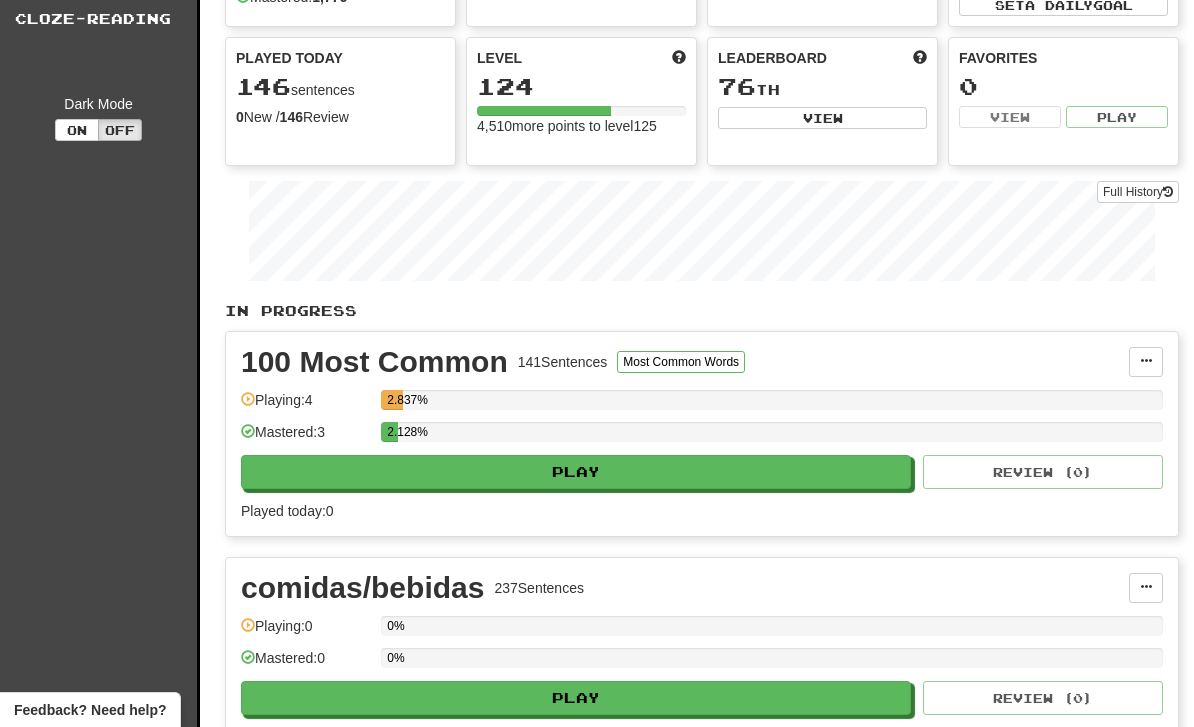 click on "Full History" at bounding box center [1138, 192] 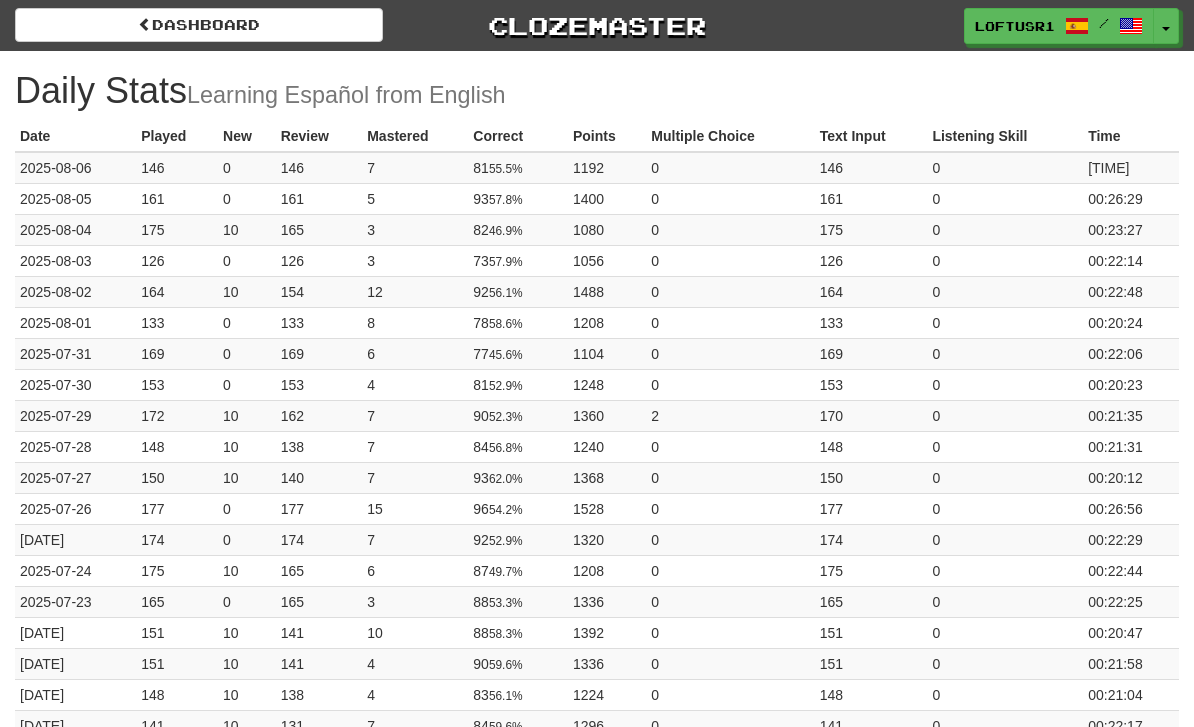 scroll, scrollTop: 0, scrollLeft: 0, axis: both 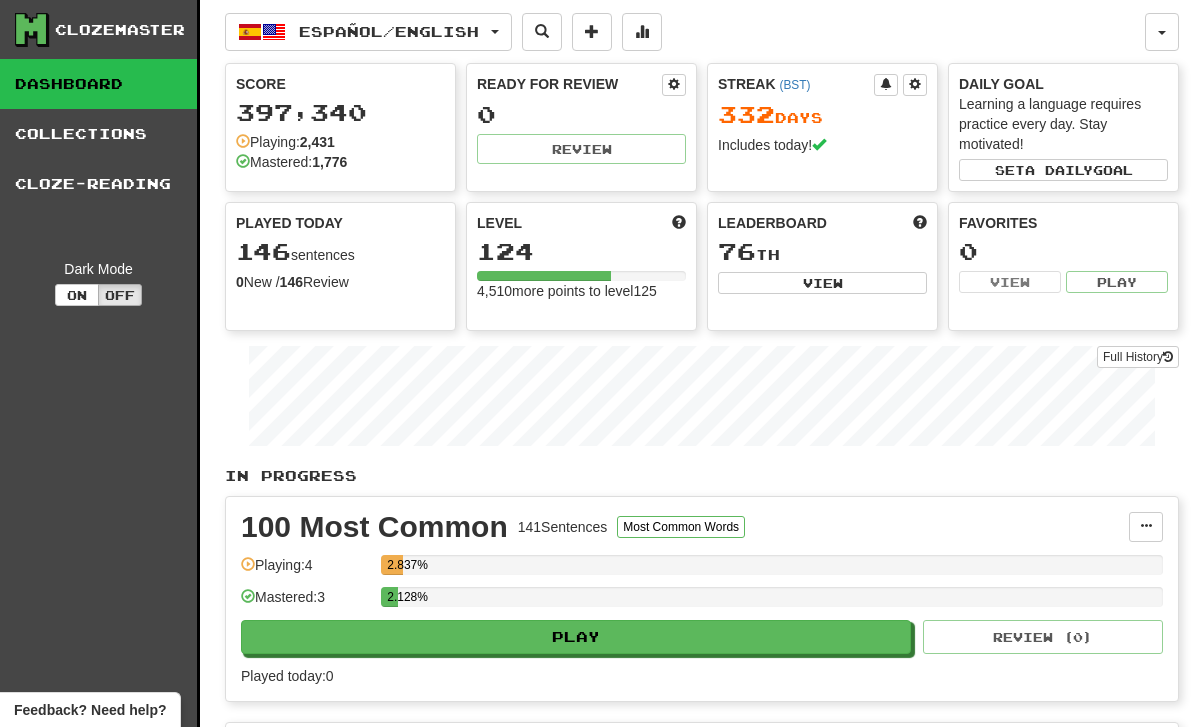 click at bounding box center (642, 32) 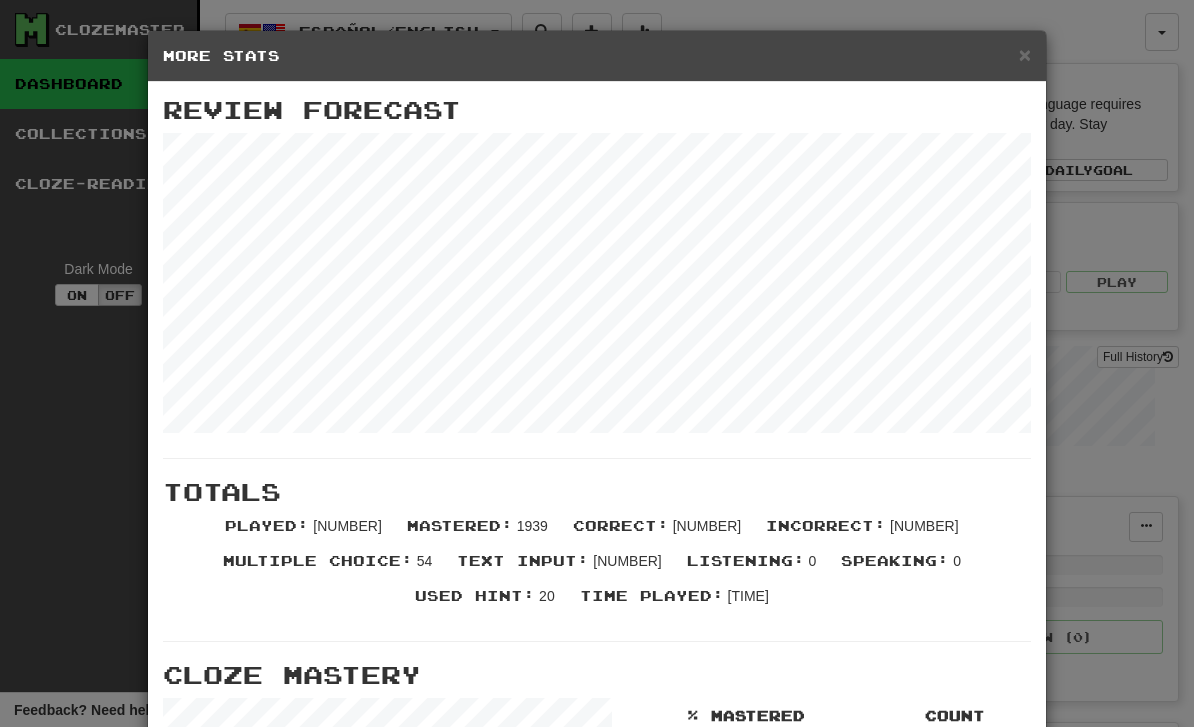 click on "× More Stats Review Forecast Totals Played :   [NUMBER] Mastered :   [NUMBER] Correct :   [NUMBER] Incorrect :   [NUMBER] Multiple Choice :   [NUMBER] Text Input :   [NUMBER] Listening :   0 Speaking :   0 Used Hint :   20 Time Played :   [TIME] Cloze Mastery % Mastered Count 0 % 0 25 % 44 50 % 220 75 % 391 100 % 1776 Stats Per Day Close" at bounding box center [597, 363] 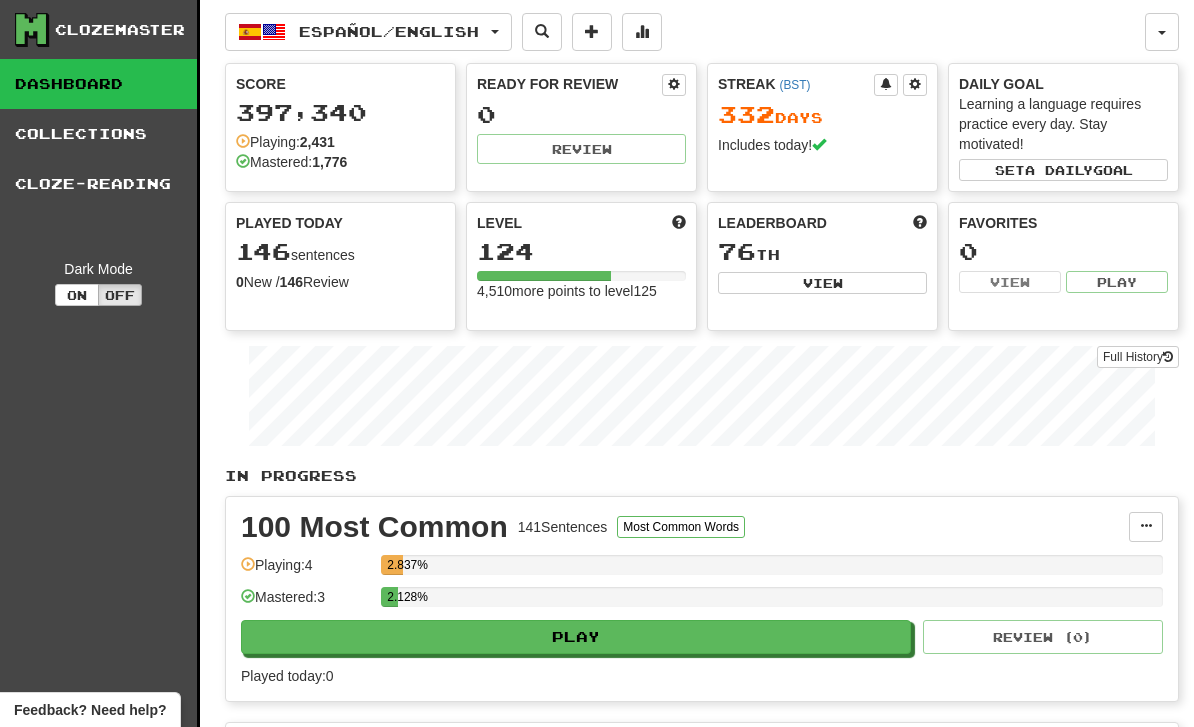 click on "Clozemaster Dashboard Collections Cloze-Reading Dark Mode On Off" at bounding box center [100, 1539] 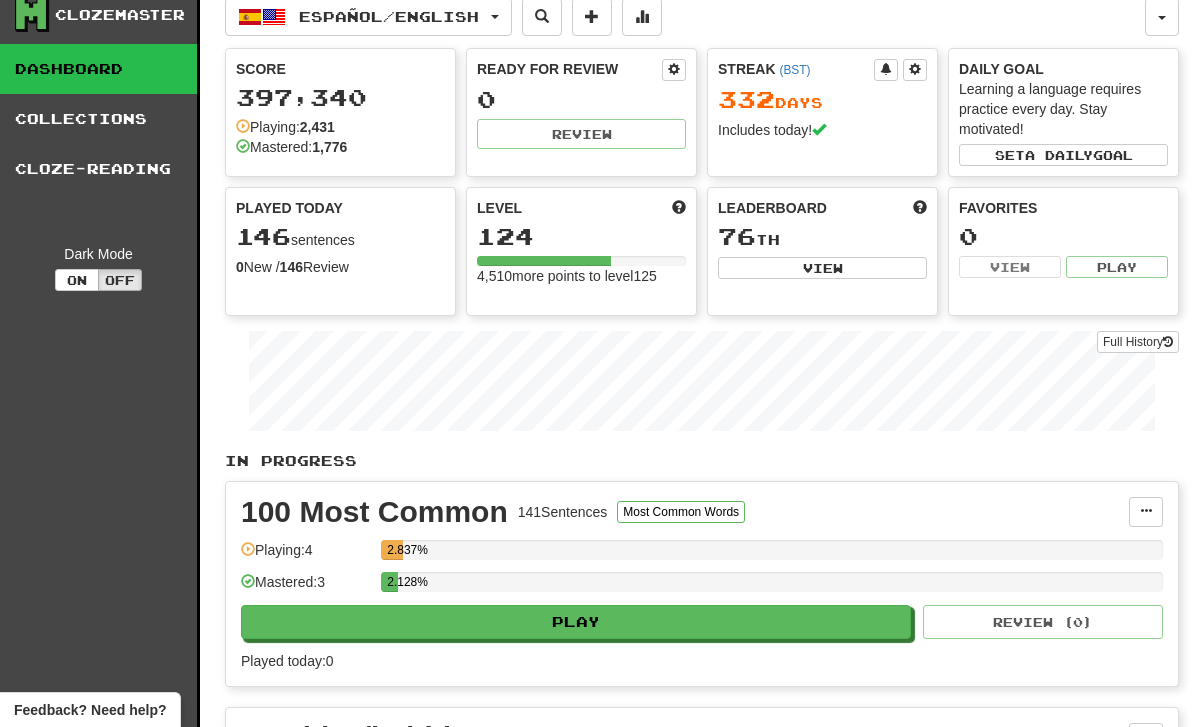 scroll, scrollTop: 0, scrollLeft: 0, axis: both 